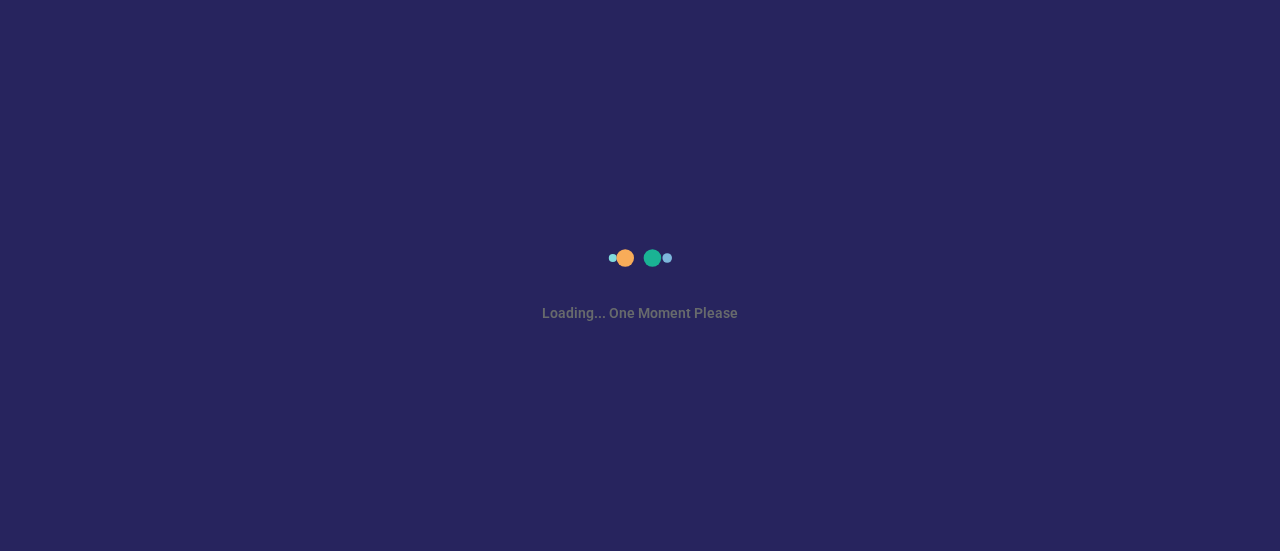 scroll, scrollTop: 0, scrollLeft: 0, axis: both 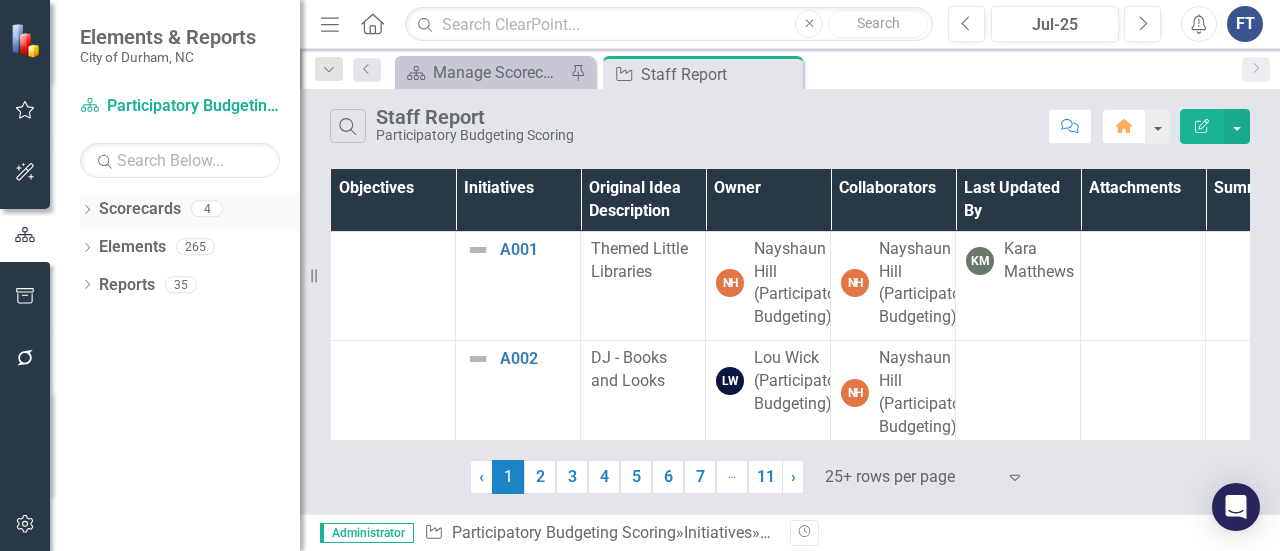 click on "Dropdown Scorecards 4" at bounding box center [190, 212] 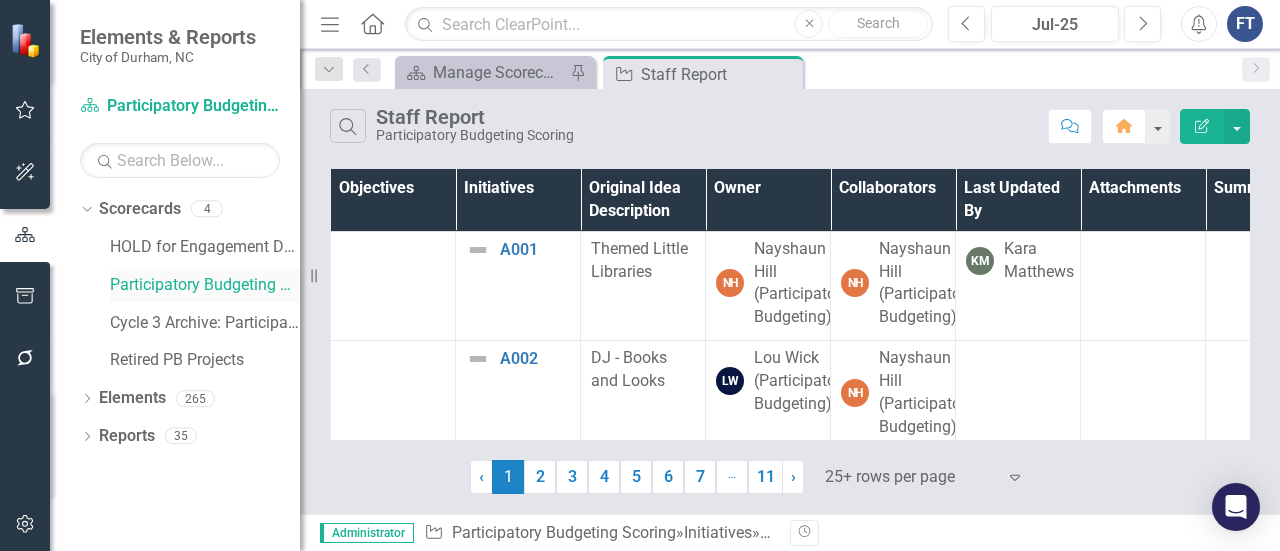 click on "Participatory Budgeting Scoring" at bounding box center [205, 285] 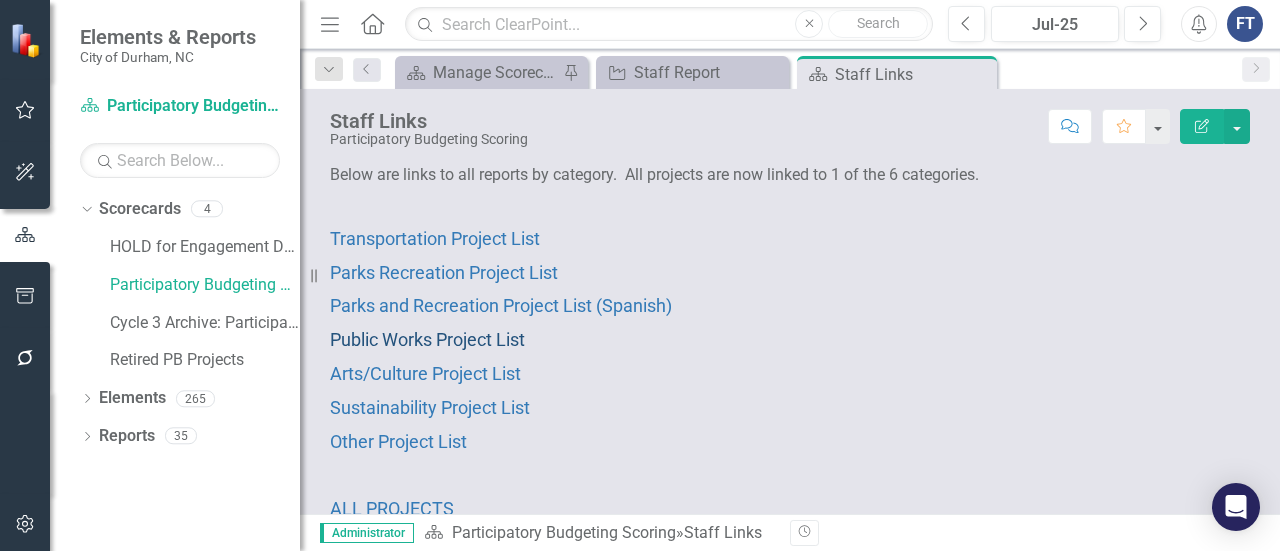 click on "Public Works Project List" at bounding box center [427, 339] 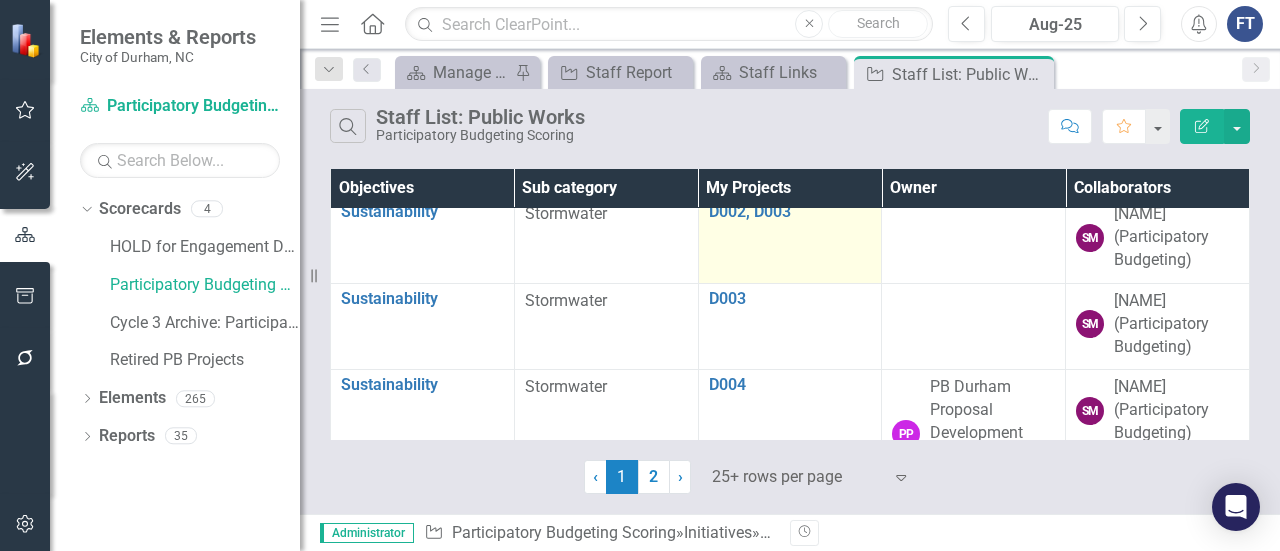 scroll, scrollTop: 0, scrollLeft: 0, axis: both 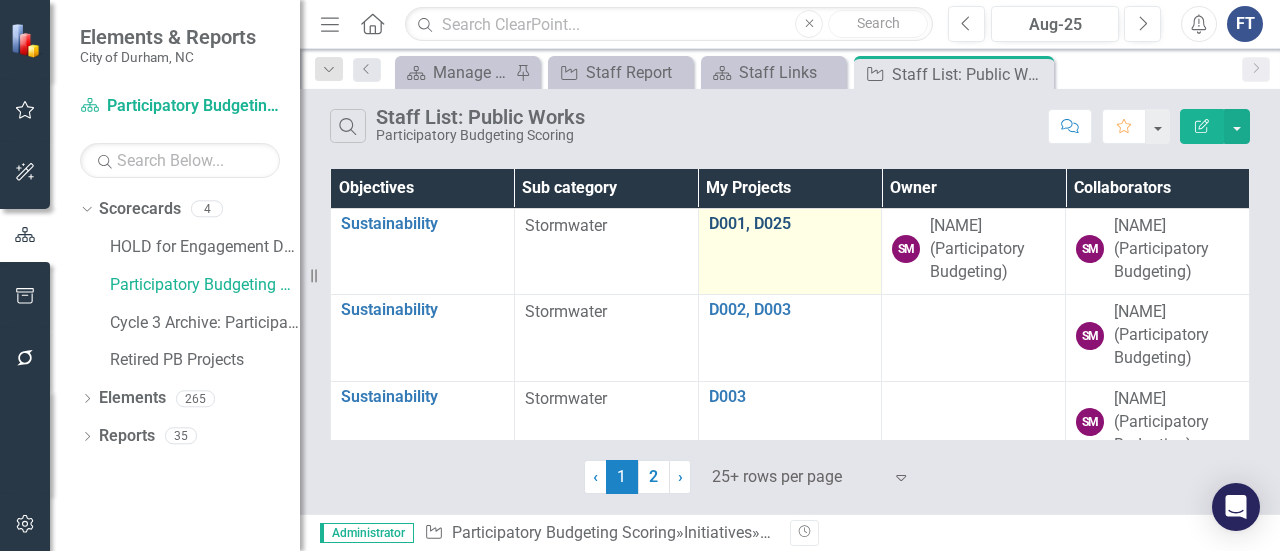 click on "D001, D025" at bounding box center [790, 224] 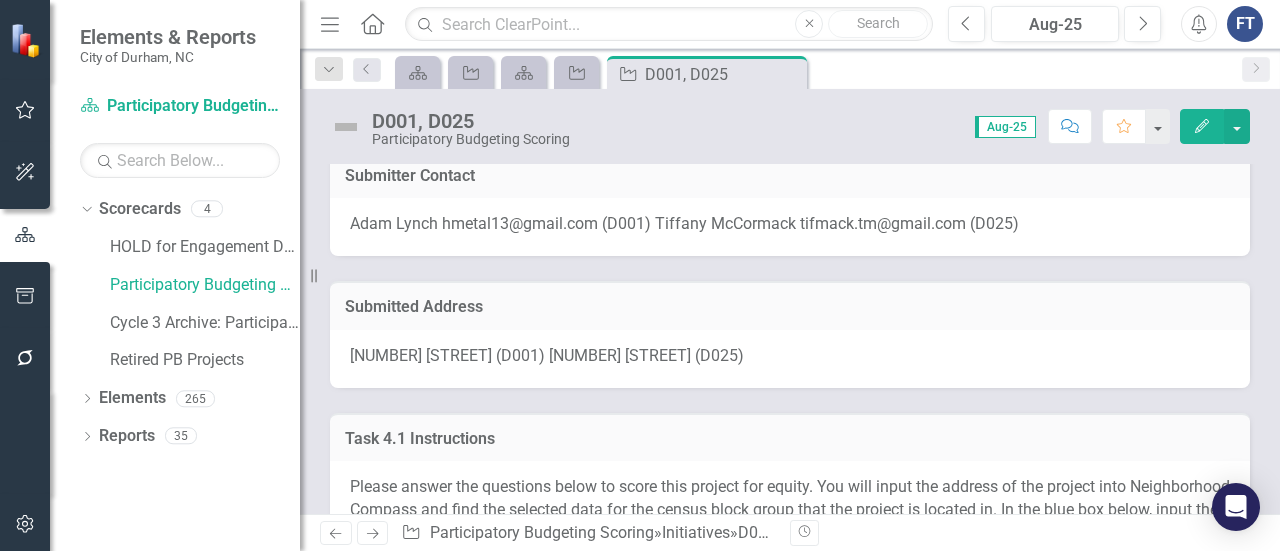 scroll, scrollTop: 300, scrollLeft: 0, axis: vertical 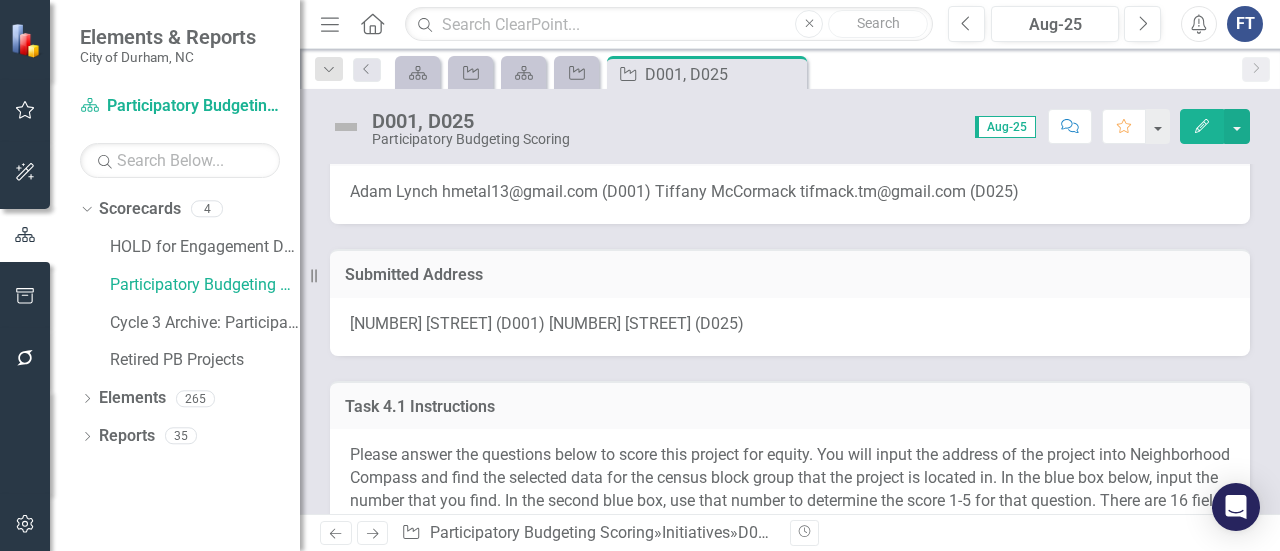 click on "[NUMBER] [STREET] (D001) [NUMBER] [STREET] (D025)" at bounding box center [547, 323] 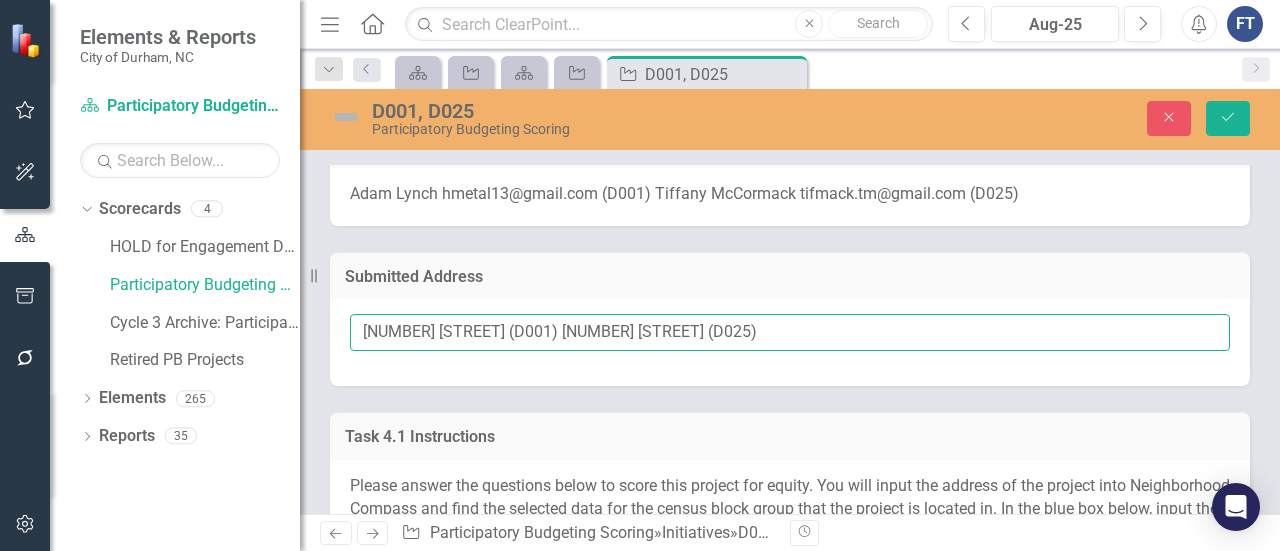 drag, startPoint x: 362, startPoint y: 331, endPoint x: 500, endPoint y: 328, distance: 138.03261 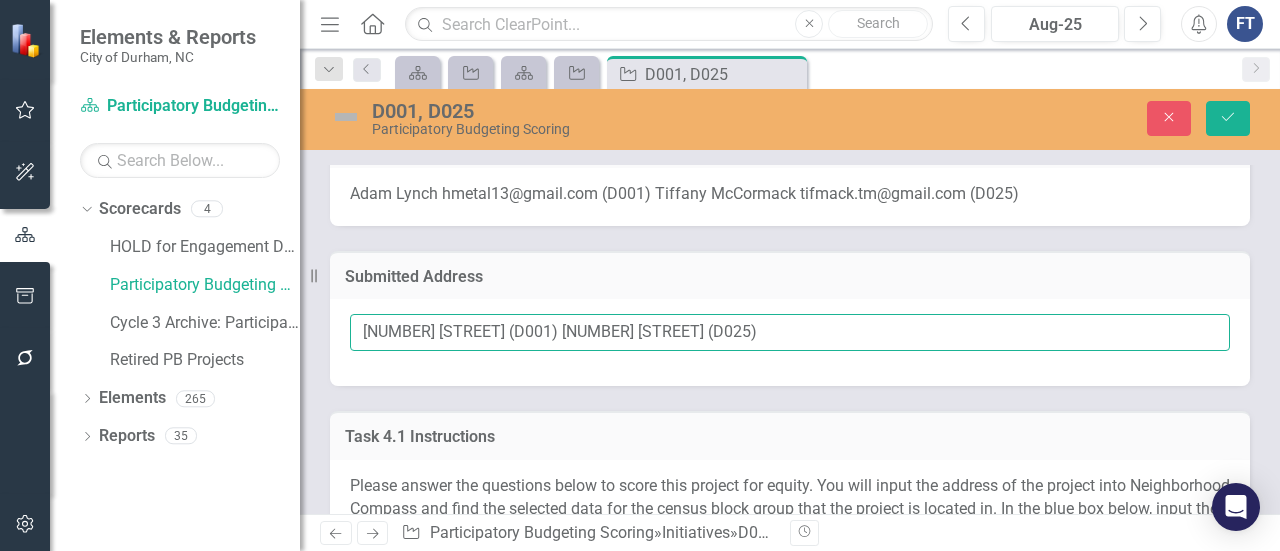 click on "[NUMBER] [STREET] (D001) [NUMBER] [STREET] (D025)" at bounding box center [790, 332] 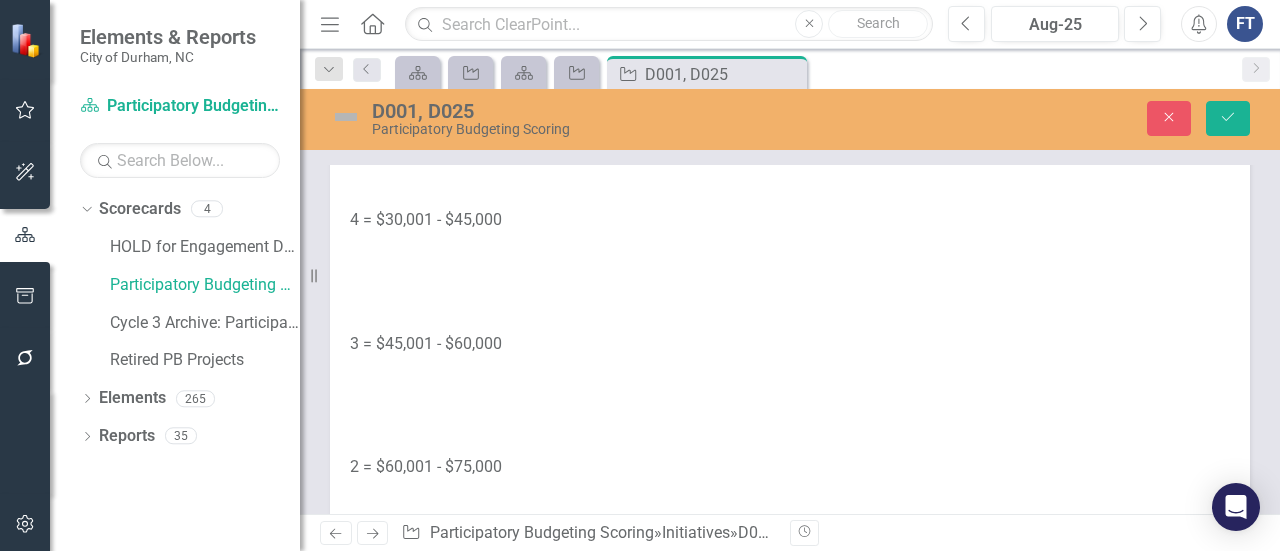 scroll, scrollTop: 2300, scrollLeft: 0, axis: vertical 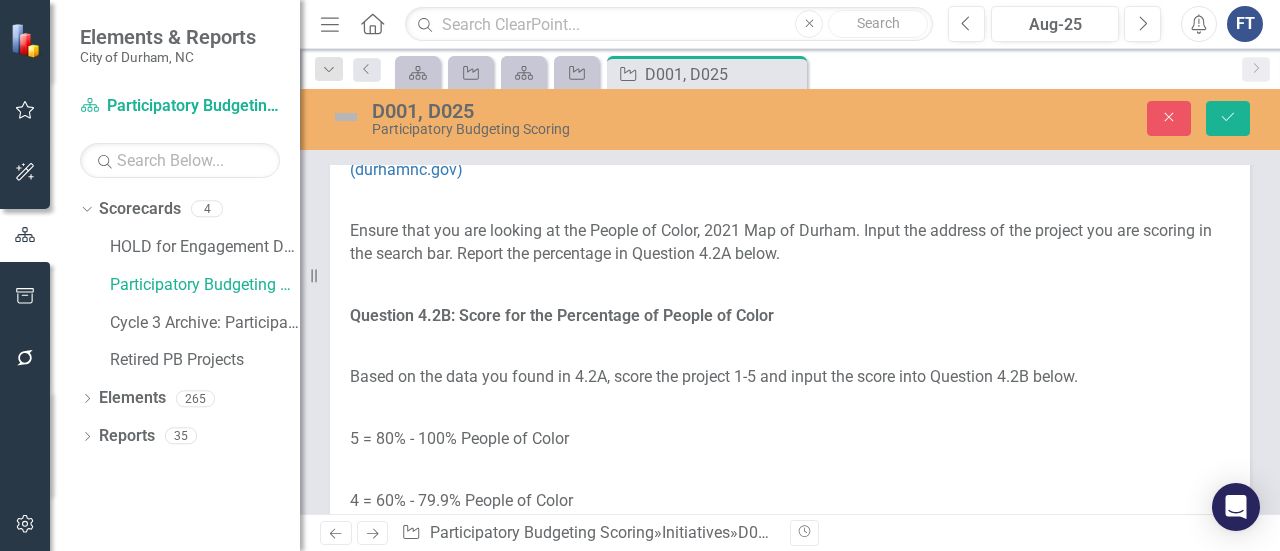 click at bounding box center [790, -44] 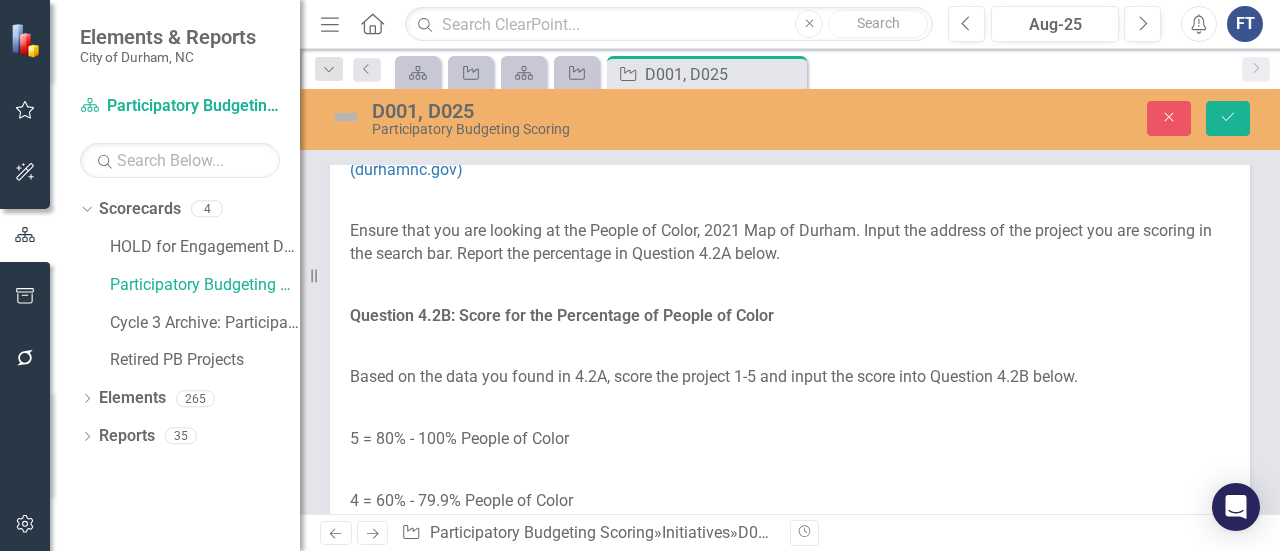 click at bounding box center [790, -44] 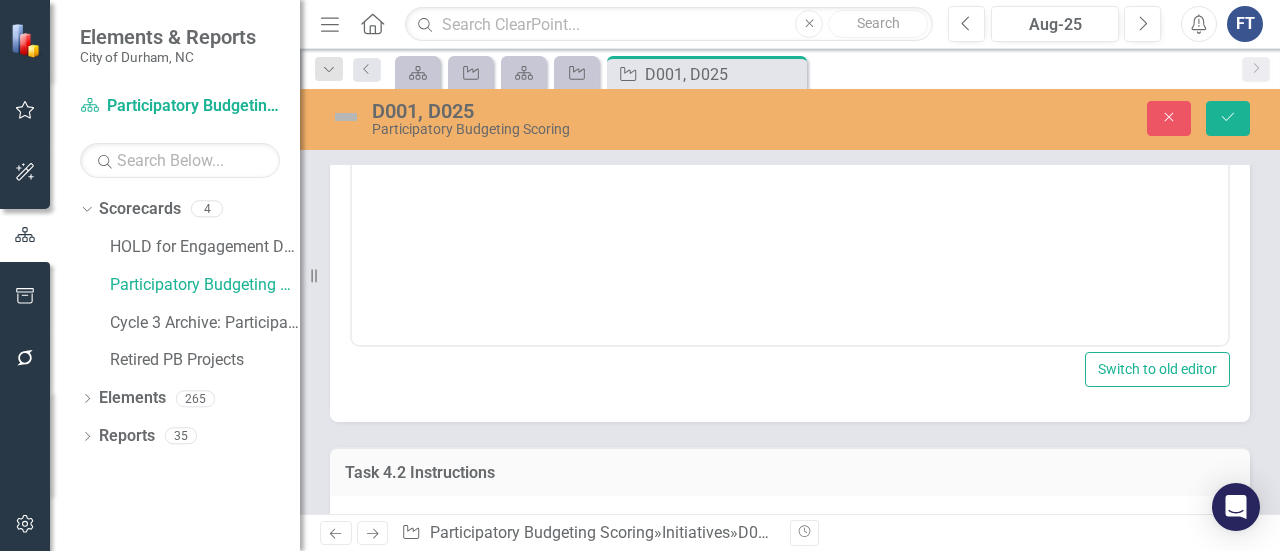 scroll, scrollTop: 0, scrollLeft: 0, axis: both 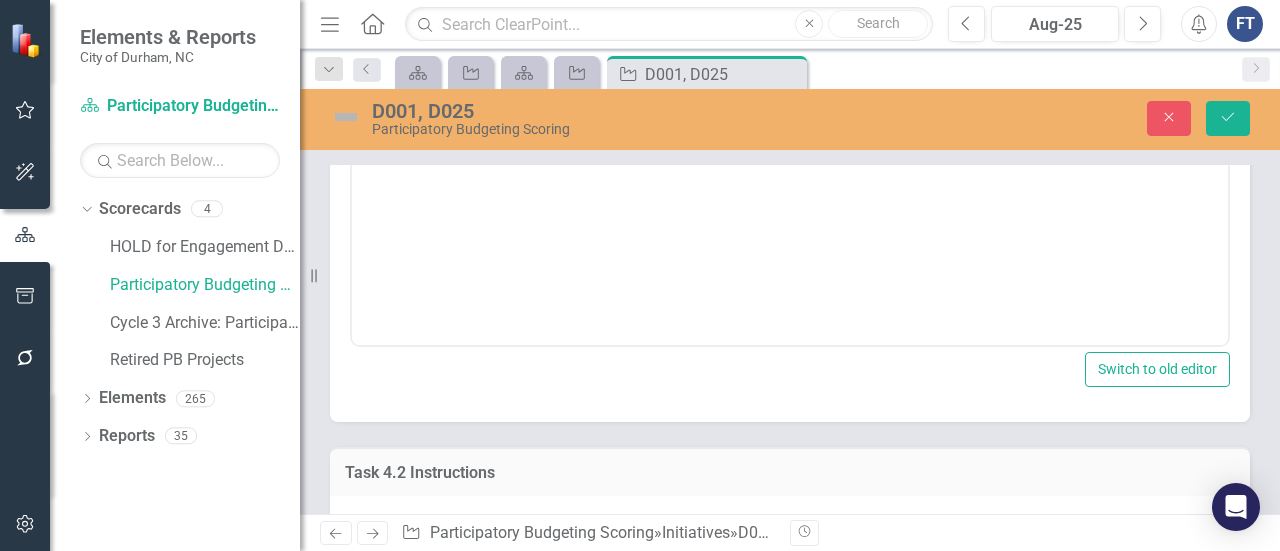 click at bounding box center [790, 147] 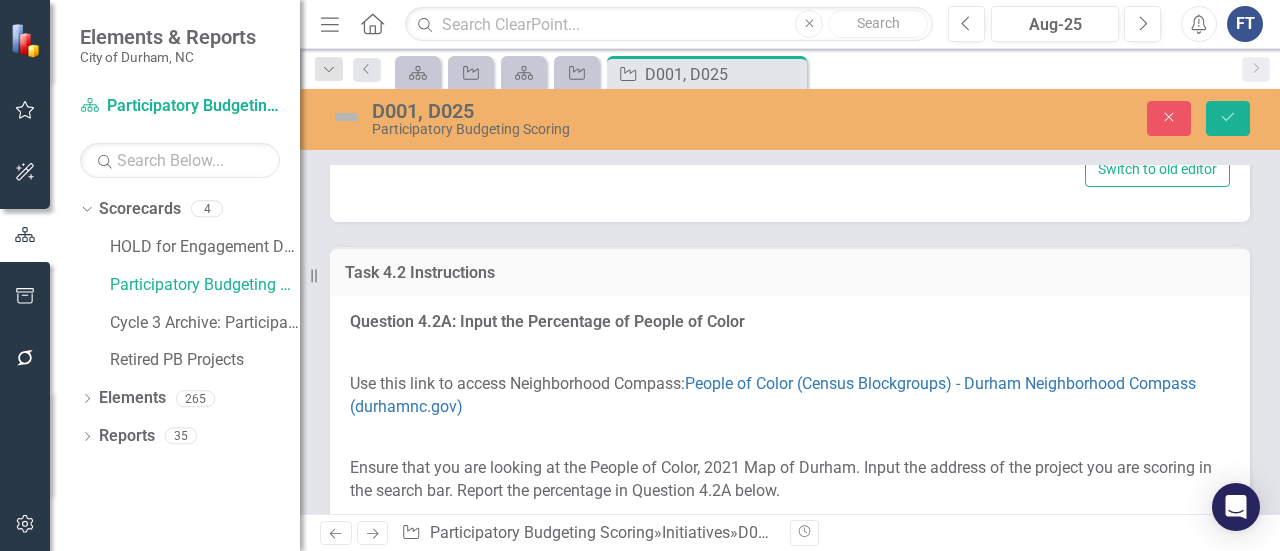 scroll, scrollTop: 3300, scrollLeft: 0, axis: vertical 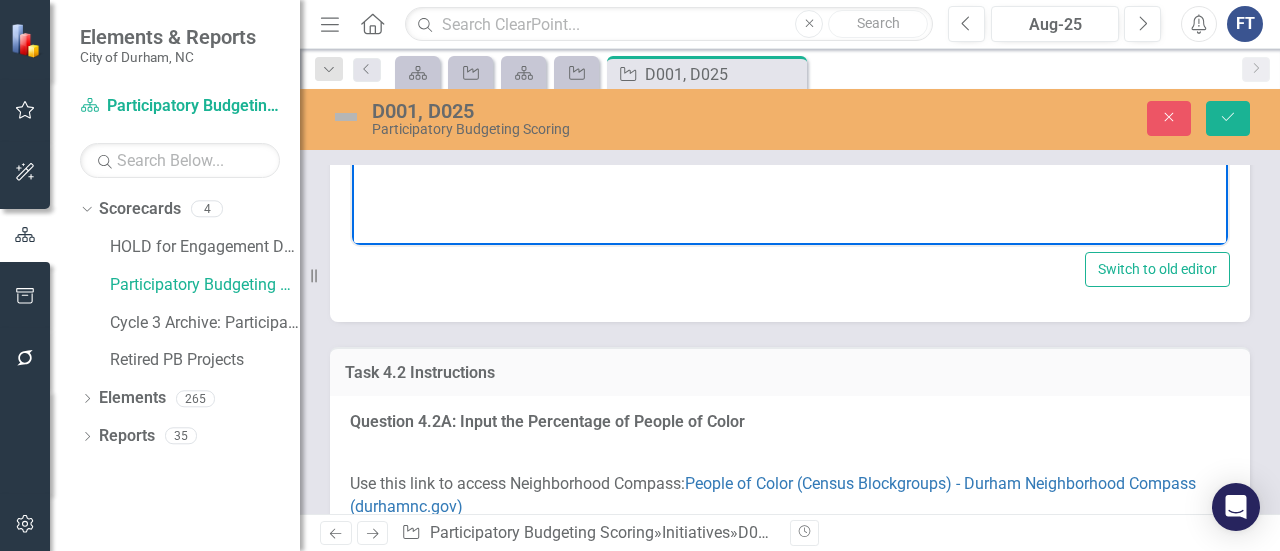 type 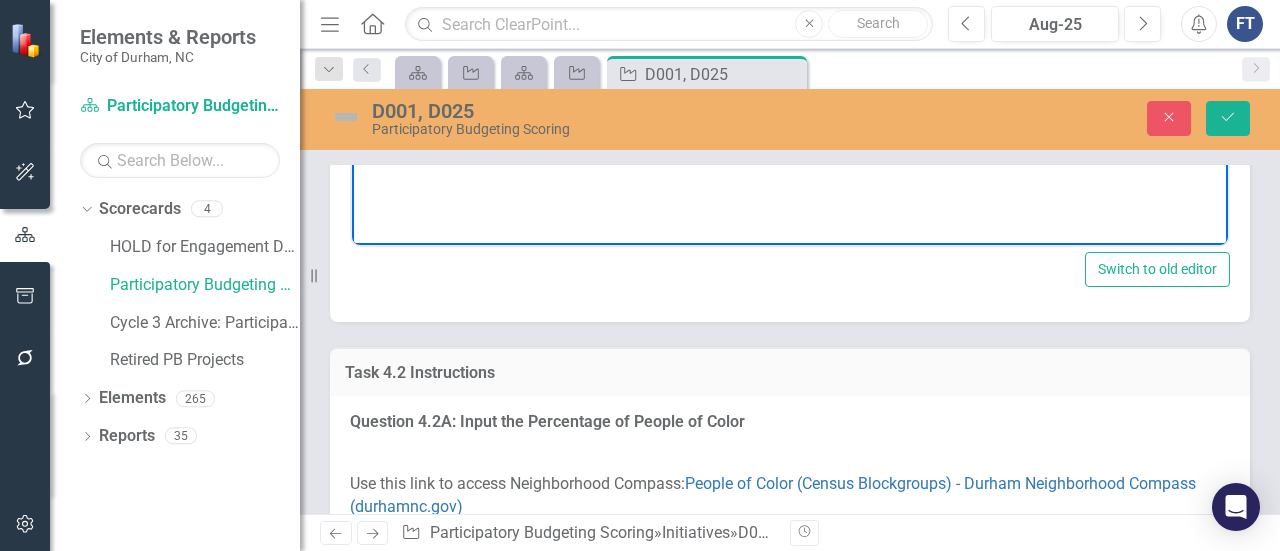 click on "$88,456" at bounding box center [790, -86] 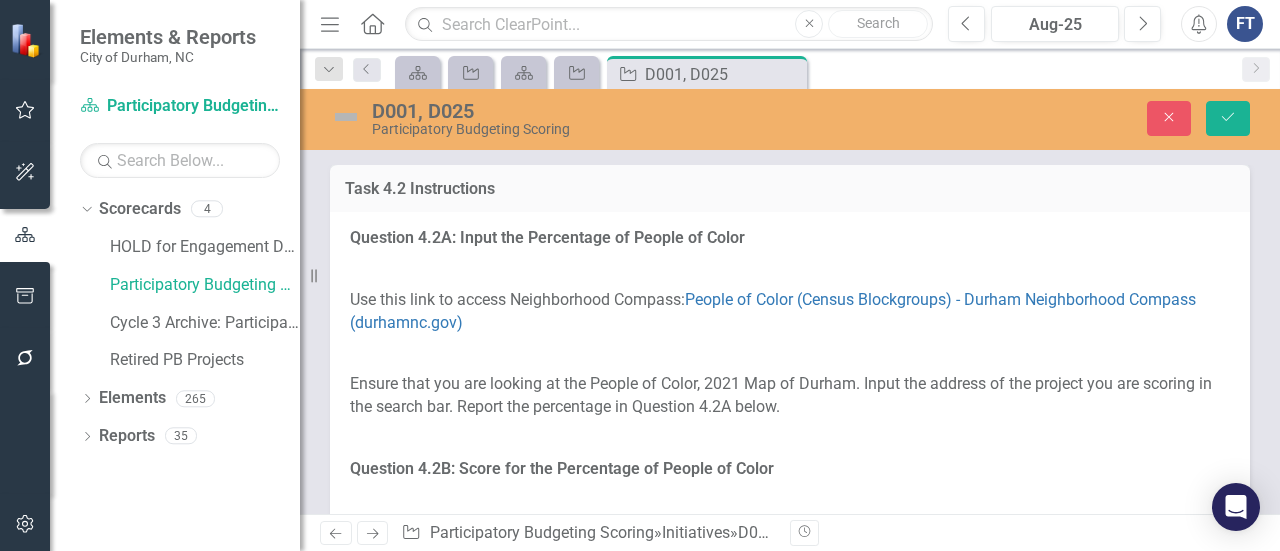 scroll, scrollTop: 3300, scrollLeft: 0, axis: vertical 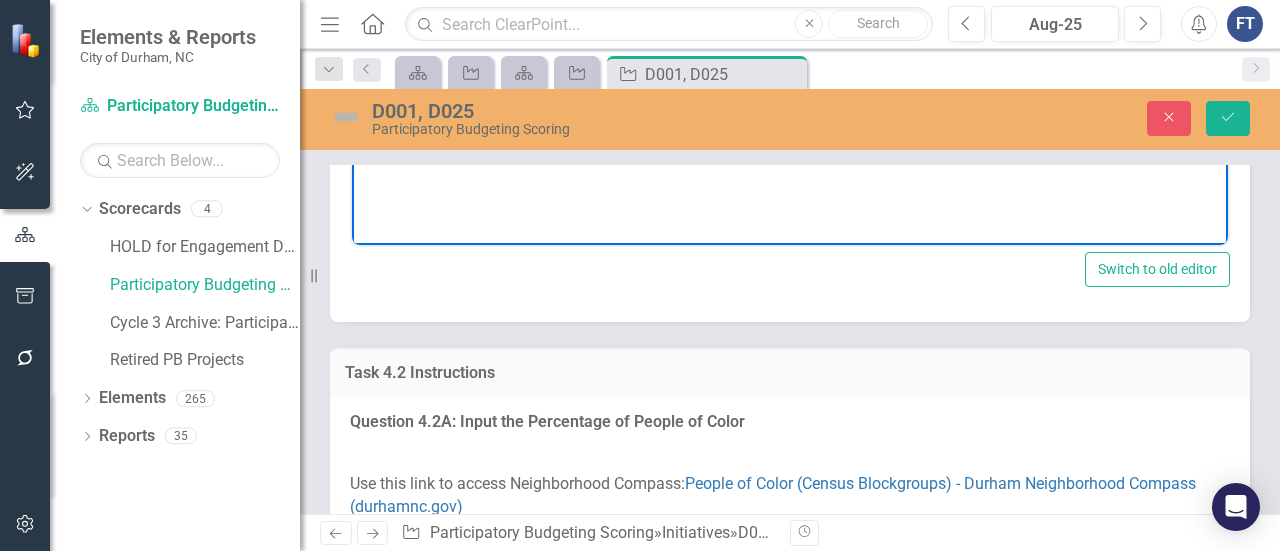 click on "1 | $88,456" at bounding box center [790, 47] 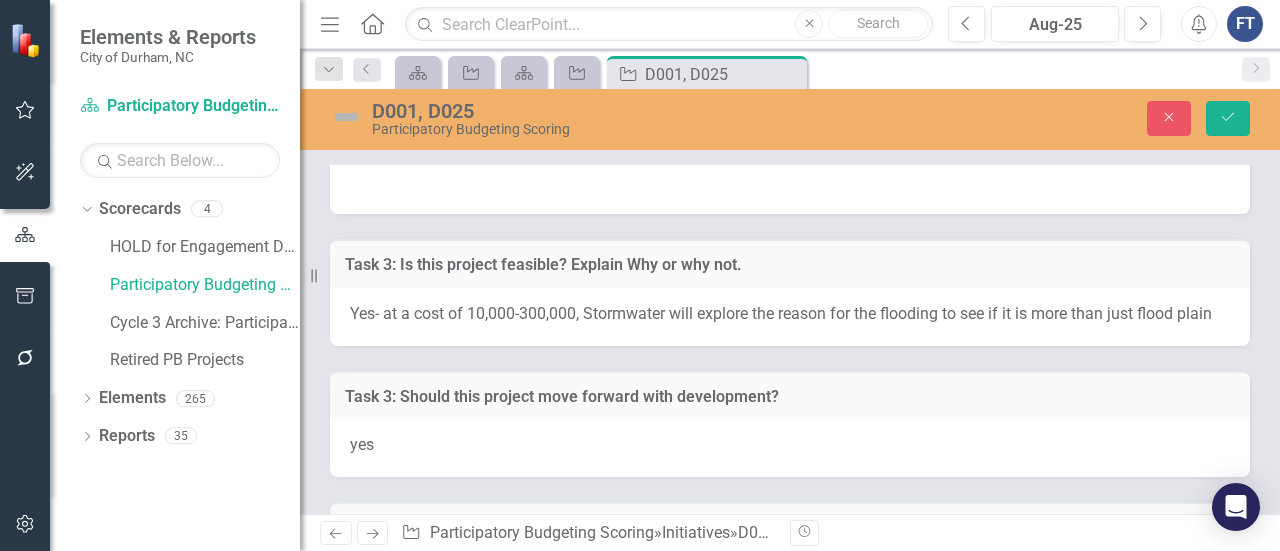 scroll, scrollTop: 6200, scrollLeft: 0, axis: vertical 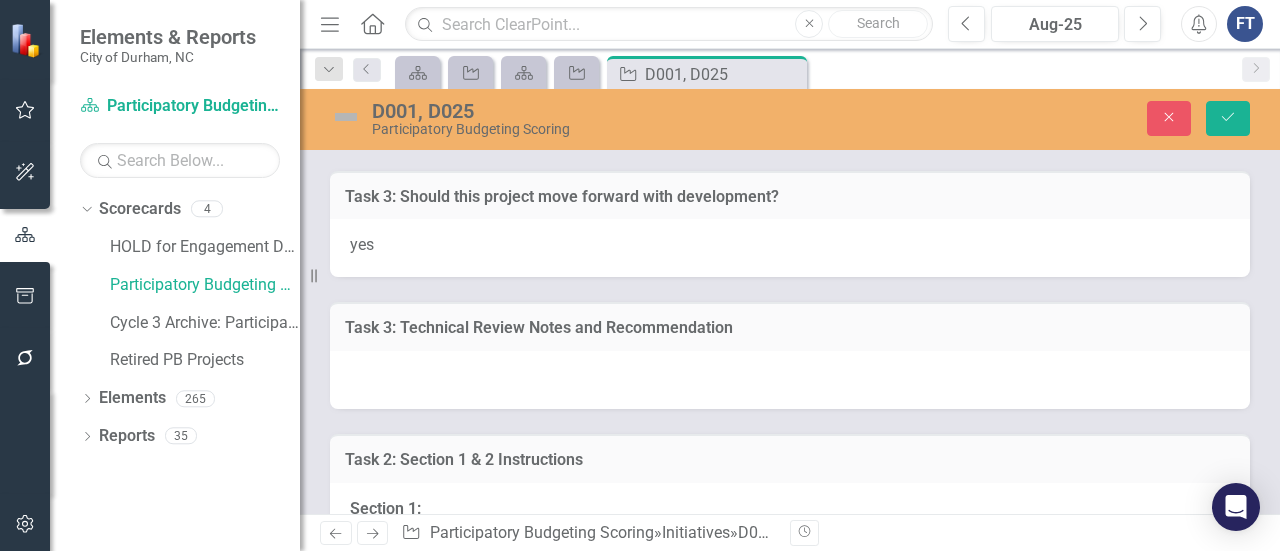 click at bounding box center [790, -15] 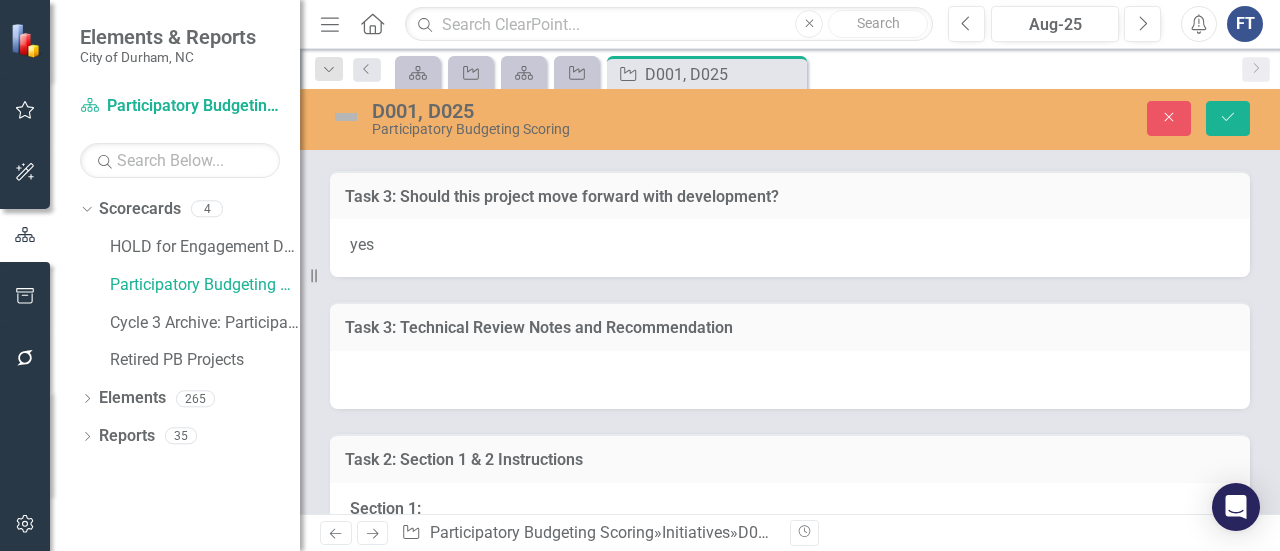 click at bounding box center (790, -15) 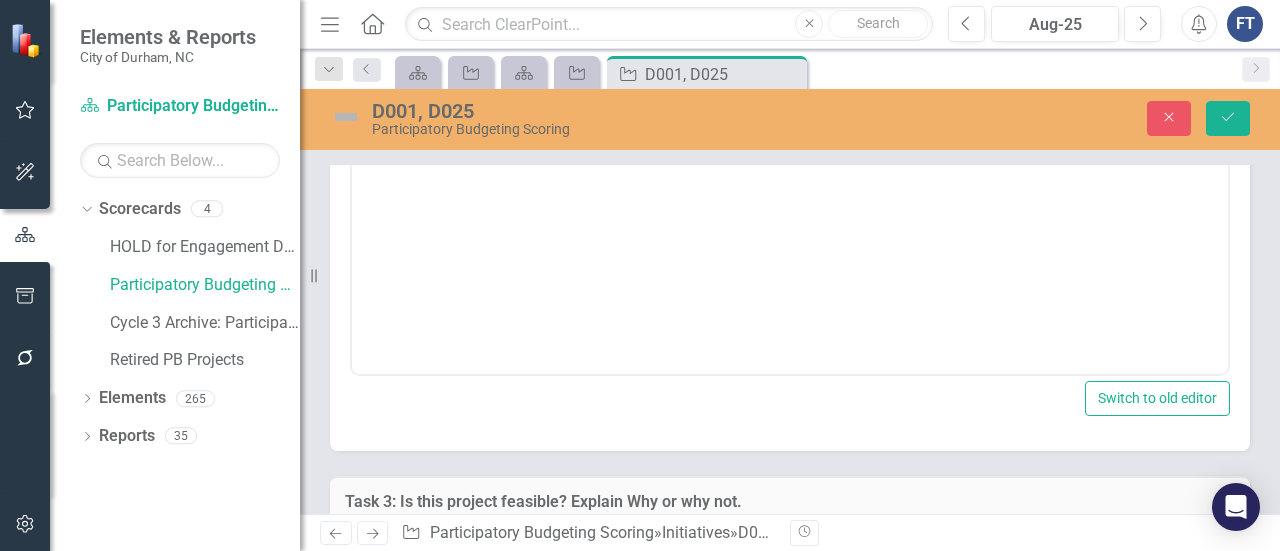 scroll, scrollTop: 0, scrollLeft: 0, axis: both 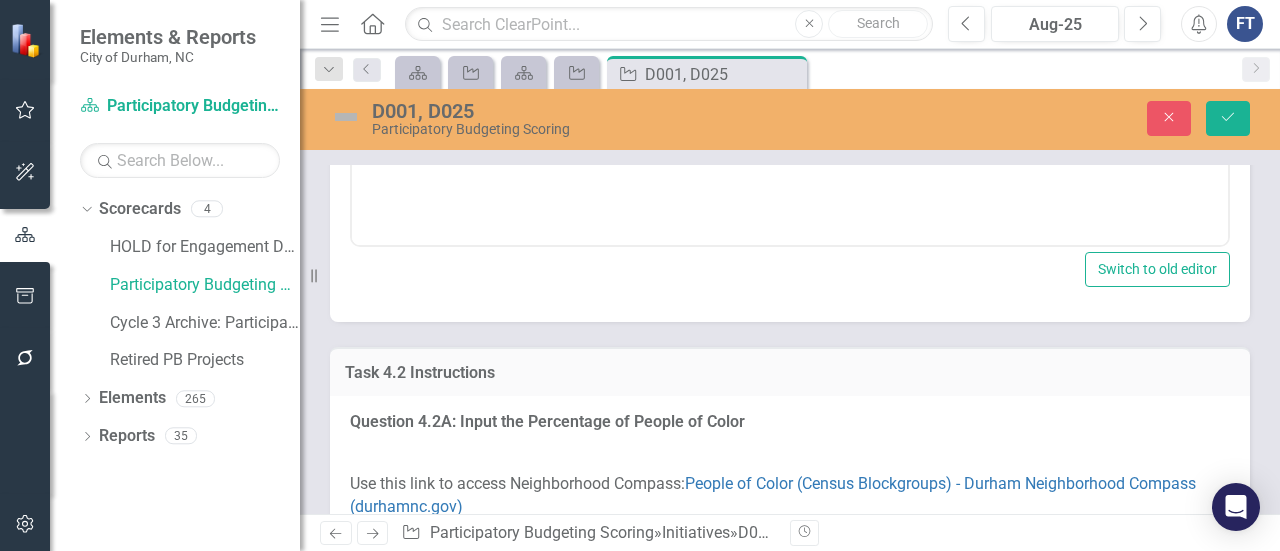 click on "1 | $88,456" at bounding box center (790, 47) 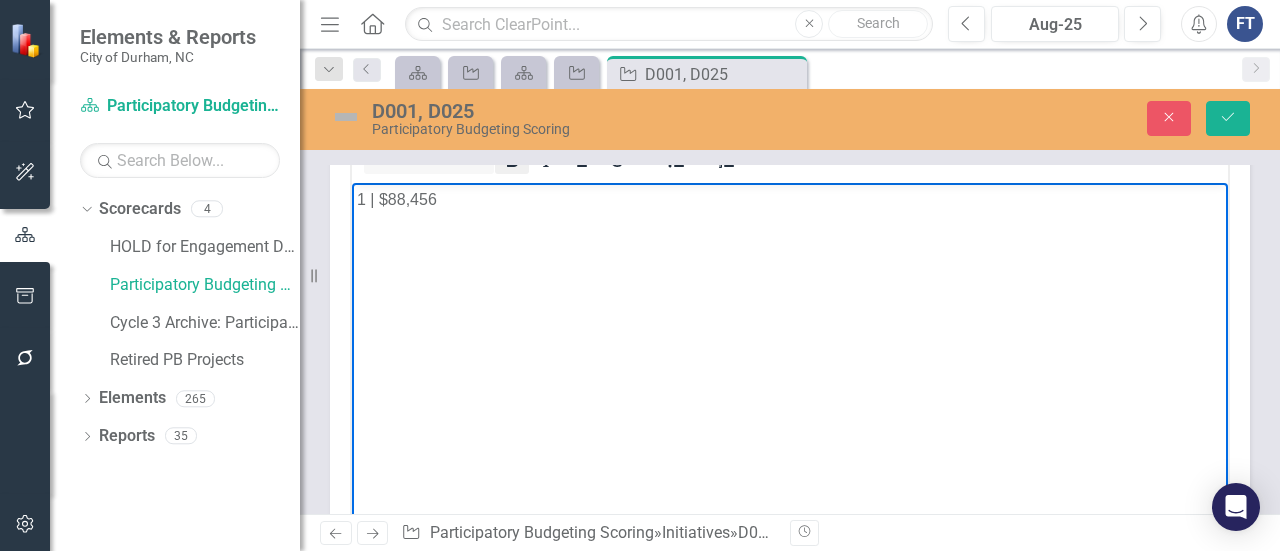 scroll, scrollTop: 3200, scrollLeft: 0, axis: vertical 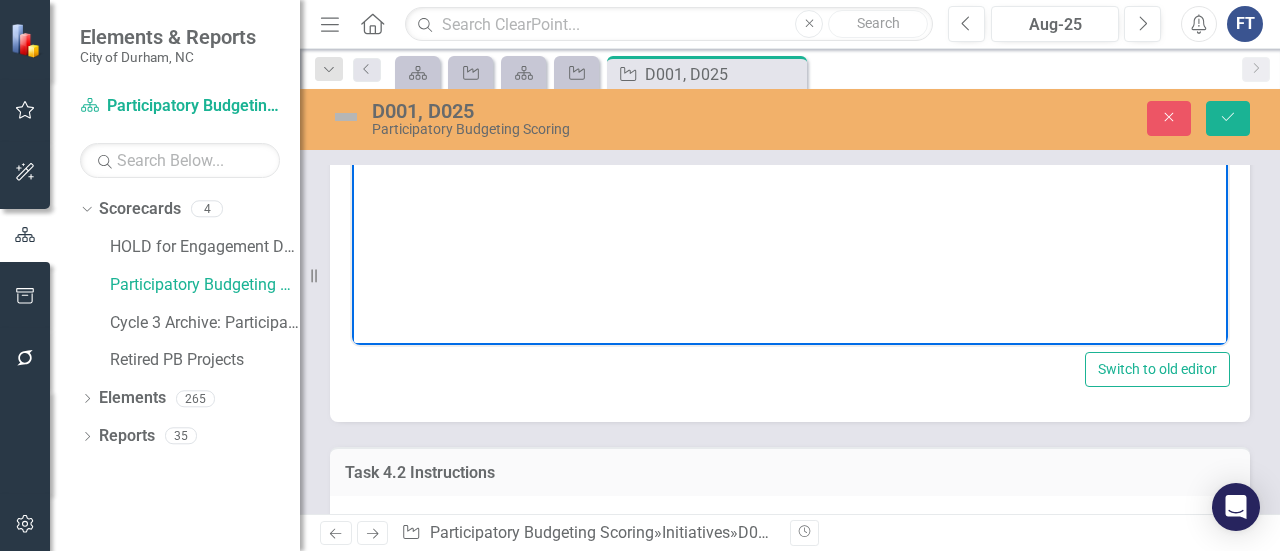click on "1 | $88,456" at bounding box center (790, 14) 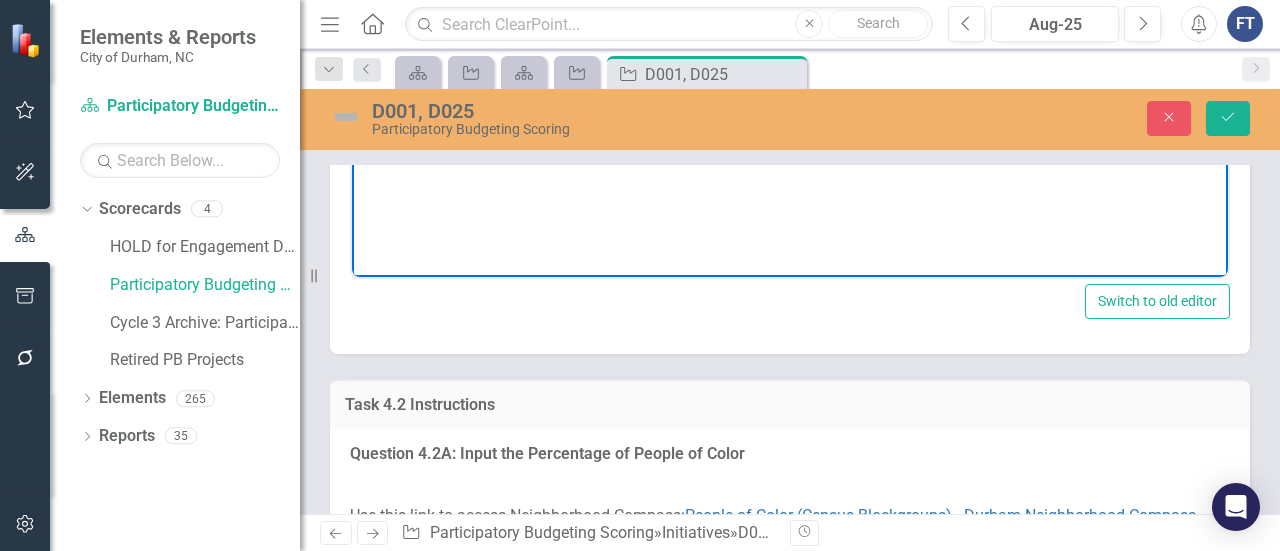 scroll, scrollTop: 3300, scrollLeft: 0, axis: vertical 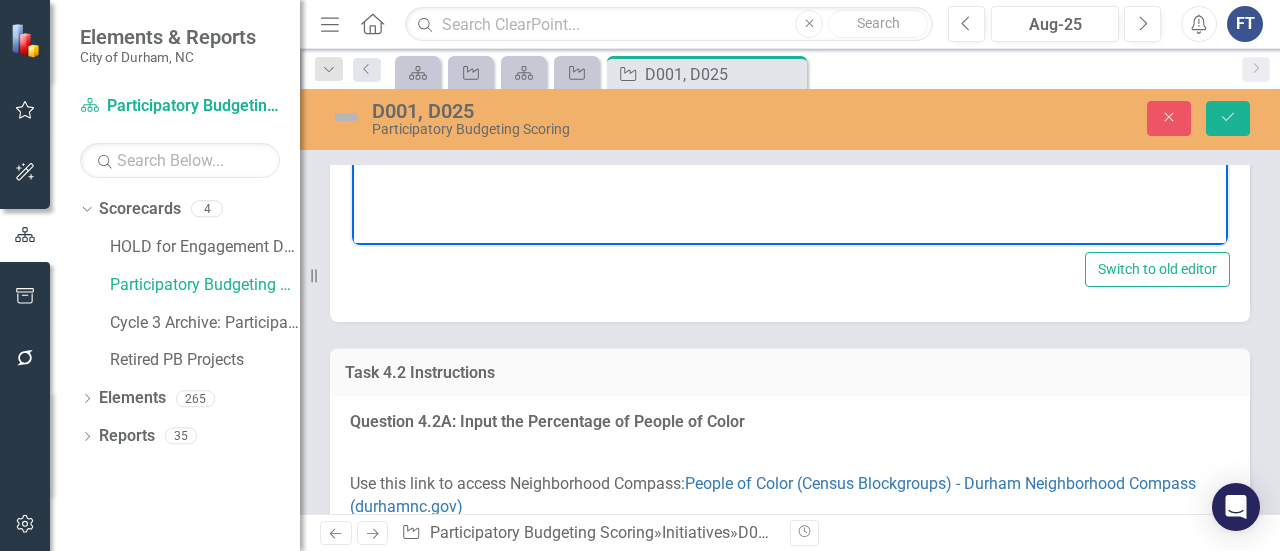 click on "D025: 2 $68,994" at bounding box center [790, -46] 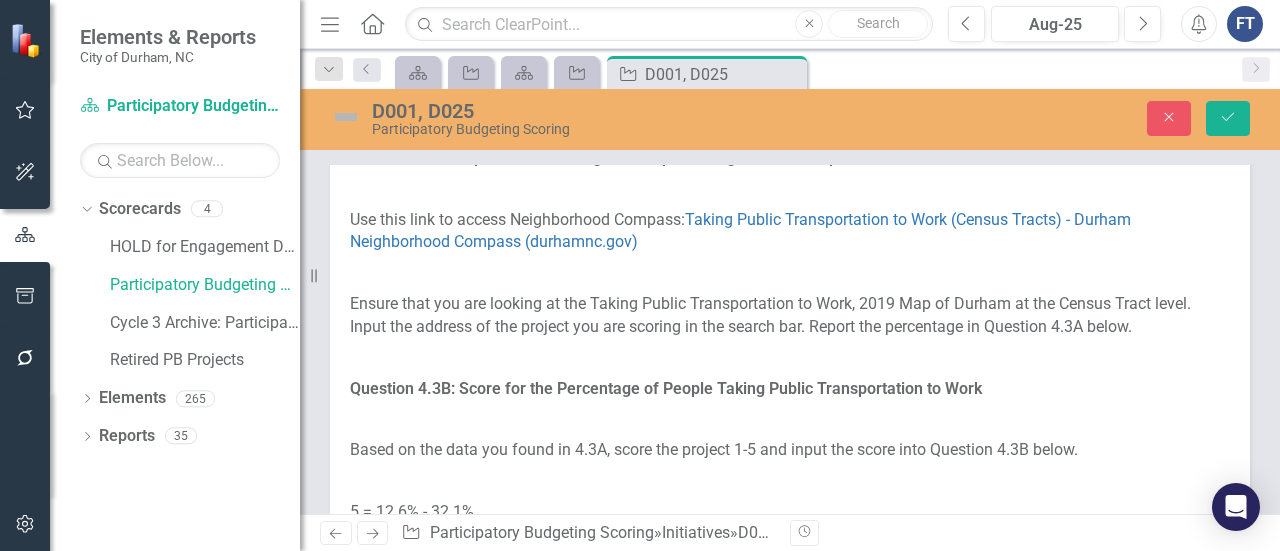 scroll, scrollTop: 4500, scrollLeft: 0, axis: vertical 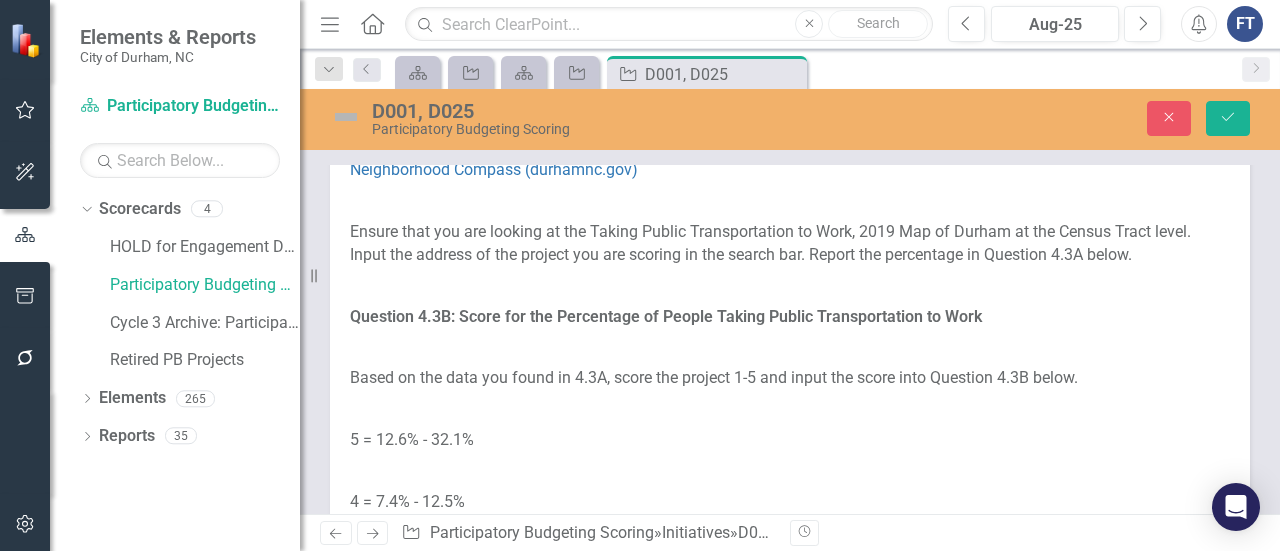 click at bounding box center [790, -43] 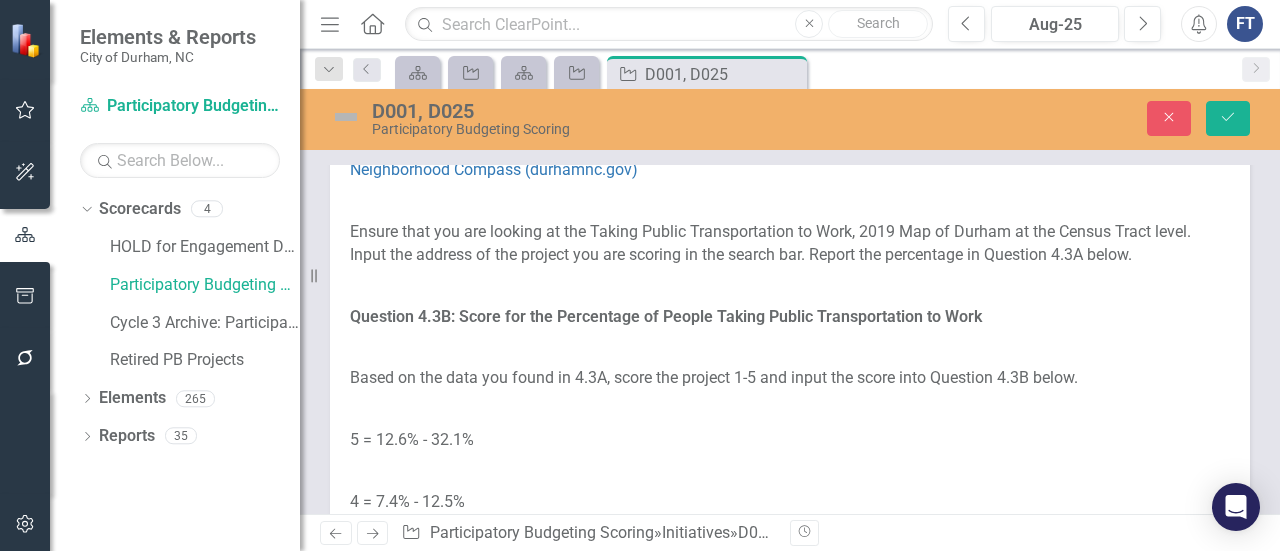 click at bounding box center [790, -43] 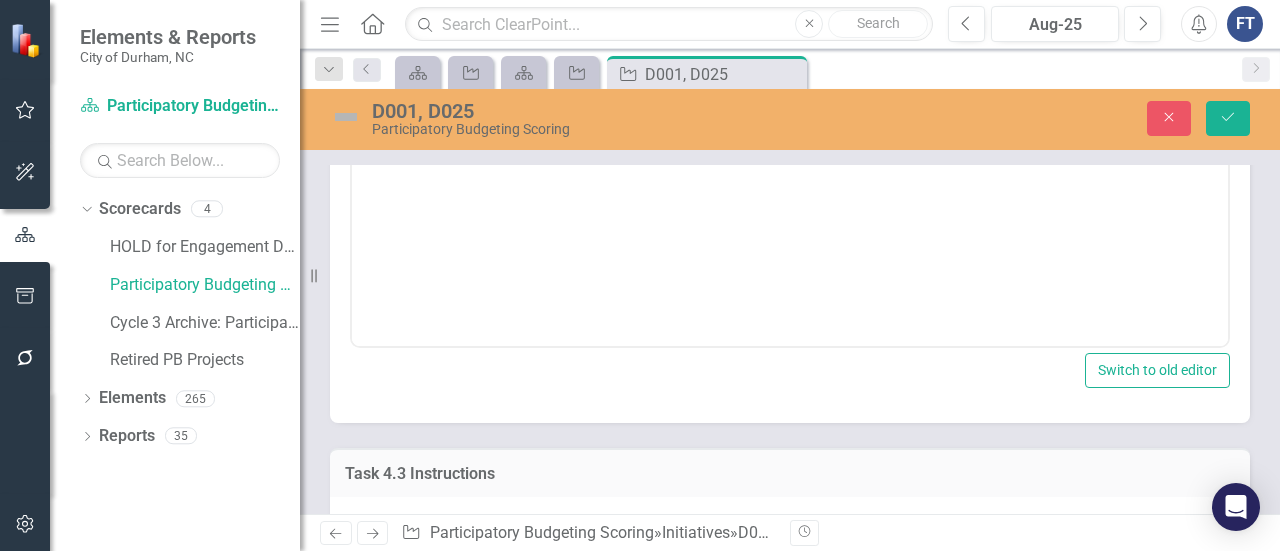 scroll, scrollTop: 0, scrollLeft: 0, axis: both 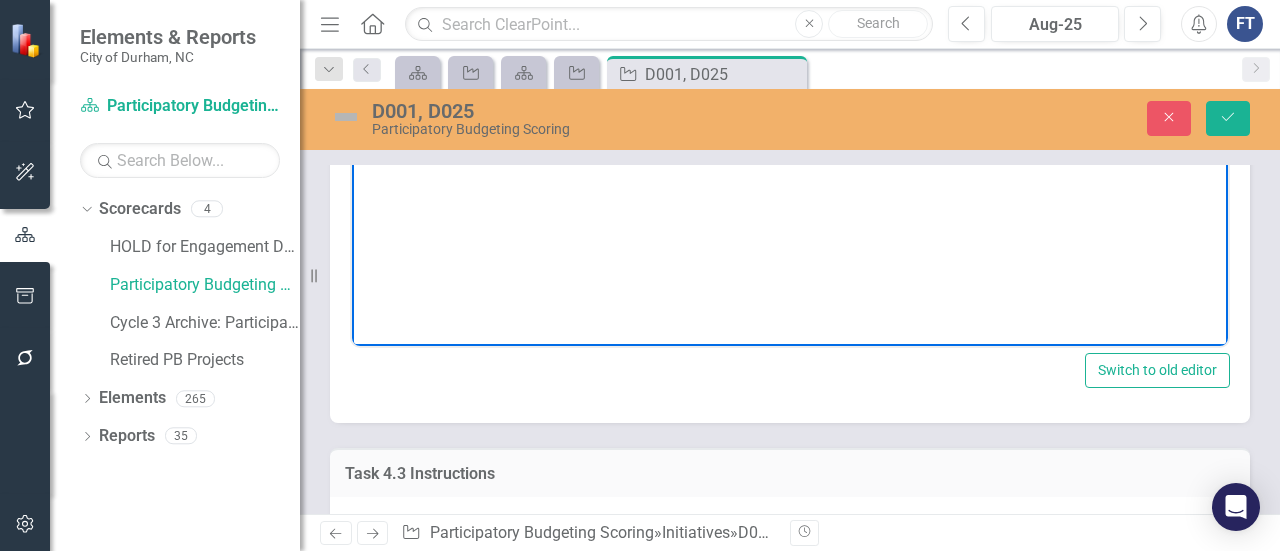 click at bounding box center (790, 148) 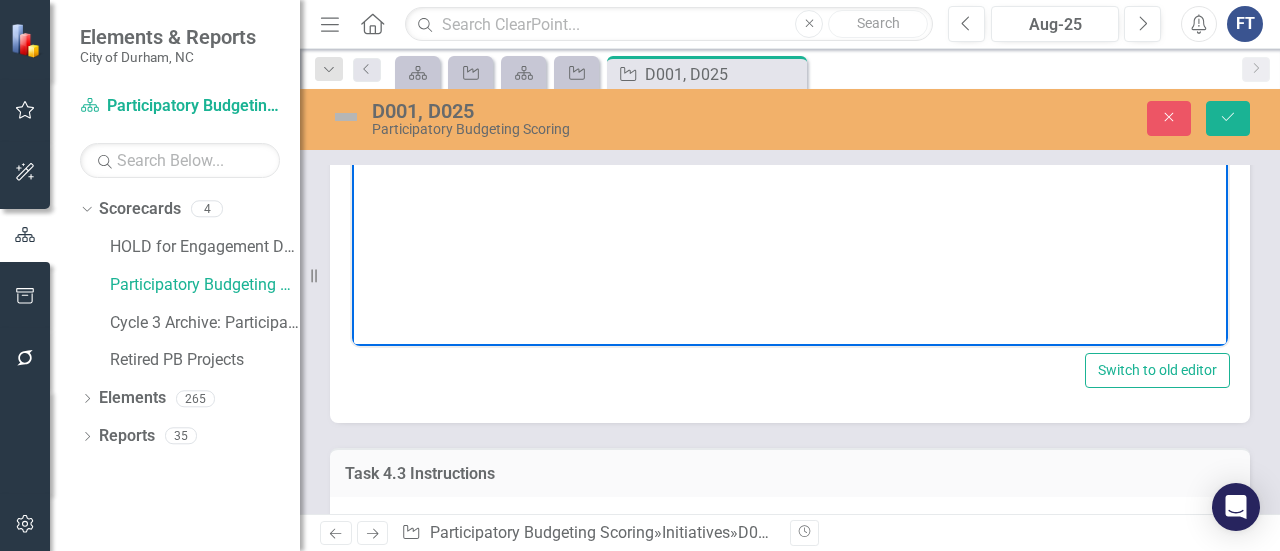 type 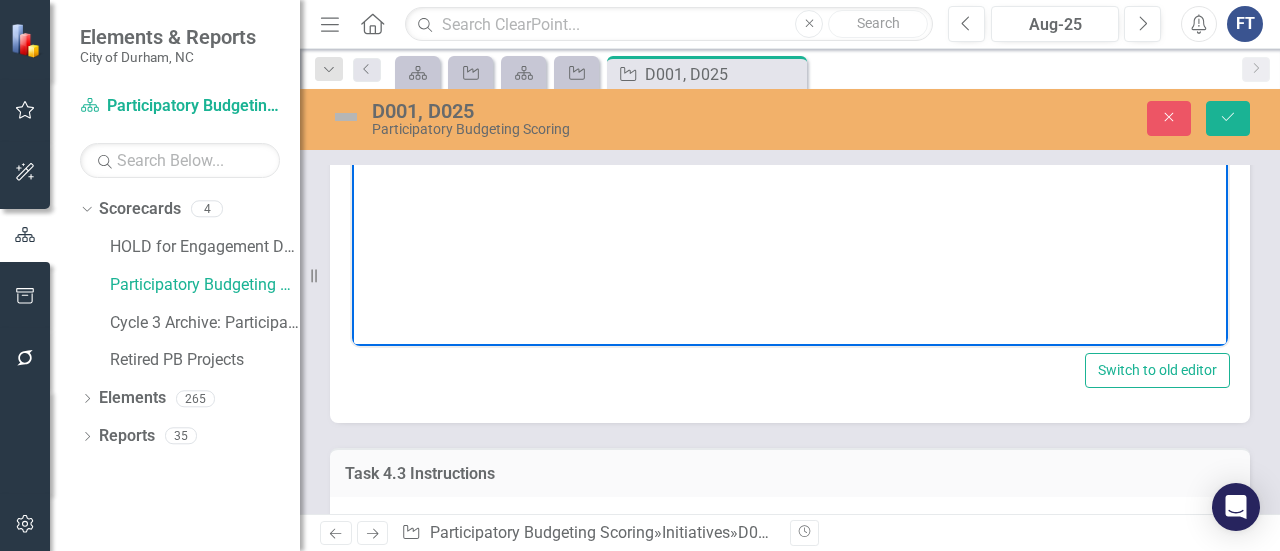 drag, startPoint x: 404, startPoint y: 42, endPoint x: 454, endPoint y: 47, distance: 50.24938 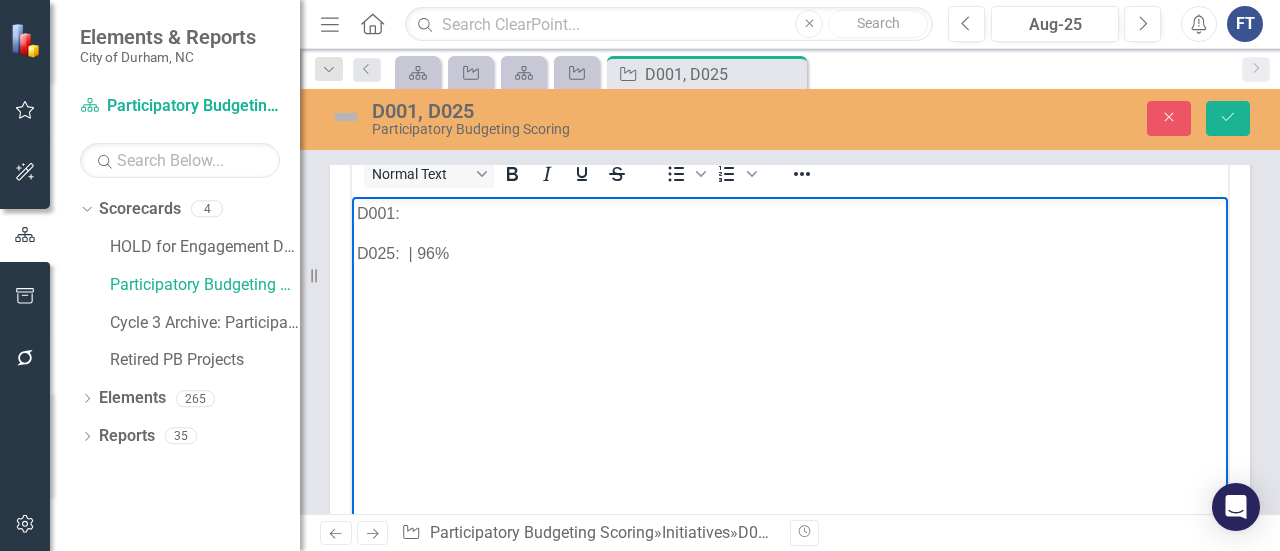 scroll, scrollTop: 4500, scrollLeft: 0, axis: vertical 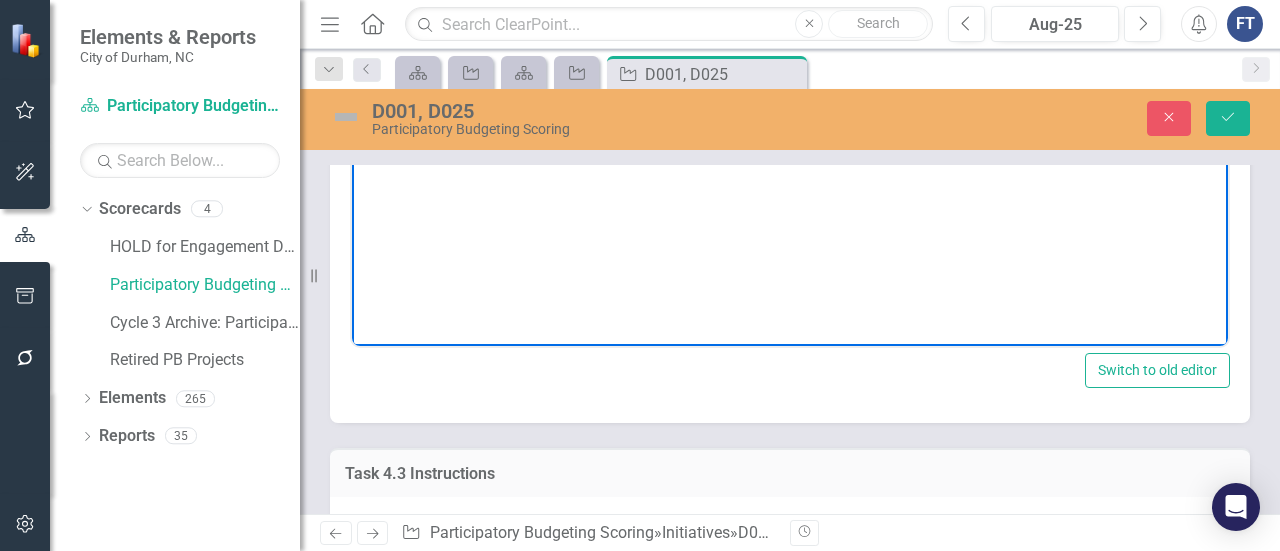 drag, startPoint x: 403, startPoint y: 56, endPoint x: 414, endPoint y: 72, distance: 19.416489 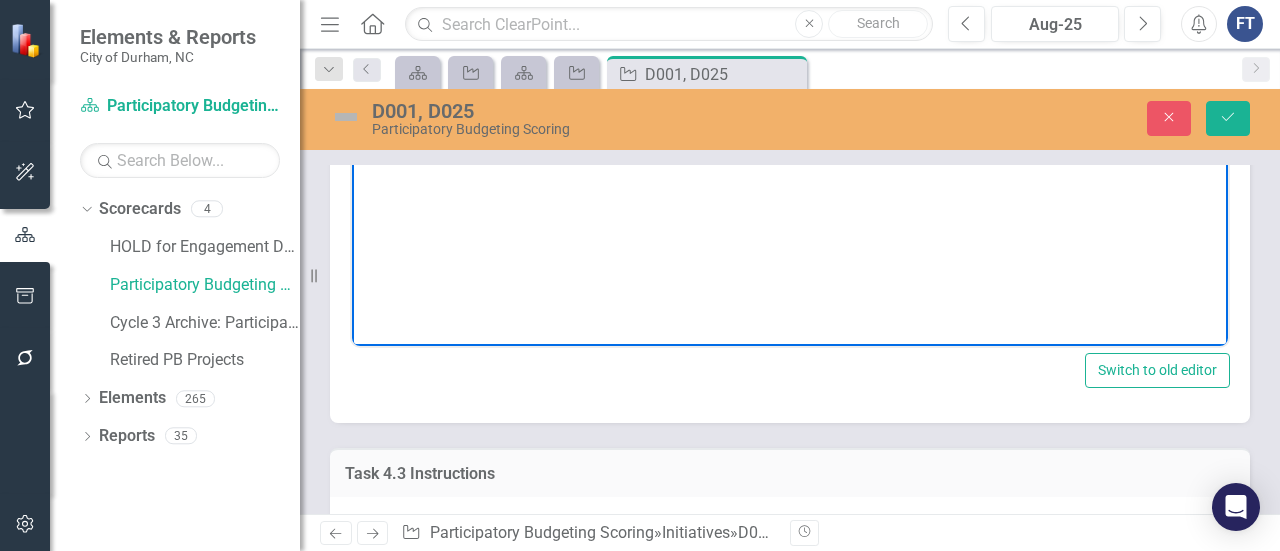 click on "D025:  | 96%" at bounding box center (790, 55) 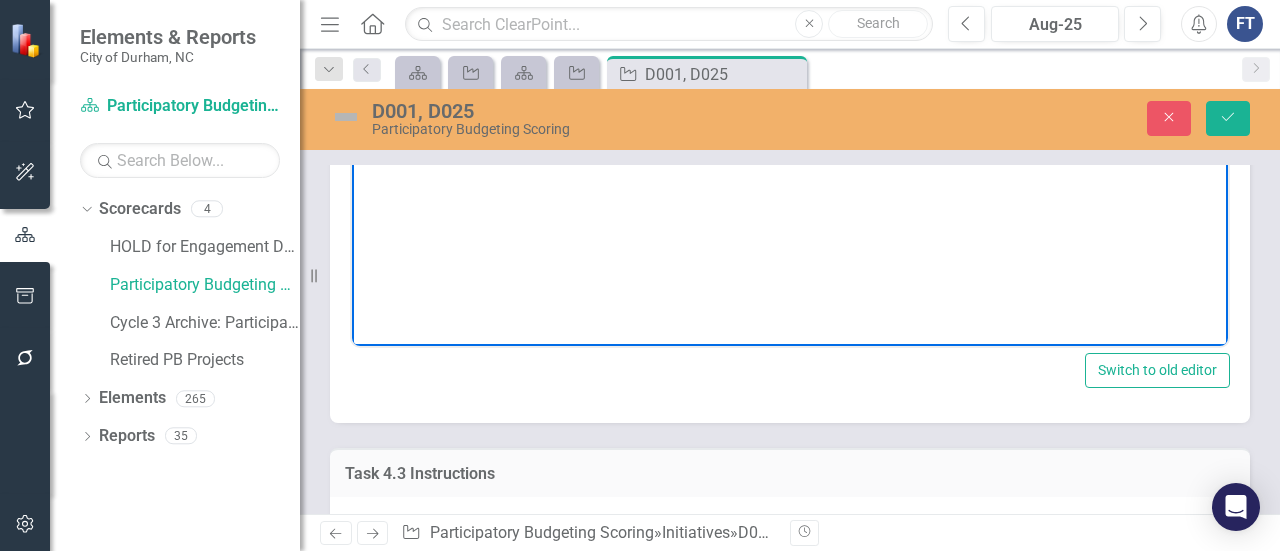 click on "D025:5  | 96%" at bounding box center [790, 55] 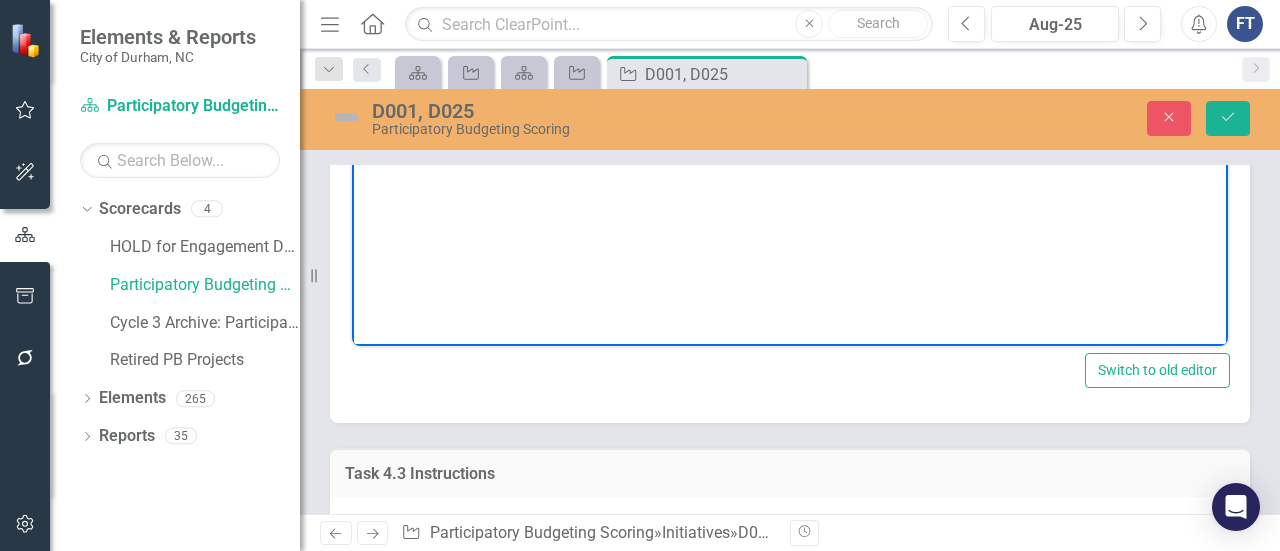 click on "D025: 5  | 96%" at bounding box center [790, 55] 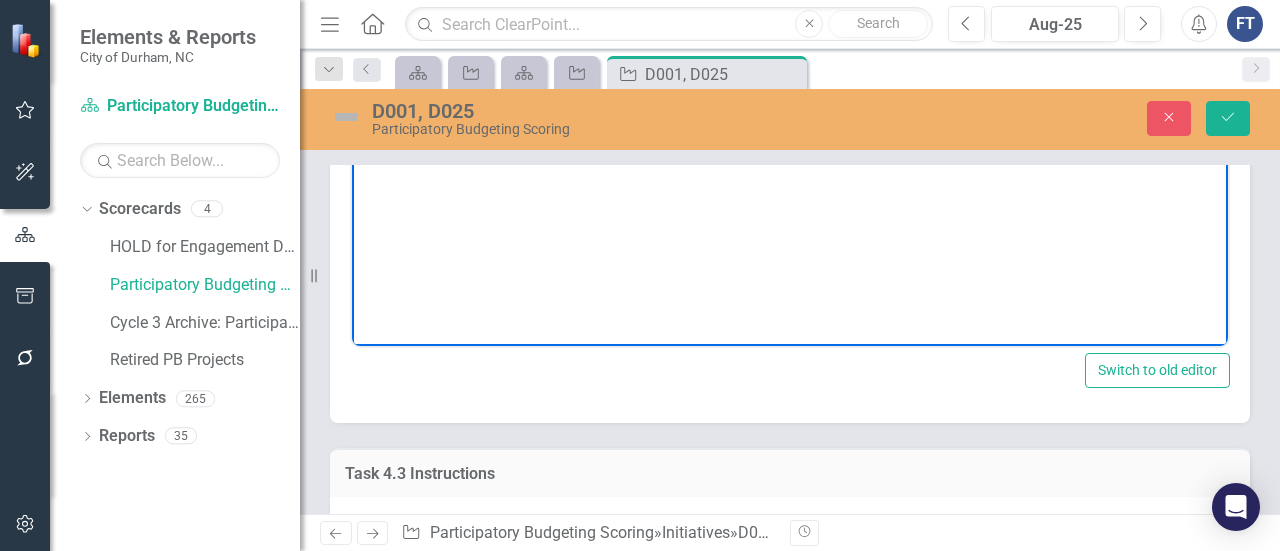 click on "D001:" at bounding box center (790, 15) 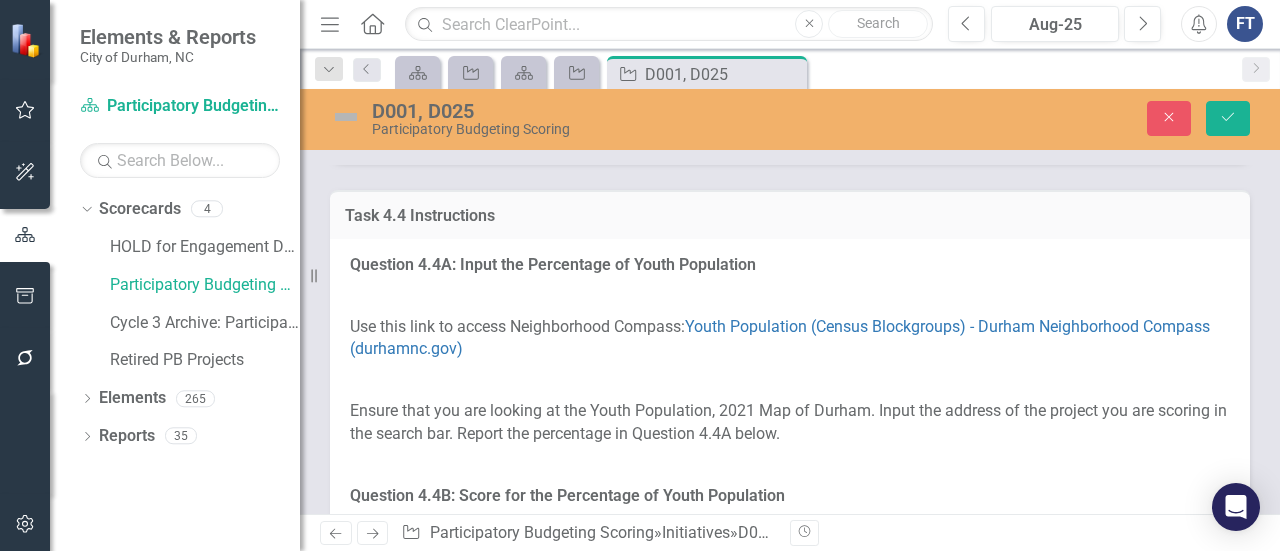 scroll, scrollTop: 5800, scrollLeft: 0, axis: vertical 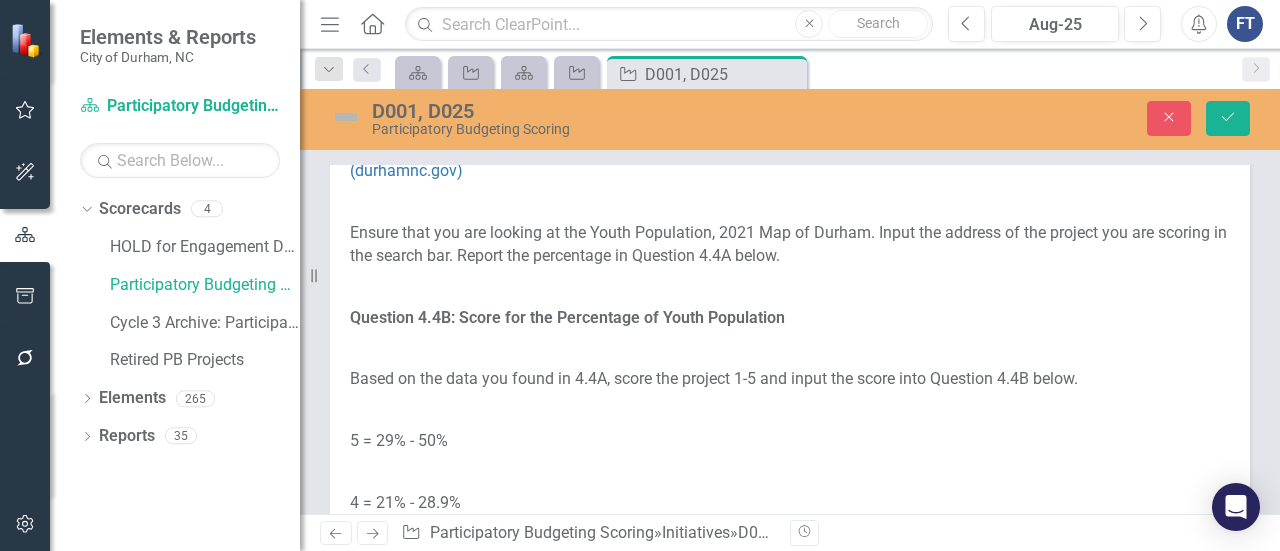 click at bounding box center [790, -42] 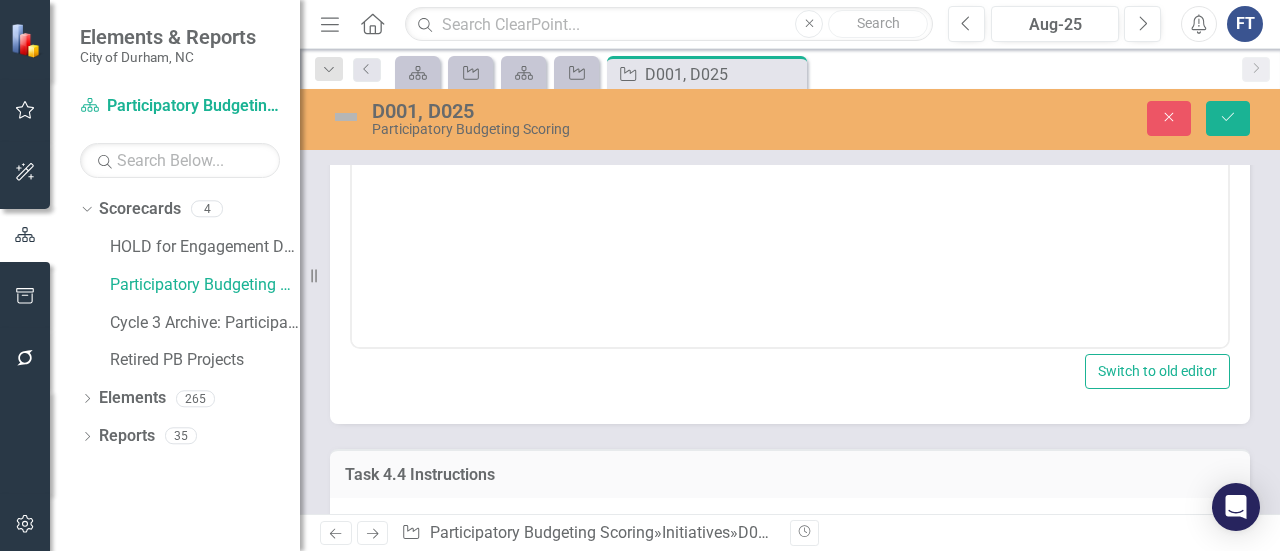 scroll, scrollTop: 0, scrollLeft: 0, axis: both 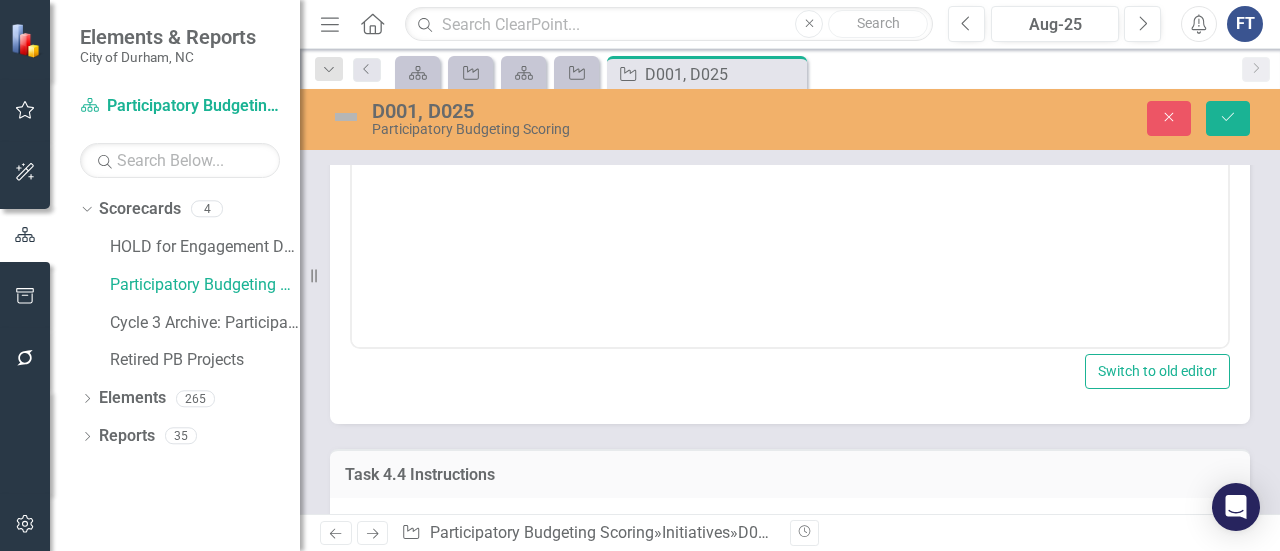 click on "Normal Text To open the popup, press Shift+Enter To open the popup, press Shift+Enter" at bounding box center [790, -26] 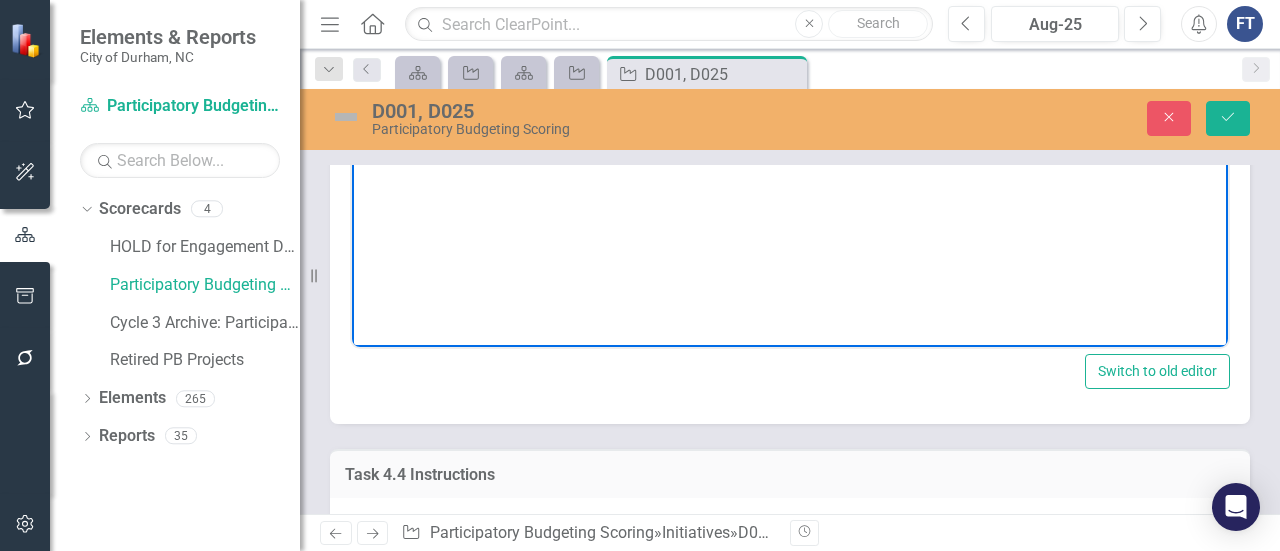 click at bounding box center [790, 16] 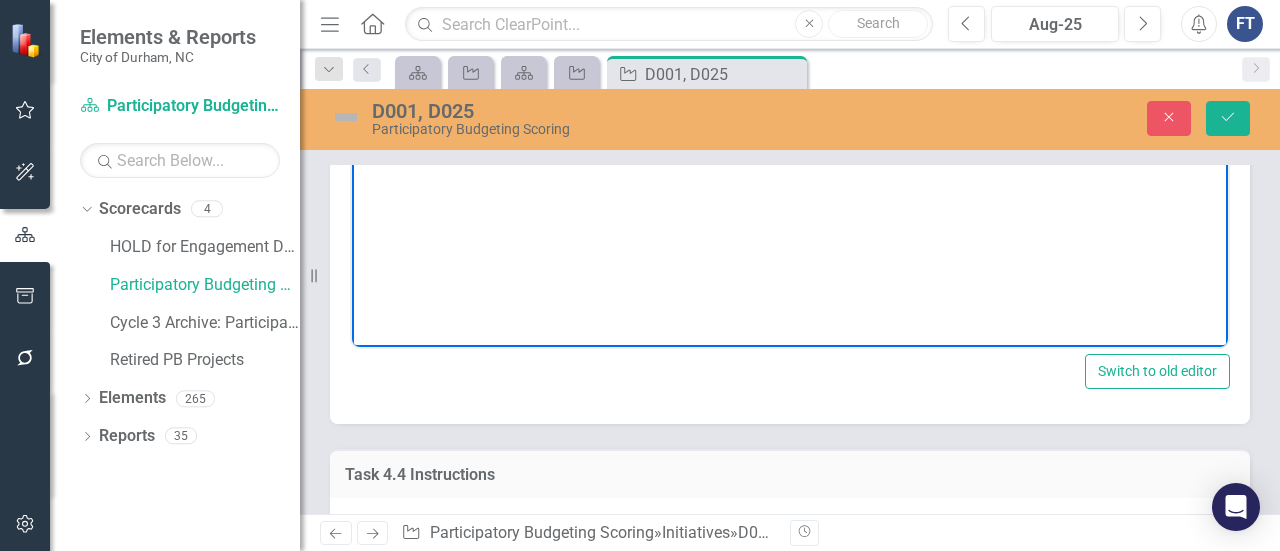 click on "D001:" at bounding box center [790, 16] 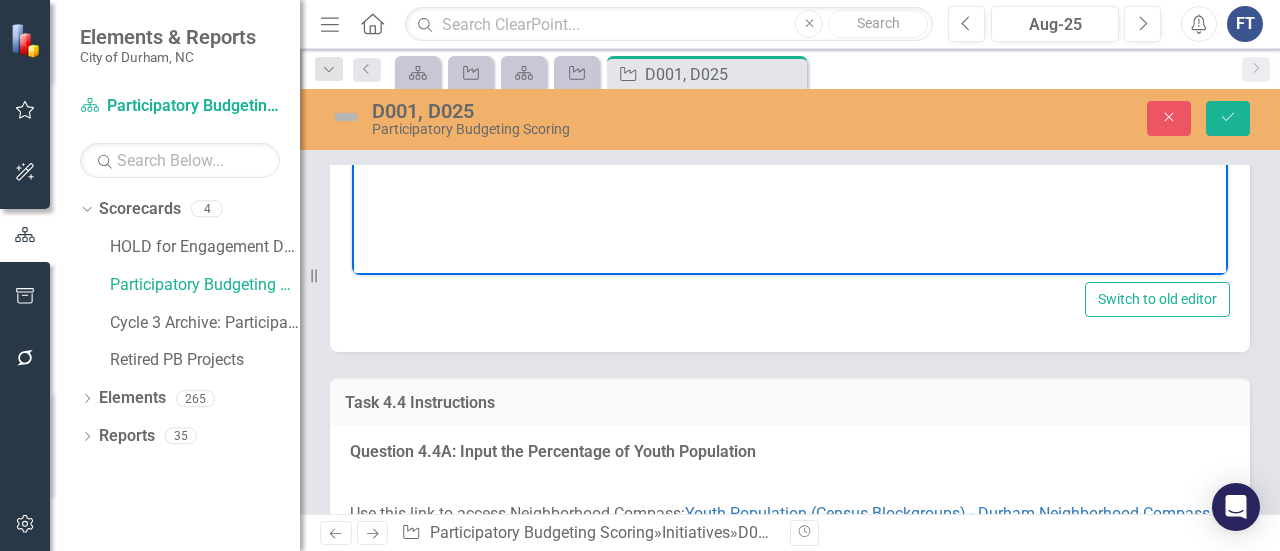 scroll, scrollTop: 5900, scrollLeft: 0, axis: vertical 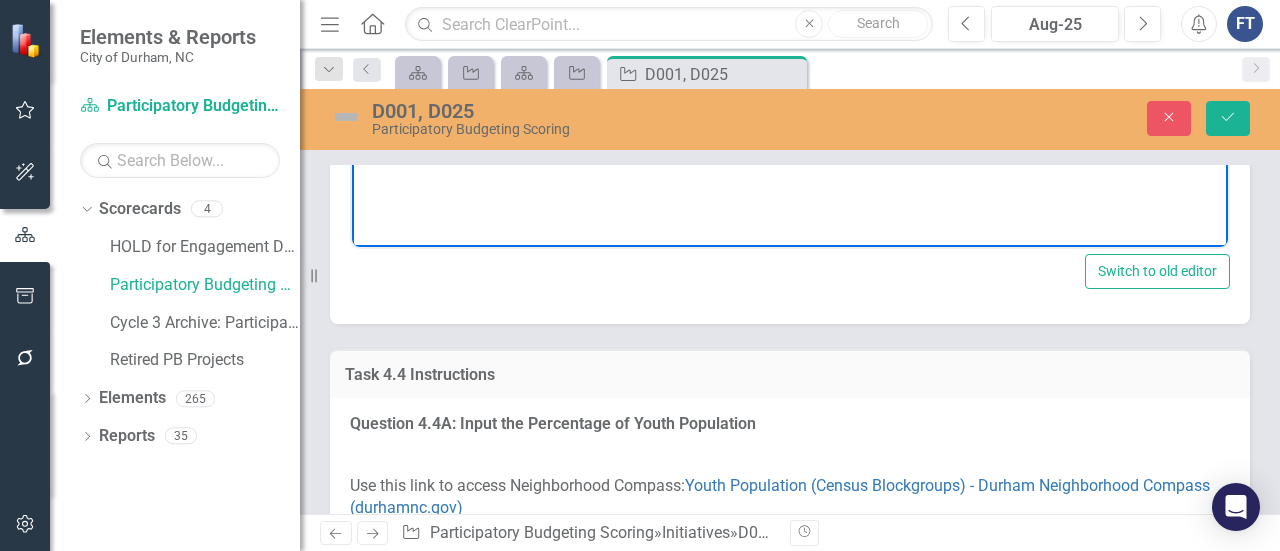 click on "D001:  D025:" at bounding box center [790, 49] 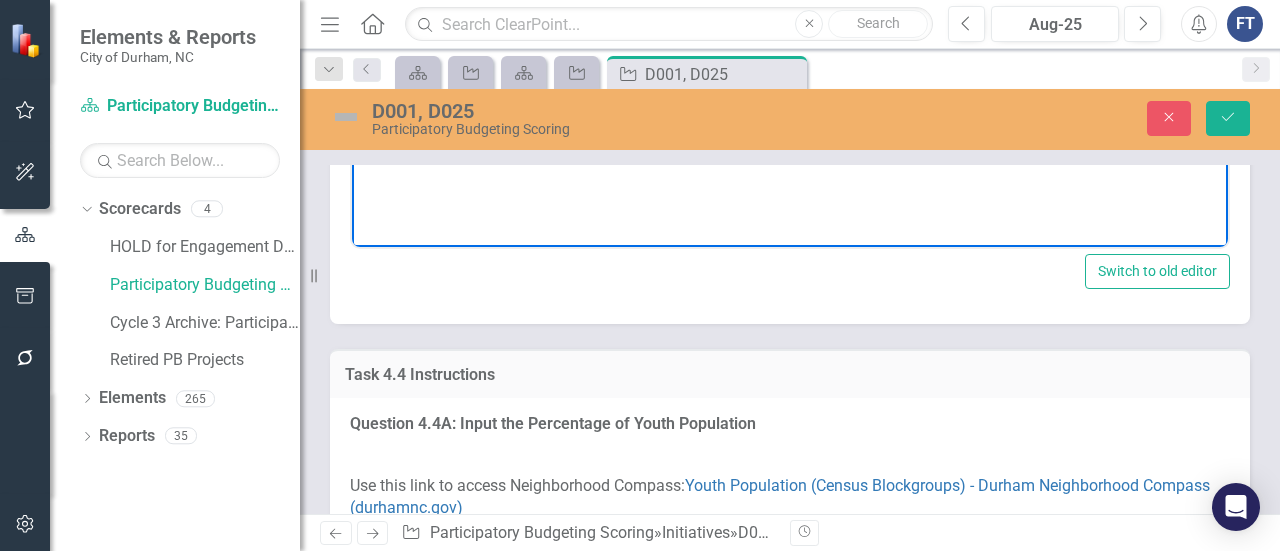 click on "D001: 2 | 1.9% D025:" at bounding box center [790, 49] 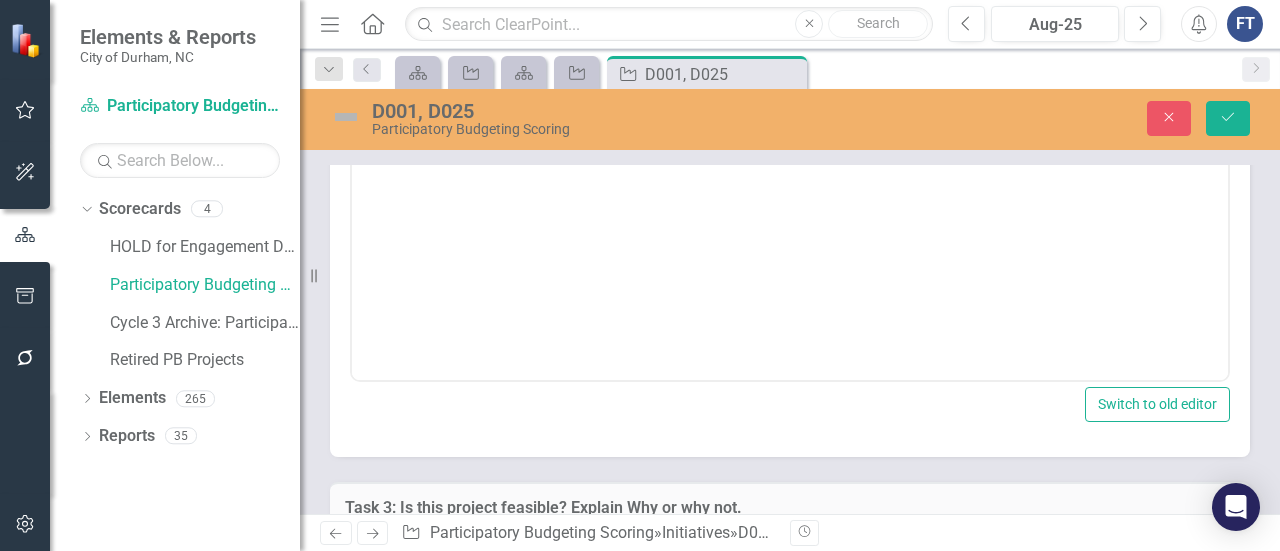 scroll, scrollTop: 7100, scrollLeft: 0, axis: vertical 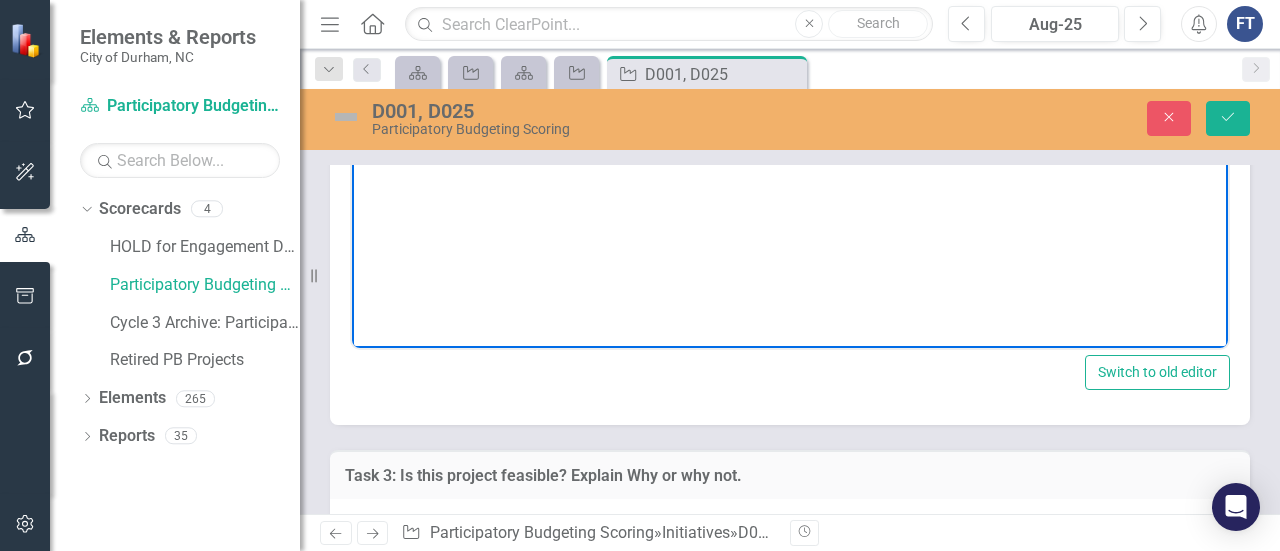 click at bounding box center [790, 150] 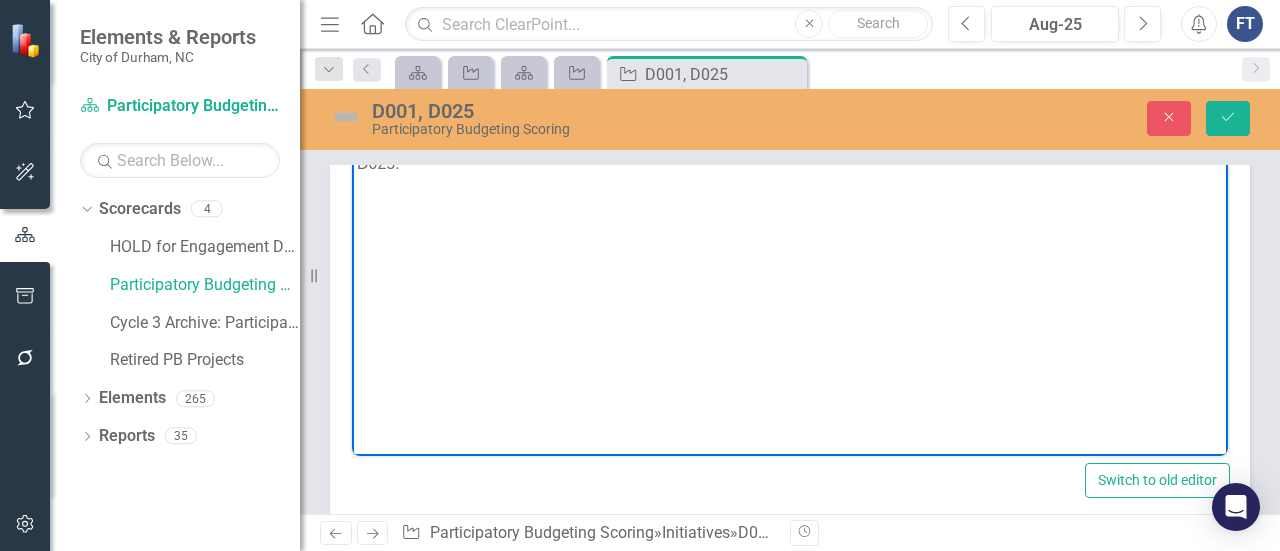 scroll, scrollTop: 7100, scrollLeft: 0, axis: vertical 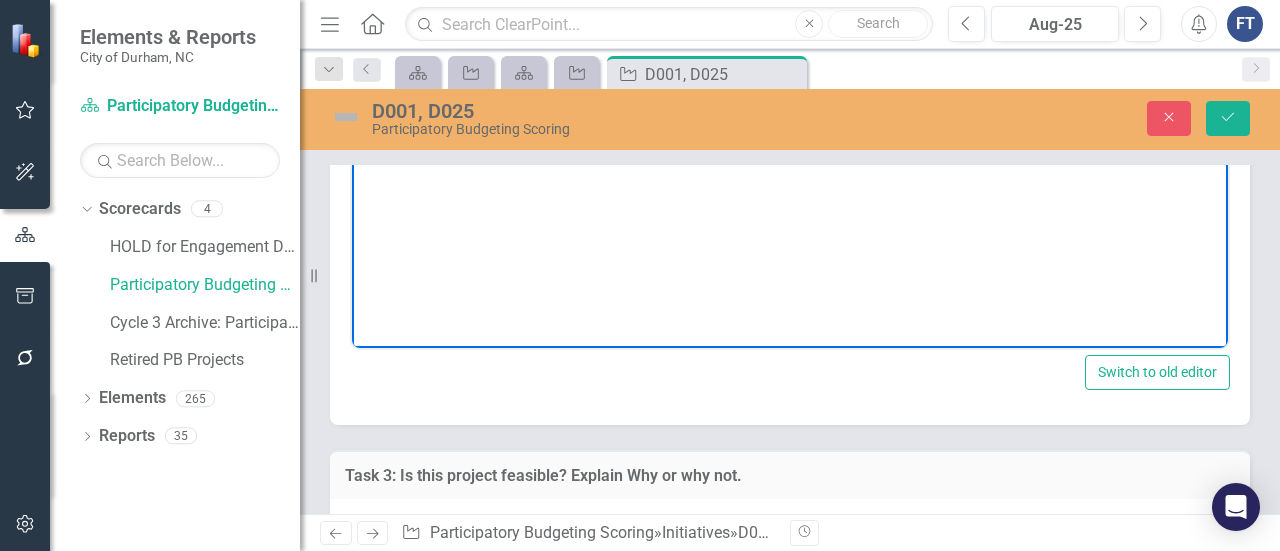 click on "D025:" at bounding box center [790, 57] 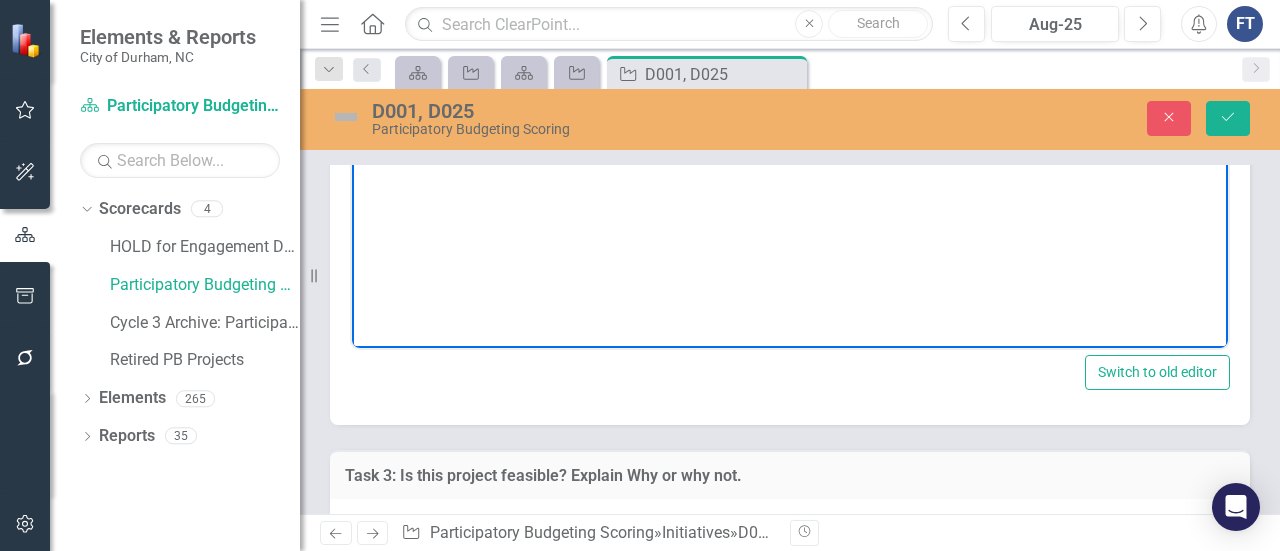 click on "D001:" at bounding box center [790, 17] 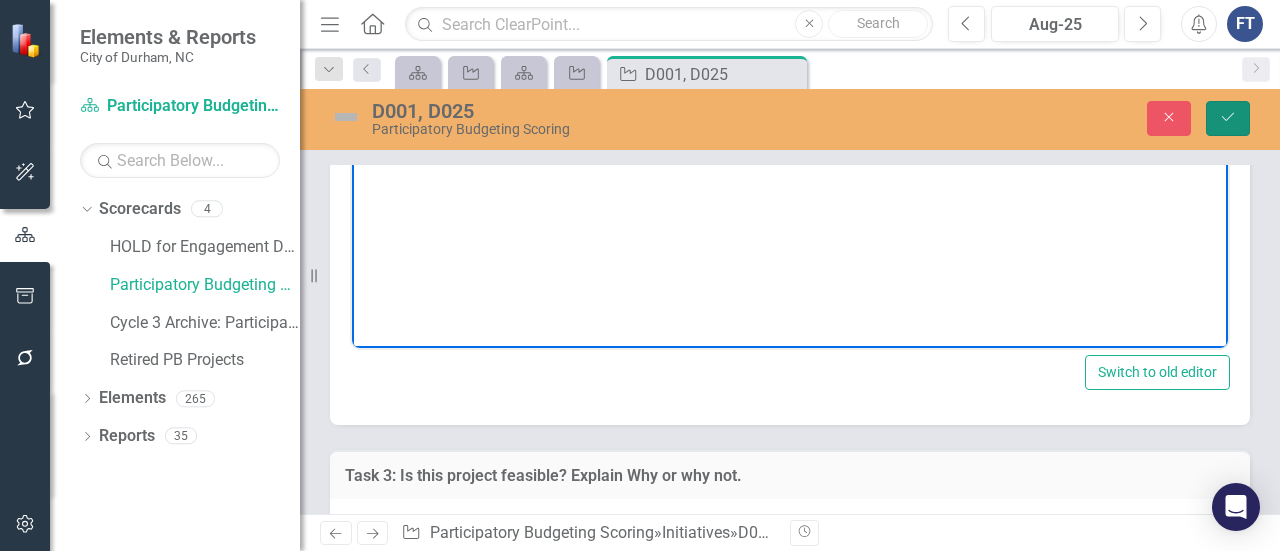 click on "Save" 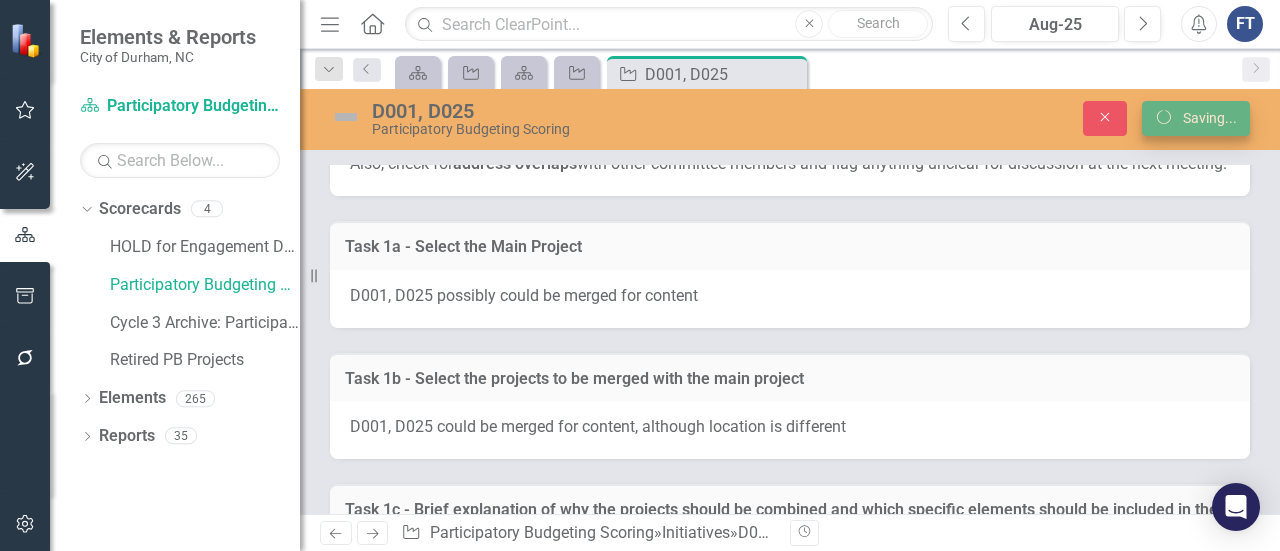 scroll, scrollTop: 5762, scrollLeft: 0, axis: vertical 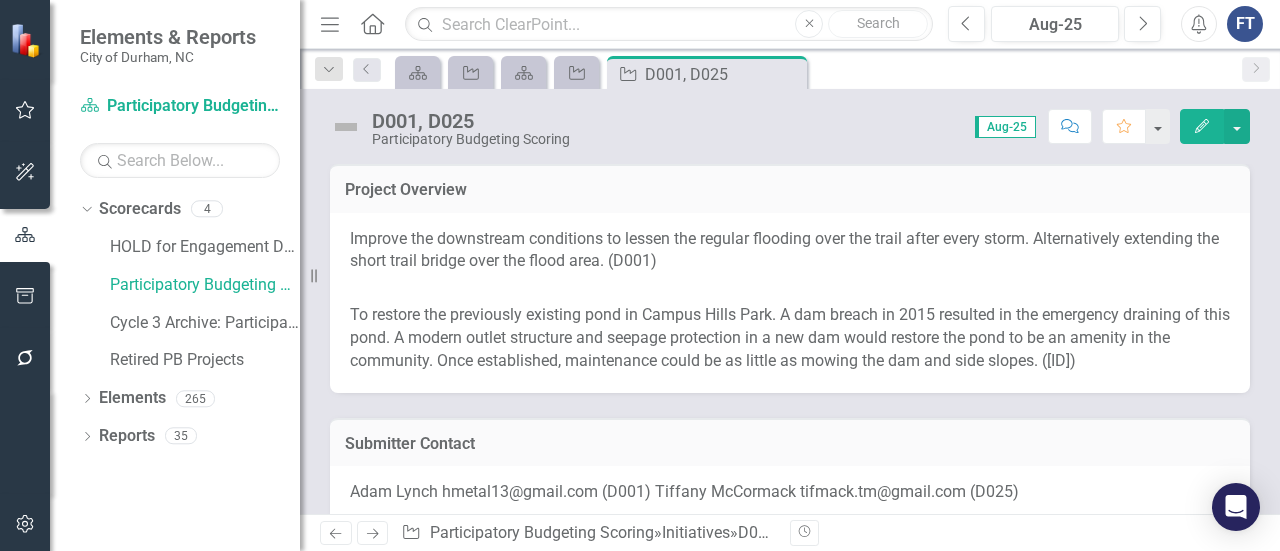 click on "Edit" 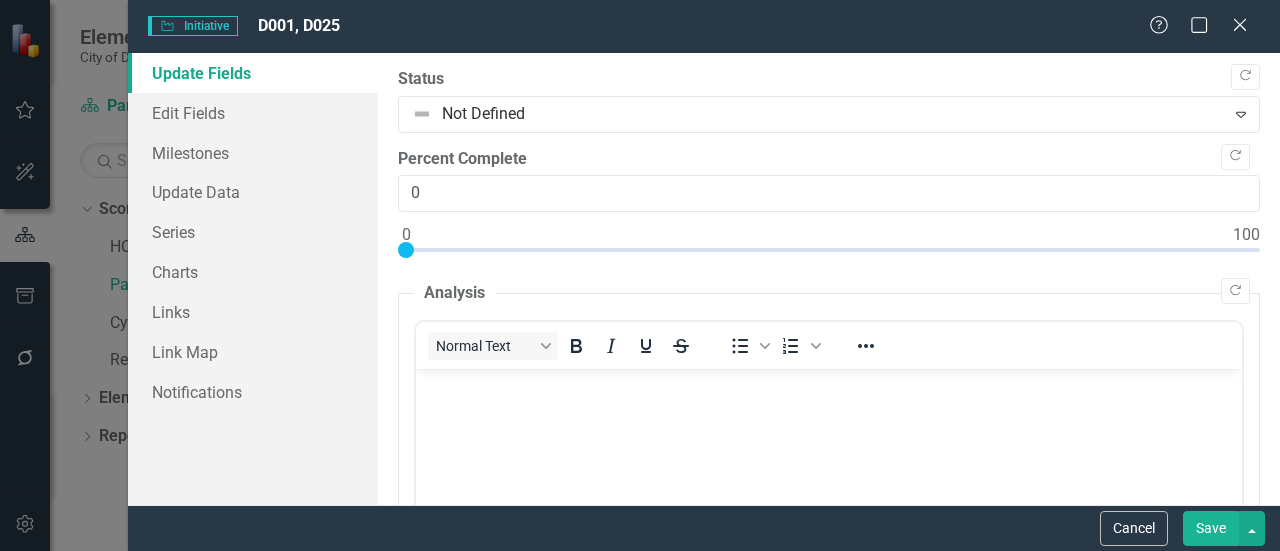 scroll, scrollTop: 0, scrollLeft: 0, axis: both 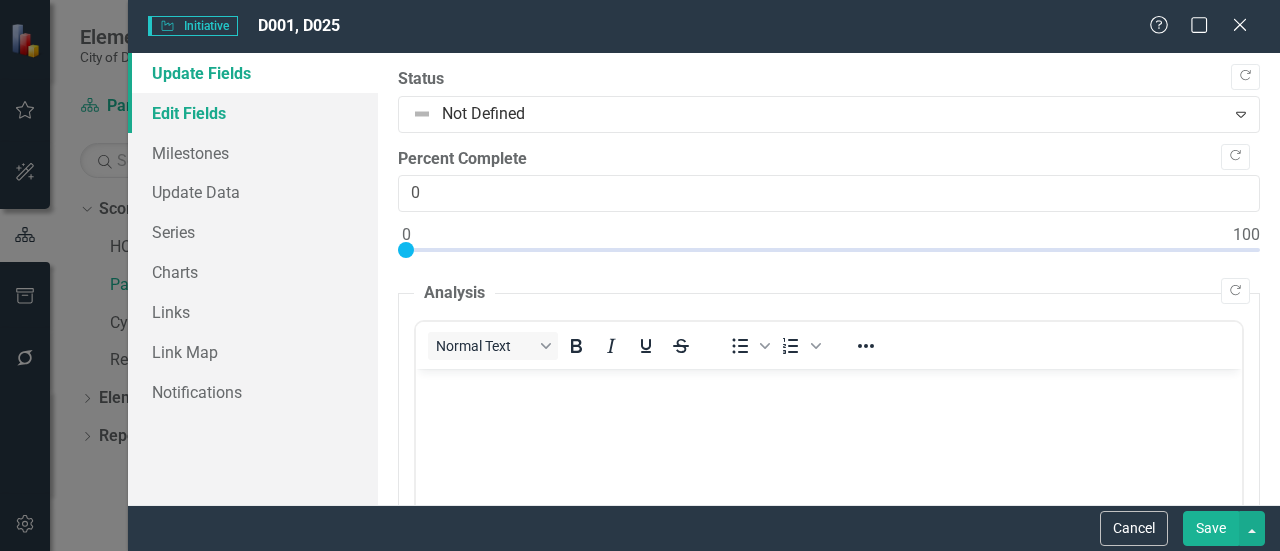 click on "Edit Fields" at bounding box center [253, 113] 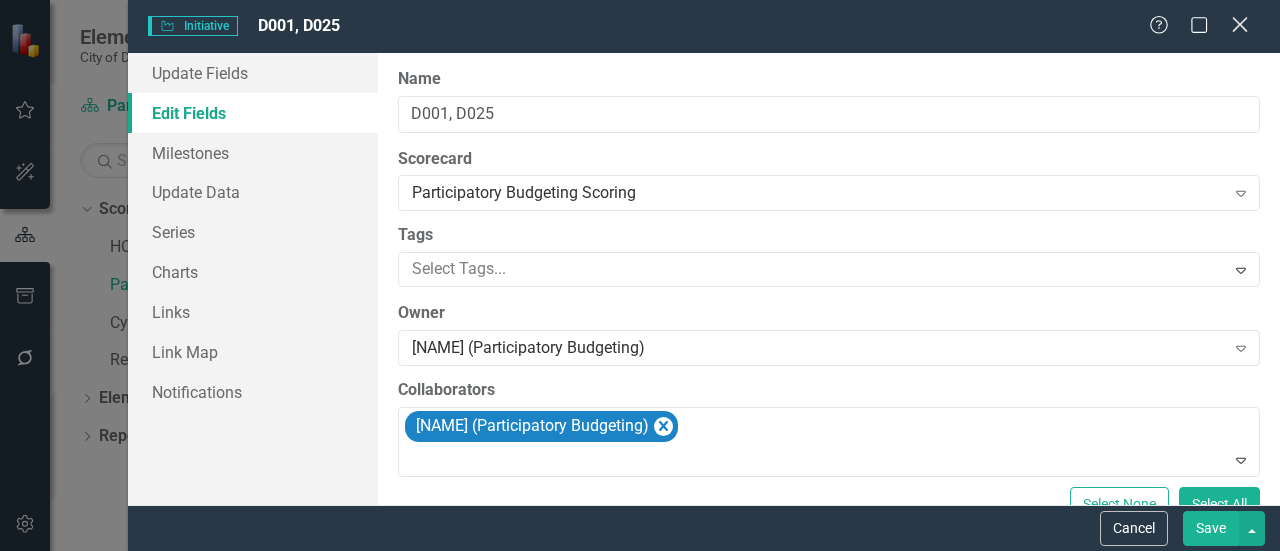 click on "Close" 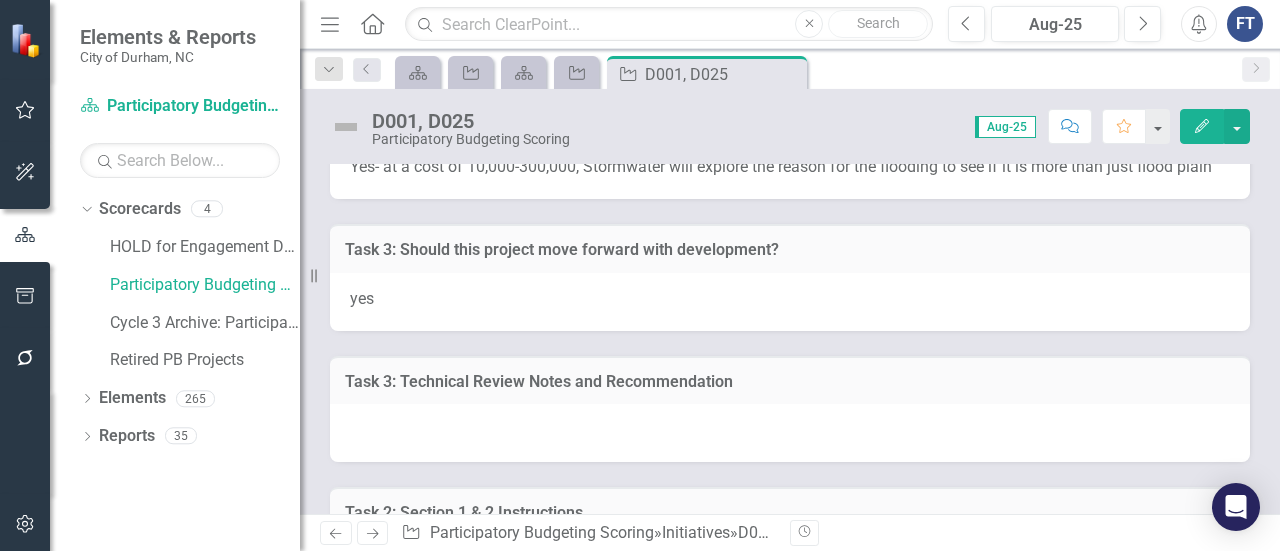 scroll, scrollTop: 5900, scrollLeft: 0, axis: vertical 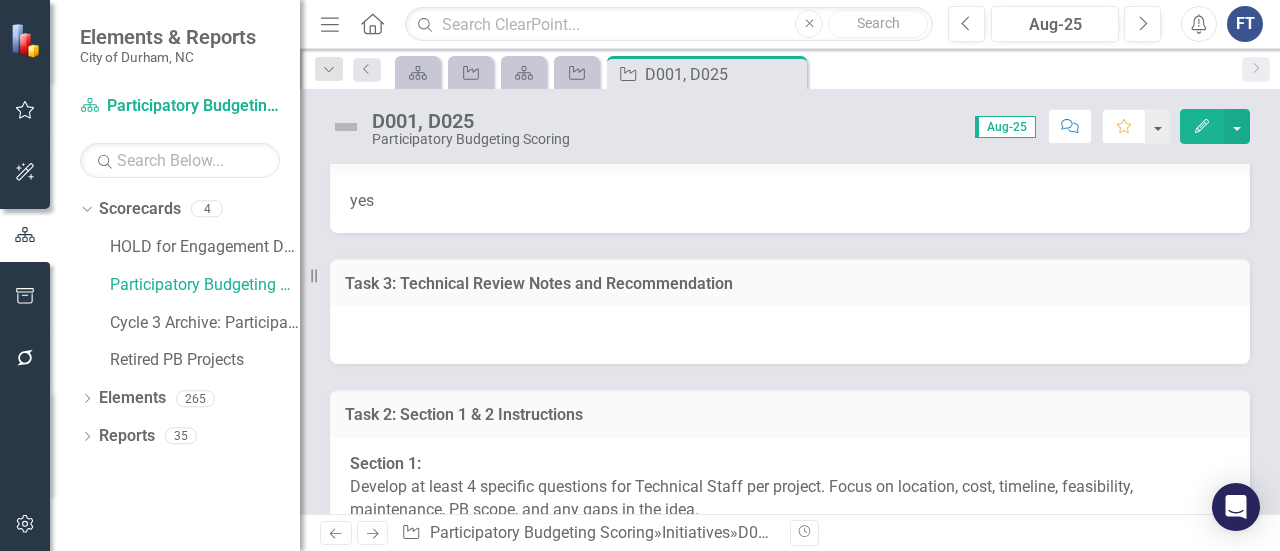 click on "D001:
D025: 4 | 21.2%" at bounding box center (790, -75) 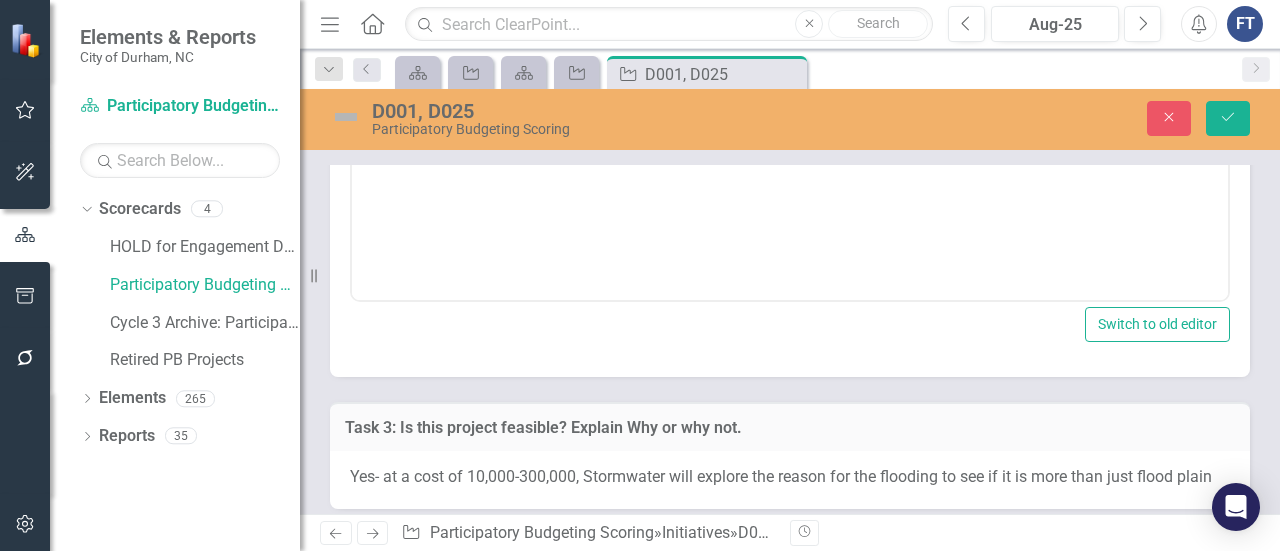 scroll, scrollTop: 0, scrollLeft: 0, axis: both 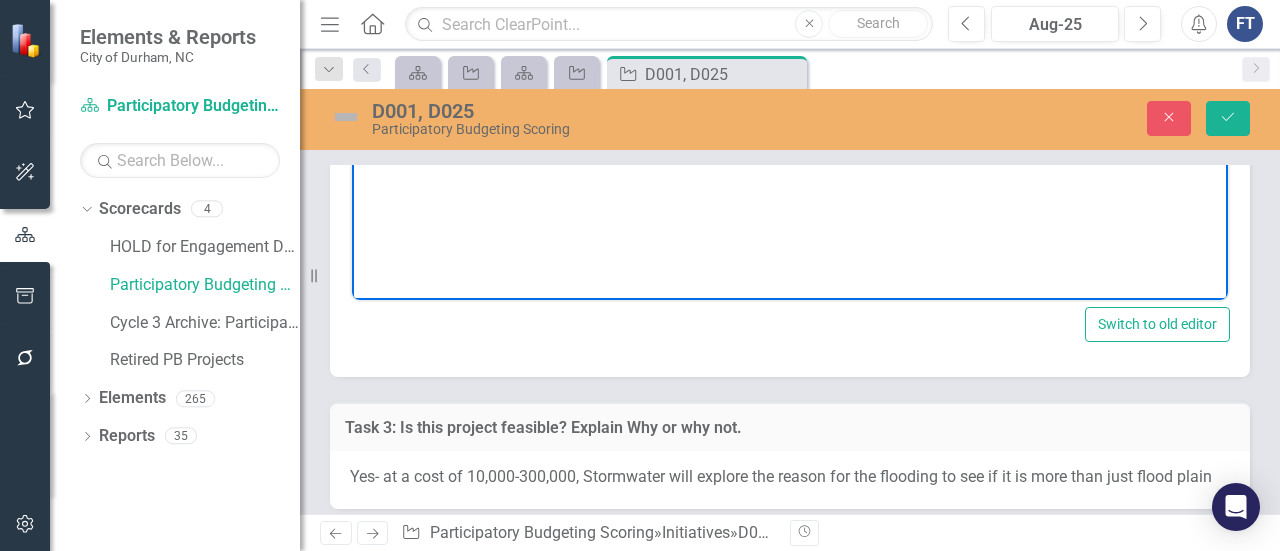 click on "D001:" at bounding box center [790, -31] 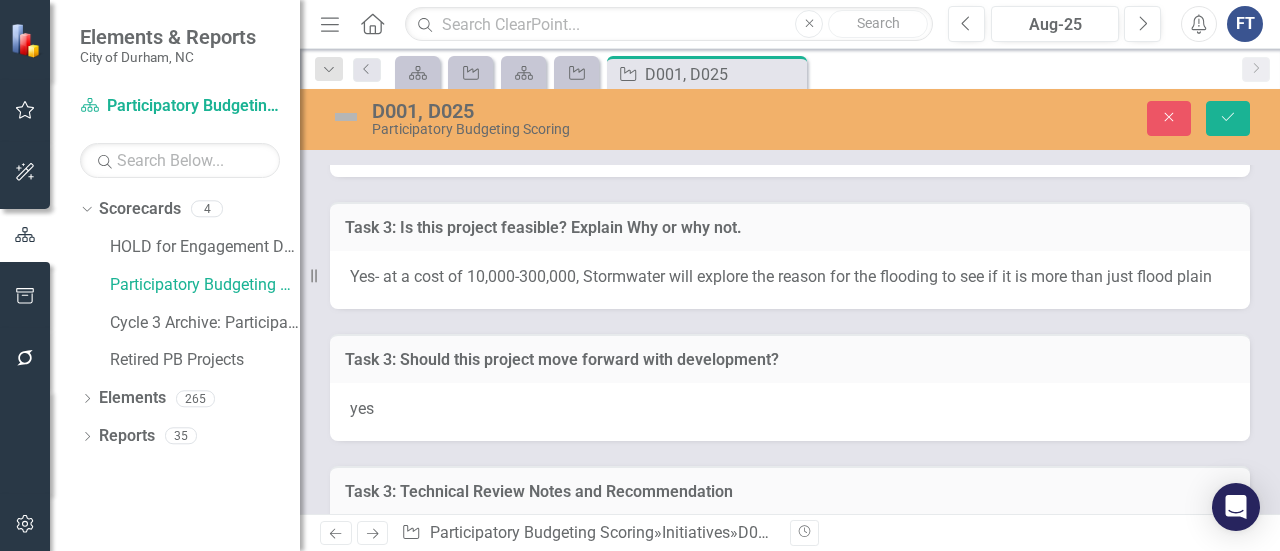 scroll, scrollTop: 6000, scrollLeft: 0, axis: vertical 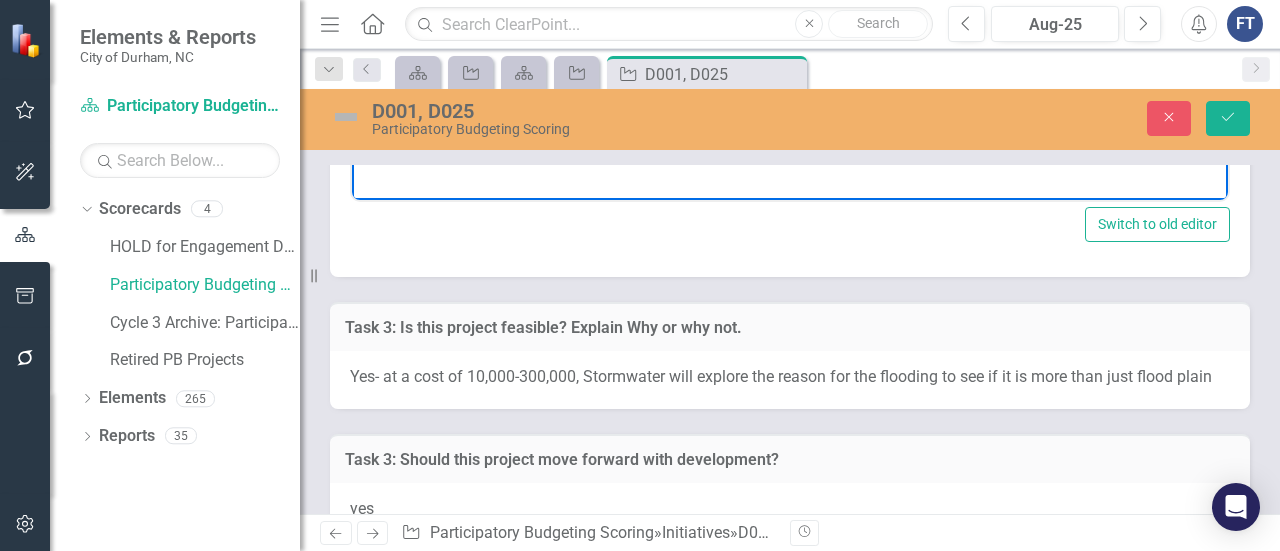 click on "D001:" at bounding box center (790, -131) 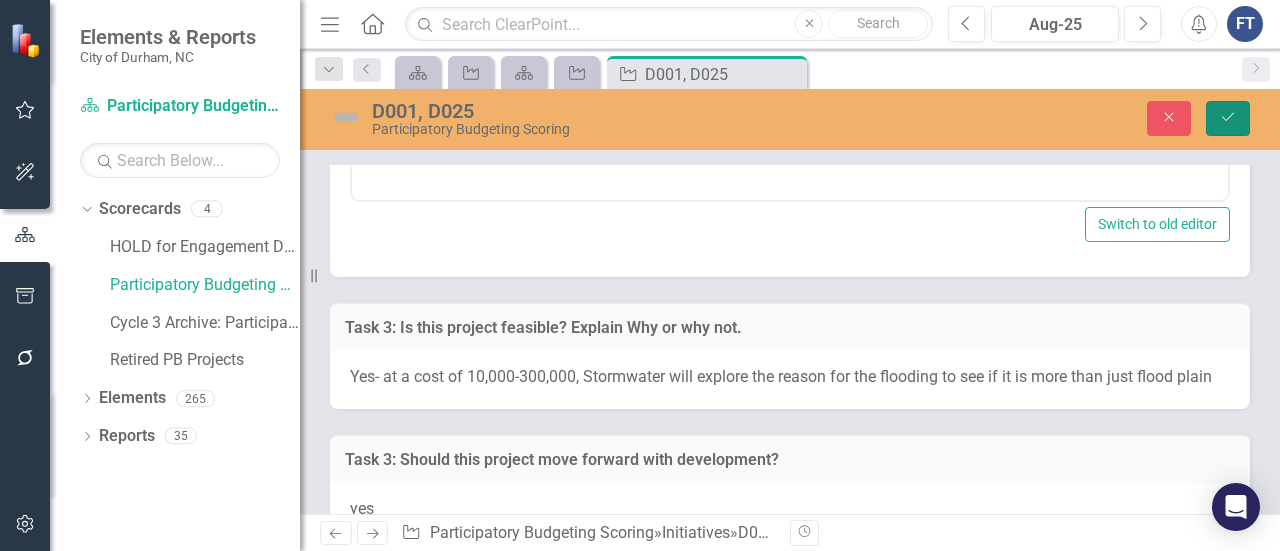 click on "Save" at bounding box center [1228, 118] 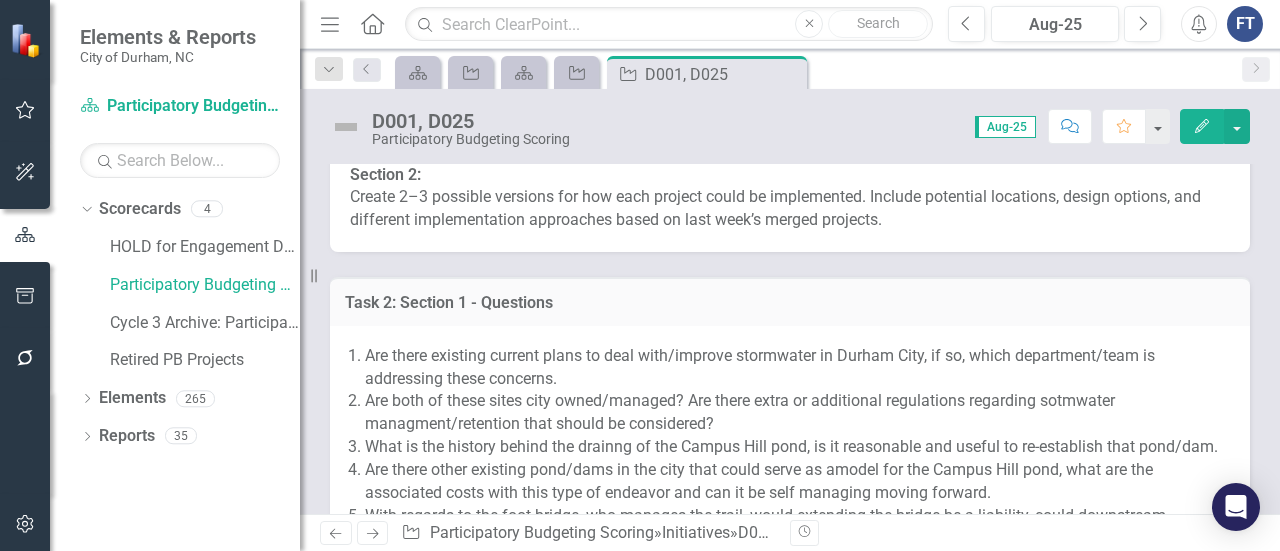 scroll, scrollTop: 6100, scrollLeft: 0, axis: vertical 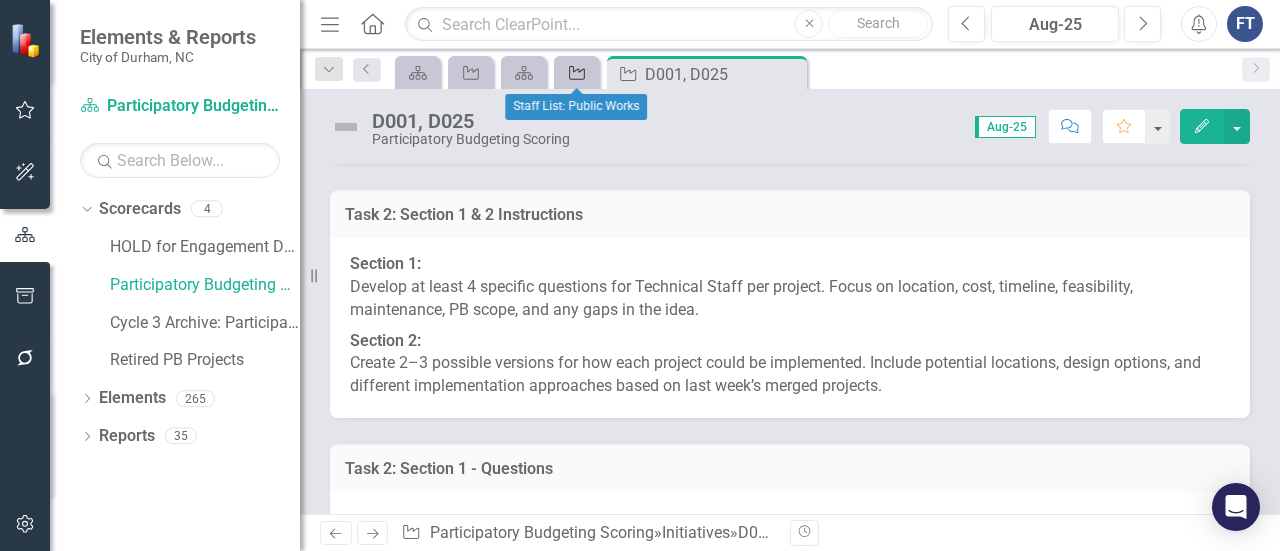 click on "Initiative" 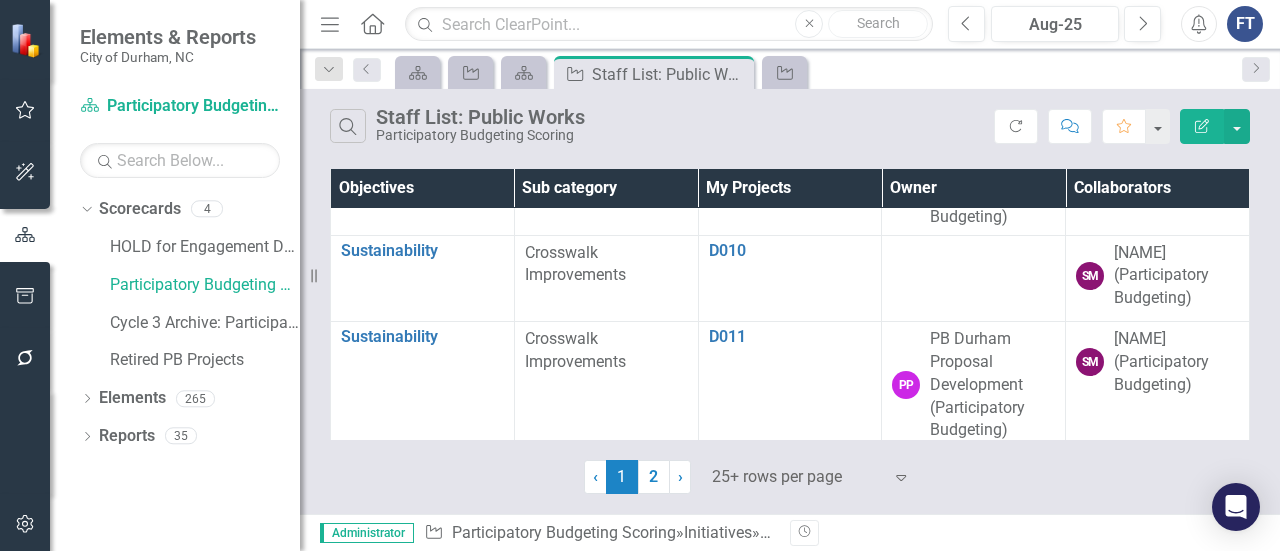scroll, scrollTop: 900, scrollLeft: 0, axis: vertical 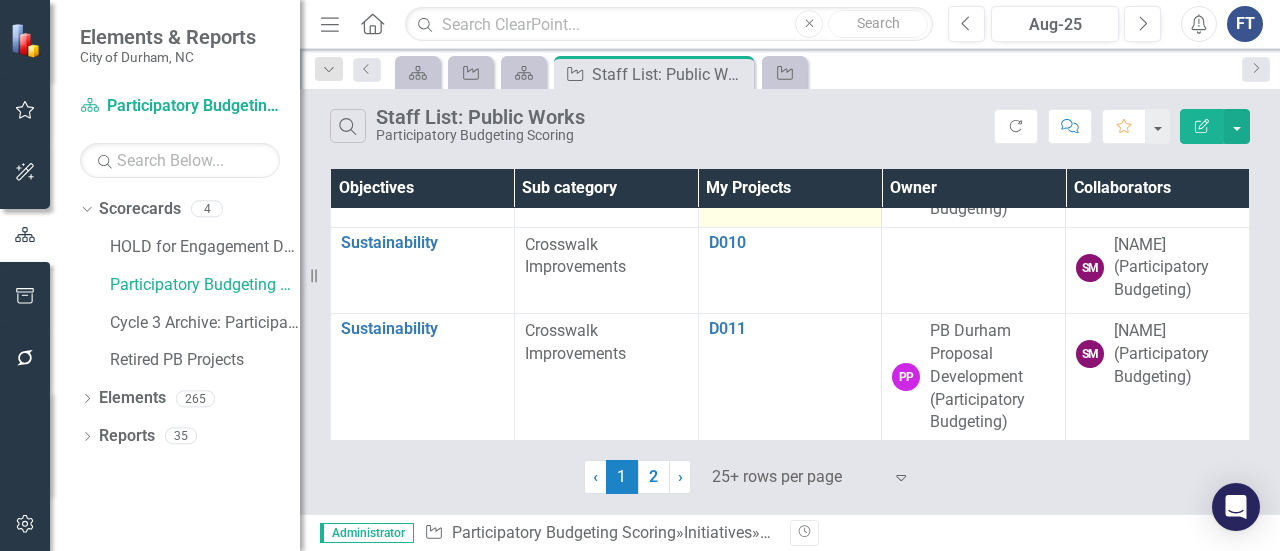 click on "D009" at bounding box center (790, 138) 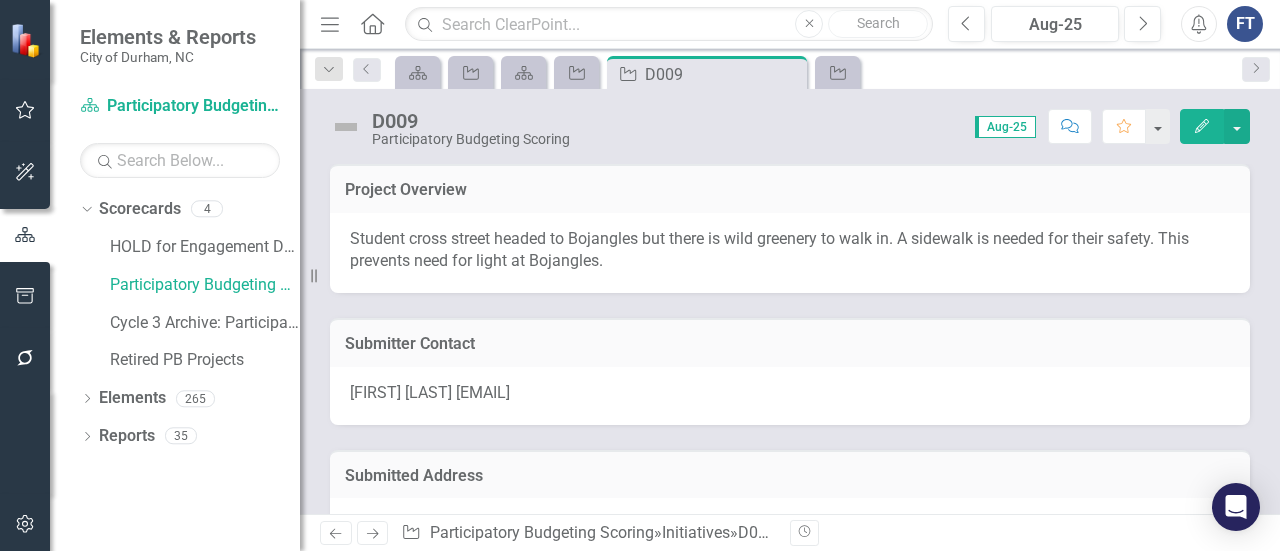 scroll, scrollTop: 300, scrollLeft: 0, axis: vertical 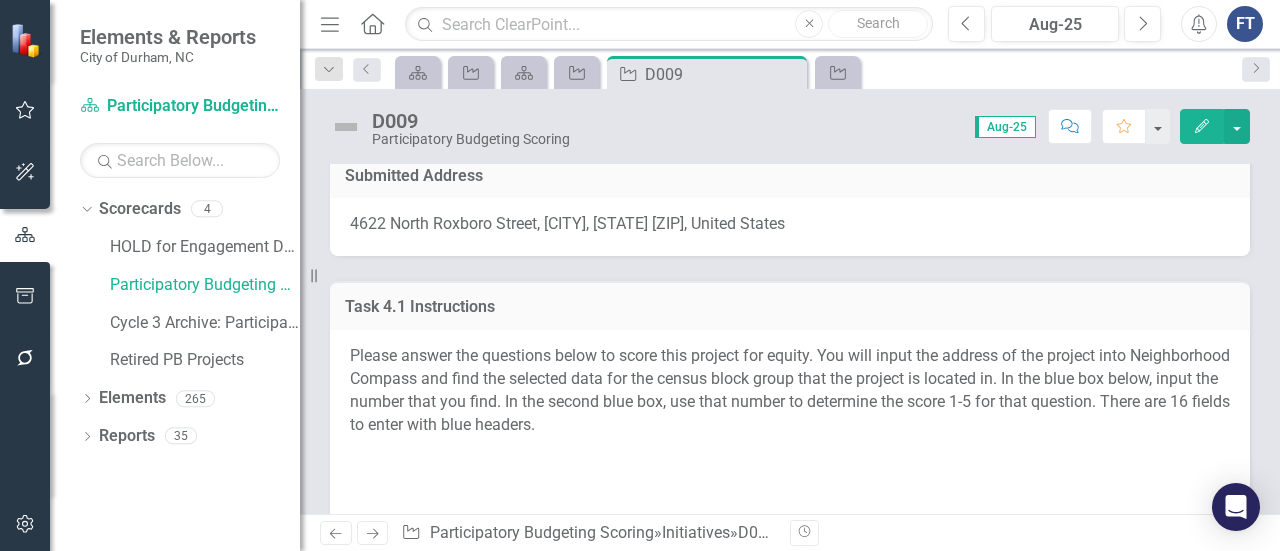 click on "4622 North Roxboro Street, [CITY], [STATE] [ZIP], United States" at bounding box center (567, 223) 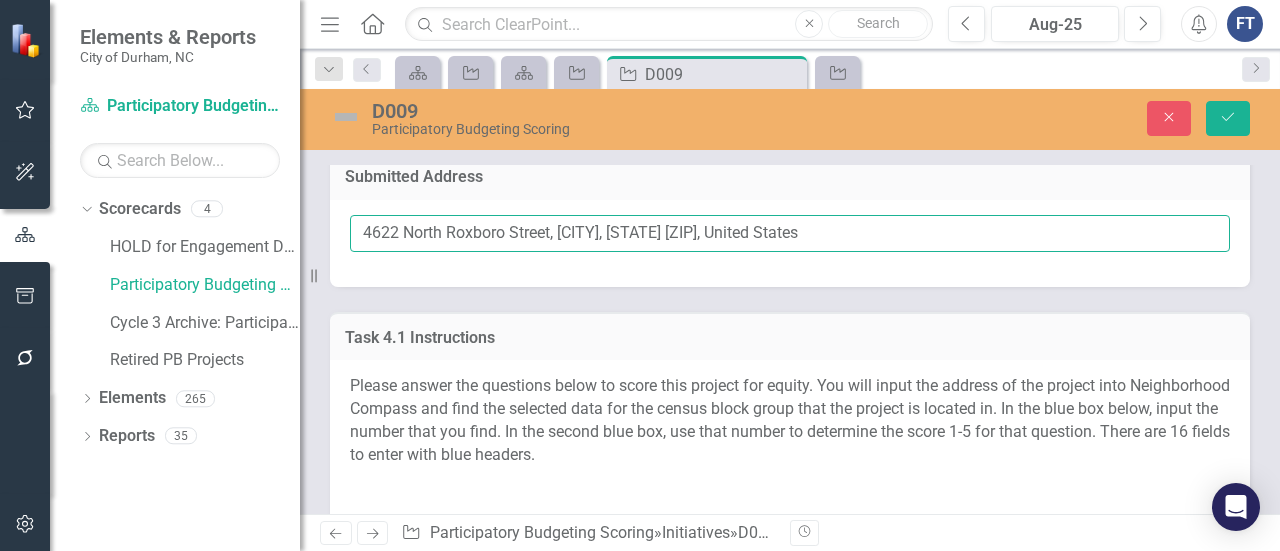 drag, startPoint x: 360, startPoint y: 234, endPoint x: 551, endPoint y: 230, distance: 191.04189 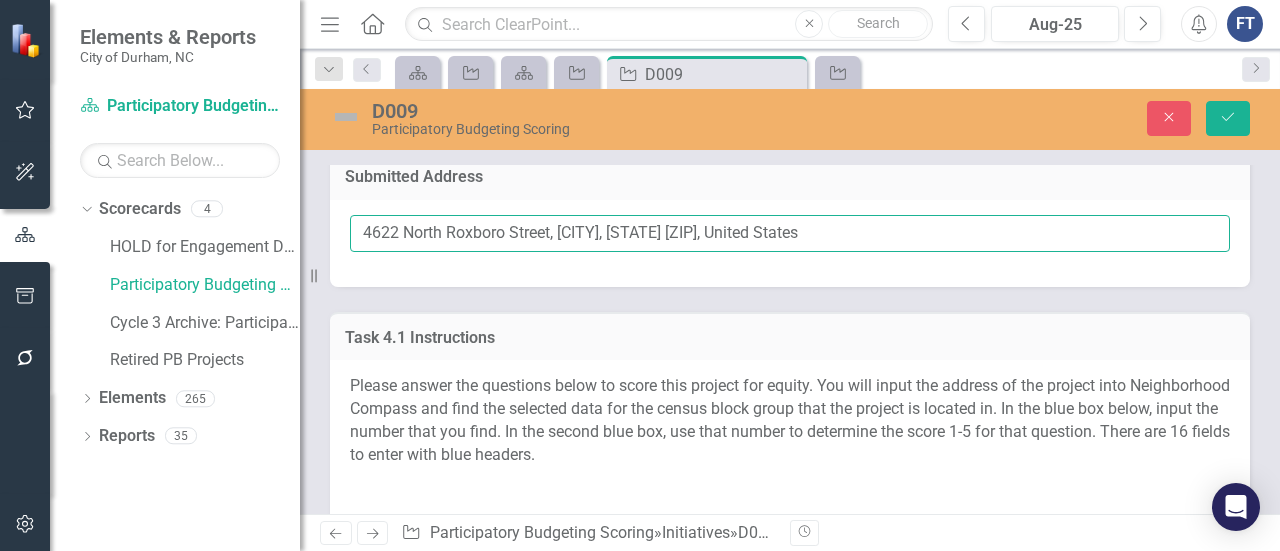click on "4622 North Roxboro Street, [CITY], [STATE] [ZIP], United States" at bounding box center (790, 233) 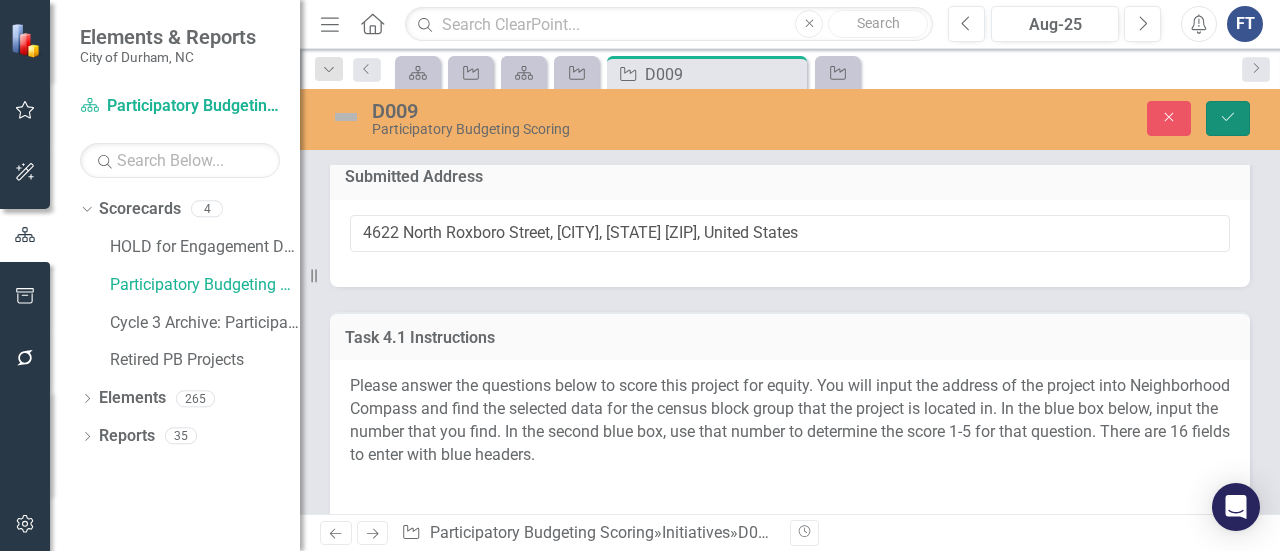 click on "Save" at bounding box center [1228, 118] 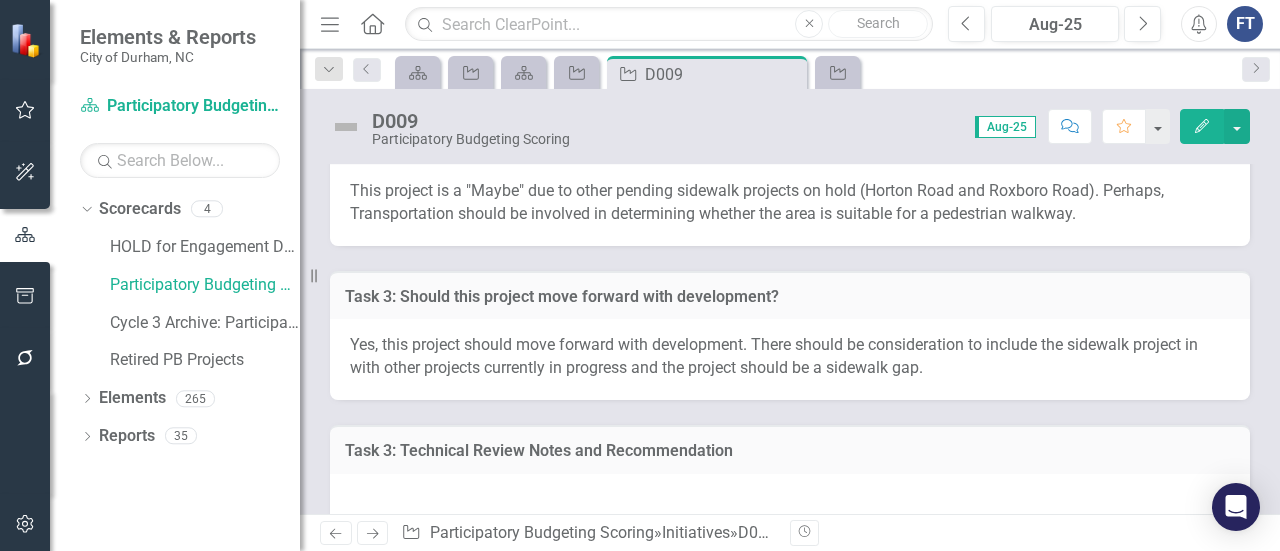 scroll, scrollTop: 5600, scrollLeft: 0, axis: vertical 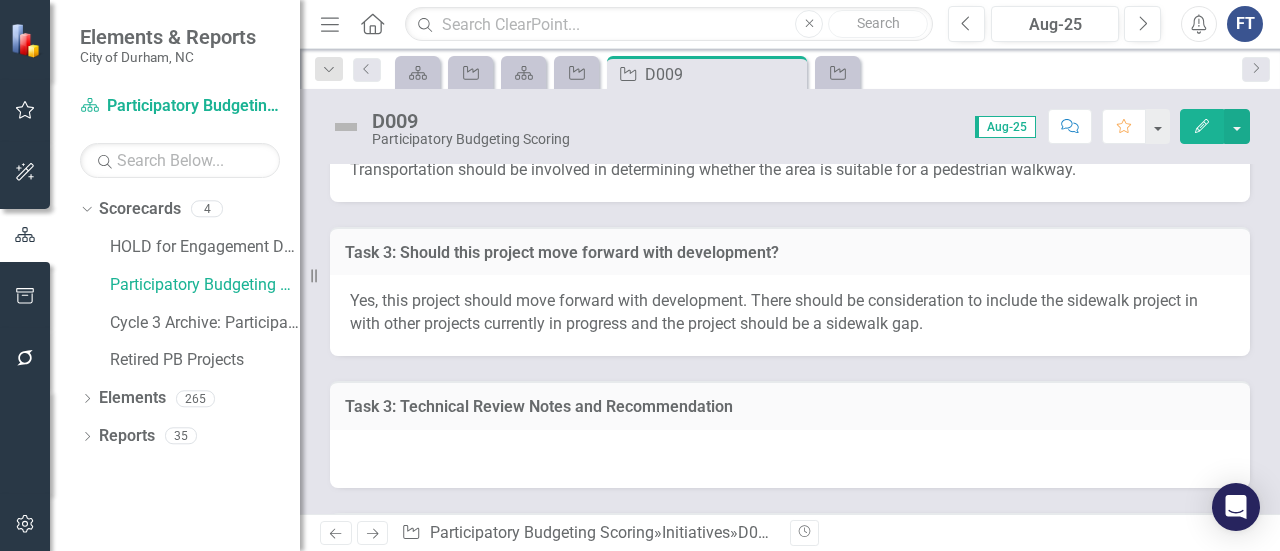 click at bounding box center (790, 19) 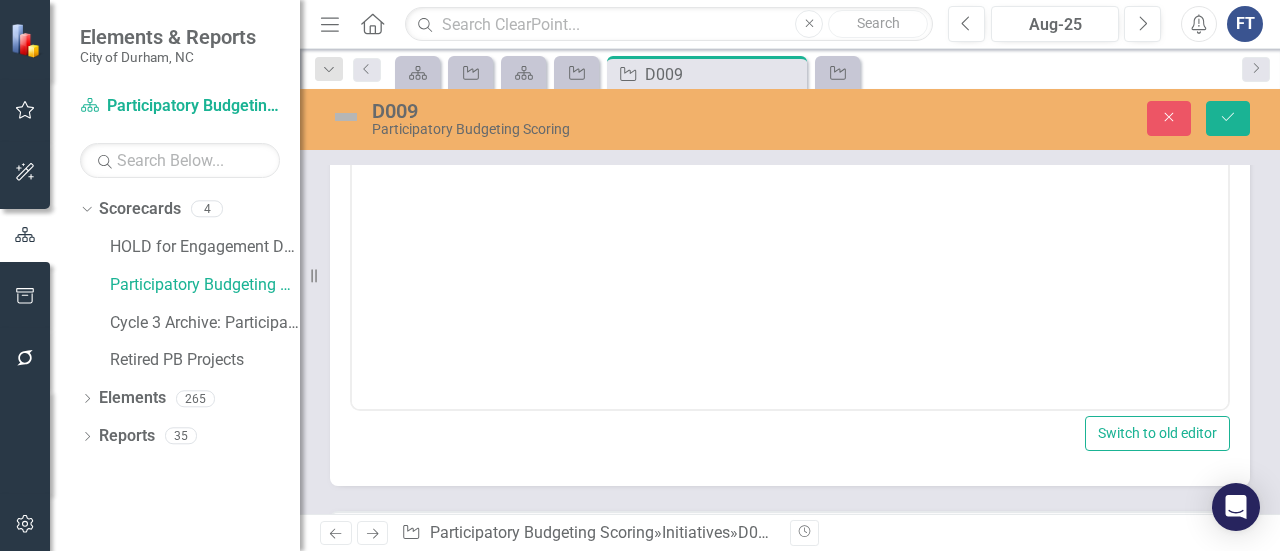 scroll, scrollTop: 0, scrollLeft: 0, axis: both 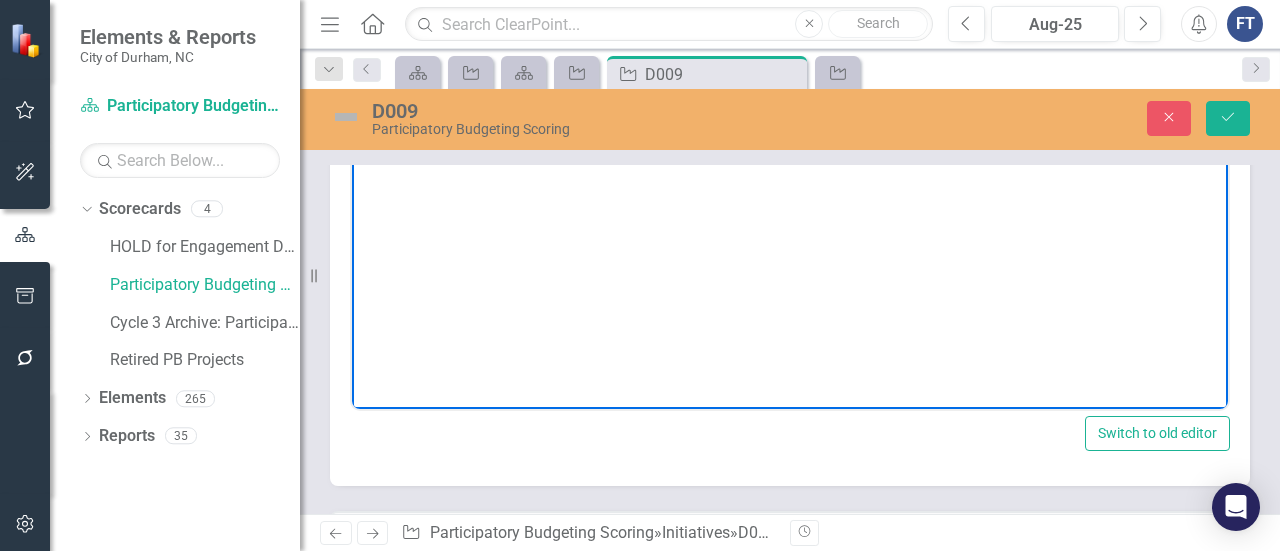 click at bounding box center [790, 76] 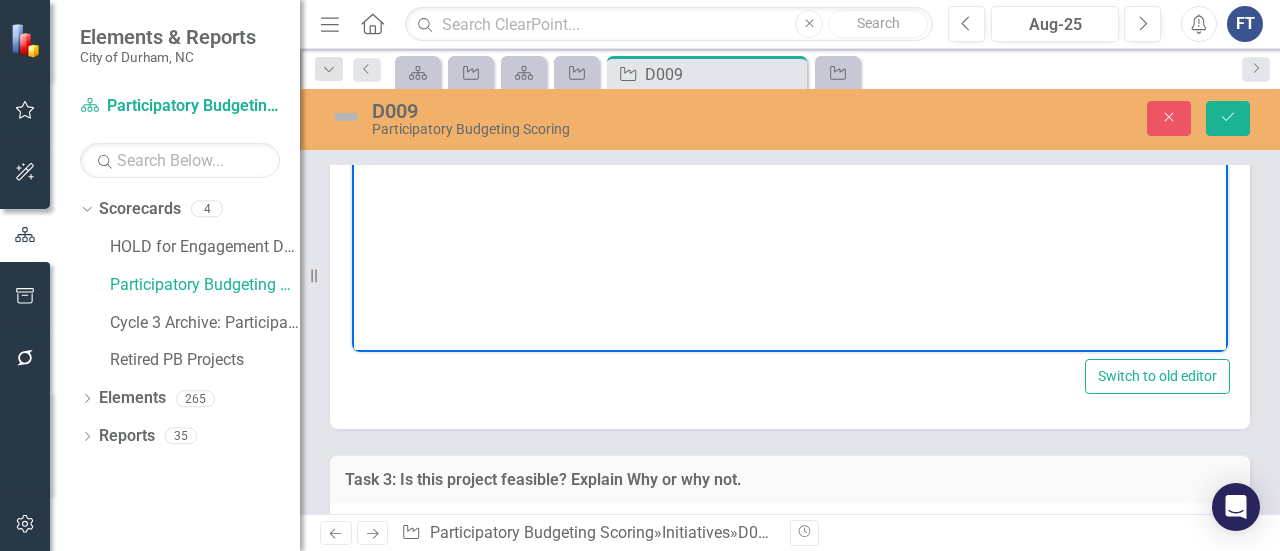 scroll, scrollTop: 5700, scrollLeft: 0, axis: vertical 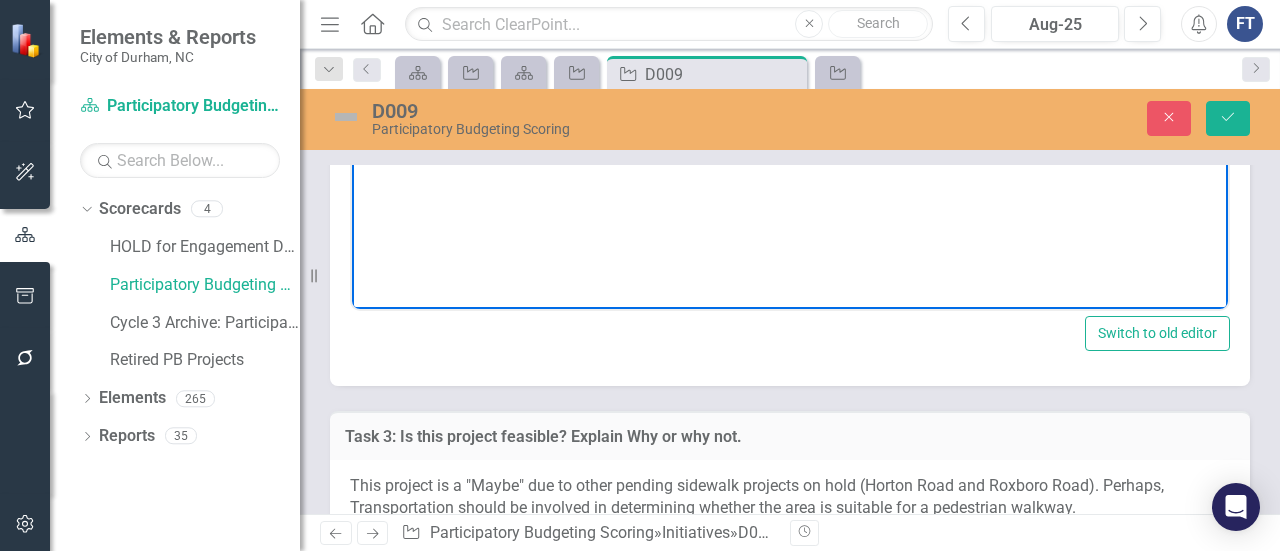 click at bounding box center [790, 110] 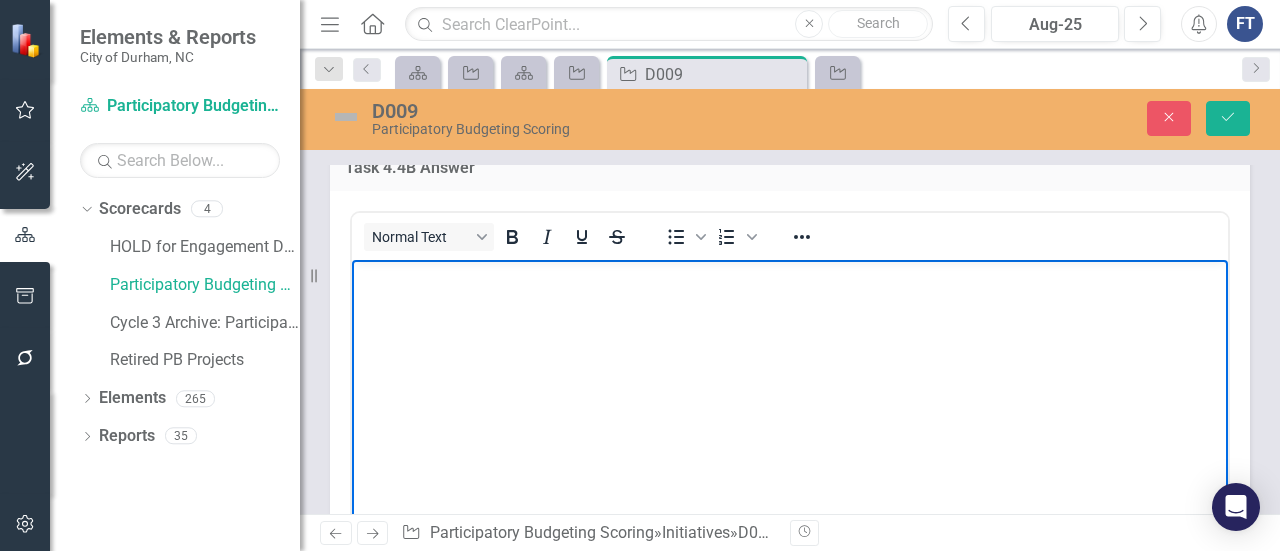 scroll, scrollTop: 5600, scrollLeft: 0, axis: vertical 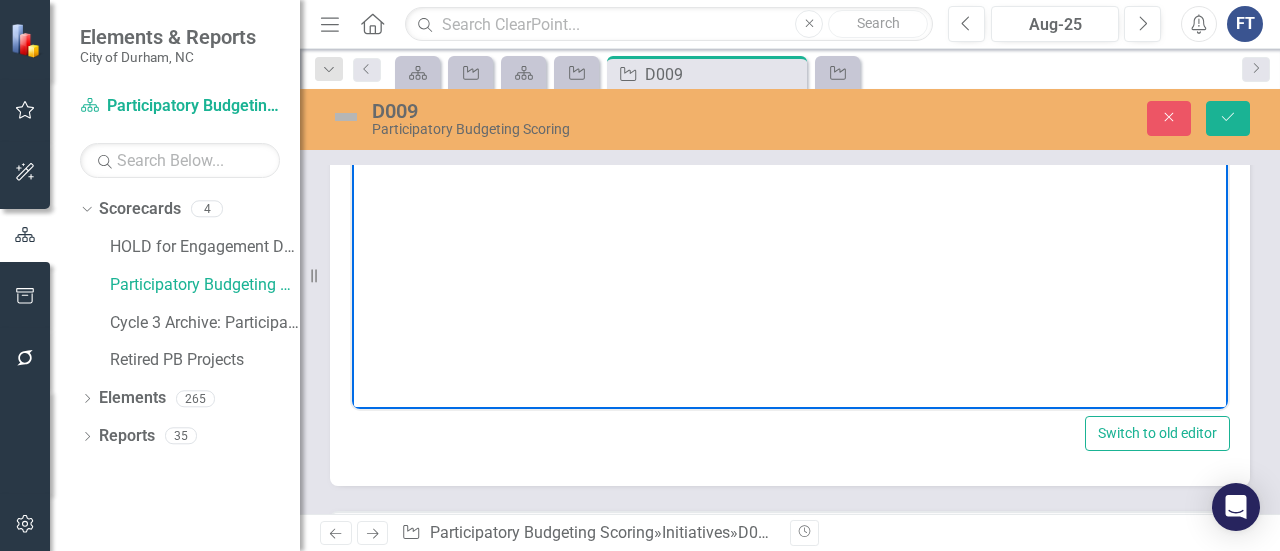 type 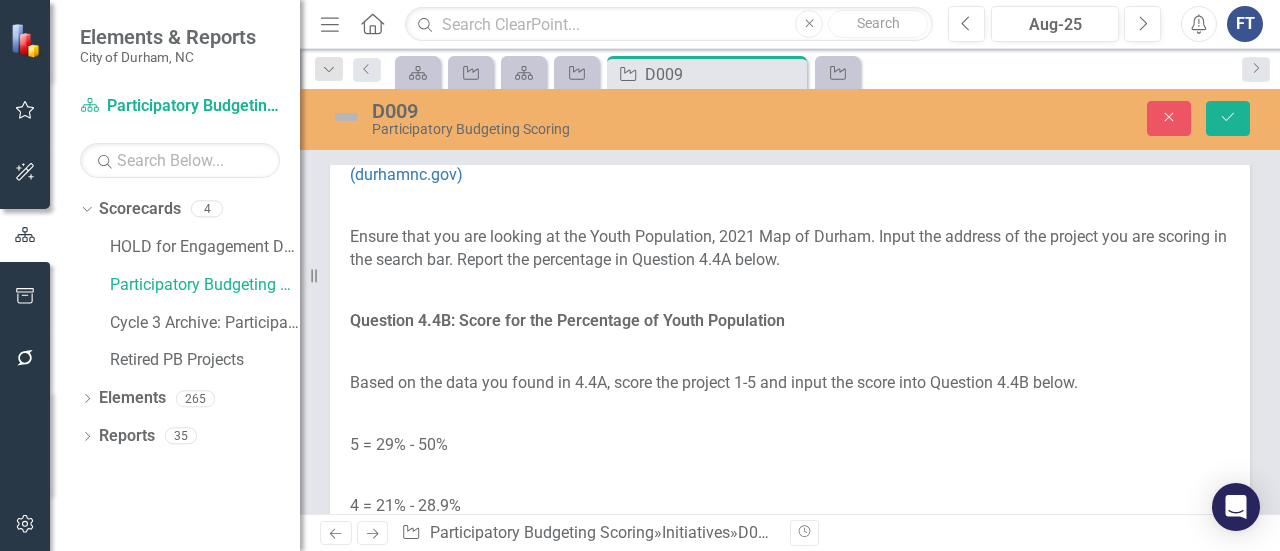 scroll, scrollTop: 4800, scrollLeft: 0, axis: vertical 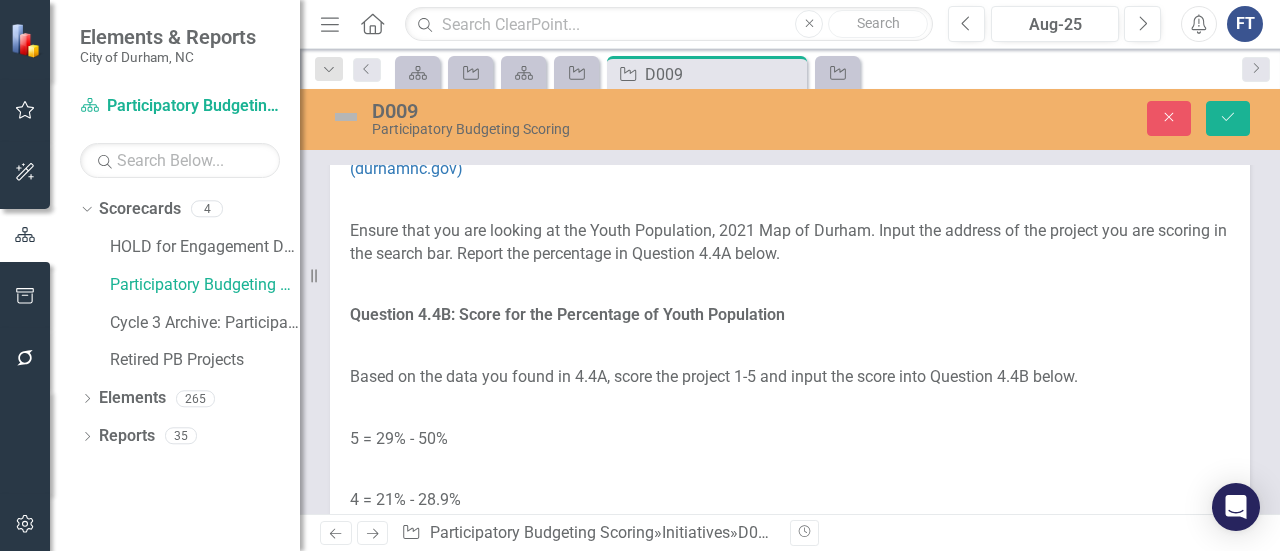 click at bounding box center [790, -44] 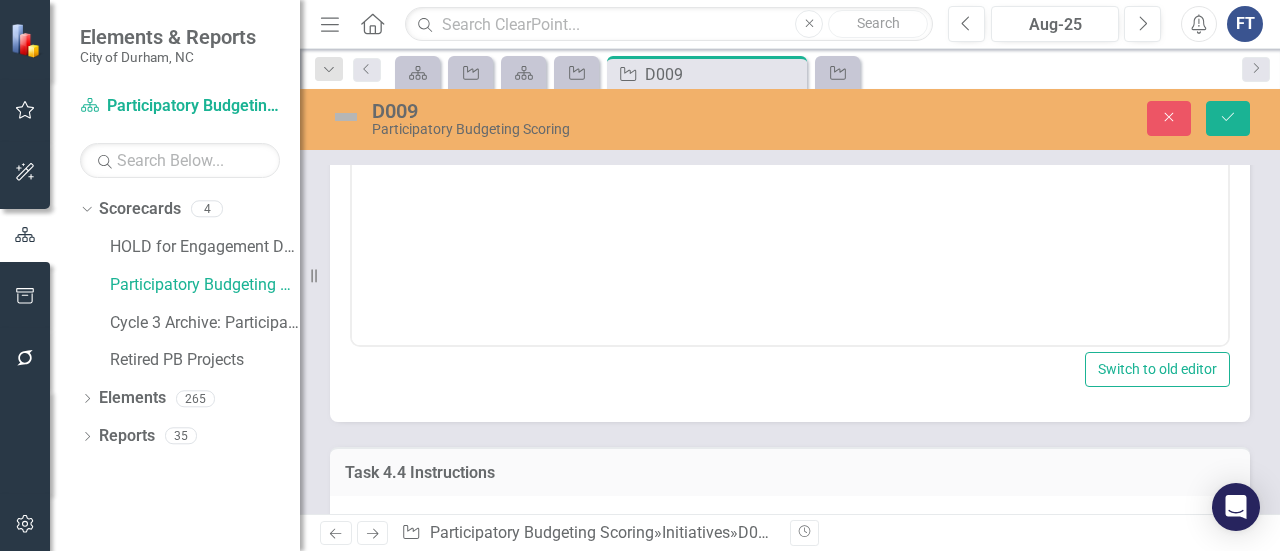scroll, scrollTop: 0, scrollLeft: 0, axis: both 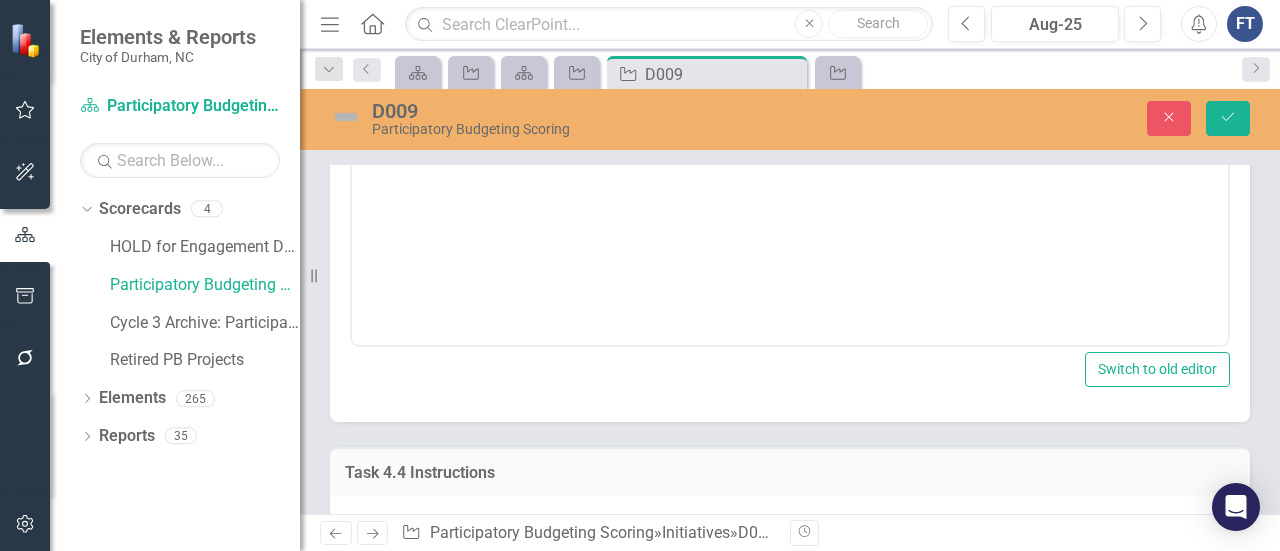 click at bounding box center (790, 14) 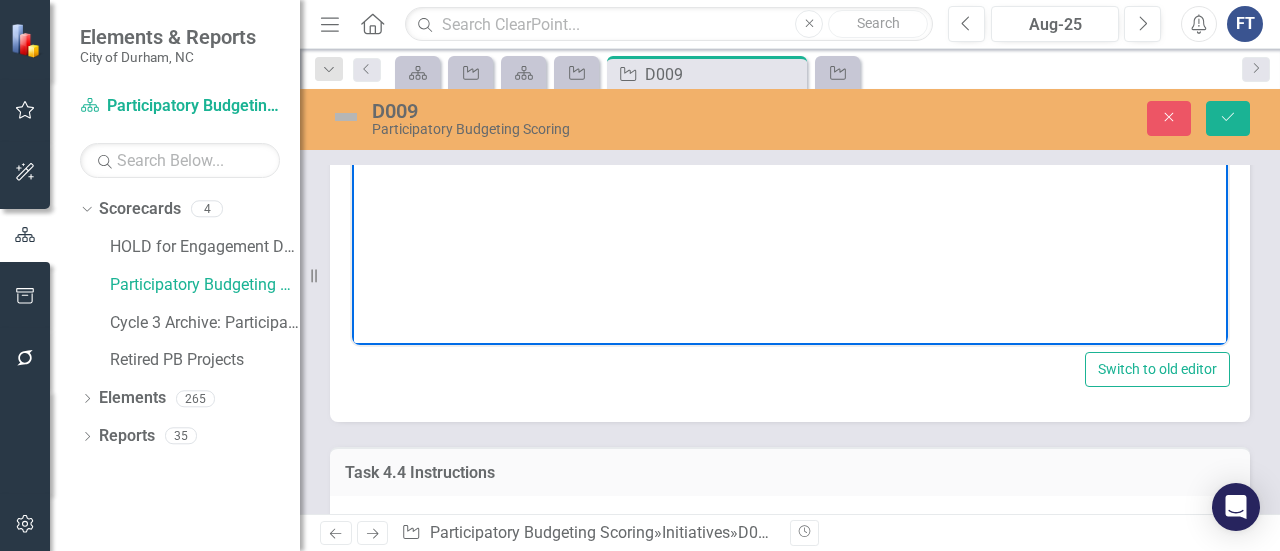 type 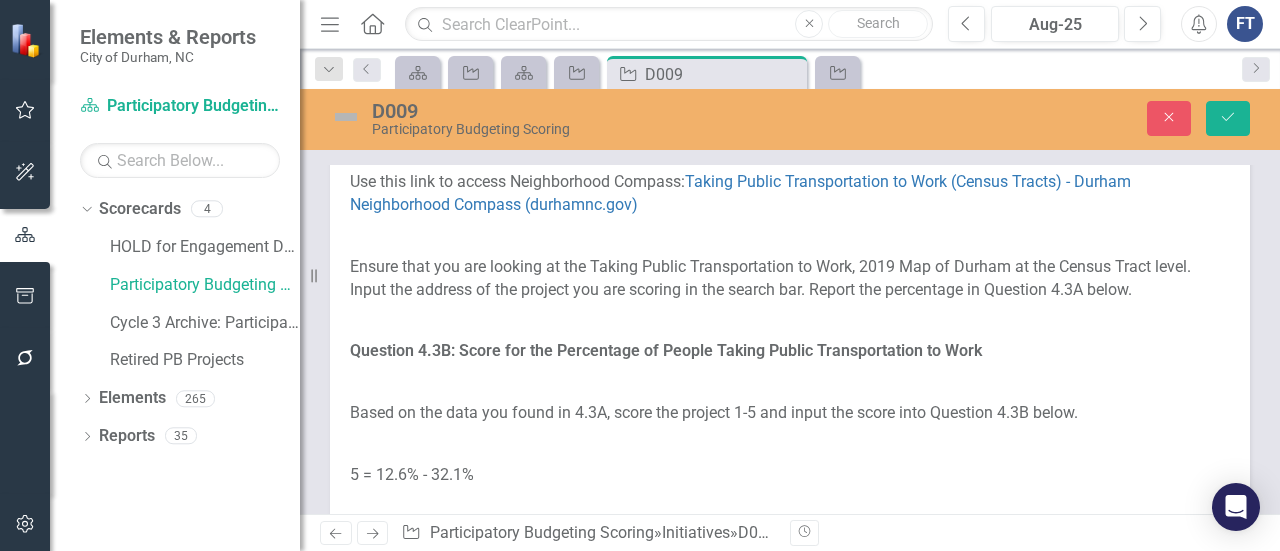 scroll, scrollTop: 3800, scrollLeft: 0, axis: vertical 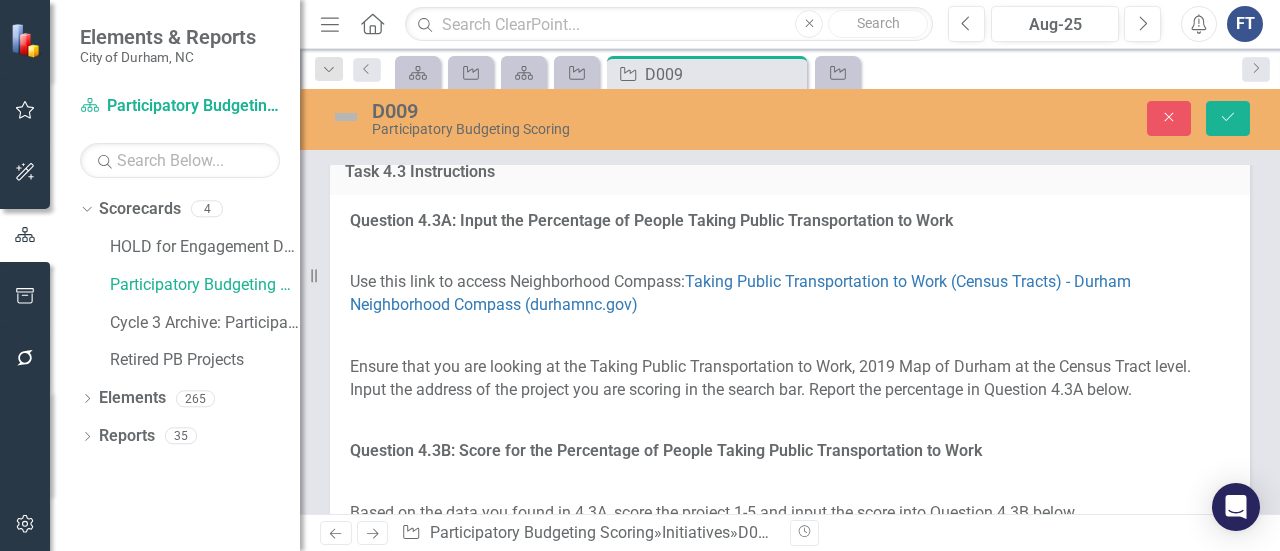 click at bounding box center (790, 92) 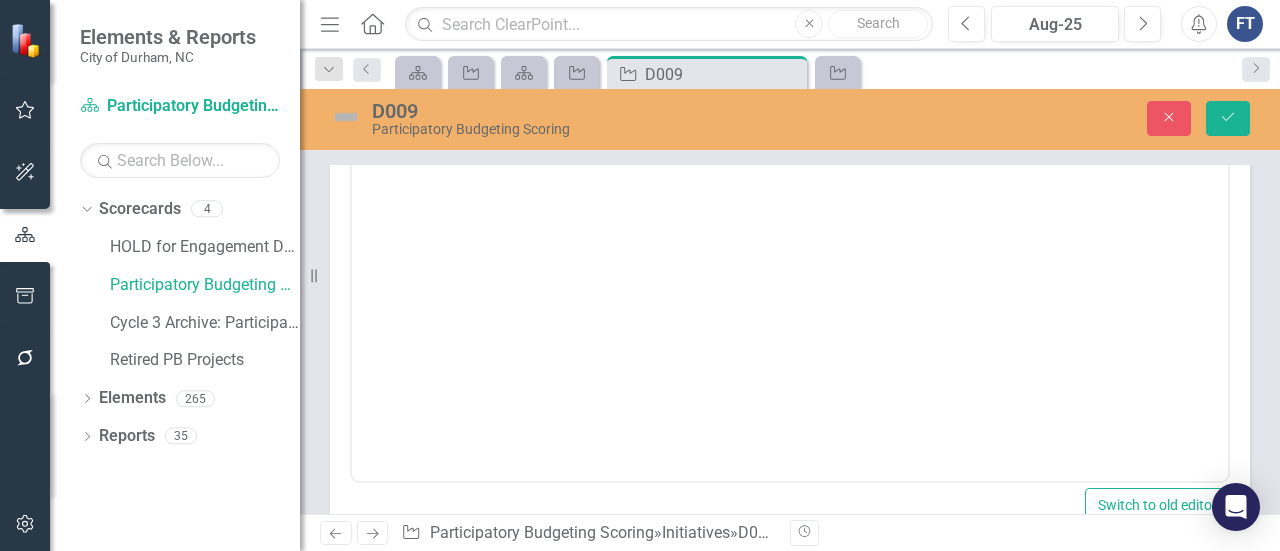 scroll, scrollTop: 0, scrollLeft: 0, axis: both 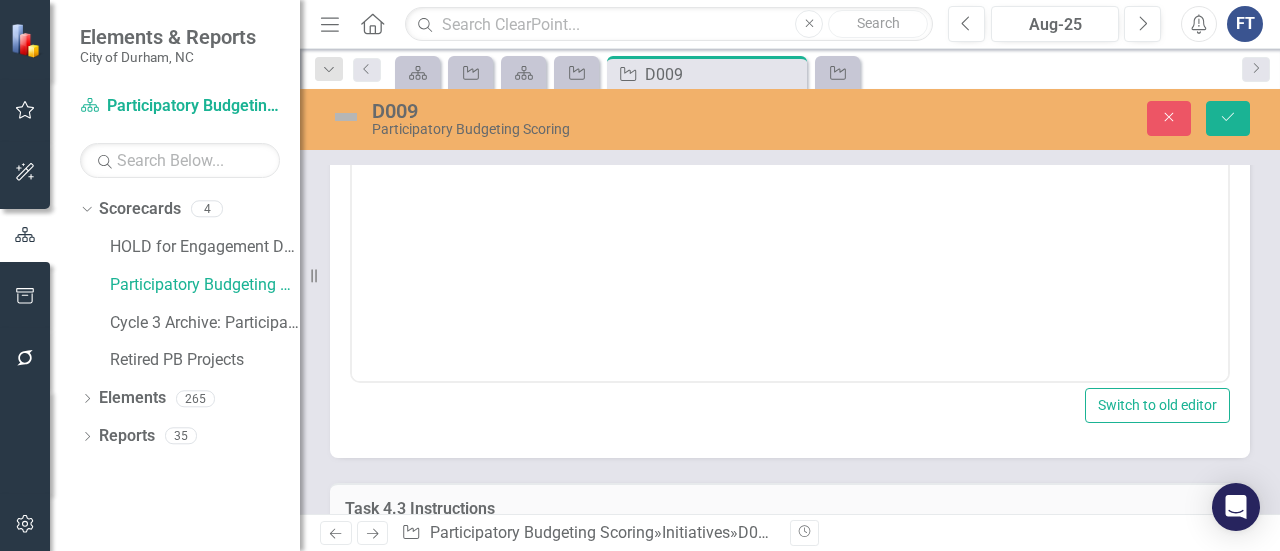click at bounding box center [790, 182] 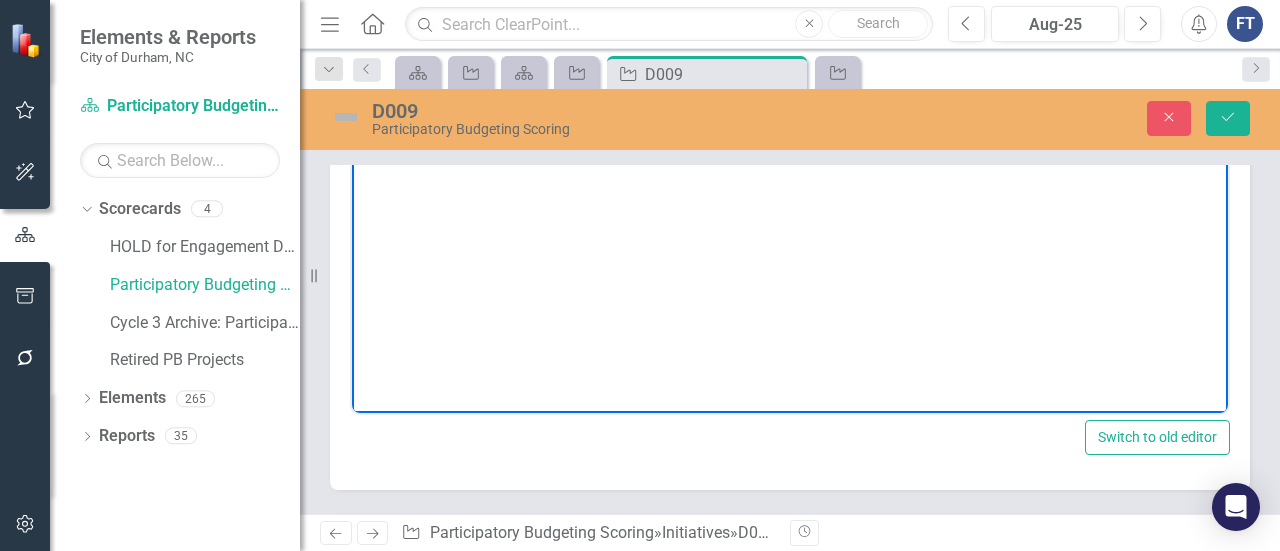 scroll, scrollTop: 4000, scrollLeft: 0, axis: vertical 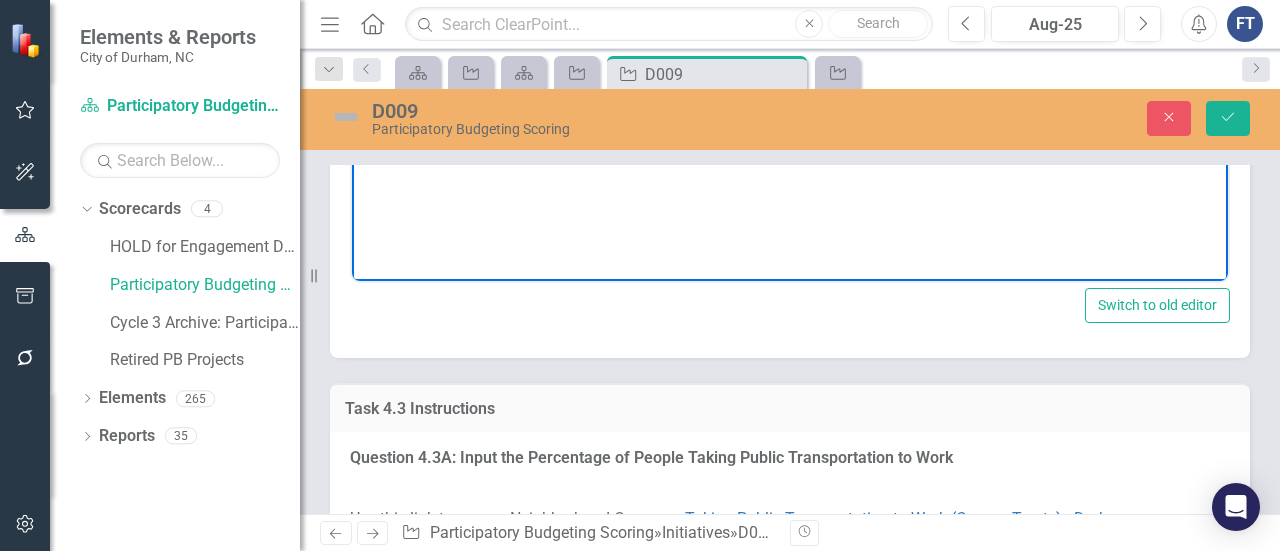 click at bounding box center (790, 83) 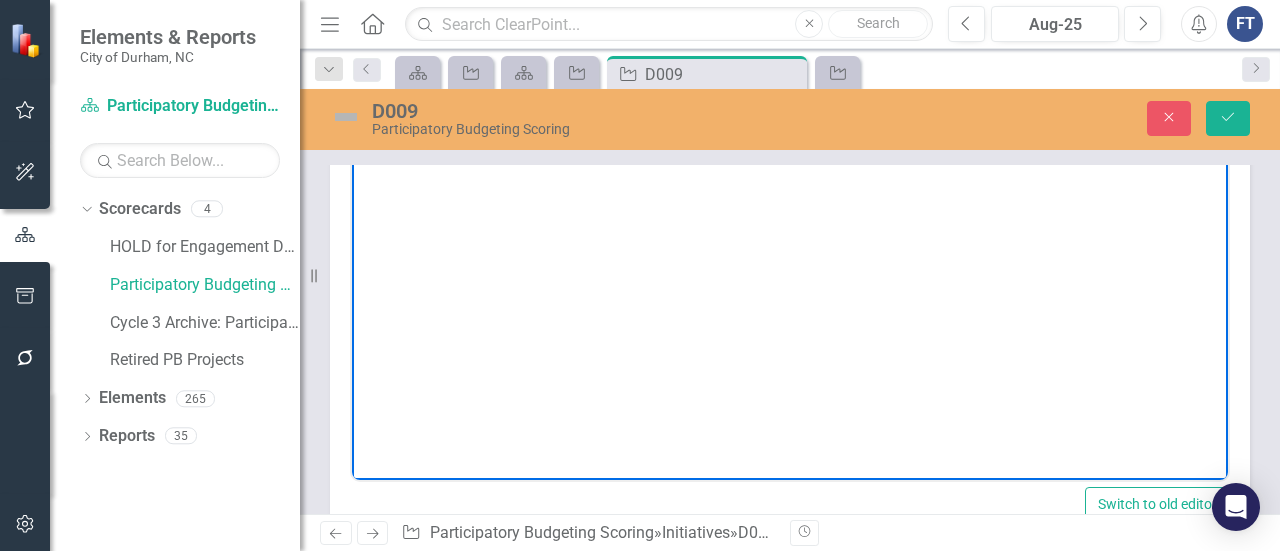 scroll, scrollTop: 3900, scrollLeft: 0, axis: vertical 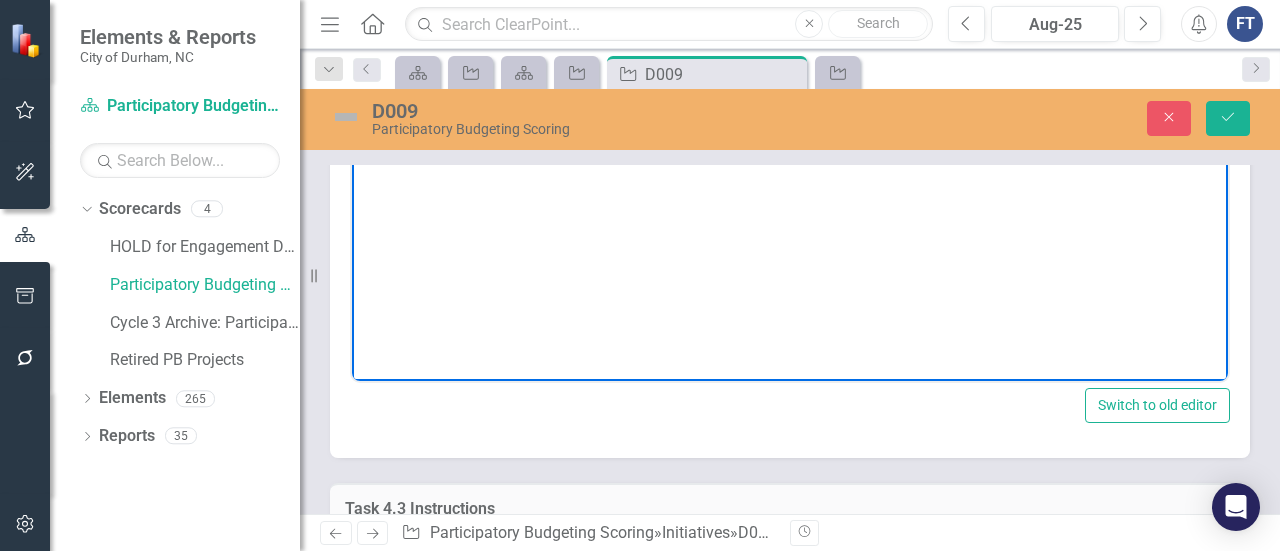 click at bounding box center [790, 49] 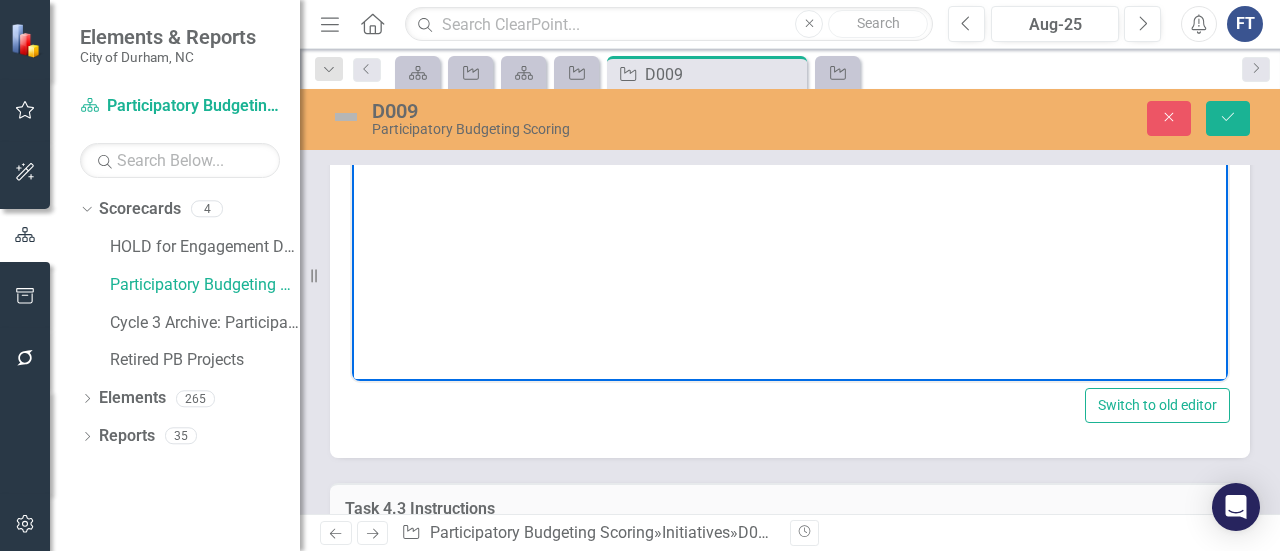 type 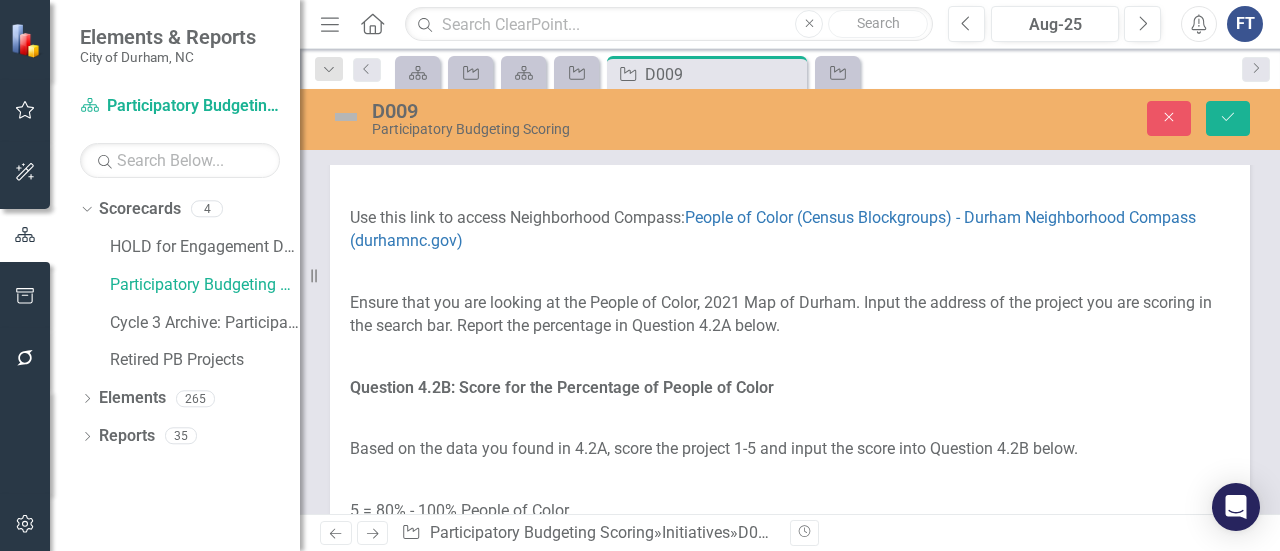 scroll, scrollTop: 3100, scrollLeft: 0, axis: vertical 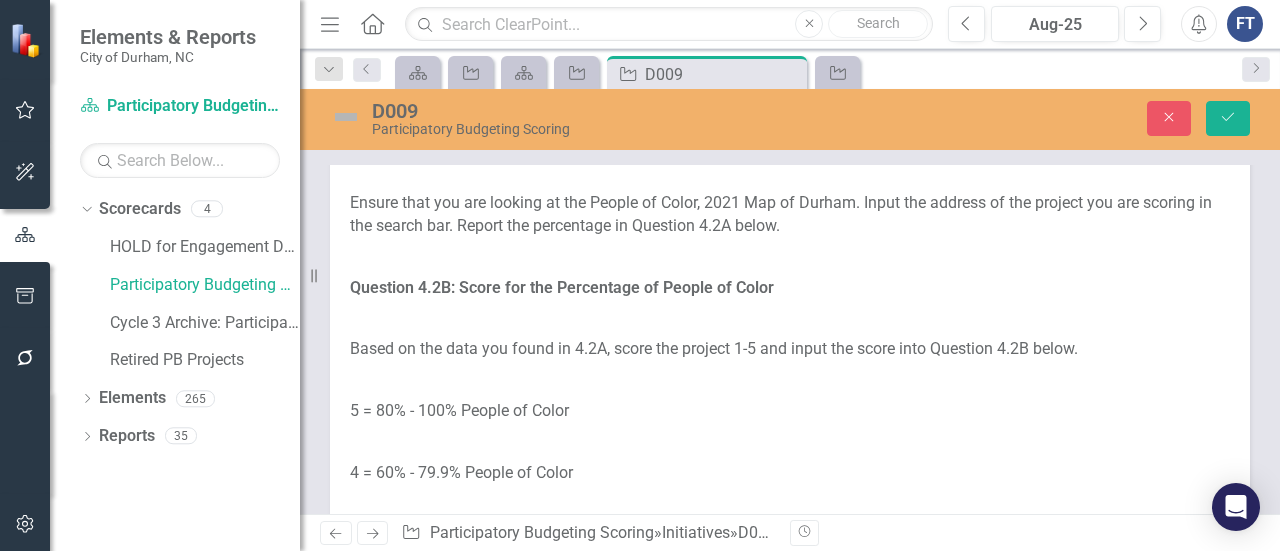 click at bounding box center [790, -72] 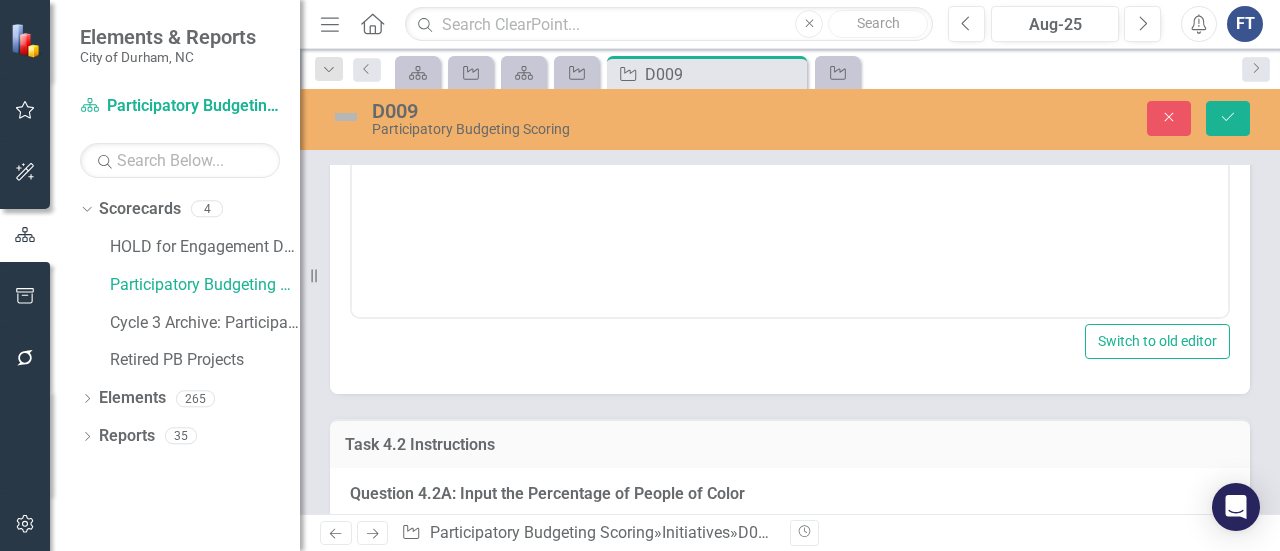 scroll, scrollTop: 0, scrollLeft: 0, axis: both 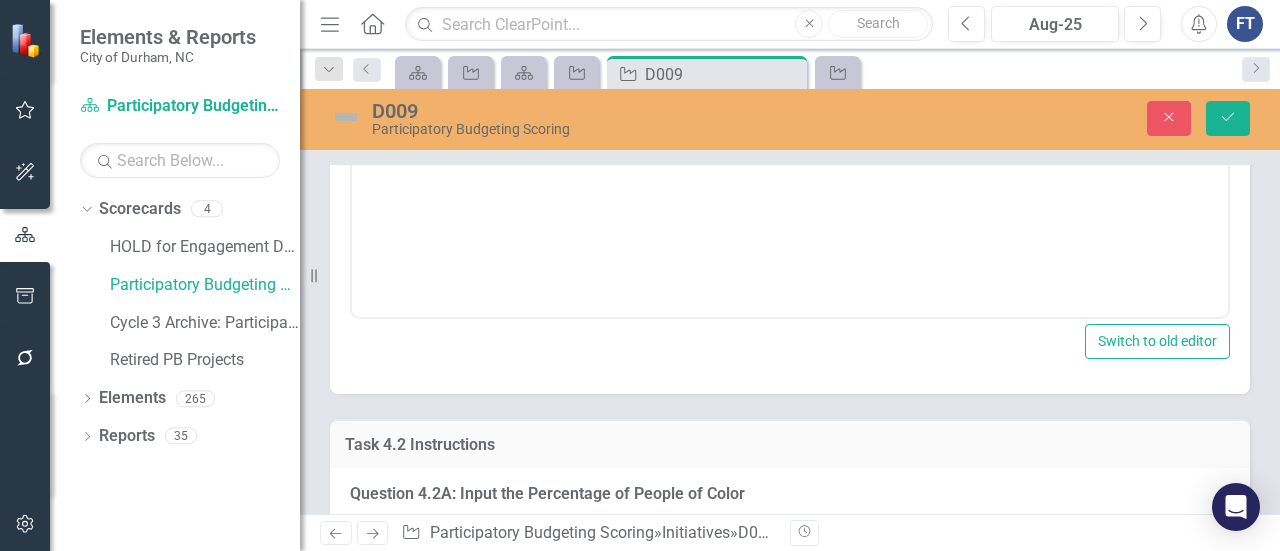 click at bounding box center (790, -75) 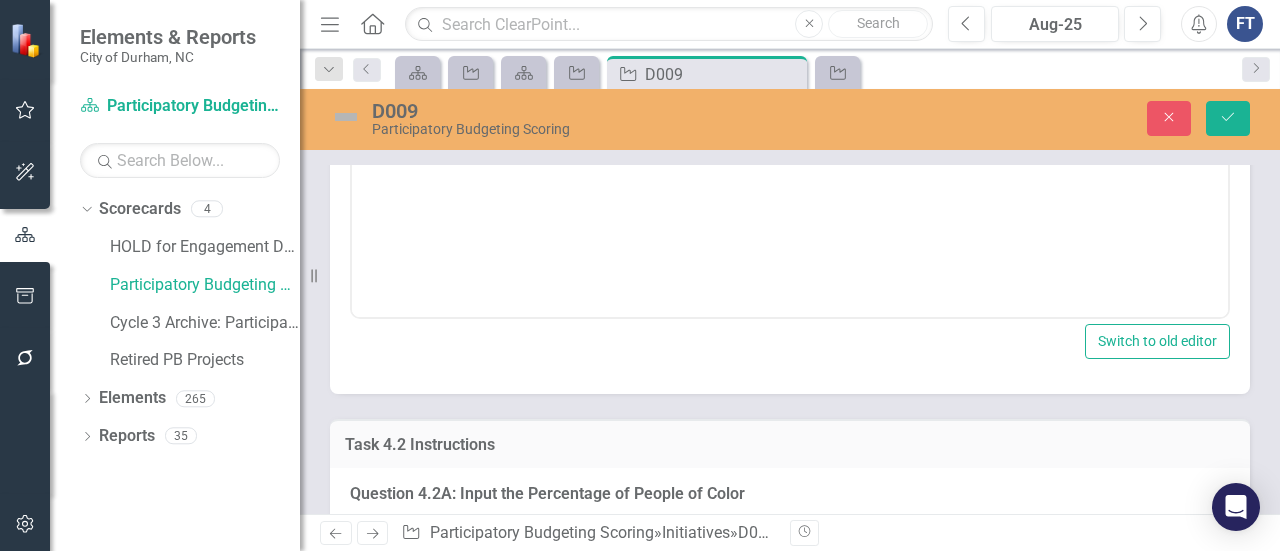 click at bounding box center (790, 119) 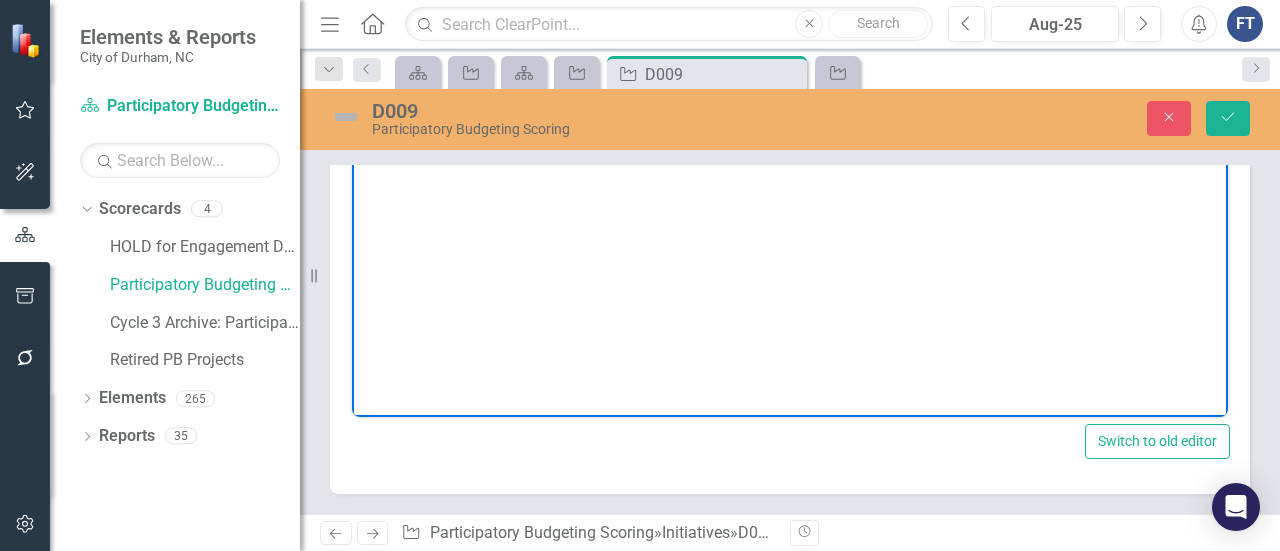 scroll, scrollTop: 3100, scrollLeft: 0, axis: vertical 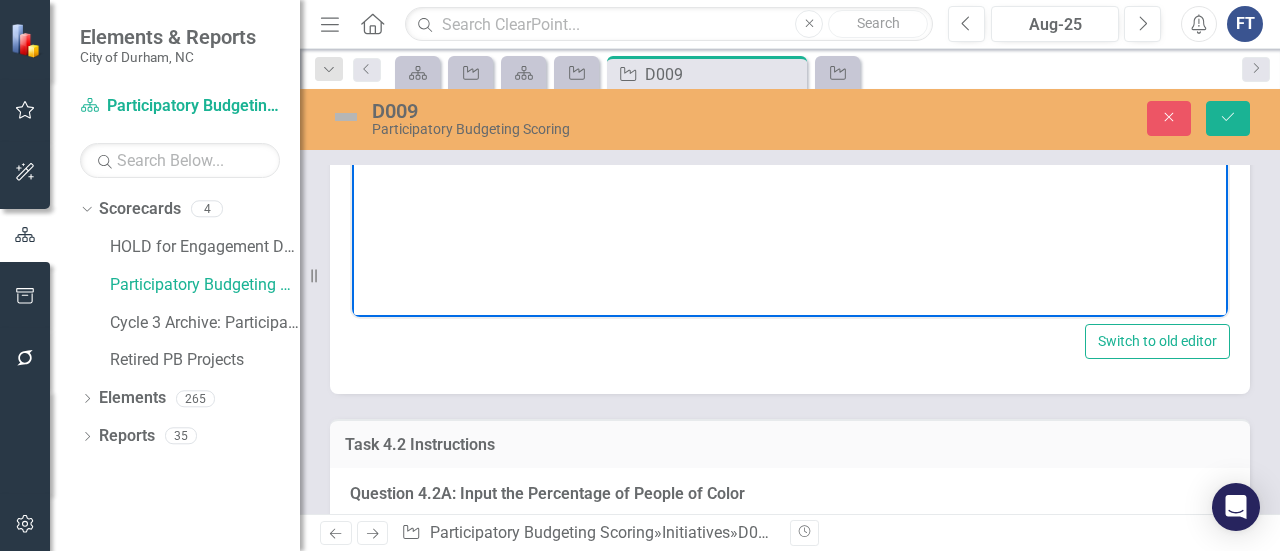 click at bounding box center (790, 119) 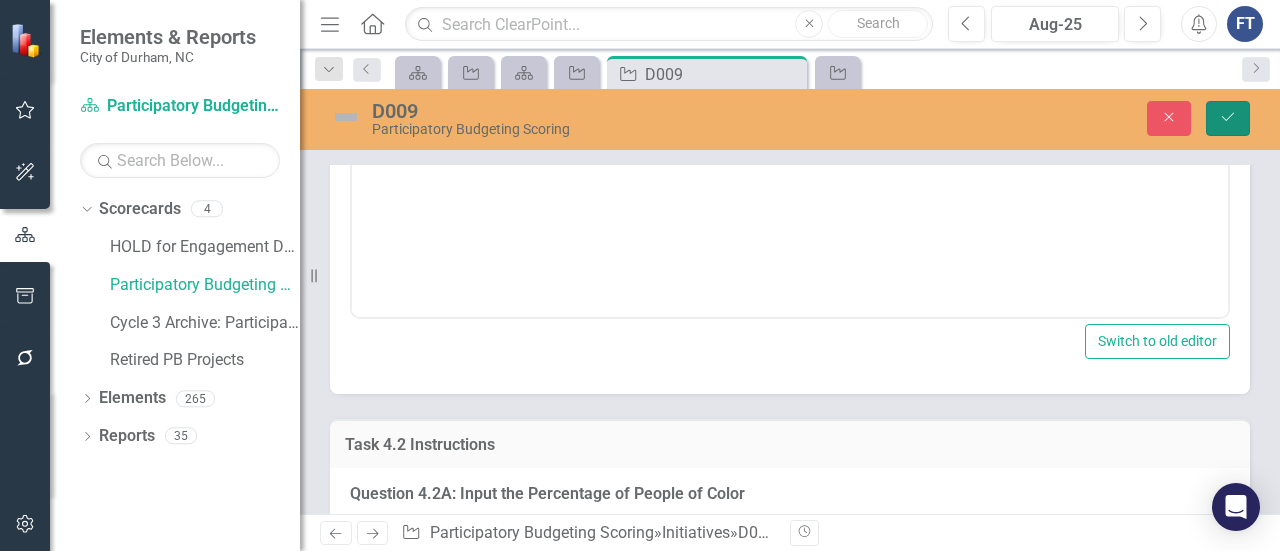 click on "Save" 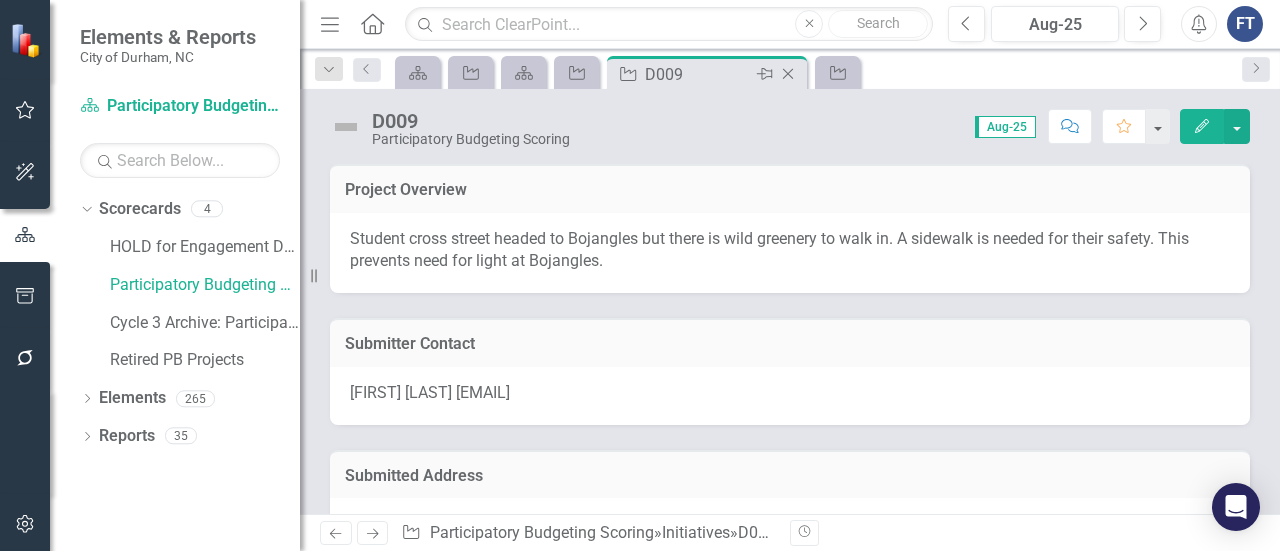 click 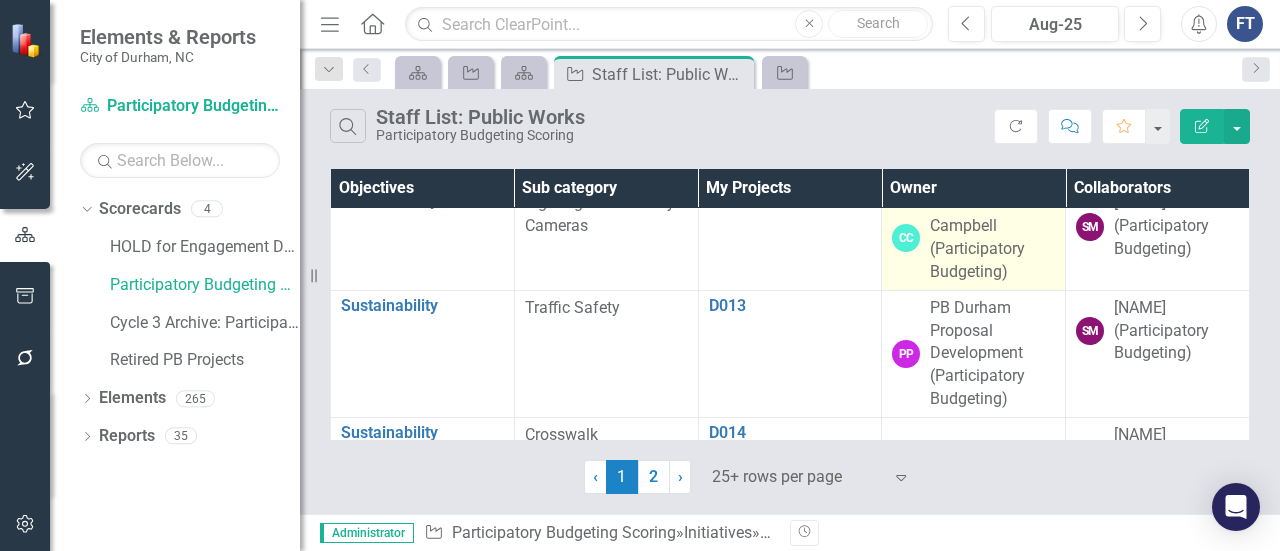 scroll, scrollTop: 1200, scrollLeft: 0, axis: vertical 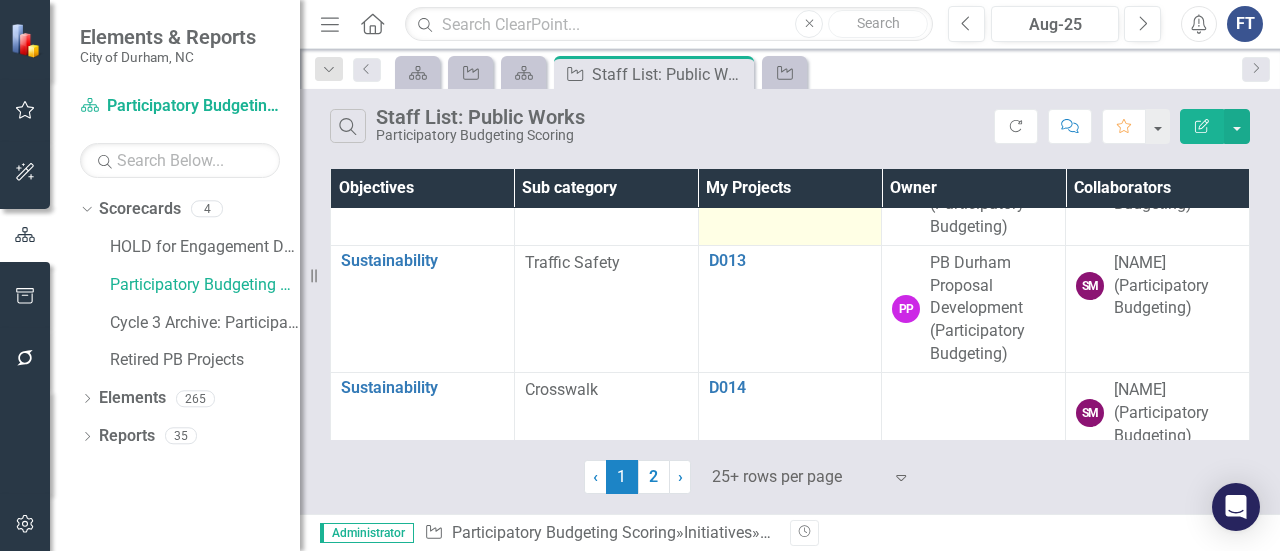 click on "D012" at bounding box center [790, 156] 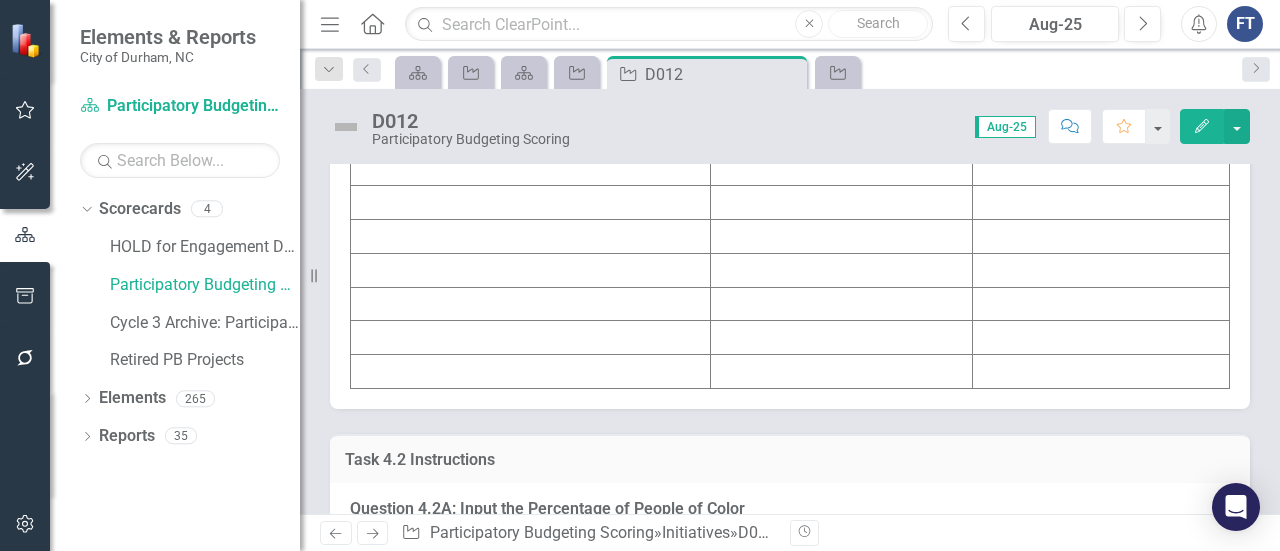scroll, scrollTop: 3100, scrollLeft: 0, axis: vertical 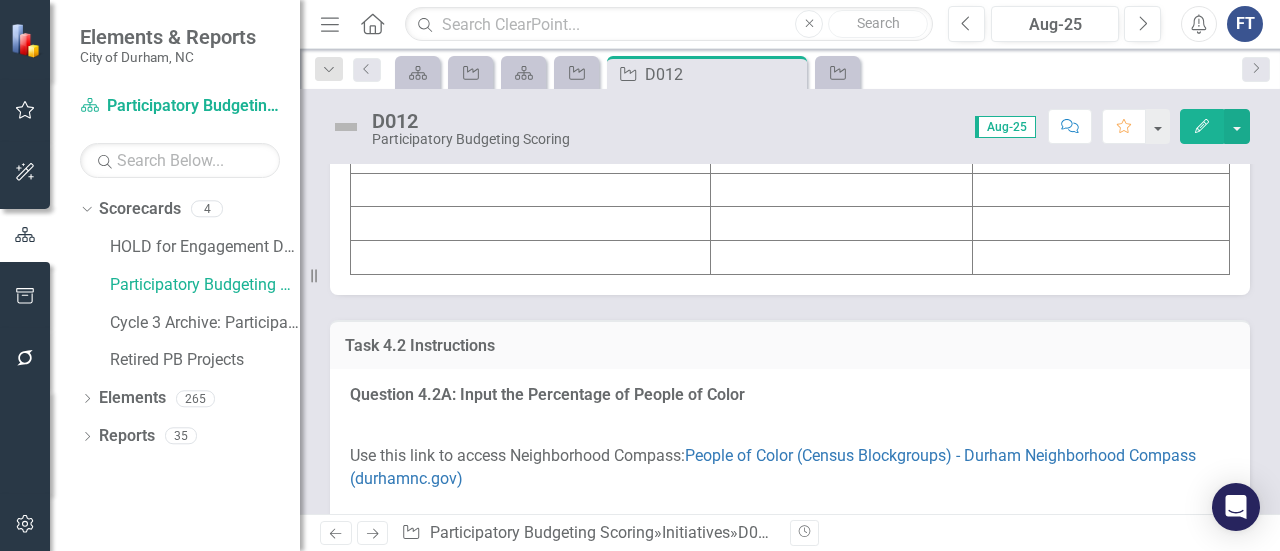 click at bounding box center [531, -13] 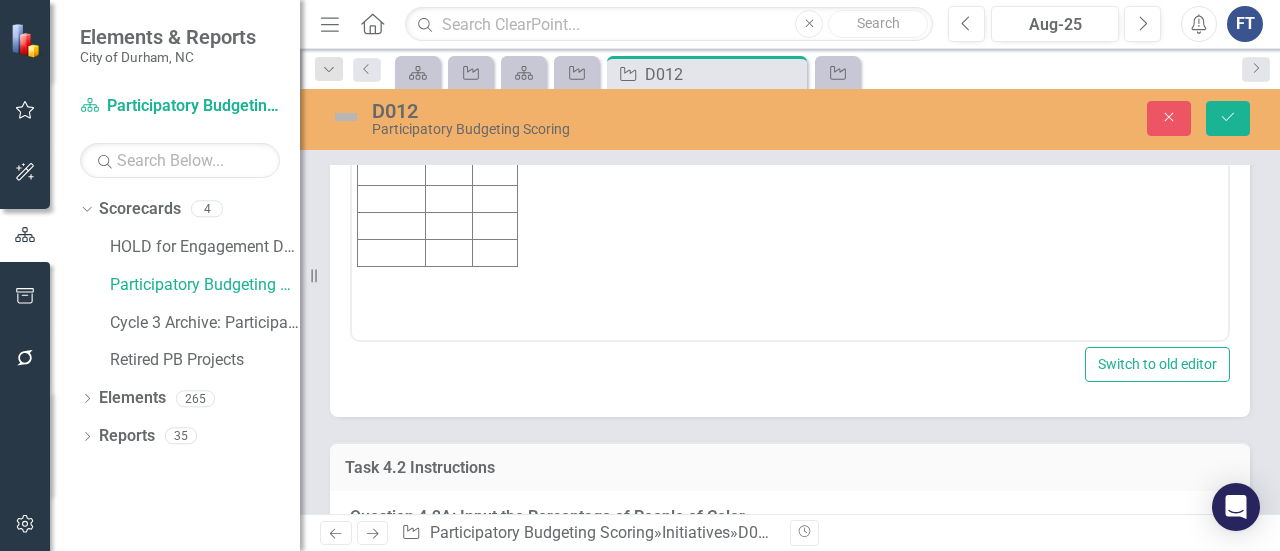 scroll, scrollTop: 0, scrollLeft: 0, axis: both 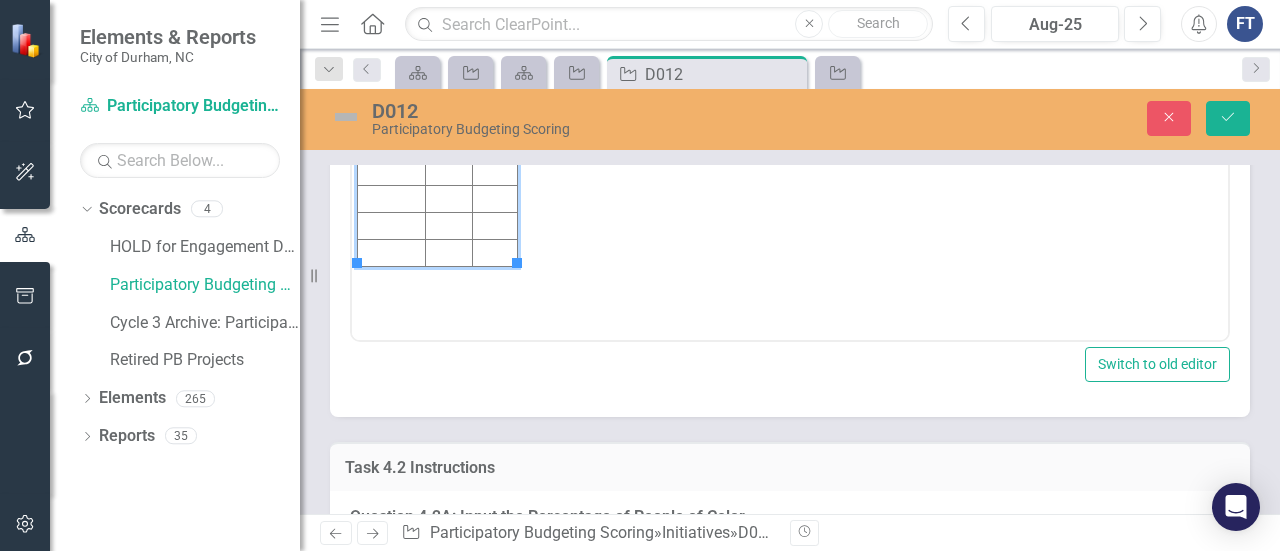 click at bounding box center [392, 38] 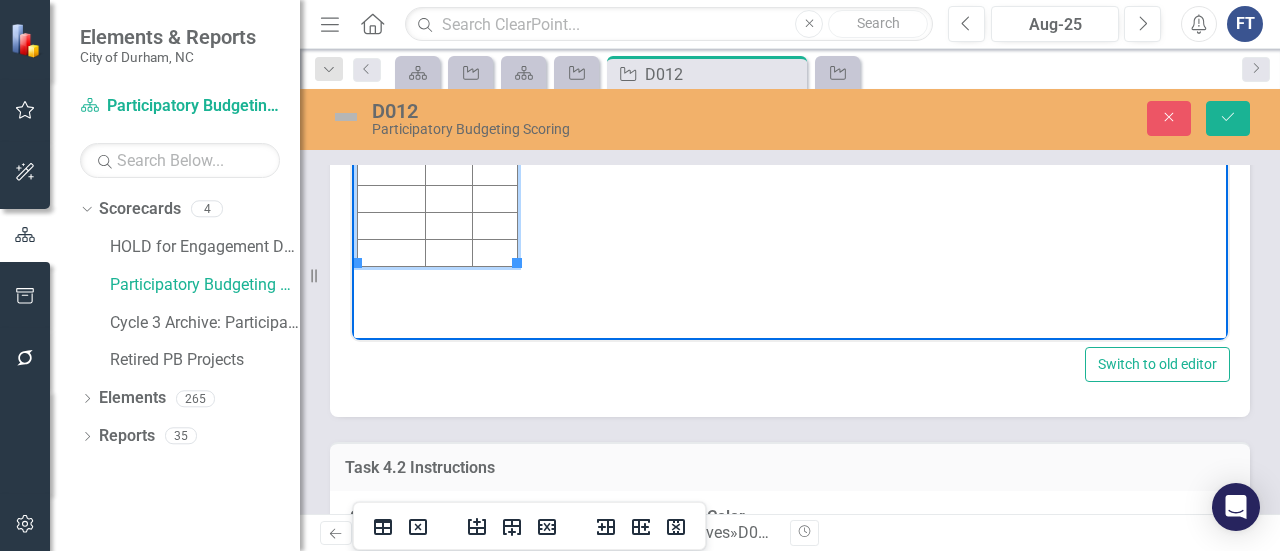 type 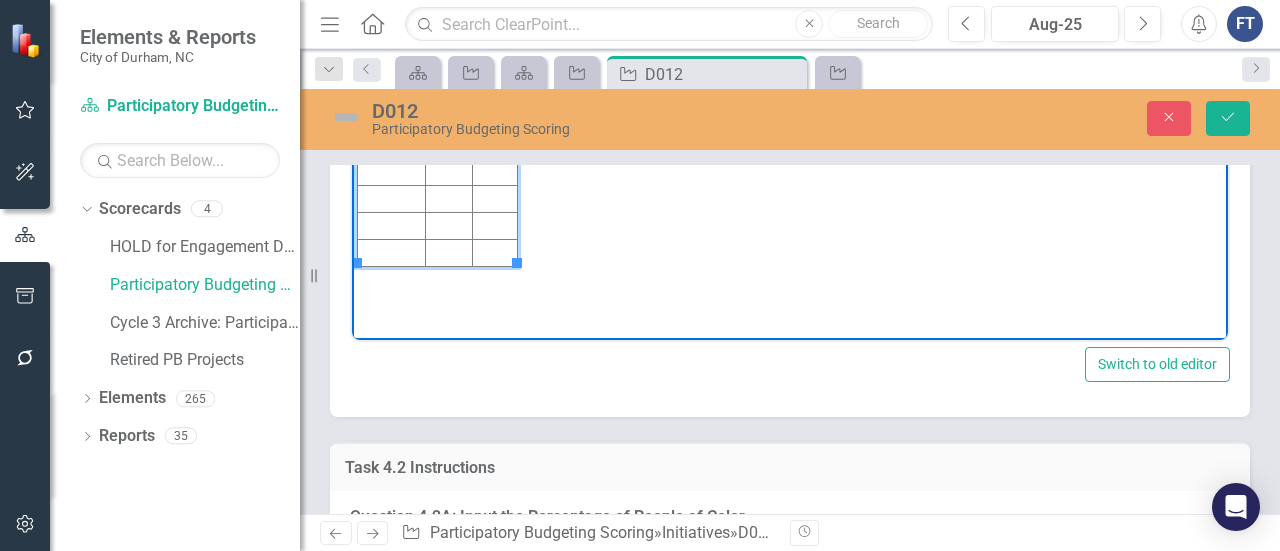 click at bounding box center [448, 38] 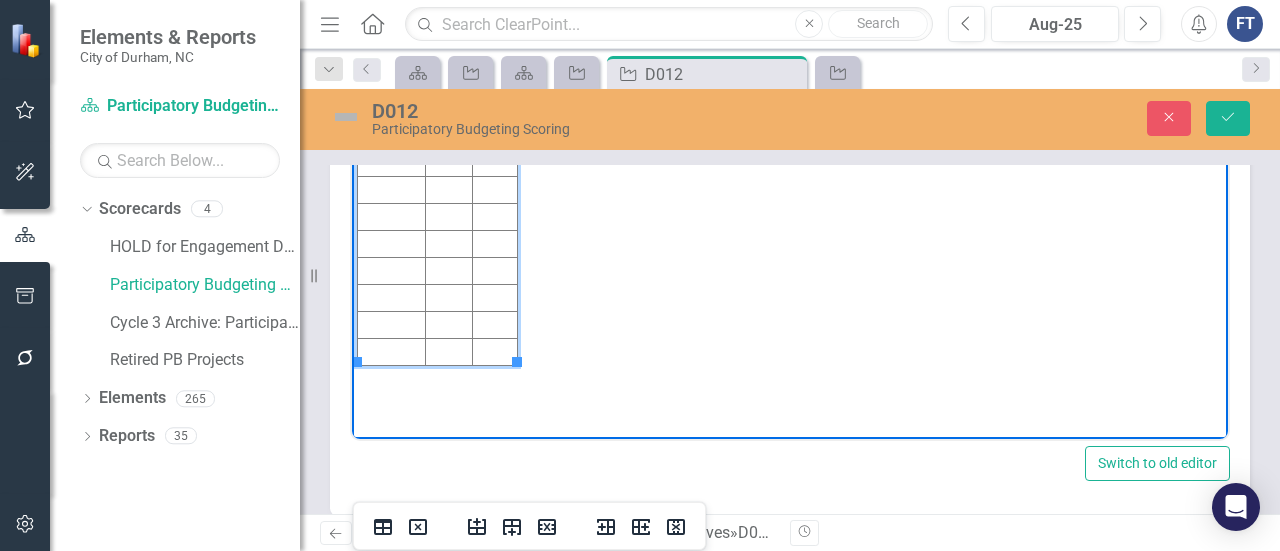scroll, scrollTop: 3100, scrollLeft: 0, axis: vertical 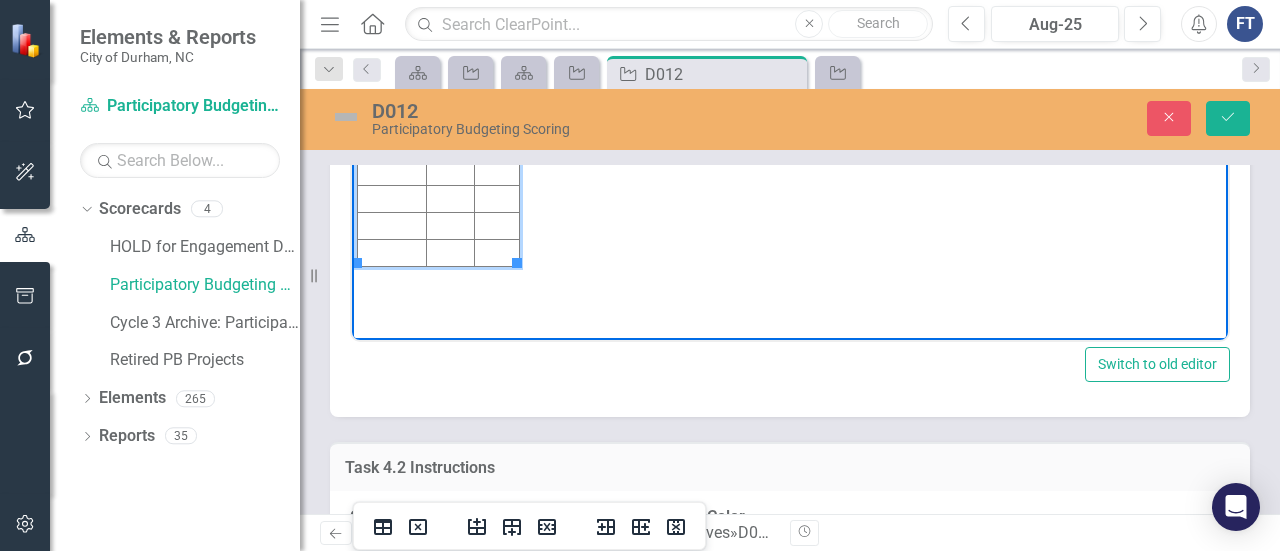 click at bounding box center (496, 38) 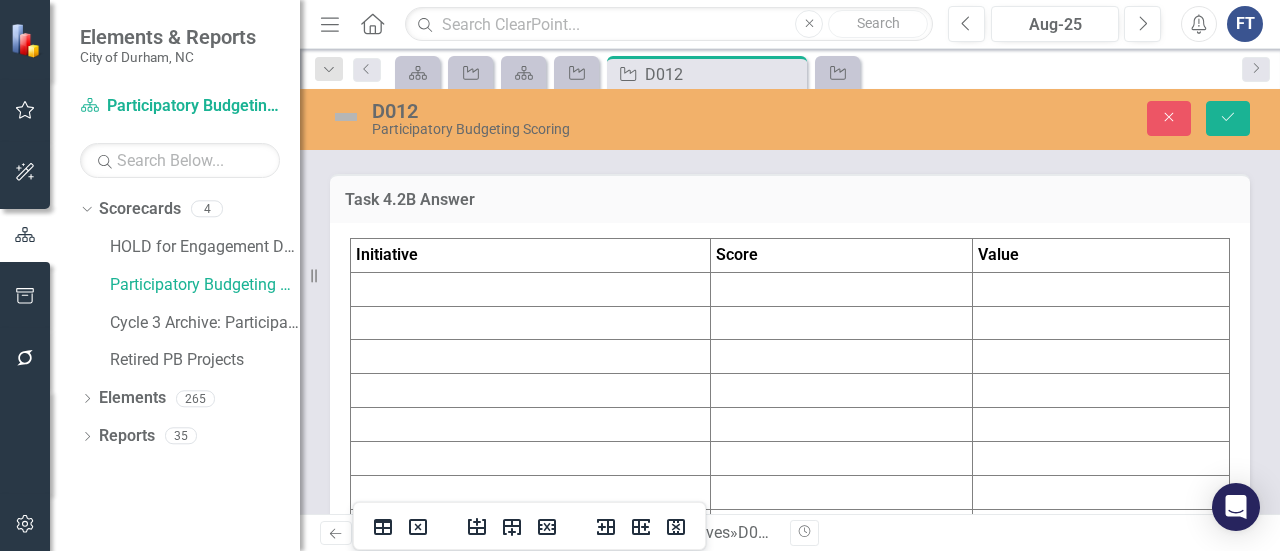 scroll, scrollTop: 4400, scrollLeft: 0, axis: vertical 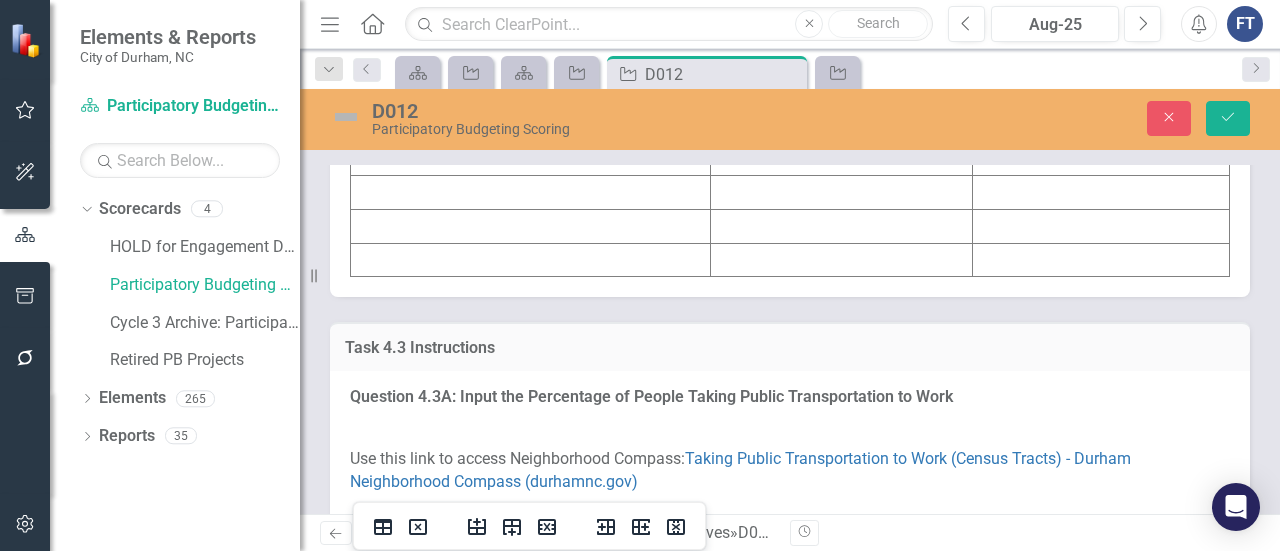 click at bounding box center (531, -11) 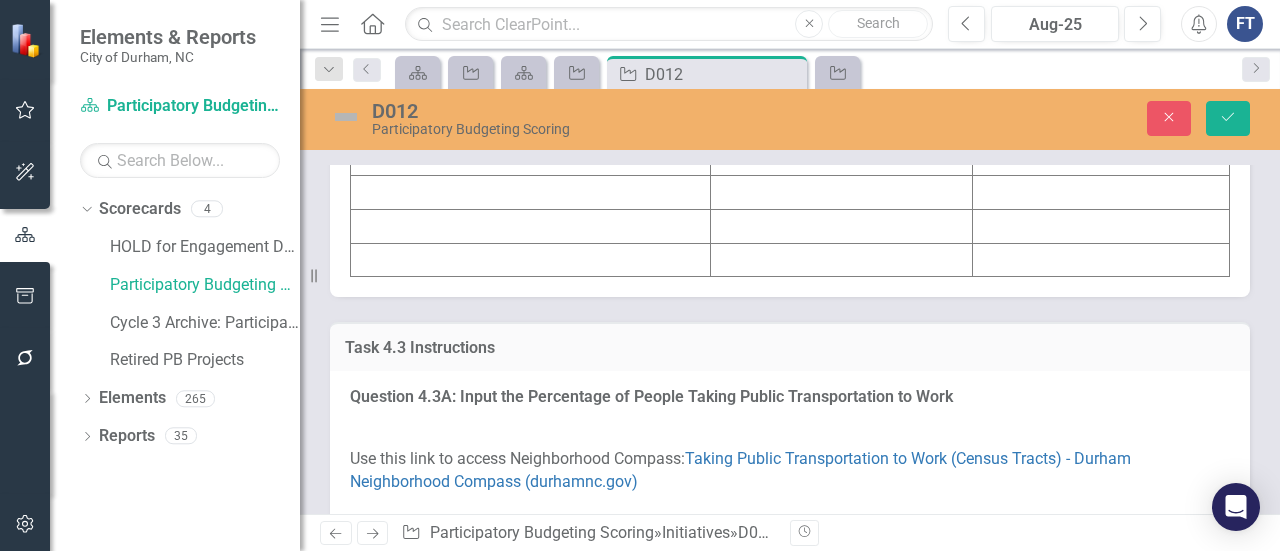 click at bounding box center (531, -11) 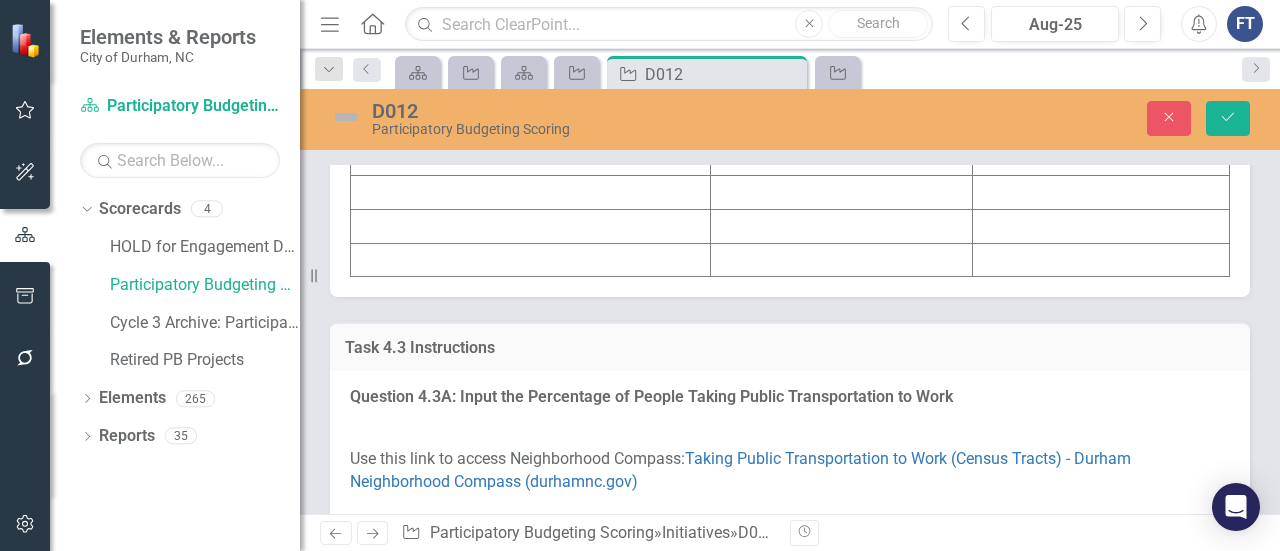 click at bounding box center [531, -11] 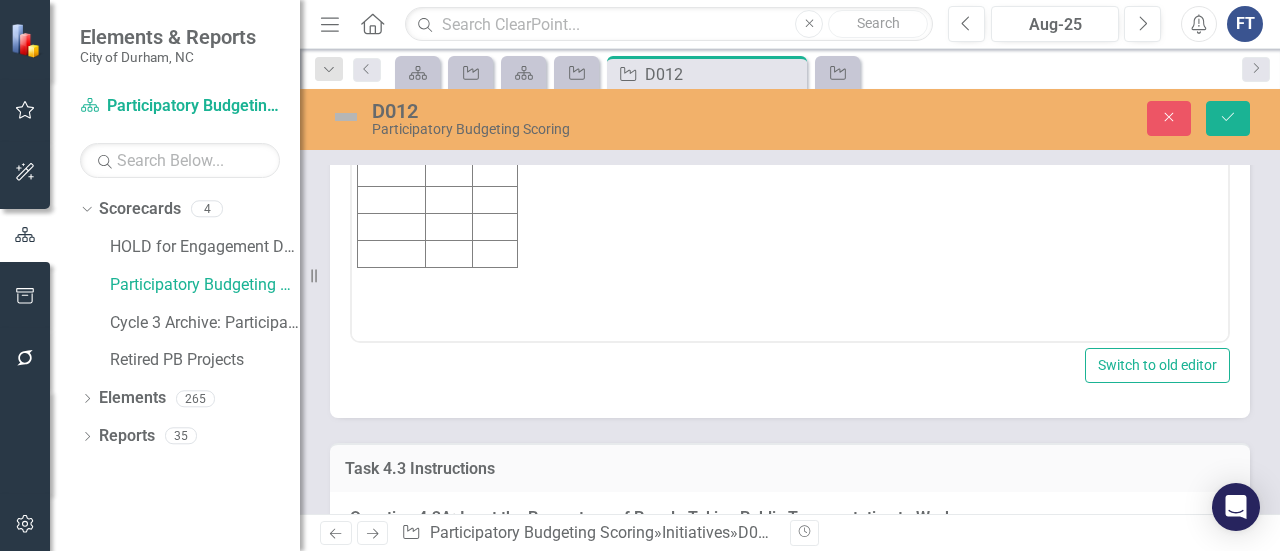 scroll, scrollTop: 0, scrollLeft: 0, axis: both 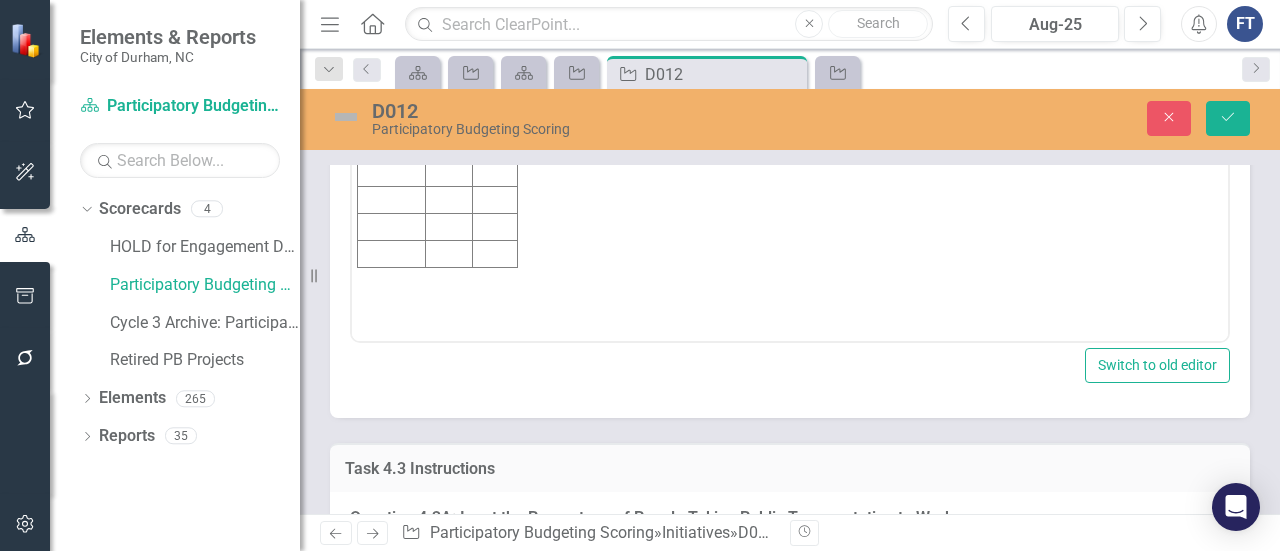 click at bounding box center (392, 38) 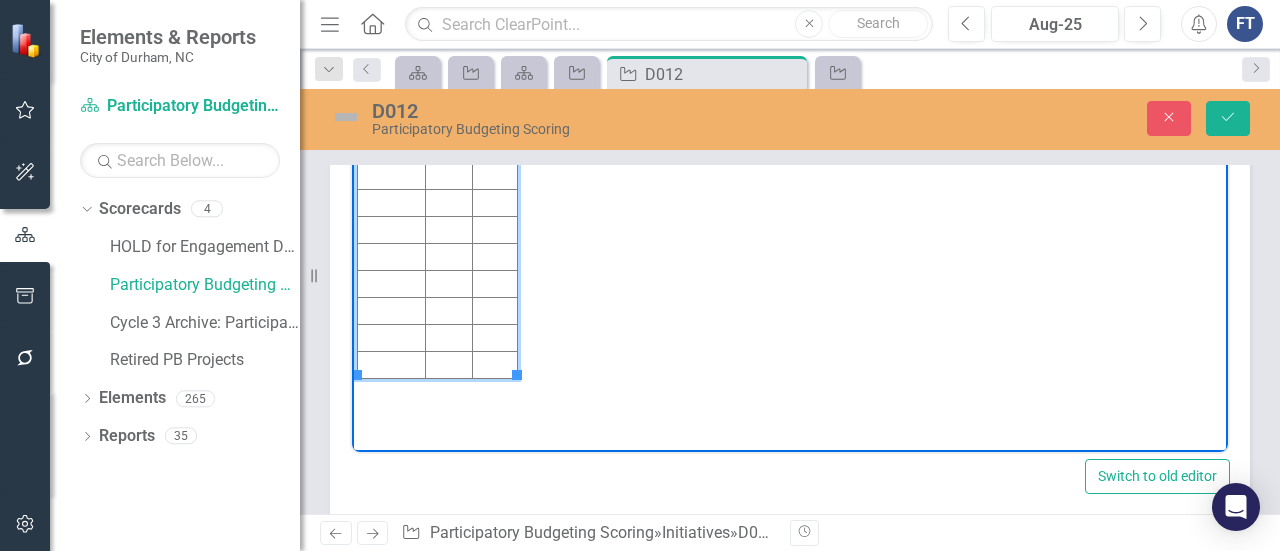 scroll, scrollTop: 4500, scrollLeft: 0, axis: vertical 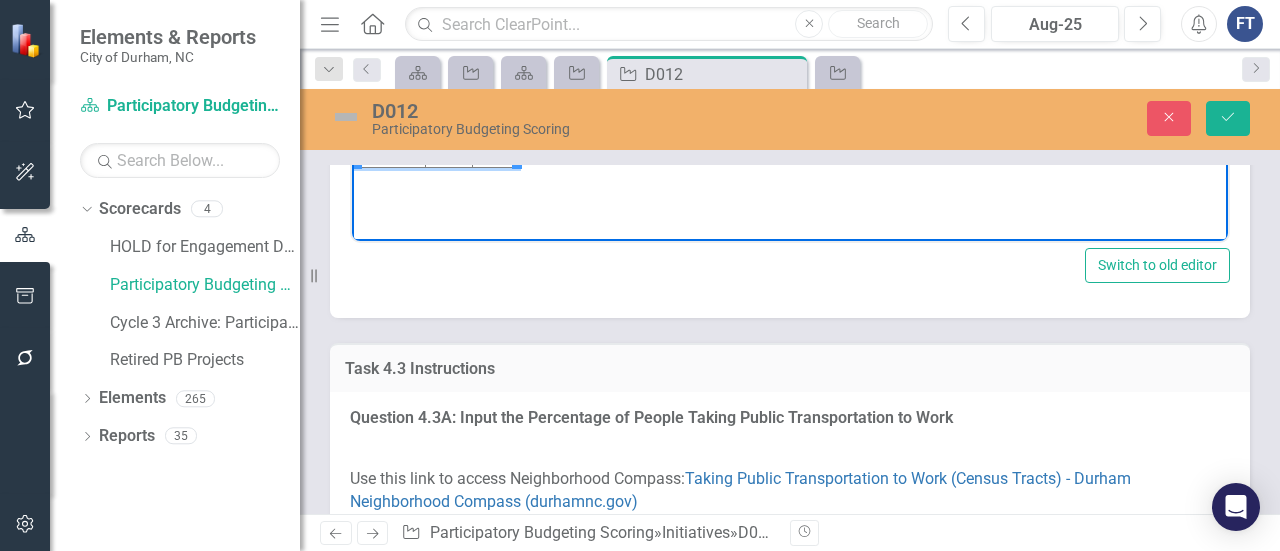 click at bounding box center [392, -62] 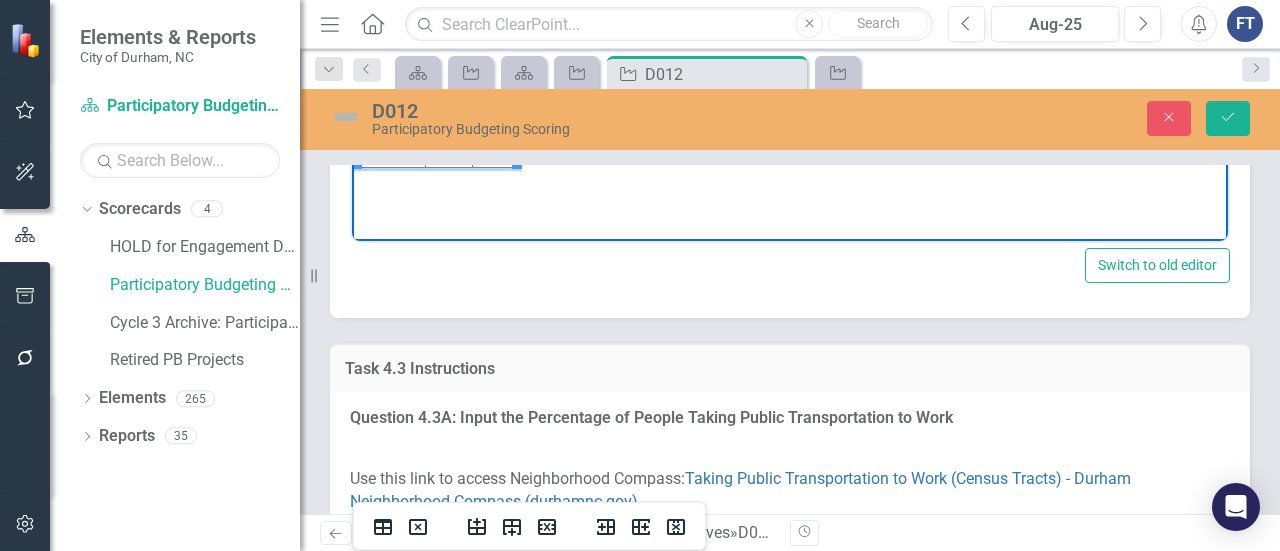 type 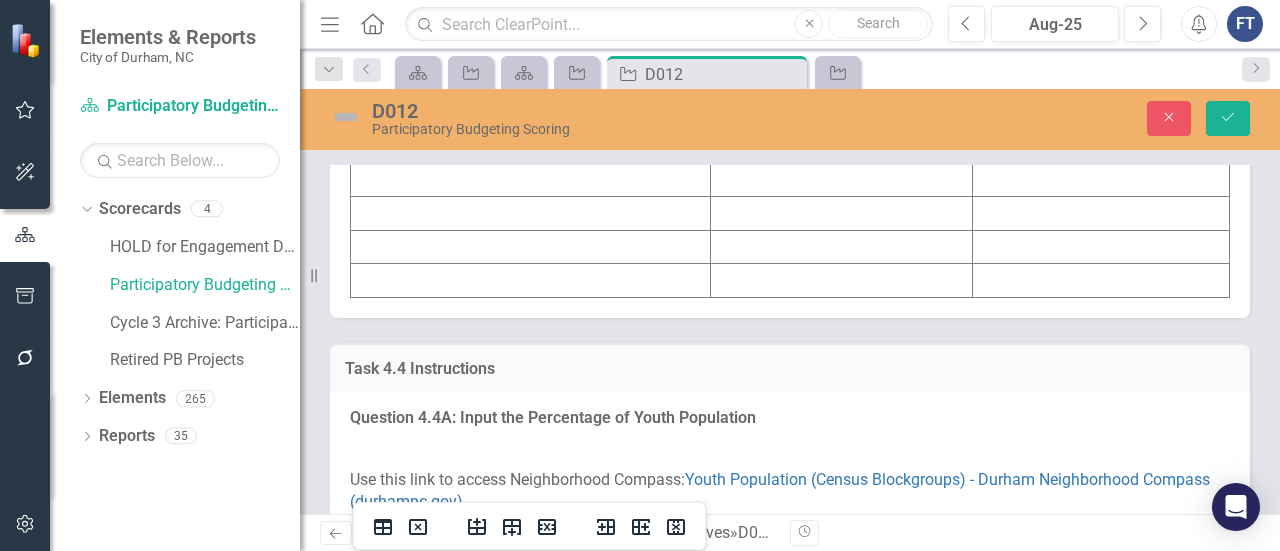 scroll, scrollTop: 5800, scrollLeft: 0, axis: vertical 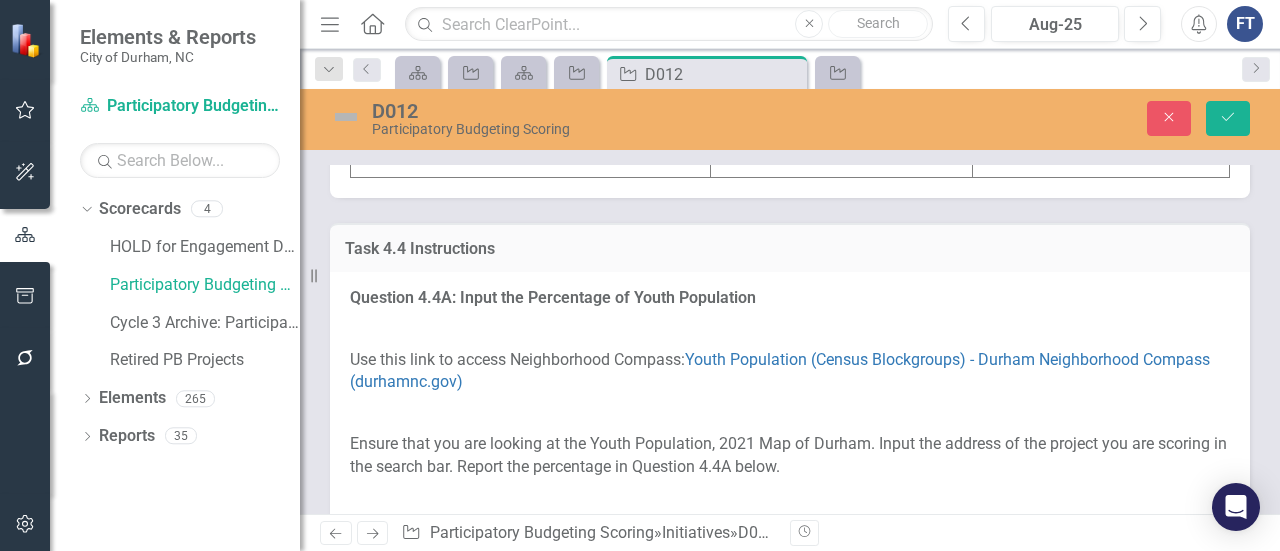 click at bounding box center (531, -110) 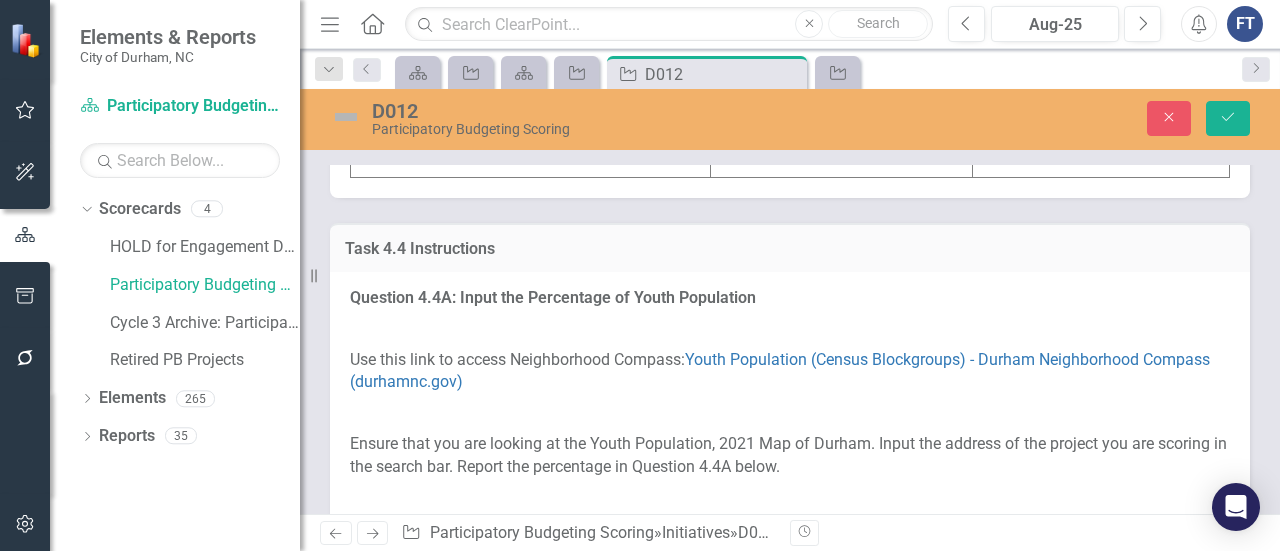click at bounding box center (531, -110) 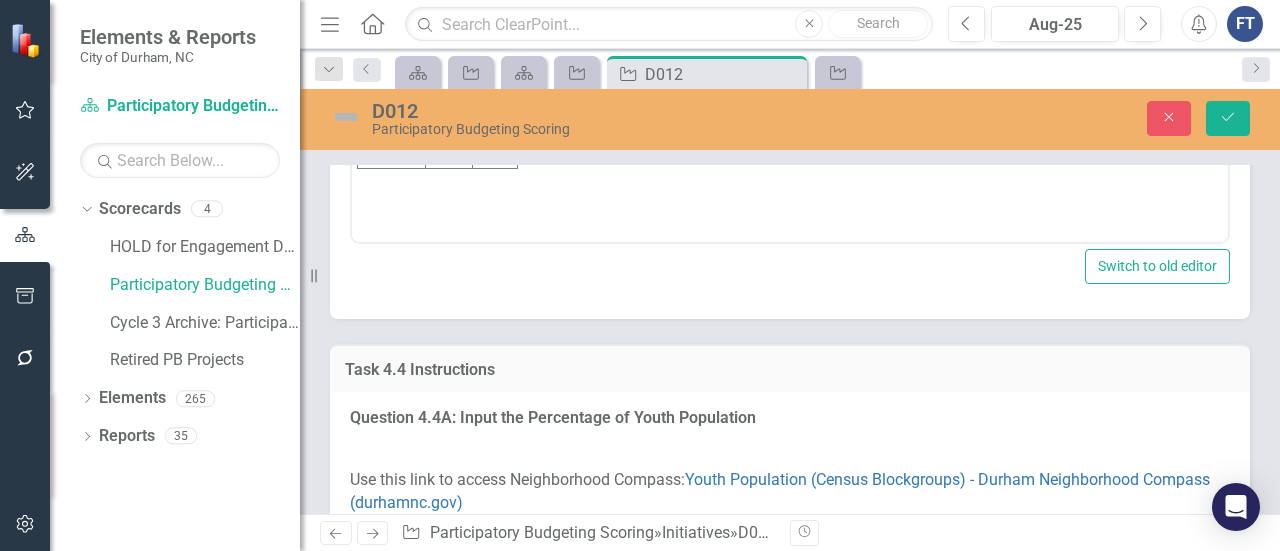 scroll, scrollTop: 0, scrollLeft: 0, axis: both 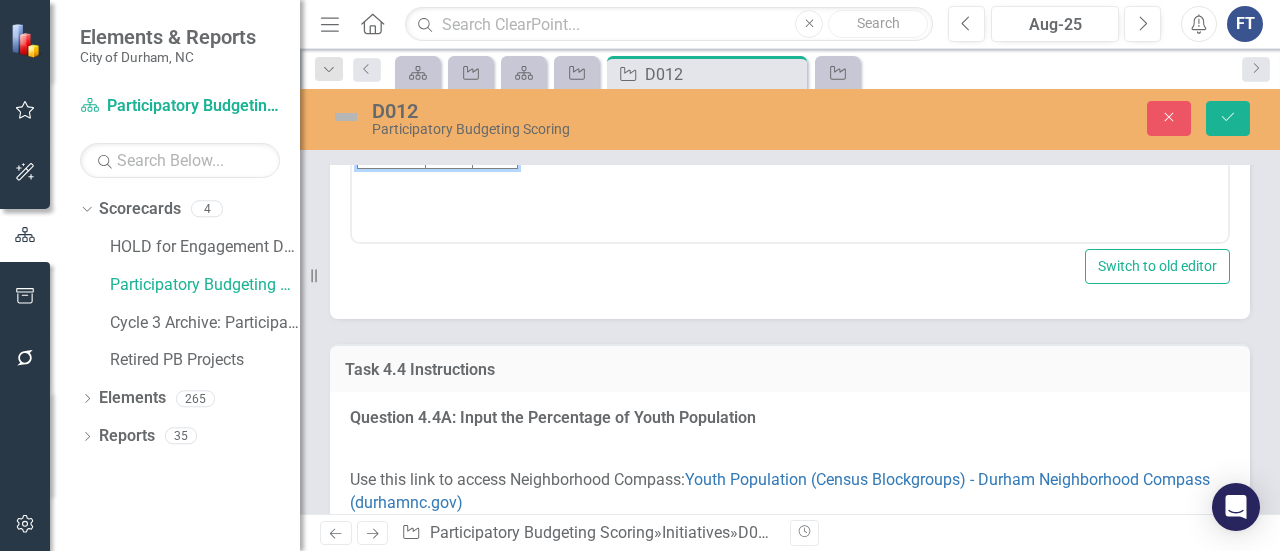 click at bounding box center (392, -61) 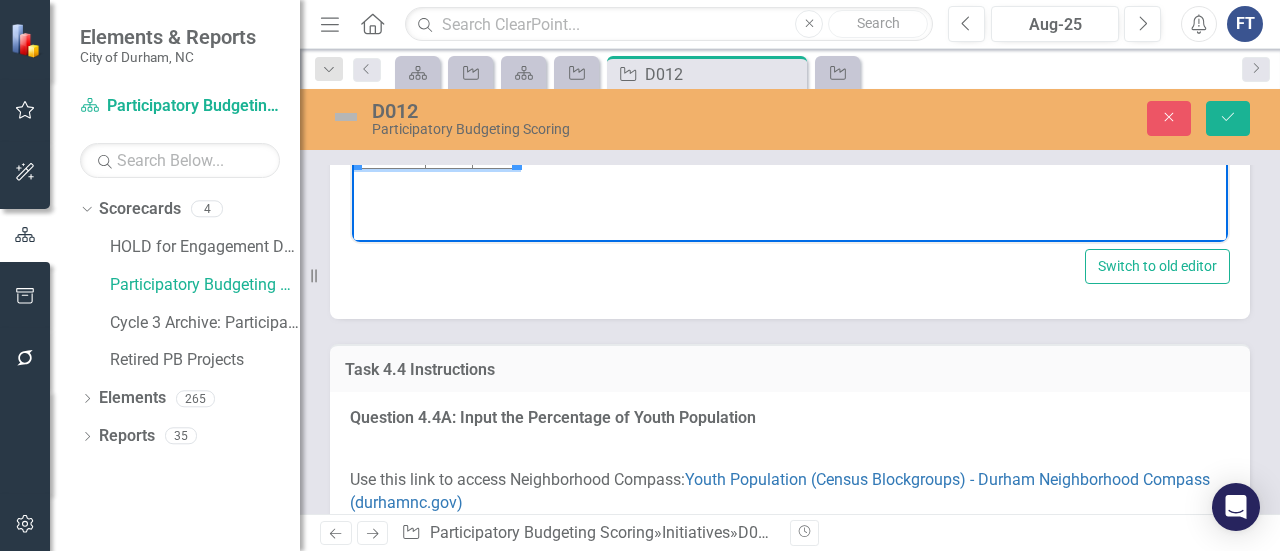 click at bounding box center (392, -61) 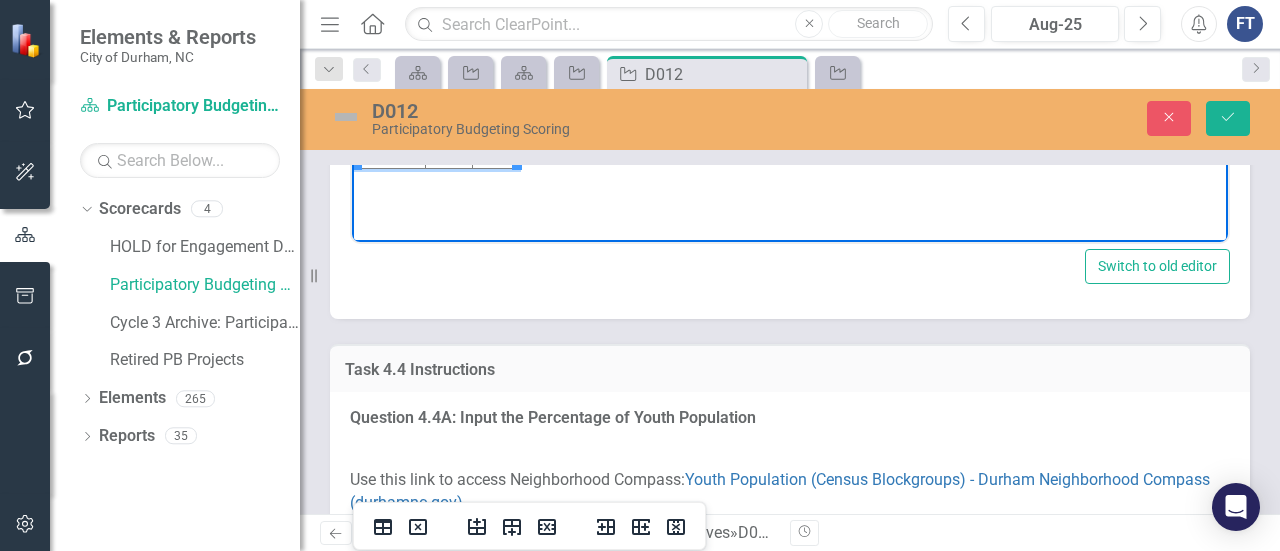type 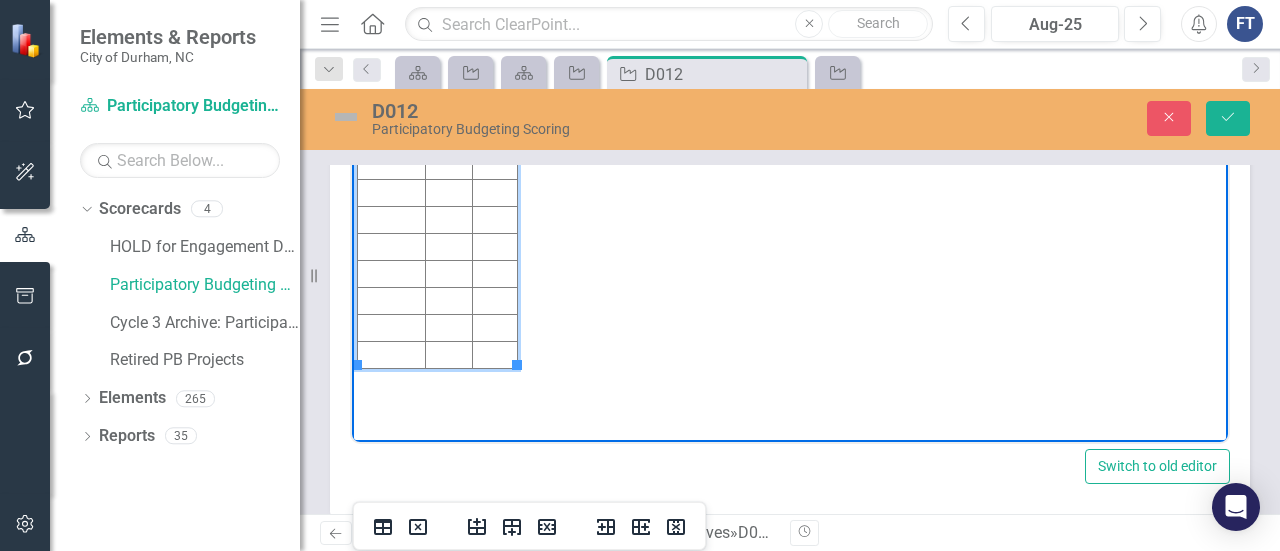 scroll, scrollTop: 5800, scrollLeft: 0, axis: vertical 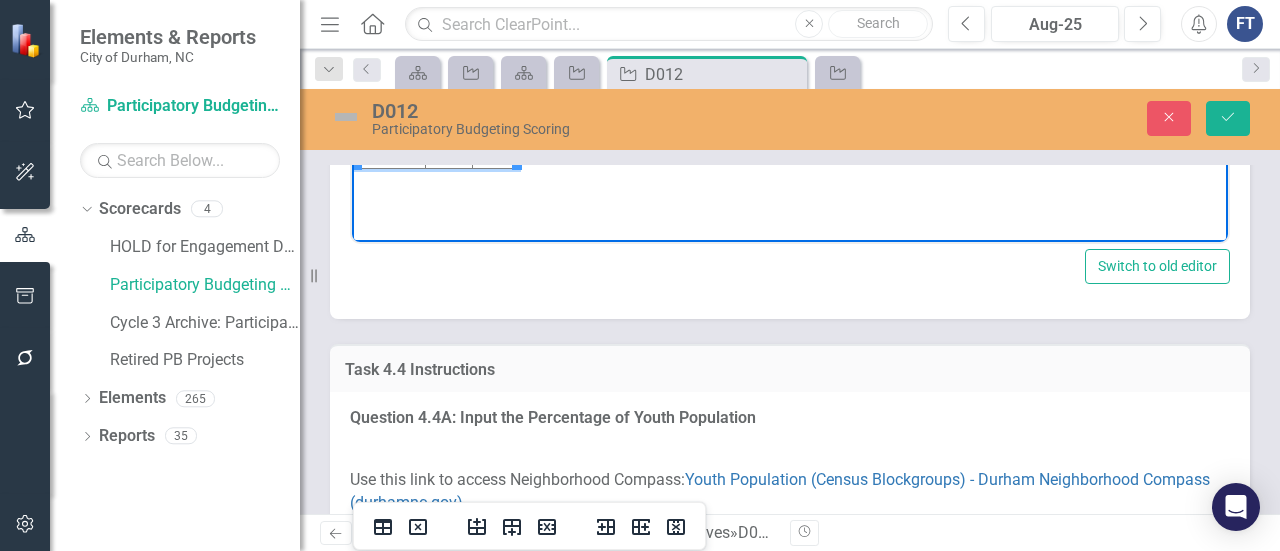 click at bounding box center (495, -61) 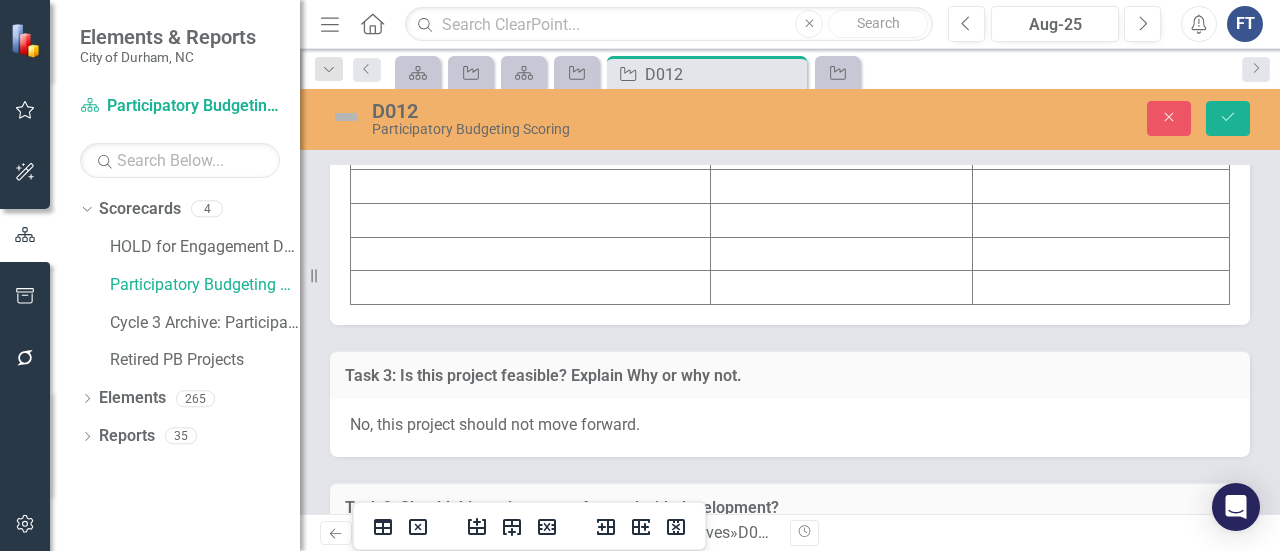 scroll, scrollTop: 7000, scrollLeft: 0, axis: vertical 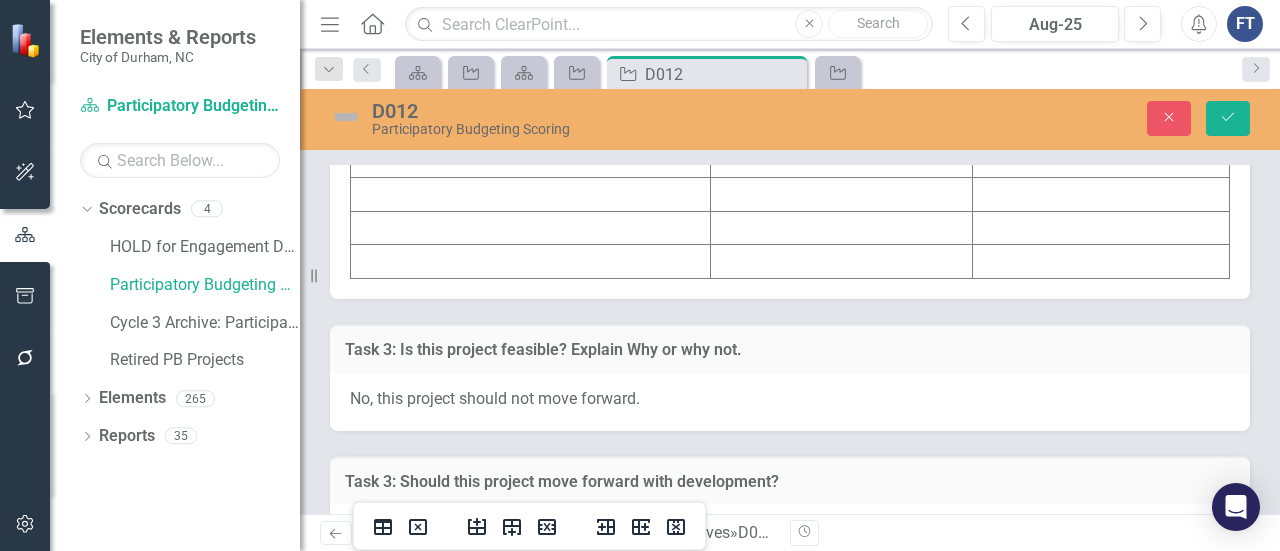 click at bounding box center [531, -9] 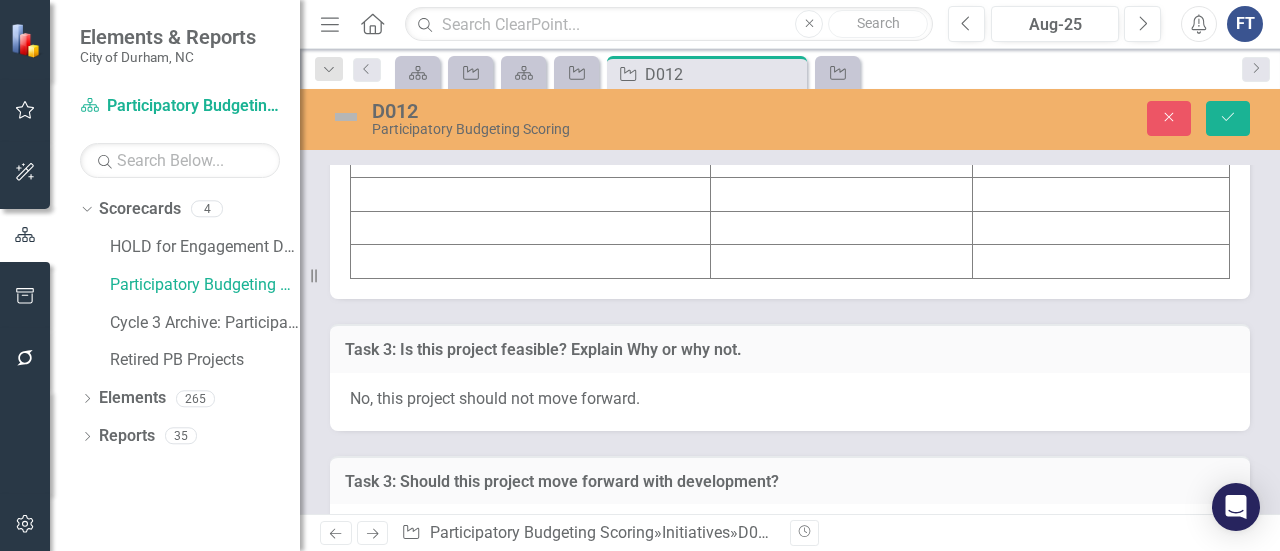 click at bounding box center [531, -9] 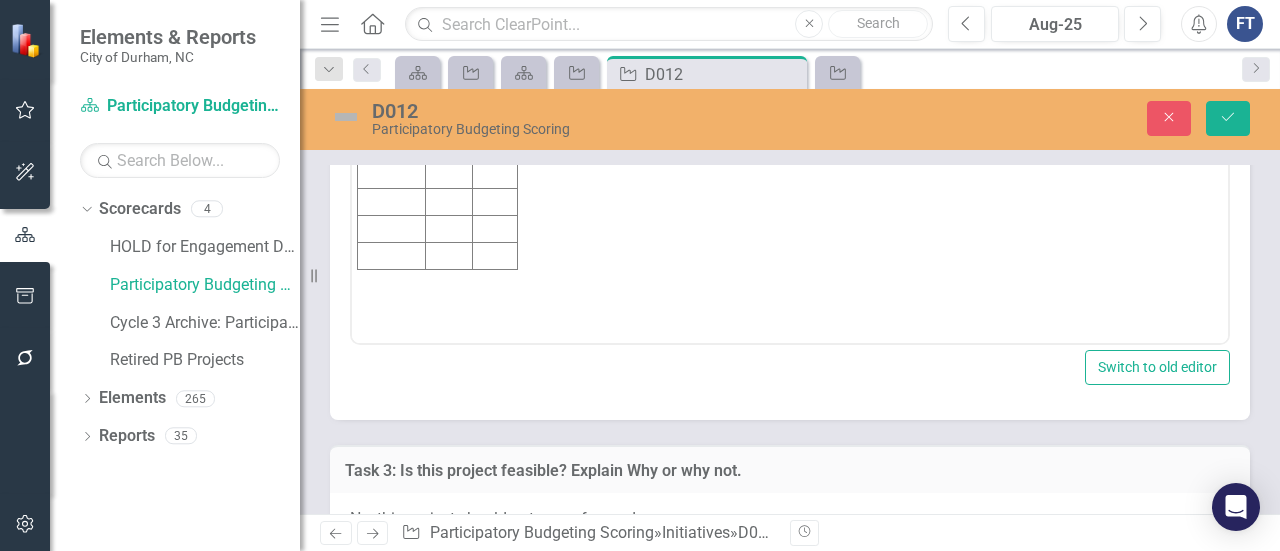 scroll, scrollTop: 0, scrollLeft: 0, axis: both 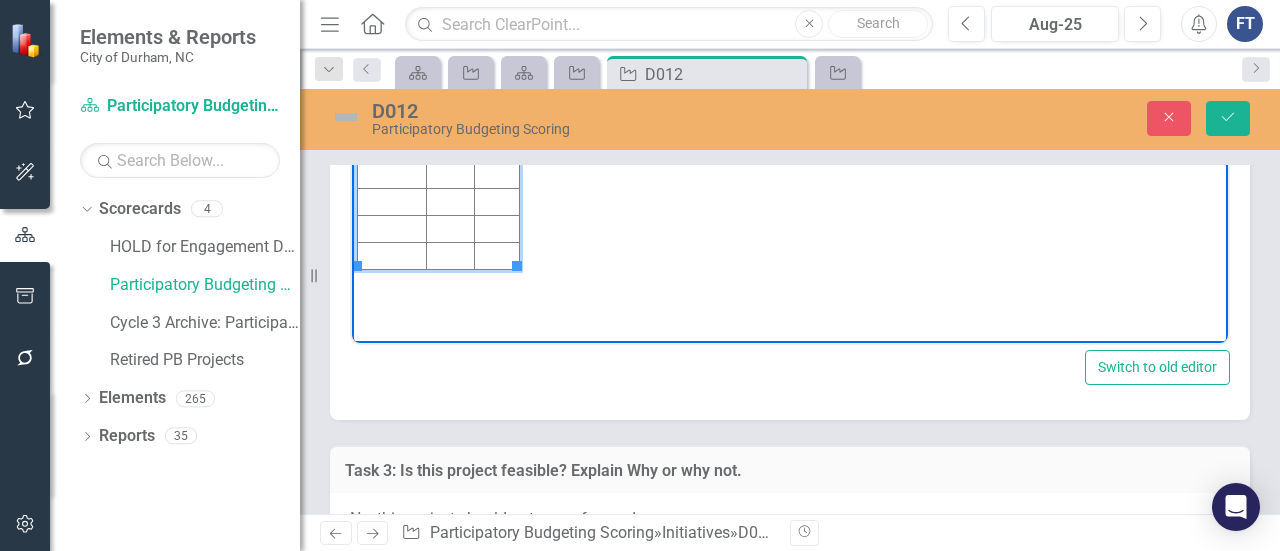 click at bounding box center (392, 40) 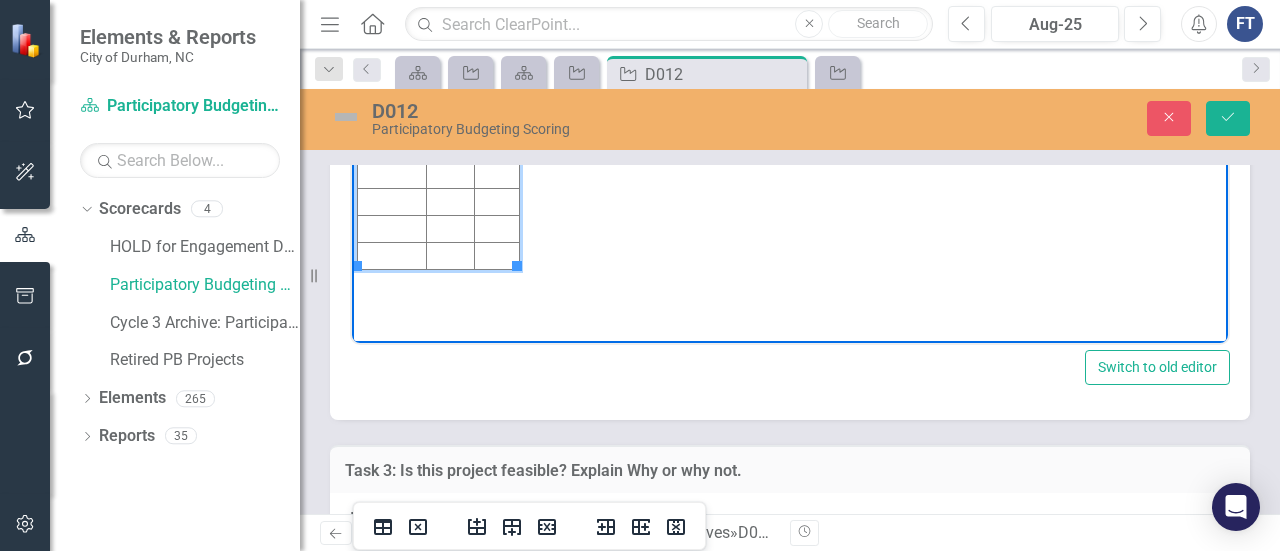 type 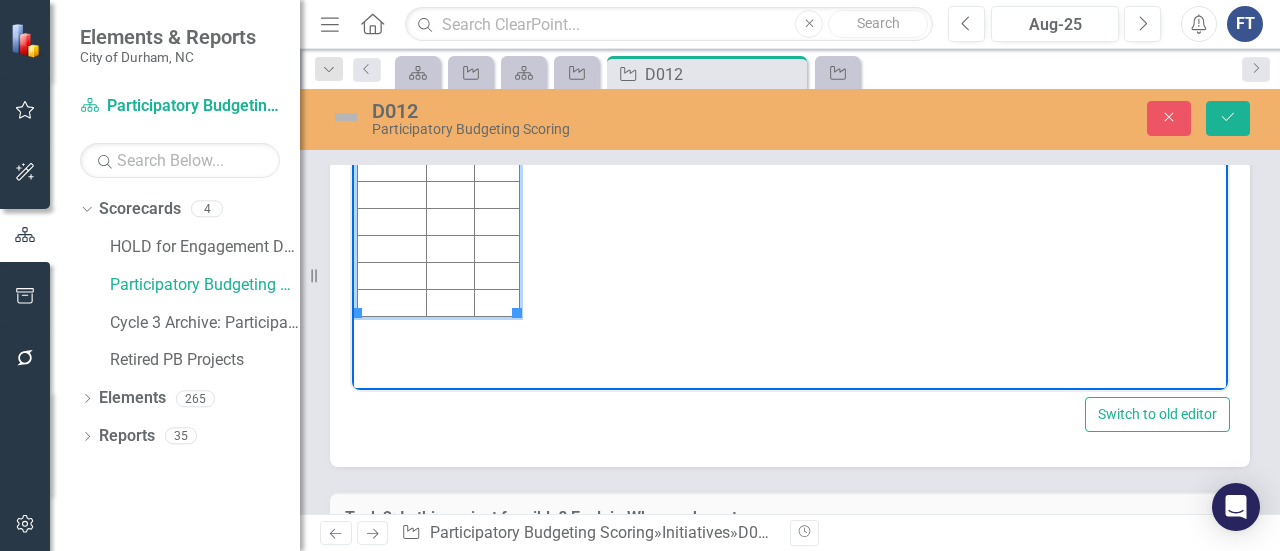 scroll, scrollTop: 7100, scrollLeft: 0, axis: vertical 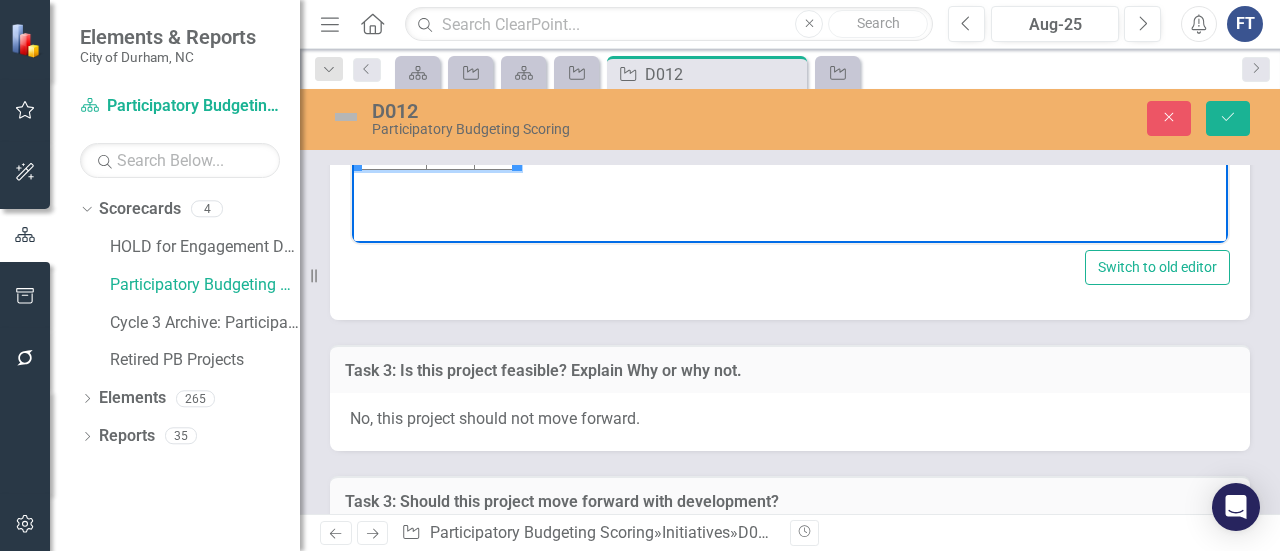click at bounding box center (451, -60) 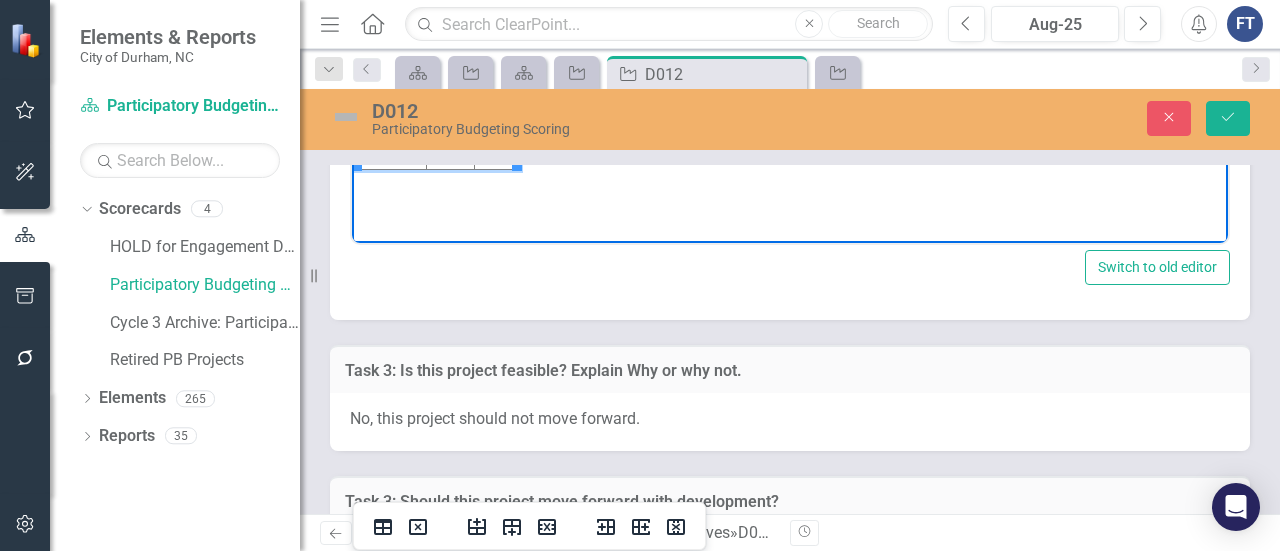 click at bounding box center (496, -60) 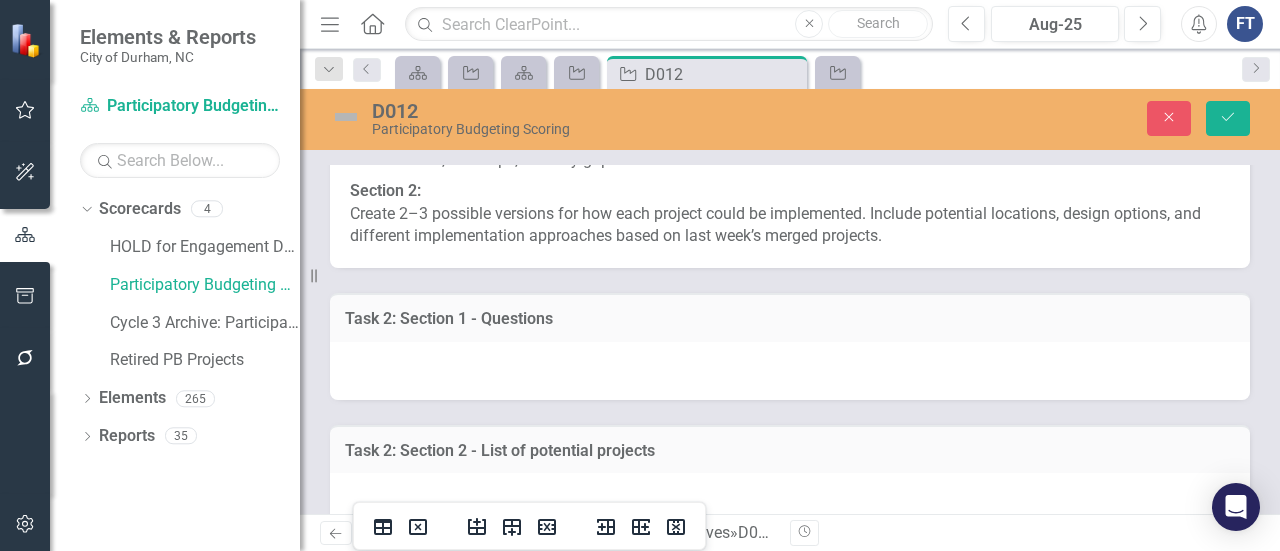 scroll, scrollTop: 7400, scrollLeft: 0, axis: vertical 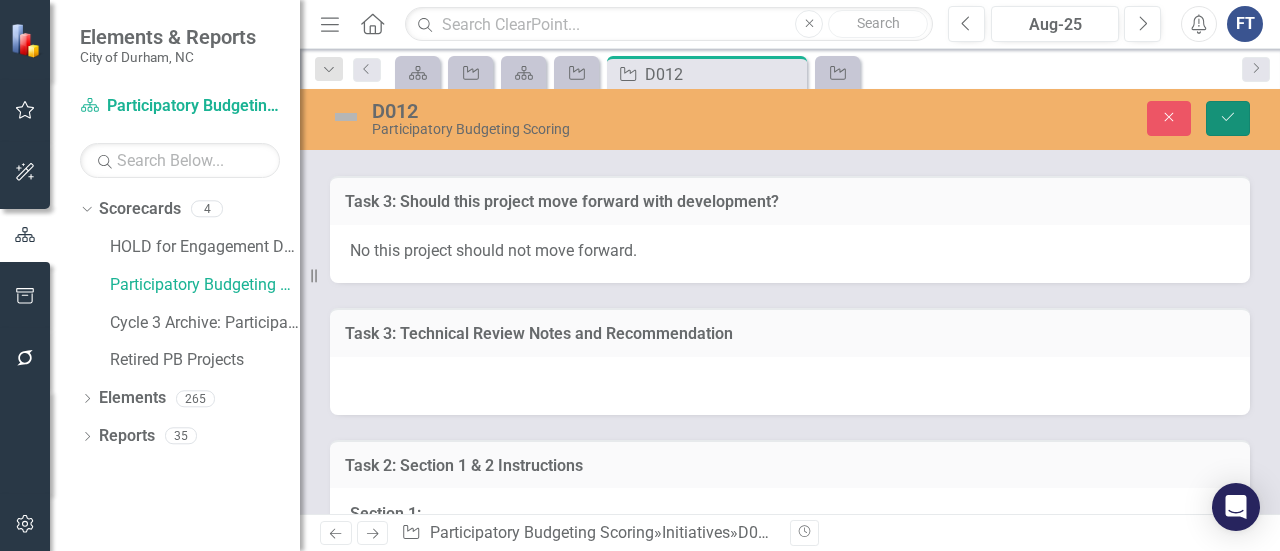 click on "Save" 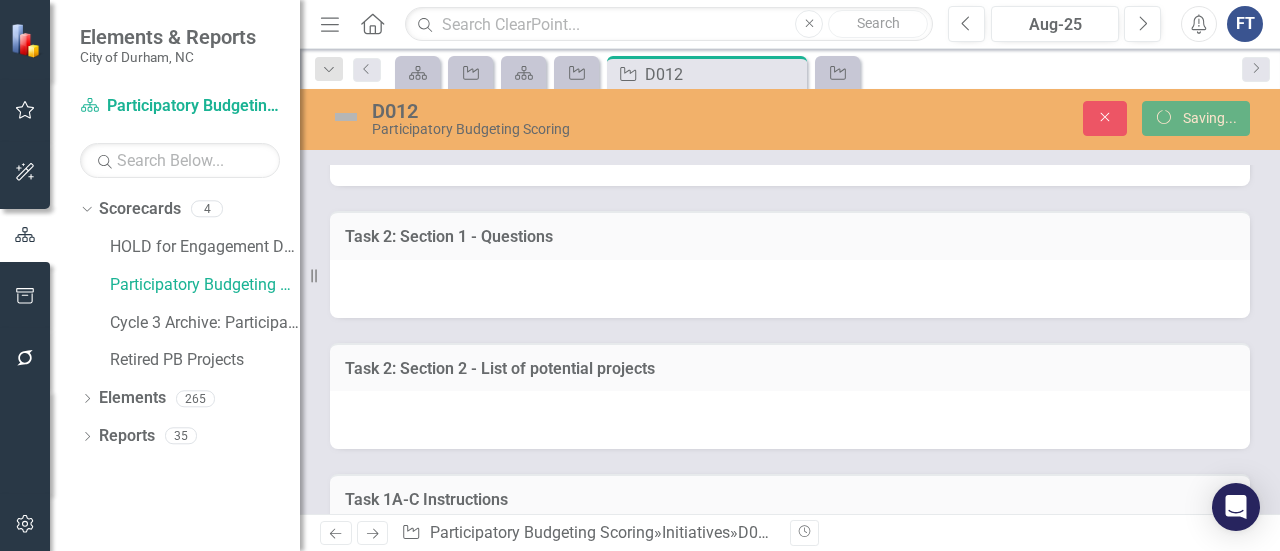 scroll, scrollTop: 7030, scrollLeft: 0, axis: vertical 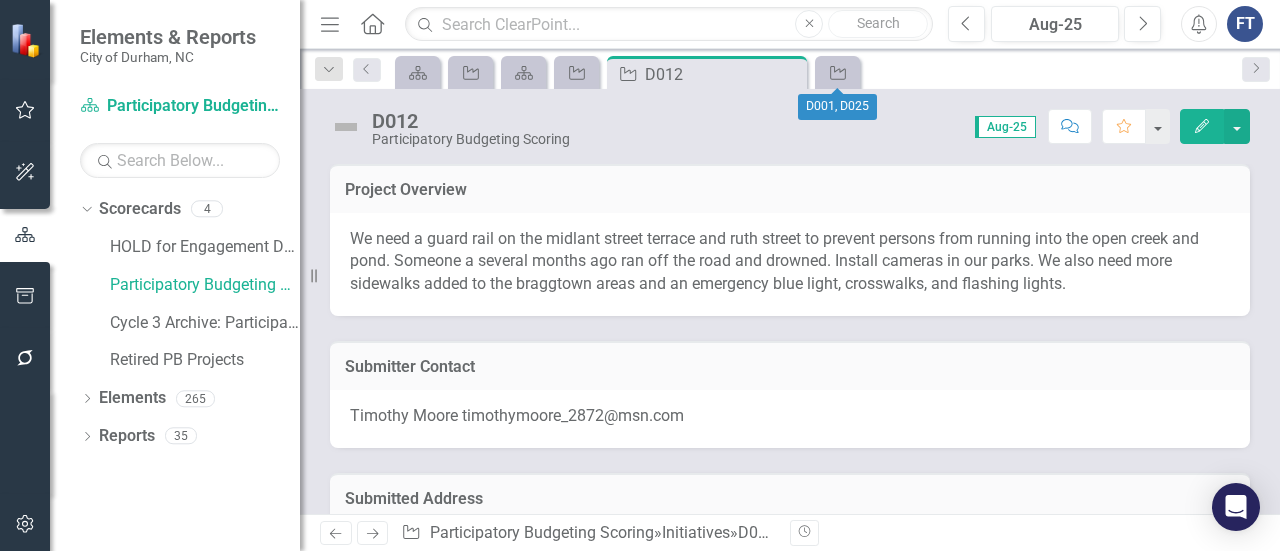click on "Initiative" at bounding box center (837, 72) 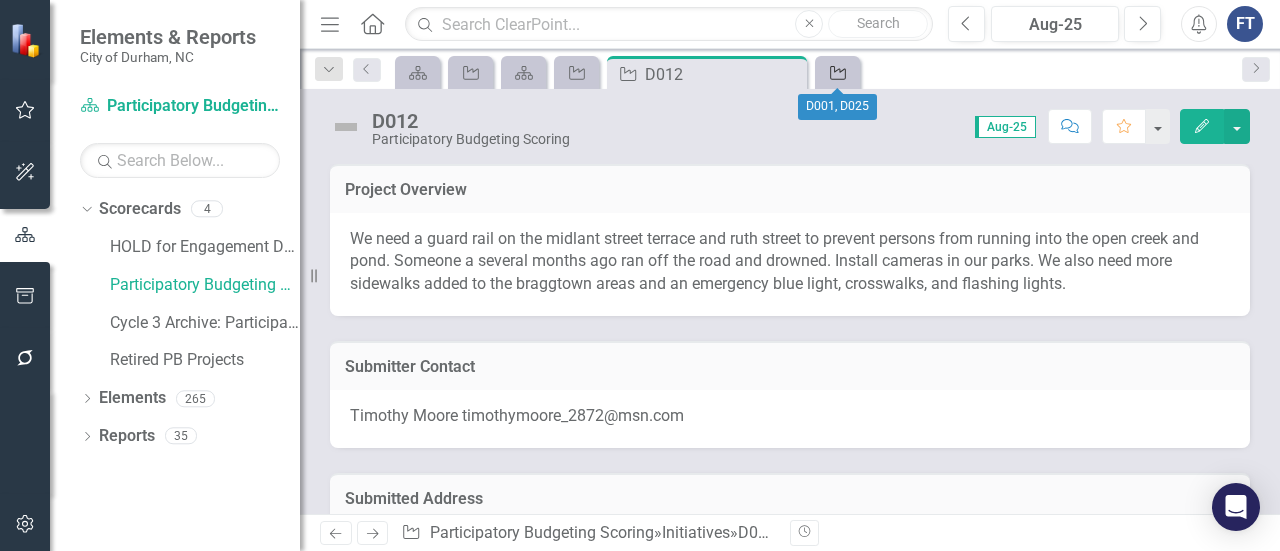click on "Initiative" 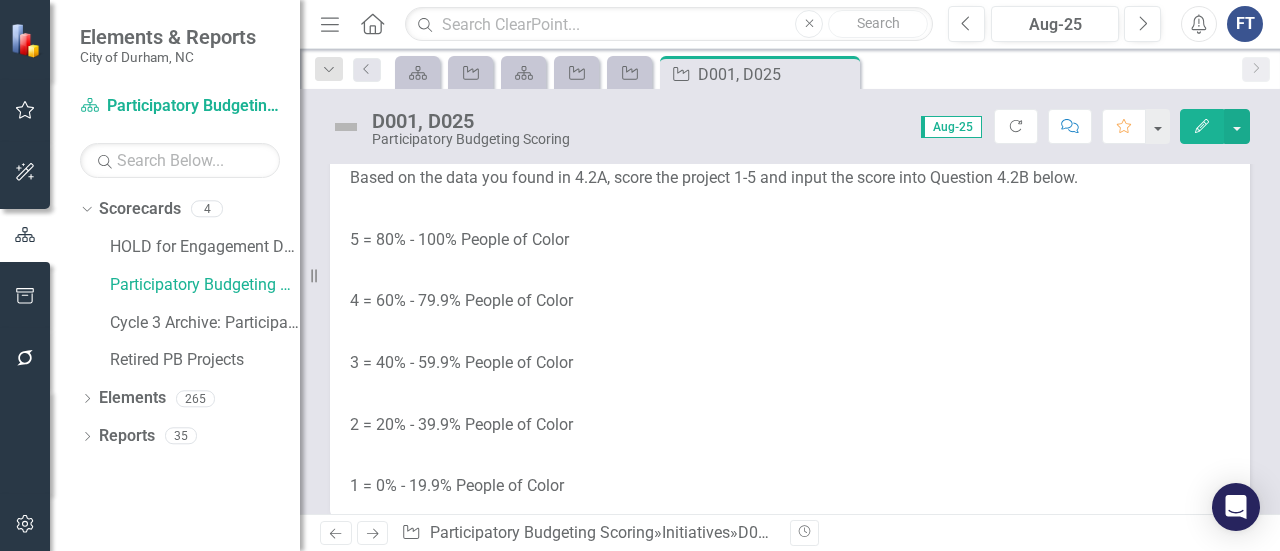 scroll, scrollTop: 3200, scrollLeft: 0, axis: vertical 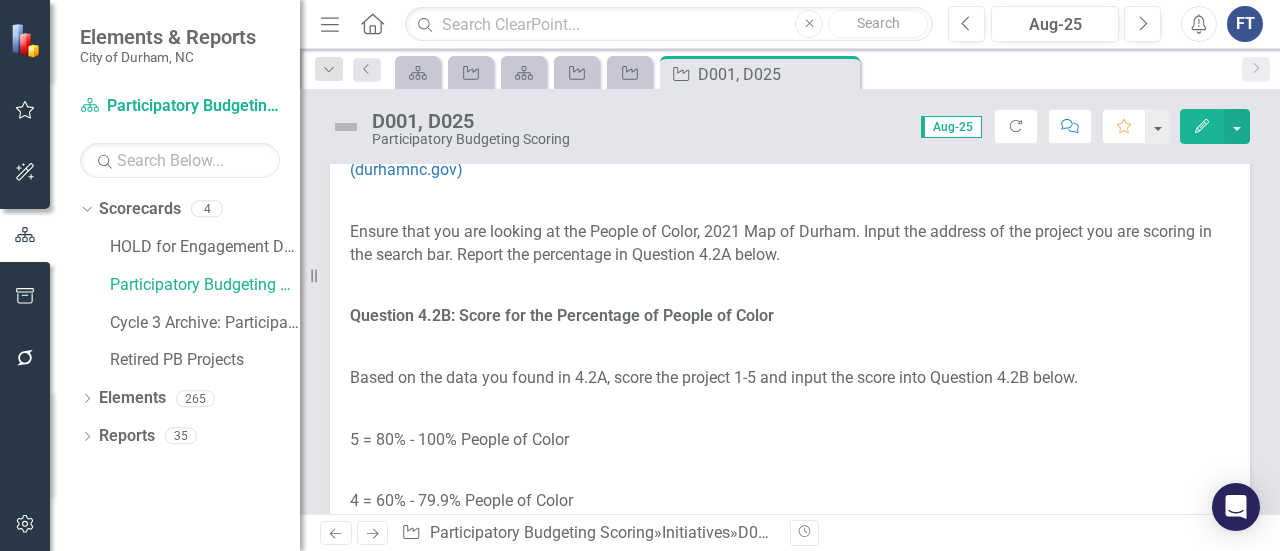 click on "D001: 1 | $88,456" at bounding box center (790, -75) 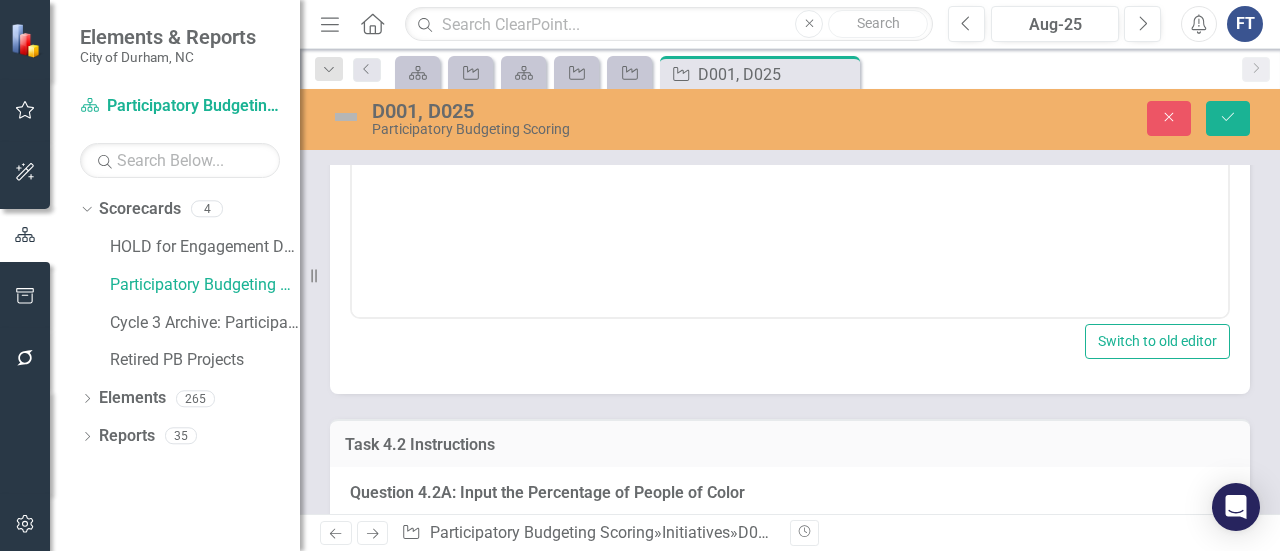 scroll, scrollTop: 0, scrollLeft: 0, axis: both 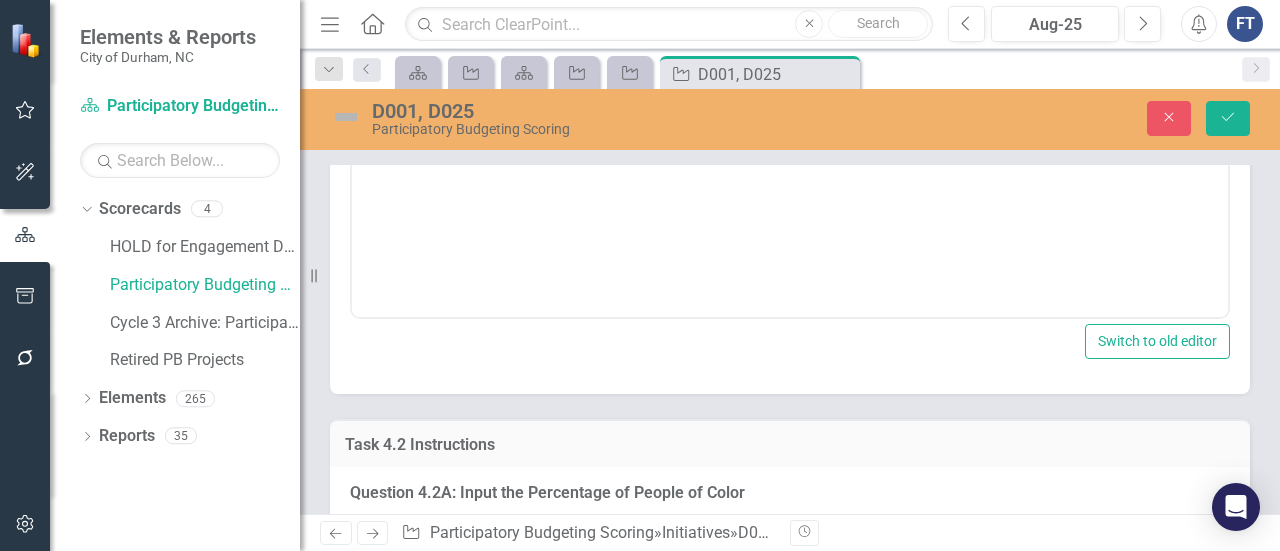 click on "D025: 2 | $68,994" at bounding box center (790, 25) 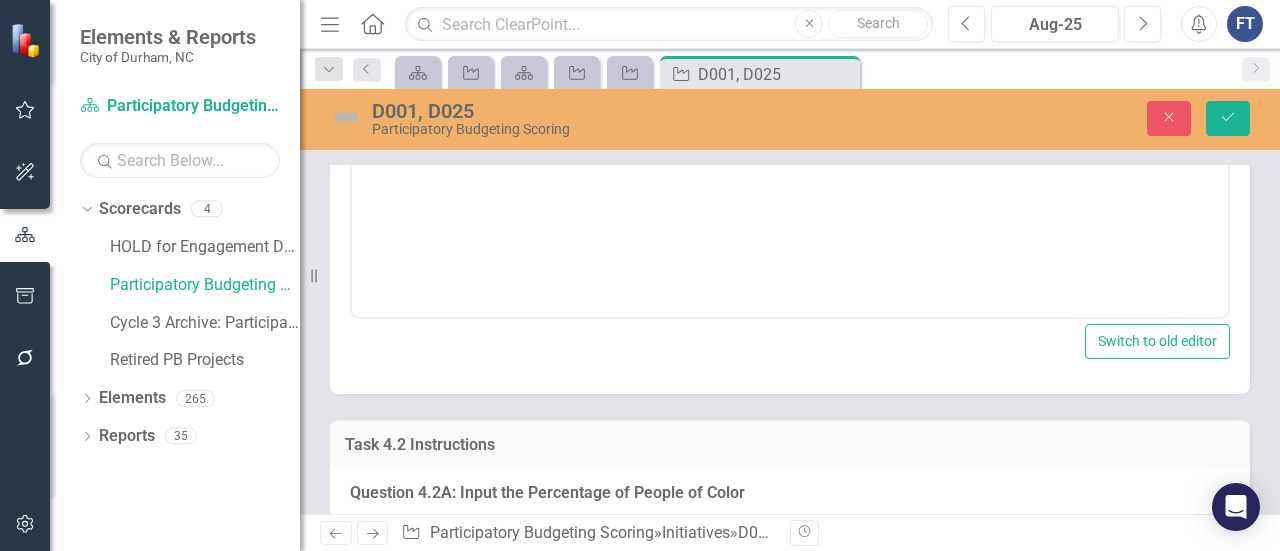 click on "Close" 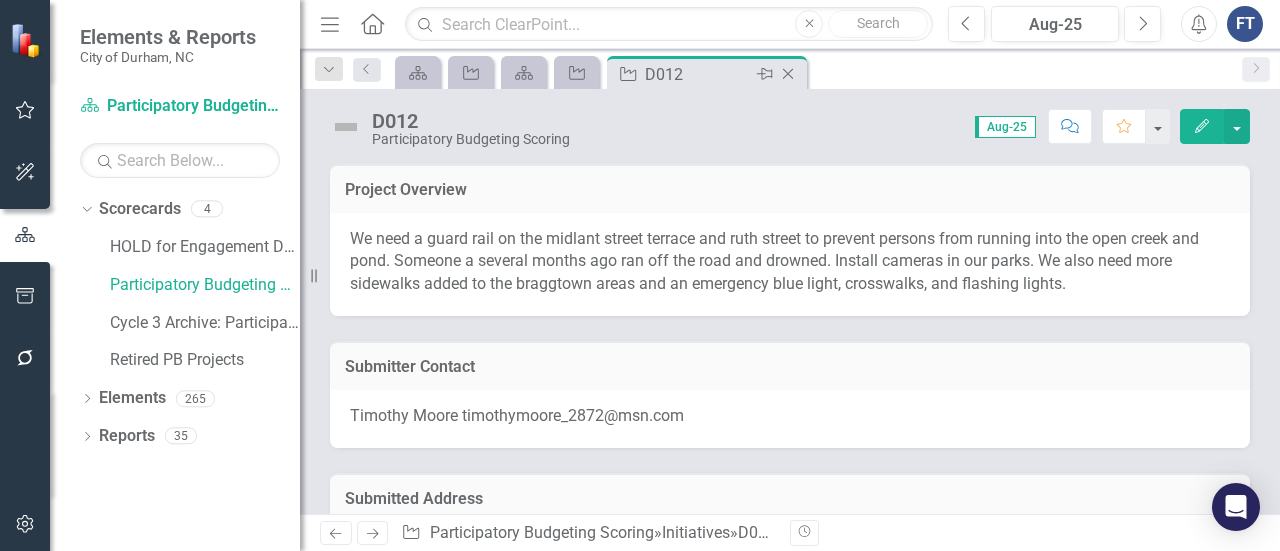 click on "Close" 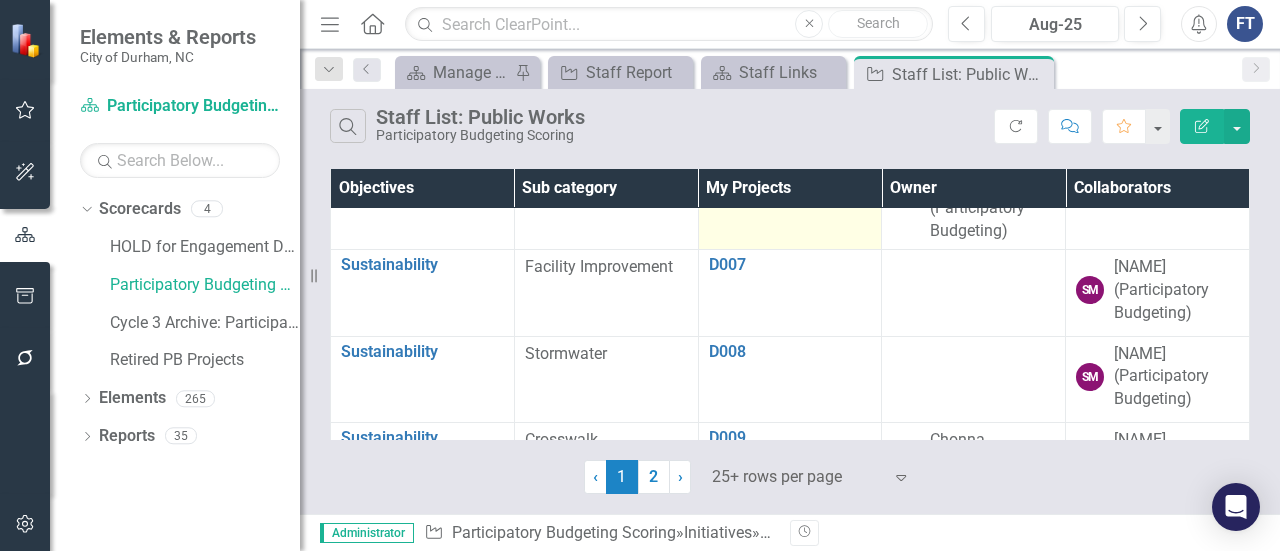scroll, scrollTop: 700, scrollLeft: 0, axis: vertical 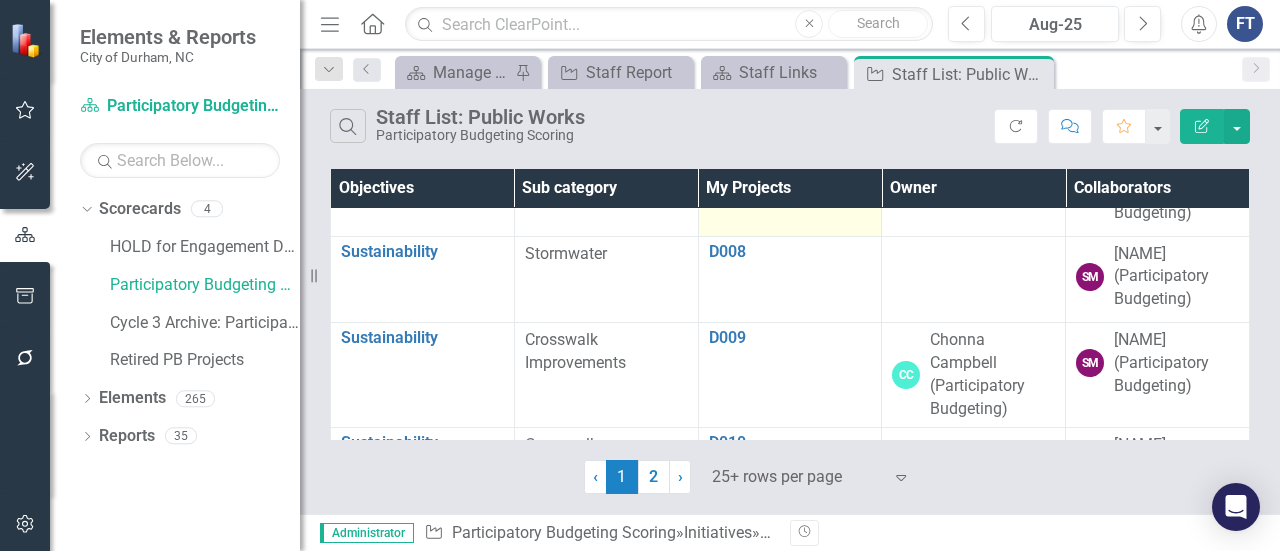 click on "D007" at bounding box center (790, 165) 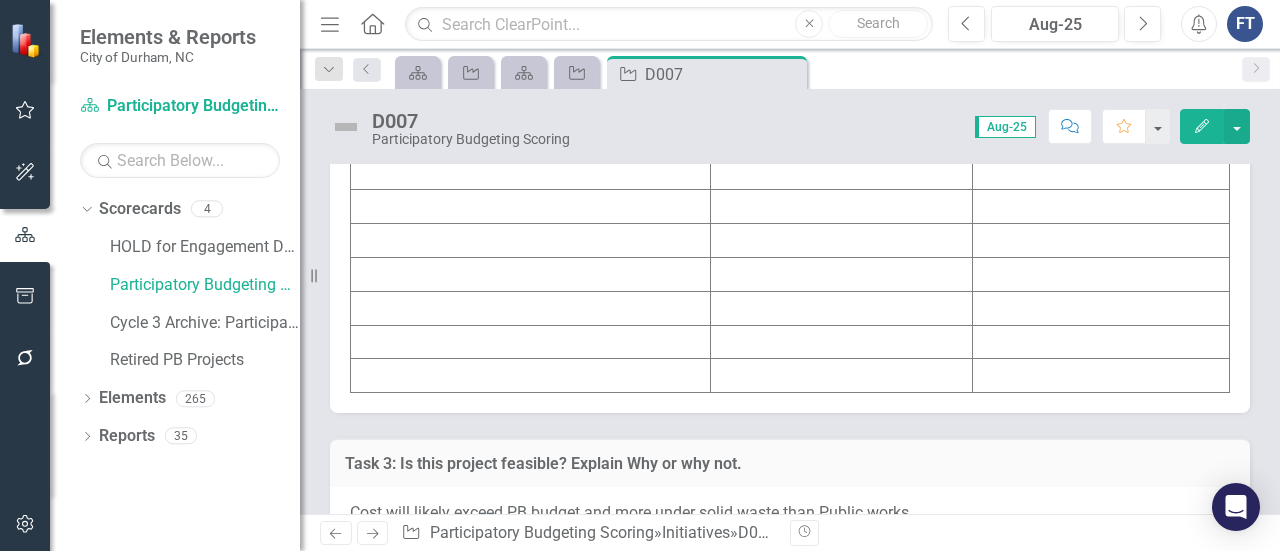scroll, scrollTop: 6800, scrollLeft: 0, axis: vertical 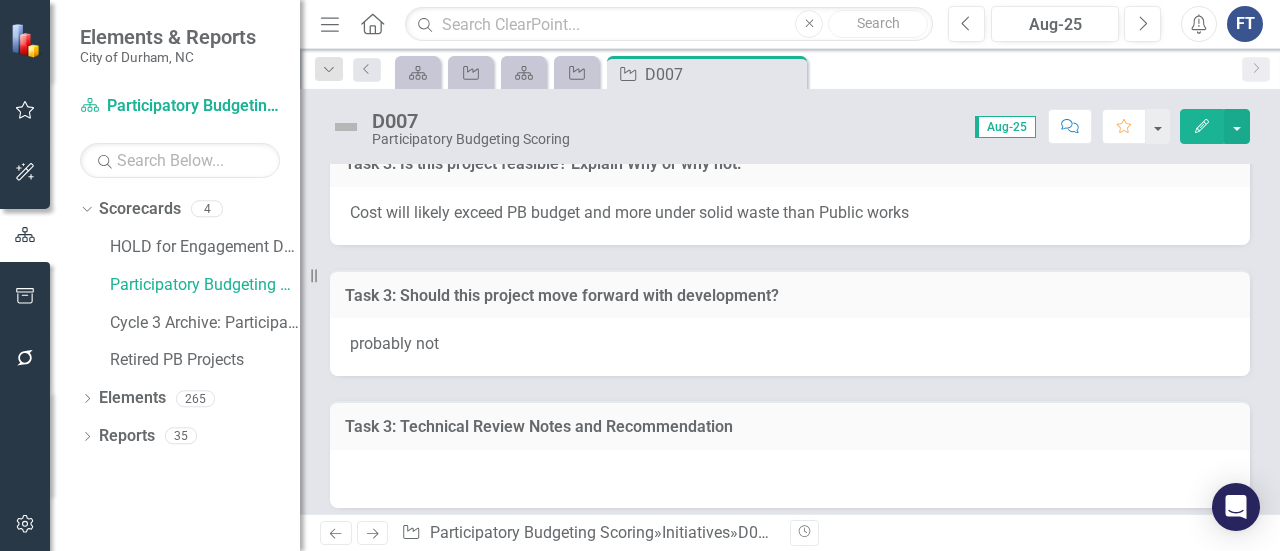 click at bounding box center [531, -195] 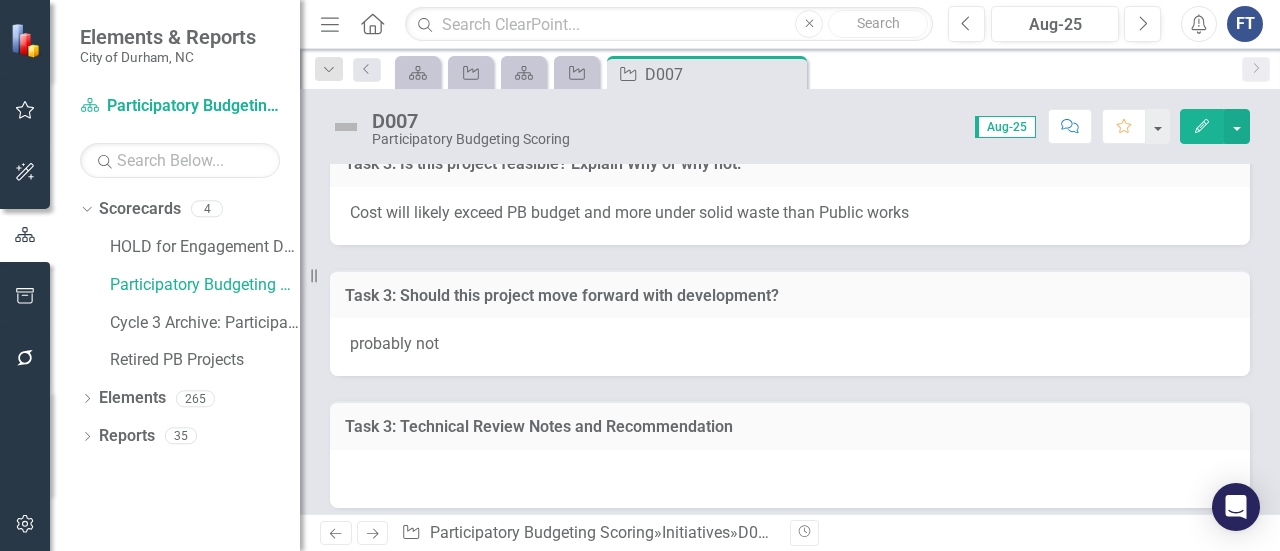 click at bounding box center (531, -195) 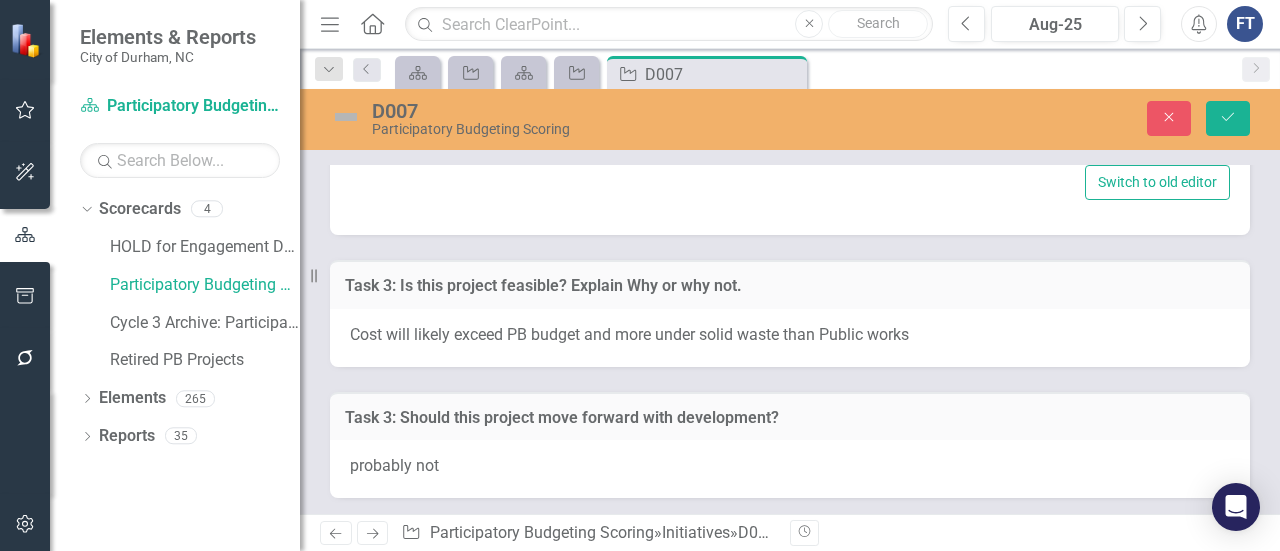 scroll, scrollTop: 0, scrollLeft: 0, axis: both 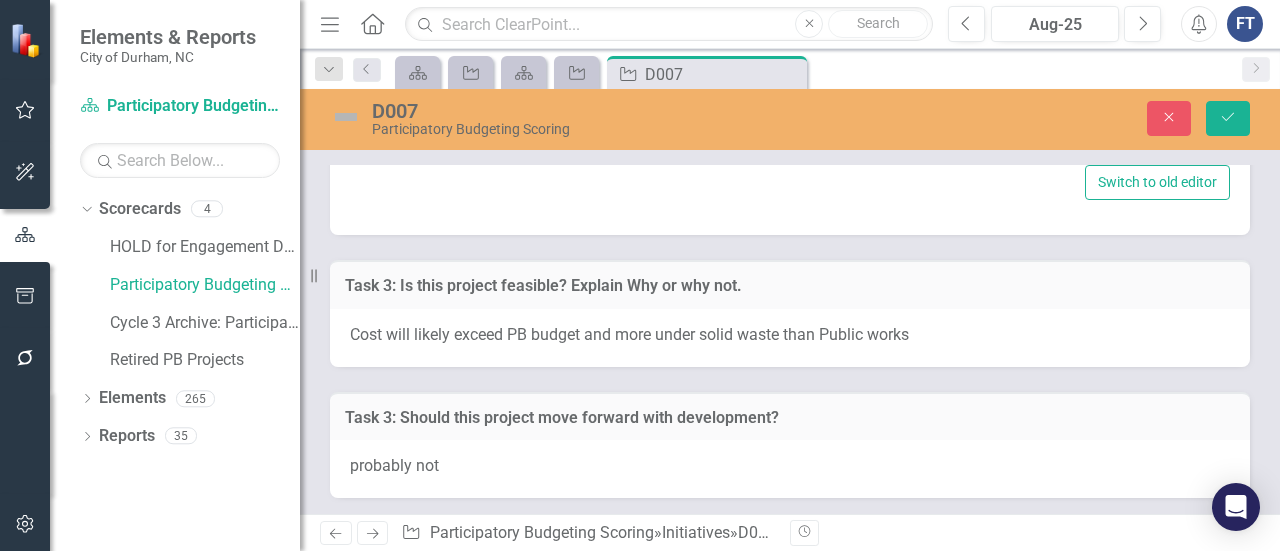 click at bounding box center [392, -144] 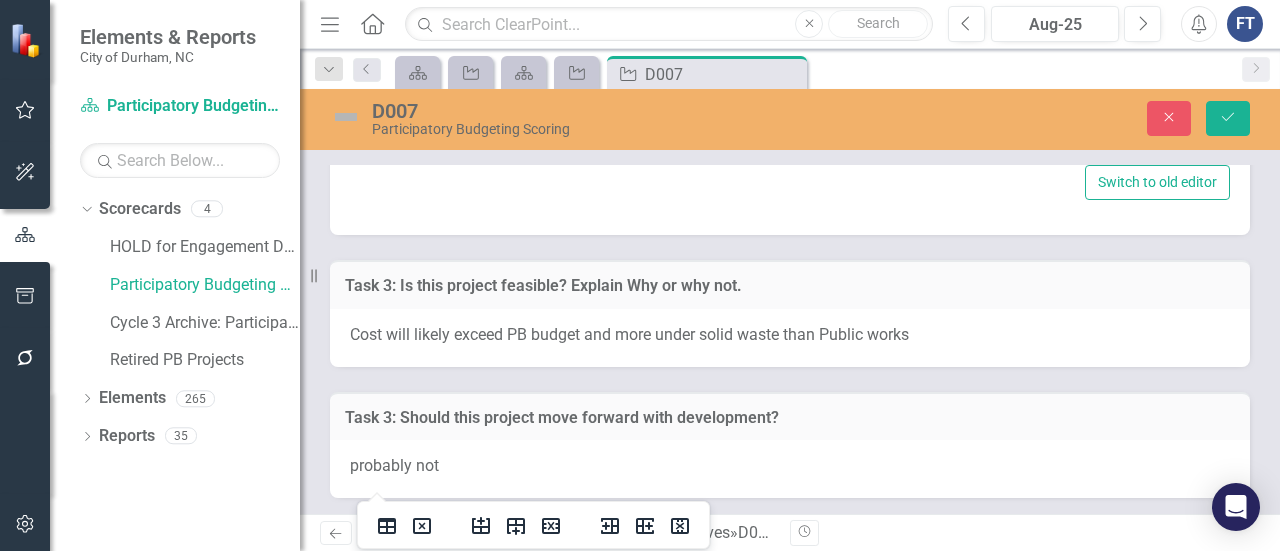 type 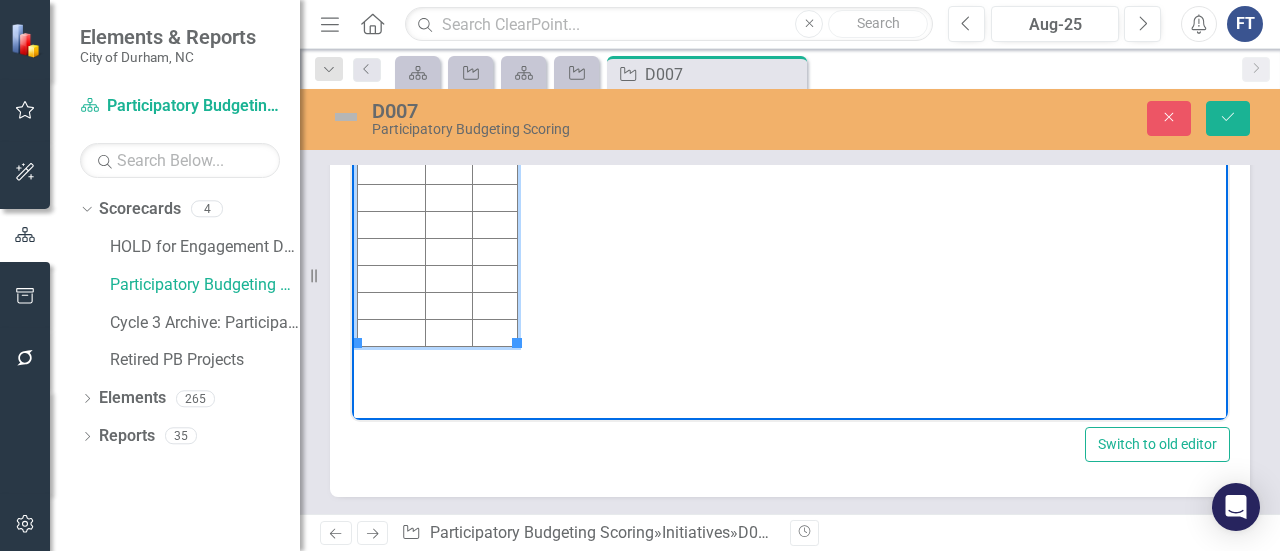 scroll, scrollTop: 6700, scrollLeft: 0, axis: vertical 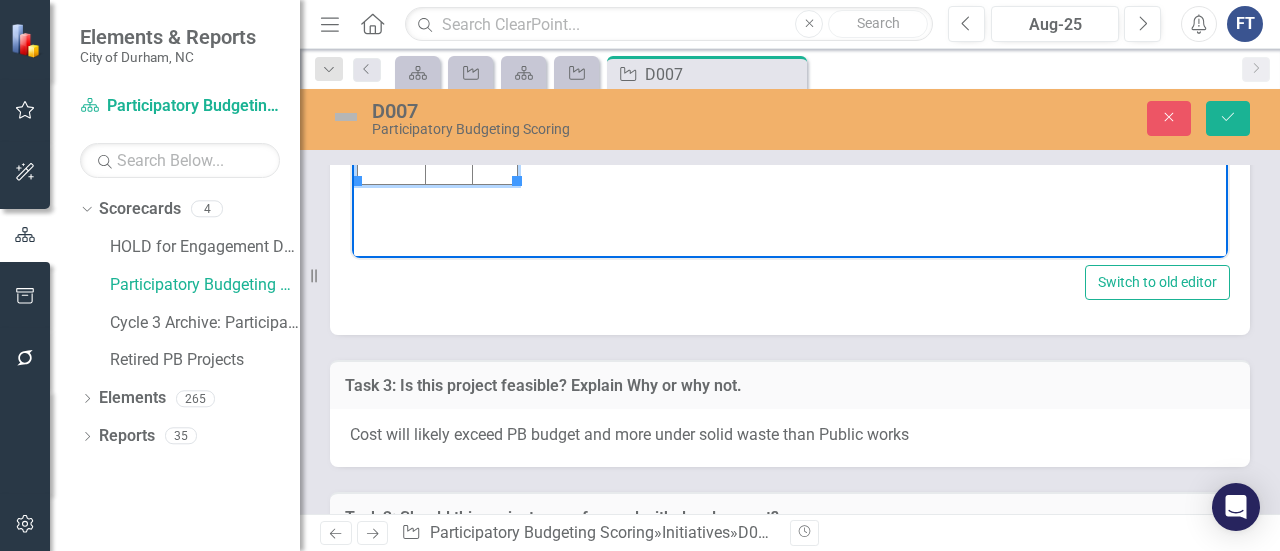 click at bounding box center (448, -44) 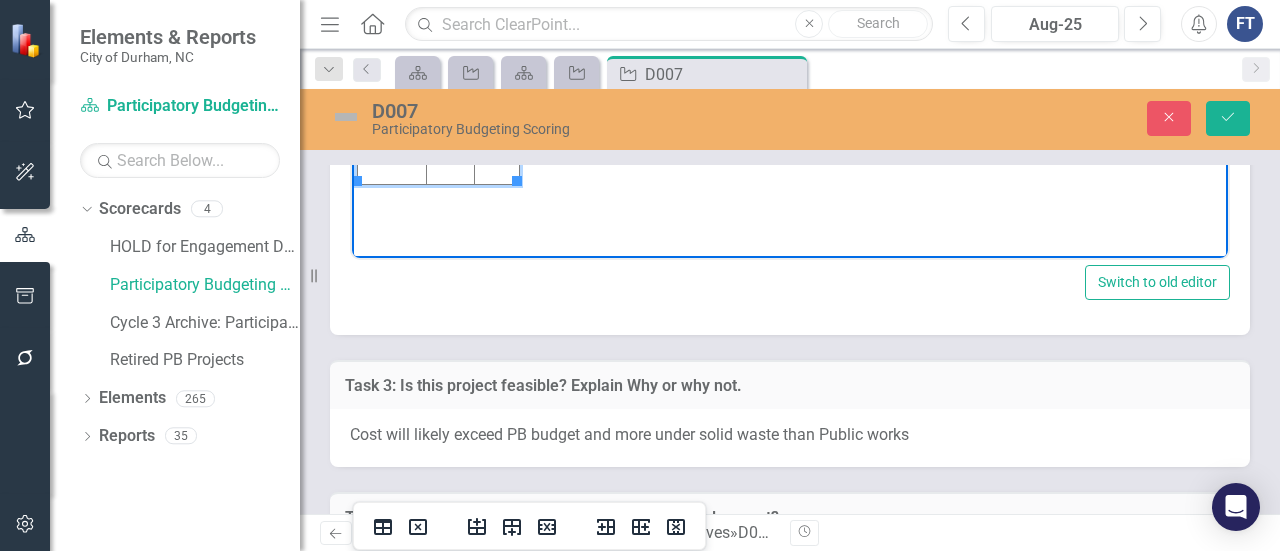 click at bounding box center [496, -44] 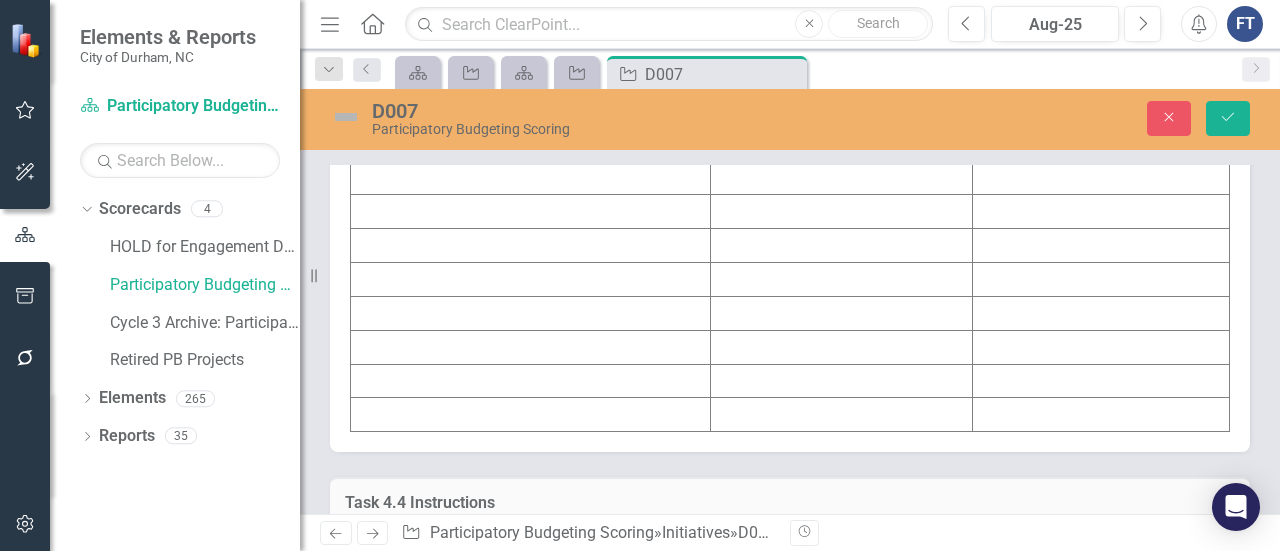 scroll, scrollTop: 5400, scrollLeft: 0, axis: vertical 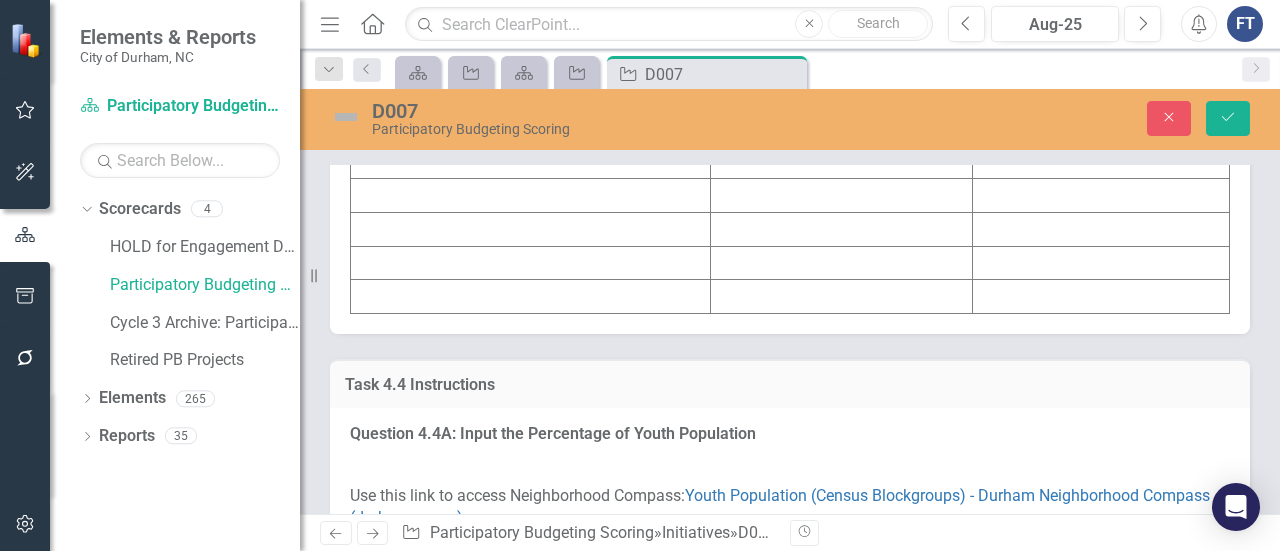 click at bounding box center [531, 26] 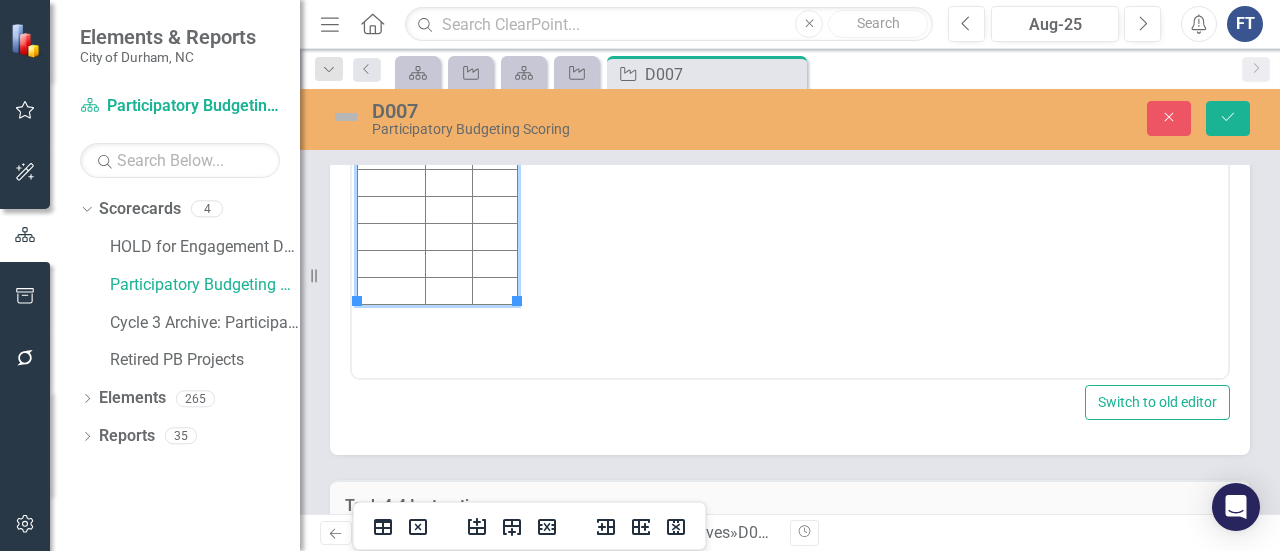 scroll, scrollTop: 0, scrollLeft: 0, axis: both 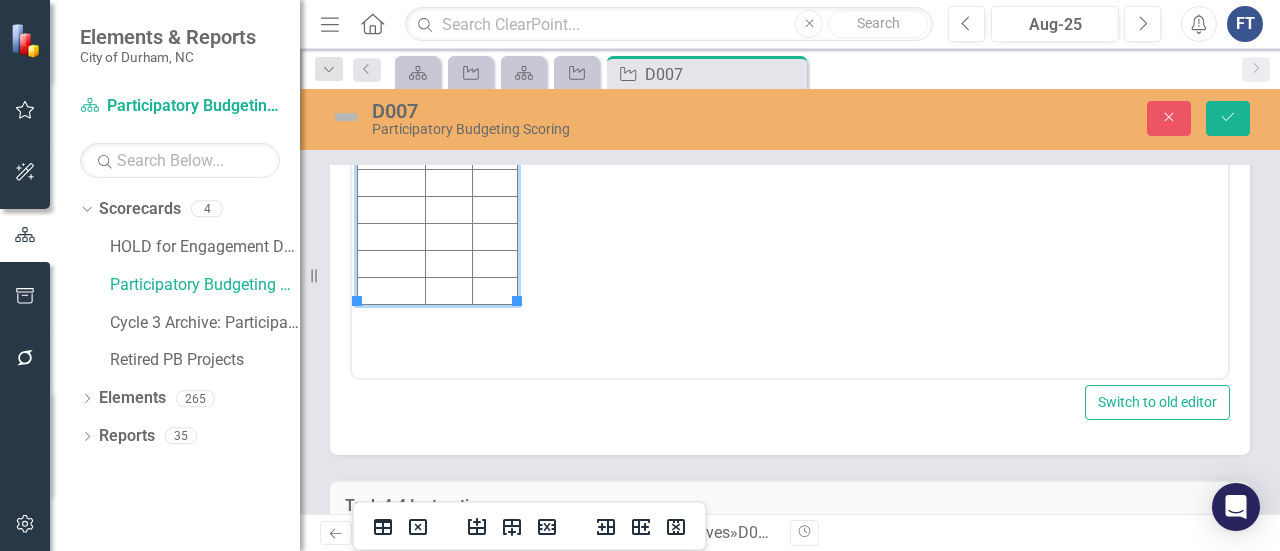 click at bounding box center [392, 74] 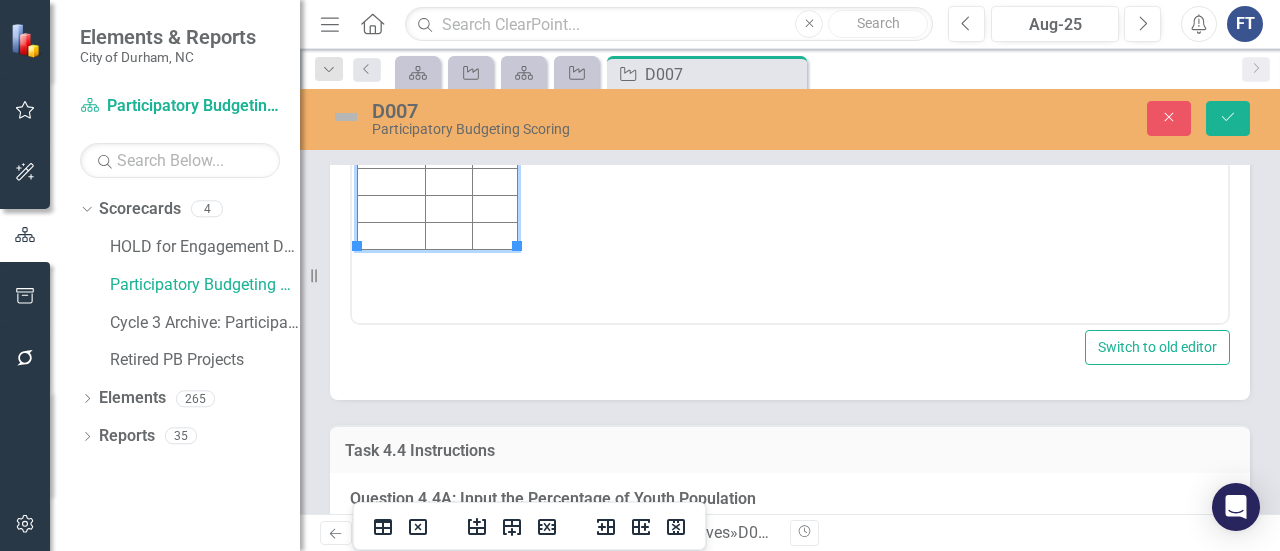 scroll, scrollTop: 5500, scrollLeft: 0, axis: vertical 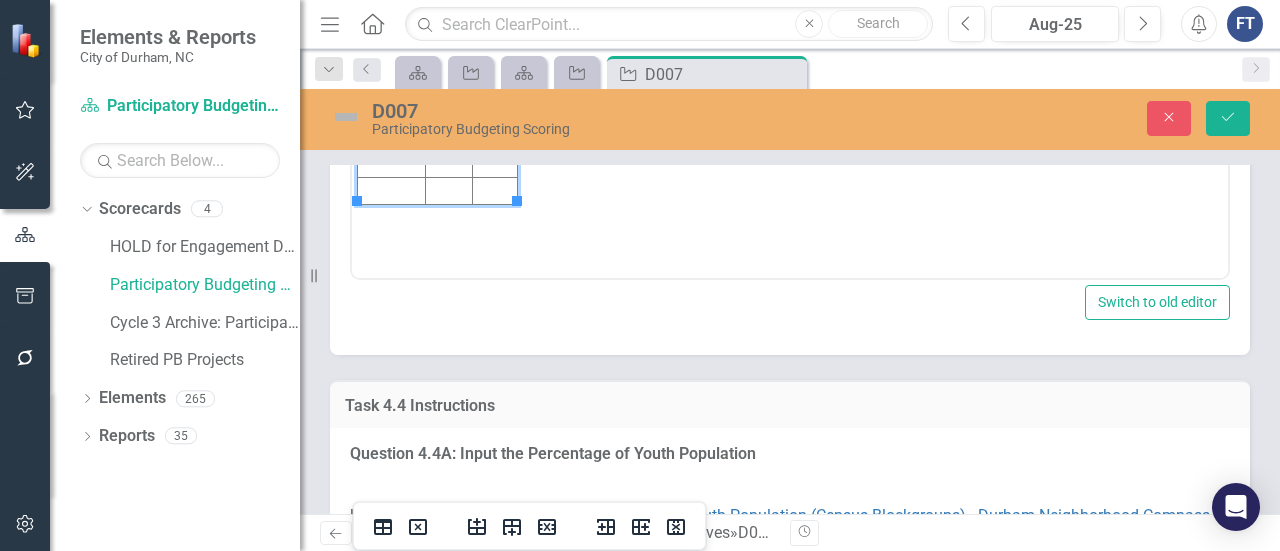 type 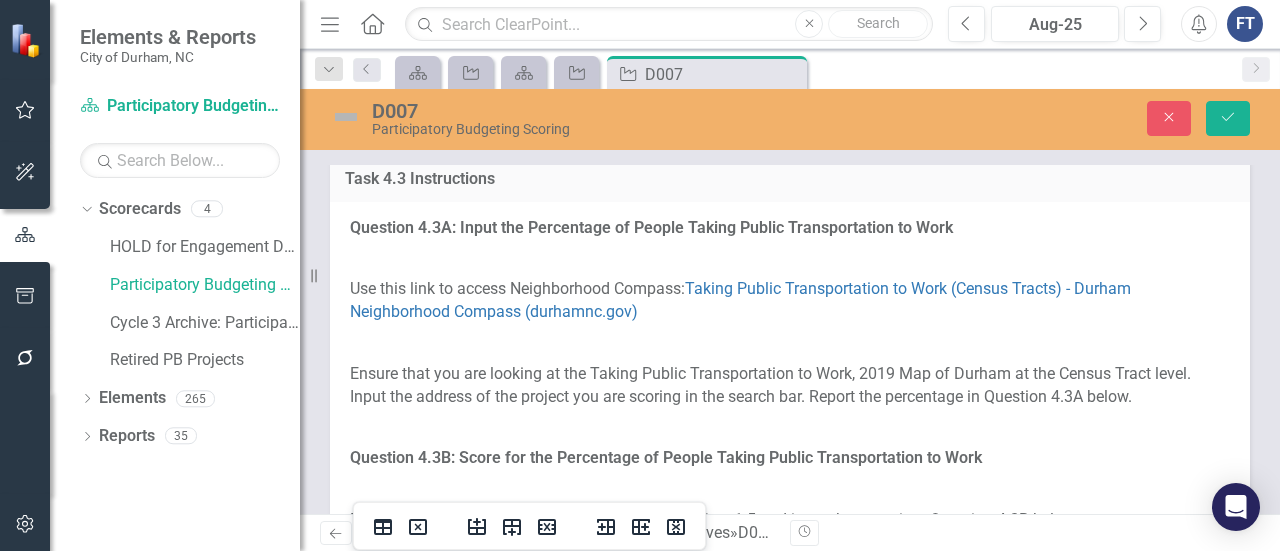 scroll, scrollTop: 4400, scrollLeft: 0, axis: vertical 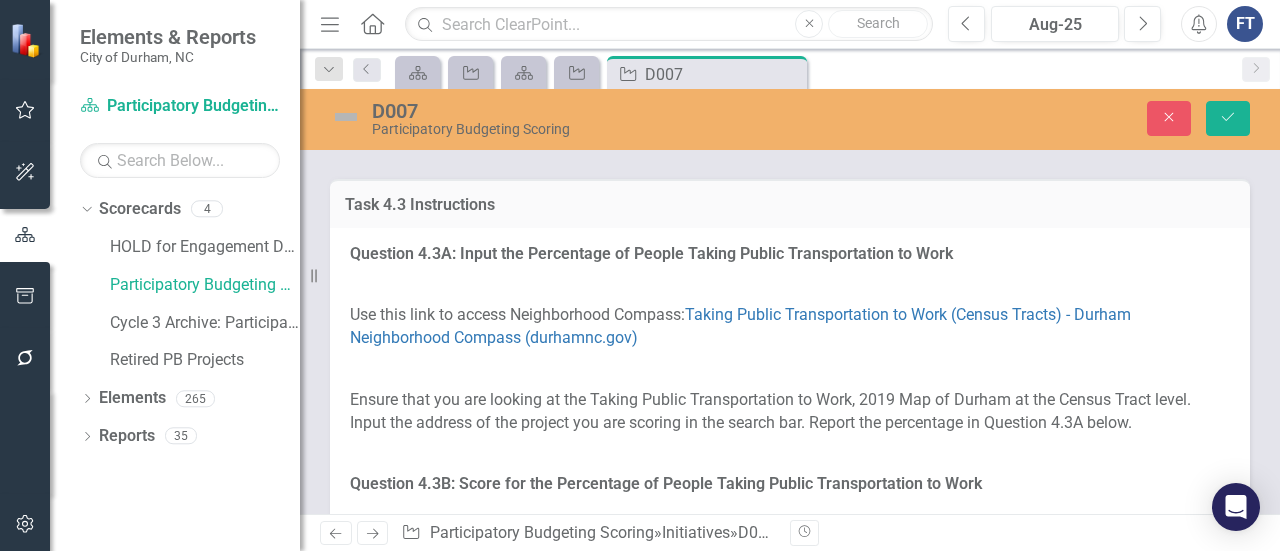 click at bounding box center [531, -154] 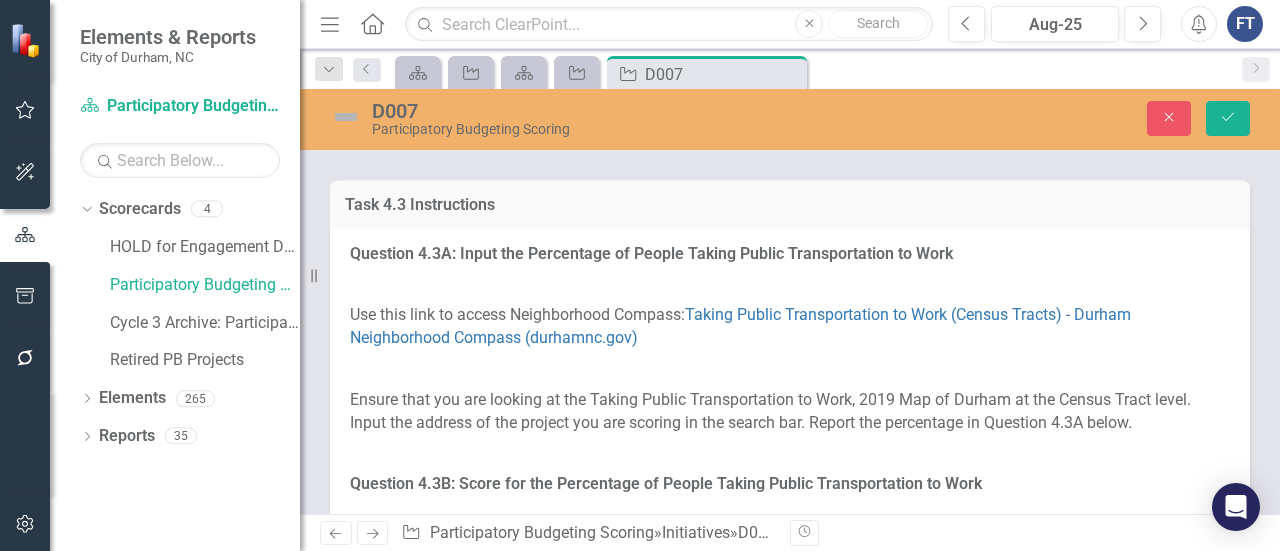 click at bounding box center (531, -154) 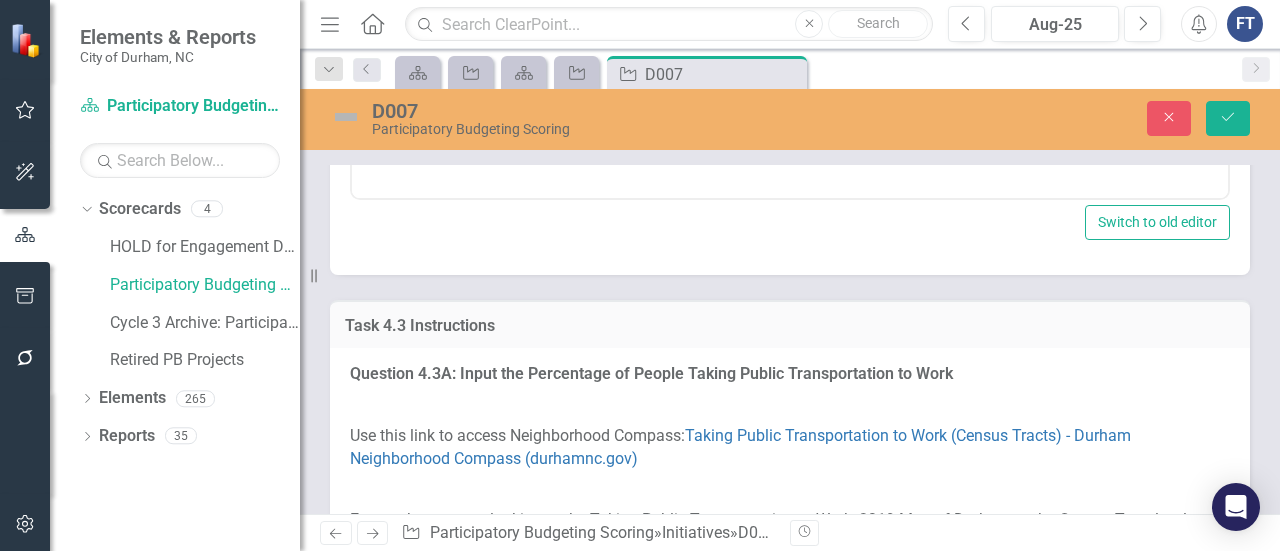scroll, scrollTop: 0, scrollLeft: 0, axis: both 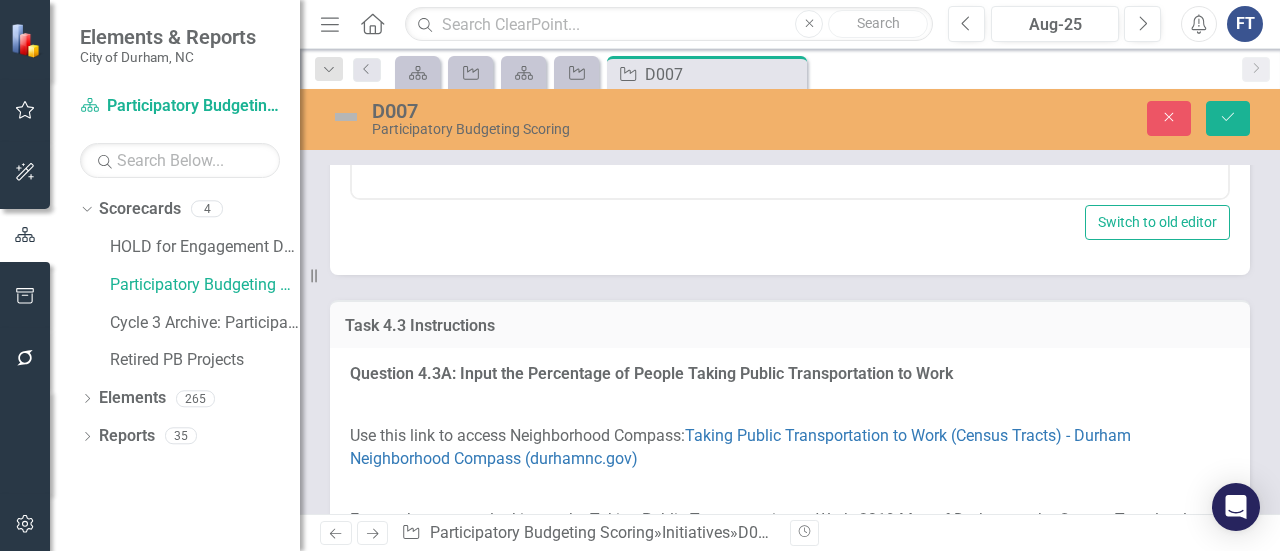 click at bounding box center [392, -105] 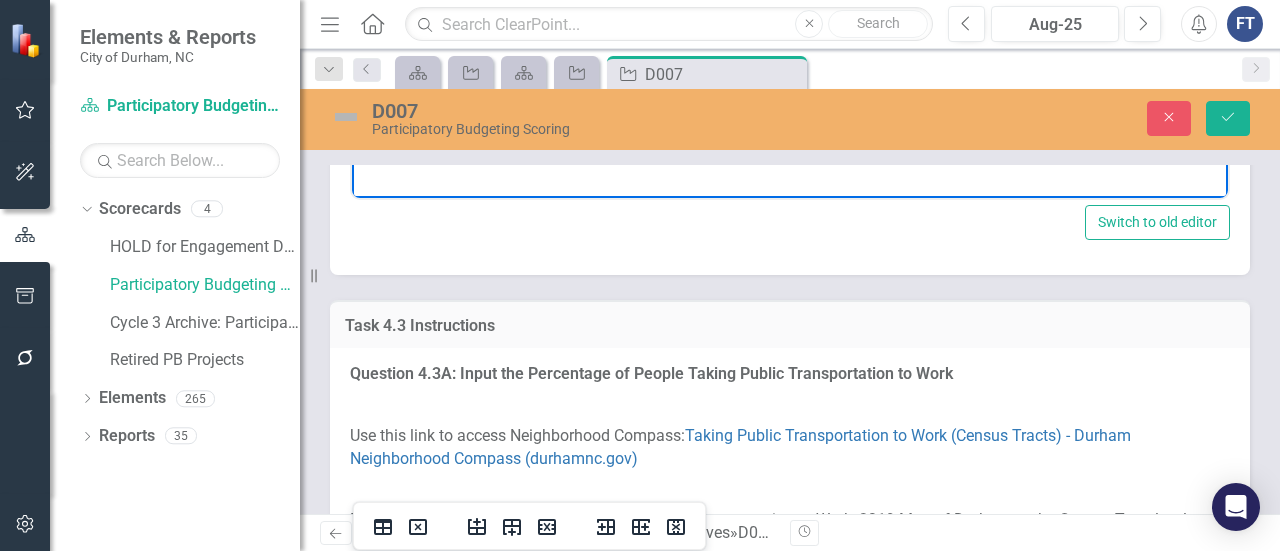 type 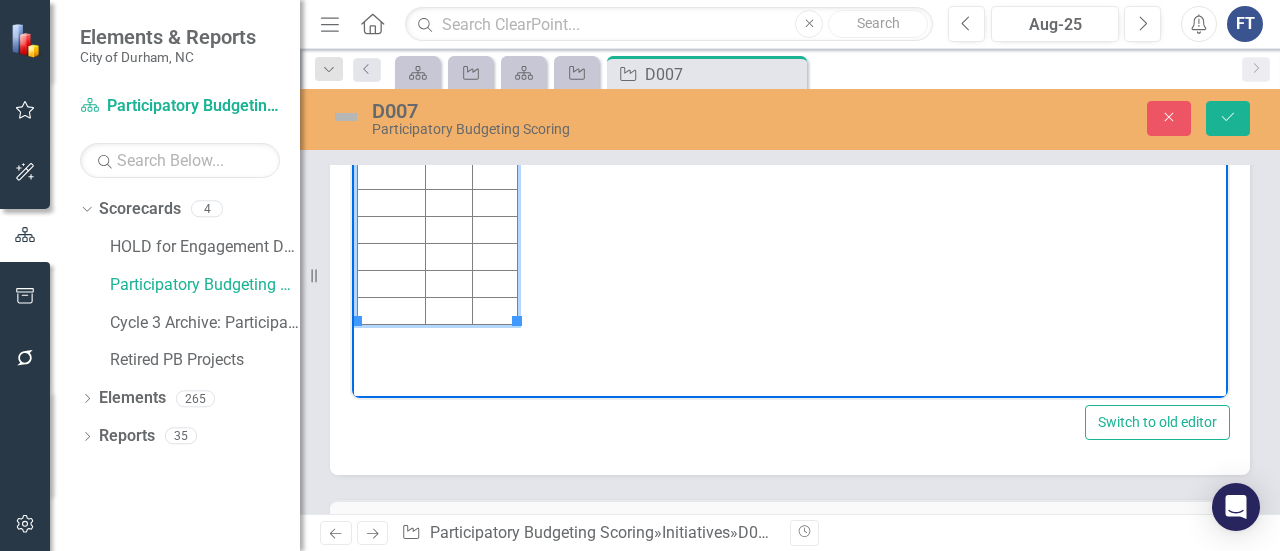 scroll, scrollTop: 4400, scrollLeft: 0, axis: vertical 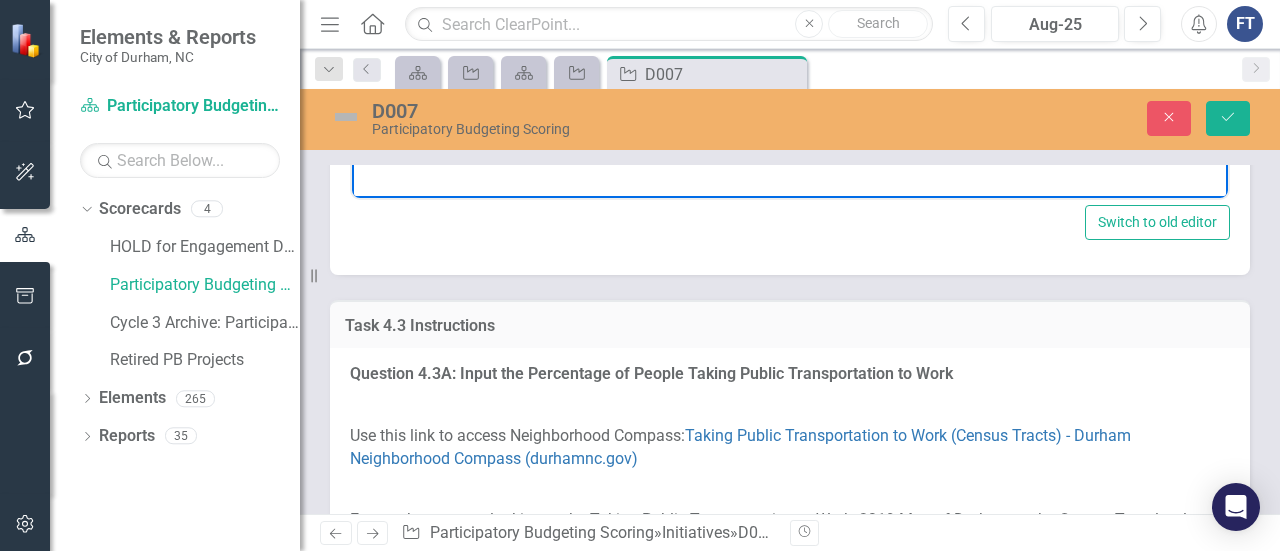click at bounding box center (448, -105) 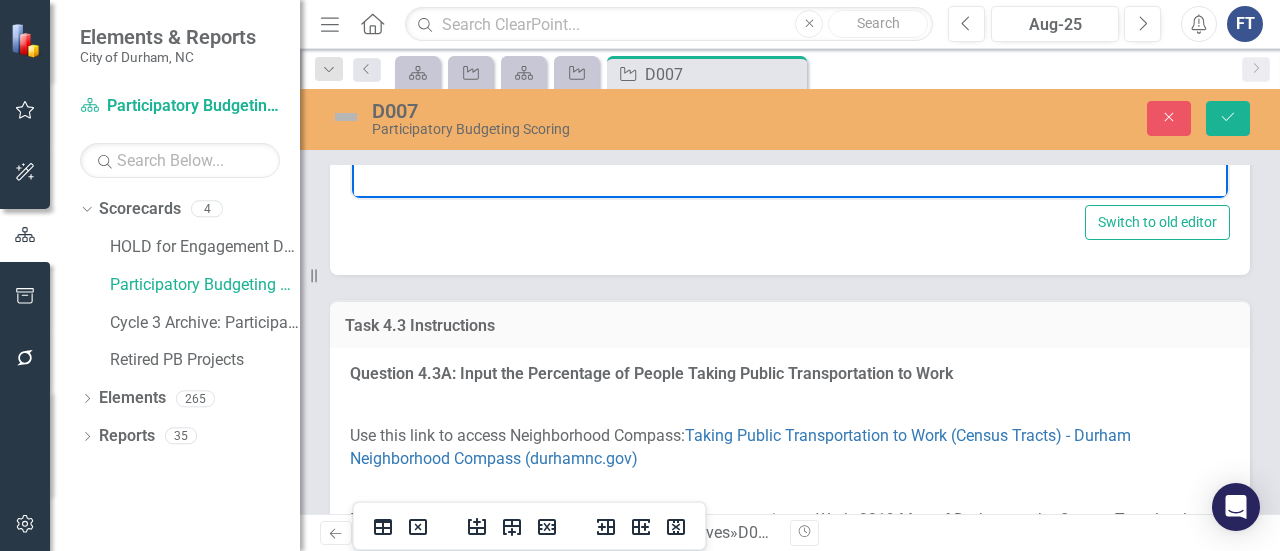 click at bounding box center [495, -105] 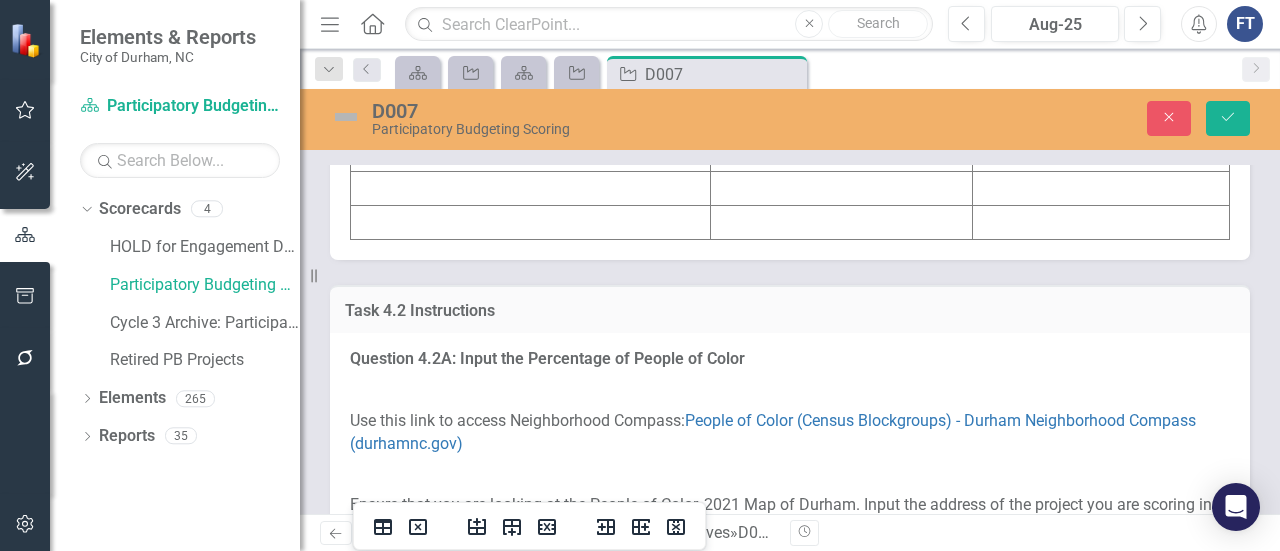 scroll, scrollTop: 3100, scrollLeft: 0, axis: vertical 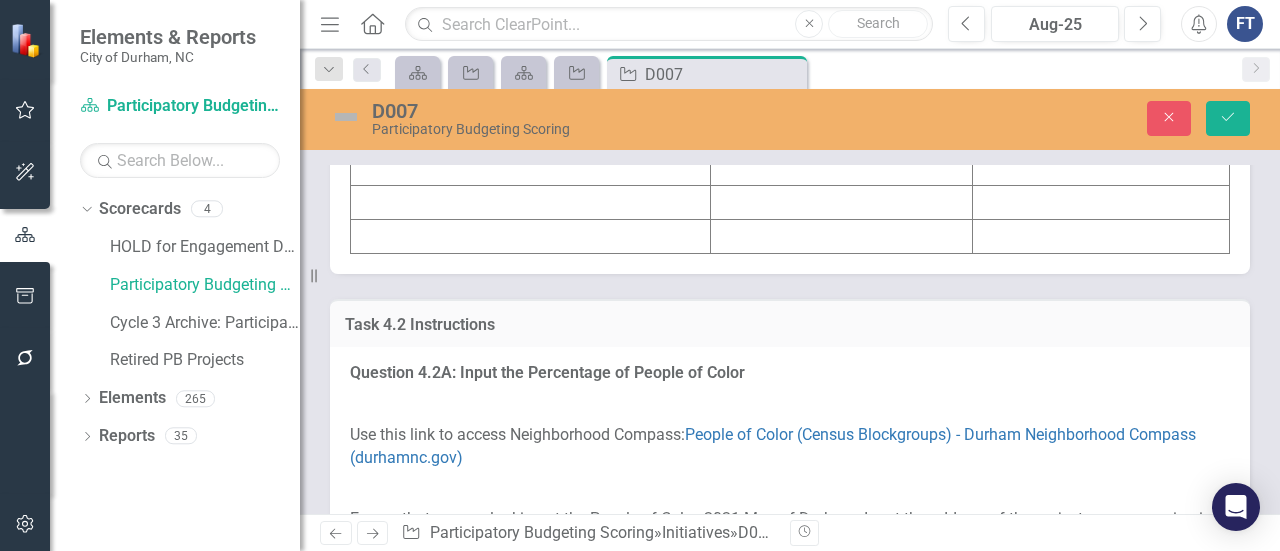click at bounding box center (531, -34) 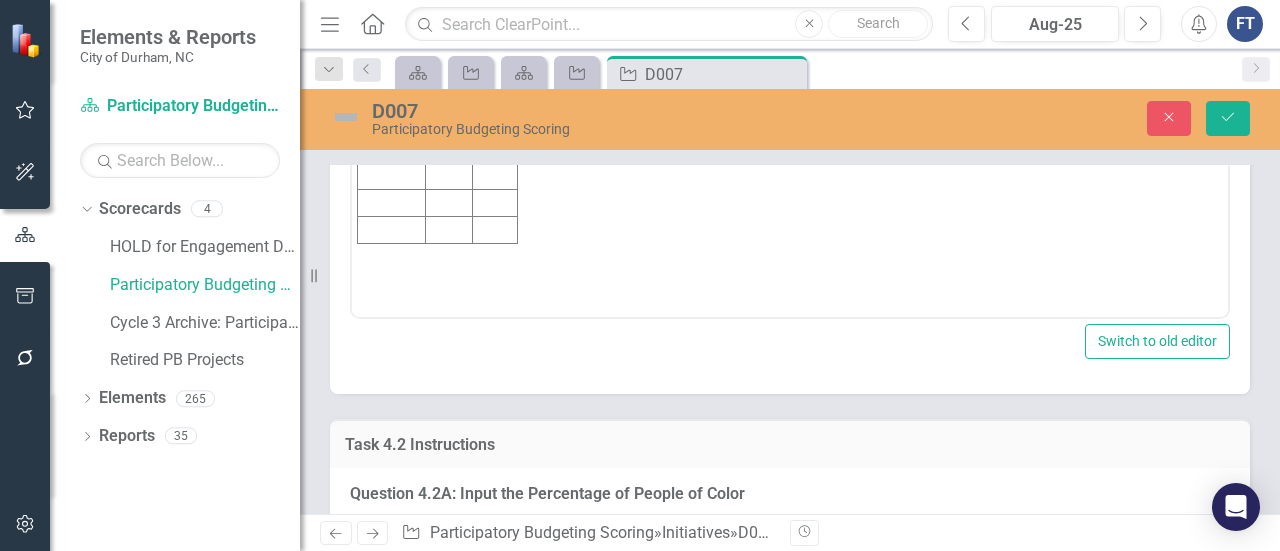 scroll, scrollTop: 0, scrollLeft: 0, axis: both 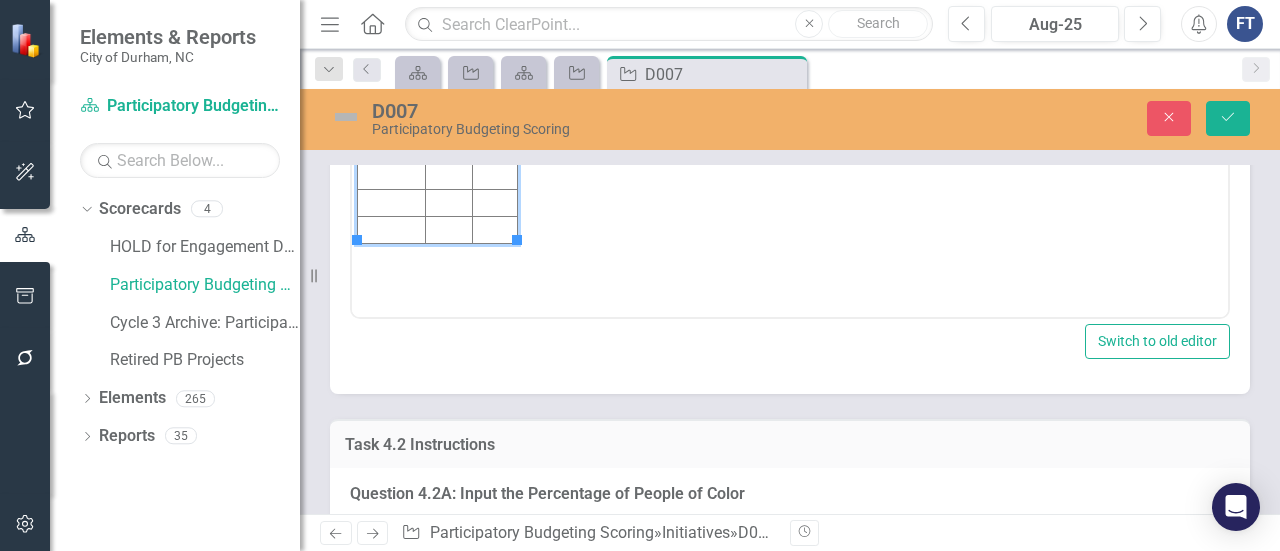 click at bounding box center (392, 15) 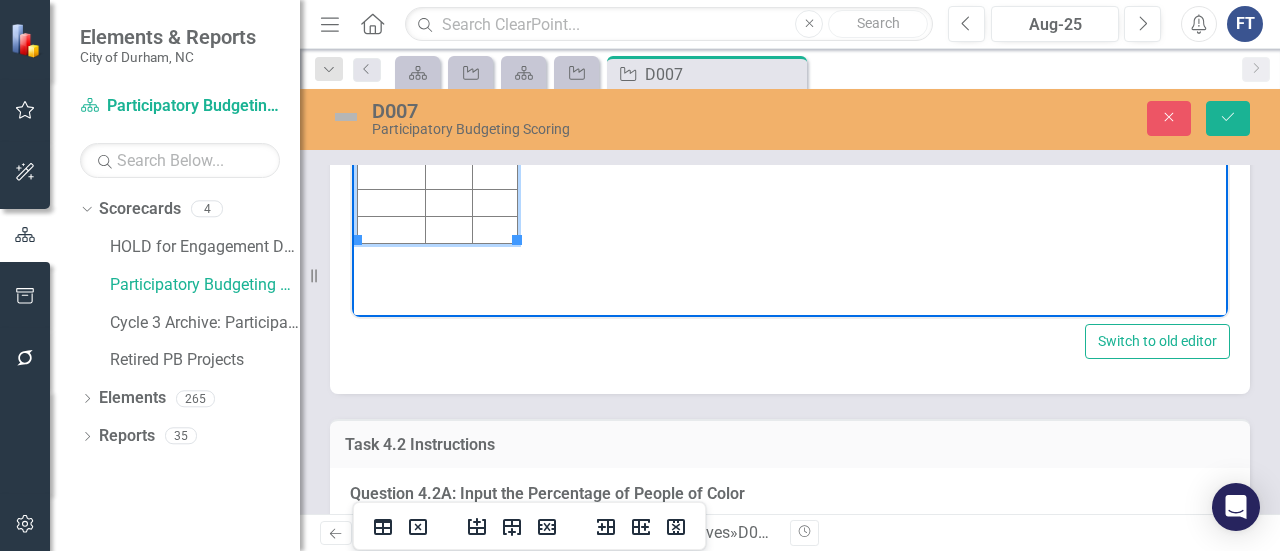 type 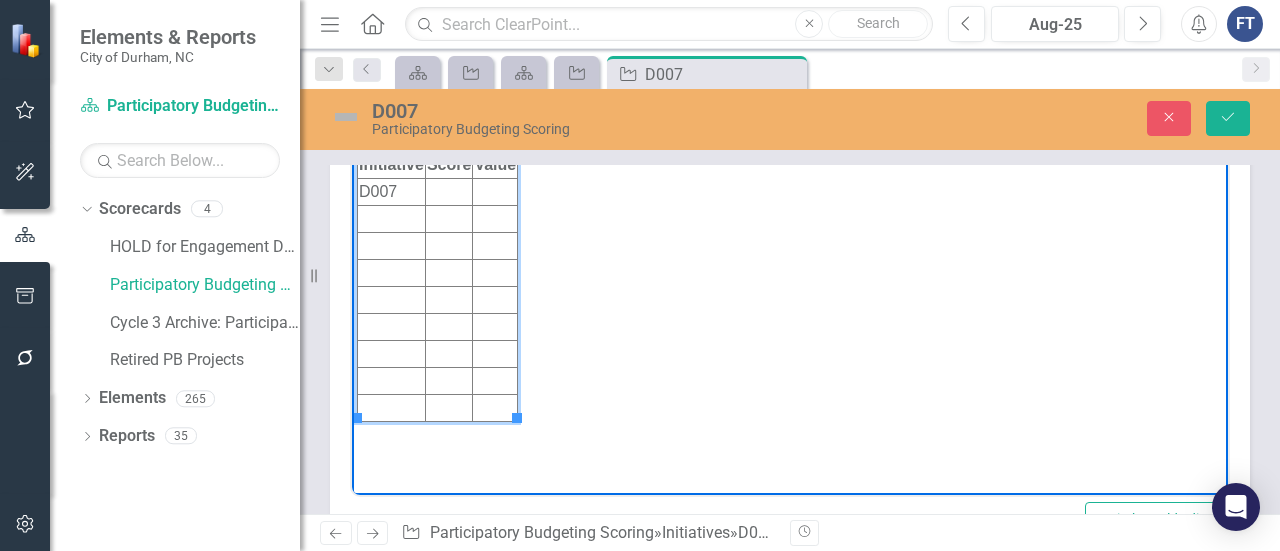 scroll, scrollTop: 3100, scrollLeft: 0, axis: vertical 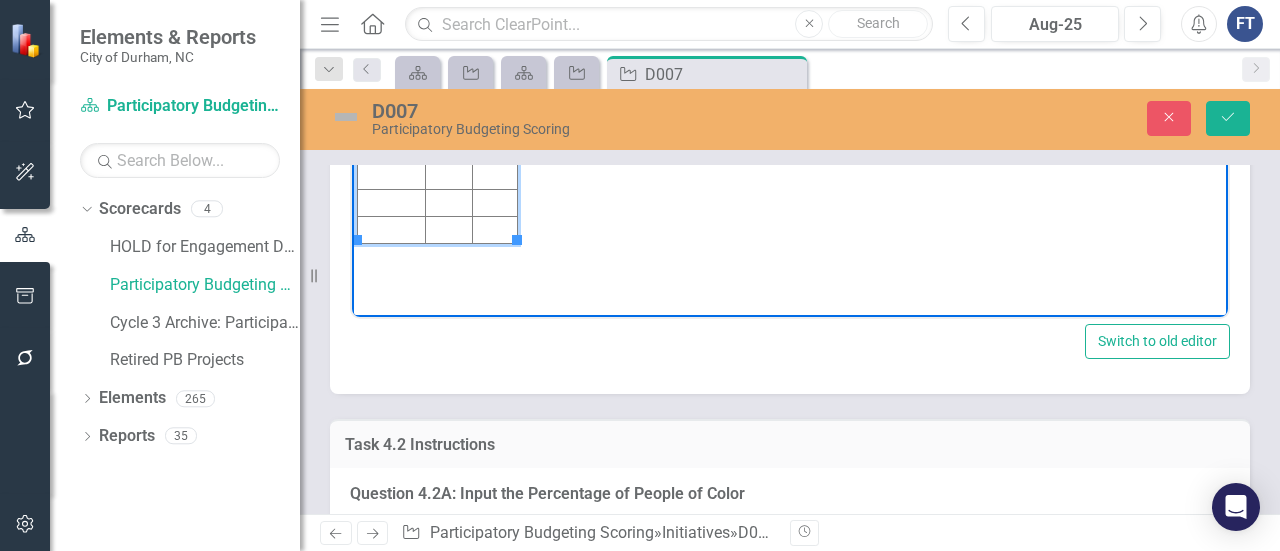 click at bounding box center (448, 15) 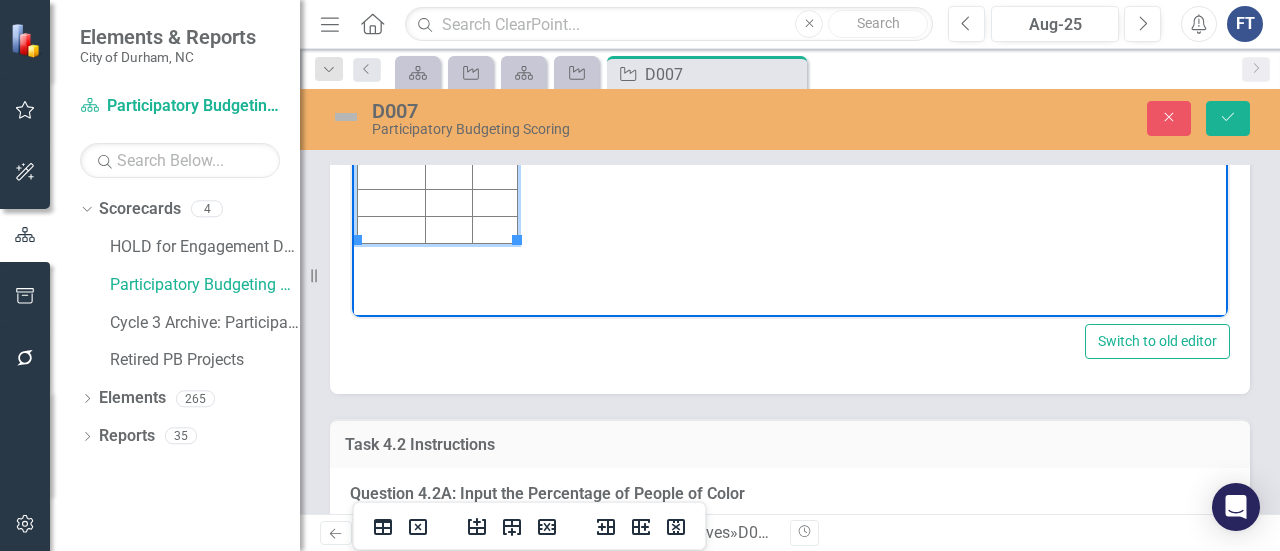 click at bounding box center (495, 15) 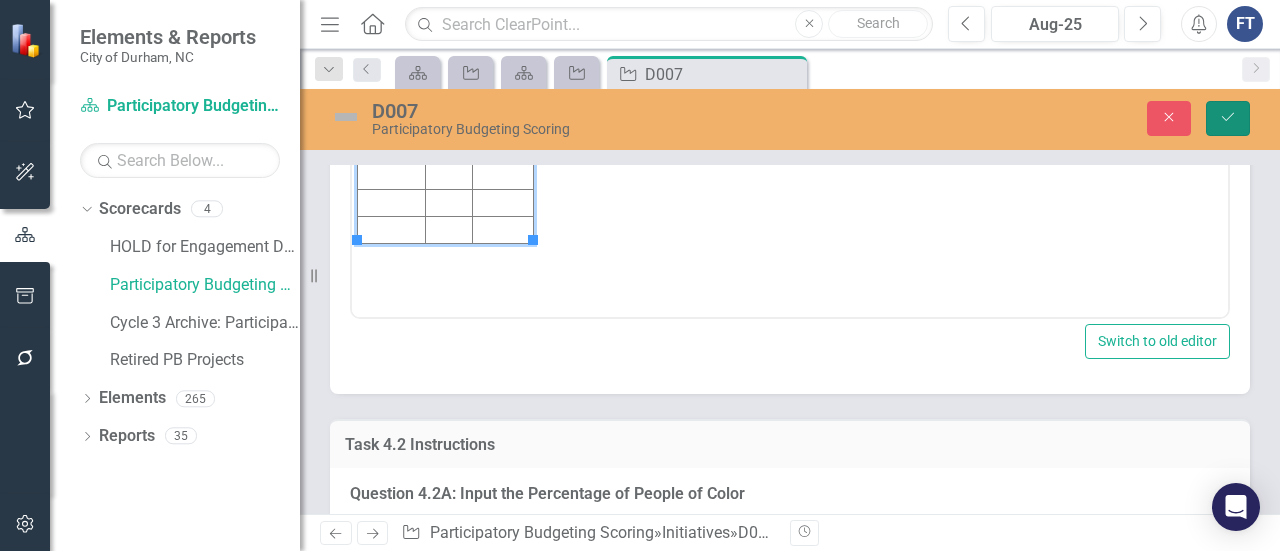 click on "Save" 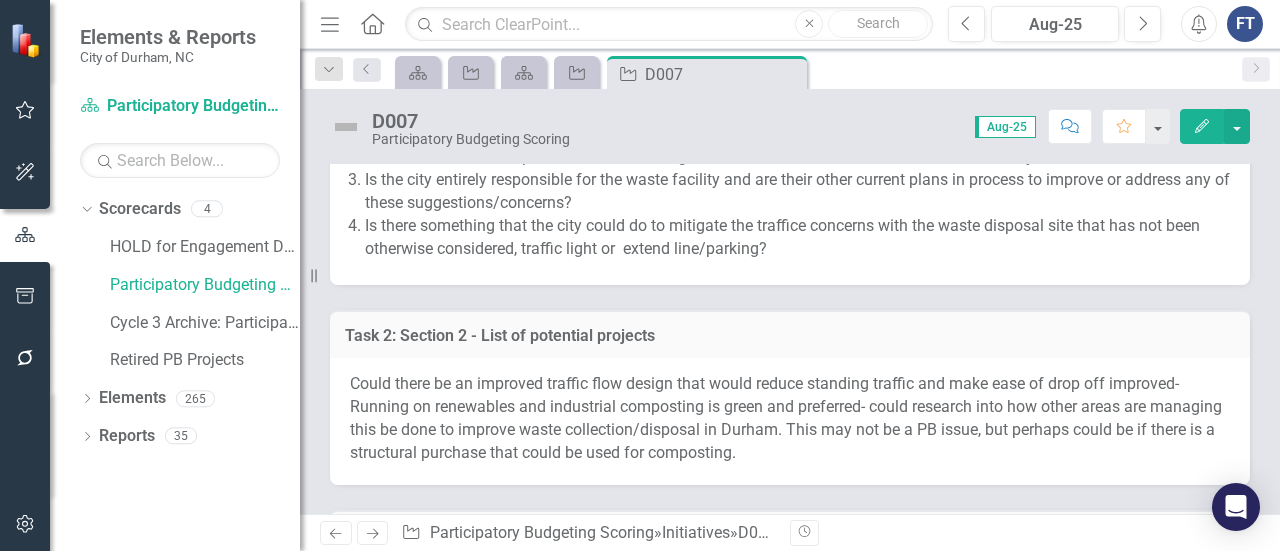 scroll, scrollTop: 7900, scrollLeft: 0, axis: vertical 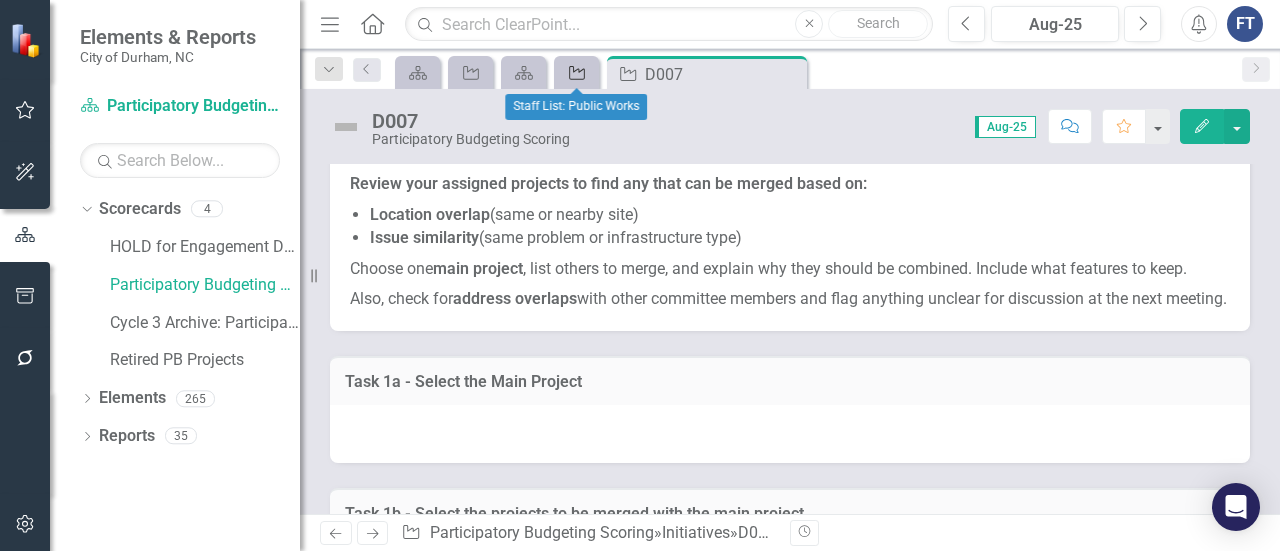 click on "Initiative" 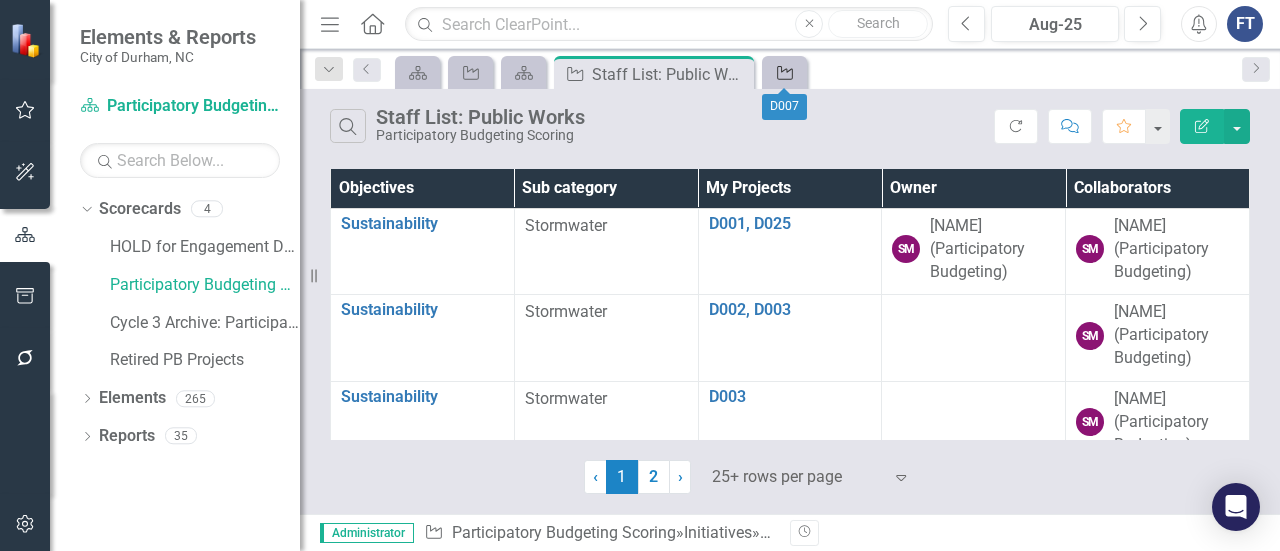click on "Initiative" at bounding box center [784, 72] 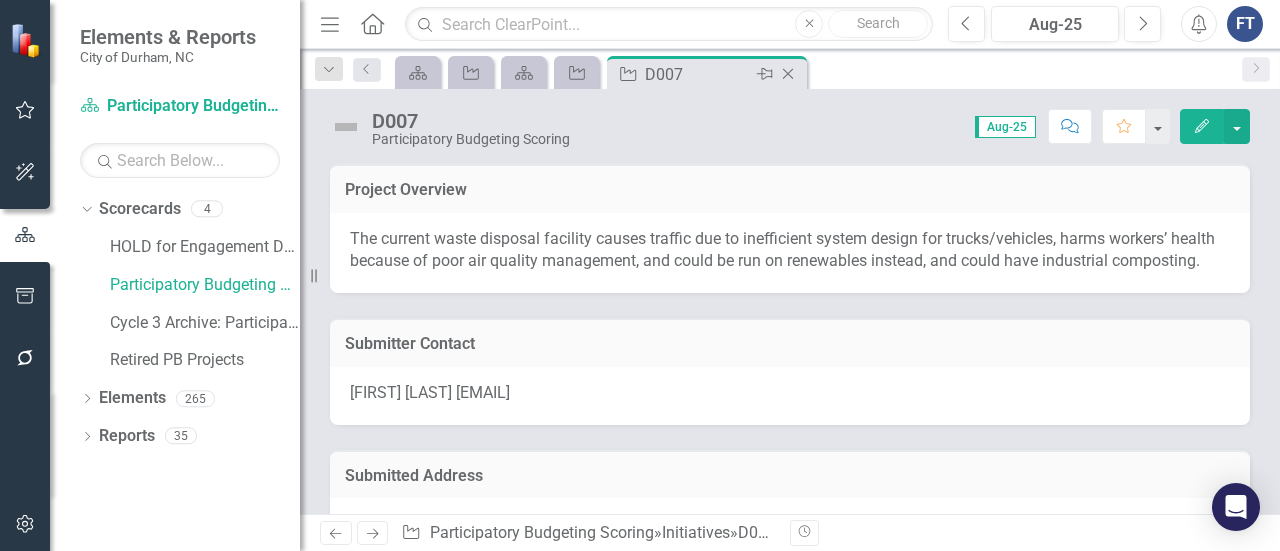 click on "Close" 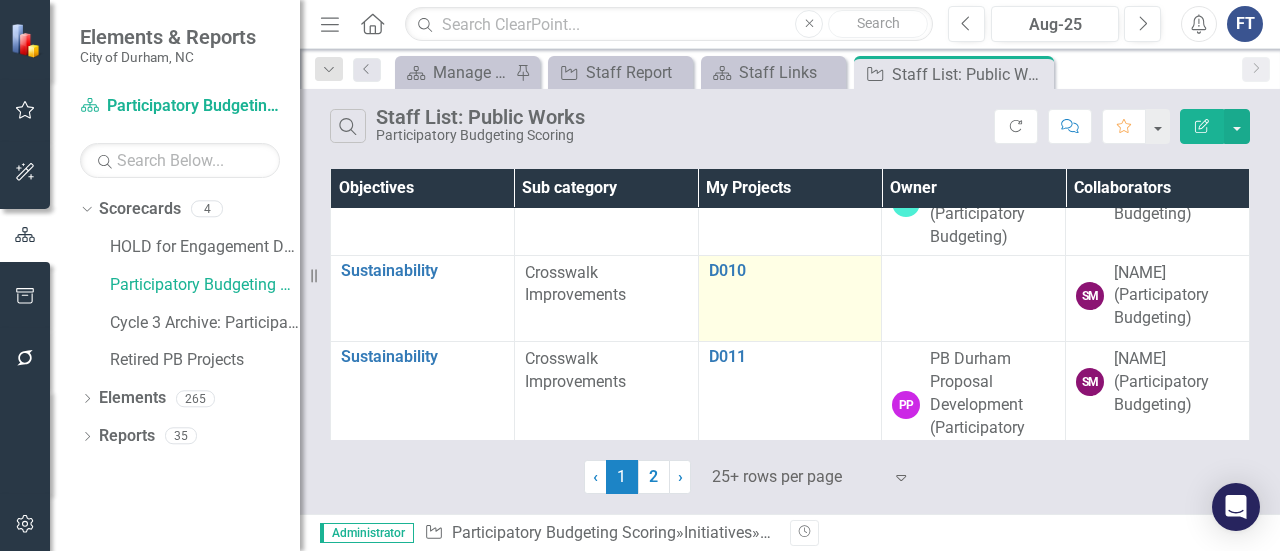 scroll, scrollTop: 800, scrollLeft: 0, axis: vertical 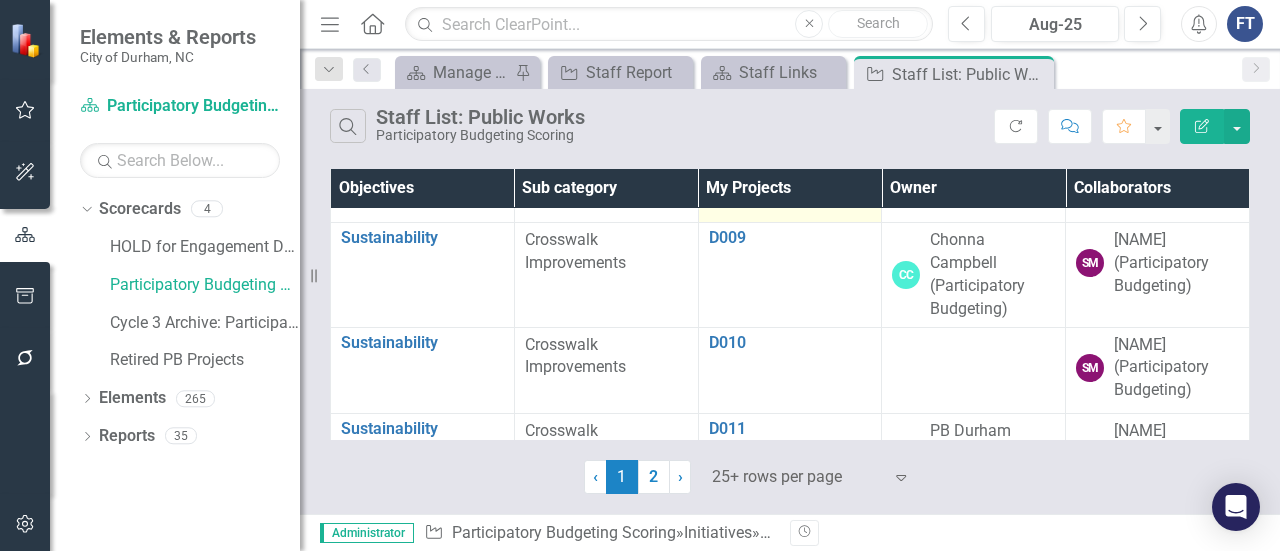 click on "D008" at bounding box center (790, 152) 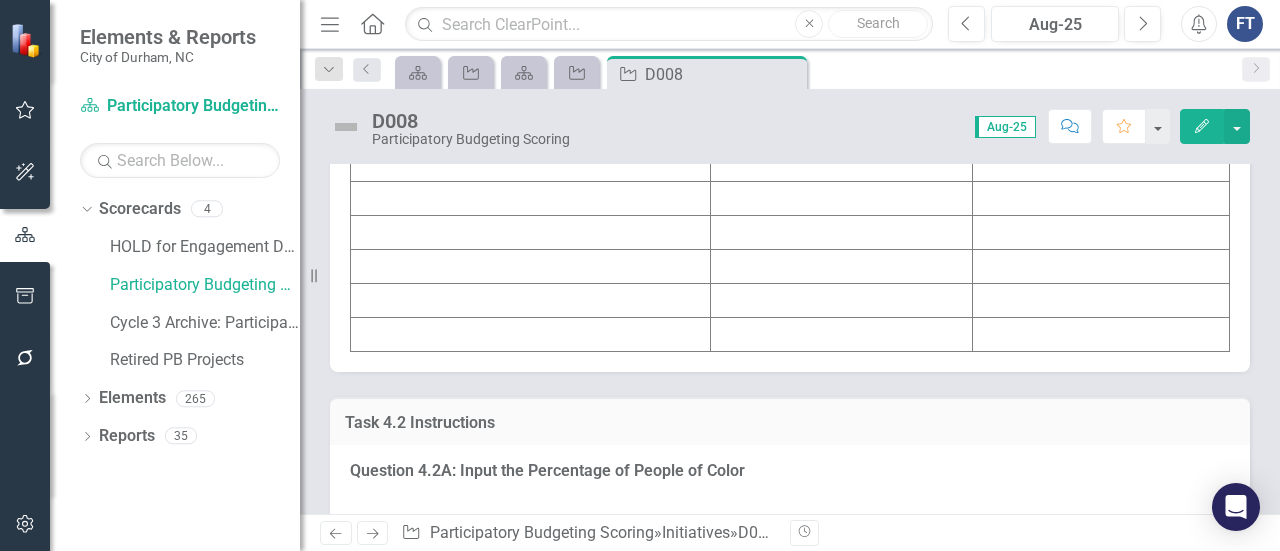 scroll, scrollTop: 3100, scrollLeft: 0, axis: vertical 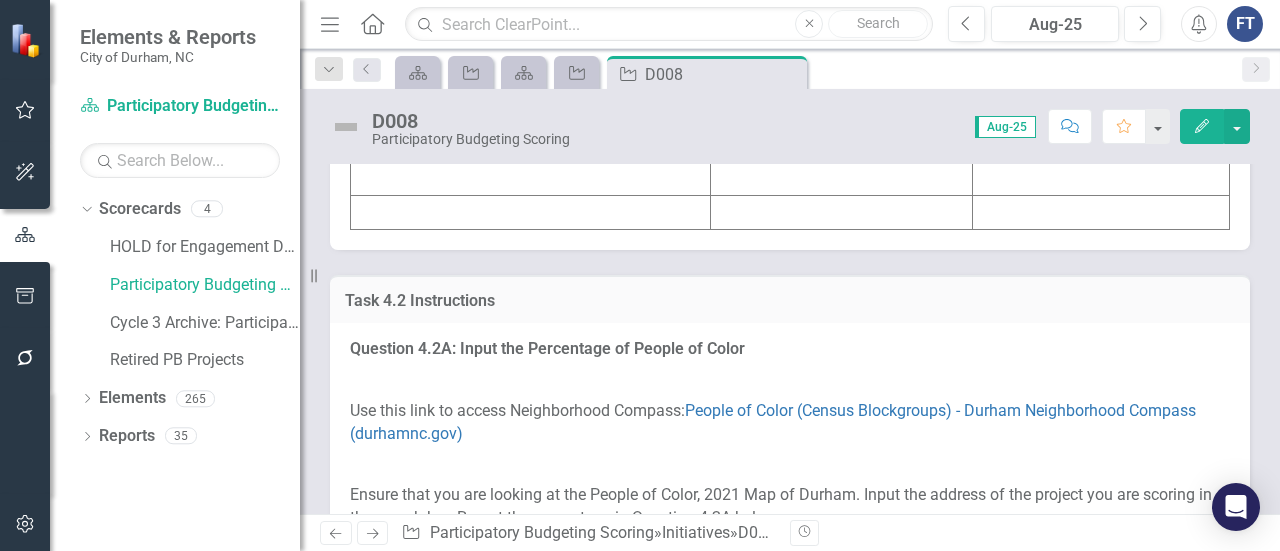 click at bounding box center (531, -59) 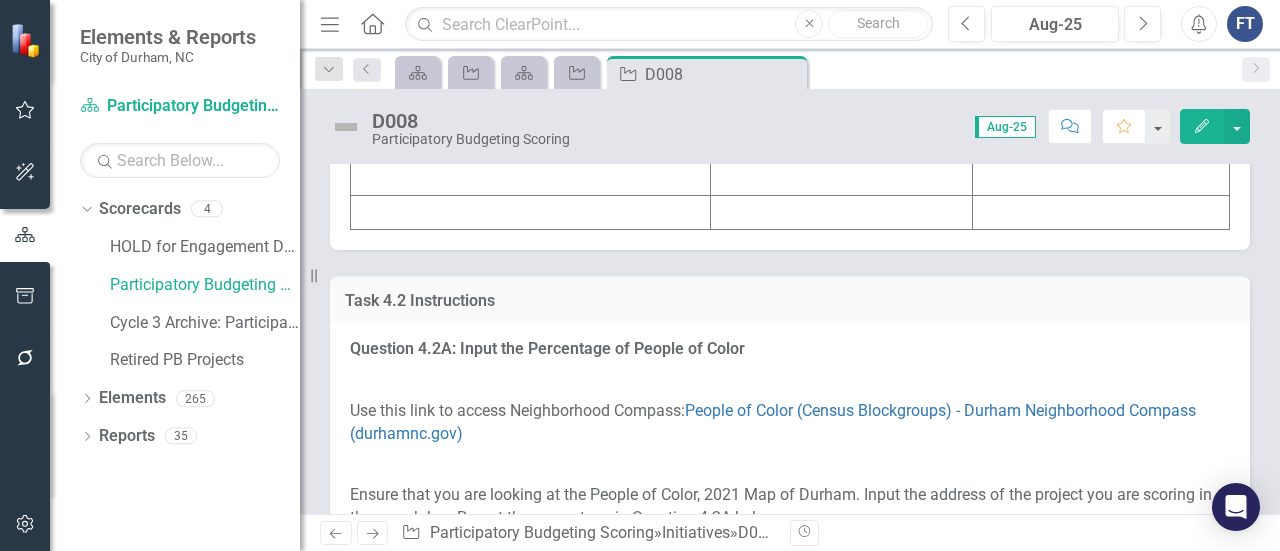 click at bounding box center (531, -59) 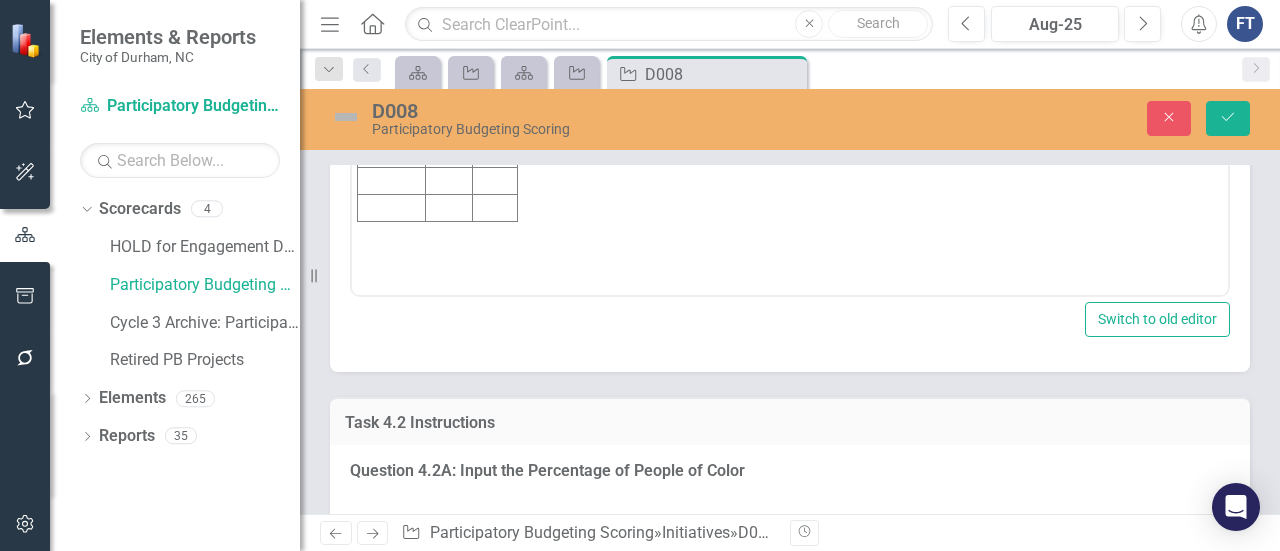 scroll, scrollTop: 0, scrollLeft: 0, axis: both 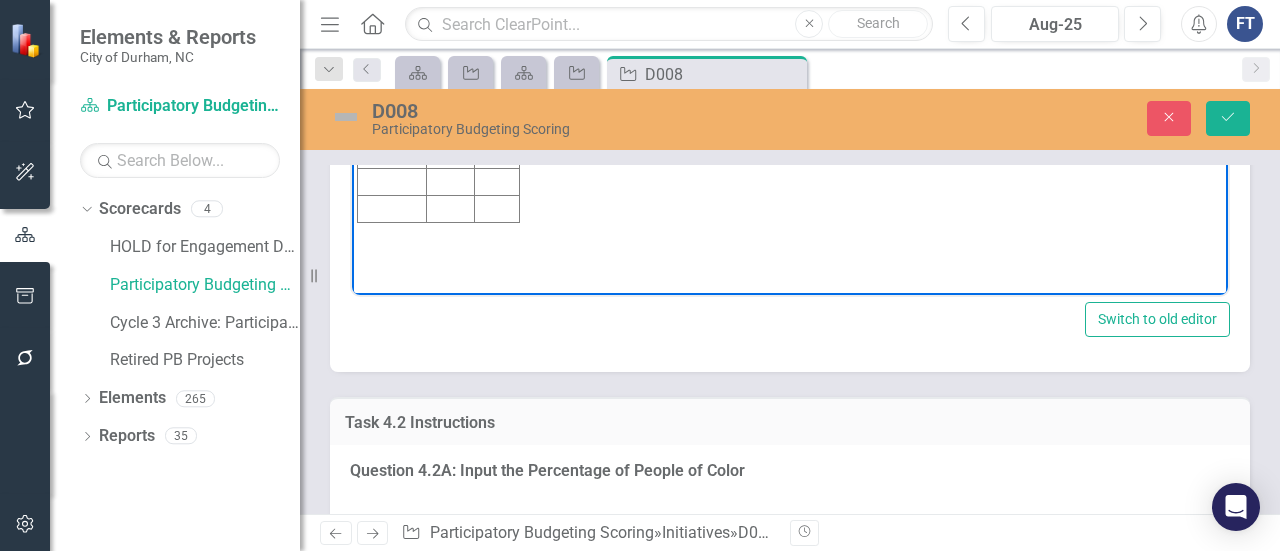 click at bounding box center (392, -8) 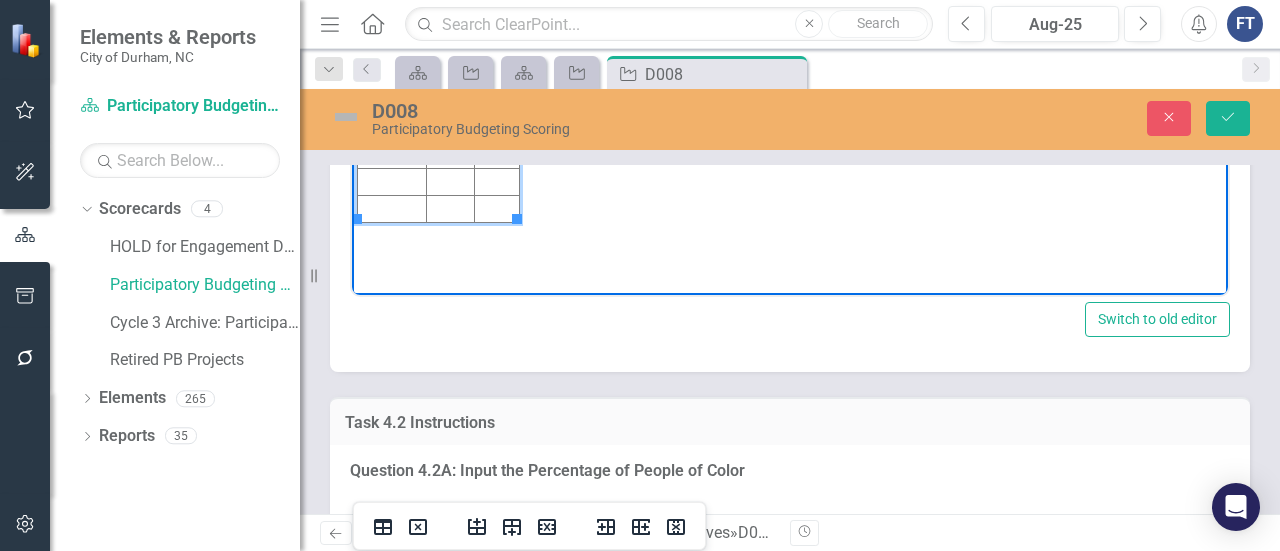 type 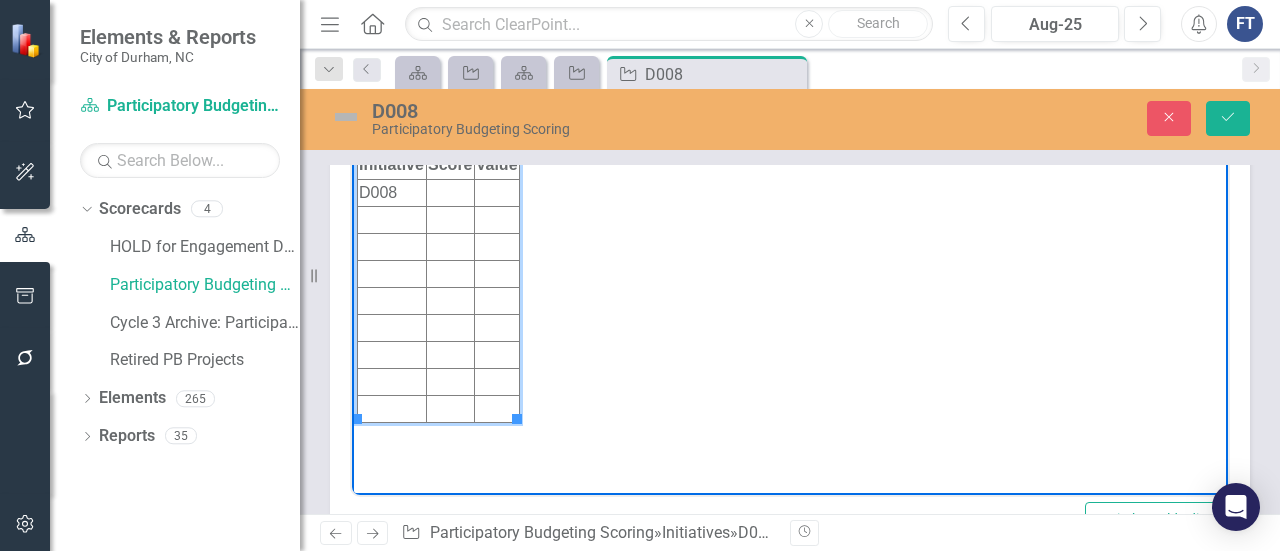 scroll, scrollTop: 3100, scrollLeft: 0, axis: vertical 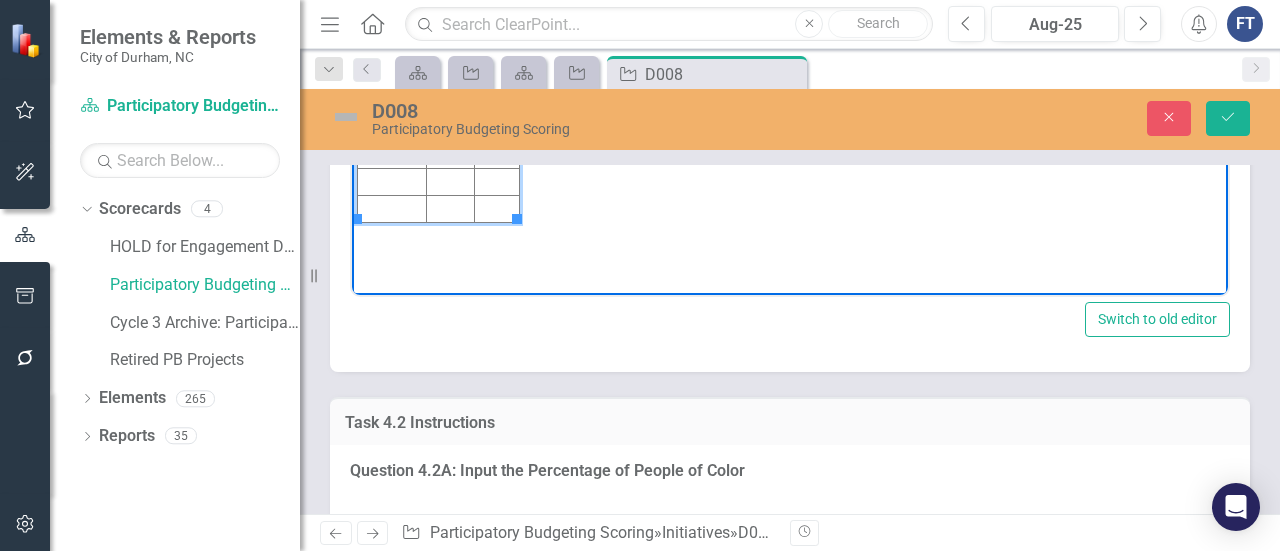 click at bounding box center (451, -8) 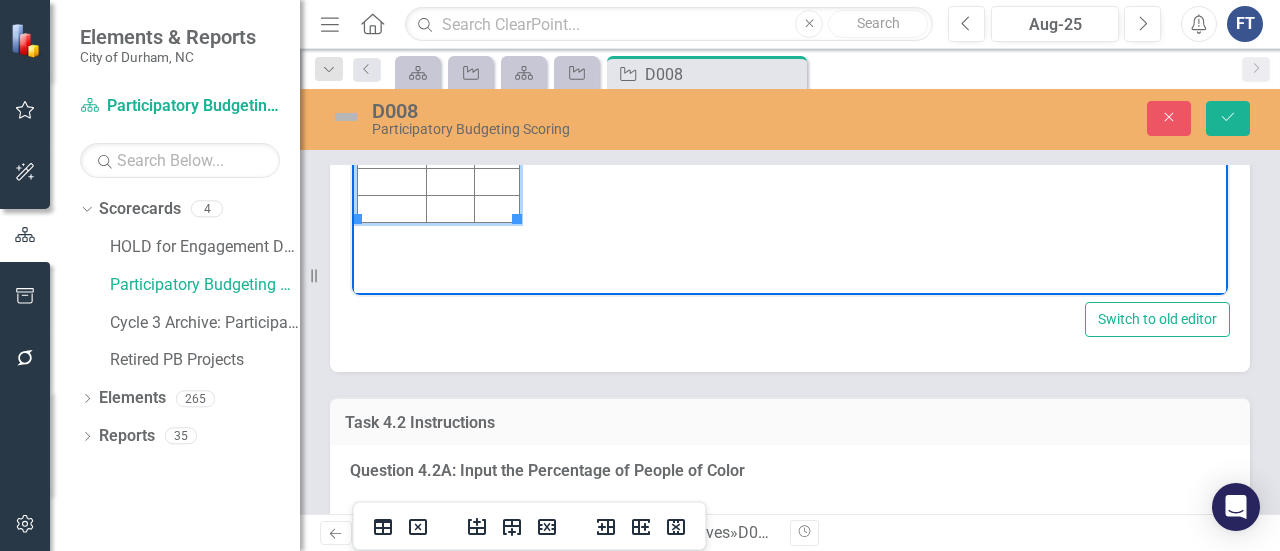 click at bounding box center [496, -8] 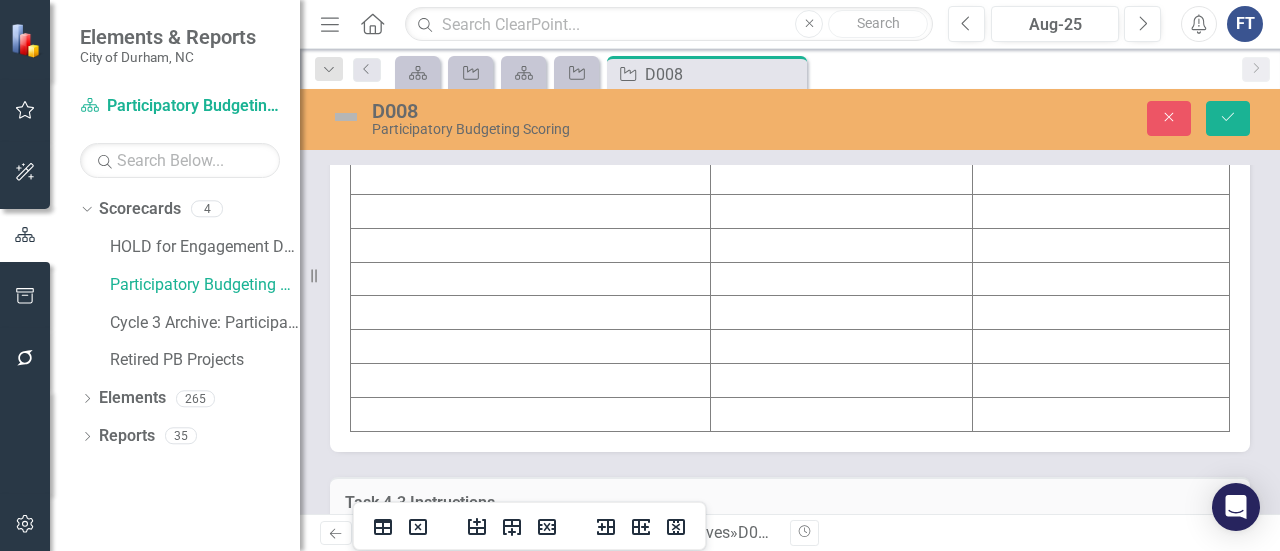scroll, scrollTop: 4400, scrollLeft: 0, axis: vertical 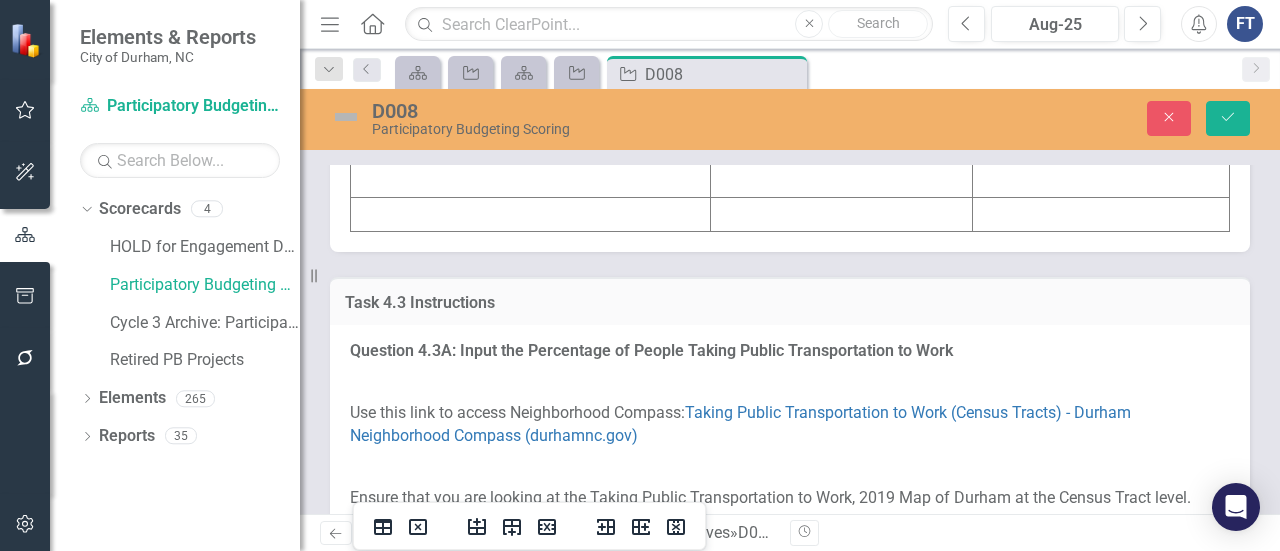 click at bounding box center (531, -56) 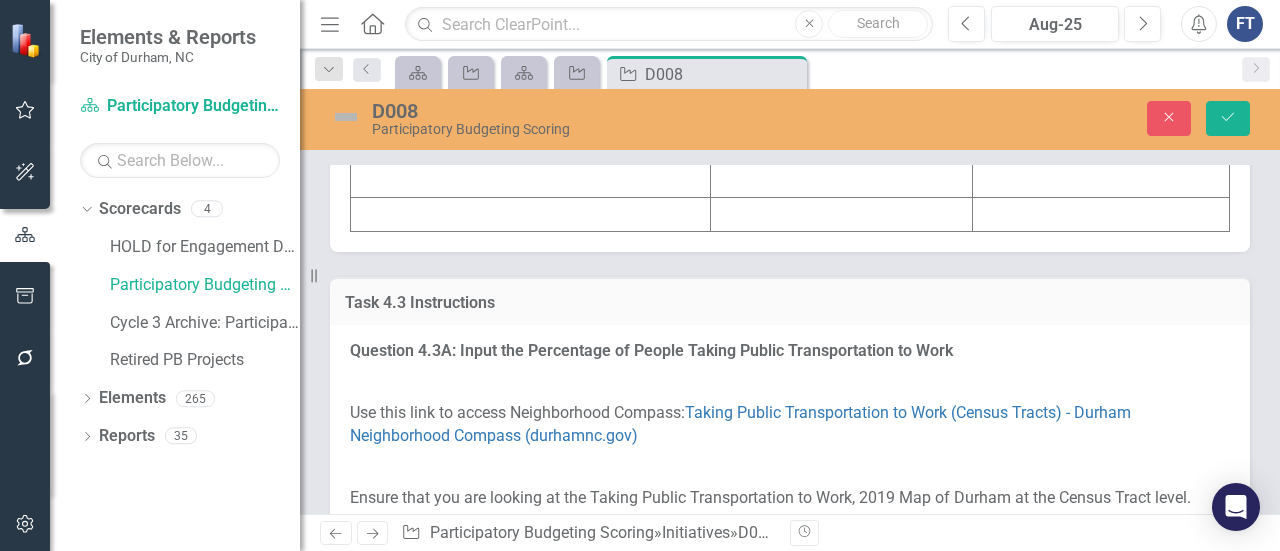 click at bounding box center (531, -56) 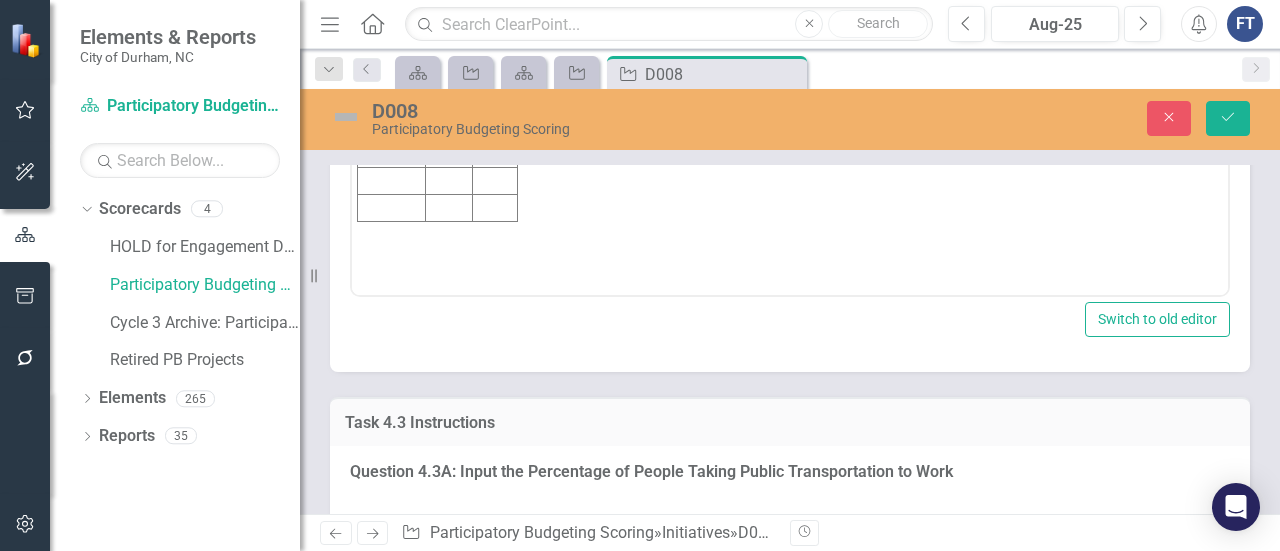scroll, scrollTop: 0, scrollLeft: 0, axis: both 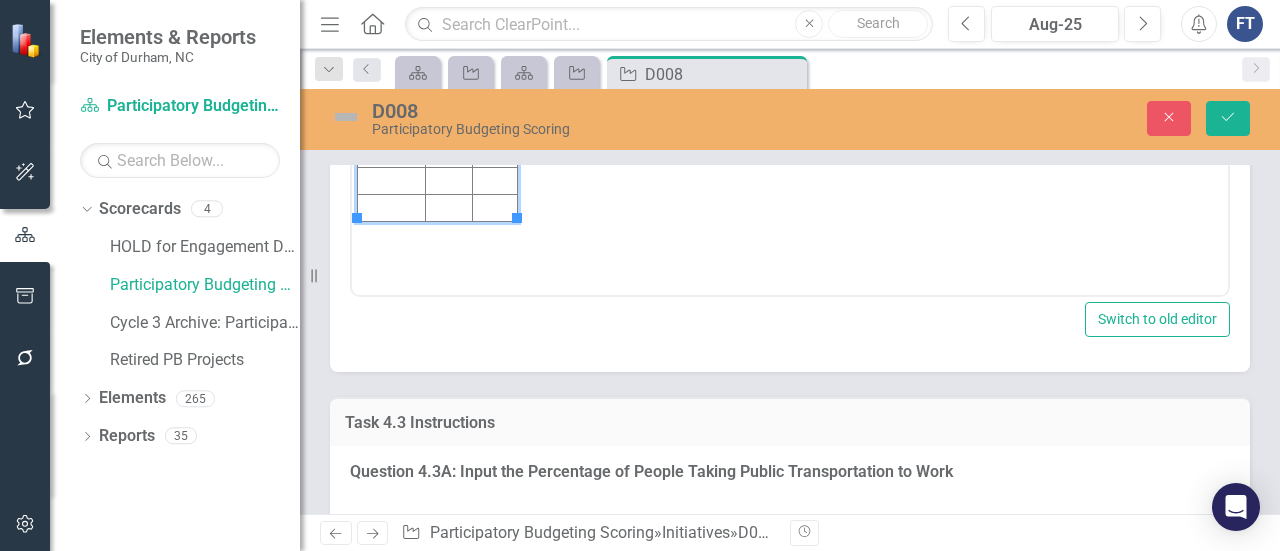 click at bounding box center (392, -7) 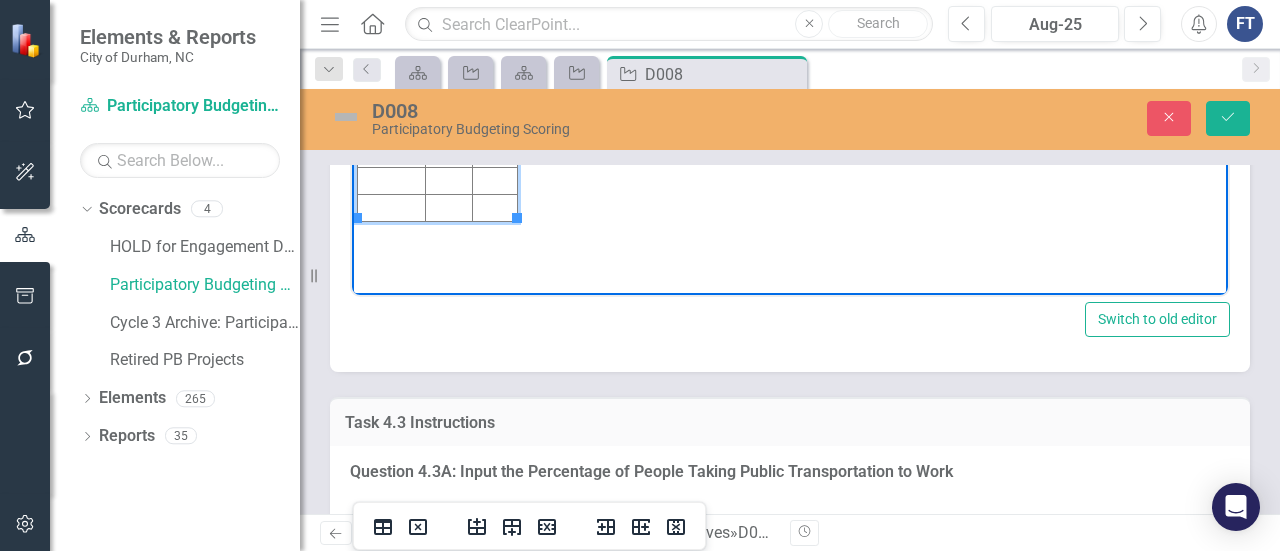 type 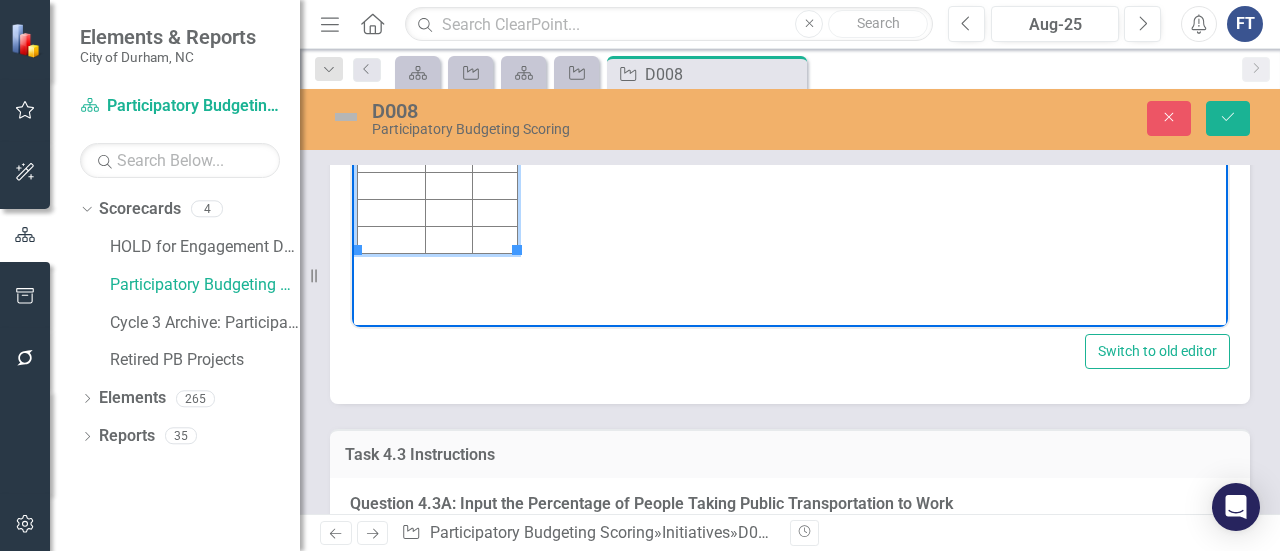 scroll, scrollTop: 4400, scrollLeft: 0, axis: vertical 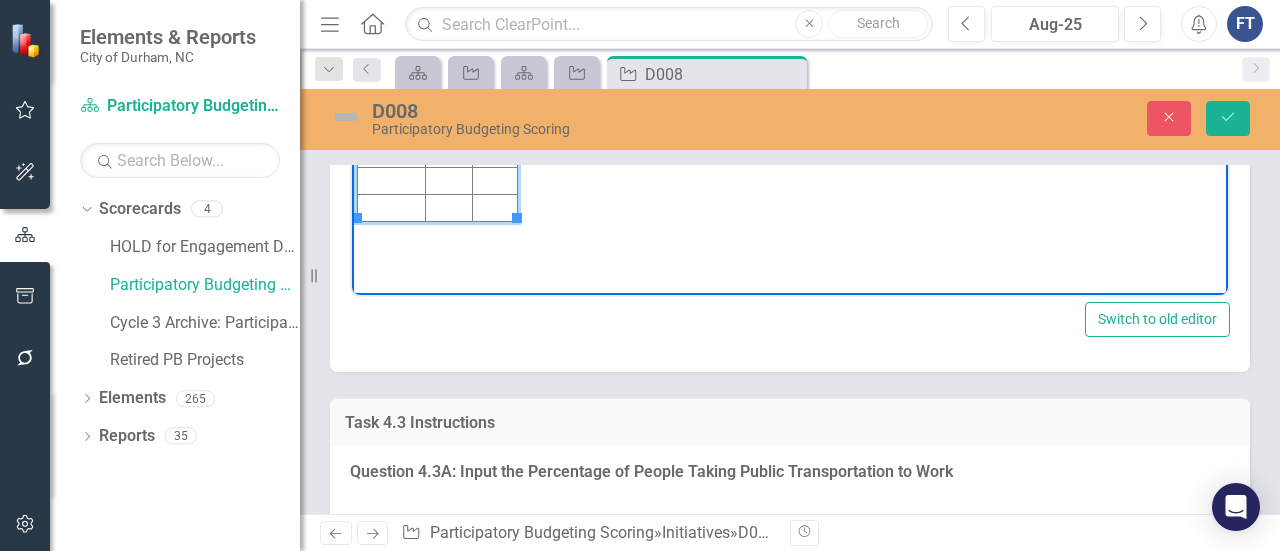 click at bounding box center [448, -7] 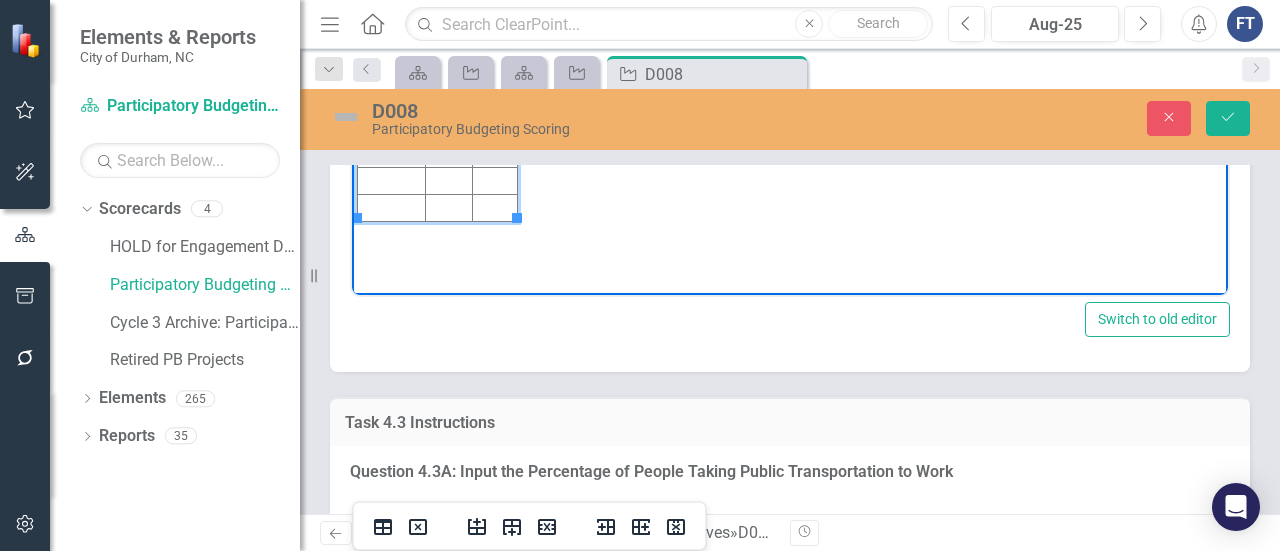 click at bounding box center [495, -7] 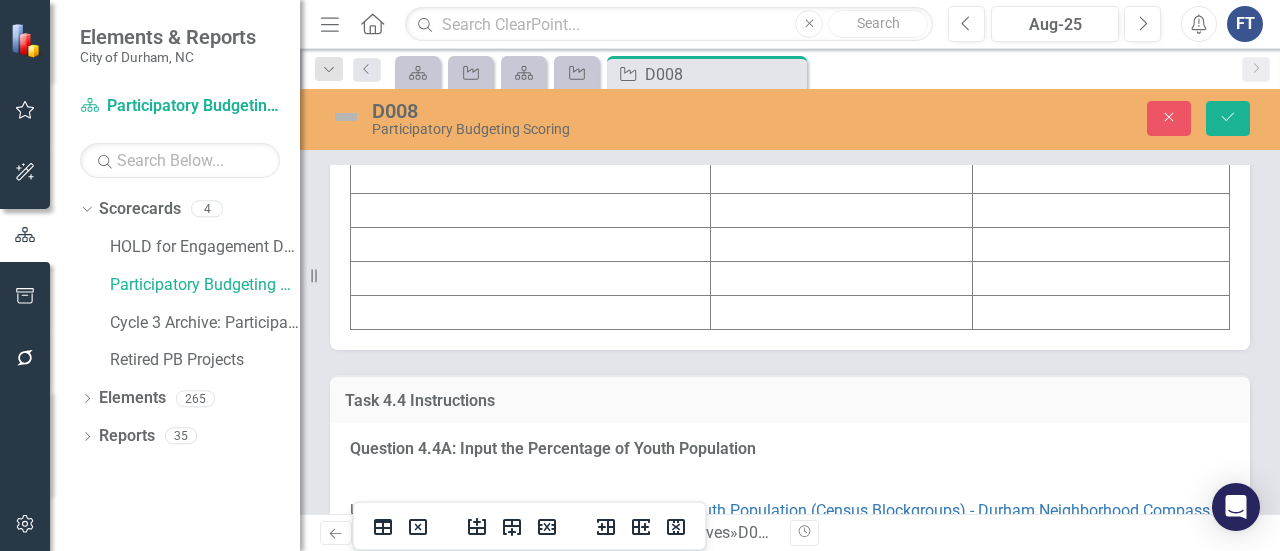 scroll, scrollTop: 5600, scrollLeft: 0, axis: vertical 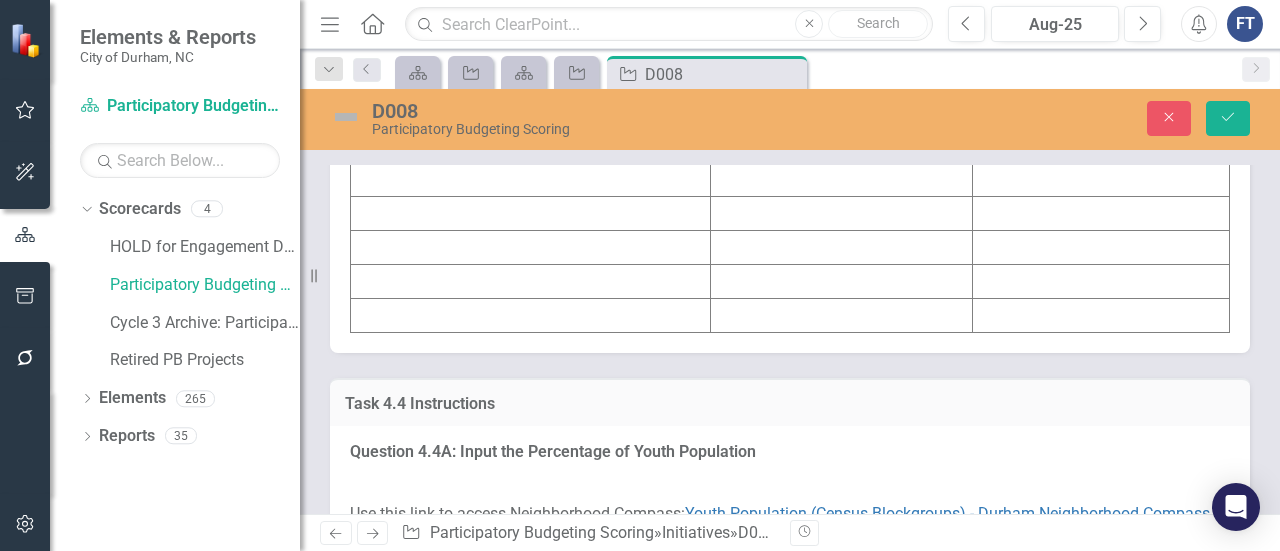 click at bounding box center [531, 45] 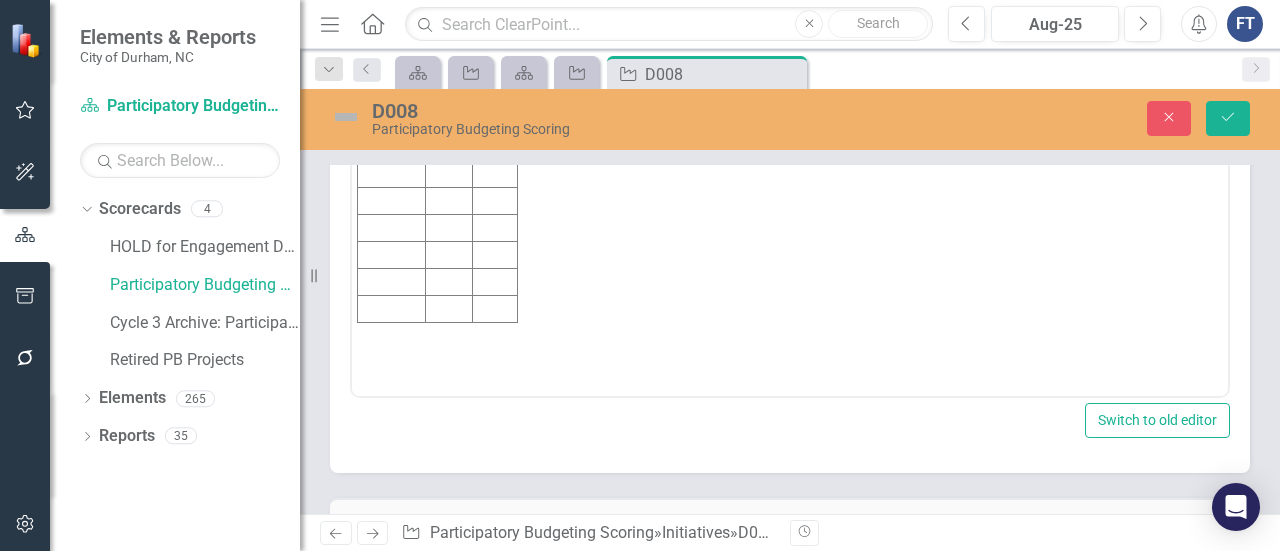 scroll, scrollTop: 0, scrollLeft: 0, axis: both 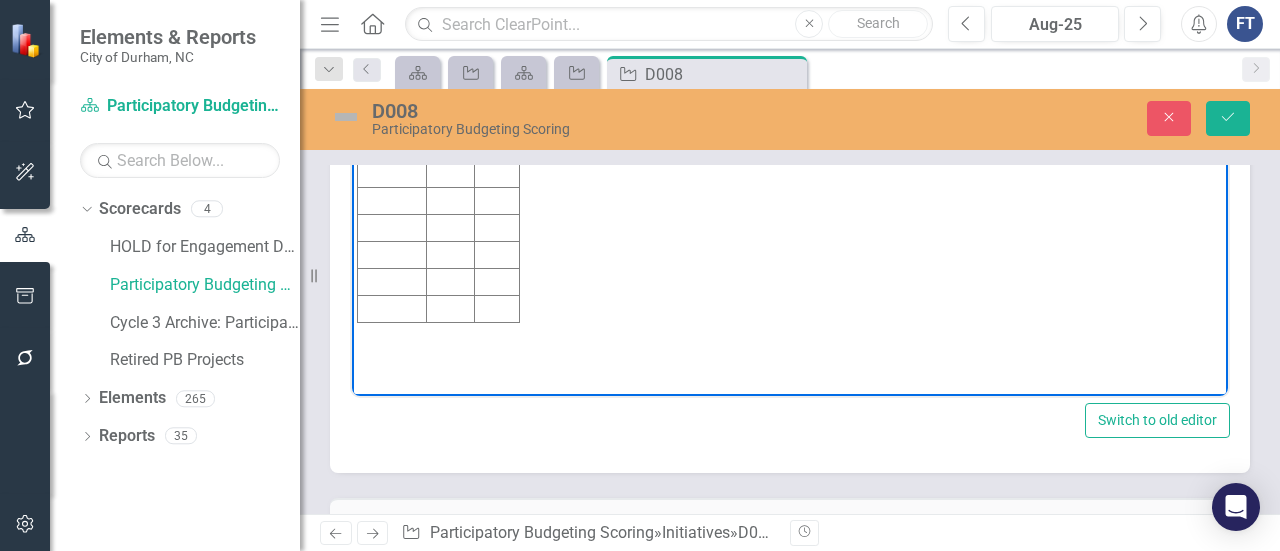 click at bounding box center [392, 93] 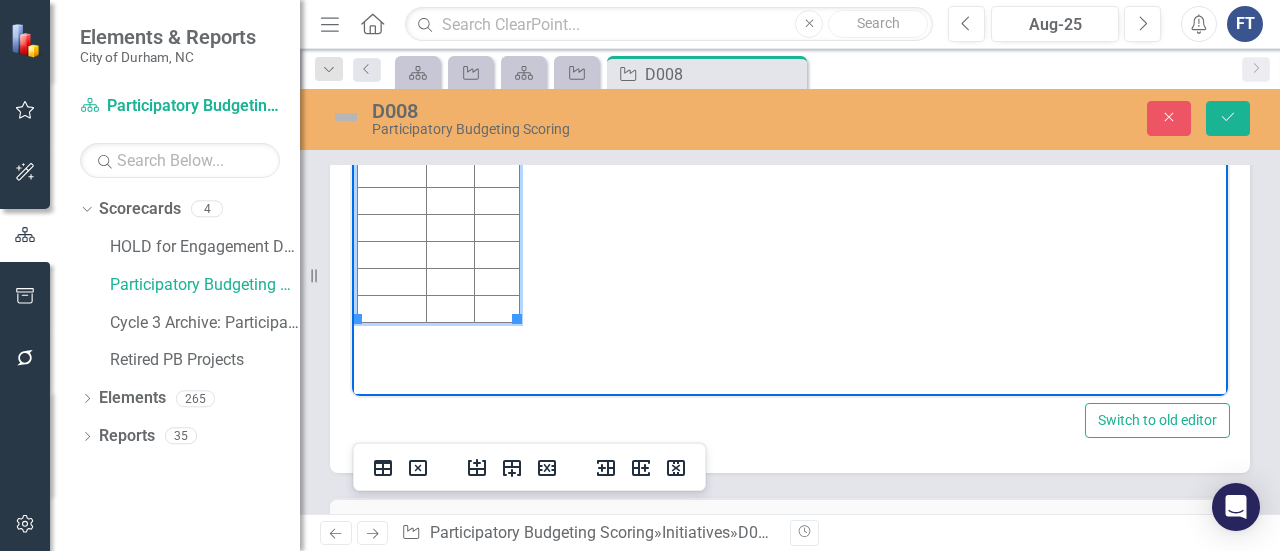 scroll, scrollTop: 5800, scrollLeft: 0, axis: vertical 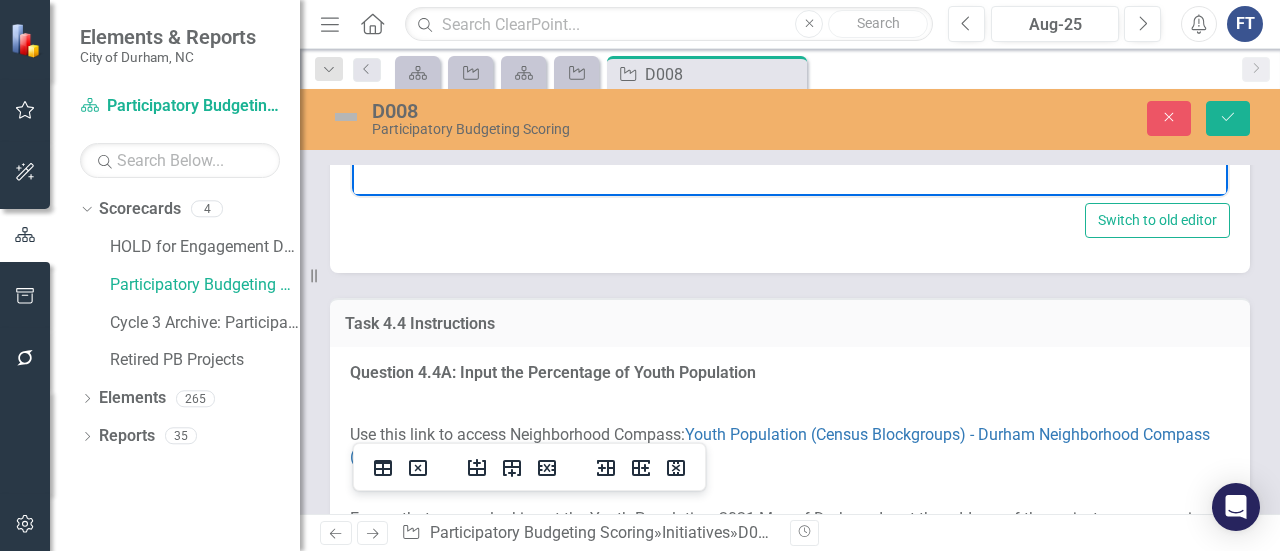 type 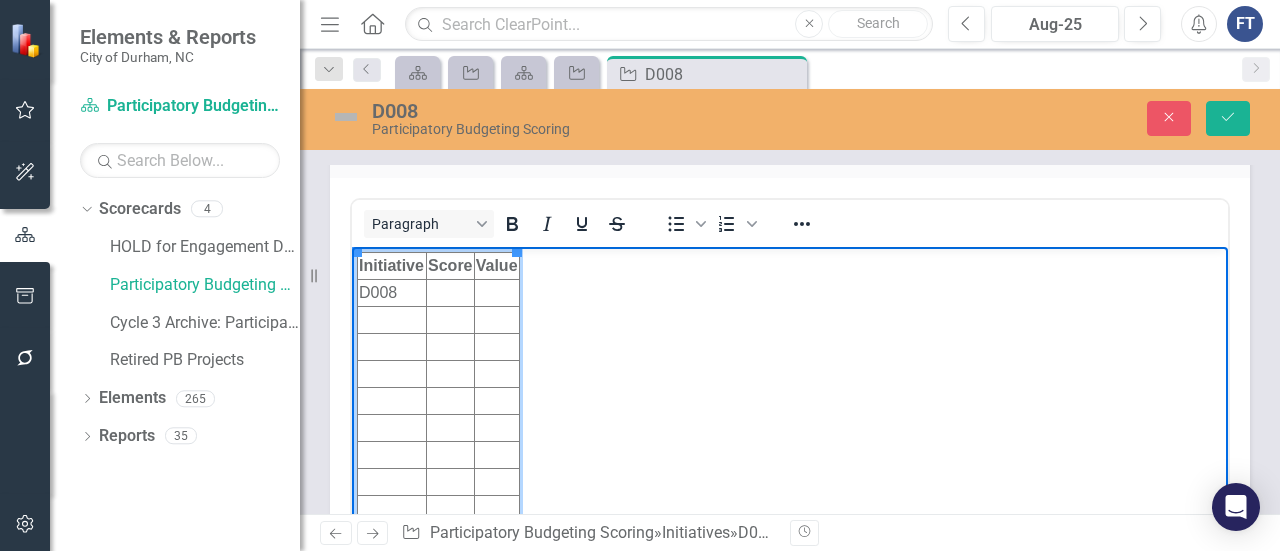 scroll, scrollTop: 5600, scrollLeft: 0, axis: vertical 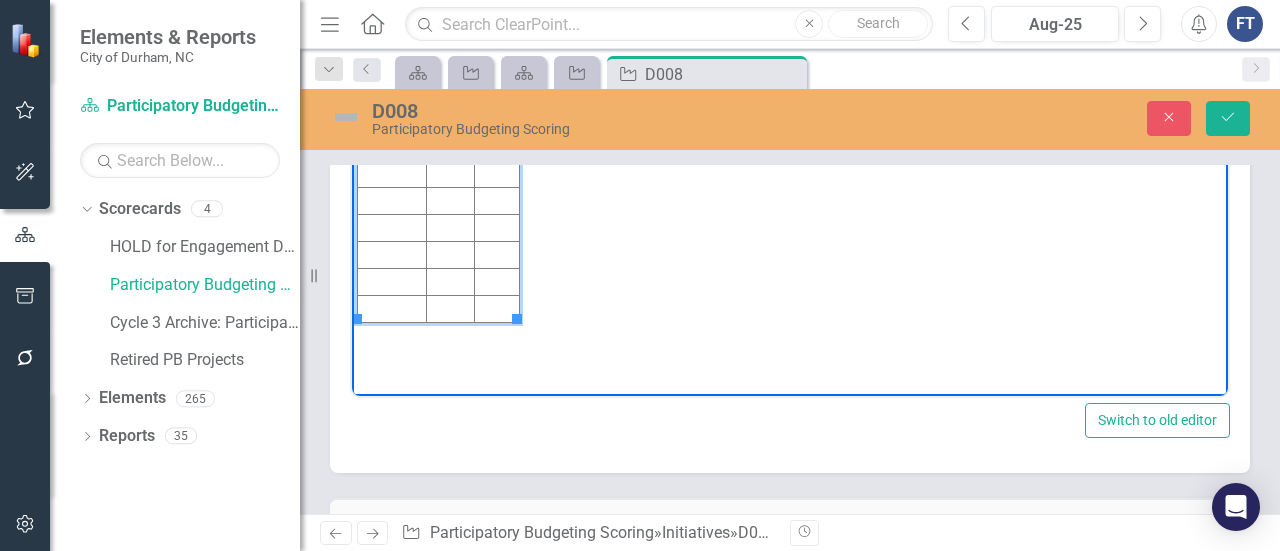 click at bounding box center [451, 93] 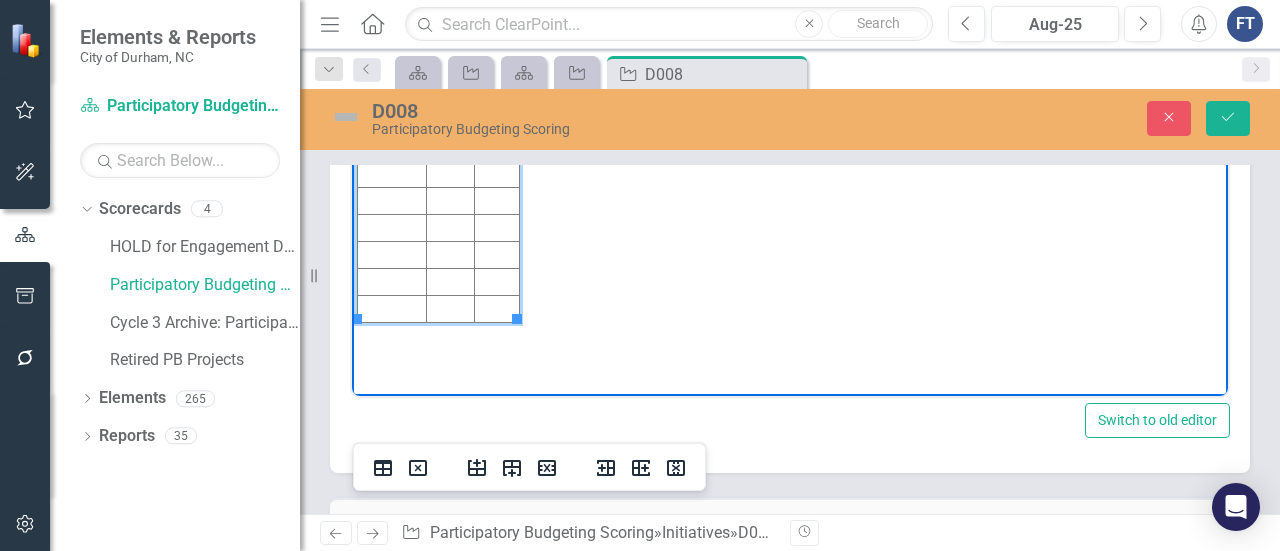 click at bounding box center (529, 467) 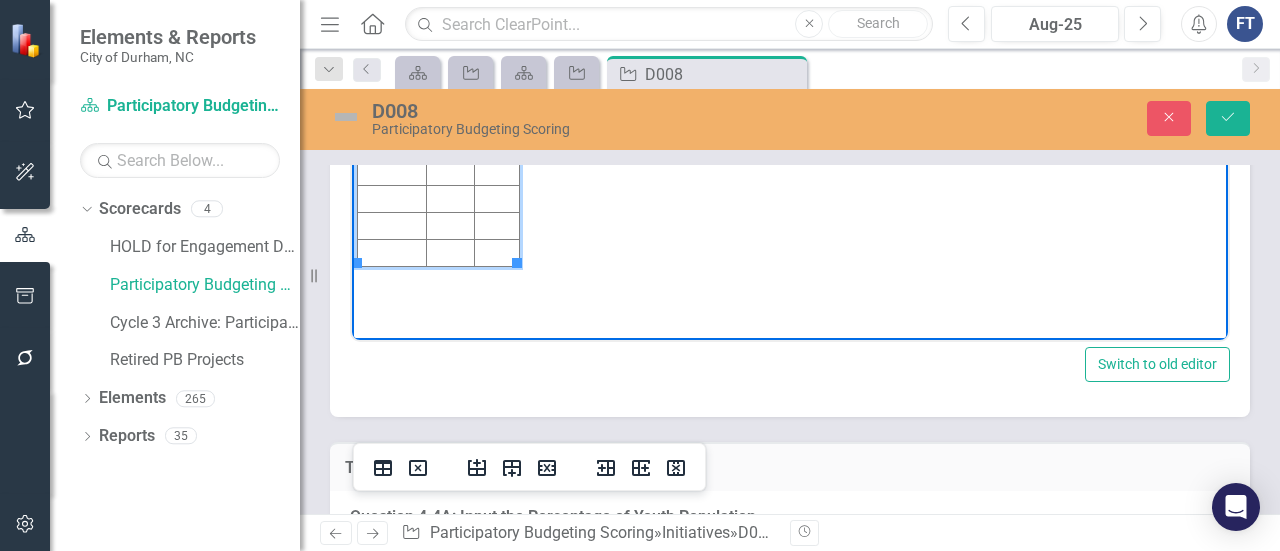 scroll, scrollTop: 5700, scrollLeft: 0, axis: vertical 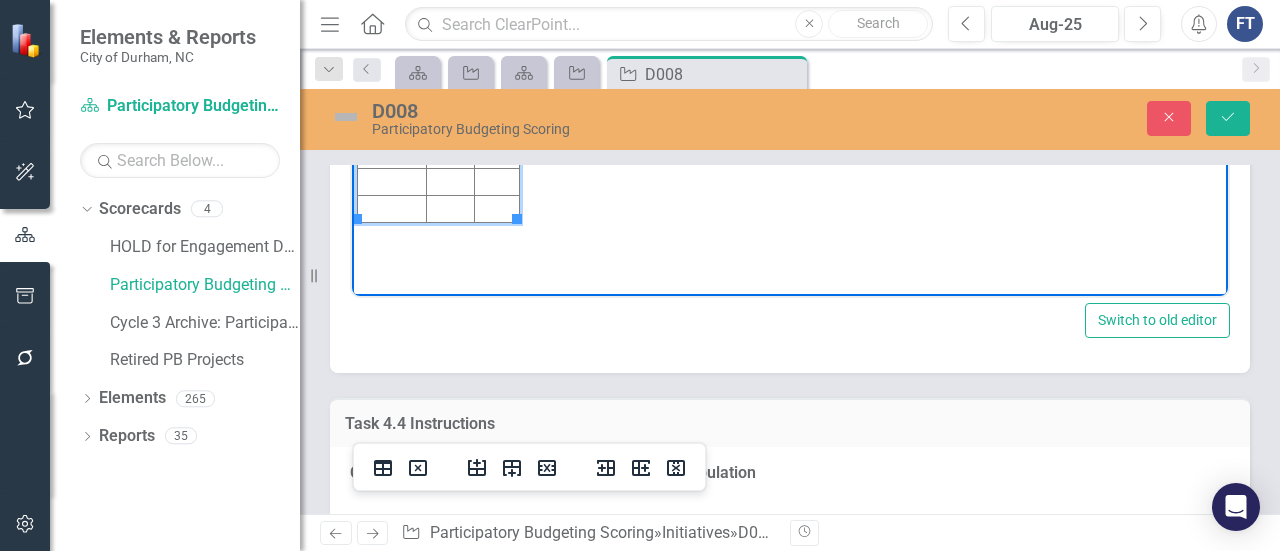 click at bounding box center (496, -6) 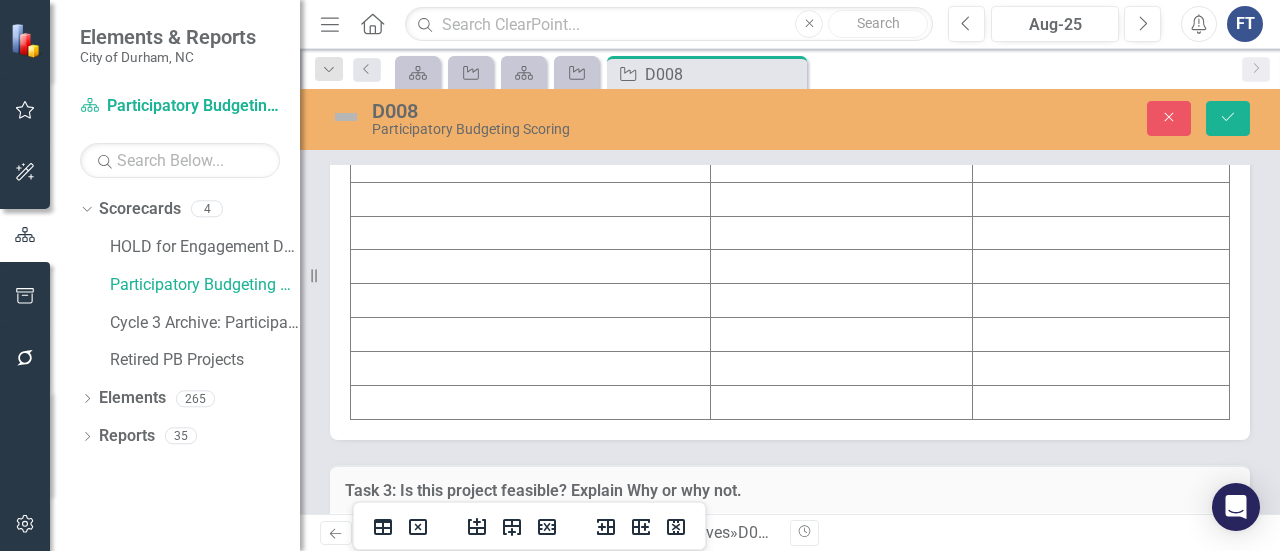 scroll, scrollTop: 6900, scrollLeft: 0, axis: vertical 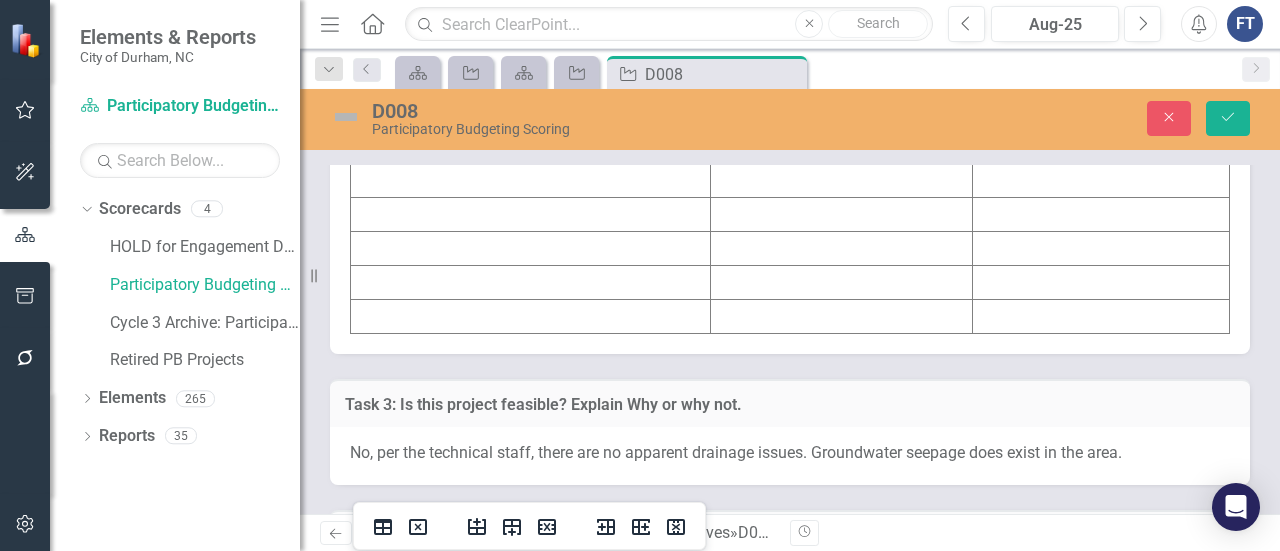 click at bounding box center [531, 46] 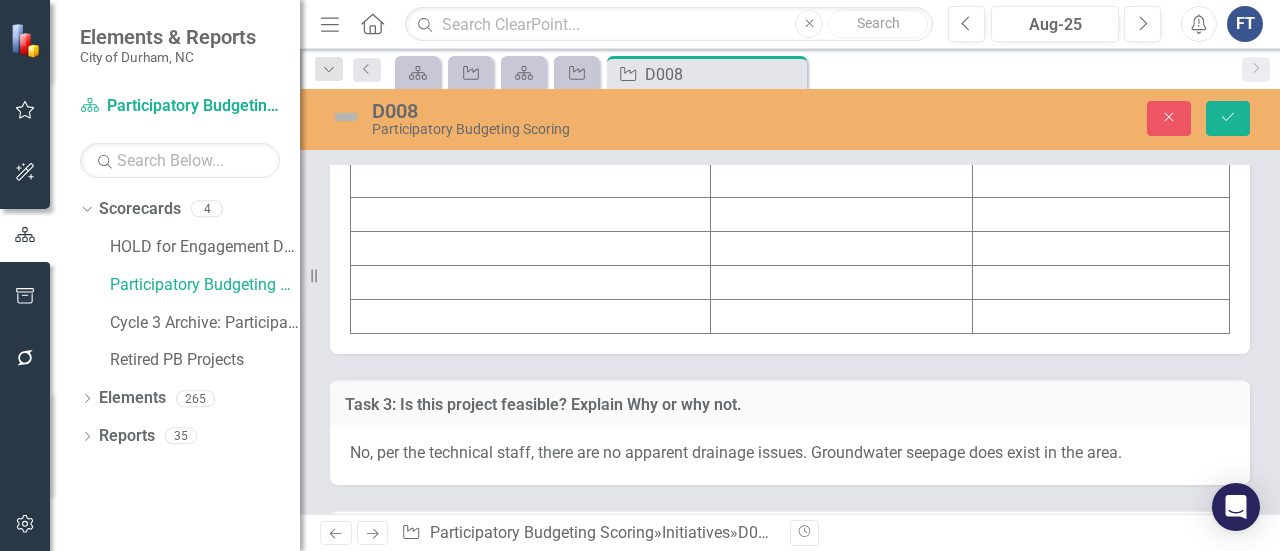 click at bounding box center (531, 46) 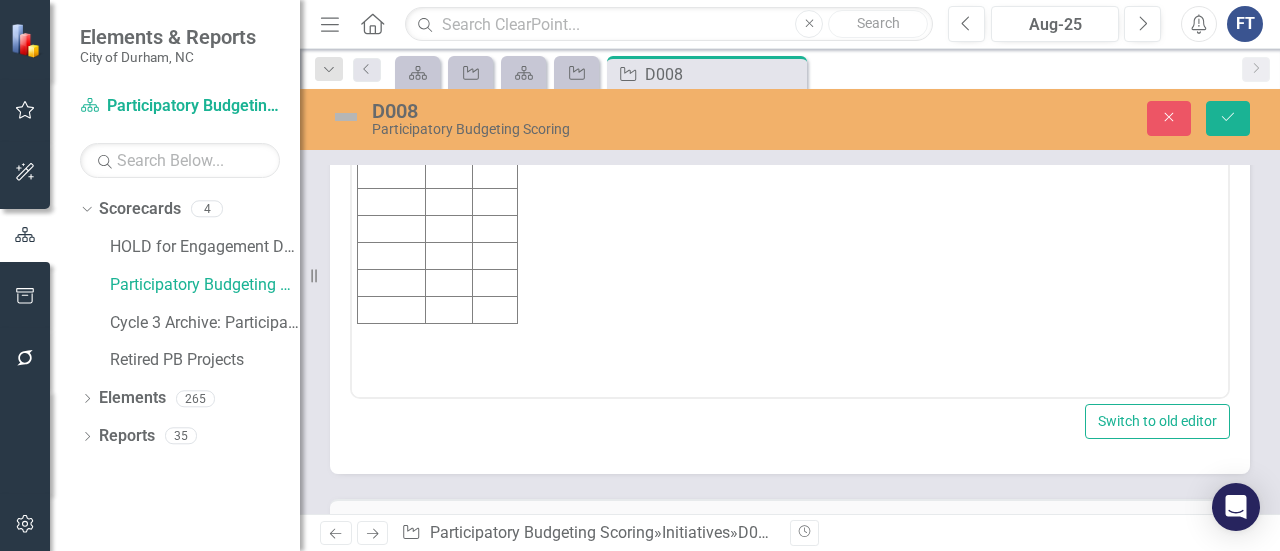 scroll, scrollTop: 0, scrollLeft: 0, axis: both 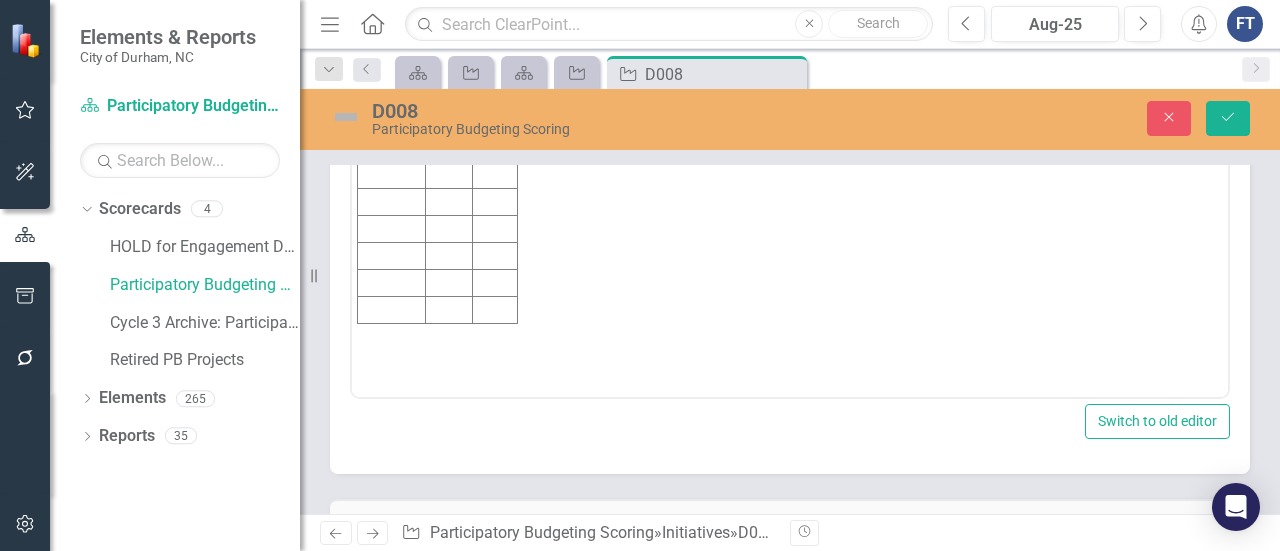 click at bounding box center (392, 94) 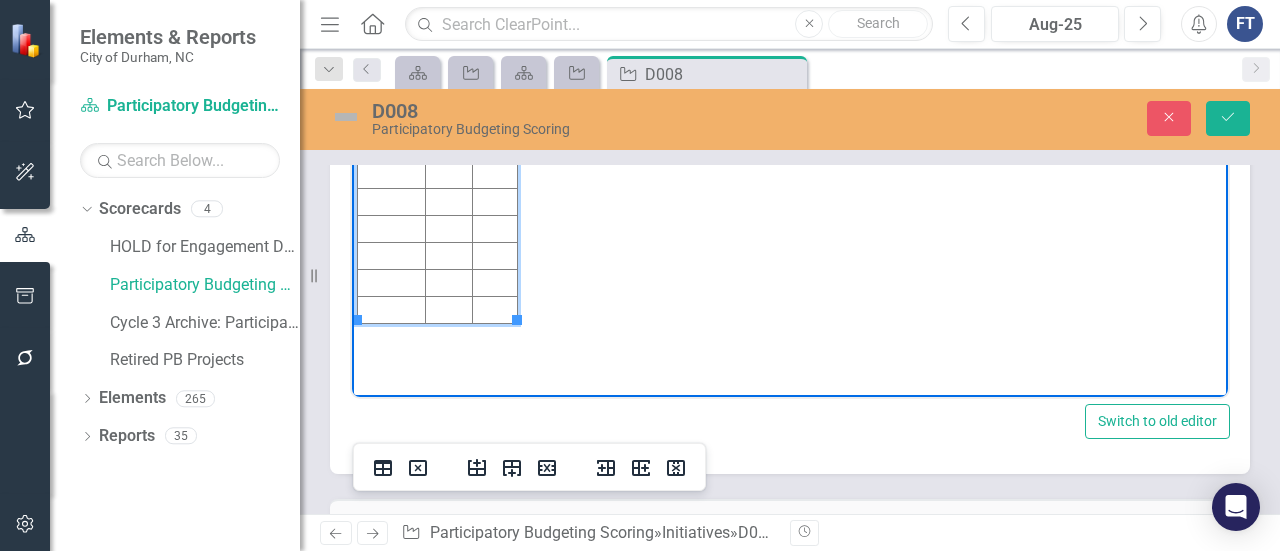 type 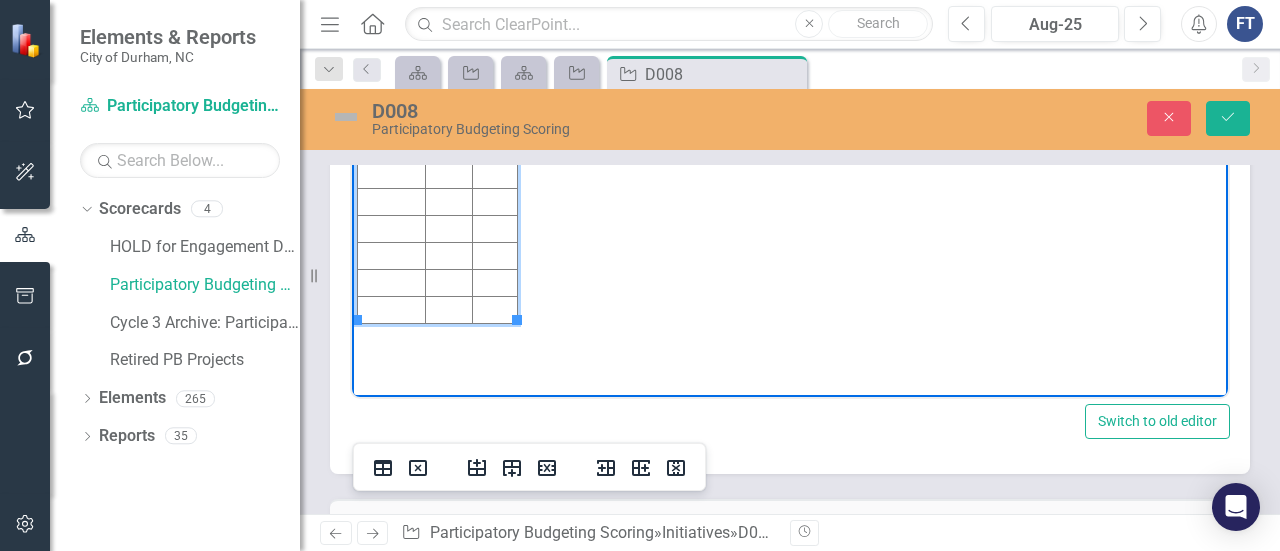 click at bounding box center (448, 94) 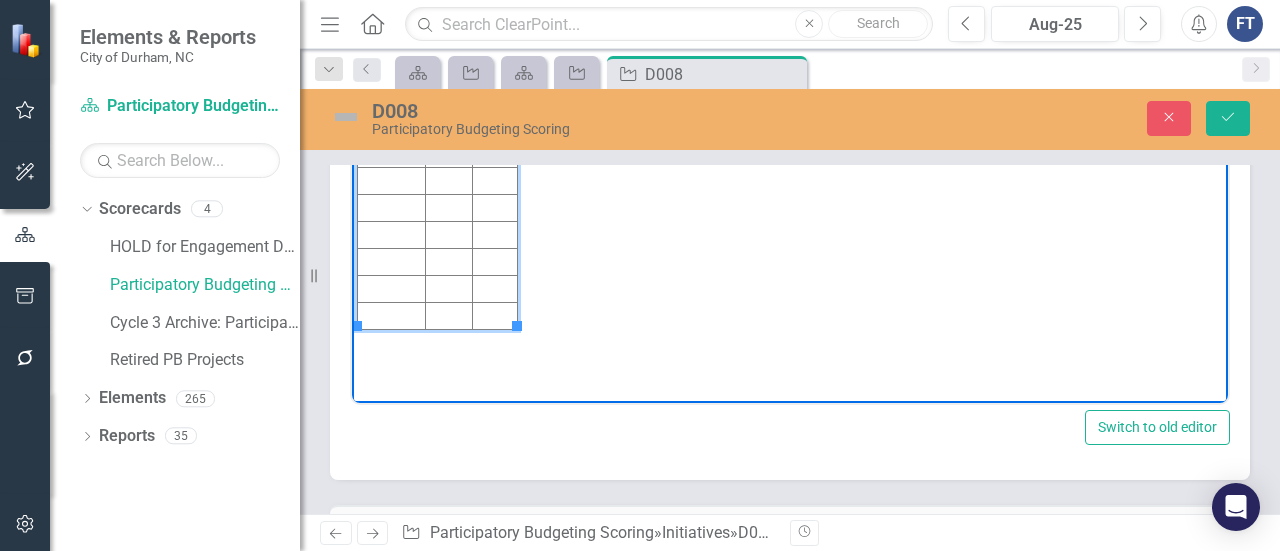 scroll, scrollTop: 7000, scrollLeft: 0, axis: vertical 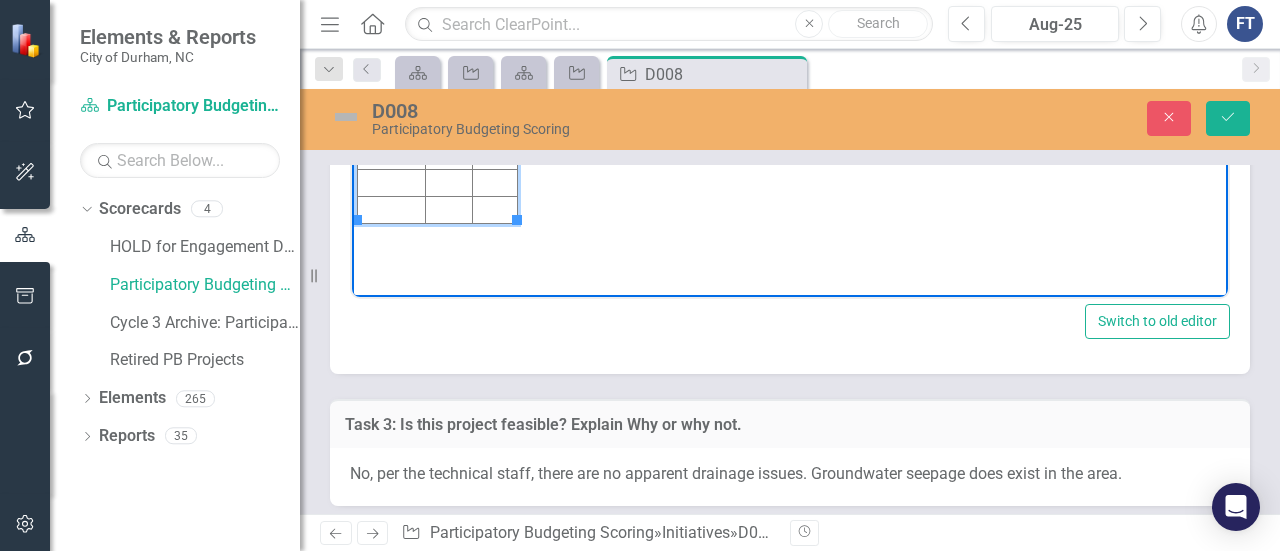 click at bounding box center (448, -5) 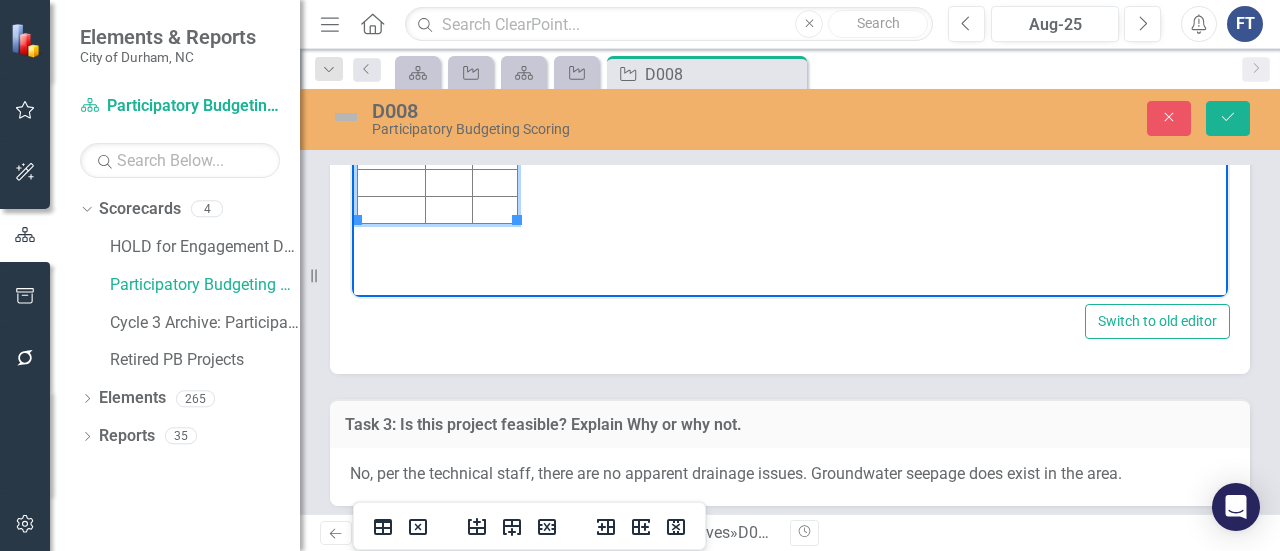 click at bounding box center [495, -5] 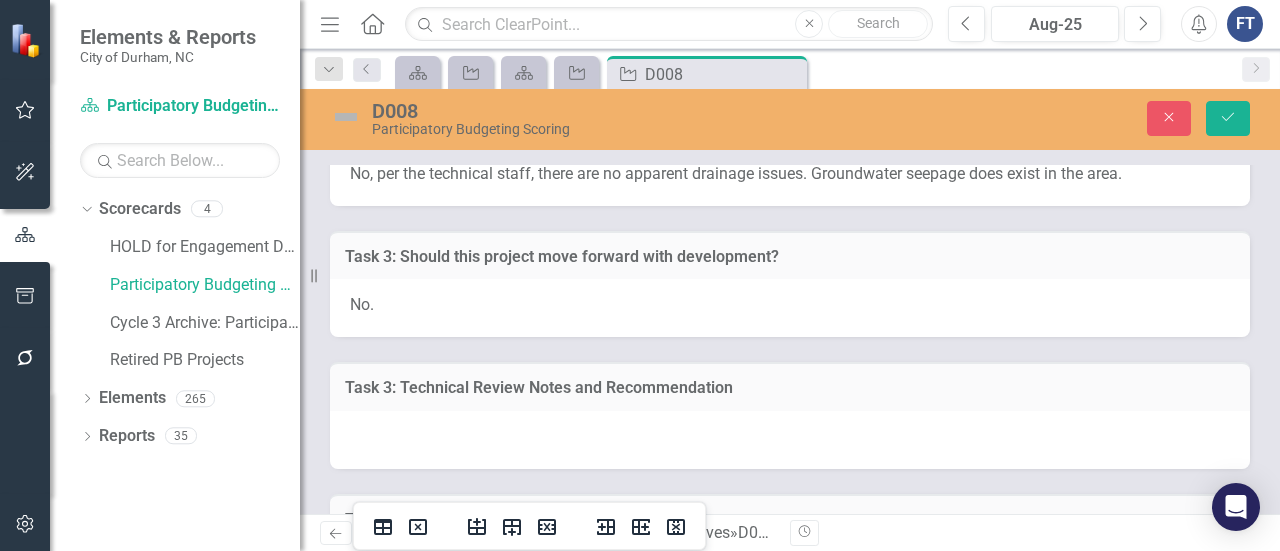 scroll, scrollTop: 7700, scrollLeft: 0, axis: vertical 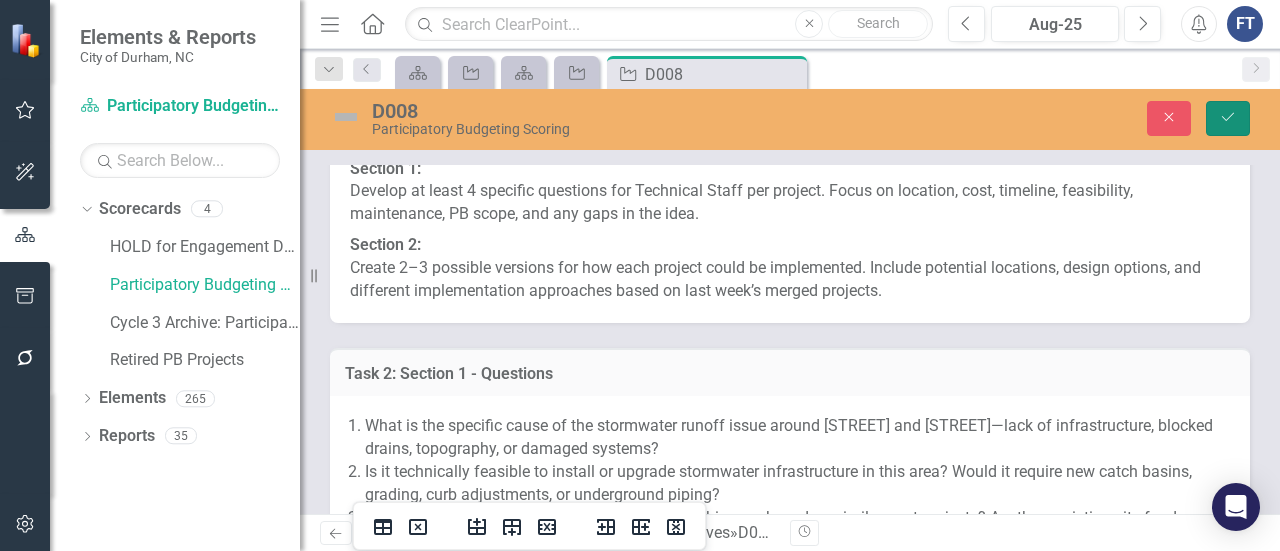 click on "Save" at bounding box center [1228, 118] 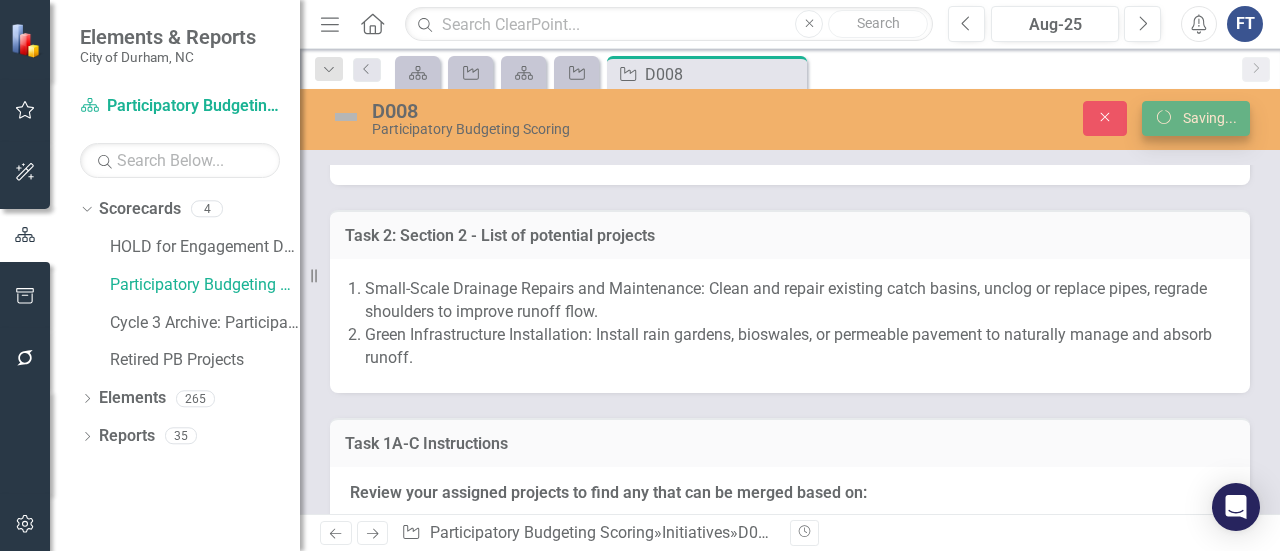 scroll, scrollTop: 7206, scrollLeft: 0, axis: vertical 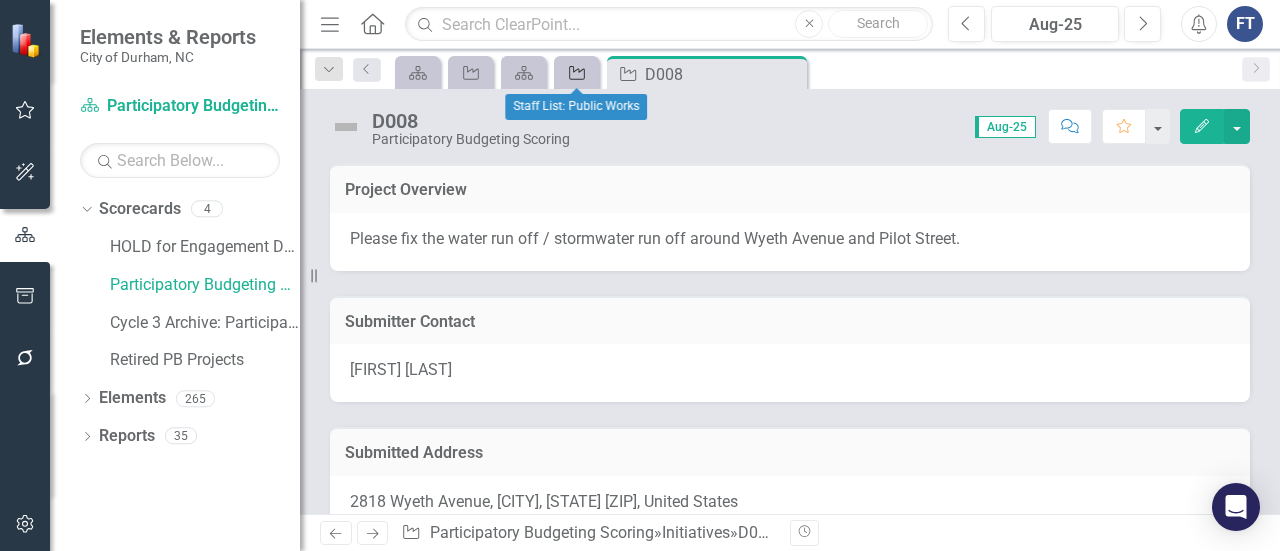 click on "Initiative" 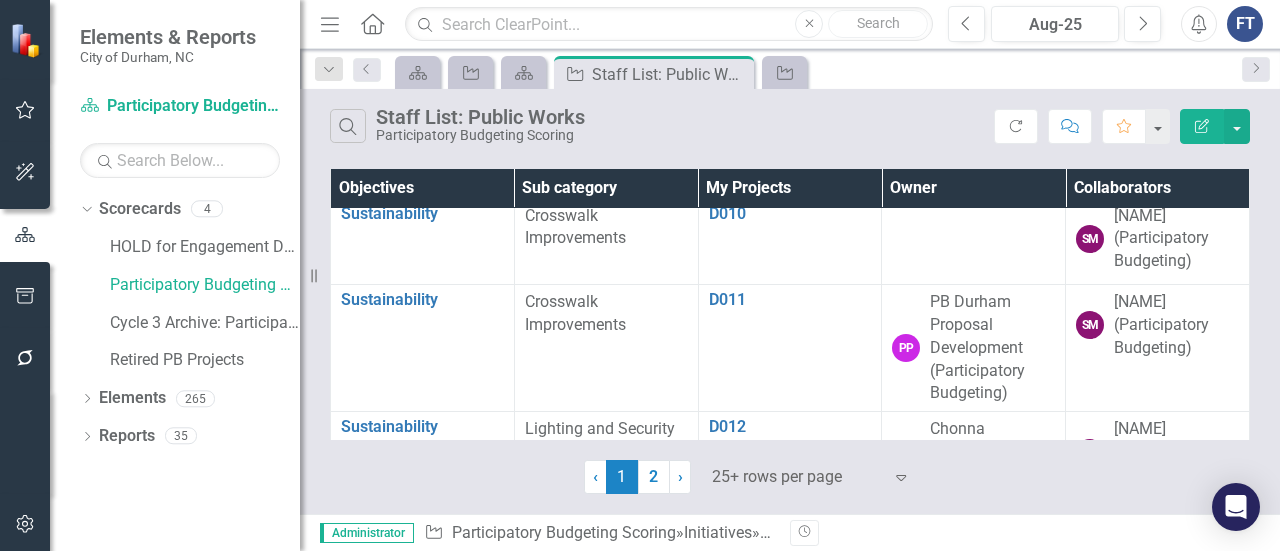 scroll, scrollTop: 900, scrollLeft: 0, axis: vertical 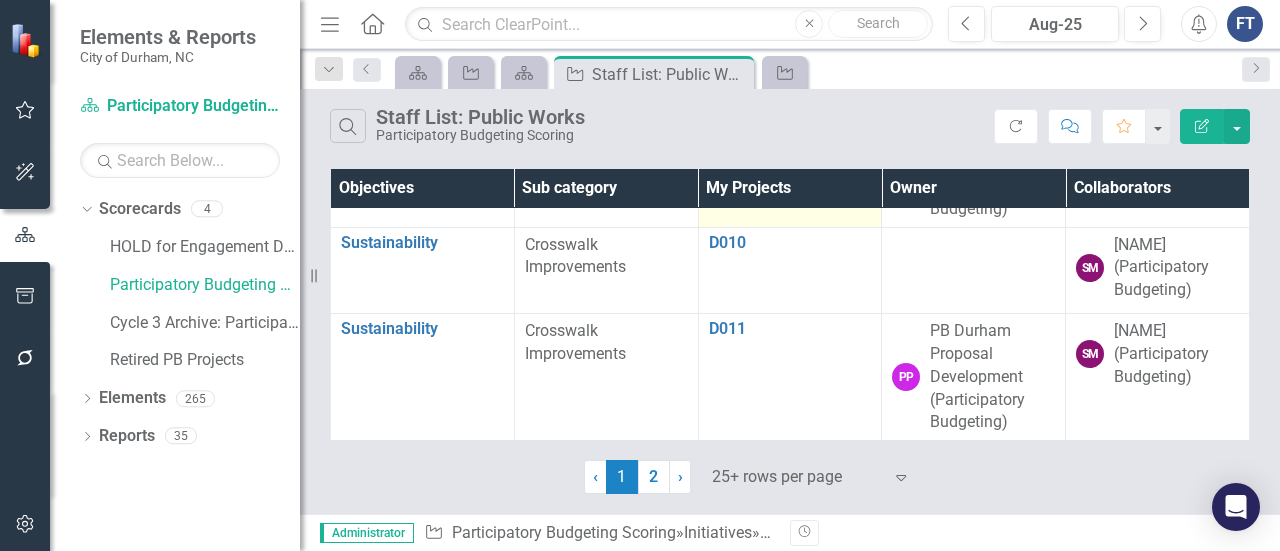 click on "D009" at bounding box center [790, 138] 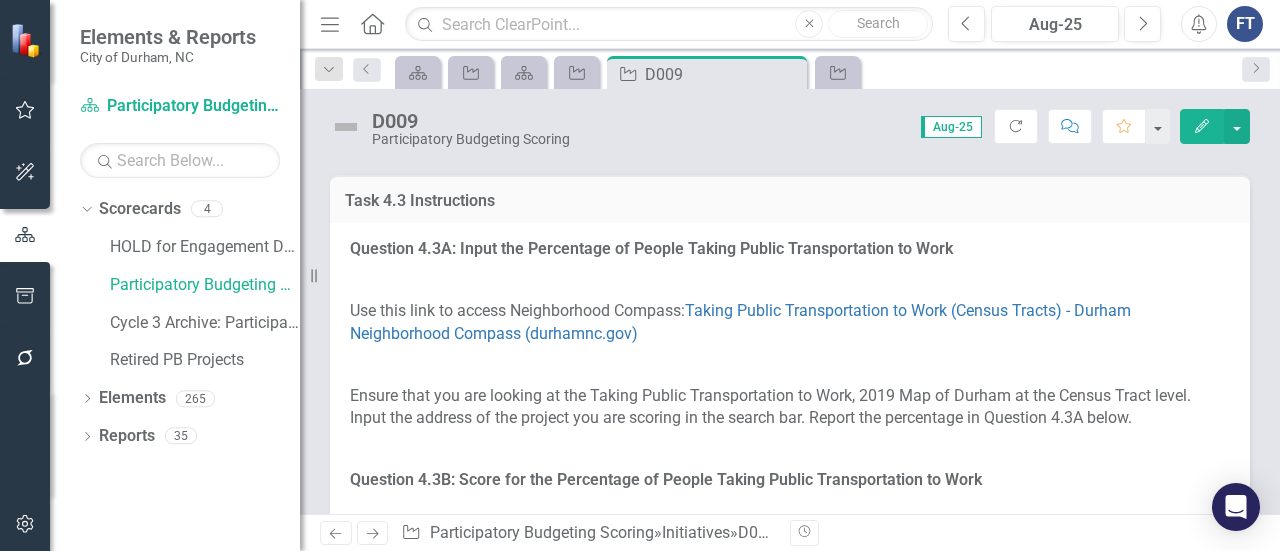 scroll, scrollTop: 3800, scrollLeft: 0, axis: vertical 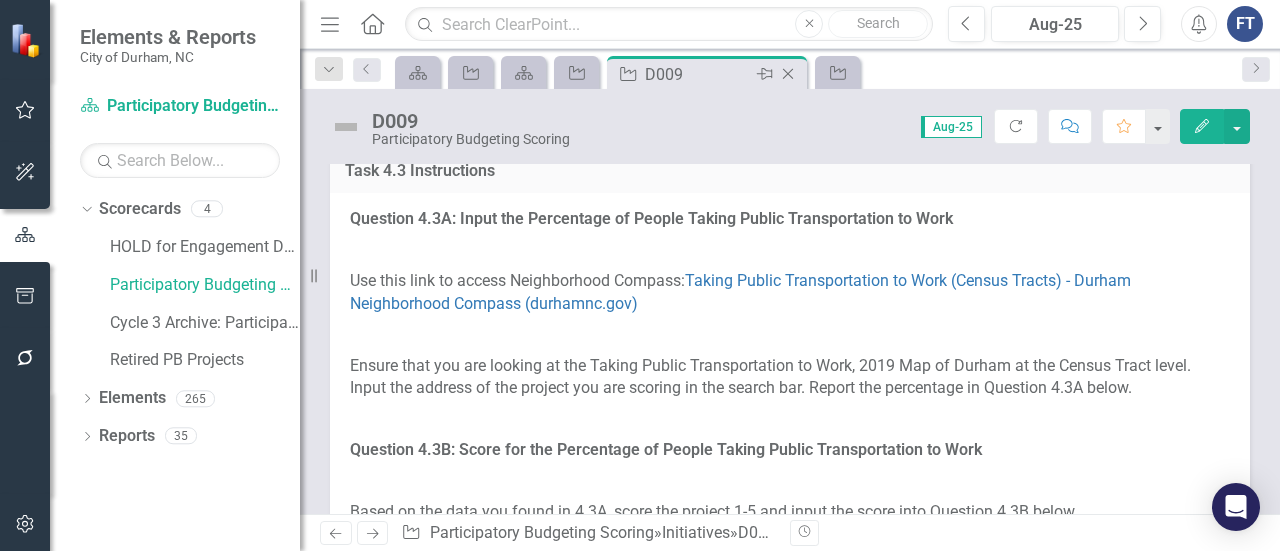 click on "Close" 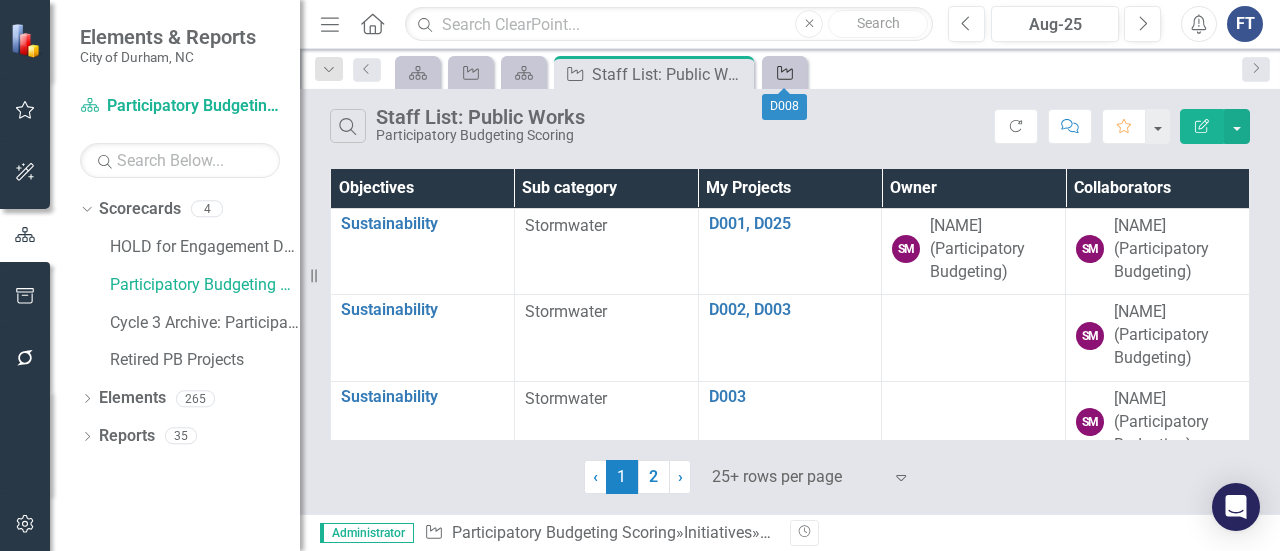 click on "Initiative" at bounding box center (784, 72) 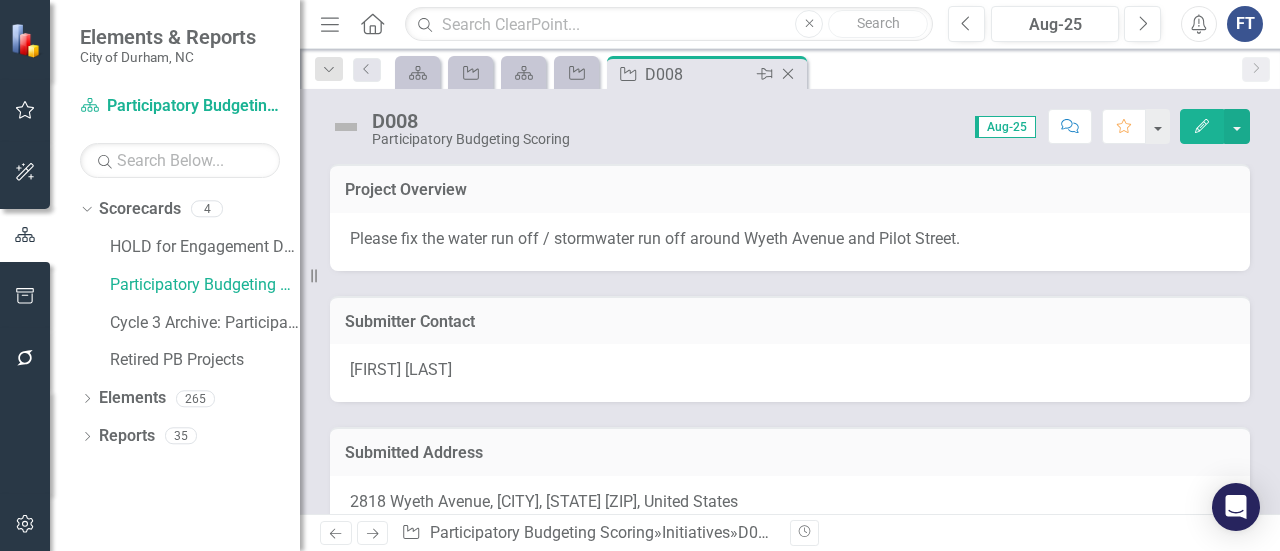 click on "Close" 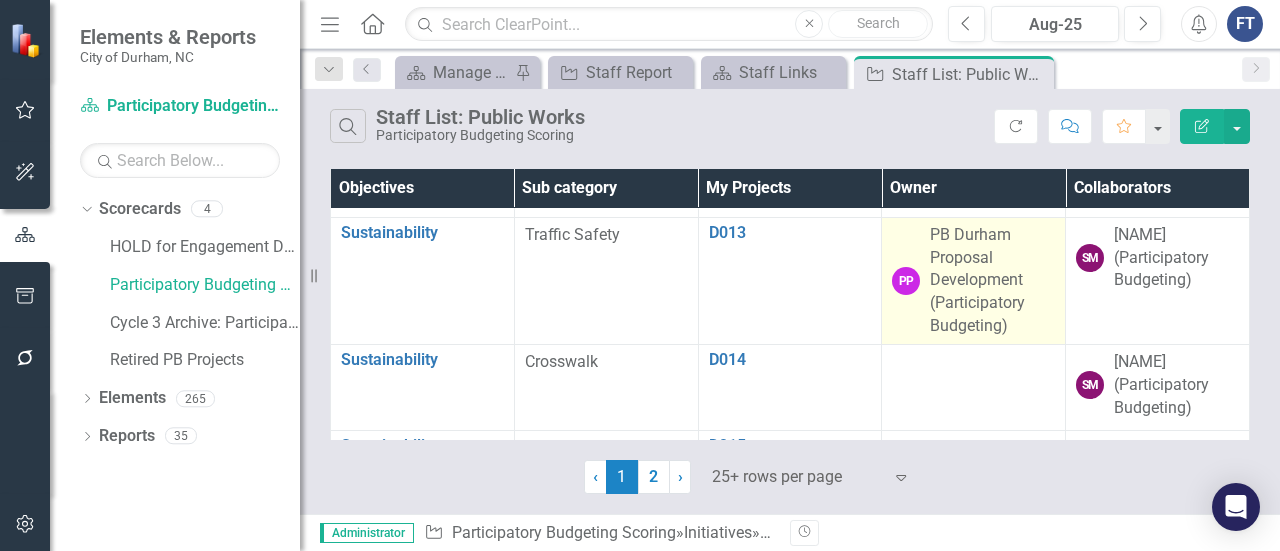 scroll, scrollTop: 1200, scrollLeft: 0, axis: vertical 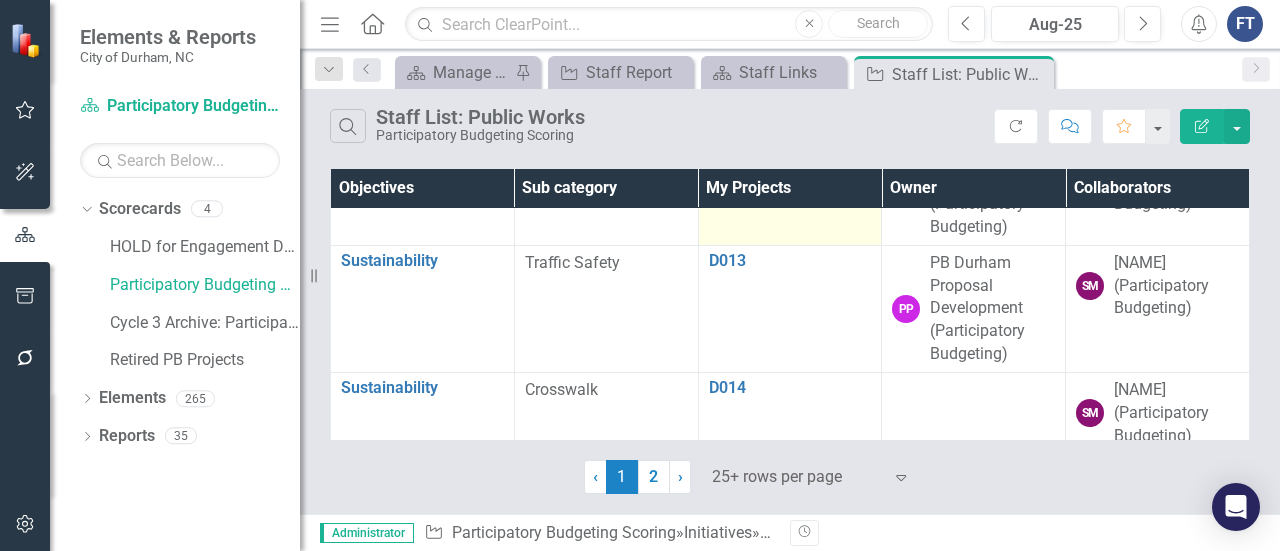 click on "D012" at bounding box center (790, 156) 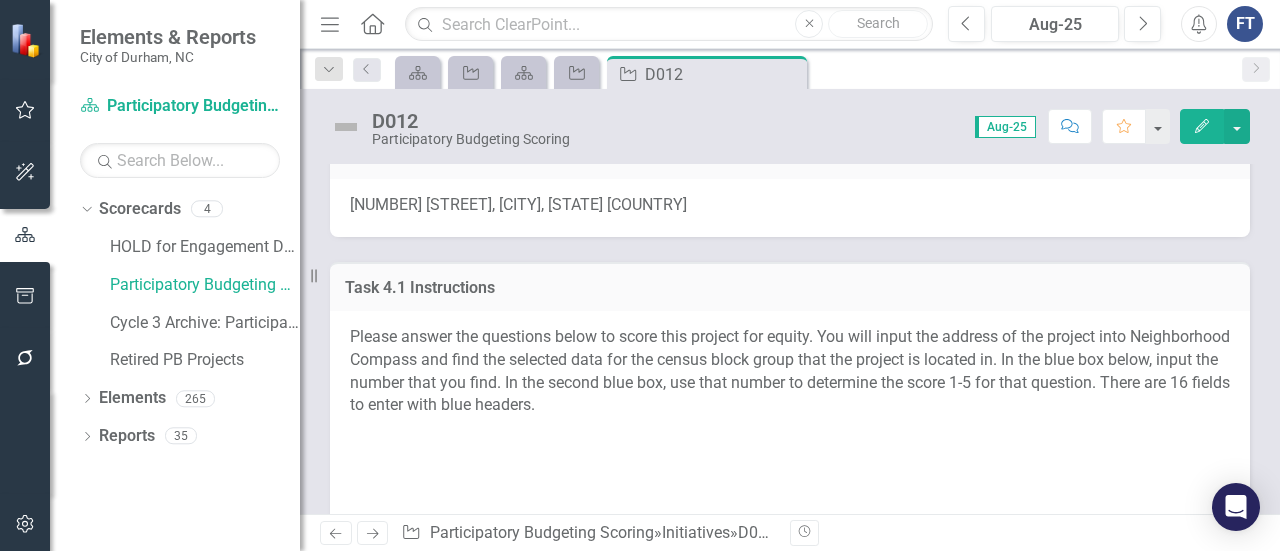 scroll, scrollTop: 300, scrollLeft: 0, axis: vertical 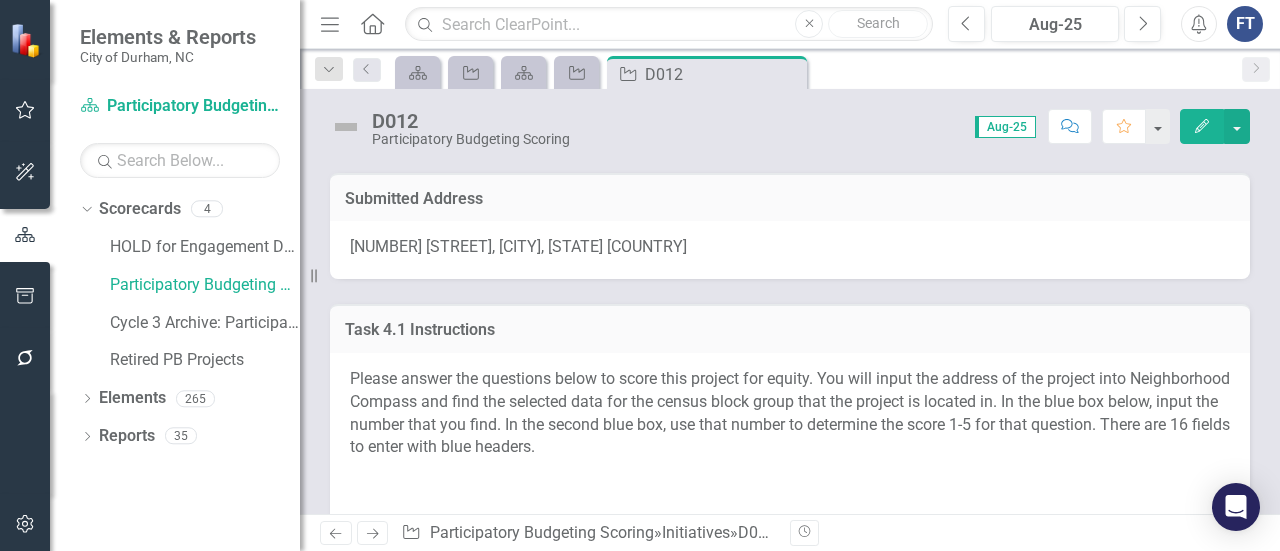 click on "[NUMBER] [STREET], [CITY], [STATE] [COUNTRY]" at bounding box center (518, 246) 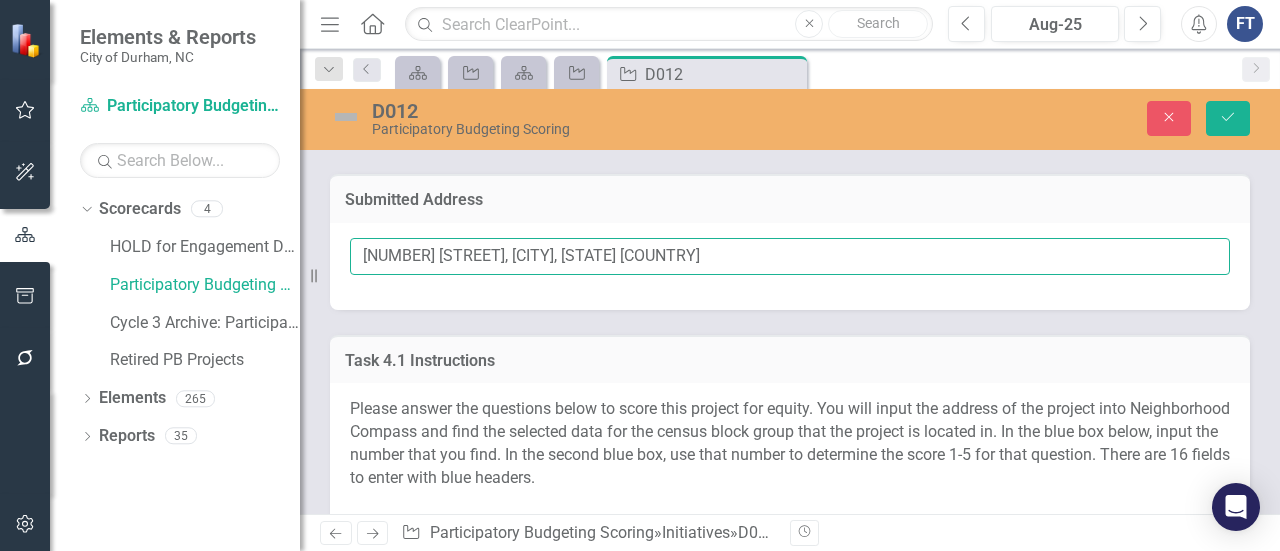 drag, startPoint x: 551, startPoint y: 255, endPoint x: 354, endPoint y: 227, distance: 198.9799 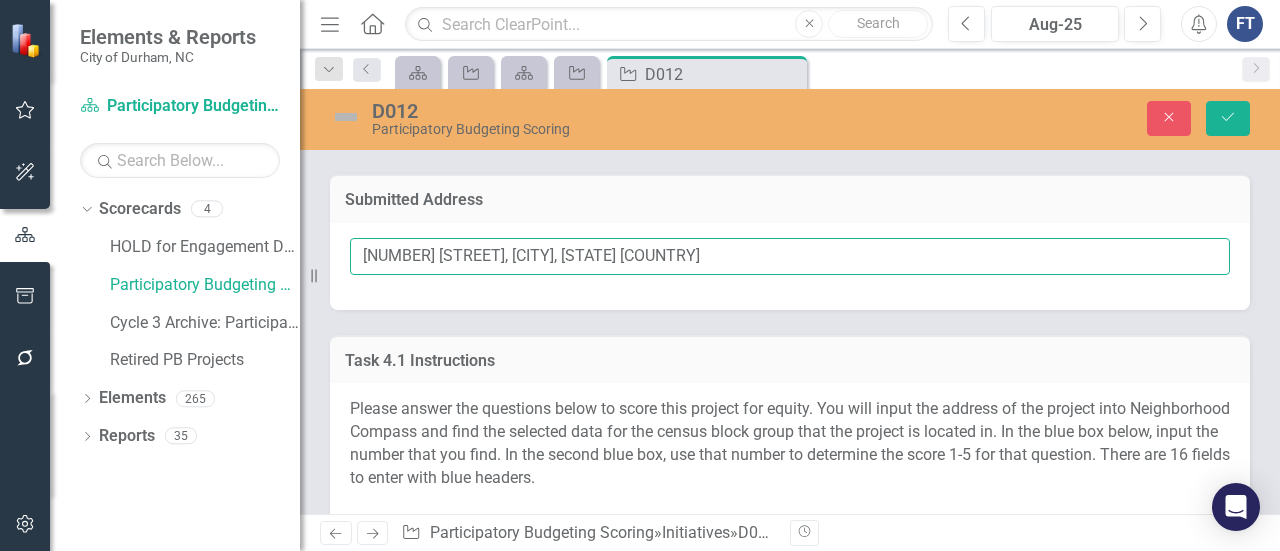 click on "[NUMBER] [STREET], [CITY], [STATE] [COUNTRY]" at bounding box center [790, 266] 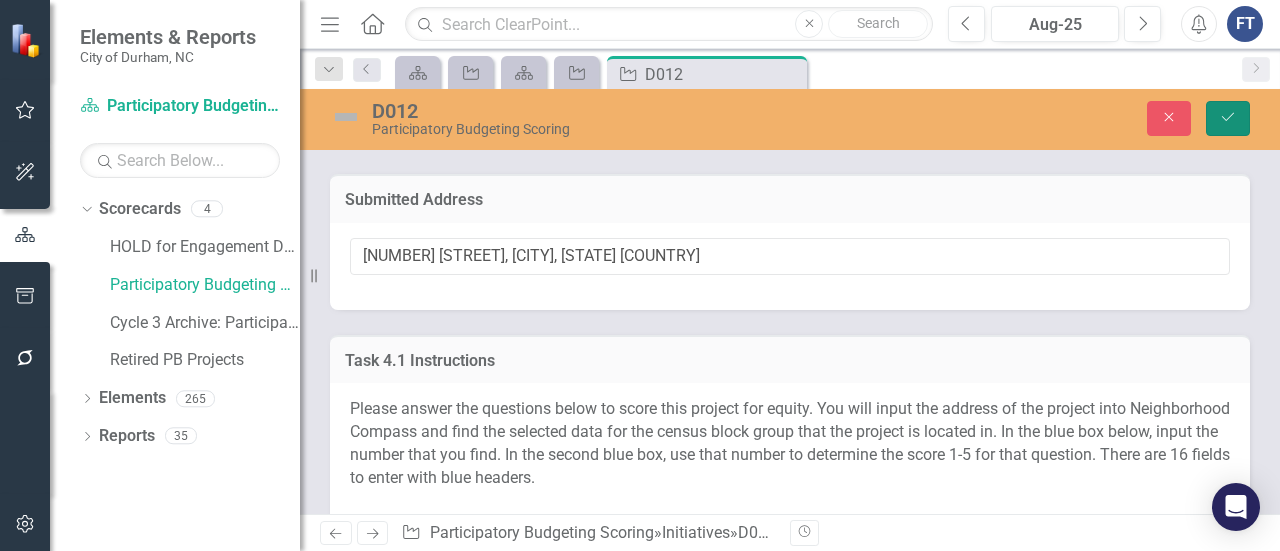 click on "Save" at bounding box center (1228, 118) 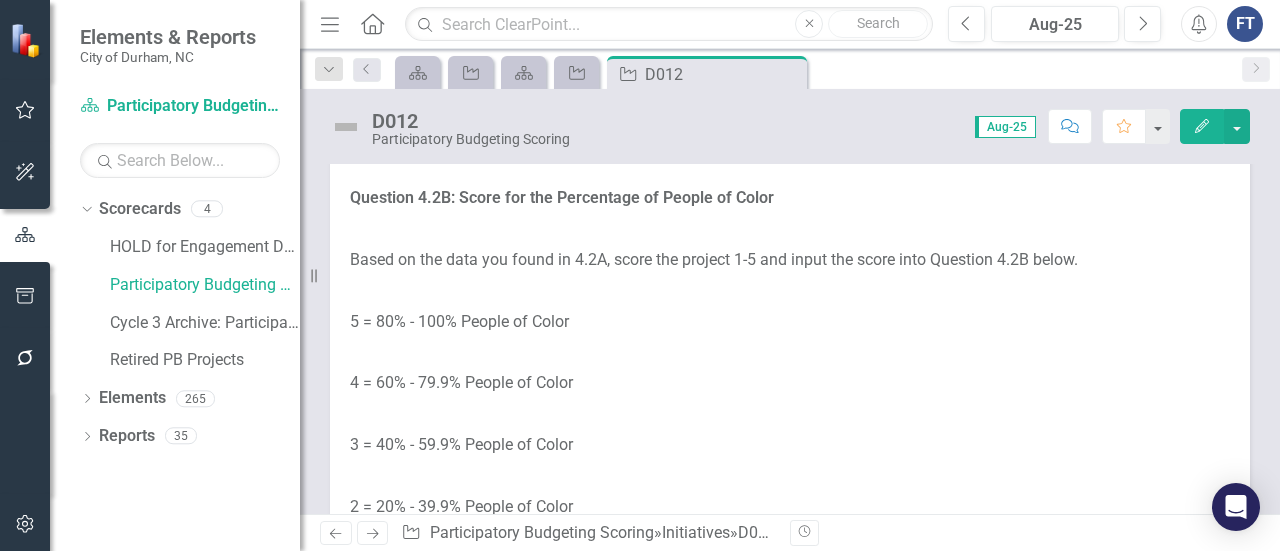 scroll, scrollTop: 3700, scrollLeft: 0, axis: vertical 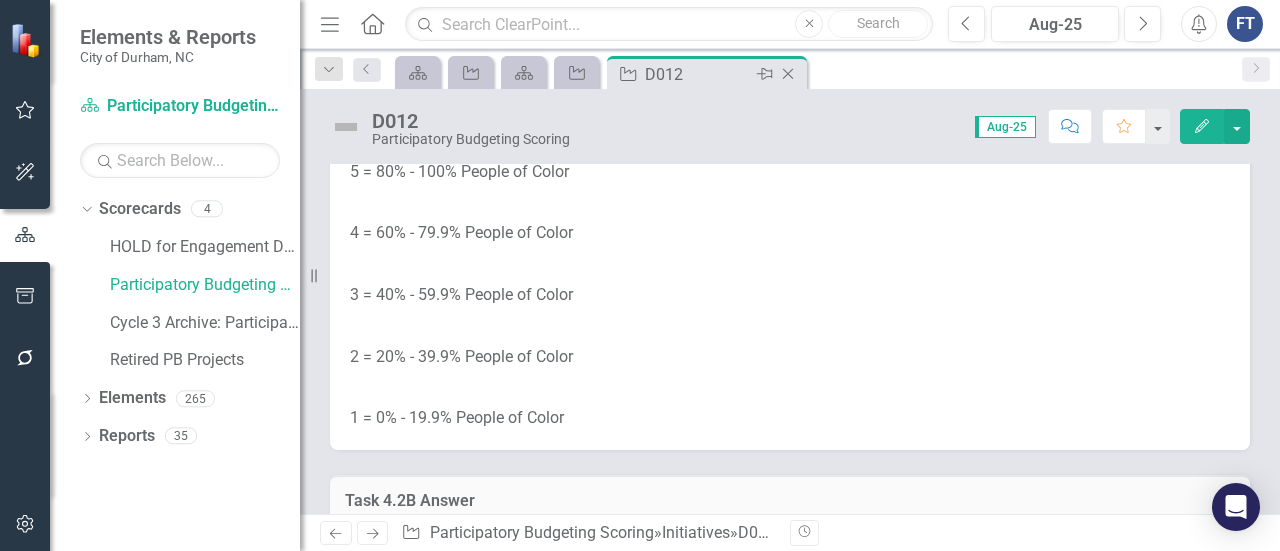 click on "Close" 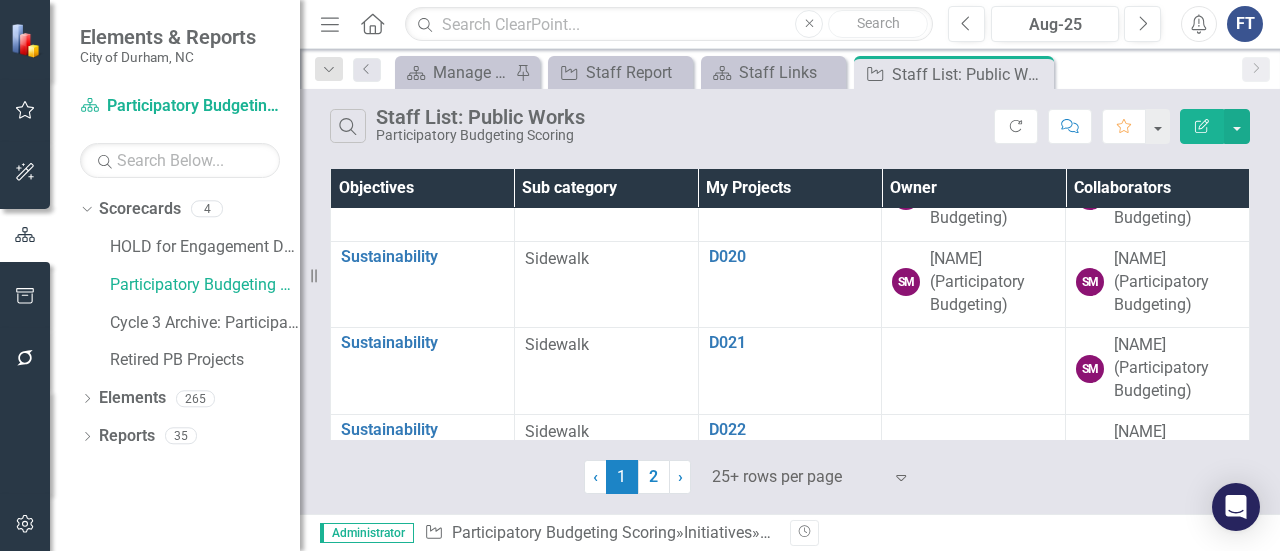 scroll, scrollTop: 1900, scrollLeft: 0, axis: vertical 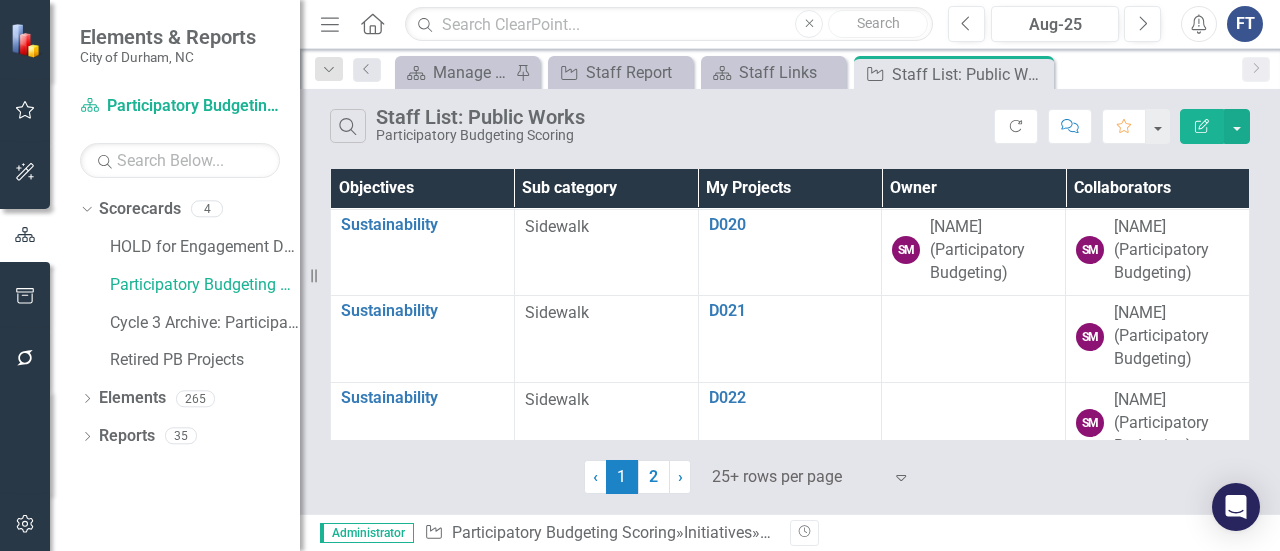 click on "D018" at bounding box center [790, 34] 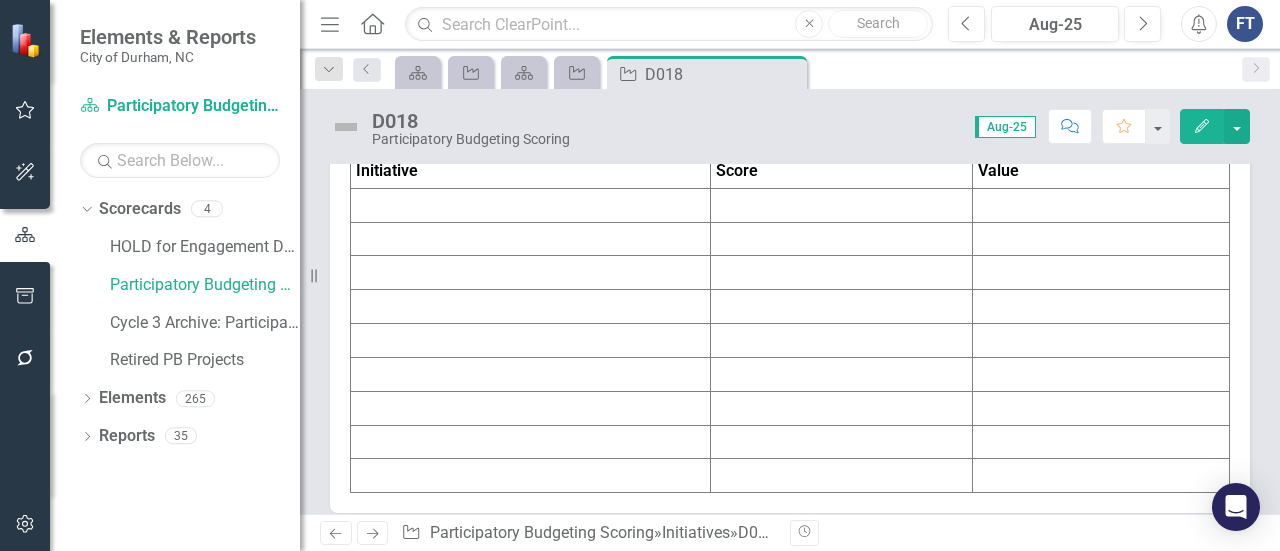 scroll, scrollTop: 6700, scrollLeft: 0, axis: vertical 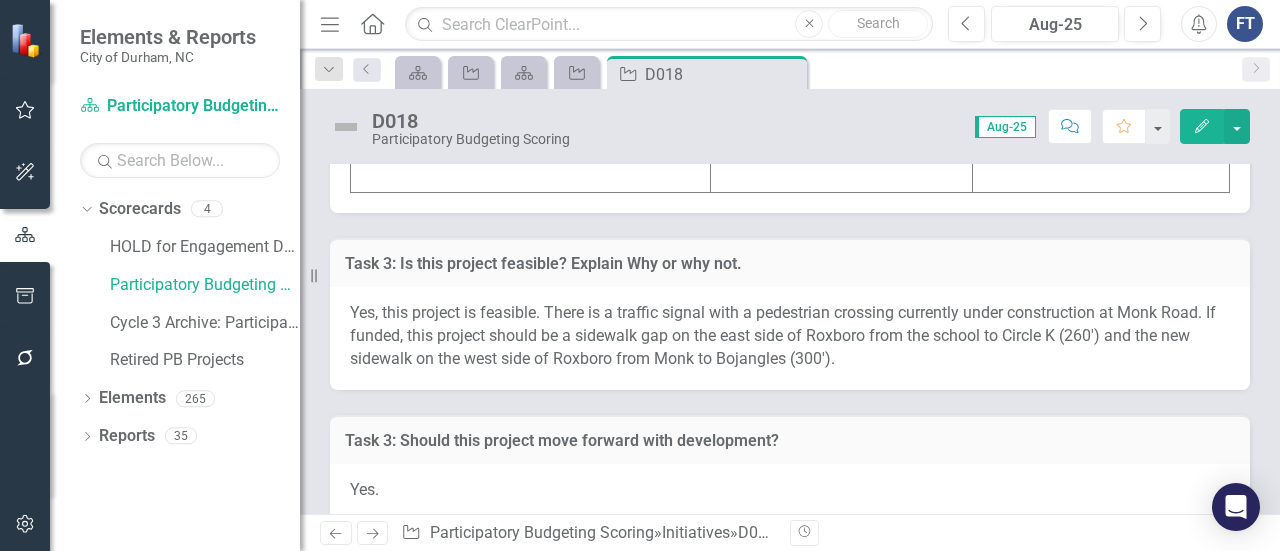 click at bounding box center (531, -95) 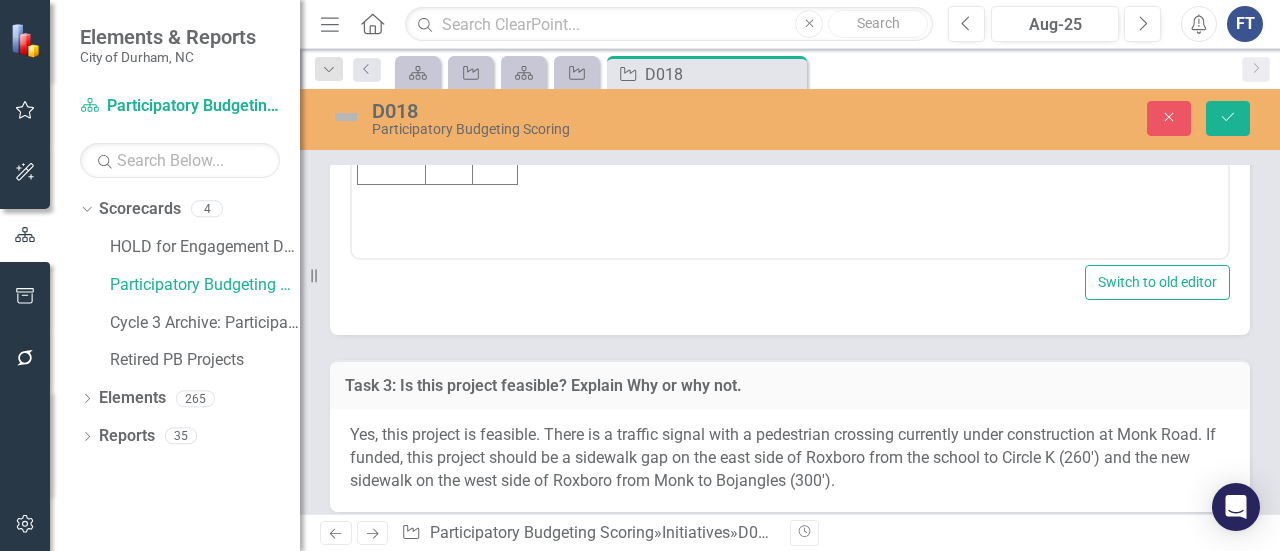 scroll, scrollTop: 0, scrollLeft: 0, axis: both 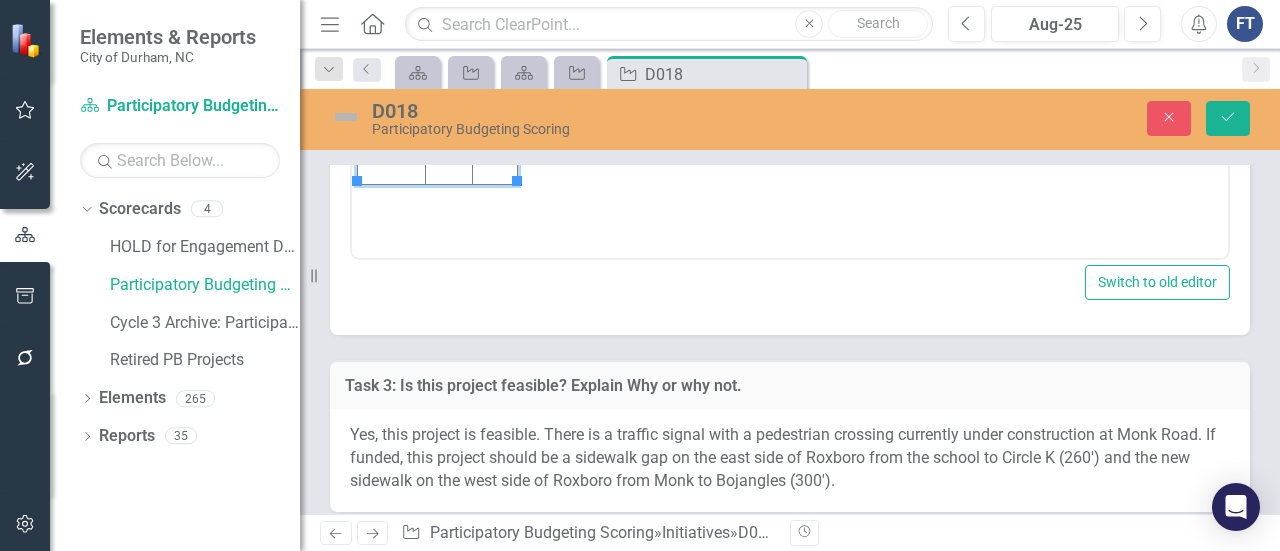 click at bounding box center (392, -44) 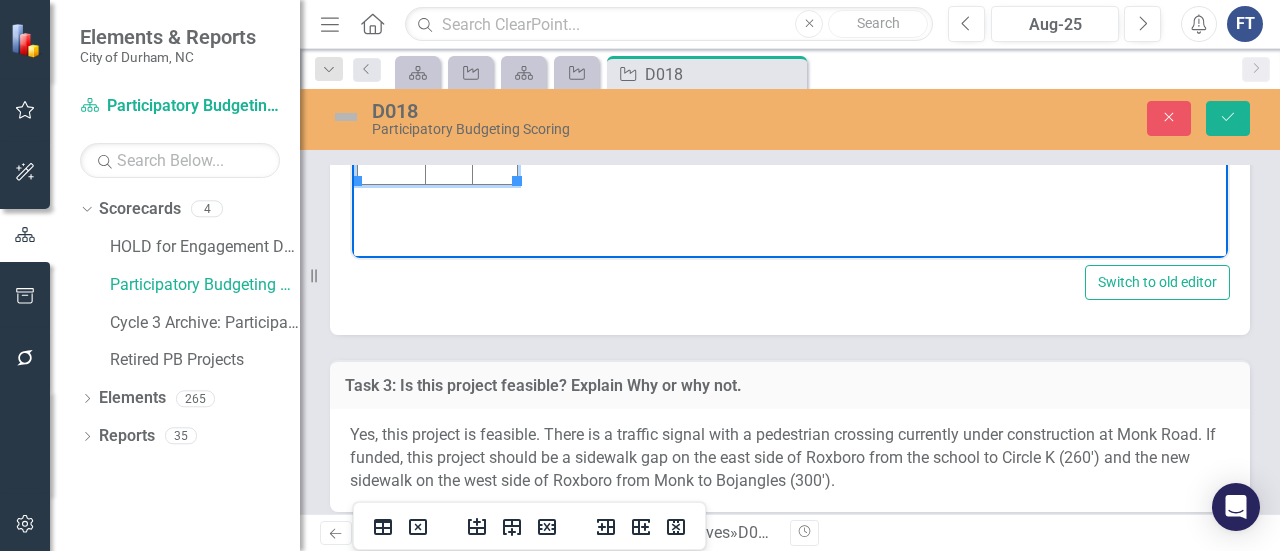 type 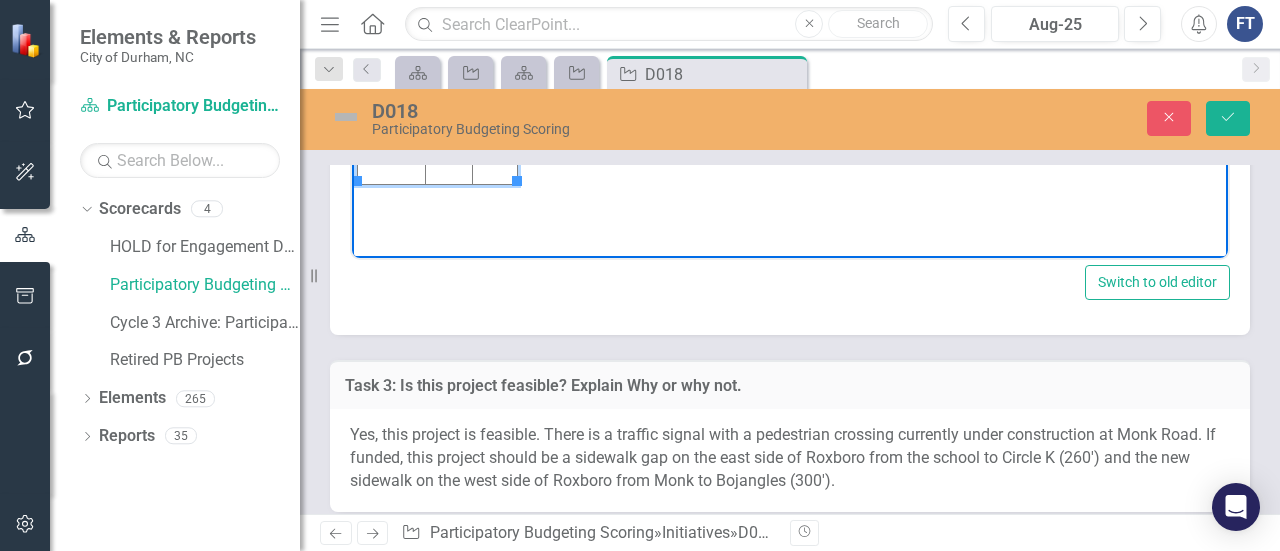 click at bounding box center (495, -44) 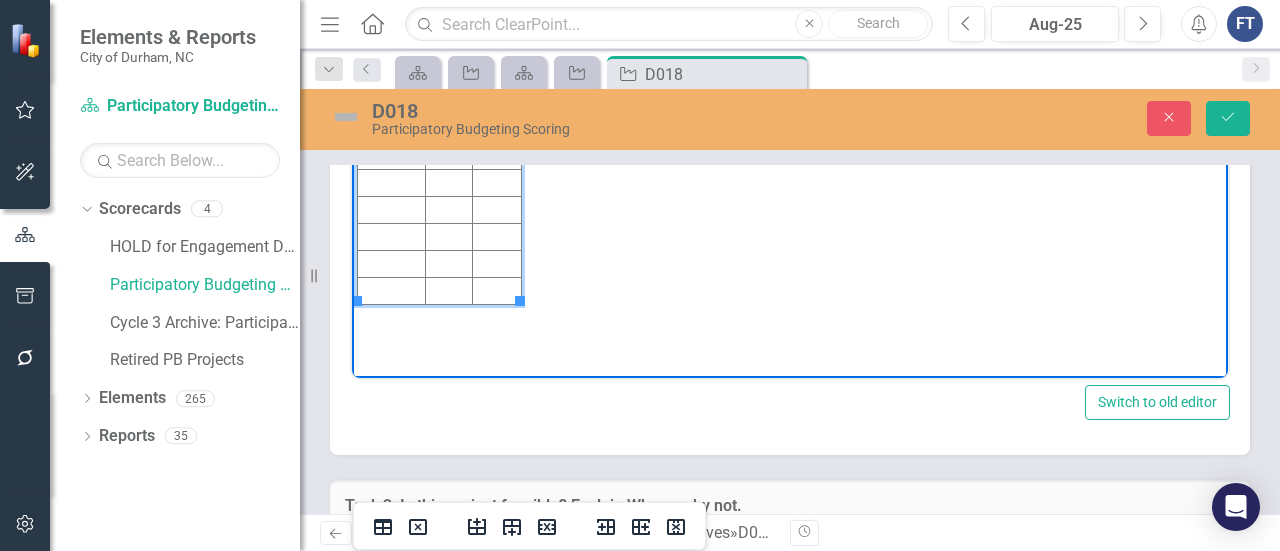 scroll, scrollTop: 6700, scrollLeft: 0, axis: vertical 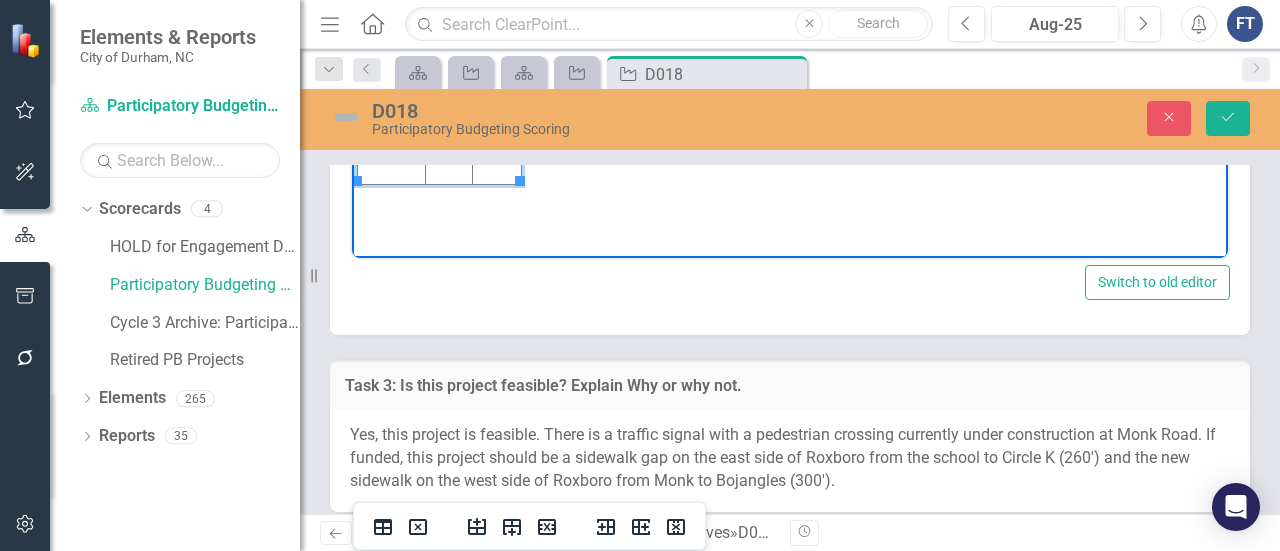 click at bounding box center [448, -44] 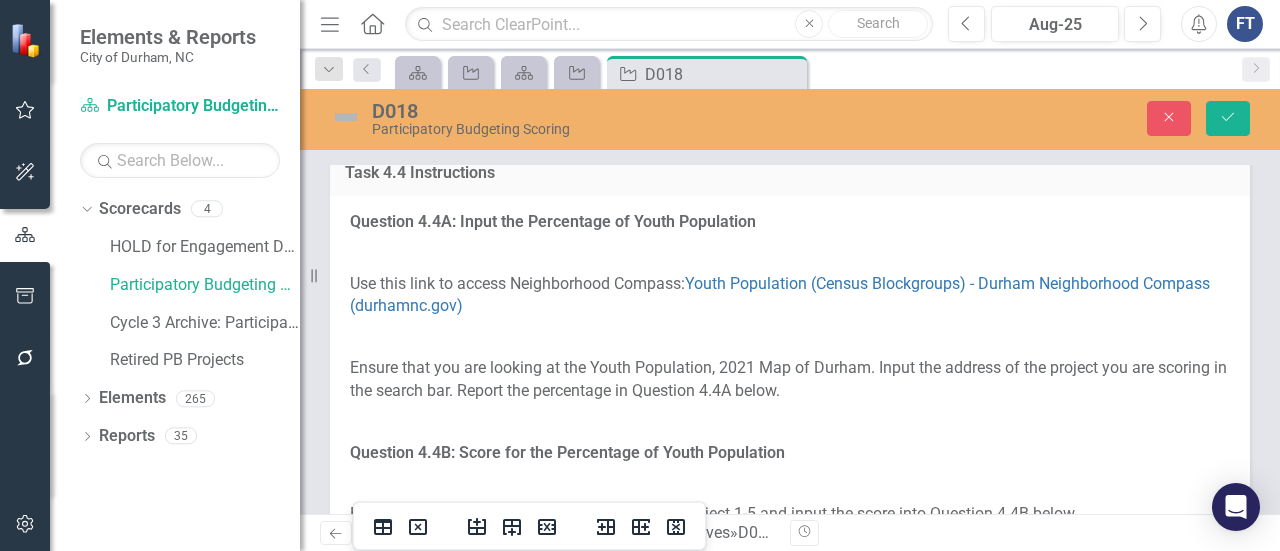 scroll, scrollTop: 5400, scrollLeft: 0, axis: vertical 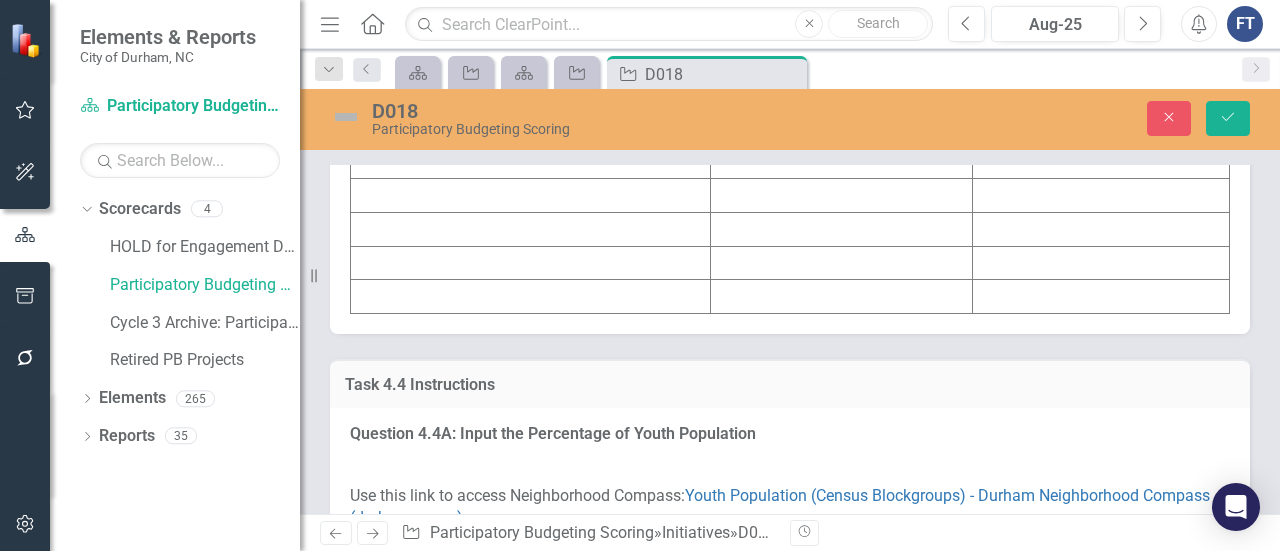 click at bounding box center (531, 26) 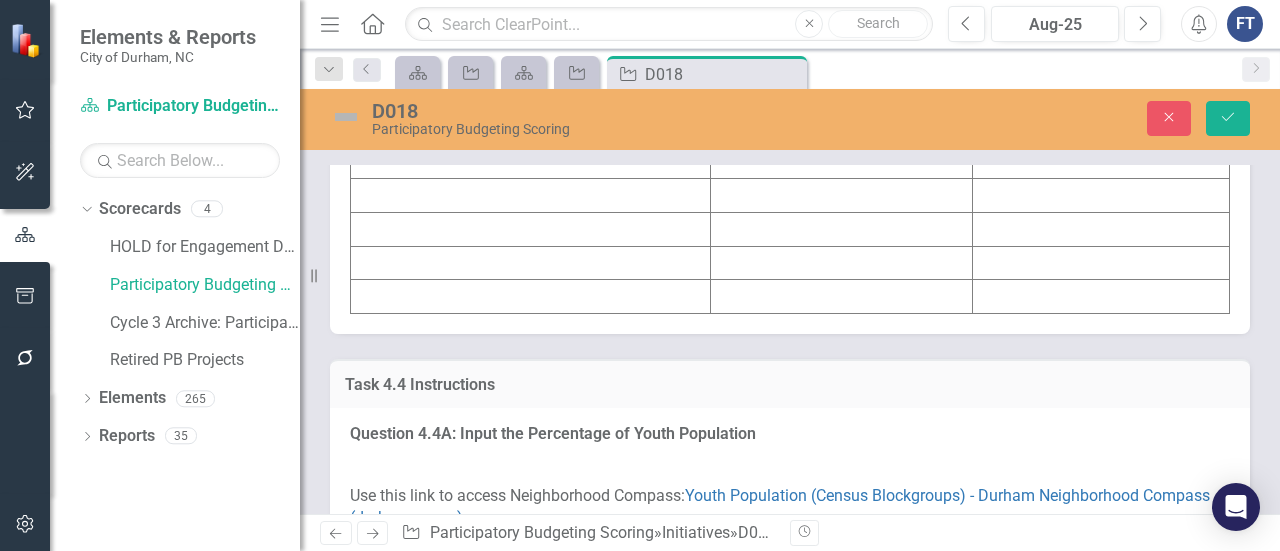 click at bounding box center (531, 26) 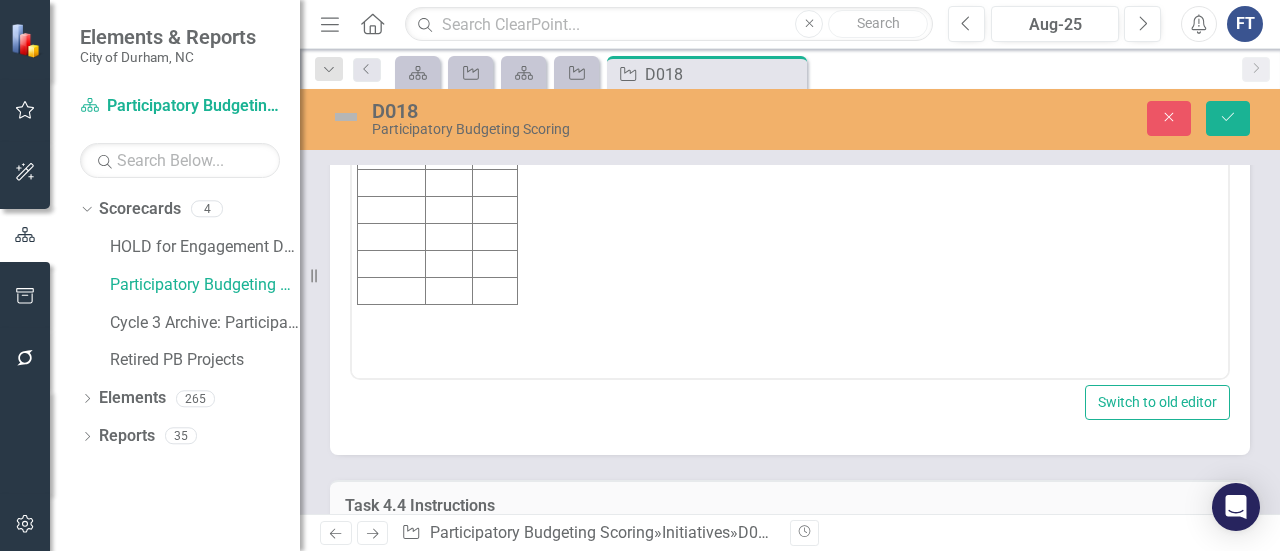 scroll, scrollTop: 0, scrollLeft: 0, axis: both 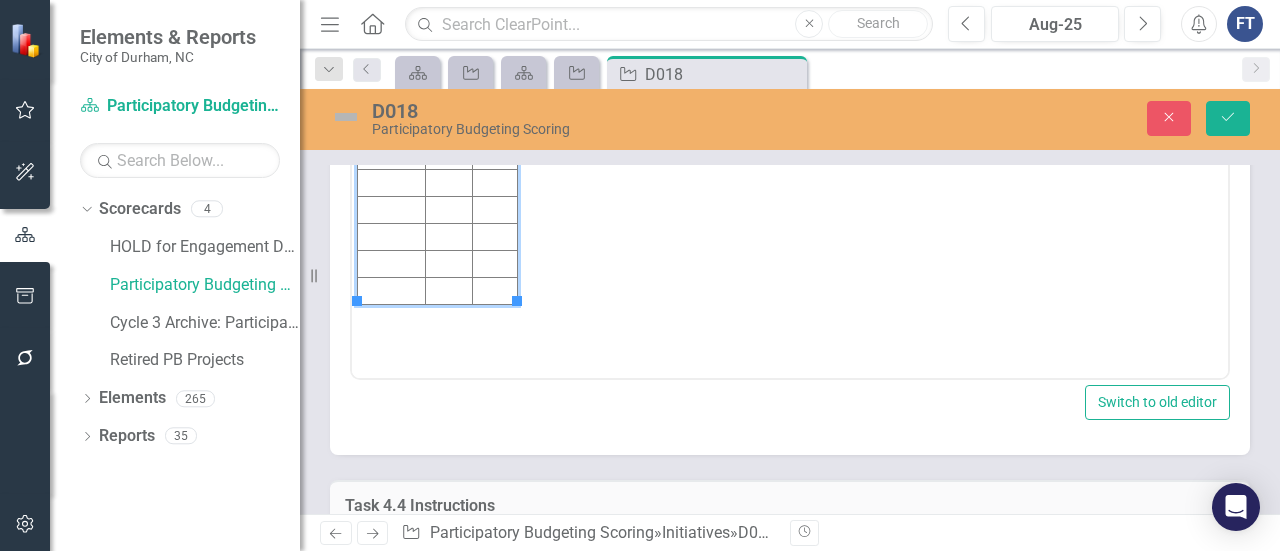 click at bounding box center [392, 74] 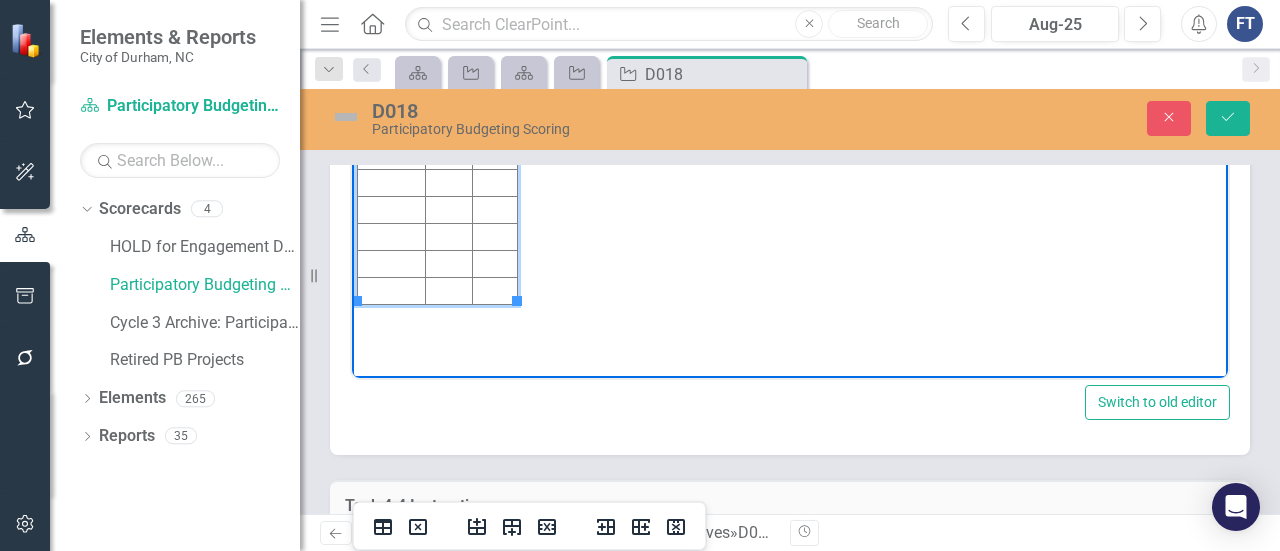 type 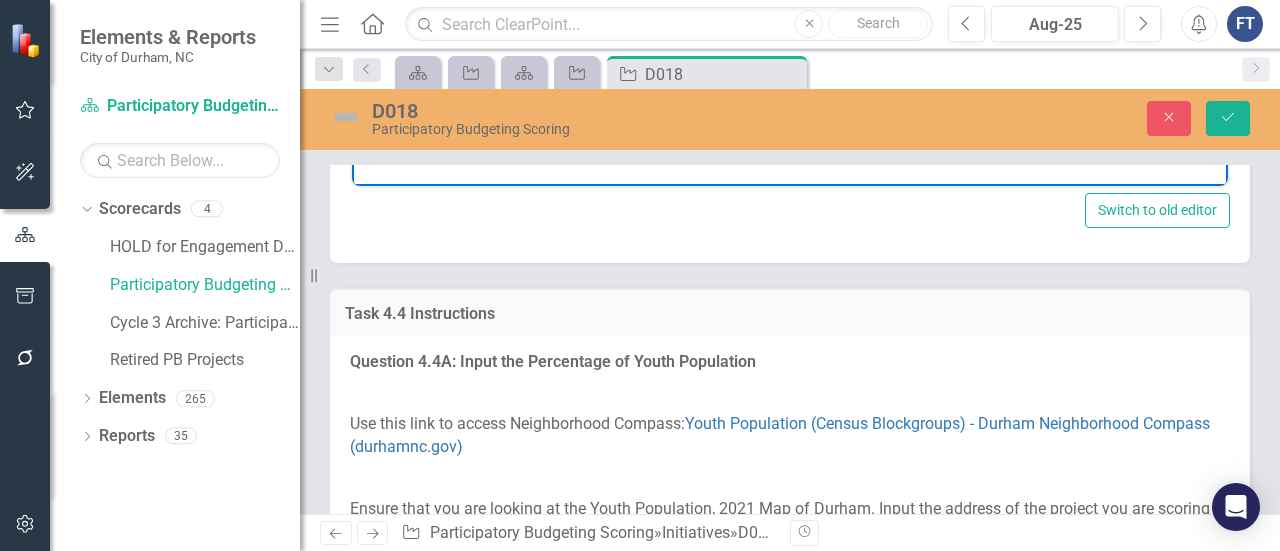 scroll, scrollTop: 5600, scrollLeft: 0, axis: vertical 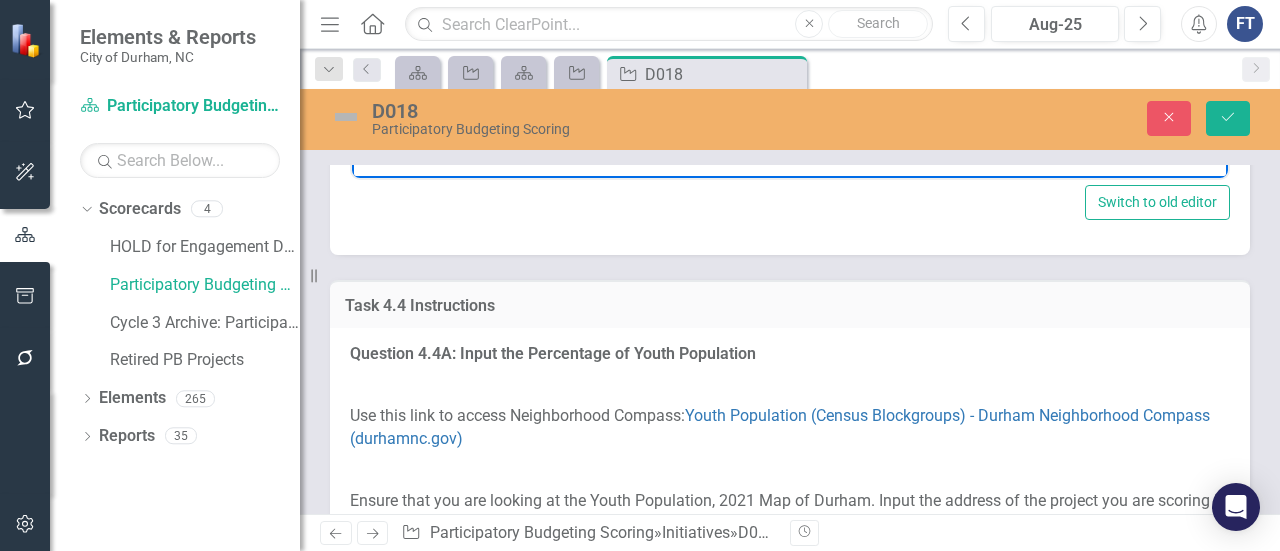 click at bounding box center (448, -125) 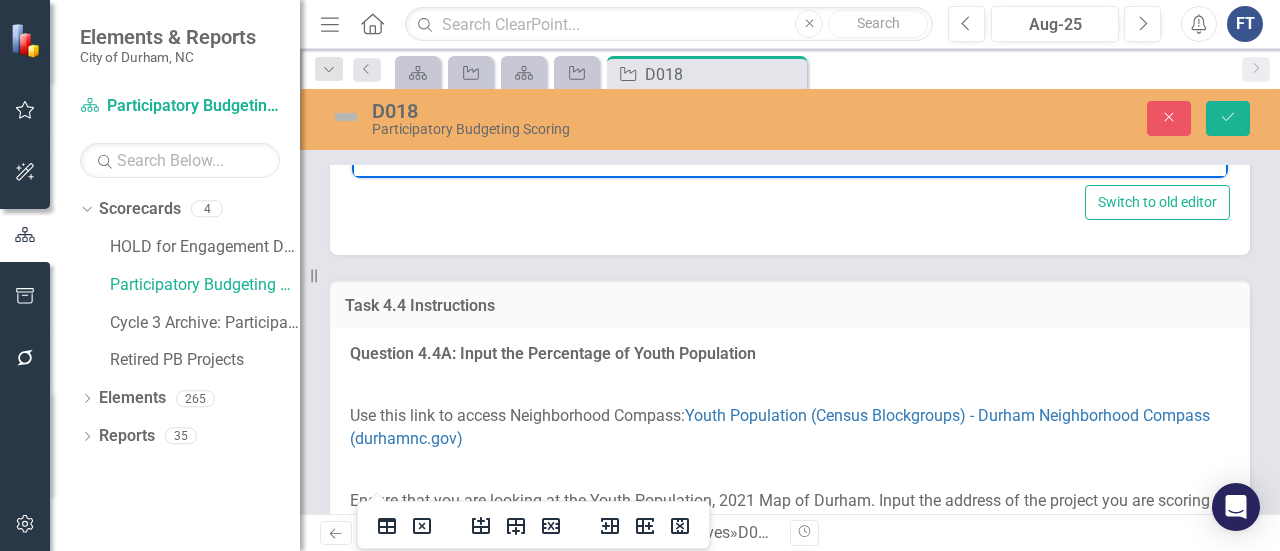 click at bounding box center [495, -125] 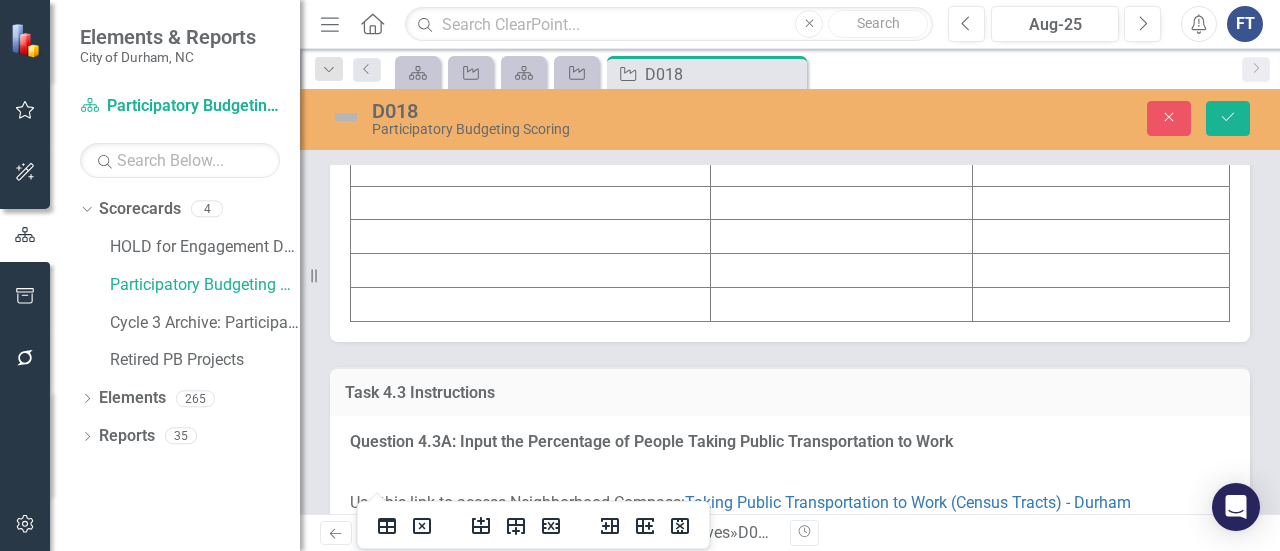 scroll, scrollTop: 4200, scrollLeft: 0, axis: vertical 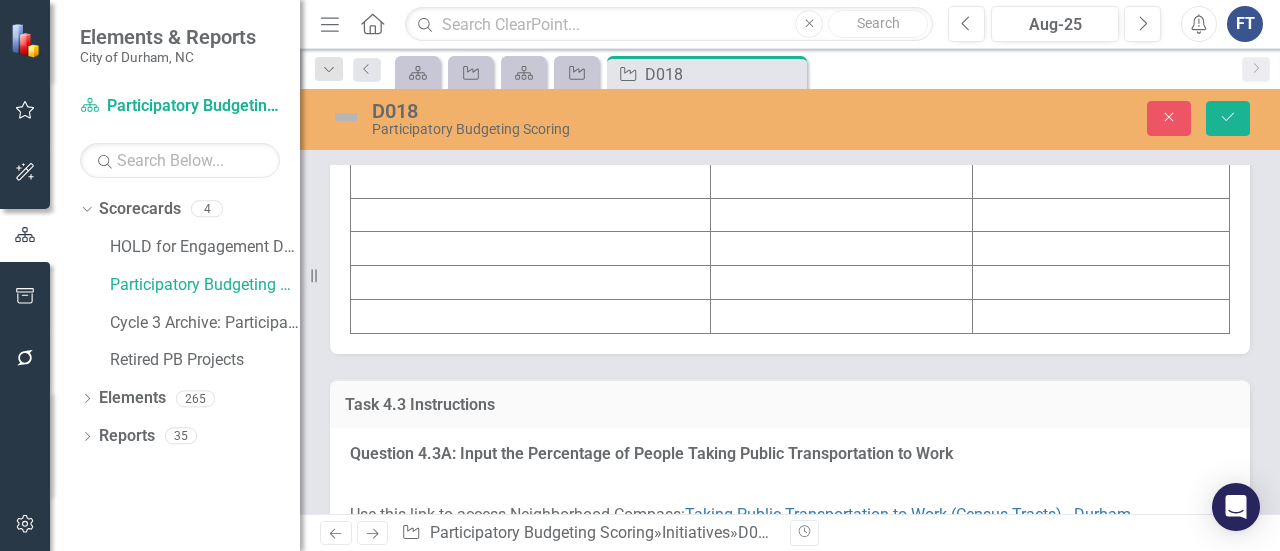 click at bounding box center (531, 46) 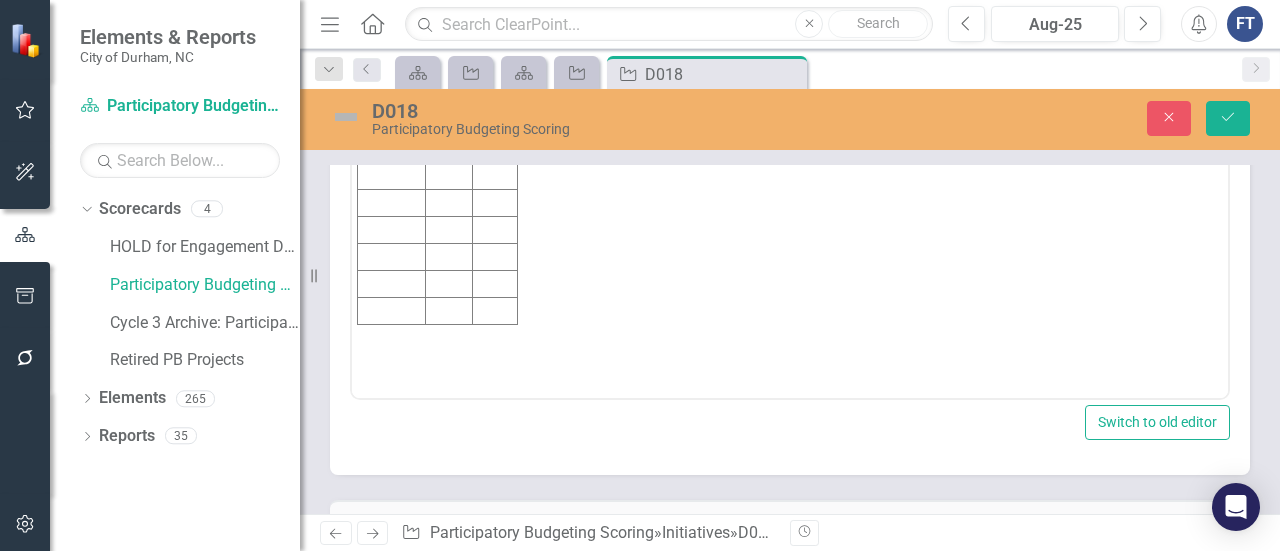 scroll, scrollTop: 0, scrollLeft: 0, axis: both 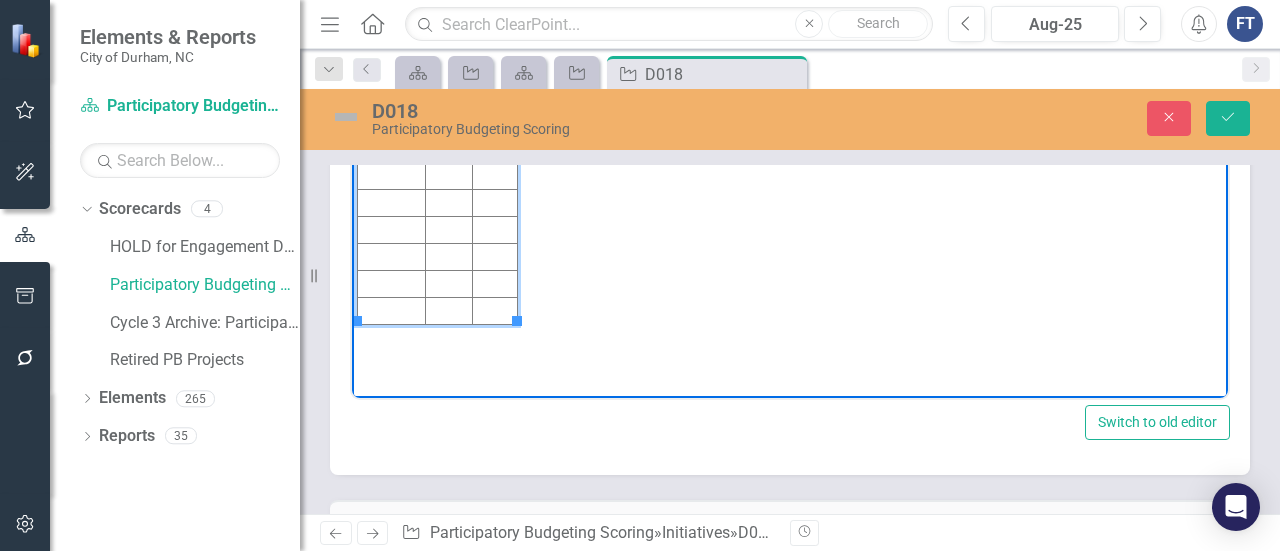 click at bounding box center [392, 94] 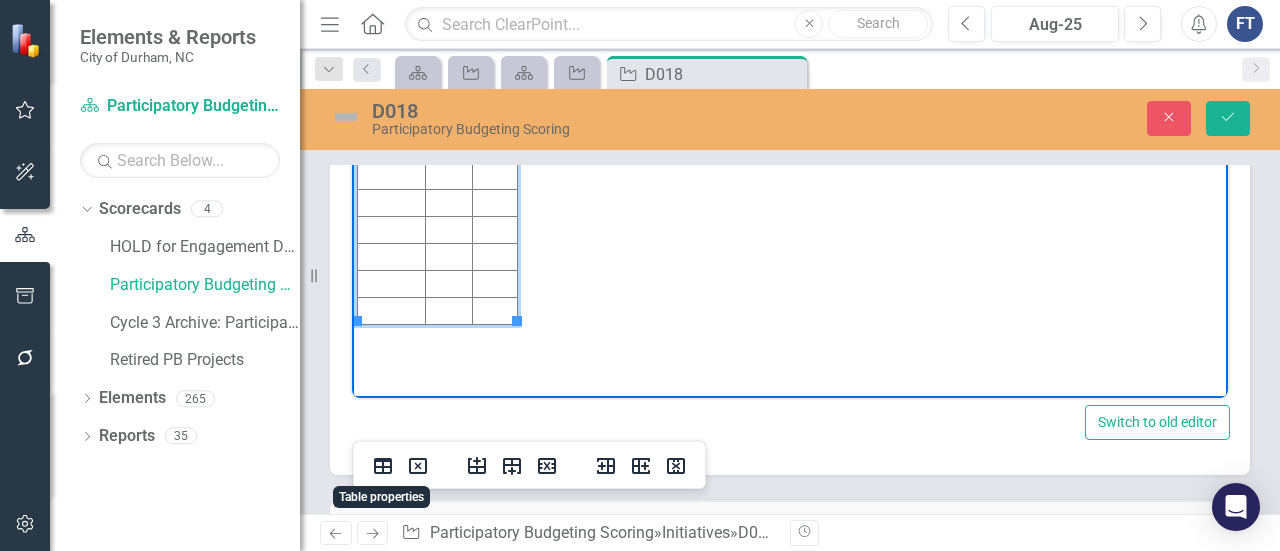 type 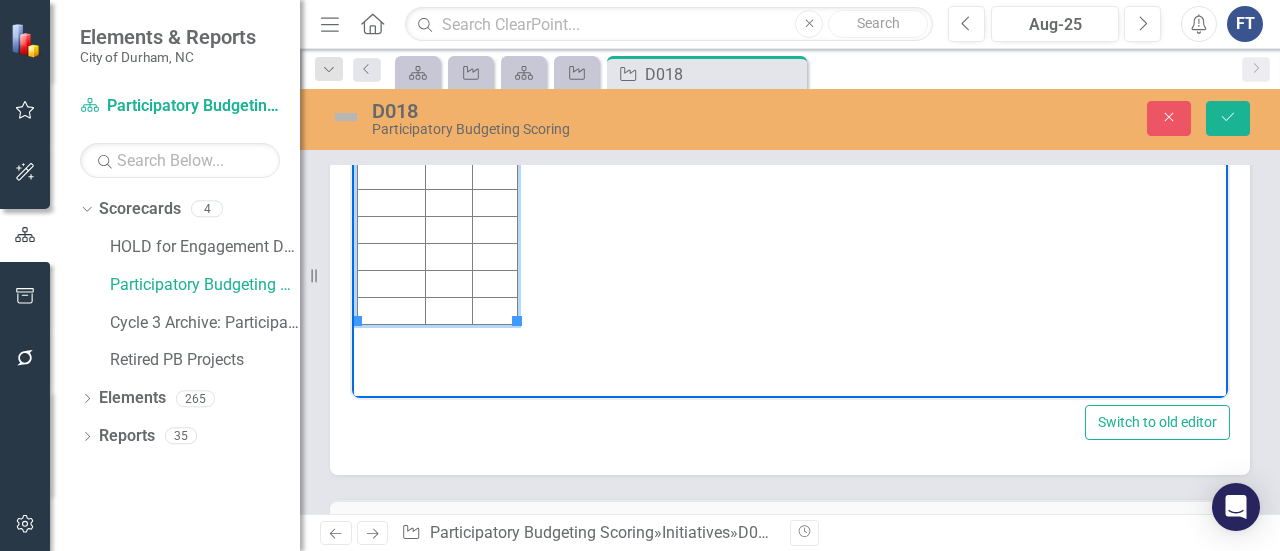 scroll, scrollTop: 4300, scrollLeft: 0, axis: vertical 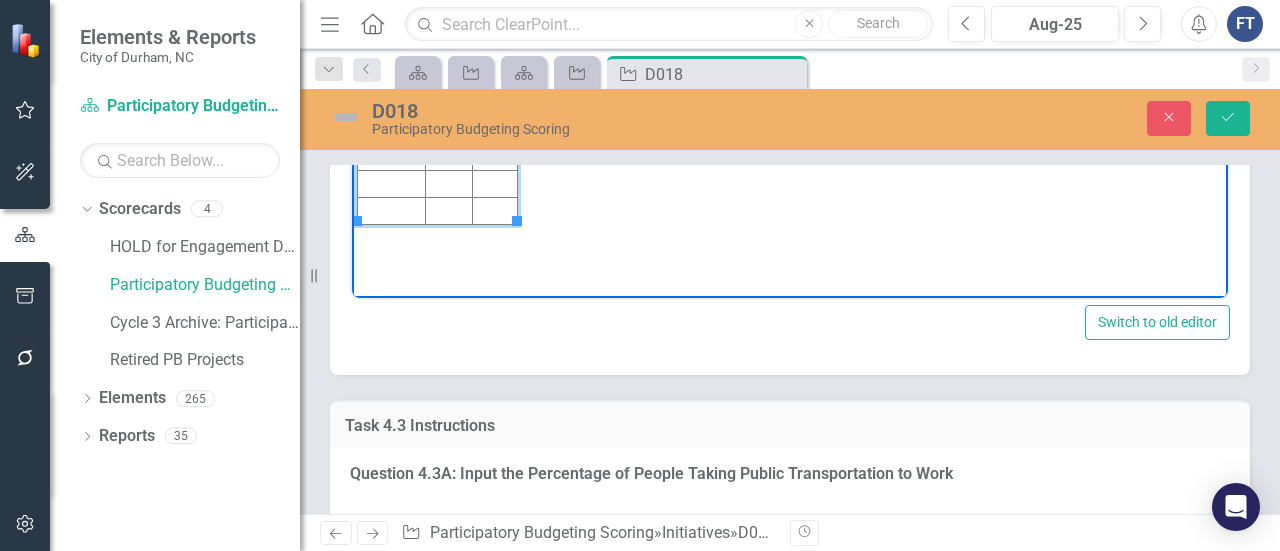 click at bounding box center (495, -5) 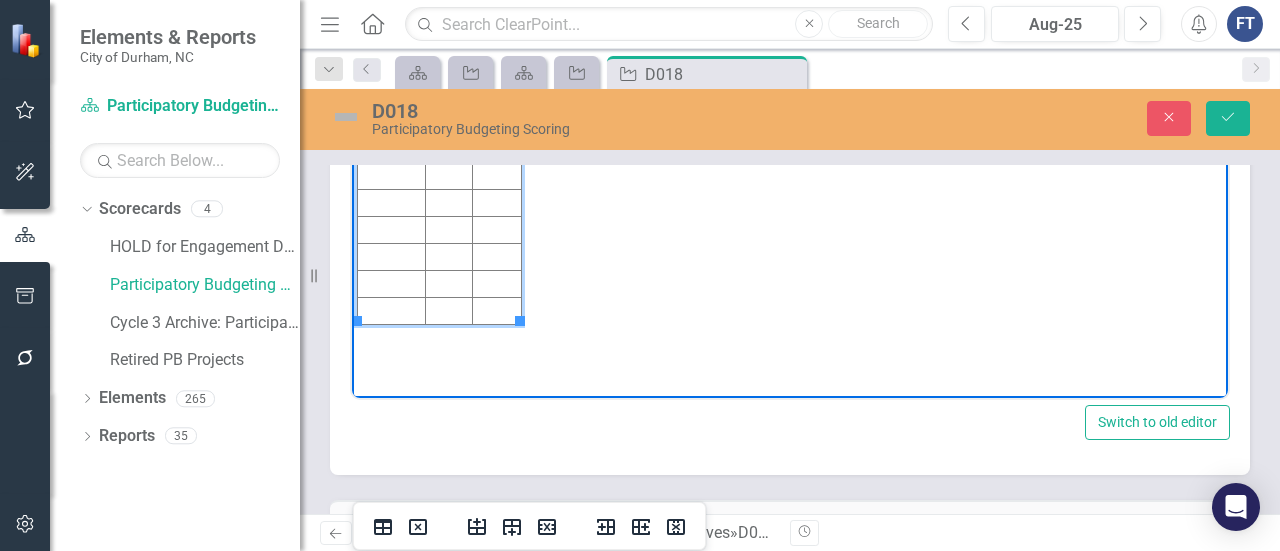 scroll, scrollTop: 4300, scrollLeft: 0, axis: vertical 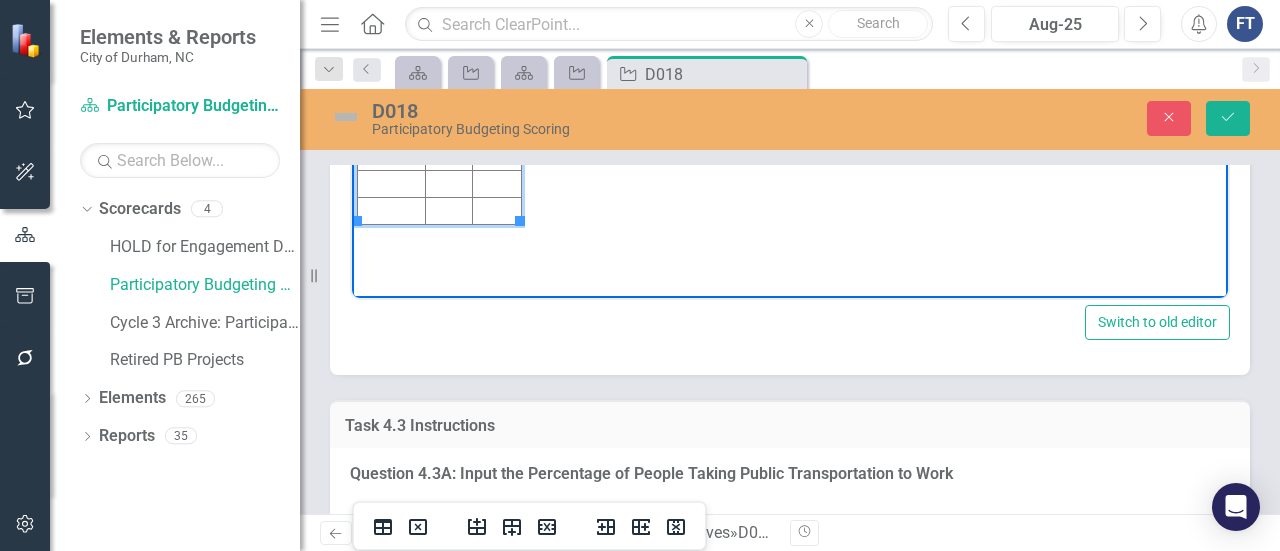 click at bounding box center (448, -5) 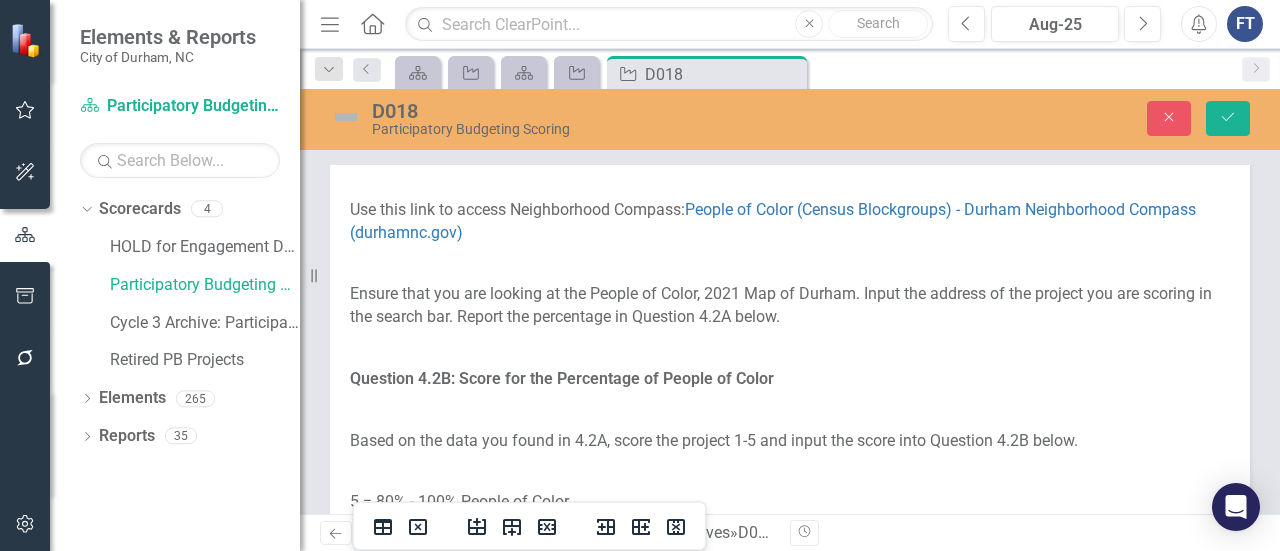 scroll, scrollTop: 3200, scrollLeft: 0, axis: vertical 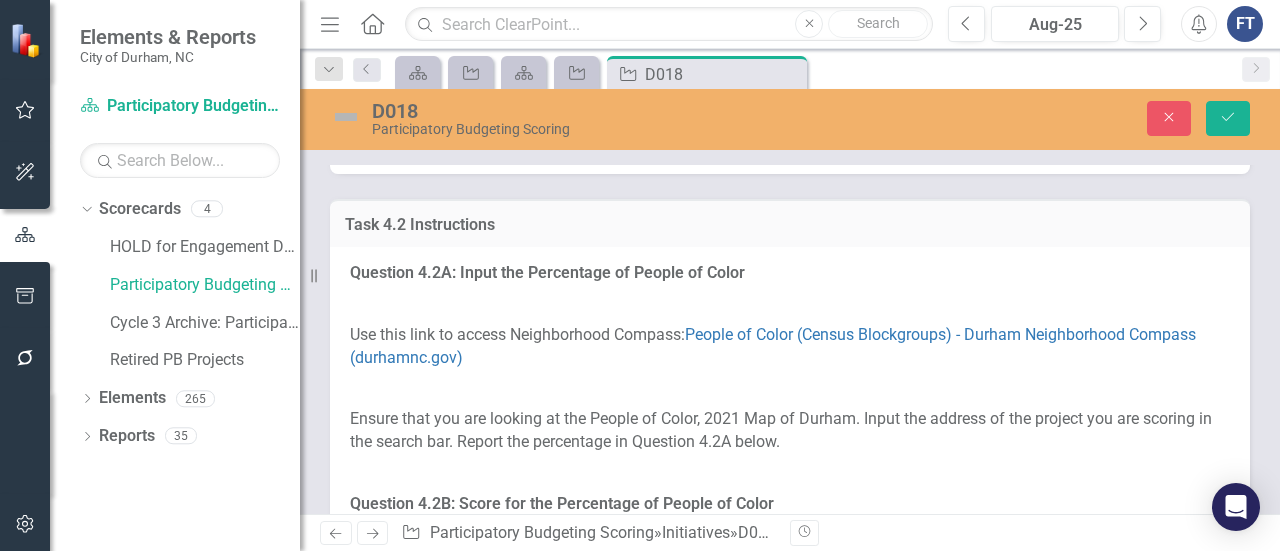 click at bounding box center (531, -134) 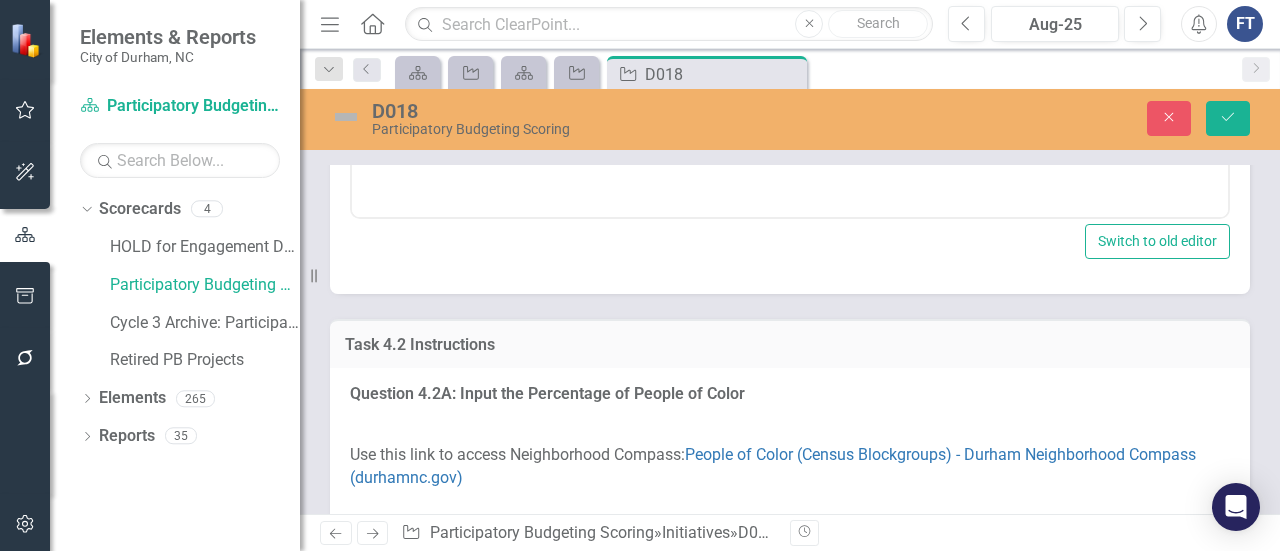 scroll, scrollTop: 0, scrollLeft: 0, axis: both 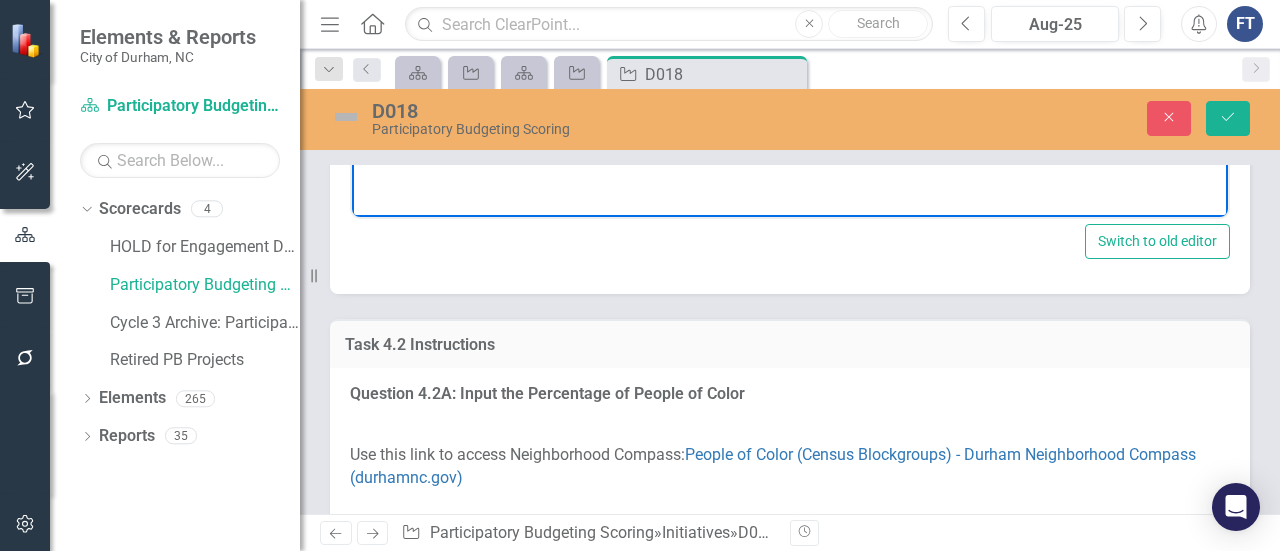 click at bounding box center (392, -85) 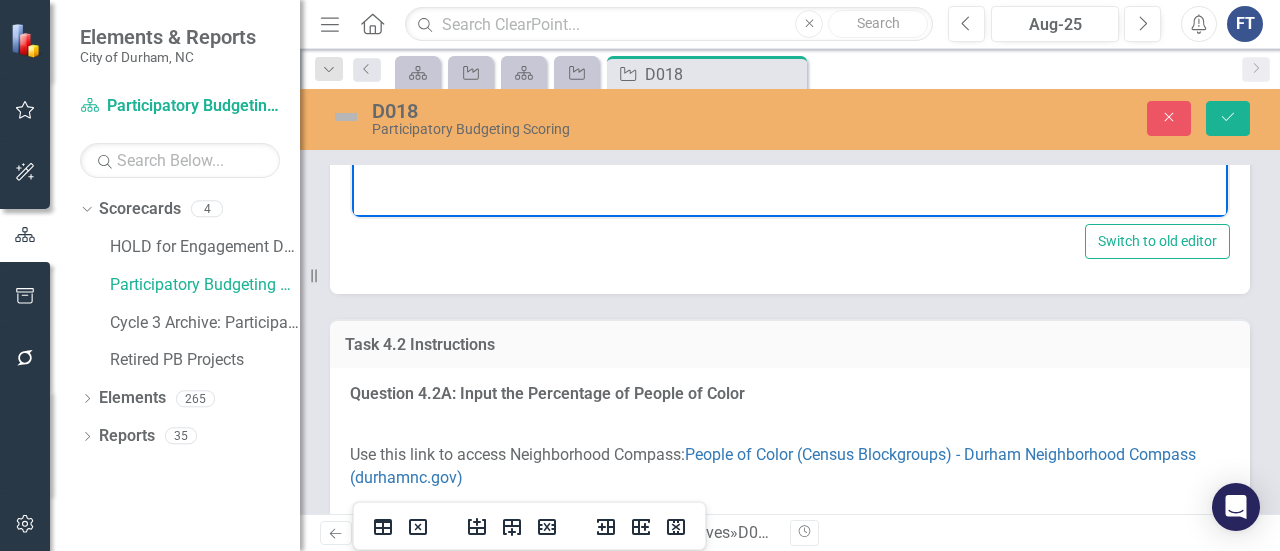 type 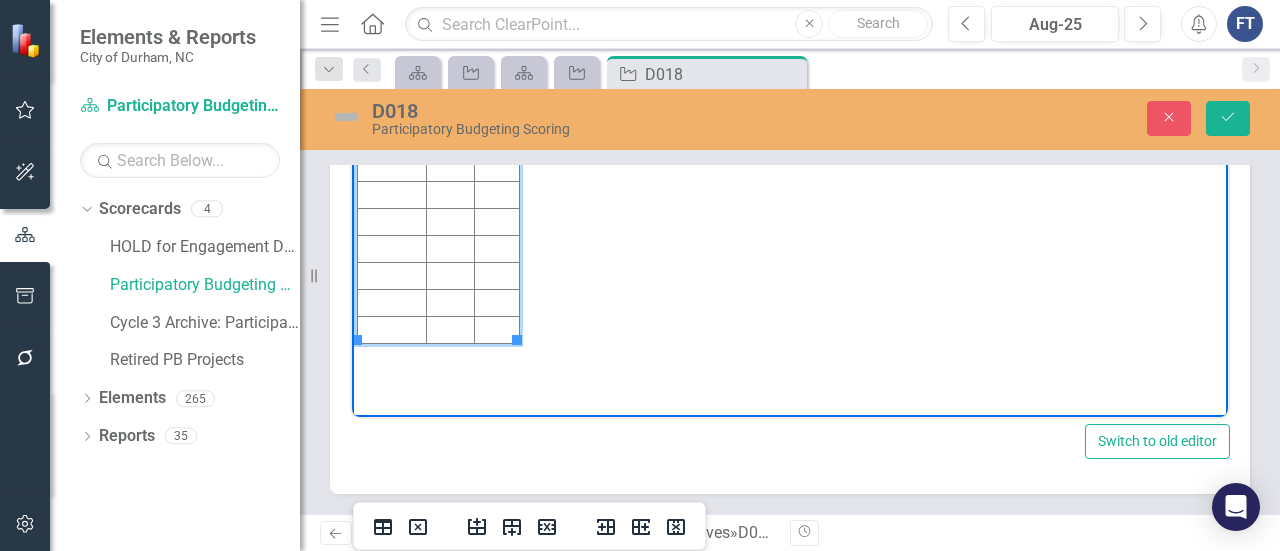 scroll, scrollTop: 3100, scrollLeft: 0, axis: vertical 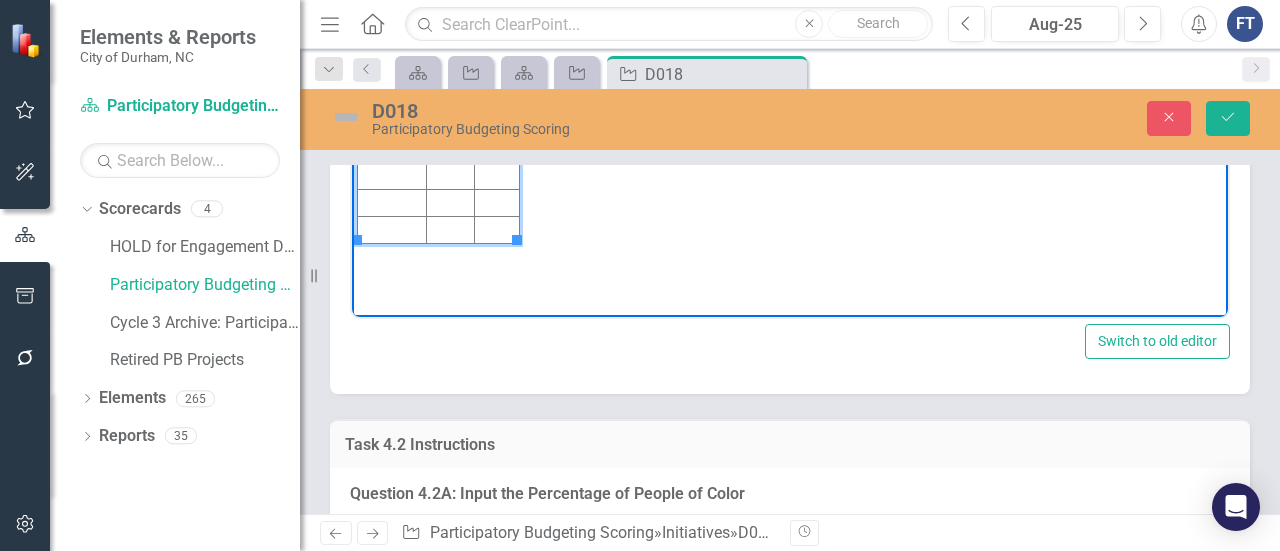 click at bounding box center (496, 15) 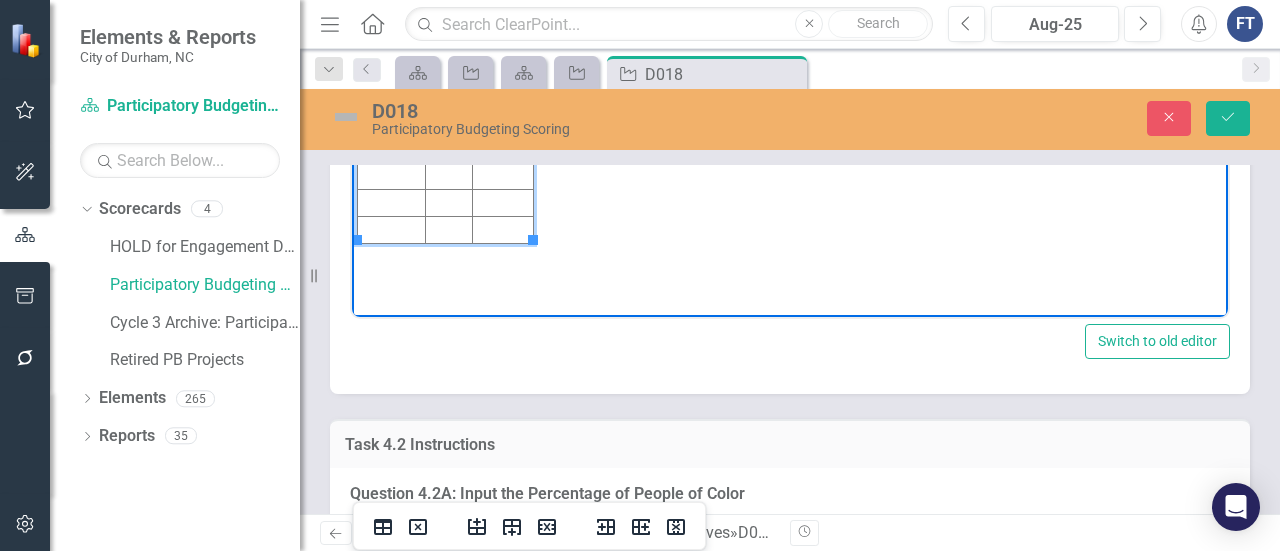click at bounding box center [448, 15] 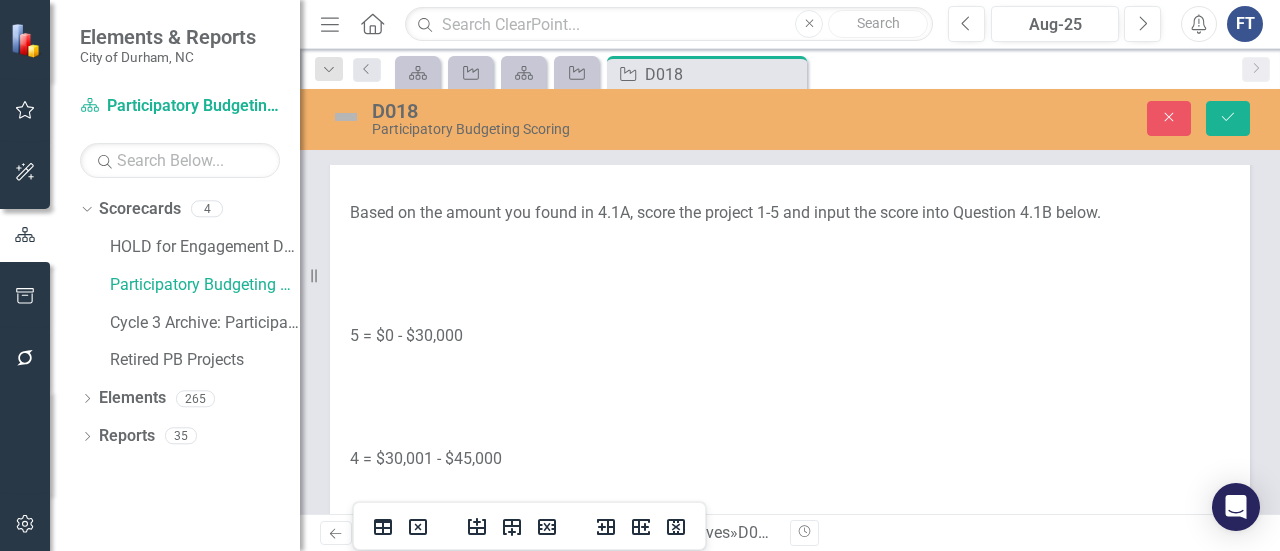 scroll, scrollTop: 1800, scrollLeft: 0, axis: vertical 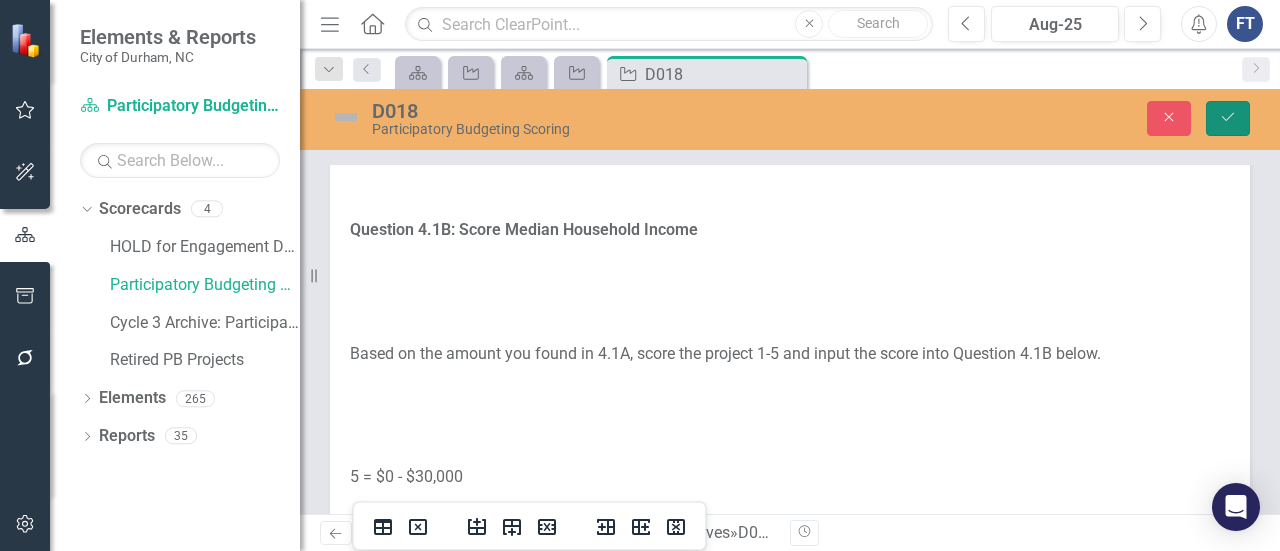 click on "Save" at bounding box center (1228, 118) 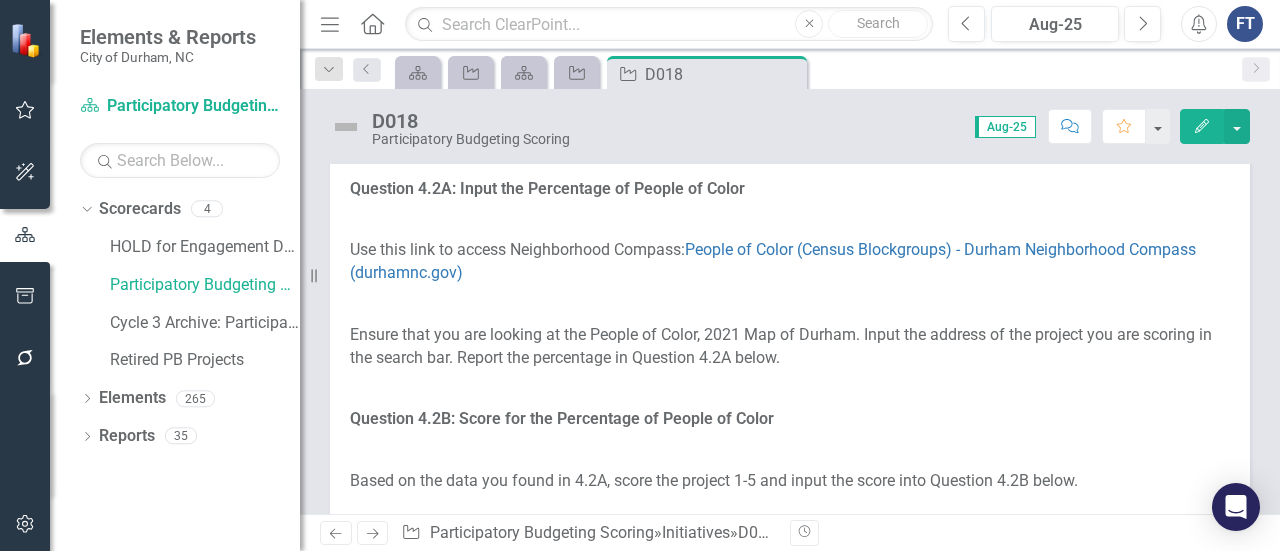 scroll, scrollTop: 3200, scrollLeft: 0, axis: vertical 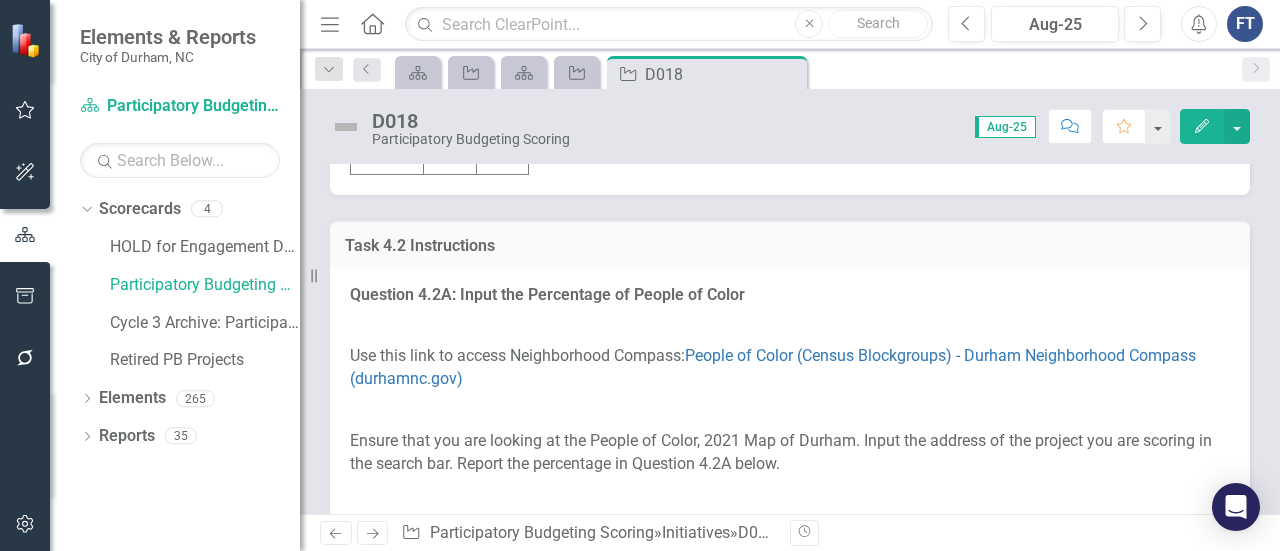 click on "$73,155" at bounding box center [503, -125] 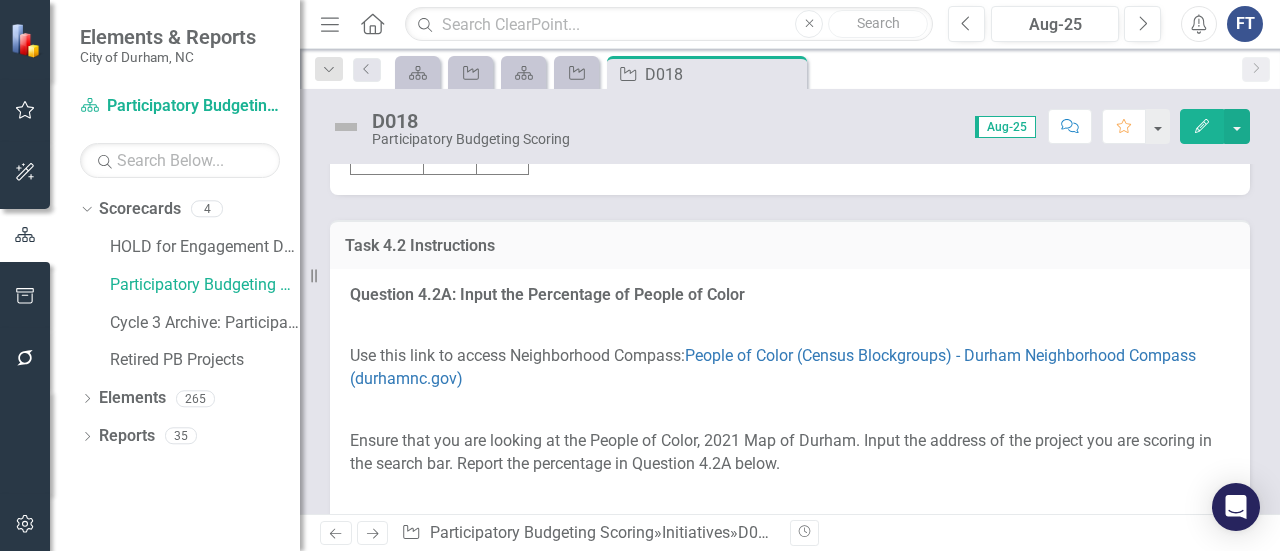 click at bounding box center (503, -45) 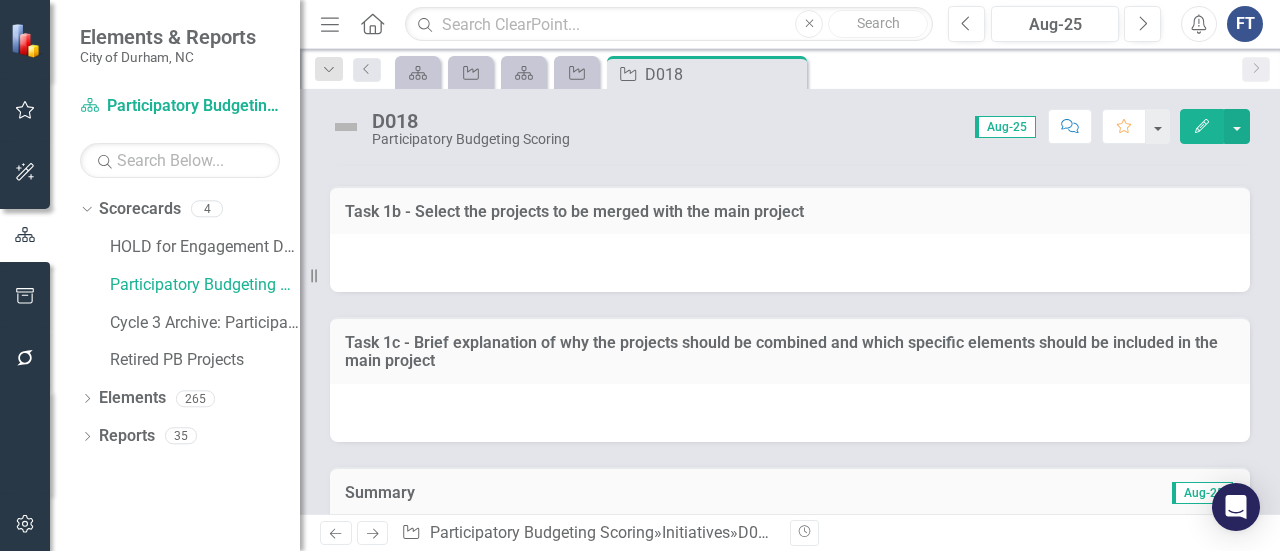 scroll, scrollTop: 8800, scrollLeft: 0, axis: vertical 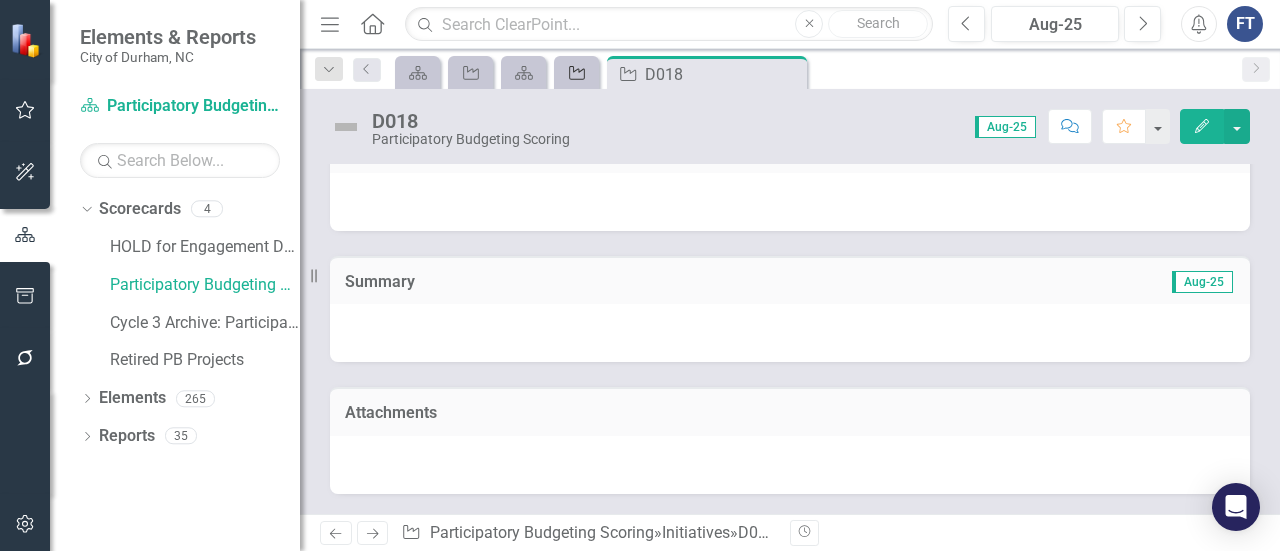 click on "Initiative" 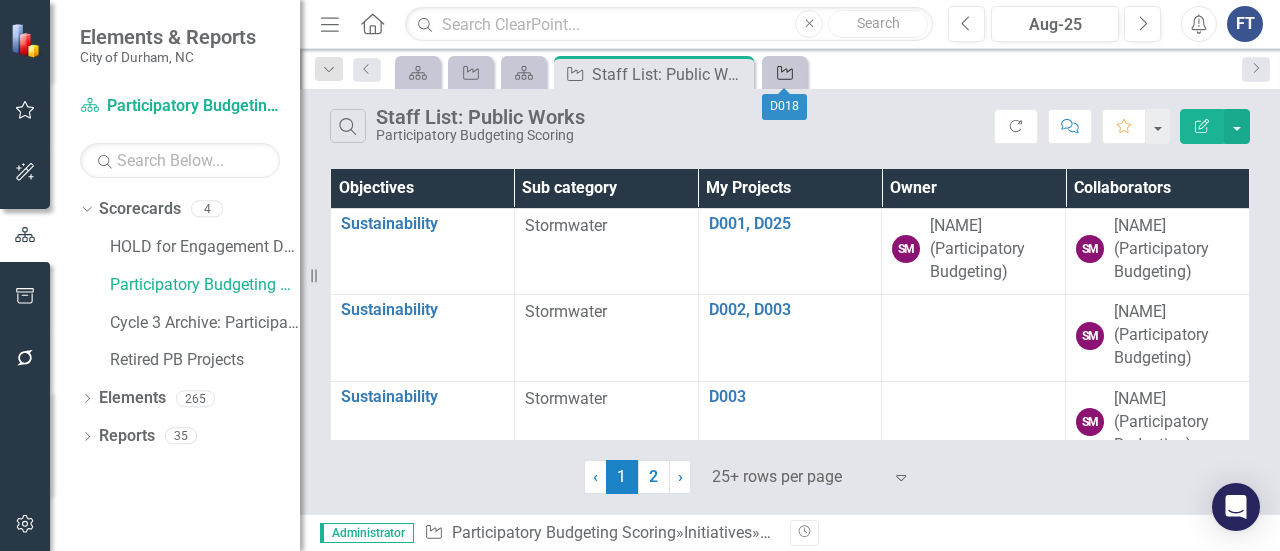 click on "Initiative" at bounding box center (784, 72) 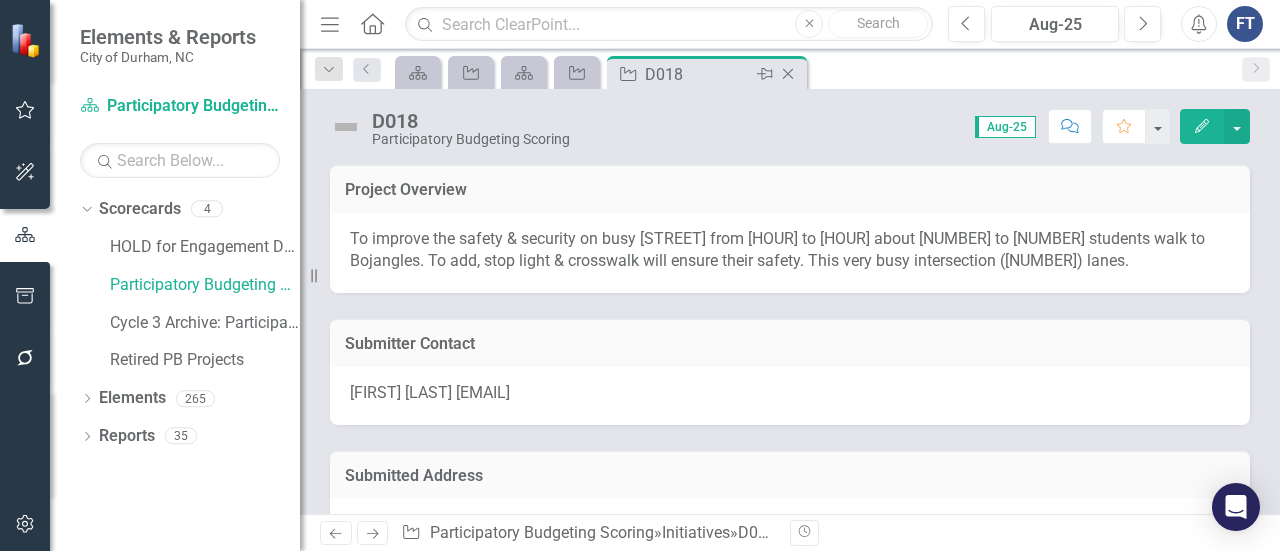 click 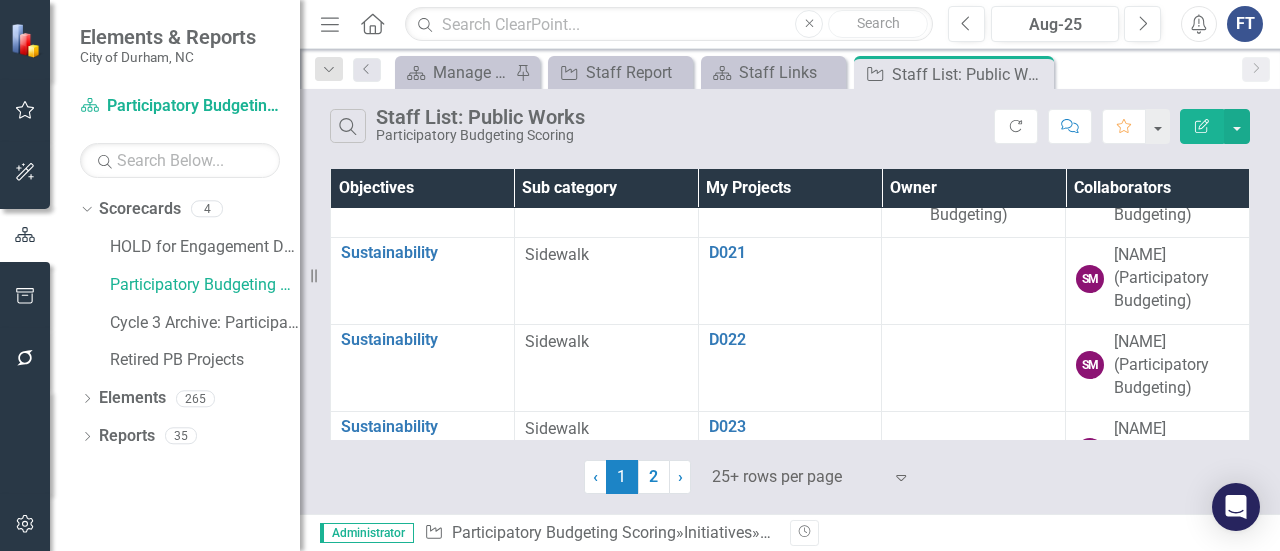 scroll, scrollTop: 2000, scrollLeft: 0, axis: vertical 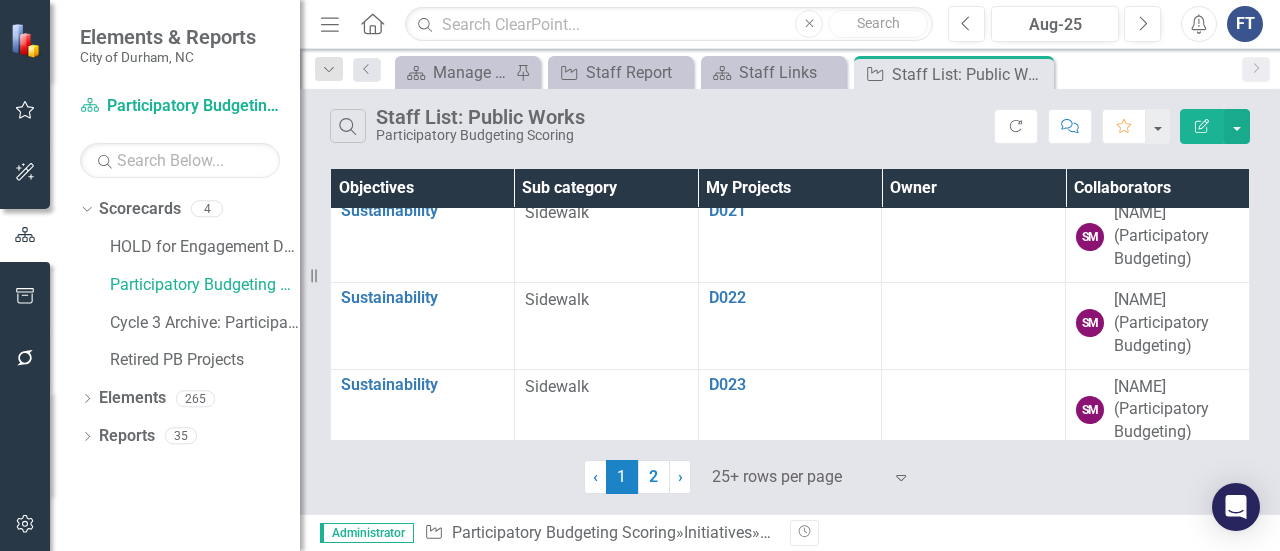 click on "D019" at bounding box center (790, 38) 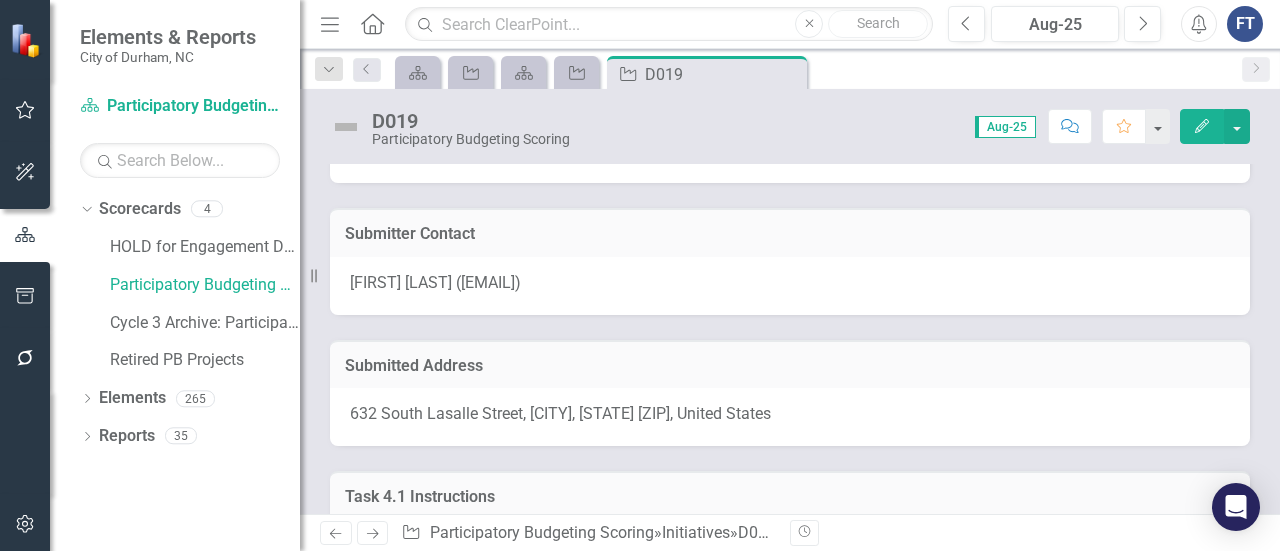 scroll, scrollTop: 200, scrollLeft: 0, axis: vertical 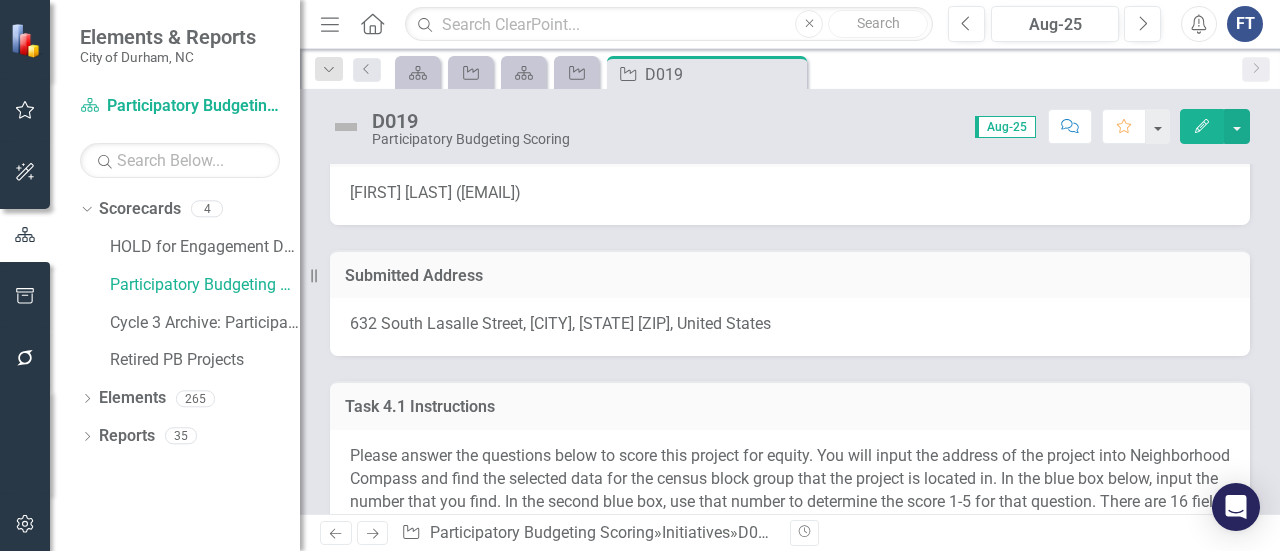 click on "632 South Lasalle Street, [CITY], [STATE] [ZIP], United States" at bounding box center [560, 323] 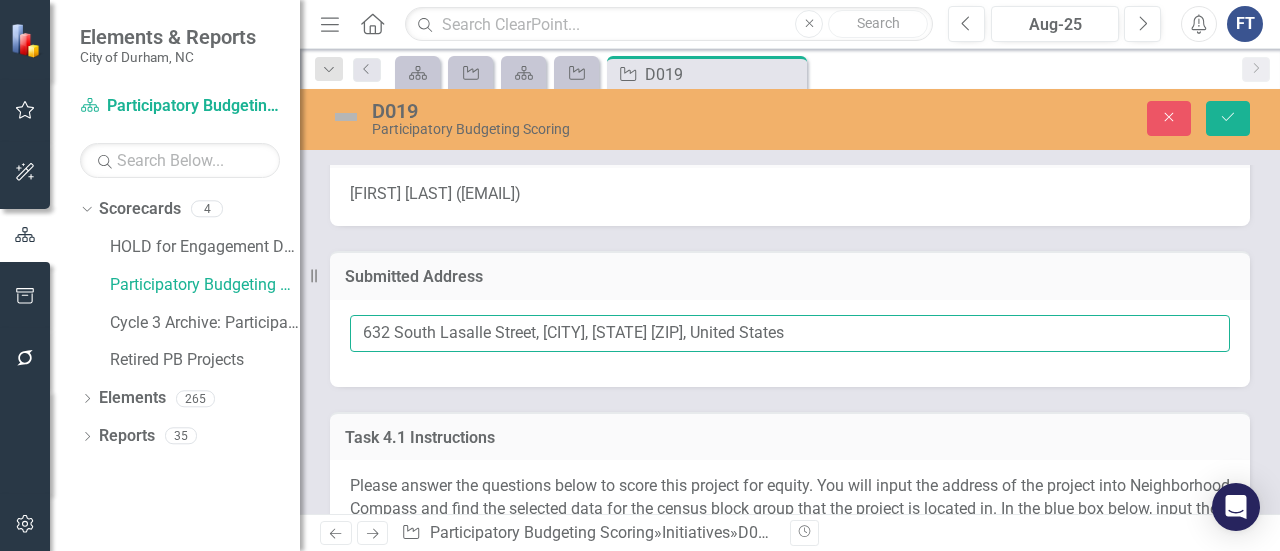 click on "632 South Lasalle Street, [CITY], [STATE] [ZIP], United States" at bounding box center (790, 333) 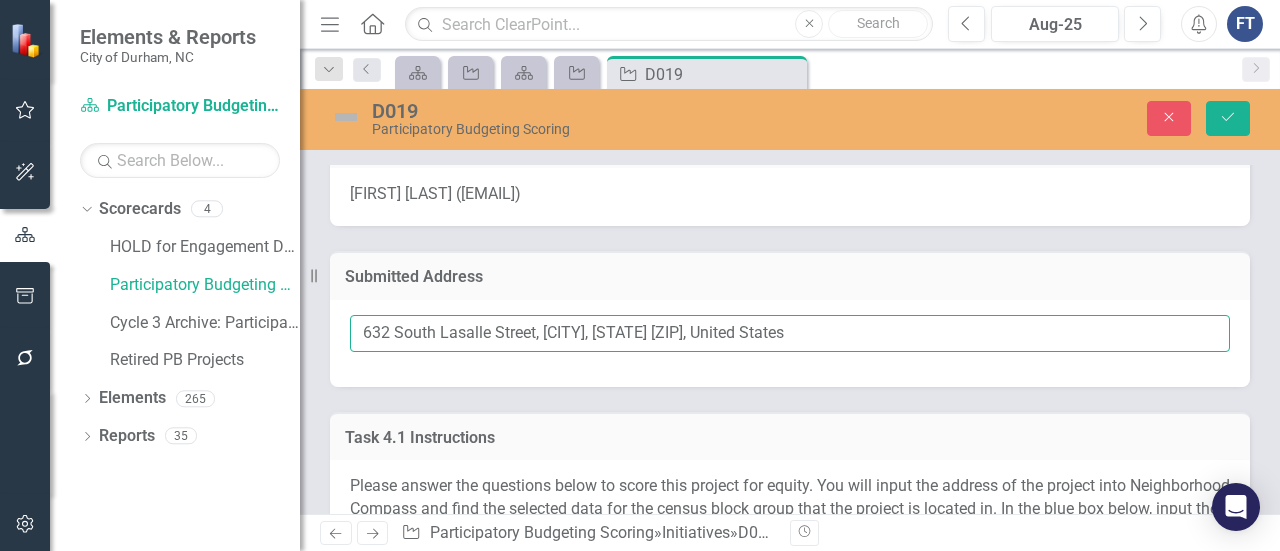 drag, startPoint x: 360, startPoint y: 331, endPoint x: 534, endPoint y: 331, distance: 174 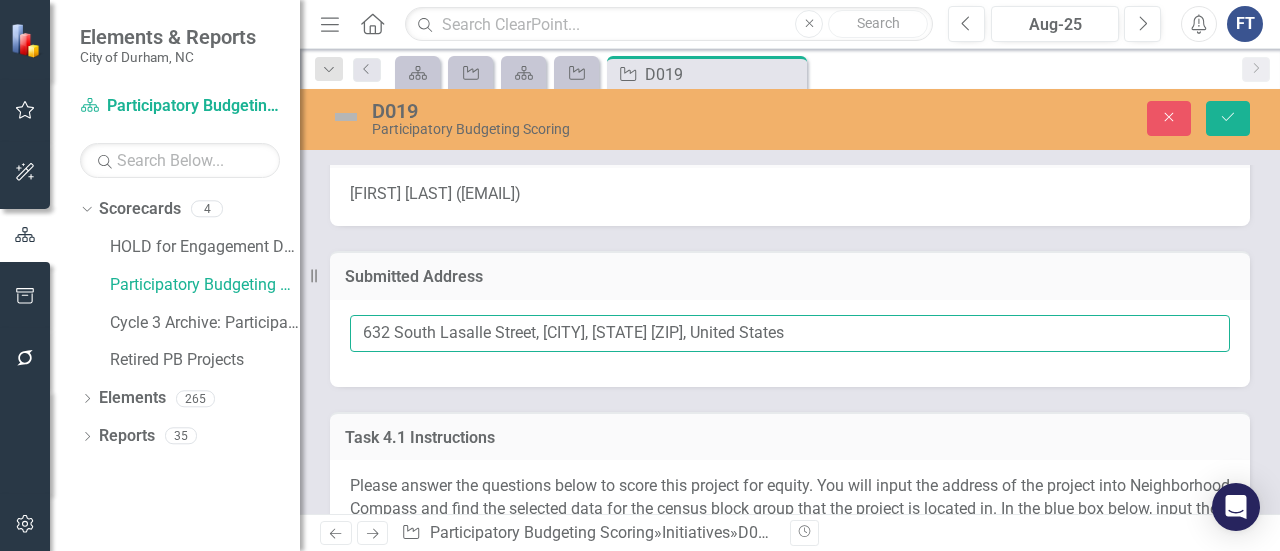 click on "632 South Lasalle Street, [CITY], [STATE] [ZIP], United States" at bounding box center [790, 333] 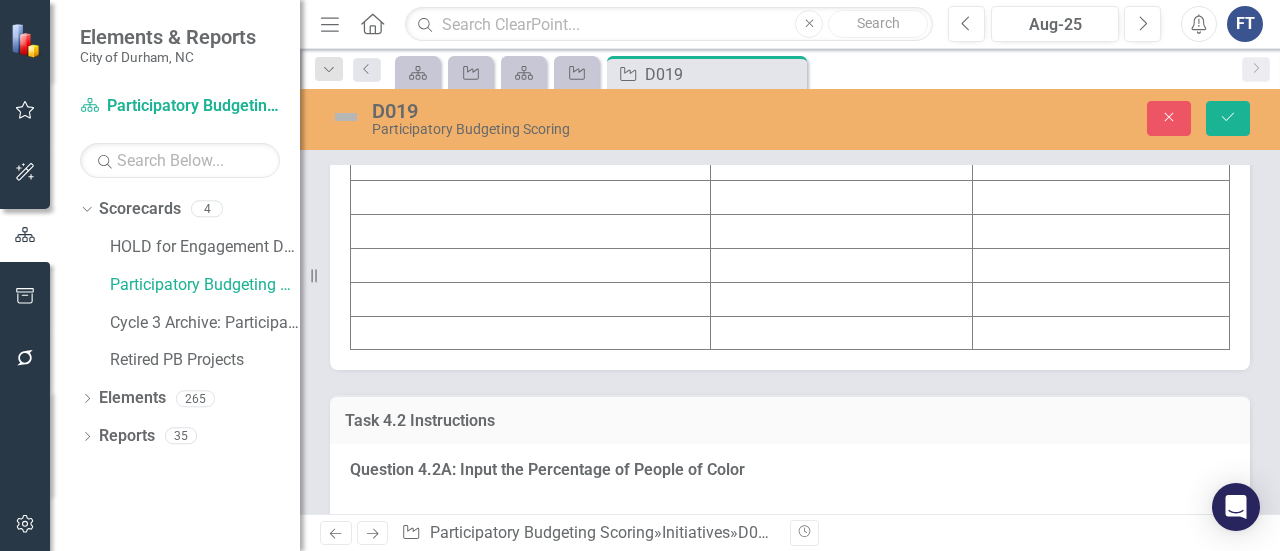 scroll, scrollTop: 3100, scrollLeft: 0, axis: vertical 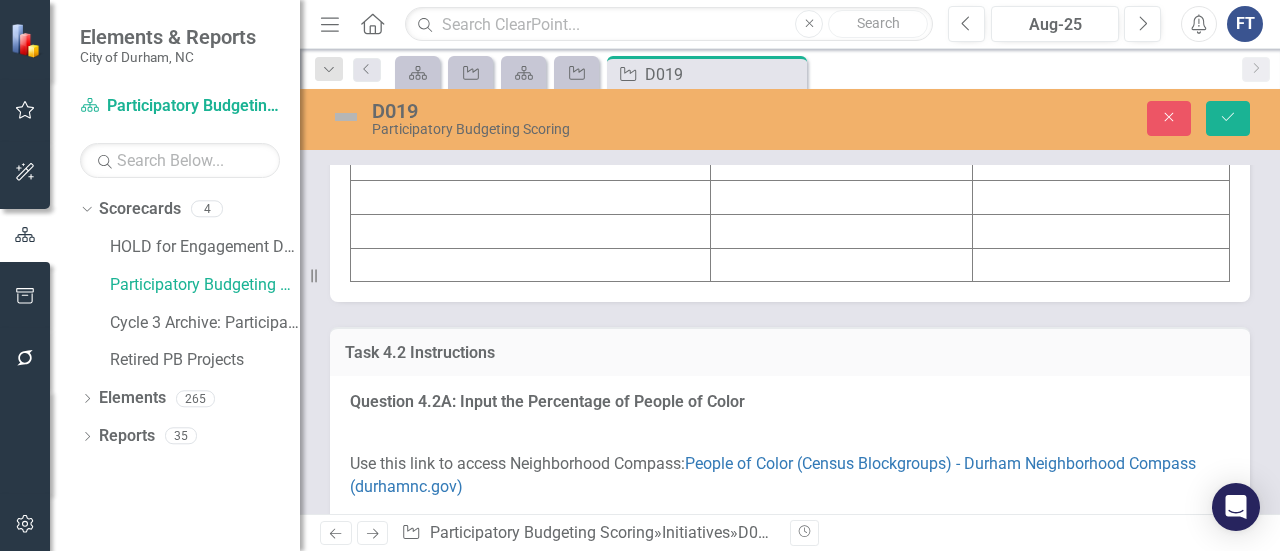 click at bounding box center (531, -6) 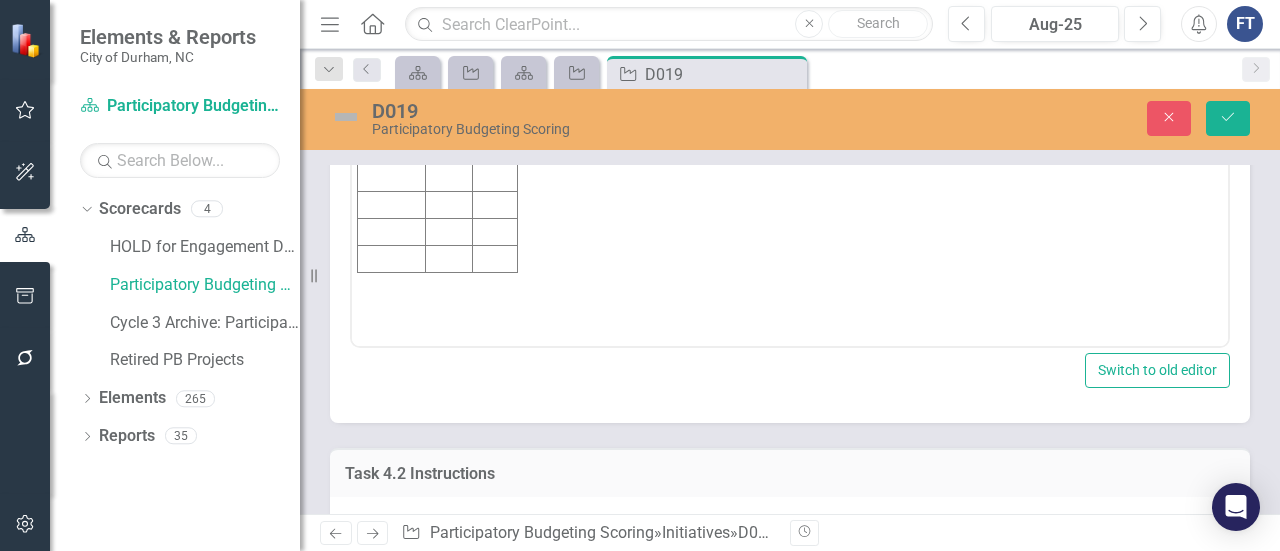 scroll, scrollTop: 0, scrollLeft: 0, axis: both 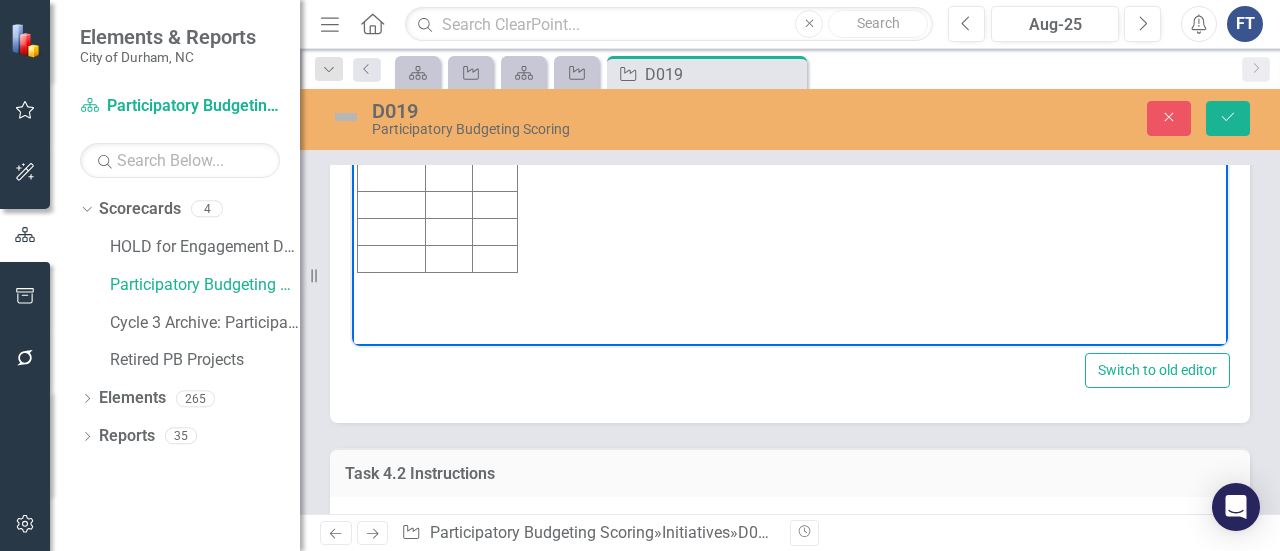 click at bounding box center (392, 44) 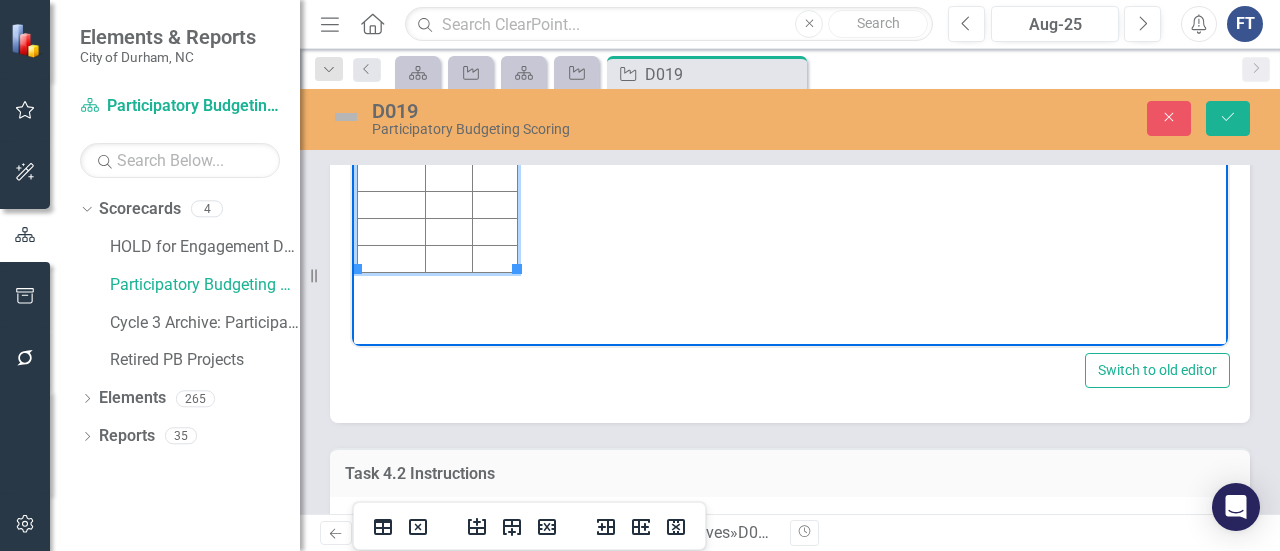 type 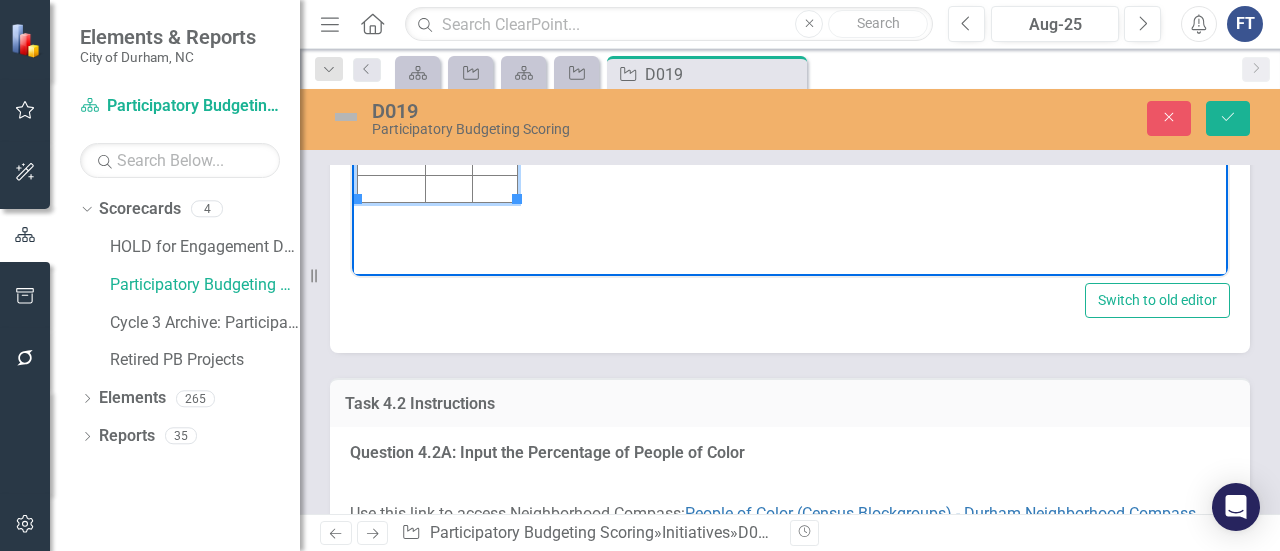 scroll, scrollTop: 3200, scrollLeft: 0, axis: vertical 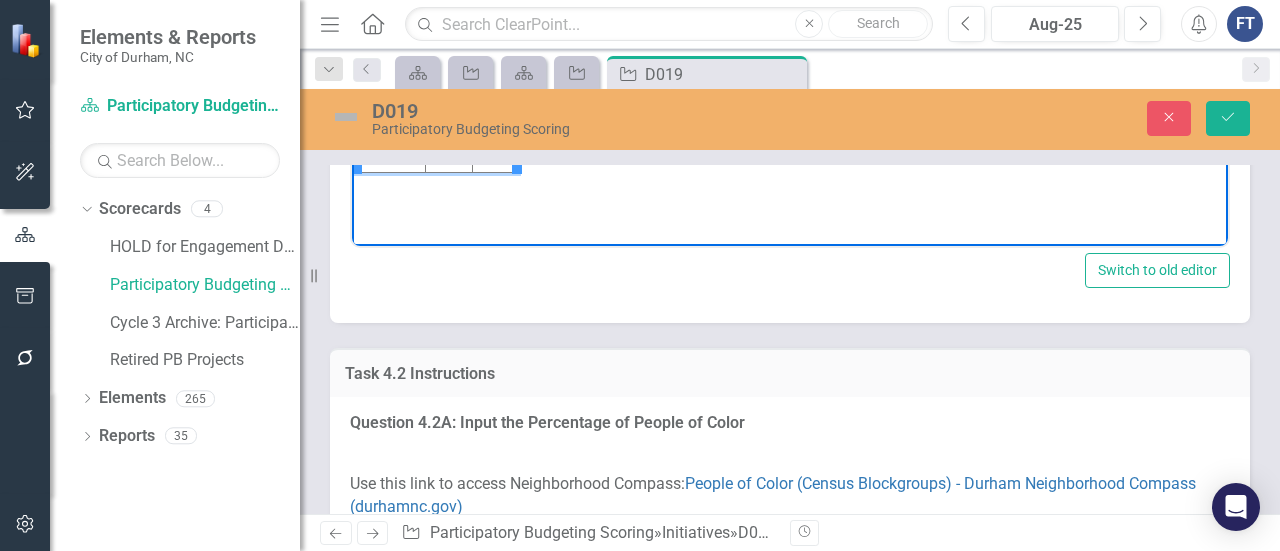 click at bounding box center (448, -56) 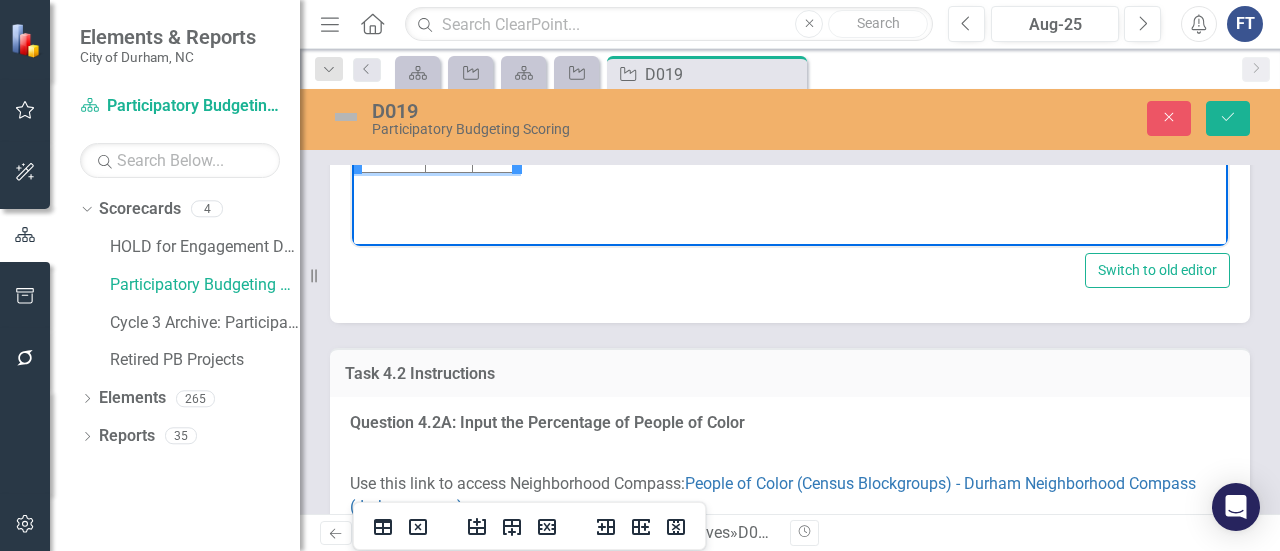 click at bounding box center (495, -56) 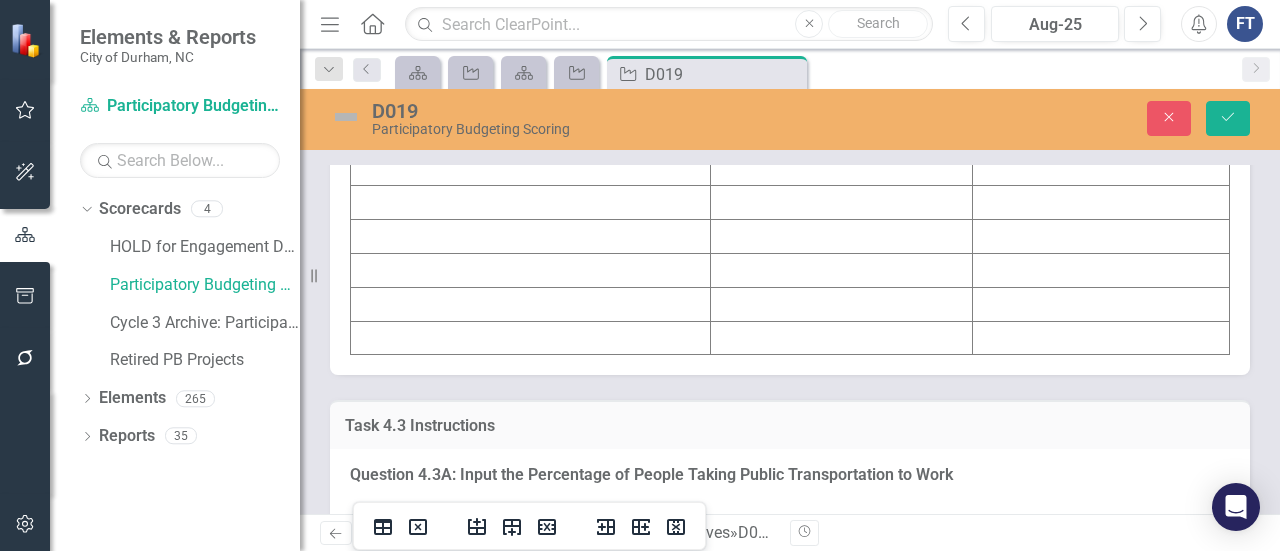 scroll, scrollTop: 4400, scrollLeft: 0, axis: vertical 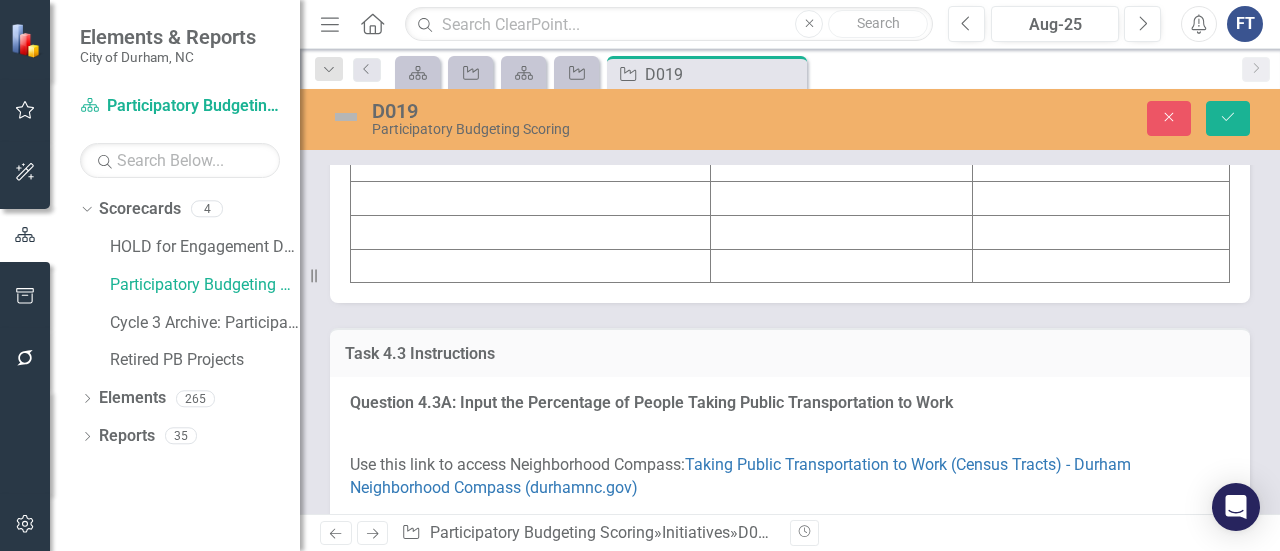 click at bounding box center [531, -5] 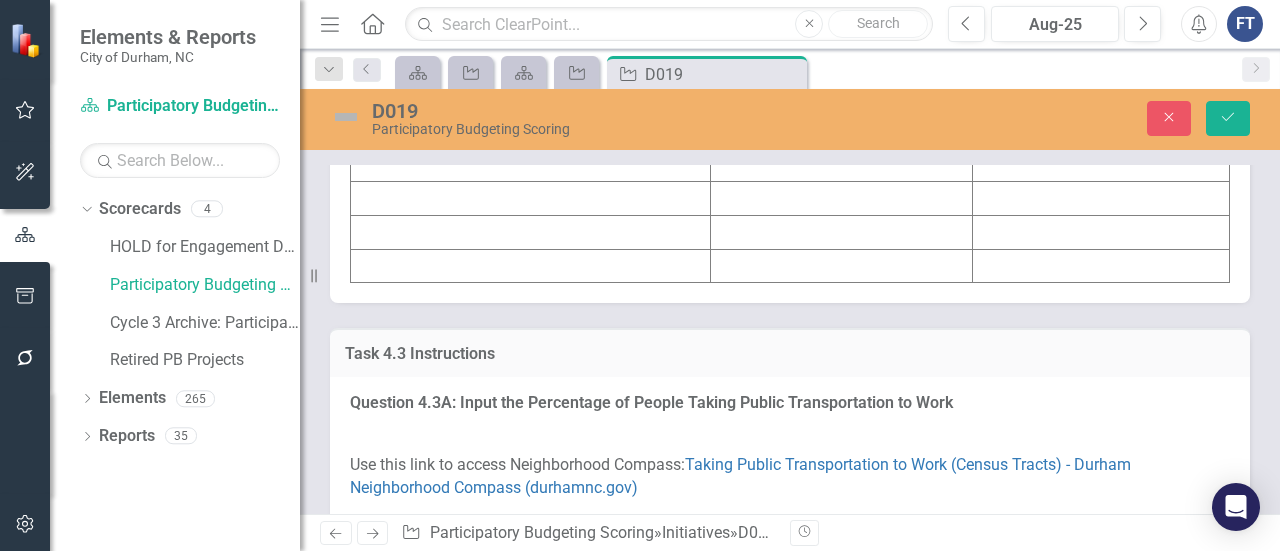 click at bounding box center (531, -5) 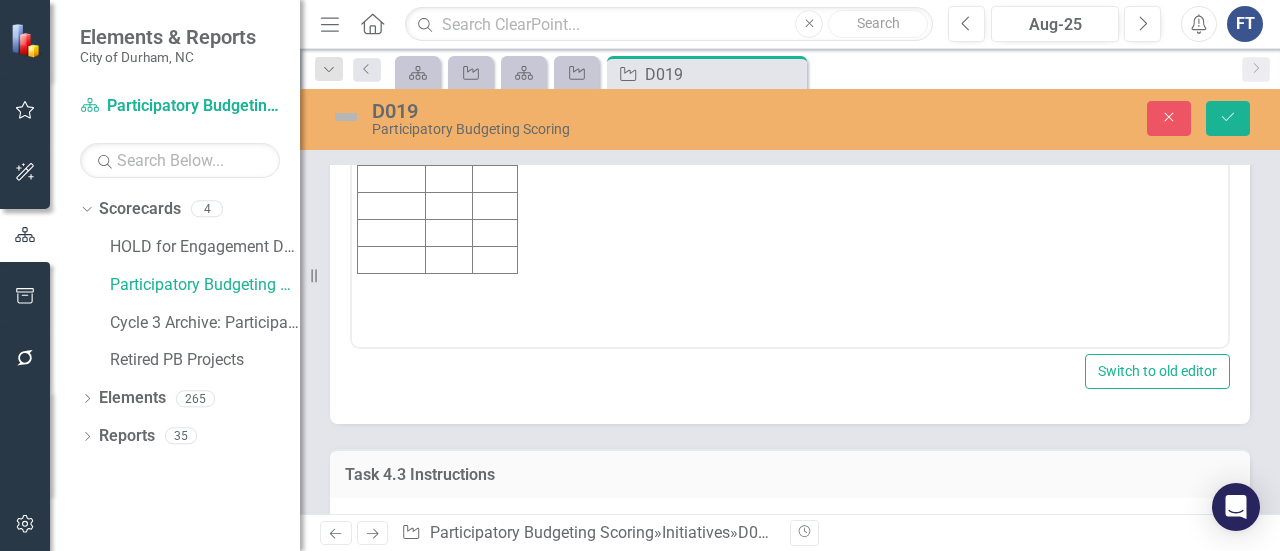 scroll, scrollTop: 0, scrollLeft: 0, axis: both 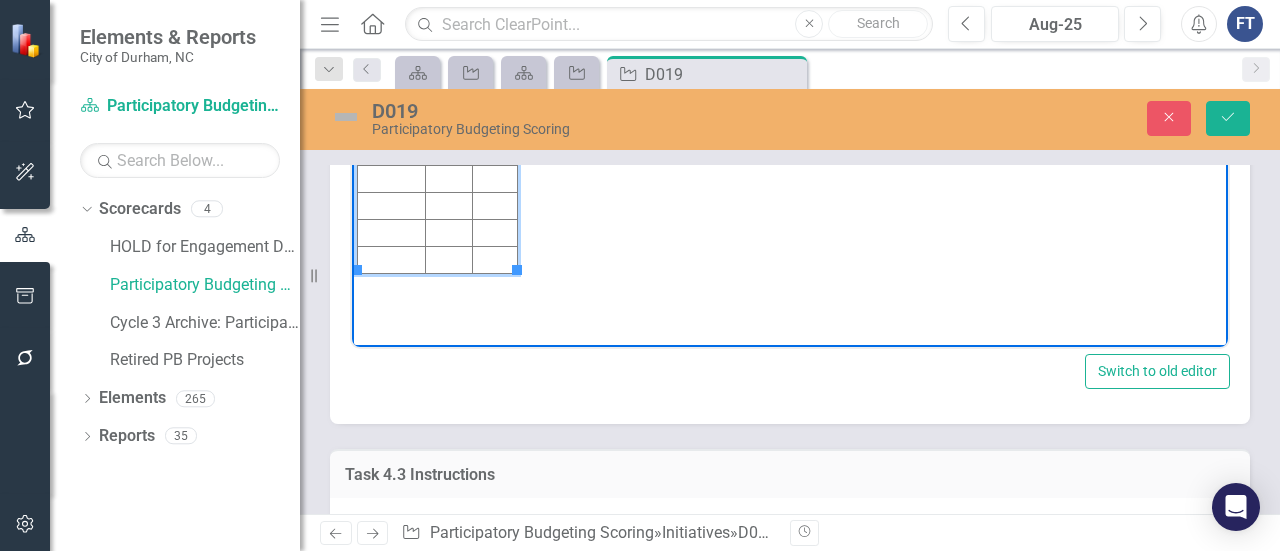 click at bounding box center [392, 44] 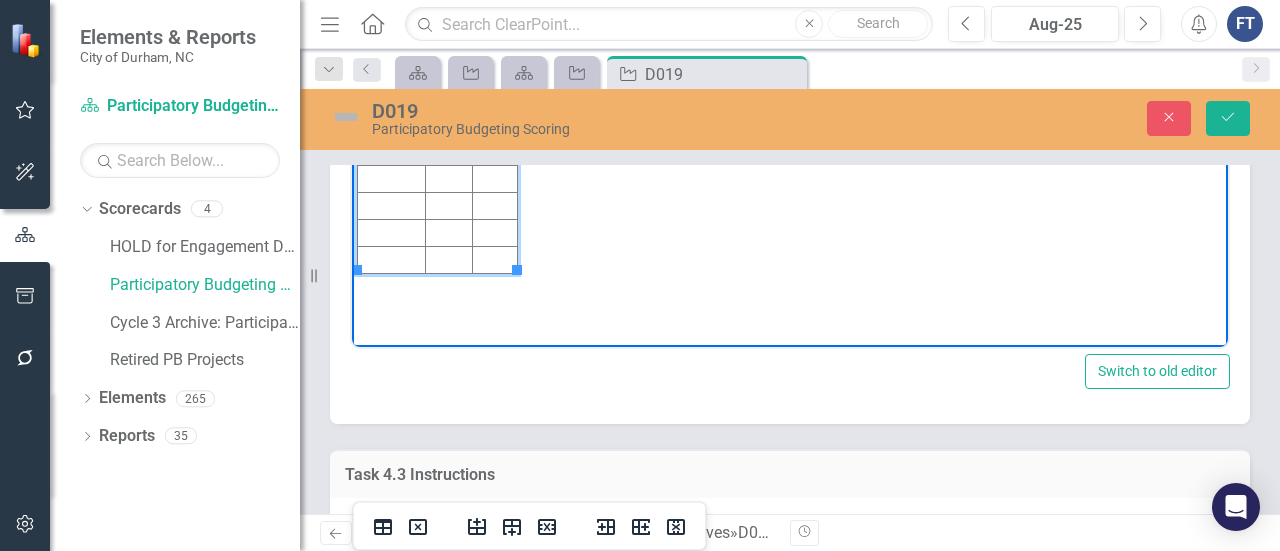 type 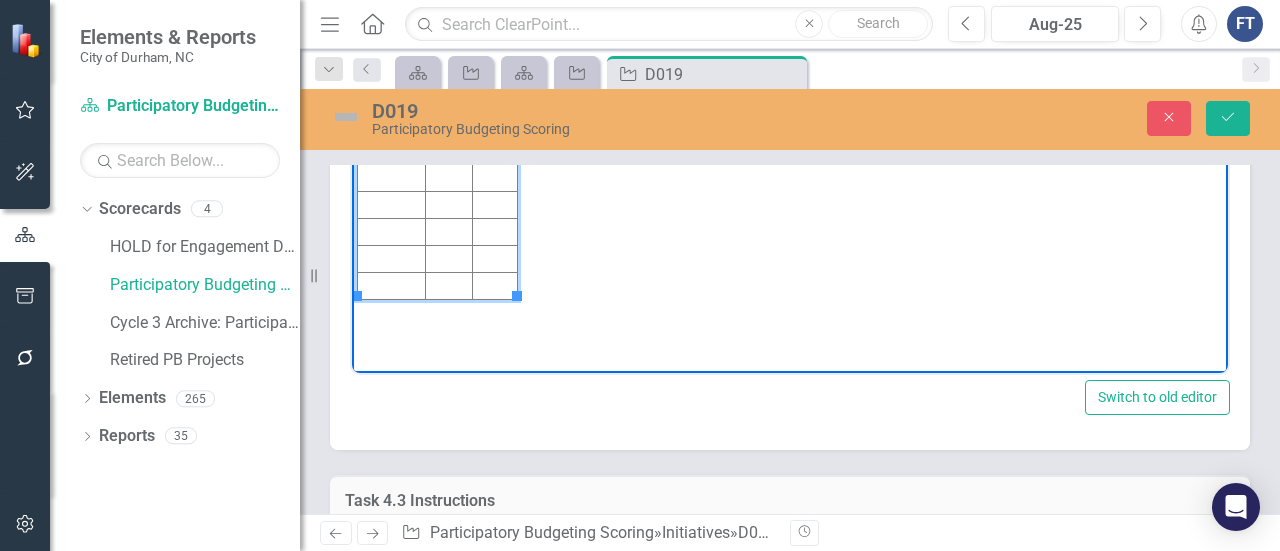 scroll, scrollTop: 4400, scrollLeft: 0, axis: vertical 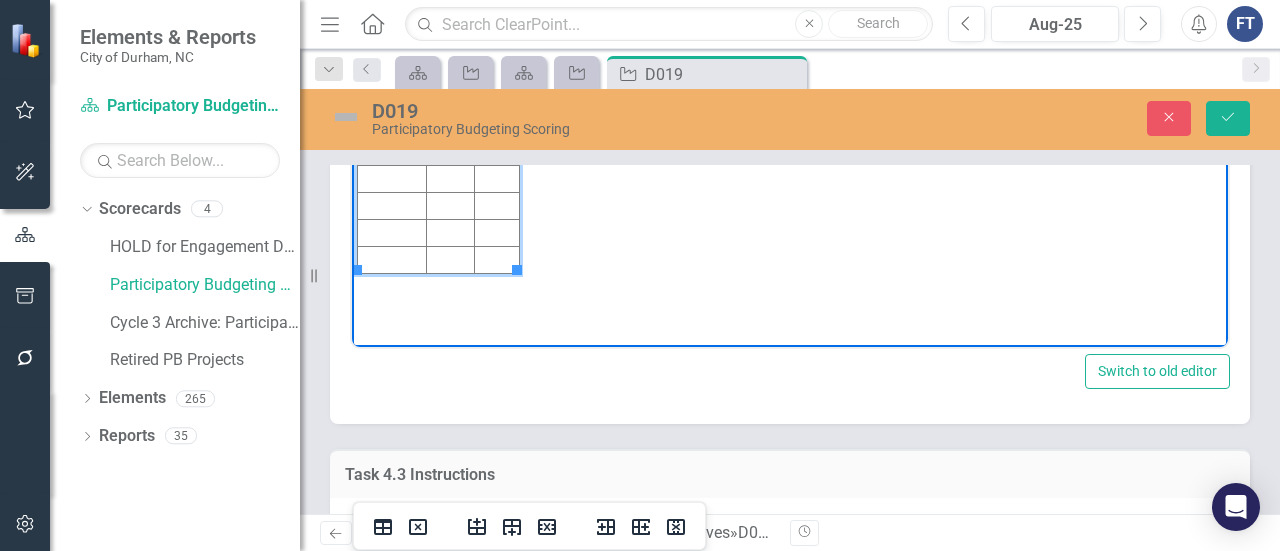 click at bounding box center (451, 44) 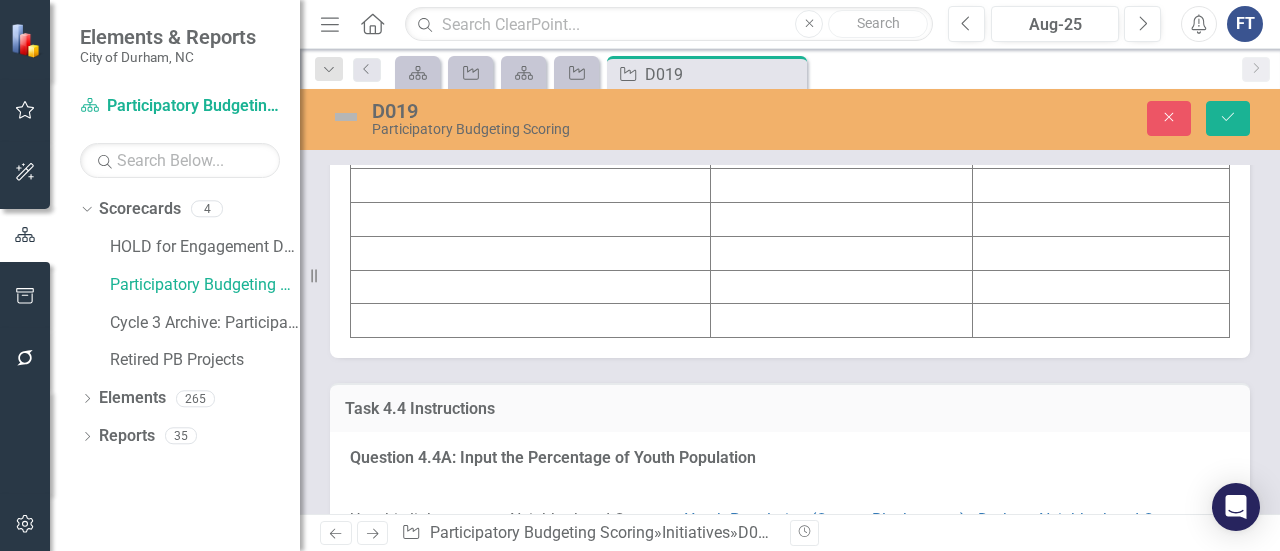 scroll, scrollTop: 5800, scrollLeft: 0, axis: vertical 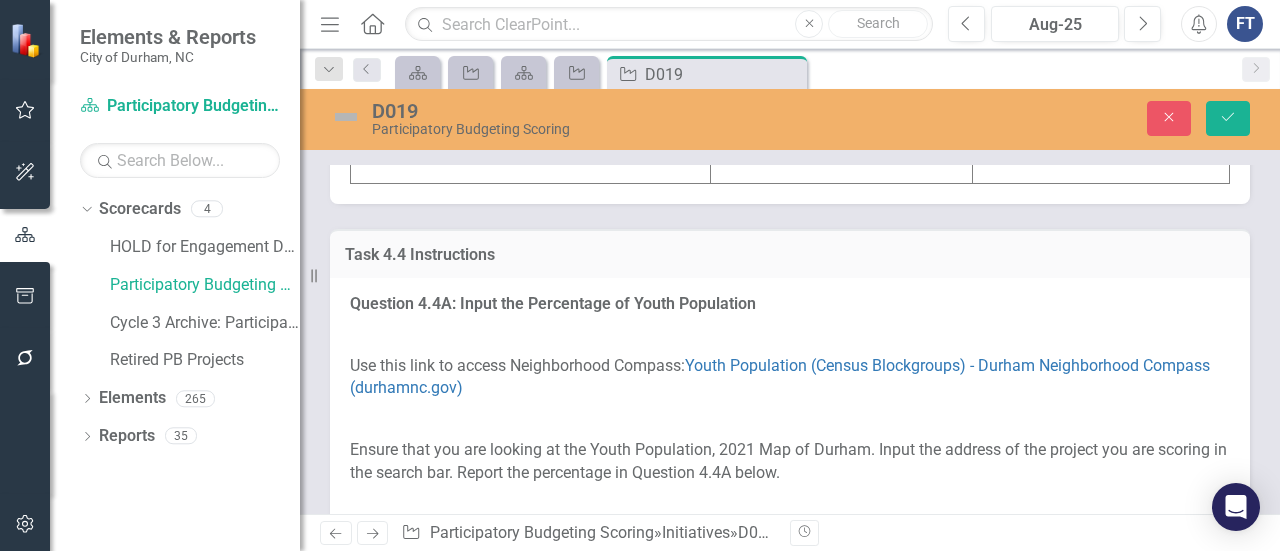 click at bounding box center (531, -104) 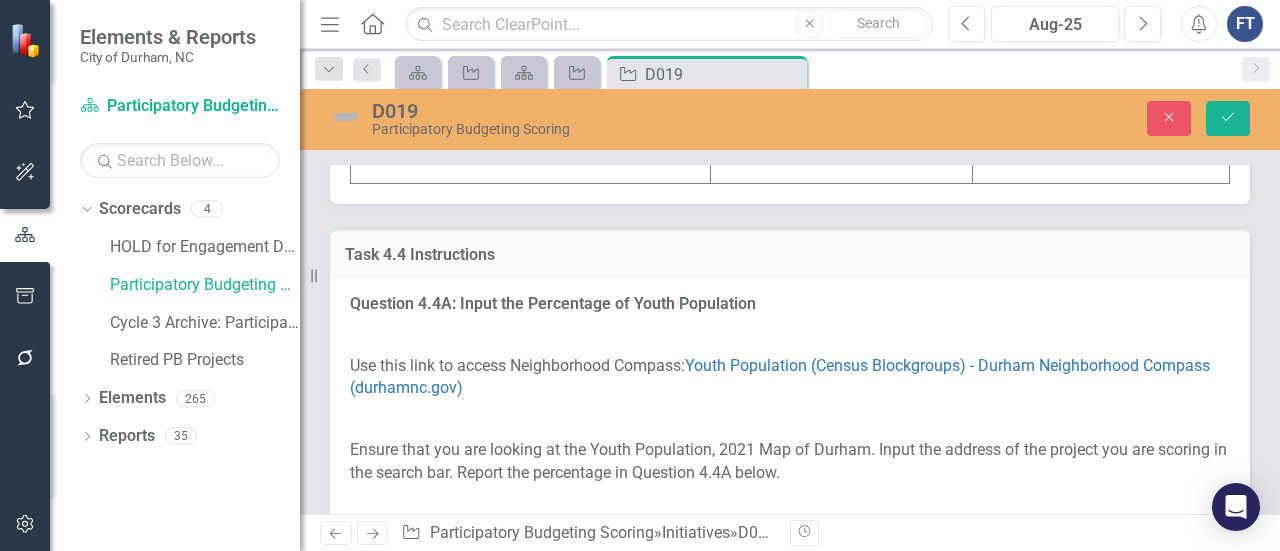 click at bounding box center [531, -104] 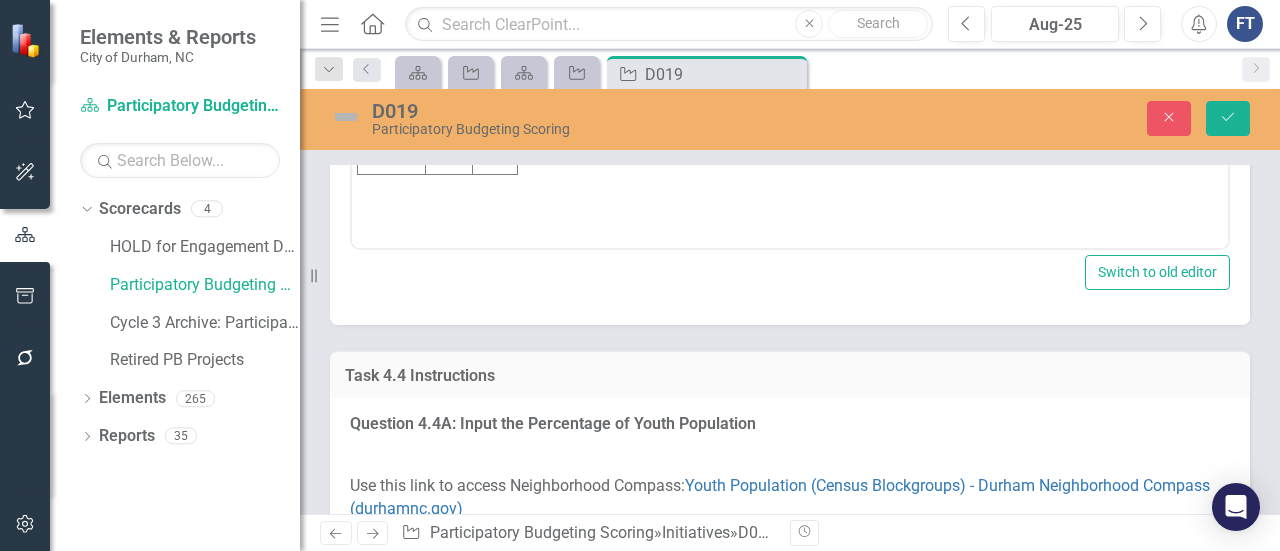 scroll, scrollTop: 0, scrollLeft: 0, axis: both 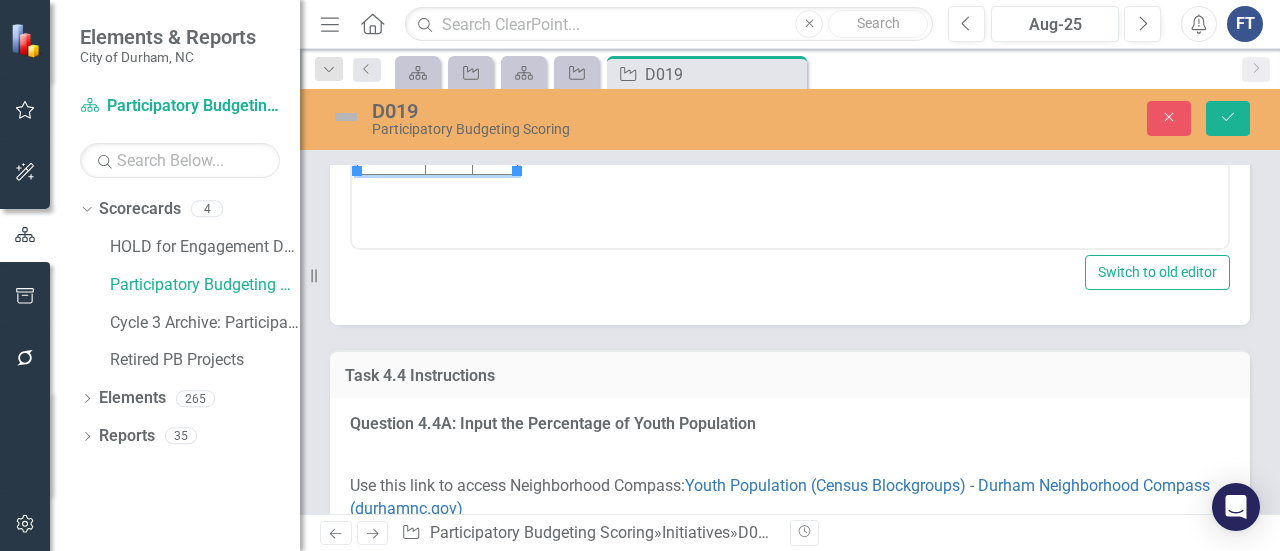 click at bounding box center [392, -55] 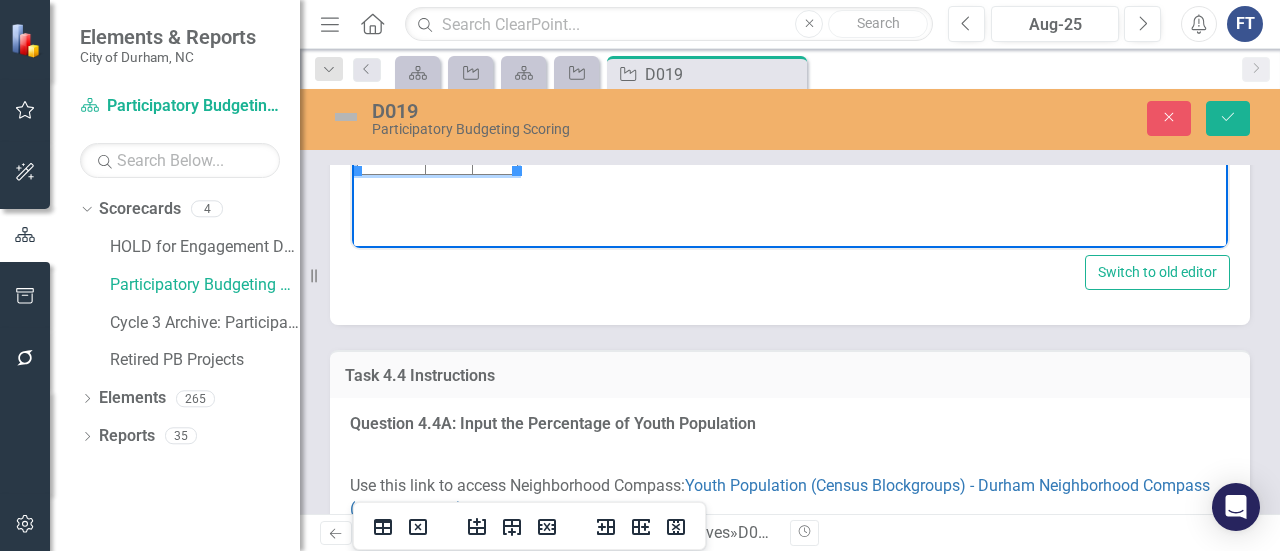 type 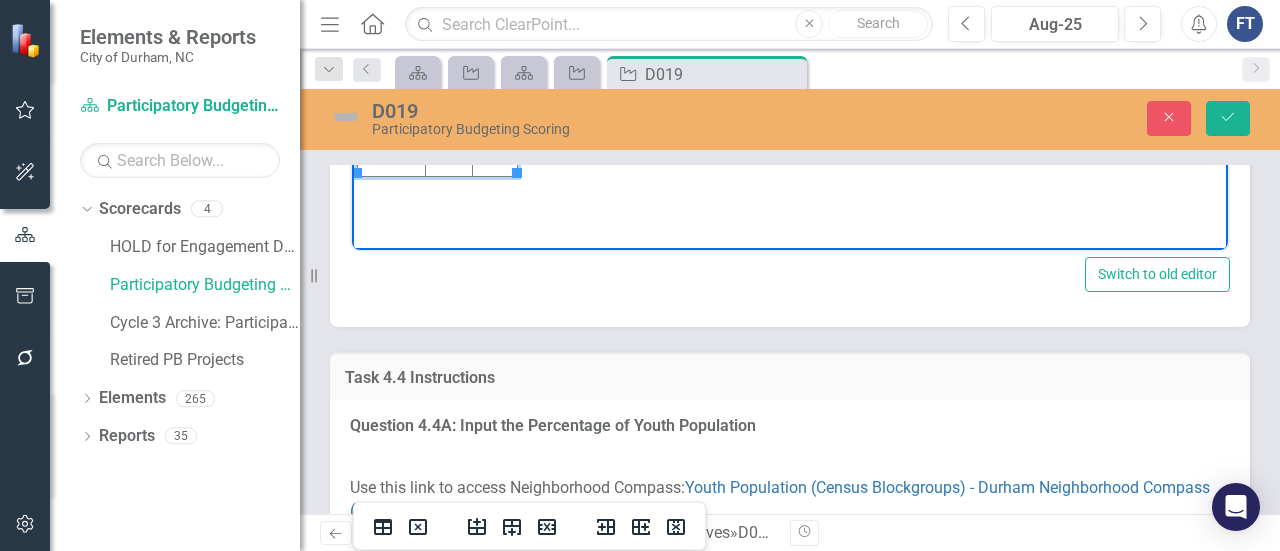 scroll, scrollTop: 5800, scrollLeft: 0, axis: vertical 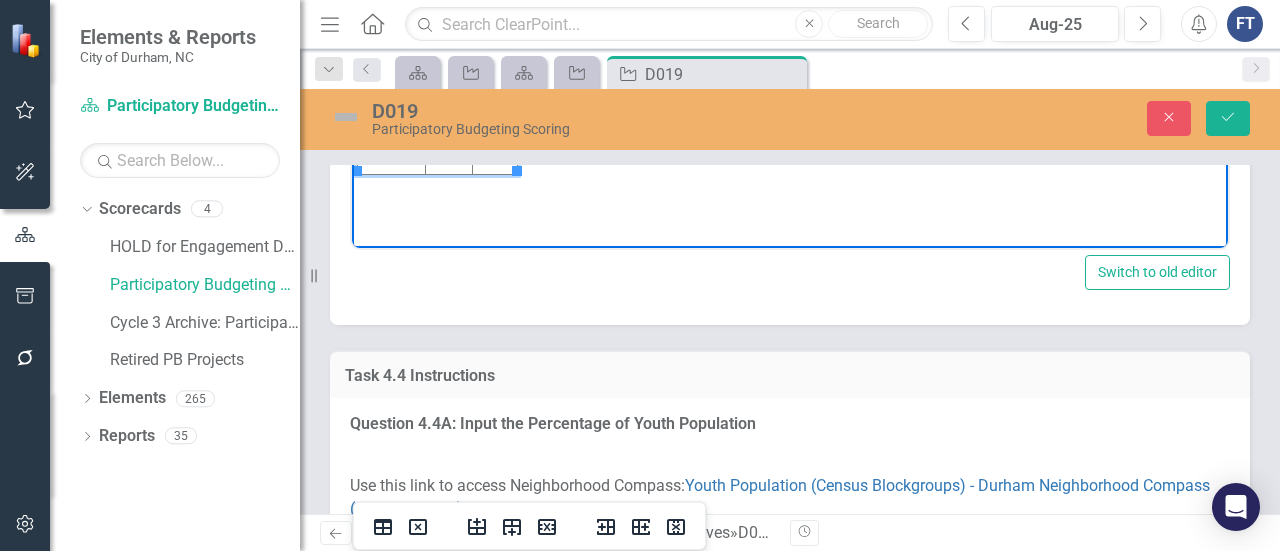 click at bounding box center (448, -55) 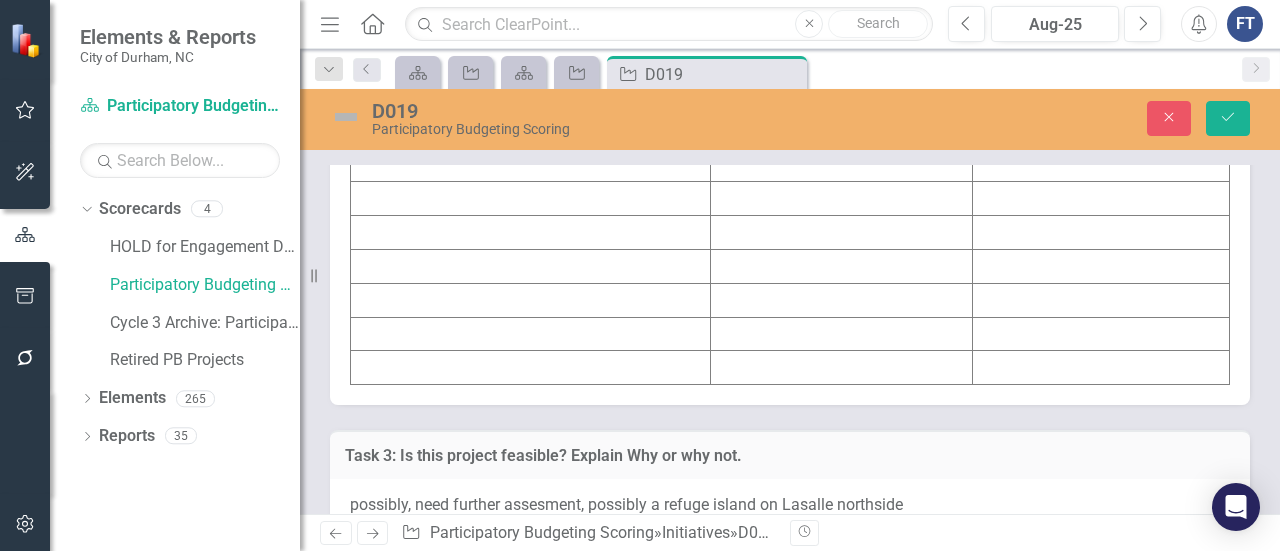 scroll, scrollTop: 7000, scrollLeft: 0, axis: vertical 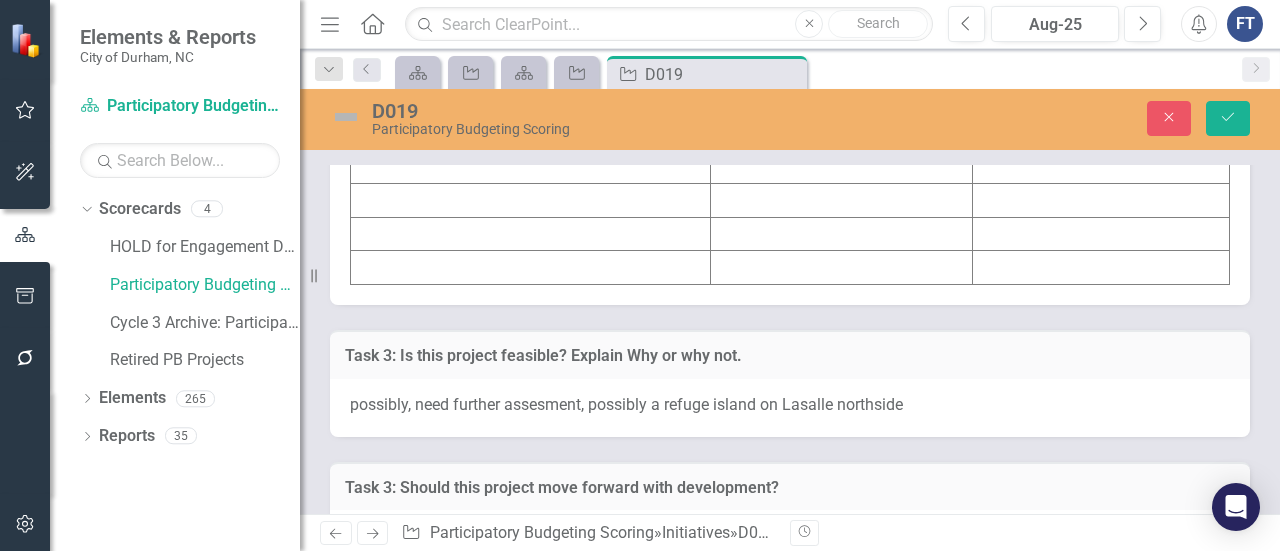 click at bounding box center [531, -3] 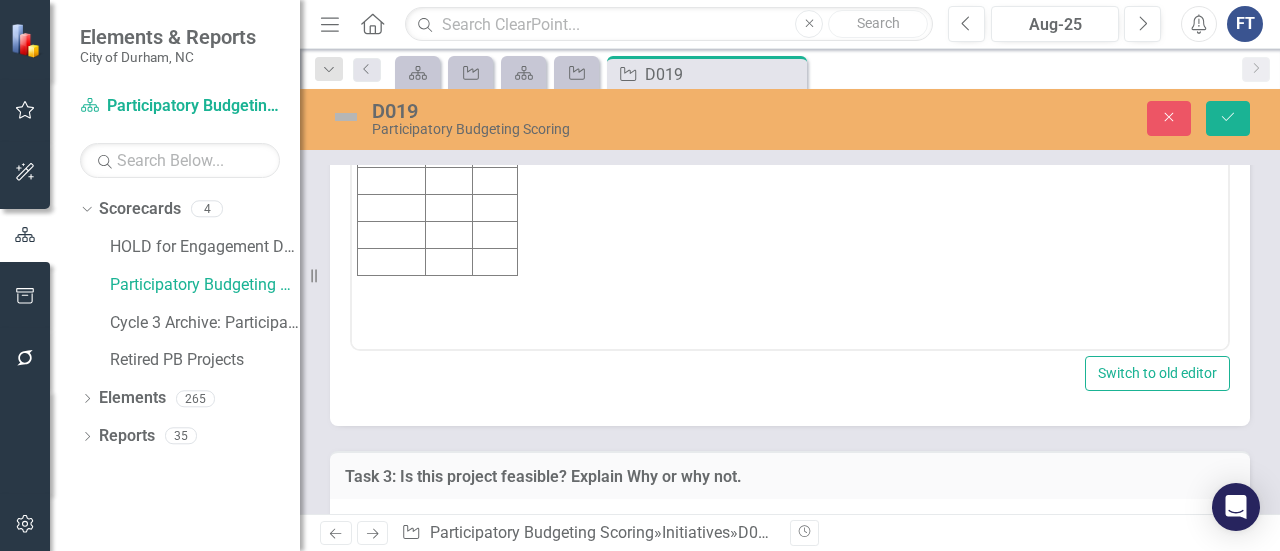 scroll, scrollTop: 0, scrollLeft: 0, axis: both 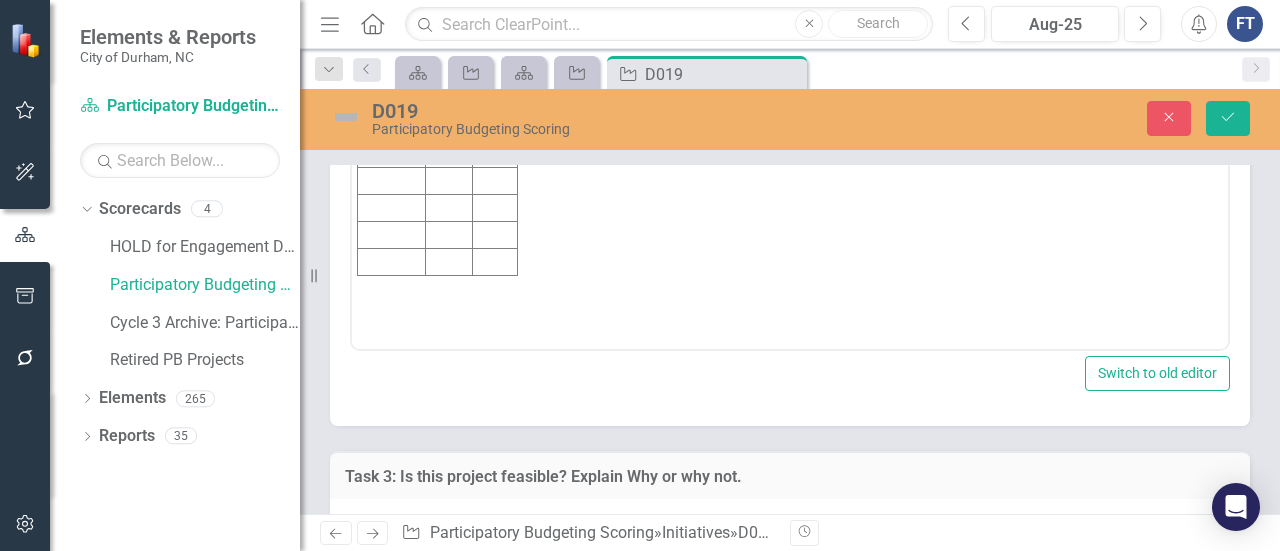 click at bounding box center [392, 46] 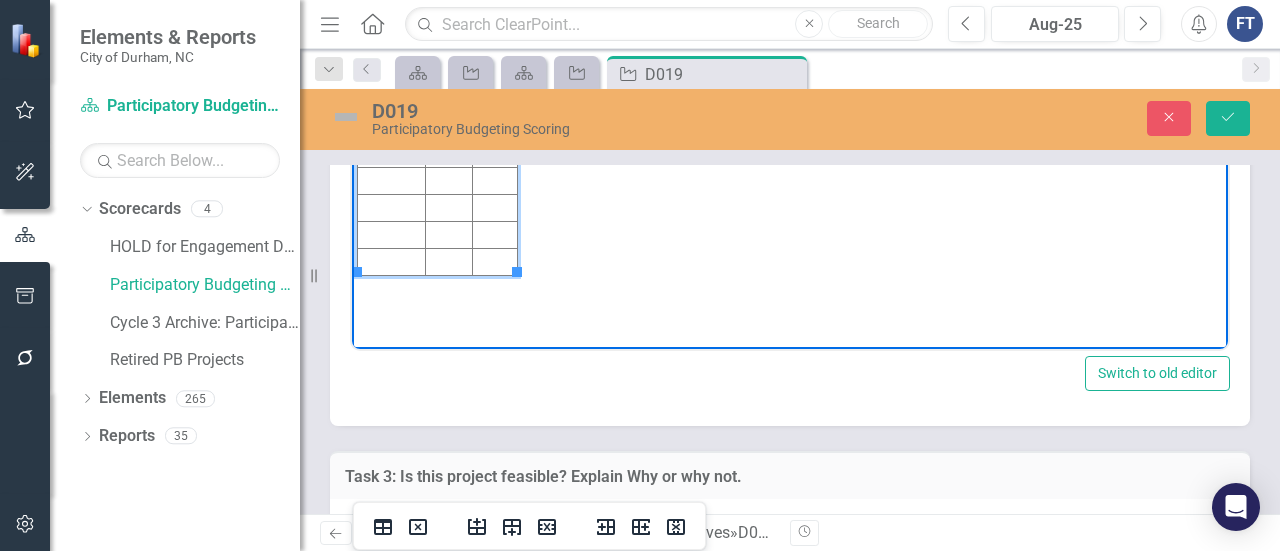 type 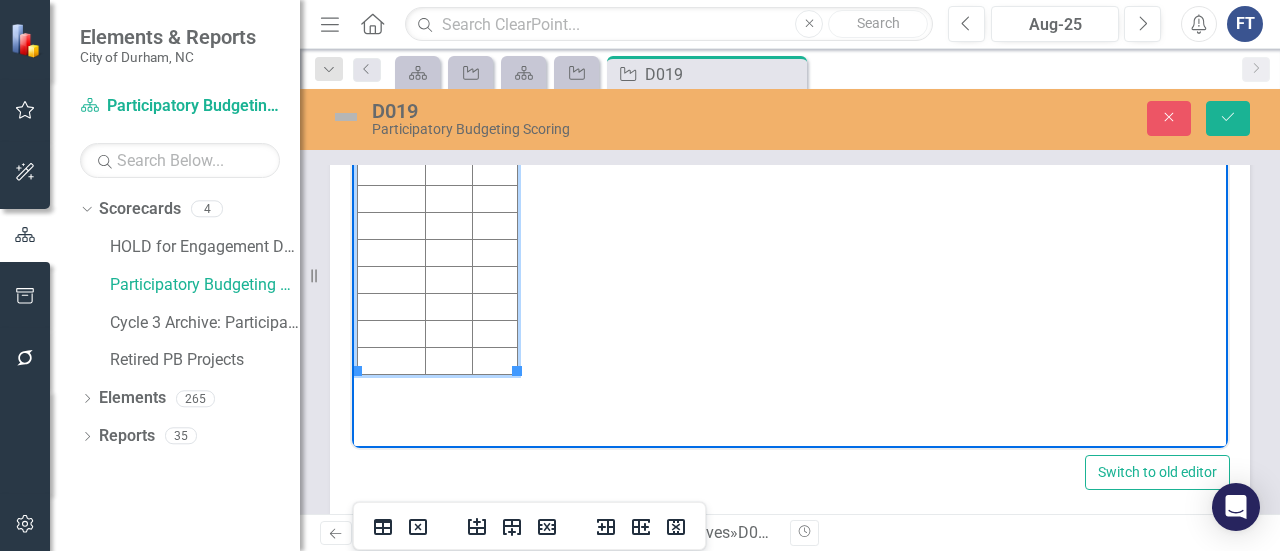 scroll, scrollTop: 7000, scrollLeft: 0, axis: vertical 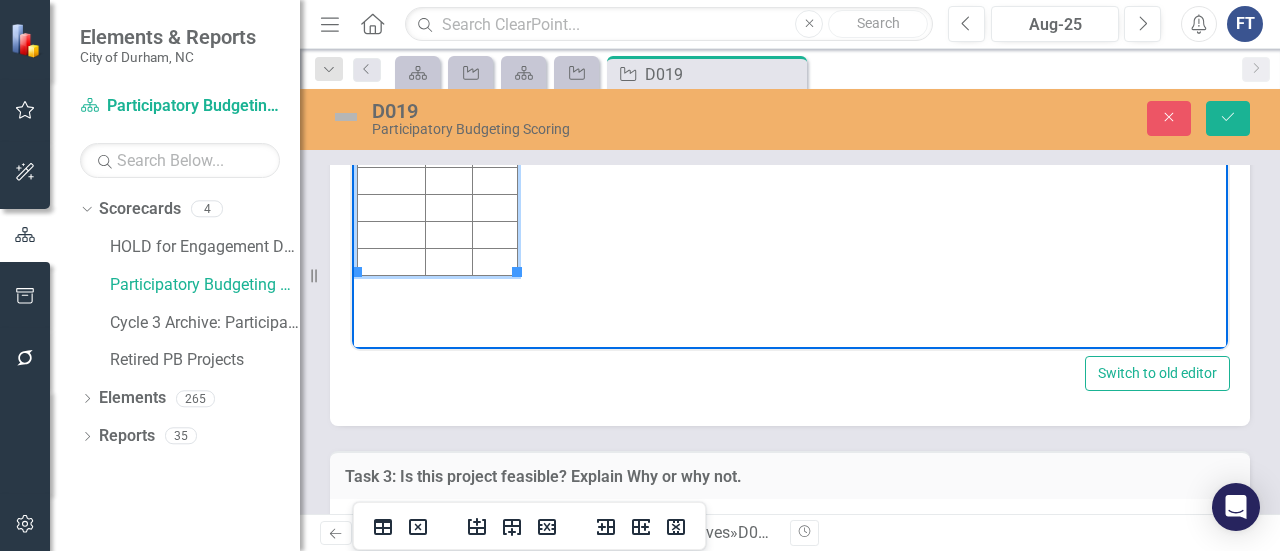 click at bounding box center [495, 46] 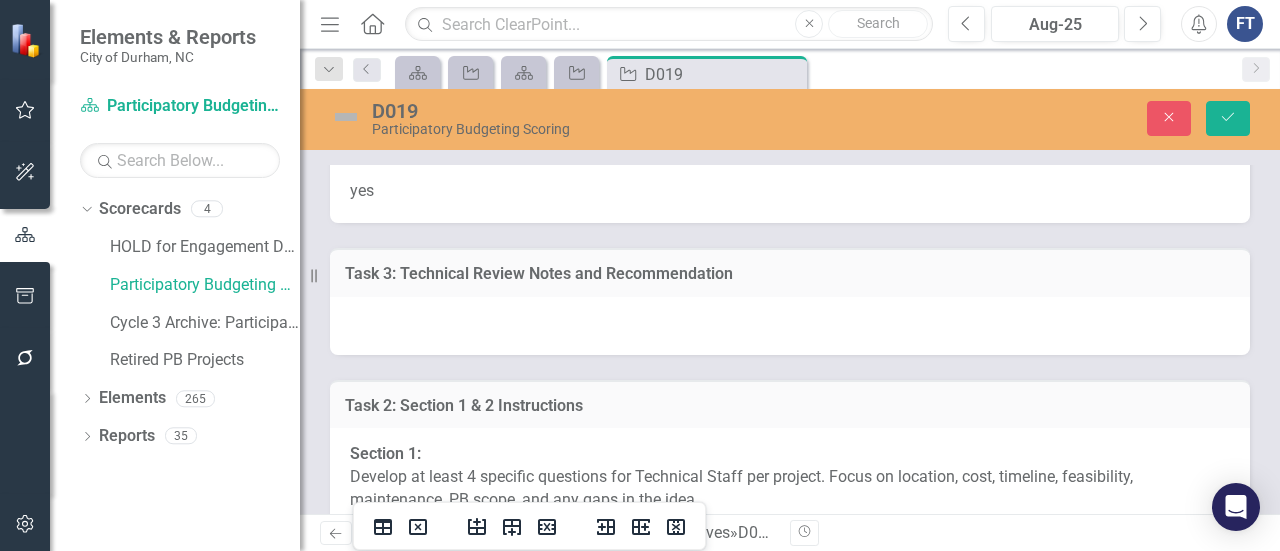 scroll, scrollTop: 7600, scrollLeft: 0, axis: vertical 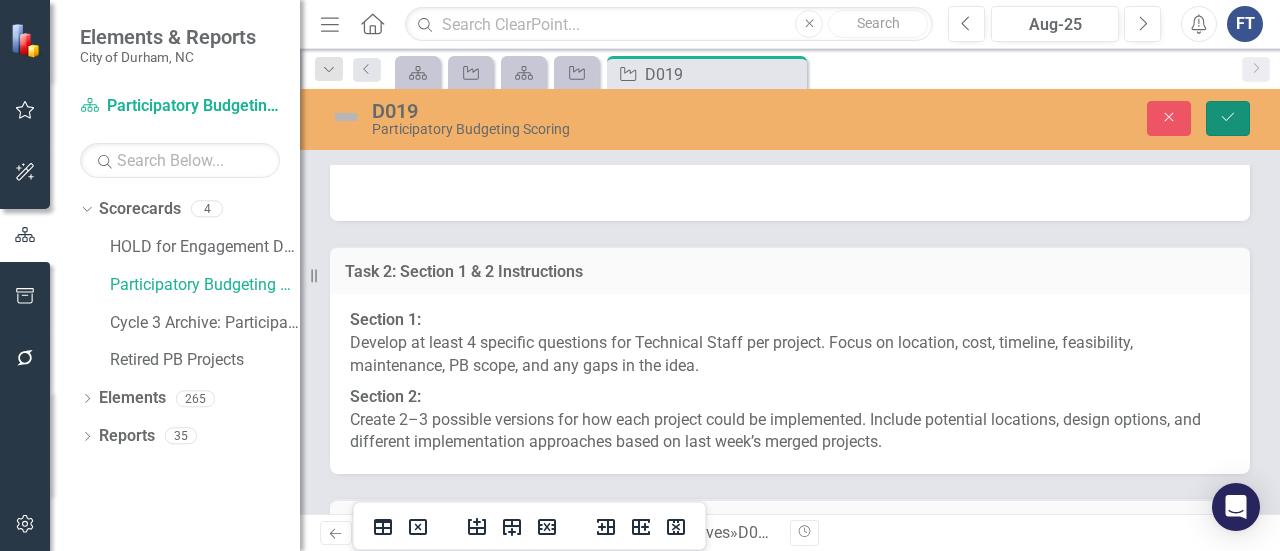 drag, startPoint x: 1224, startPoint y: 113, endPoint x: 1170, endPoint y: 93, distance: 57.58472 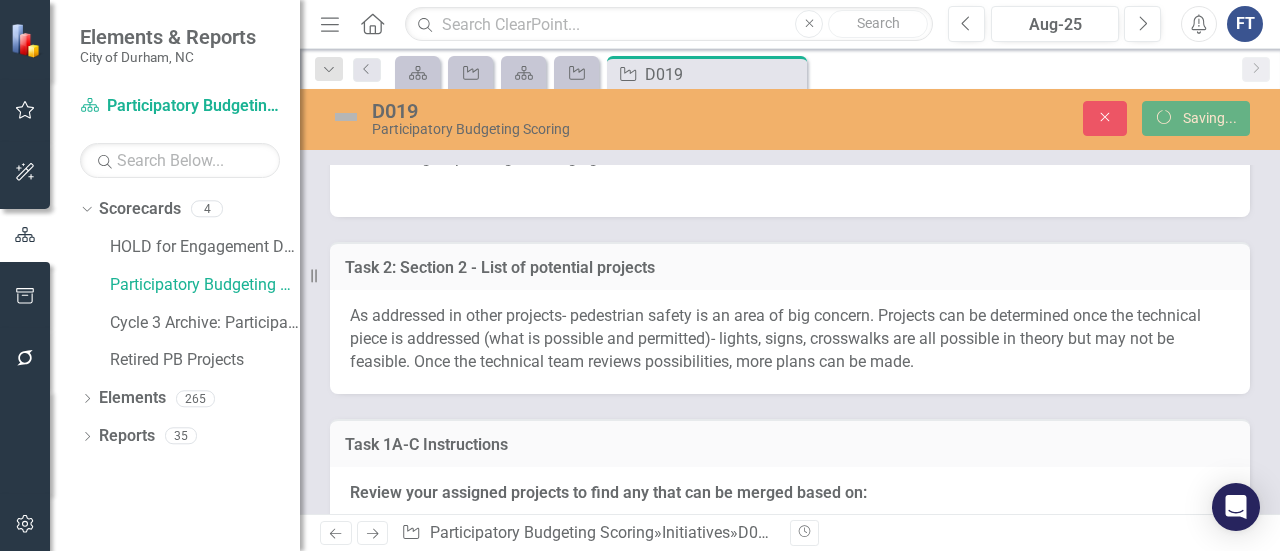 scroll, scrollTop: 7201, scrollLeft: 0, axis: vertical 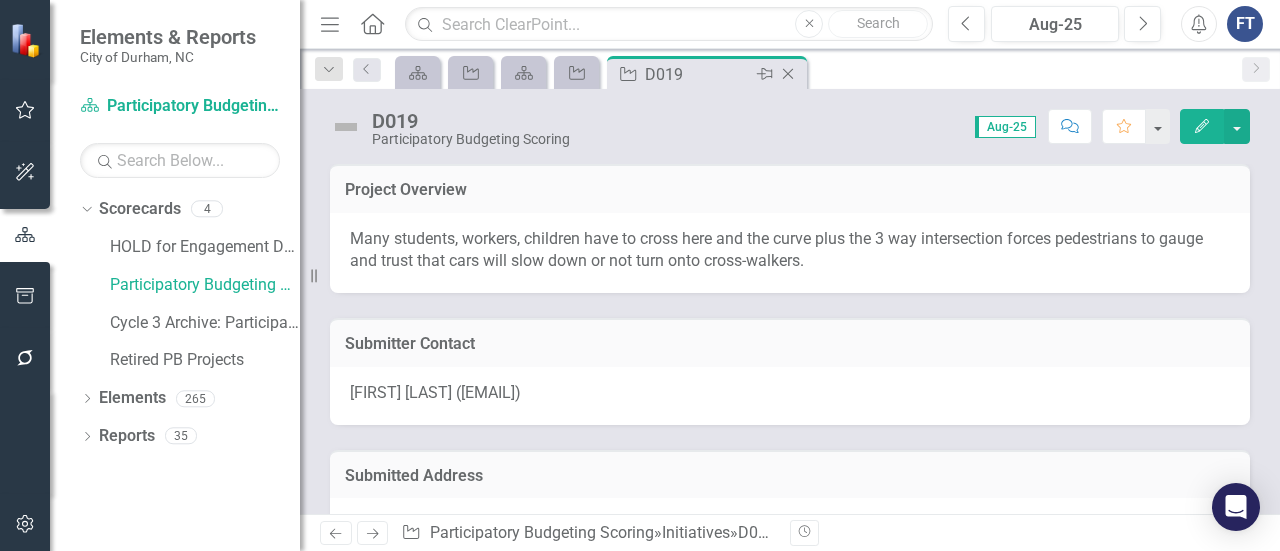 click on "Close" 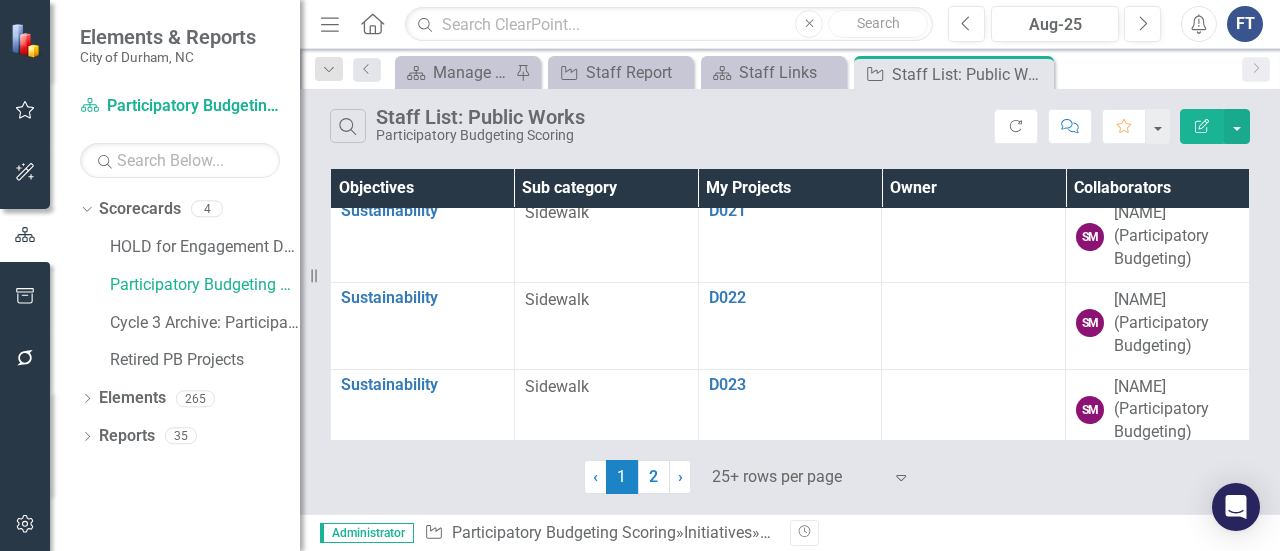 scroll, scrollTop: 2100, scrollLeft: 0, axis: vertical 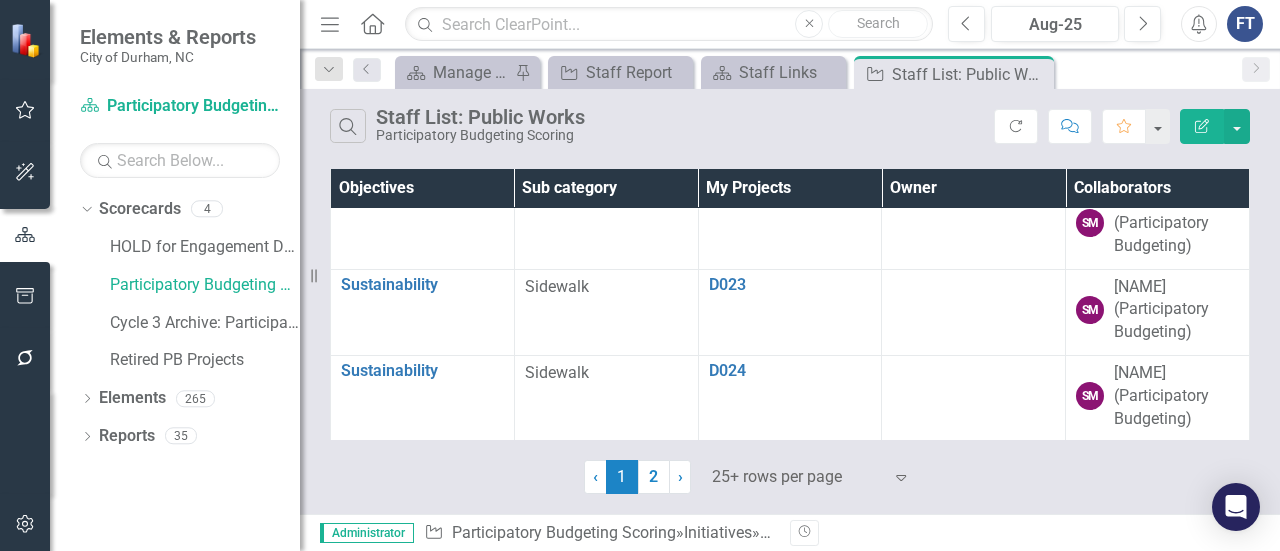 click on "D020" at bounding box center [790, 25] 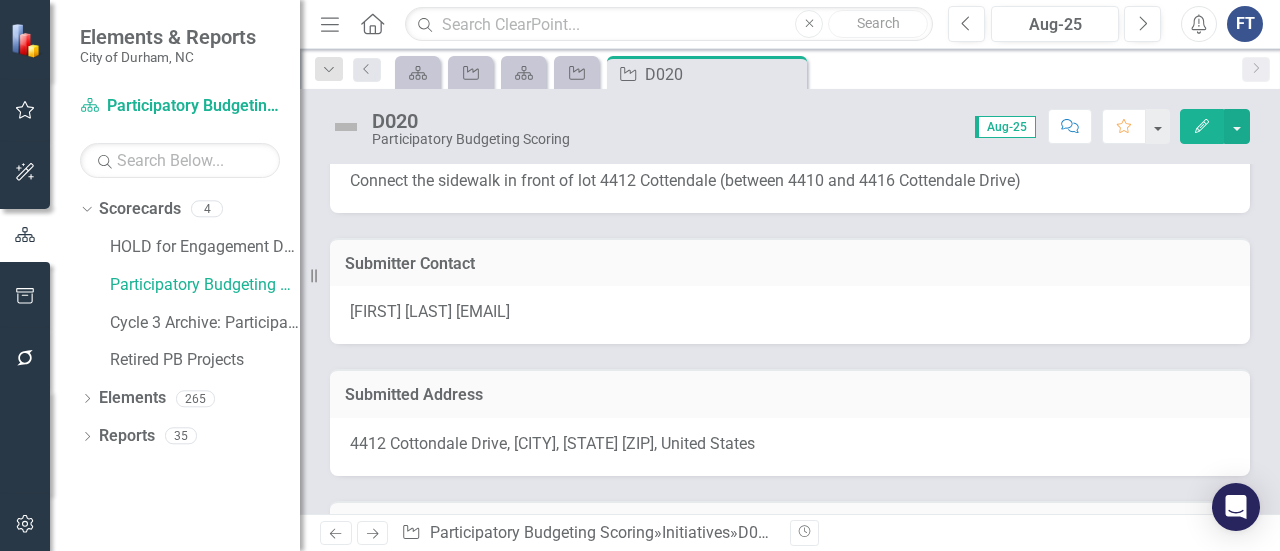 scroll, scrollTop: 100, scrollLeft: 0, axis: vertical 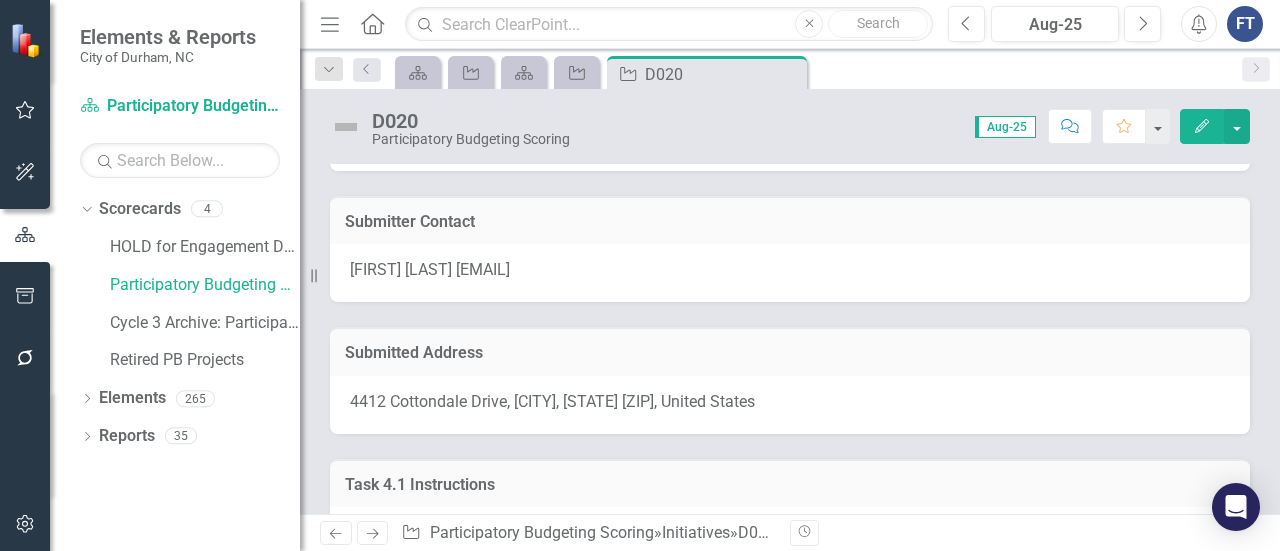 click on "4412 Cottondale Drive, [CITY], [STATE] [ZIP], United States" at bounding box center [552, 401] 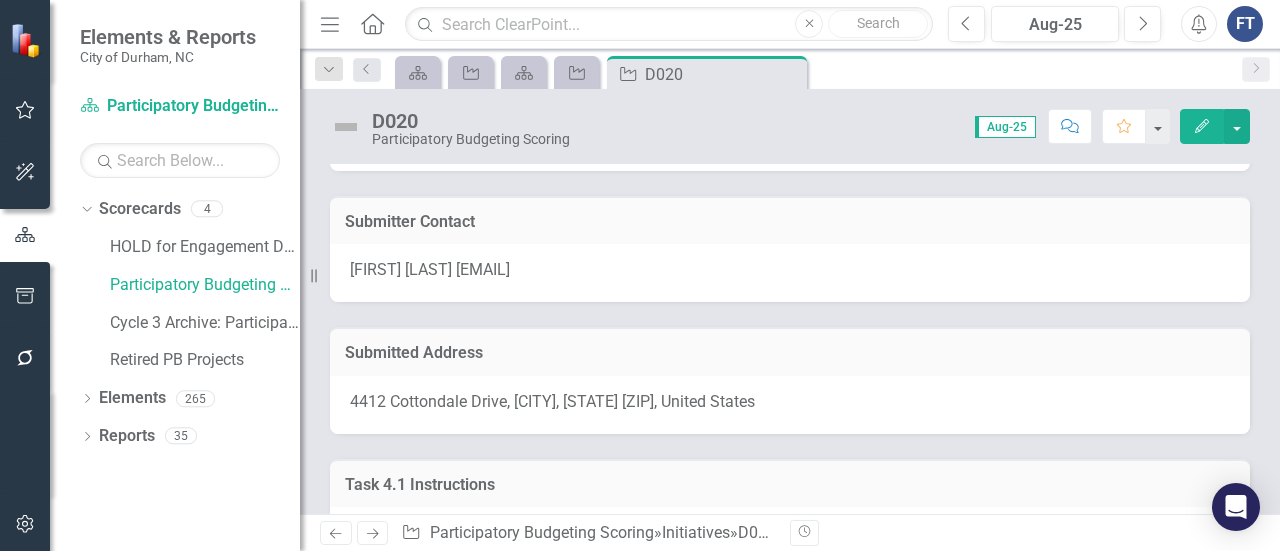 click on "4412 Cottondale Drive, [CITY], [STATE] [ZIP], United States" at bounding box center (552, 401) 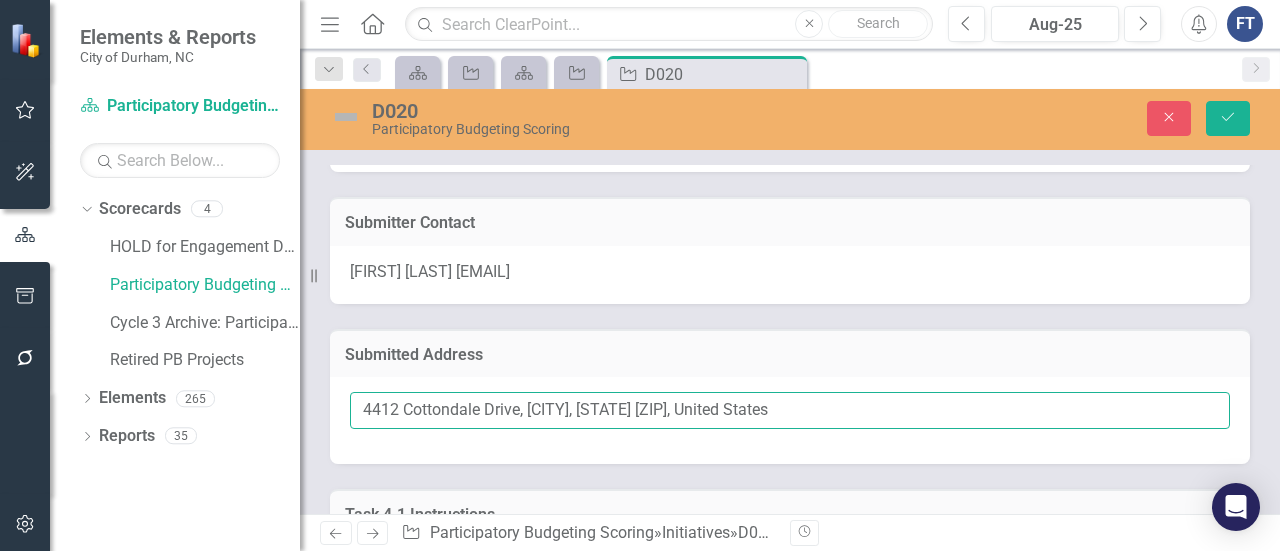 drag, startPoint x: 366, startPoint y: 409, endPoint x: 518, endPoint y: 407, distance: 152.01315 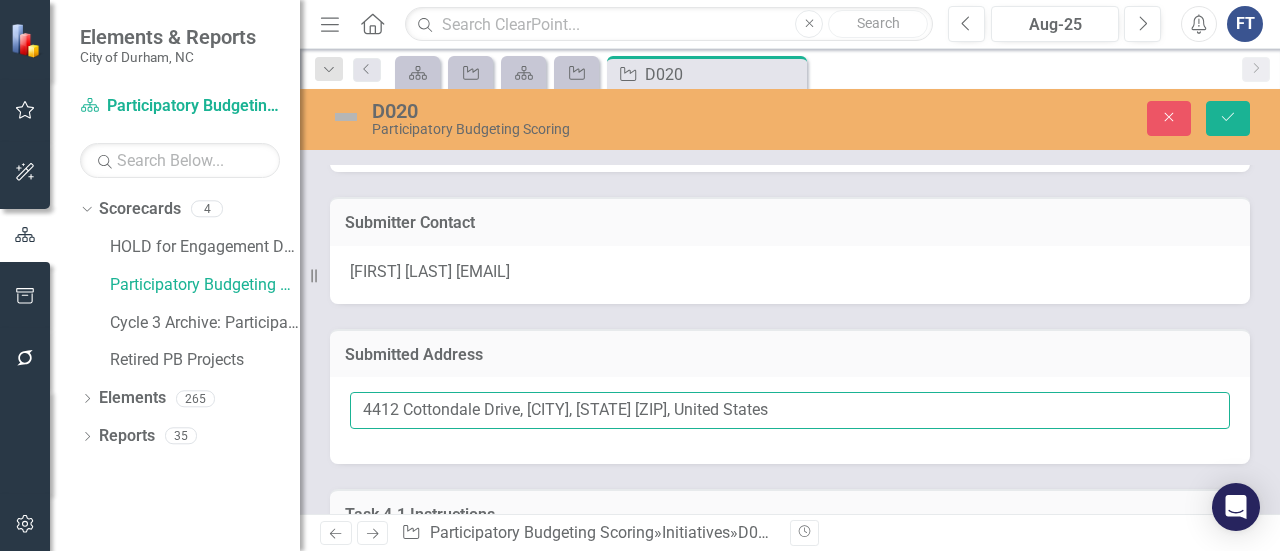 click on "4412 Cottondale Drive, [CITY], [STATE] [ZIP], United States" at bounding box center (790, 410) 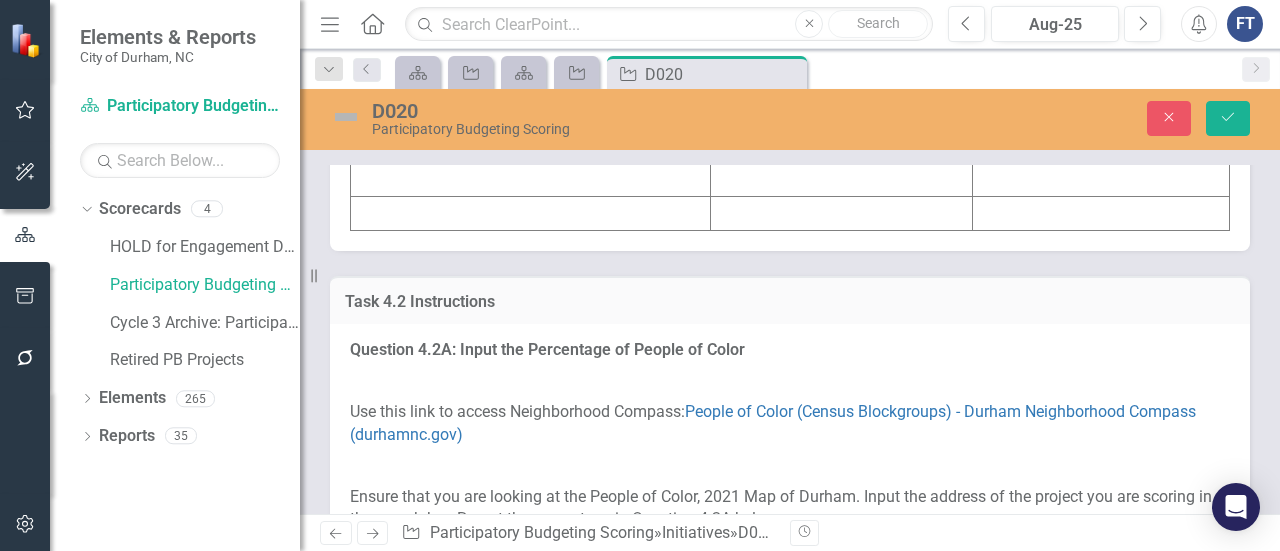 scroll, scrollTop: 3200, scrollLeft: 0, axis: vertical 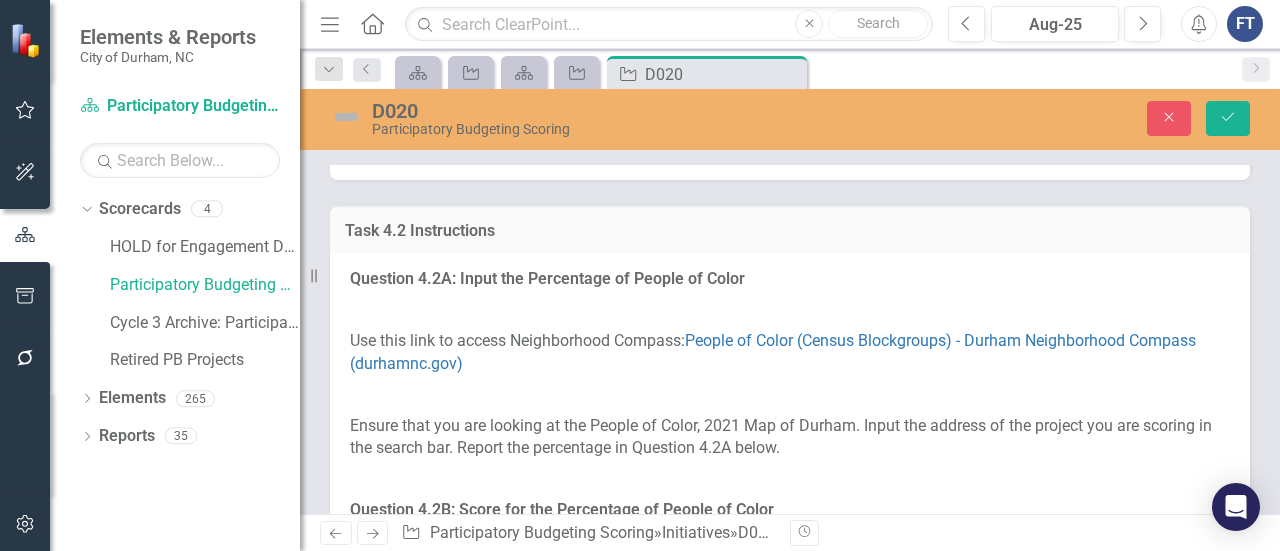 click at bounding box center (531, -128) 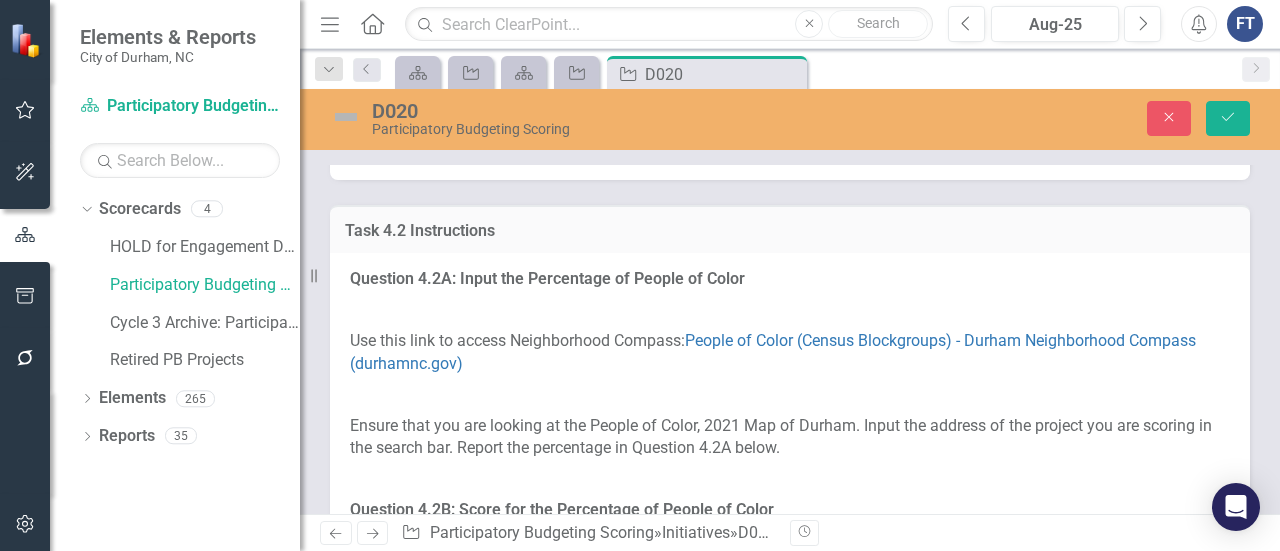 click at bounding box center (531, -128) 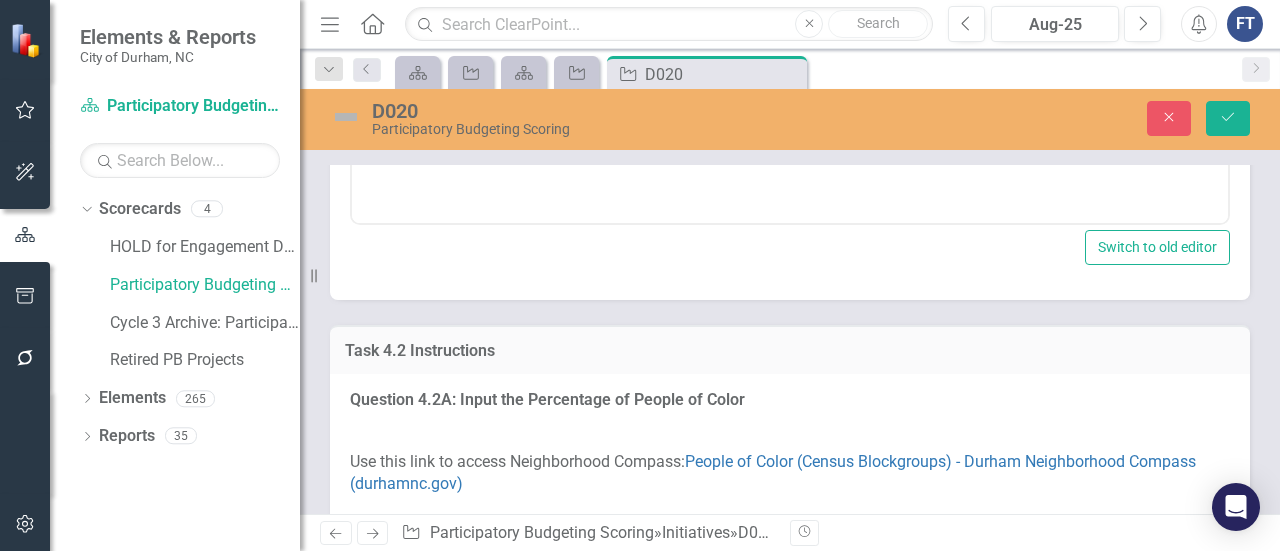scroll, scrollTop: 0, scrollLeft: 0, axis: both 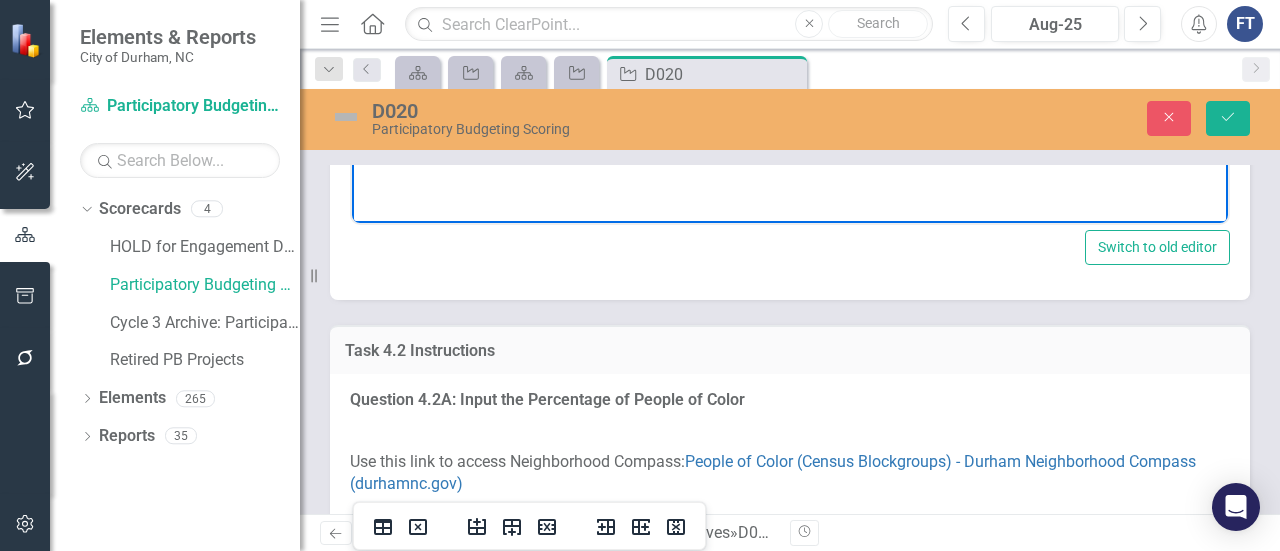 click at bounding box center (392, -79) 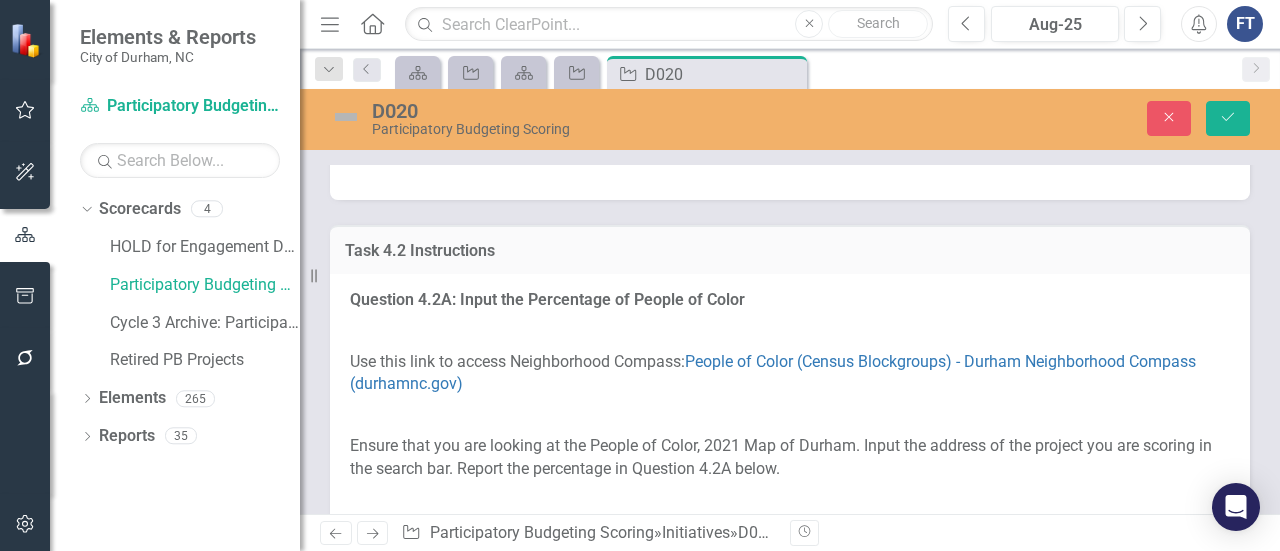 scroll, scrollTop: 3200, scrollLeft: 0, axis: vertical 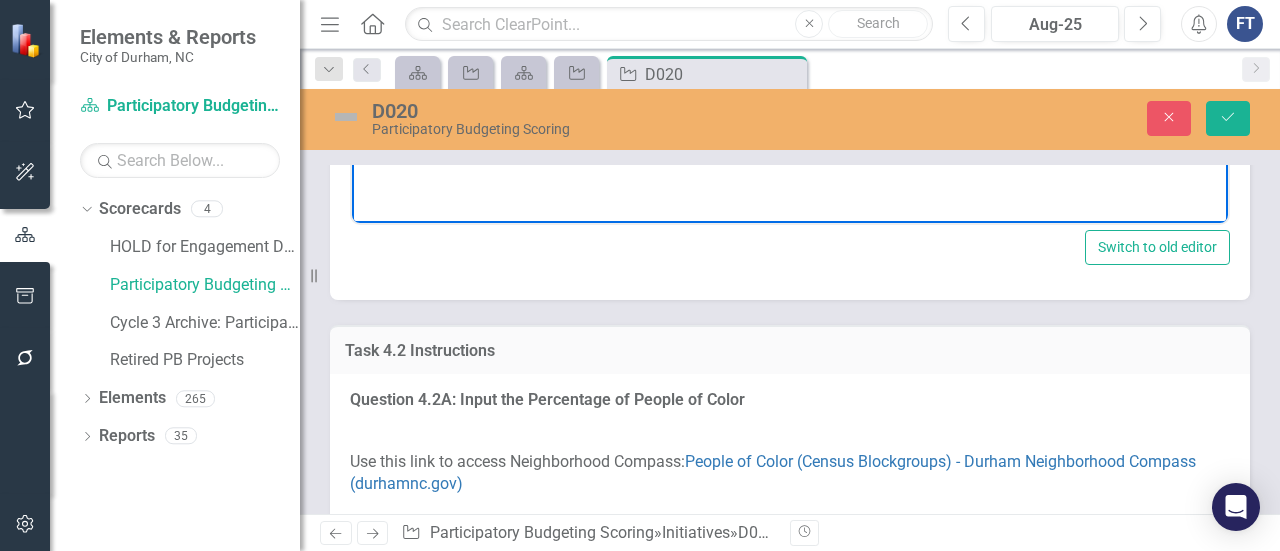 click at bounding box center [448, -79] 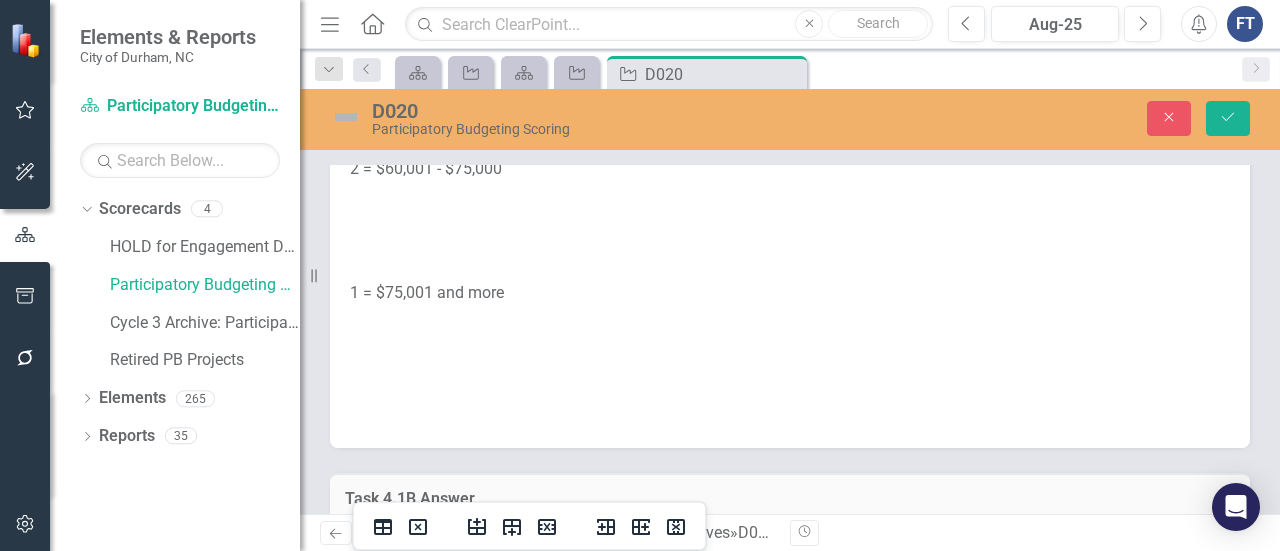 scroll, scrollTop: 2600, scrollLeft: 0, axis: vertical 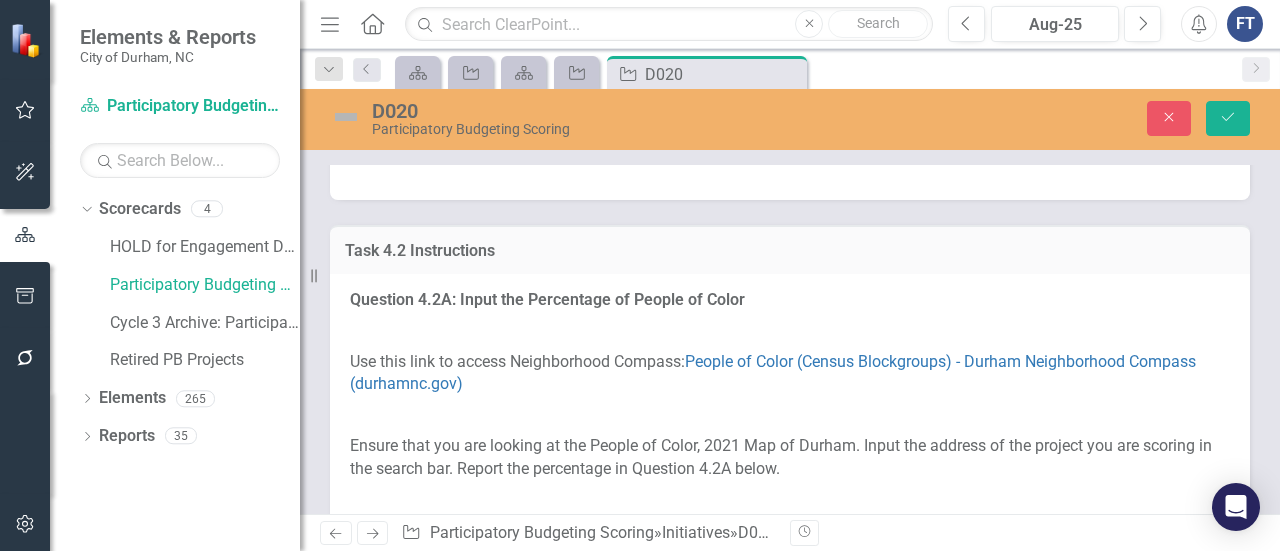 click at bounding box center [495, -179] 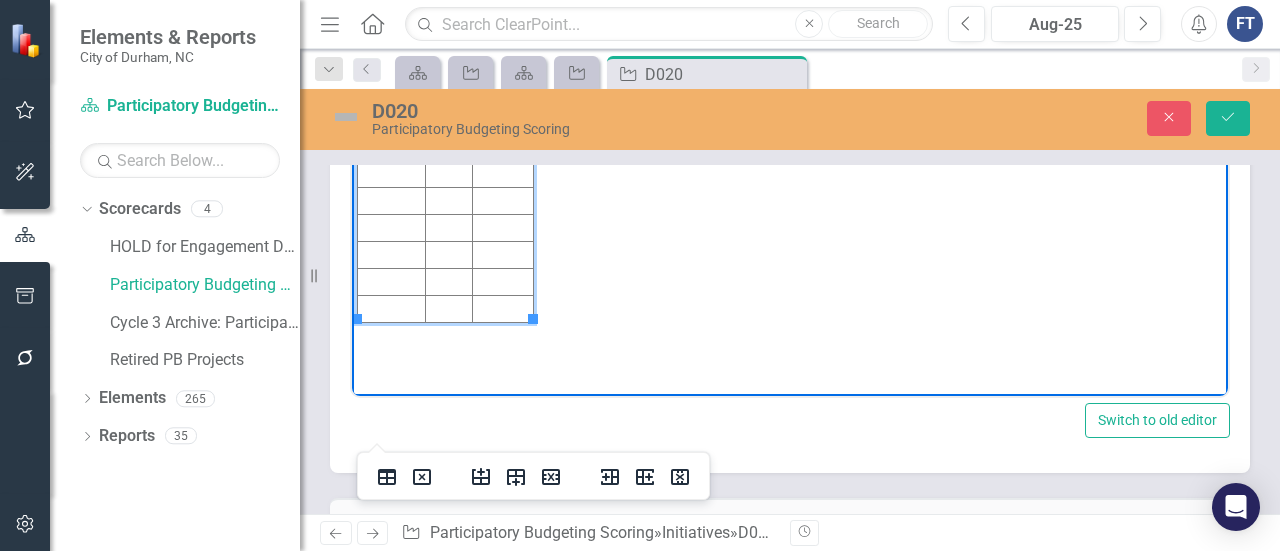 scroll, scrollTop: 3100, scrollLeft: 0, axis: vertical 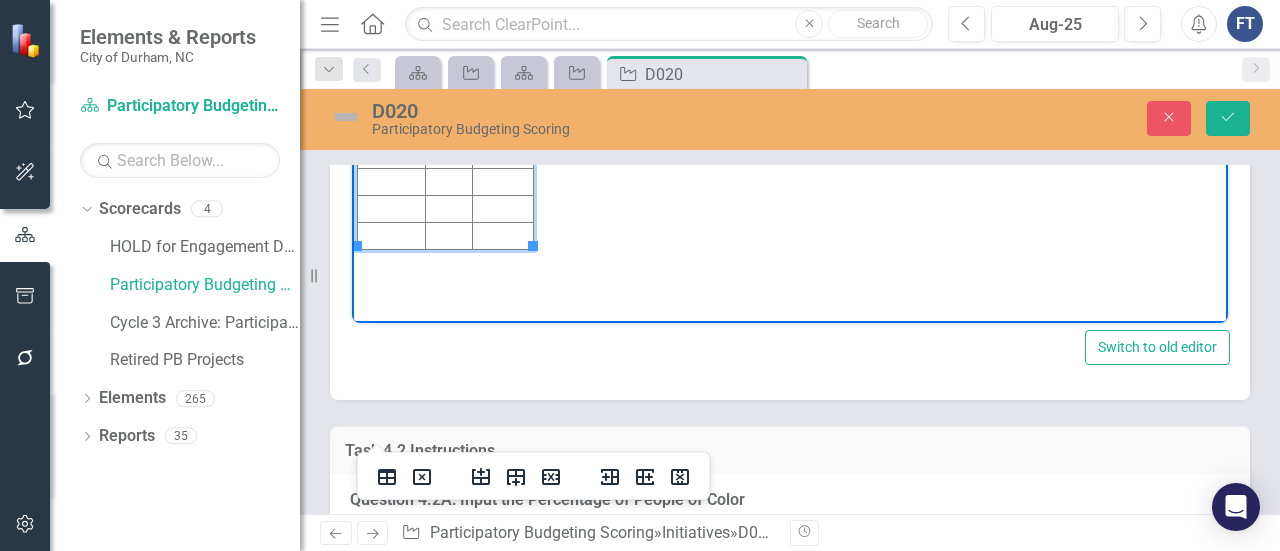 click at bounding box center (448, 21) 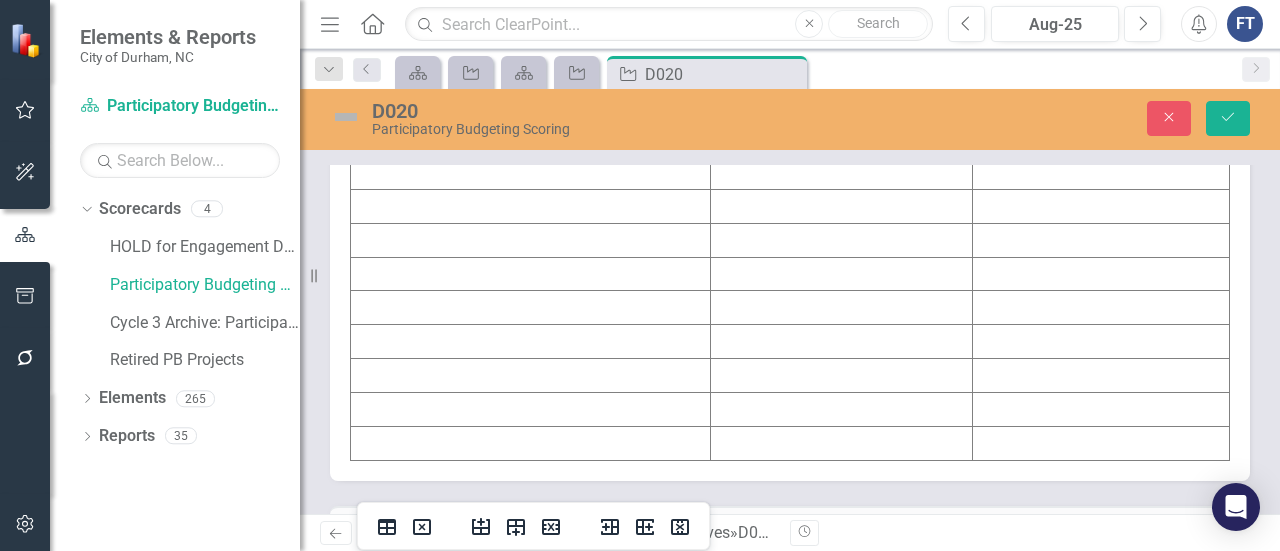 scroll, scrollTop: 4400, scrollLeft: 0, axis: vertical 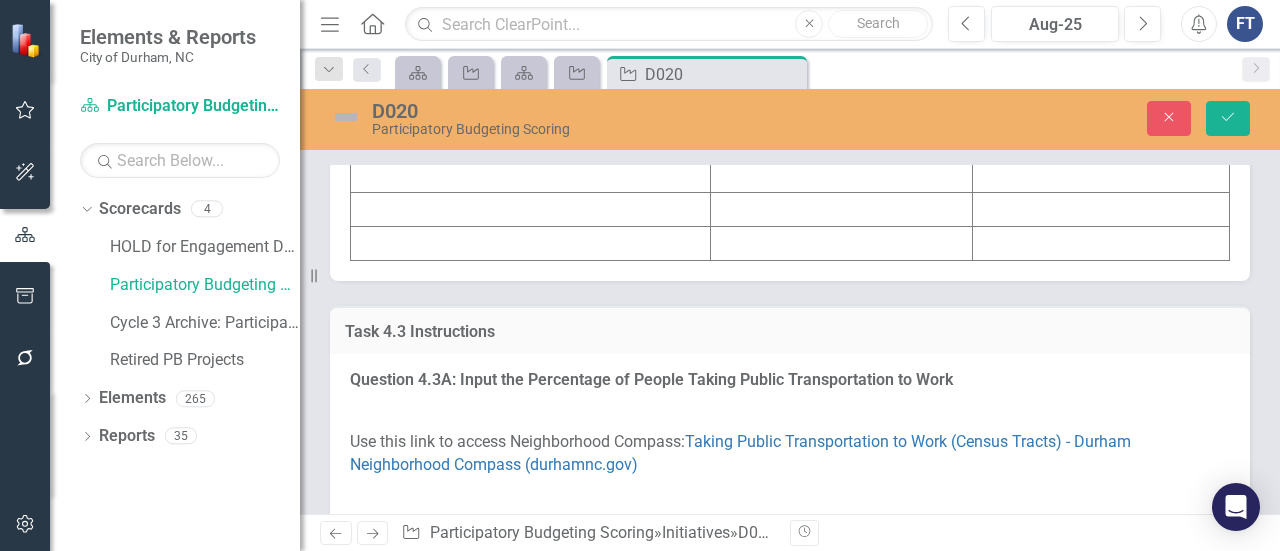 click at bounding box center [531, -27] 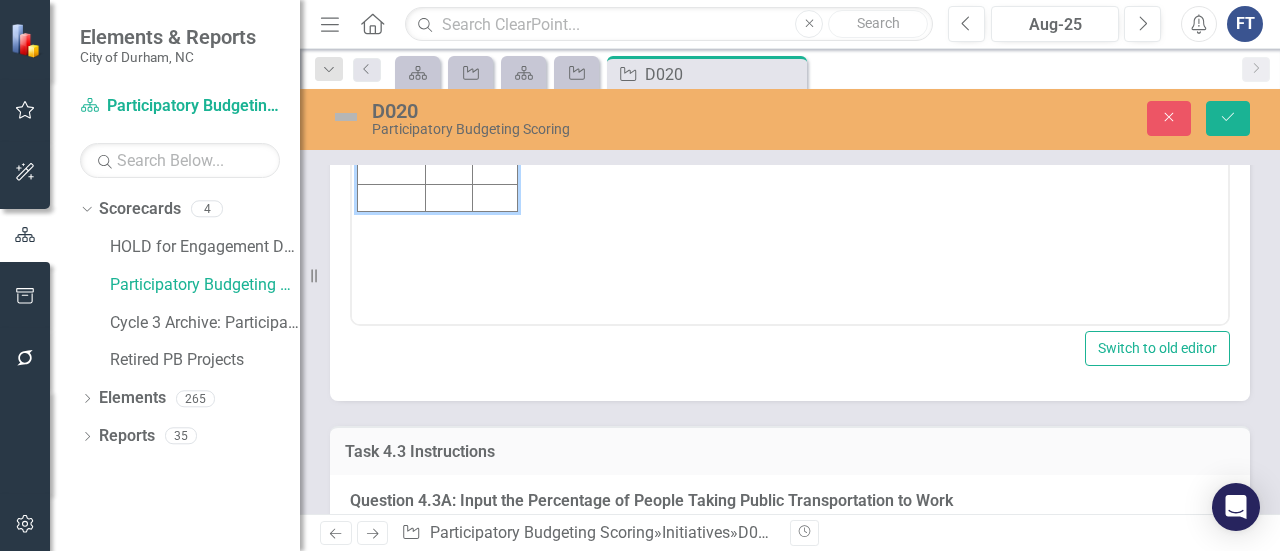 scroll, scrollTop: 0, scrollLeft: 0, axis: both 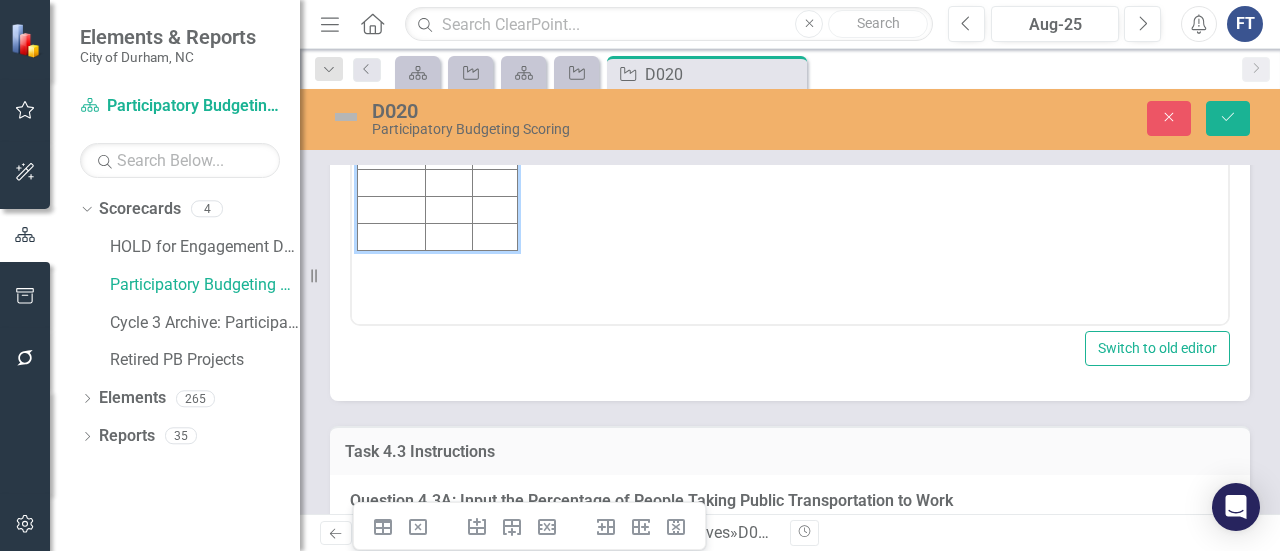 click at bounding box center [392, 22] 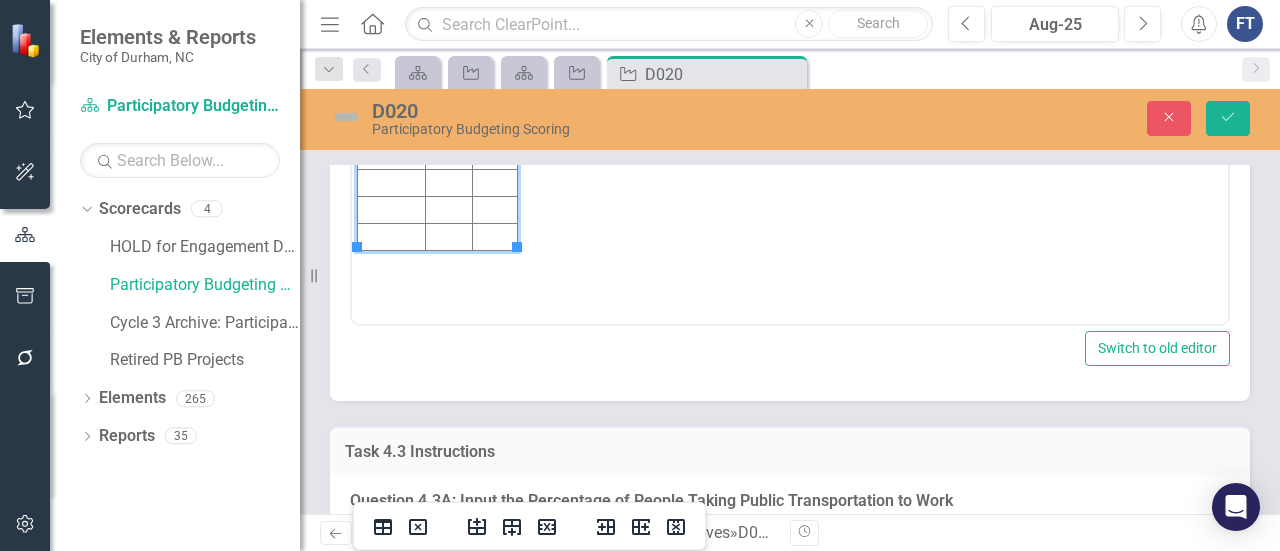 type 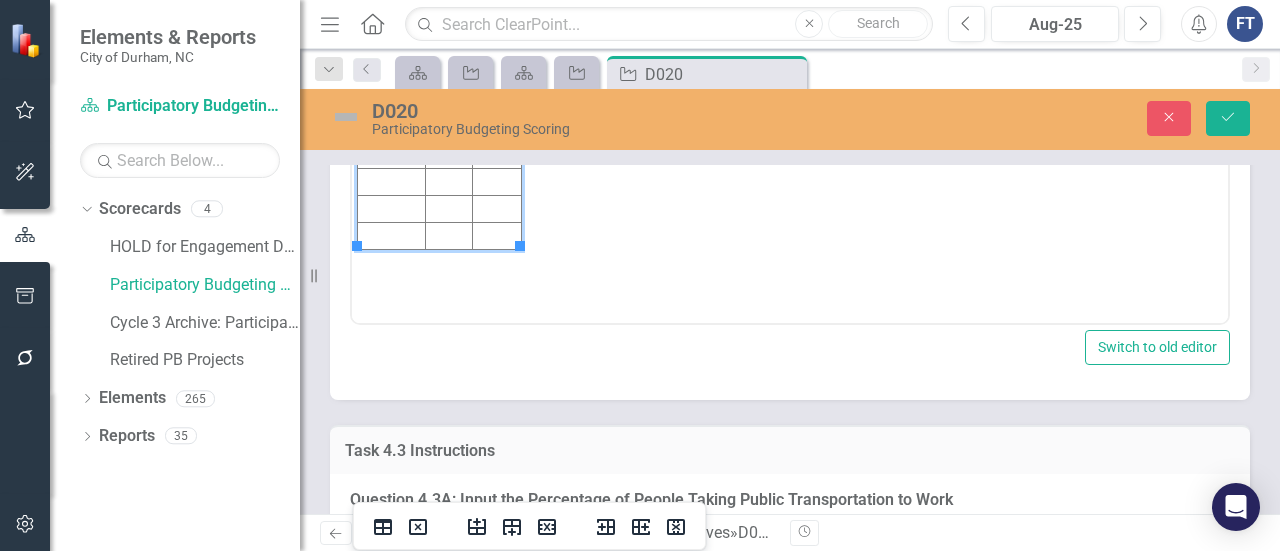 scroll, scrollTop: 4400, scrollLeft: 0, axis: vertical 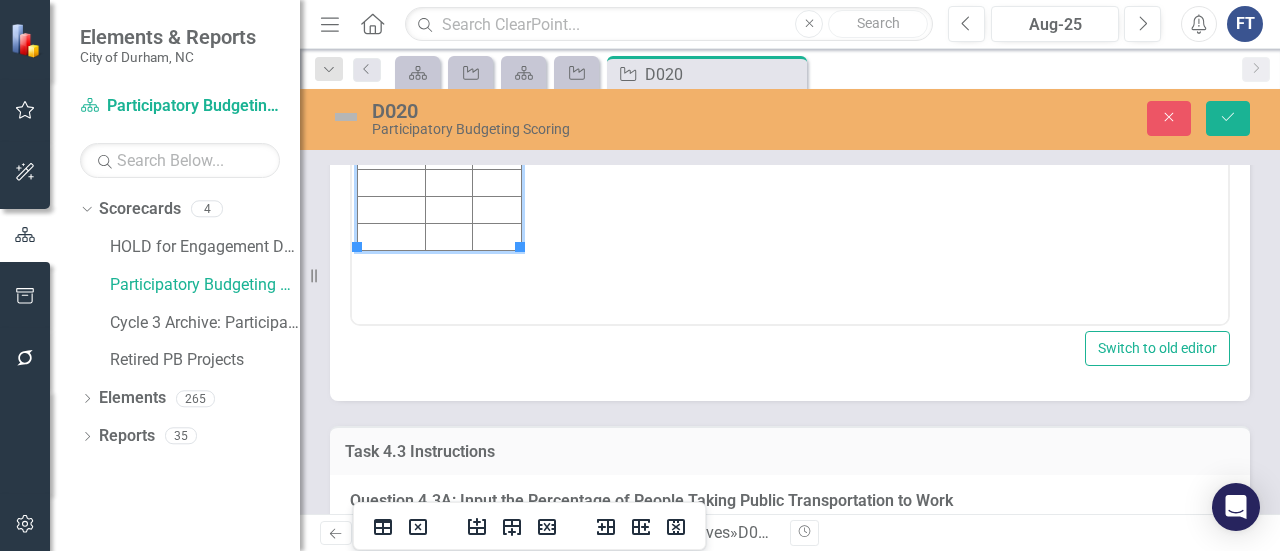 click at bounding box center [448, 22] 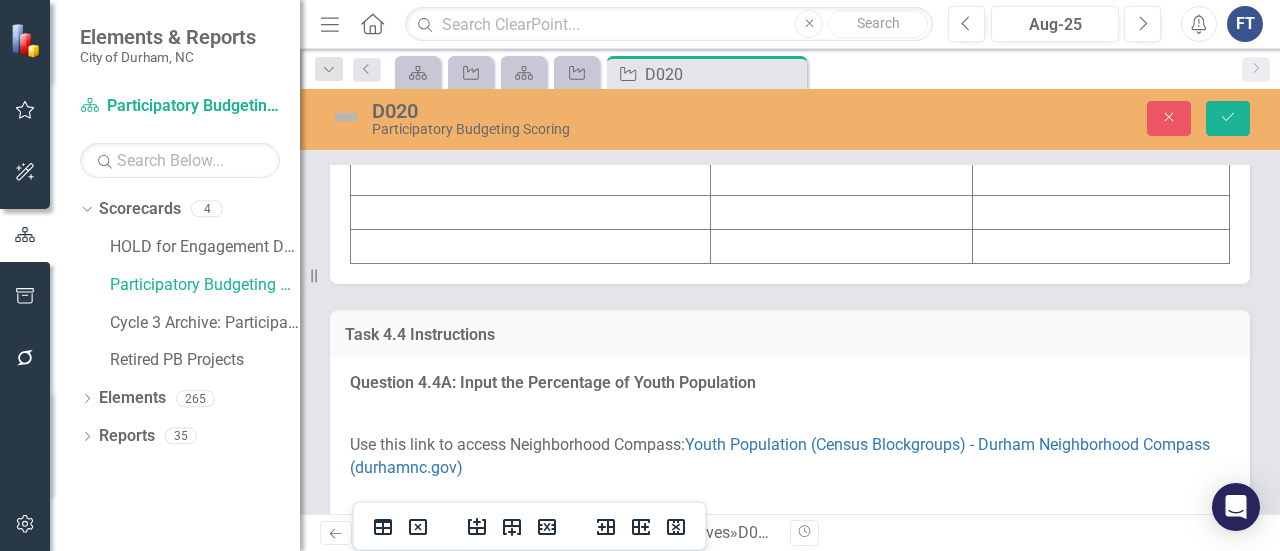 scroll, scrollTop: 5700, scrollLeft: 0, axis: vertical 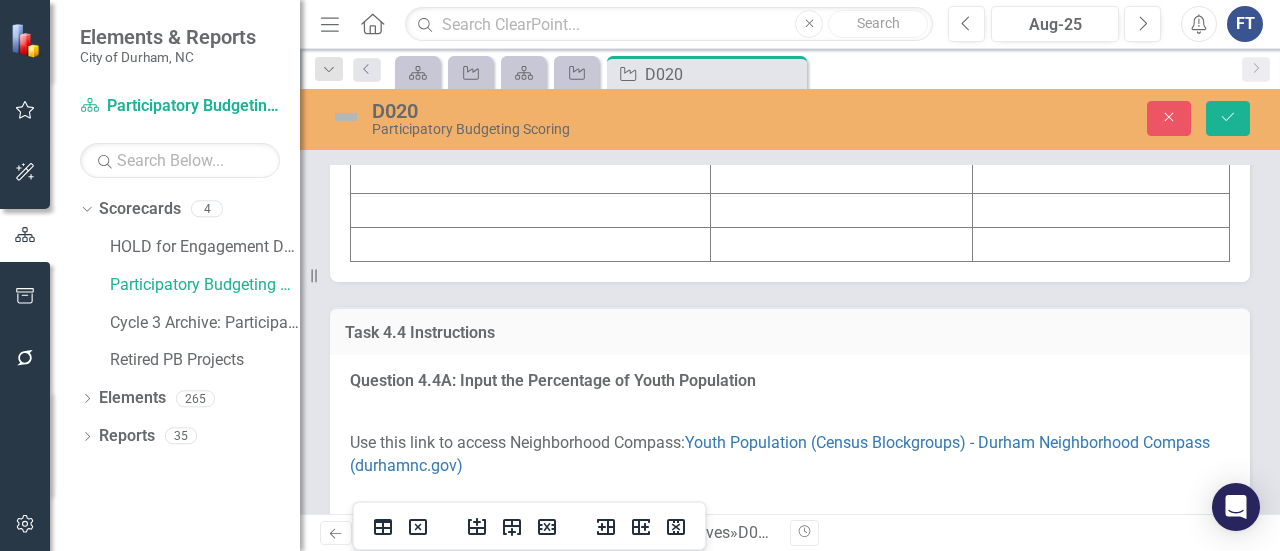 click at bounding box center [531, -26] 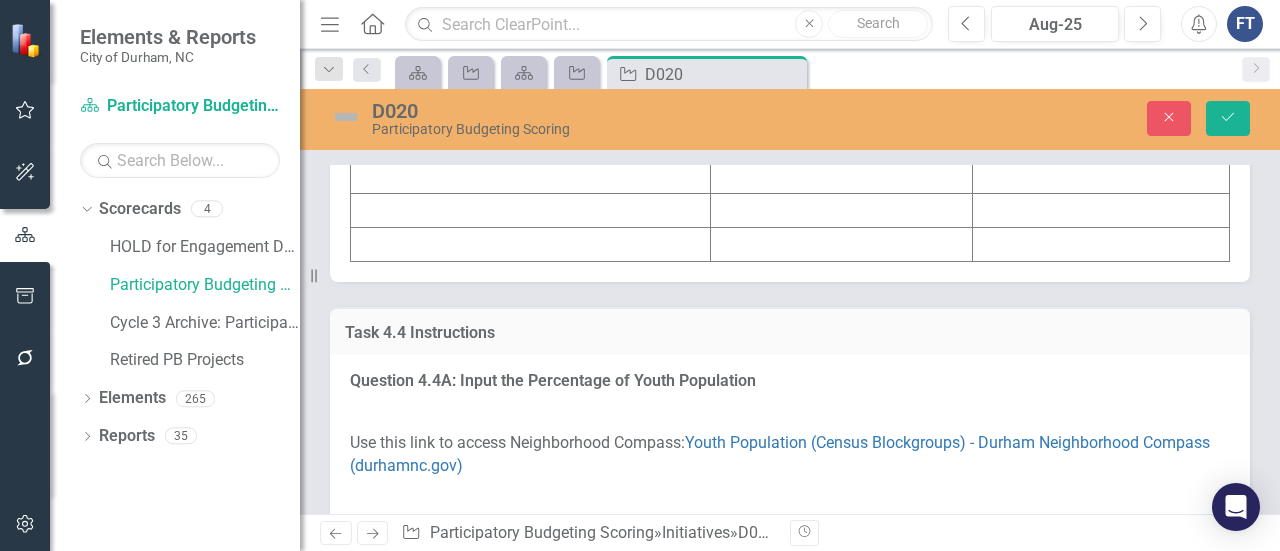 click at bounding box center [531, -26] 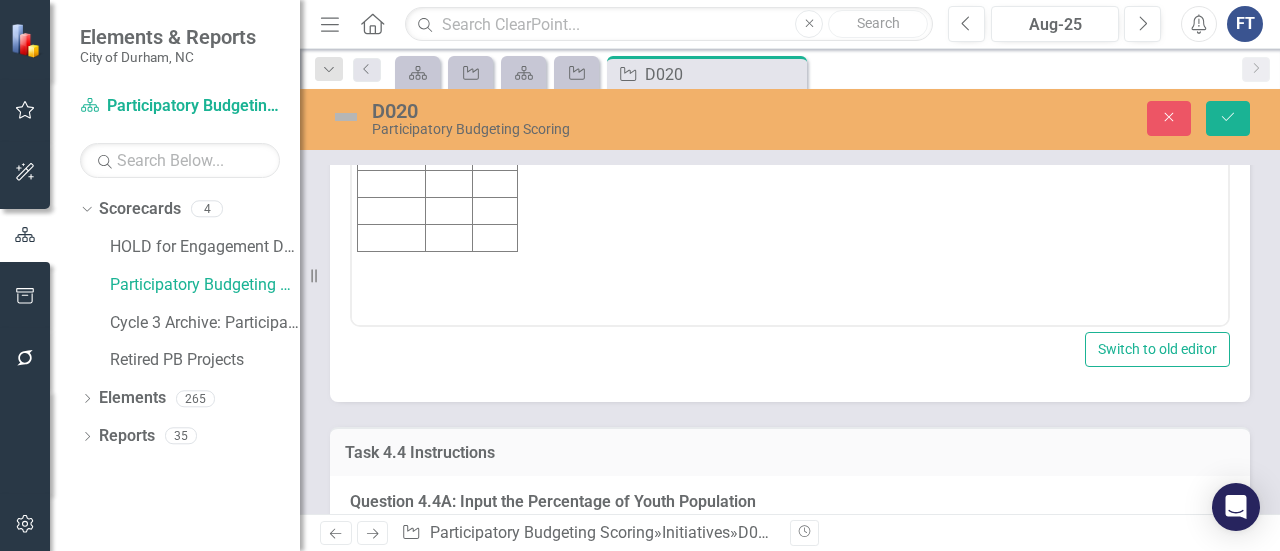 scroll, scrollTop: 0, scrollLeft: 0, axis: both 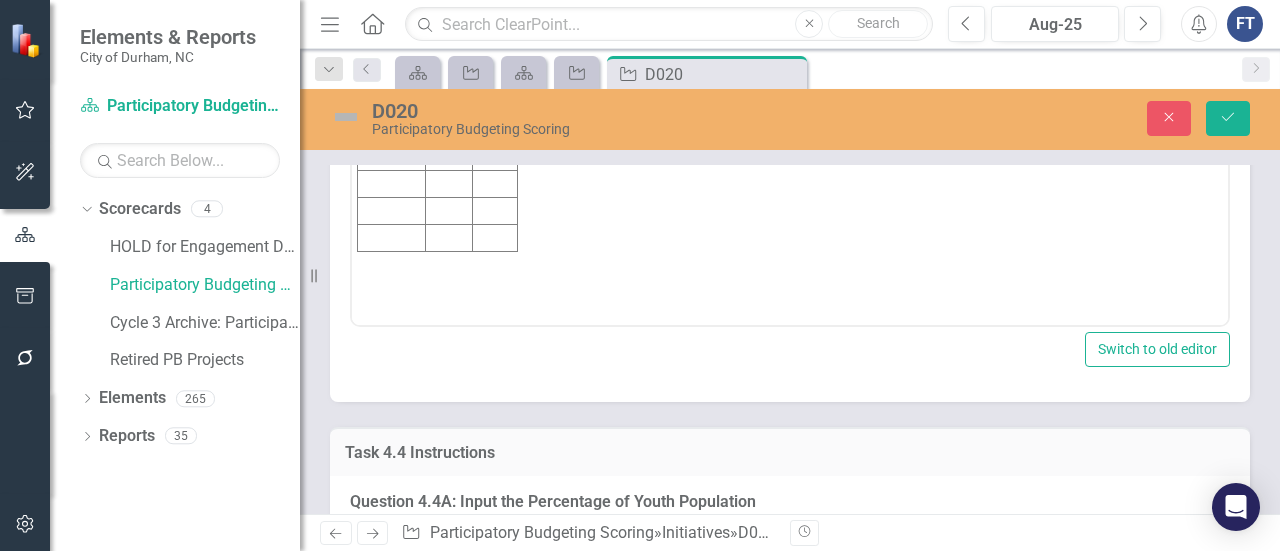click at bounding box center [392, 23] 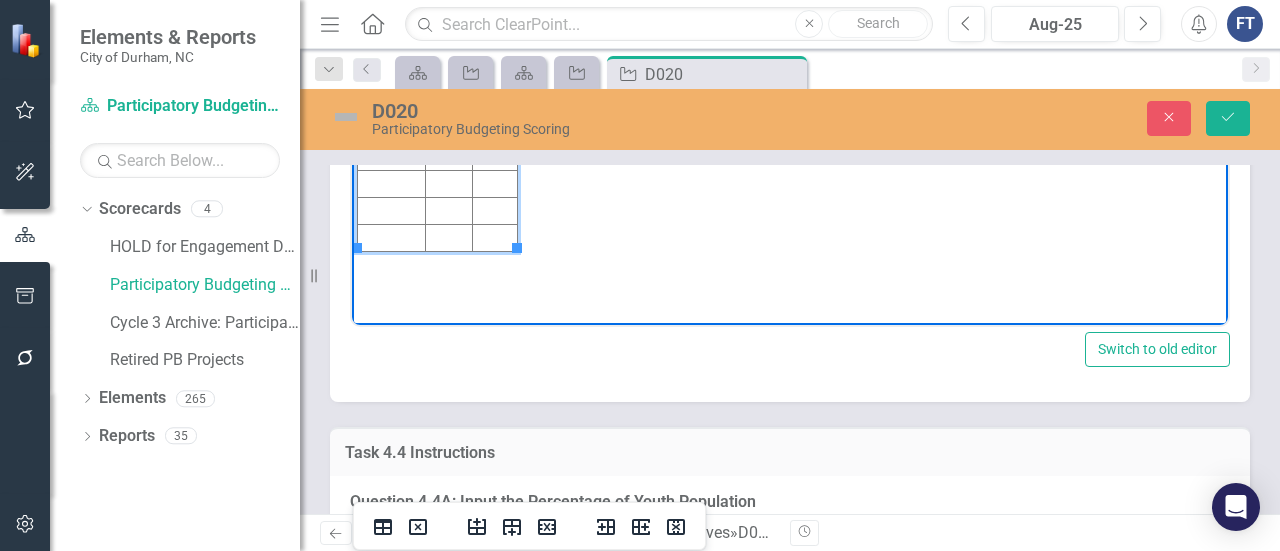 type 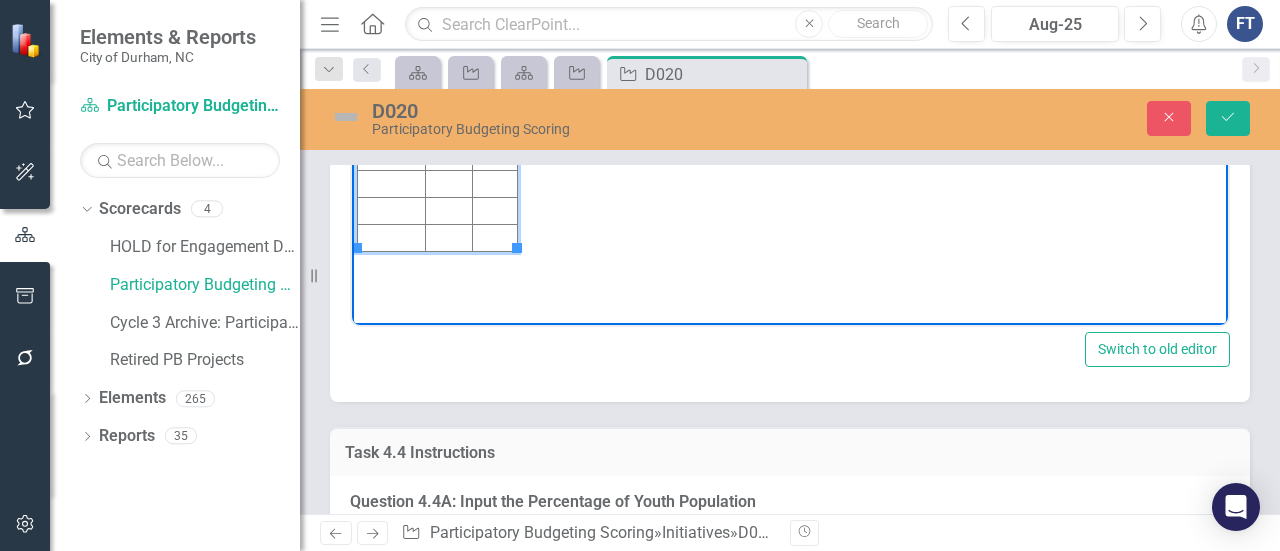 click at bounding box center [495, 23] 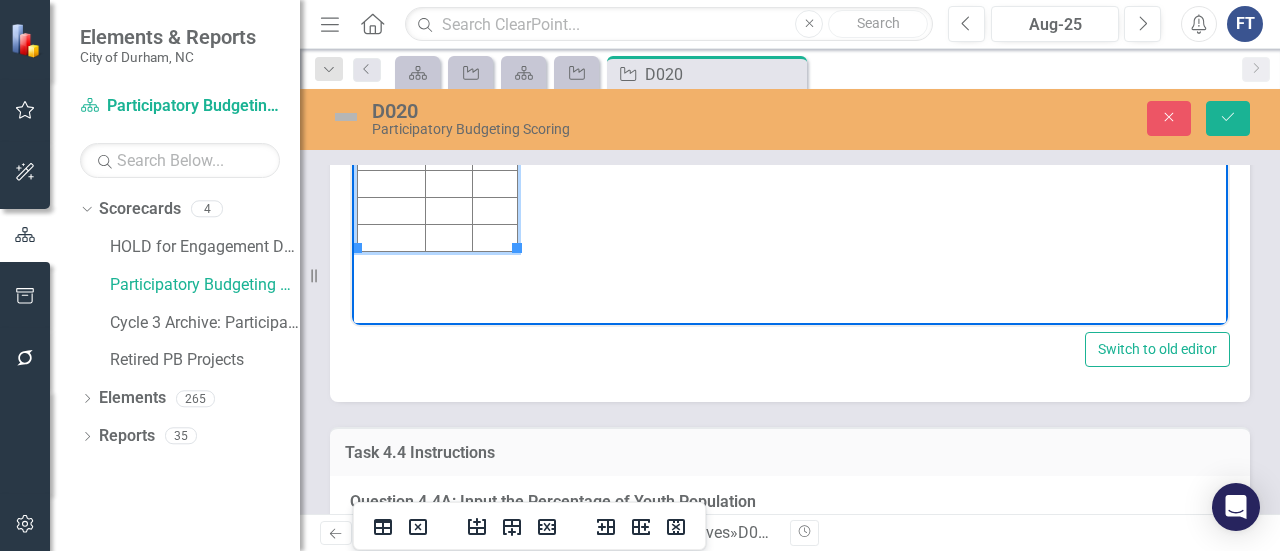 click at bounding box center (448, 23) 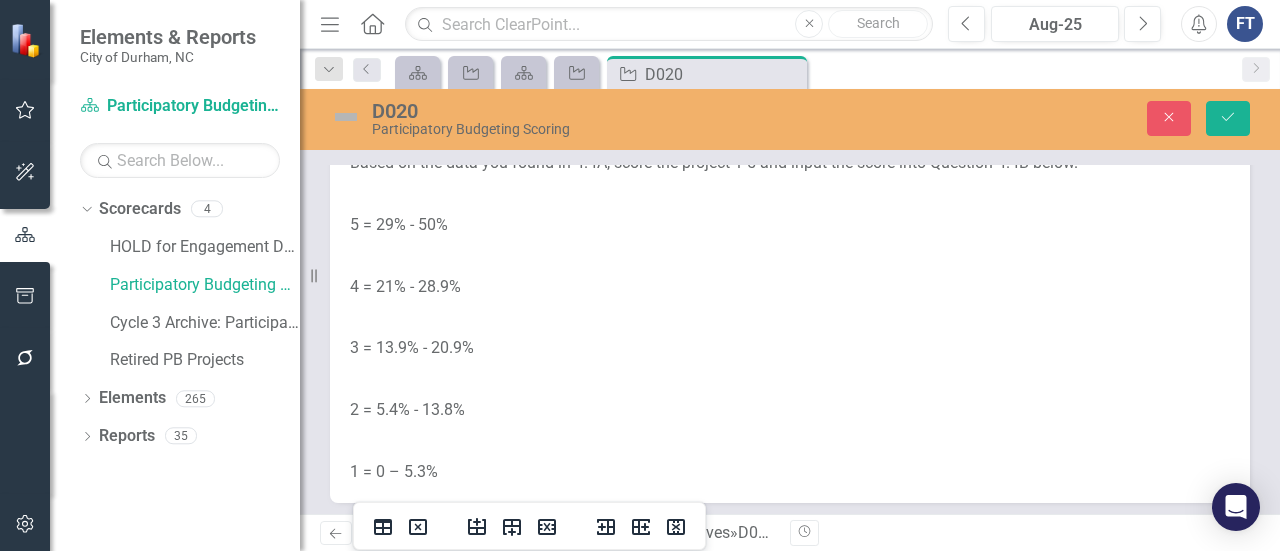 scroll, scrollTop: 6300, scrollLeft: 0, axis: vertical 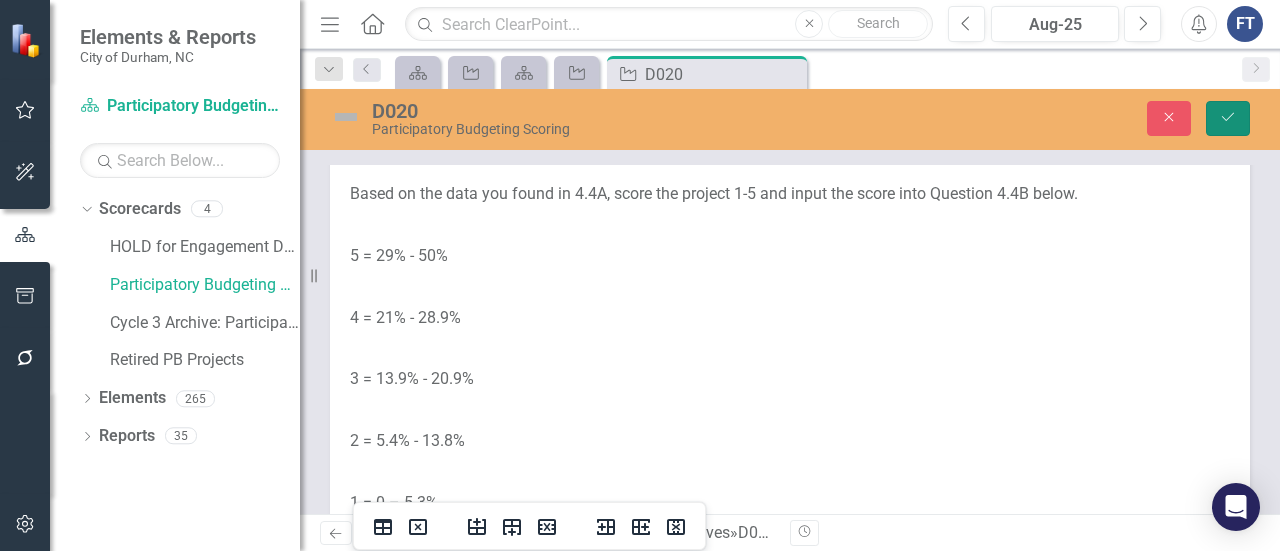 click on "Save" at bounding box center [1228, 118] 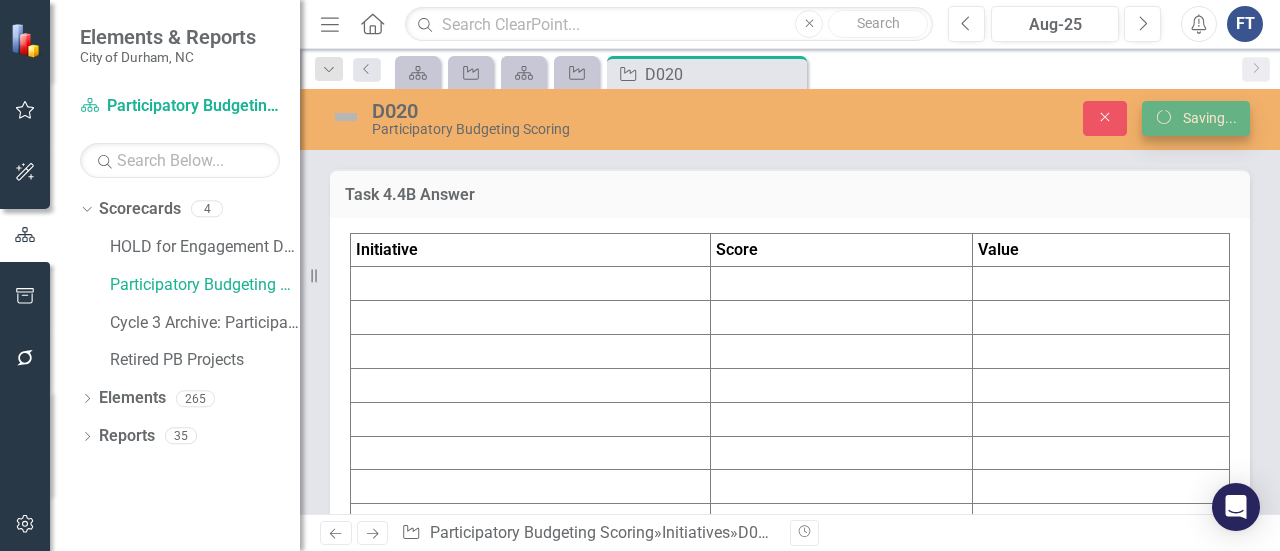 scroll, scrollTop: 6024, scrollLeft: 0, axis: vertical 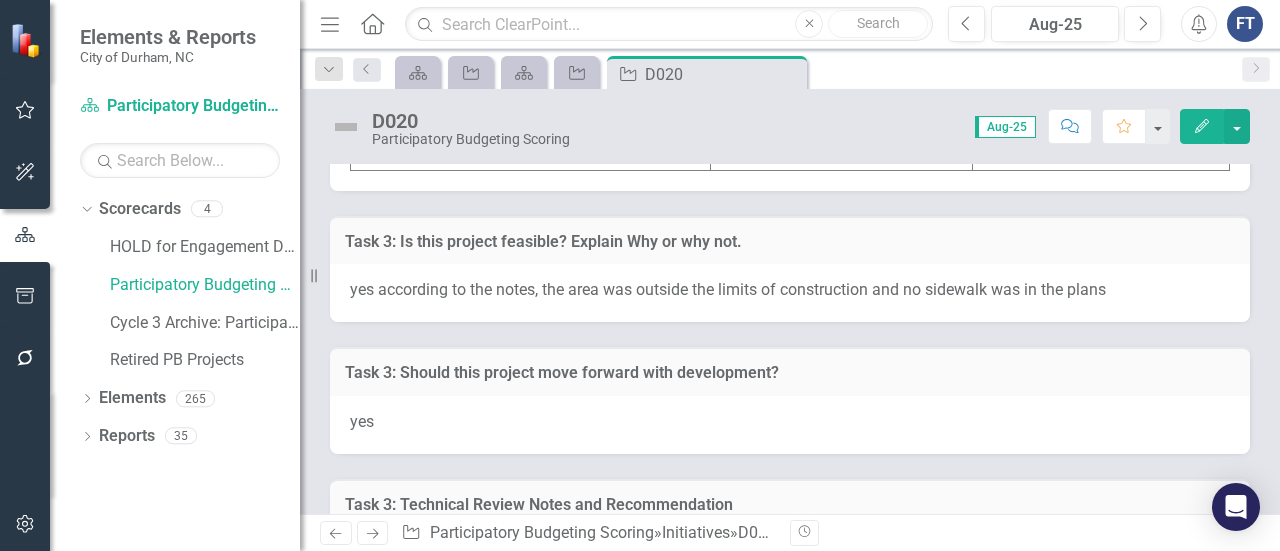 click at bounding box center (531, -117) 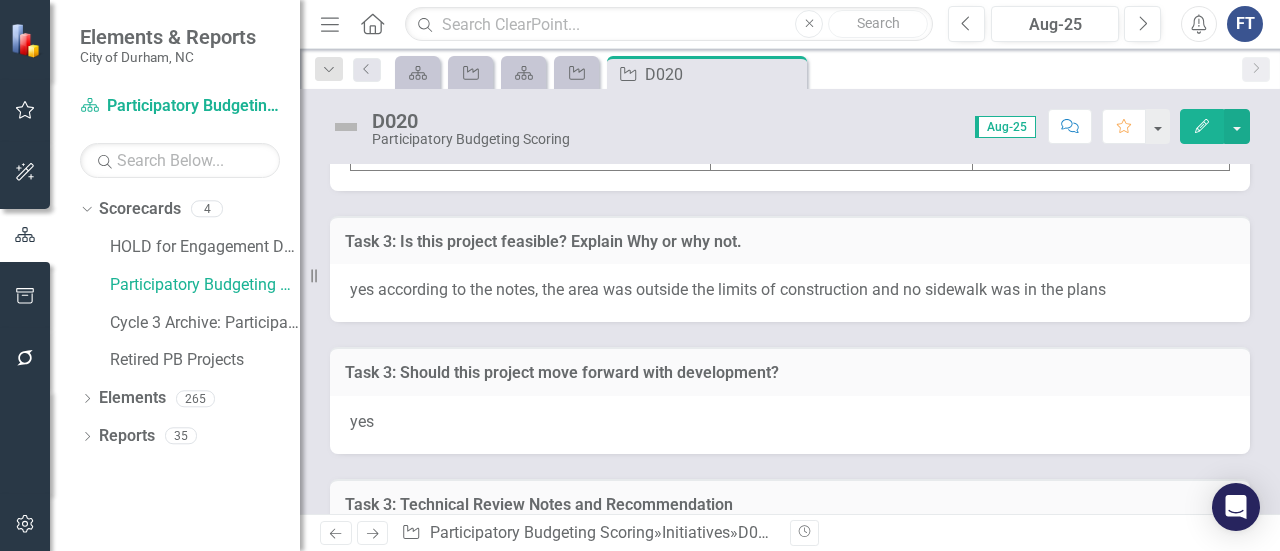 click at bounding box center [531, -117] 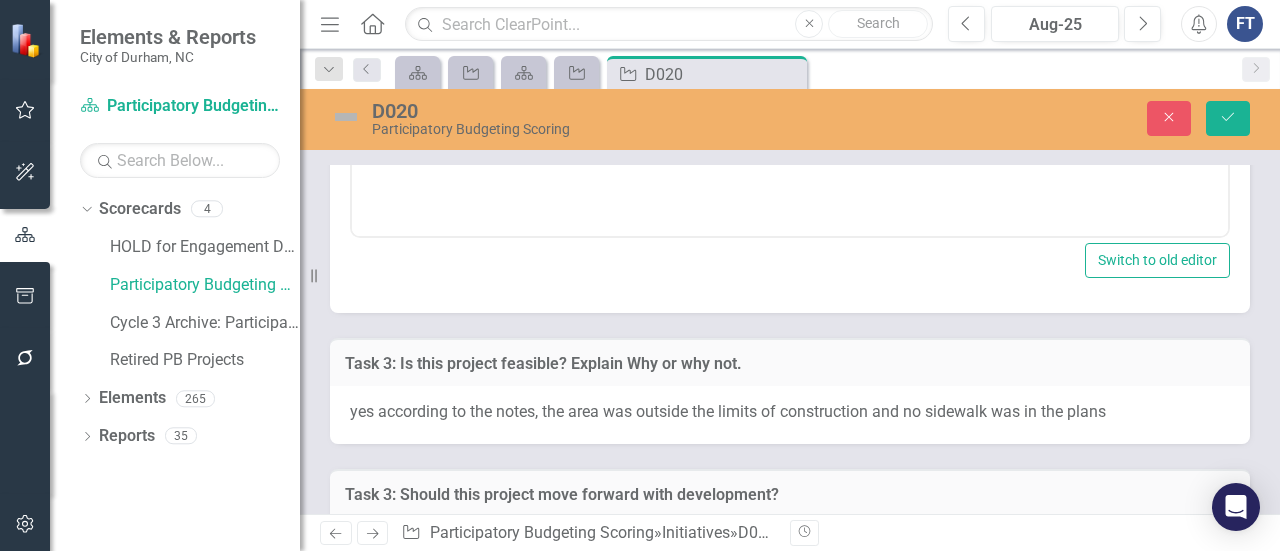 scroll, scrollTop: 0, scrollLeft: 0, axis: both 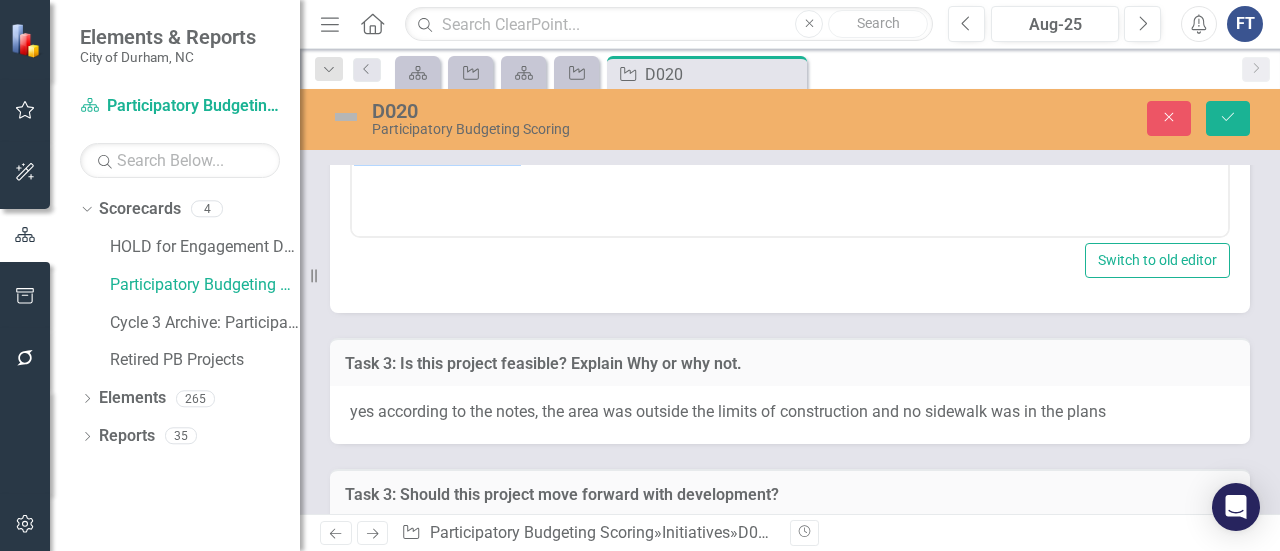 click at bounding box center (392, -67) 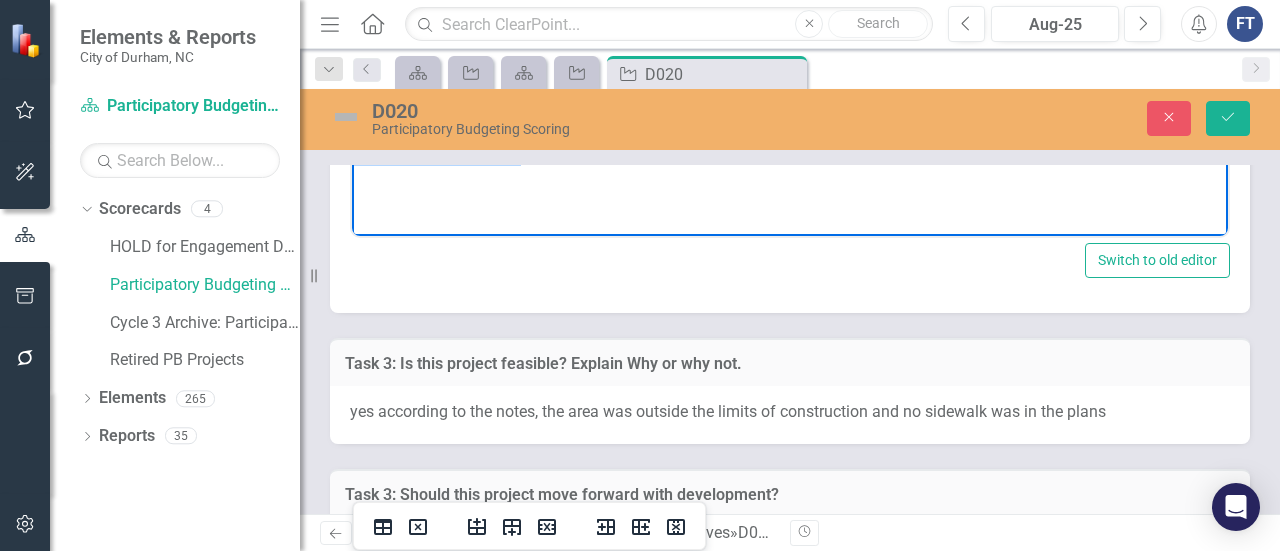 type 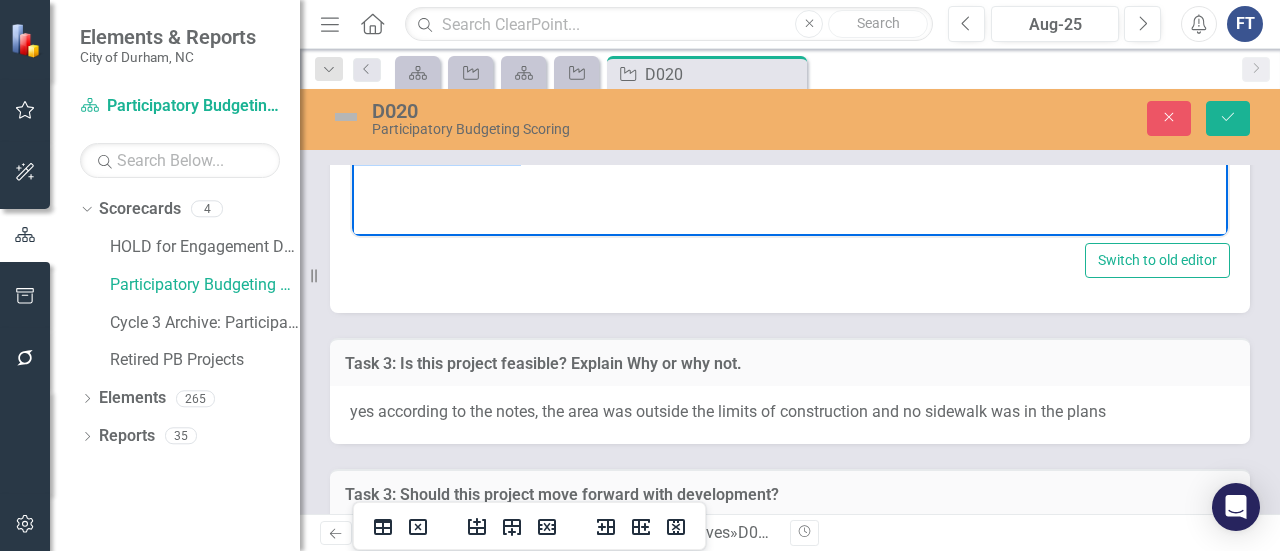 click on "D" at bounding box center [392, -67] 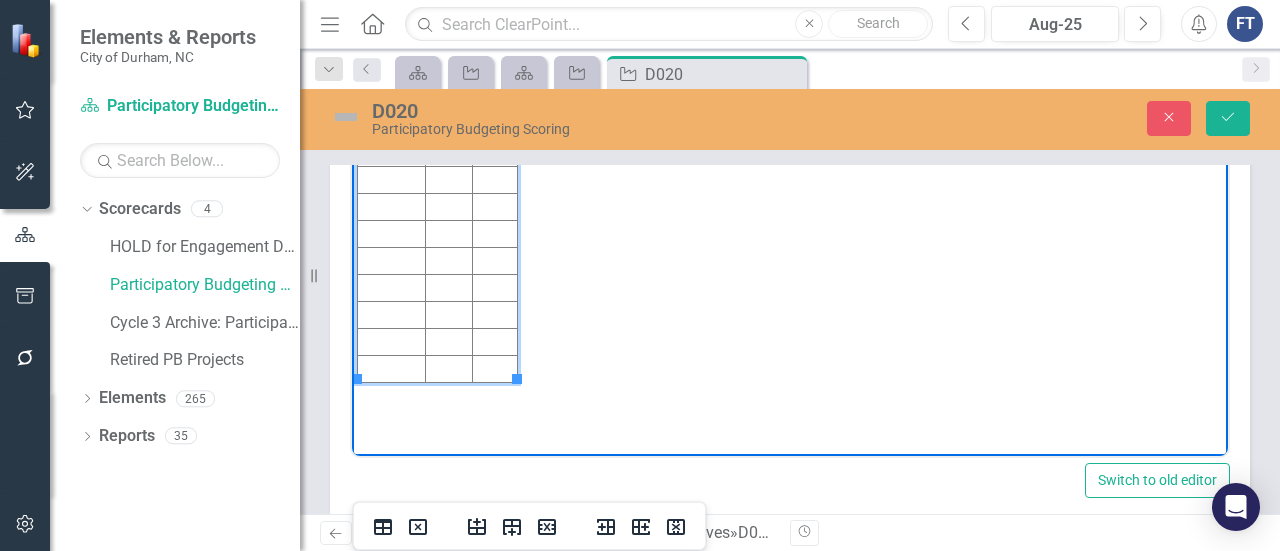 scroll, scrollTop: 6600, scrollLeft: 0, axis: vertical 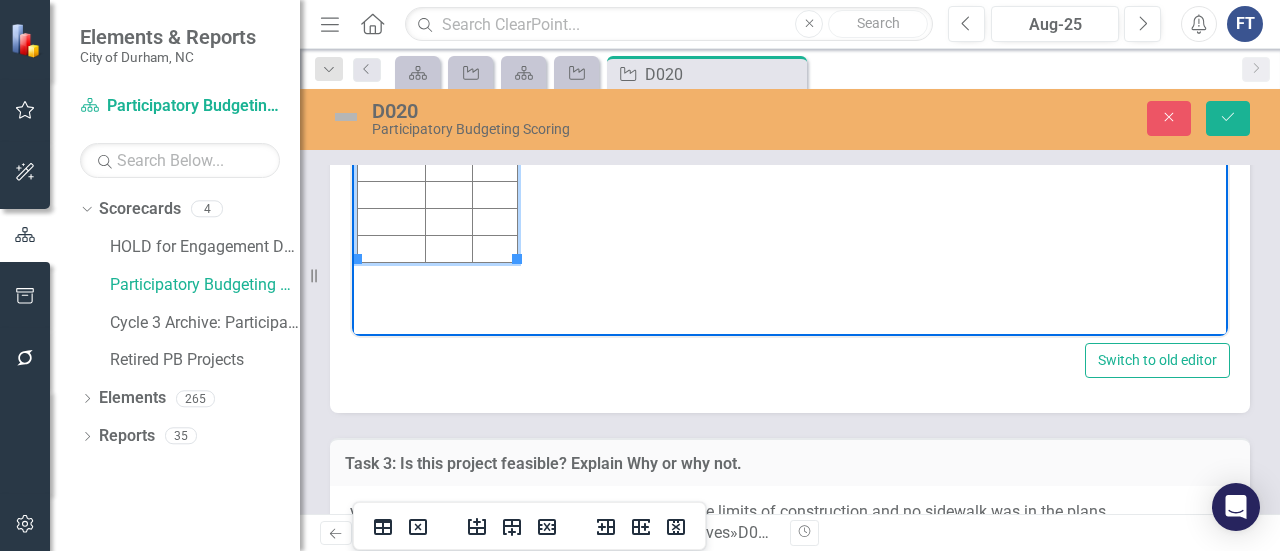 click at bounding box center [448, 33] 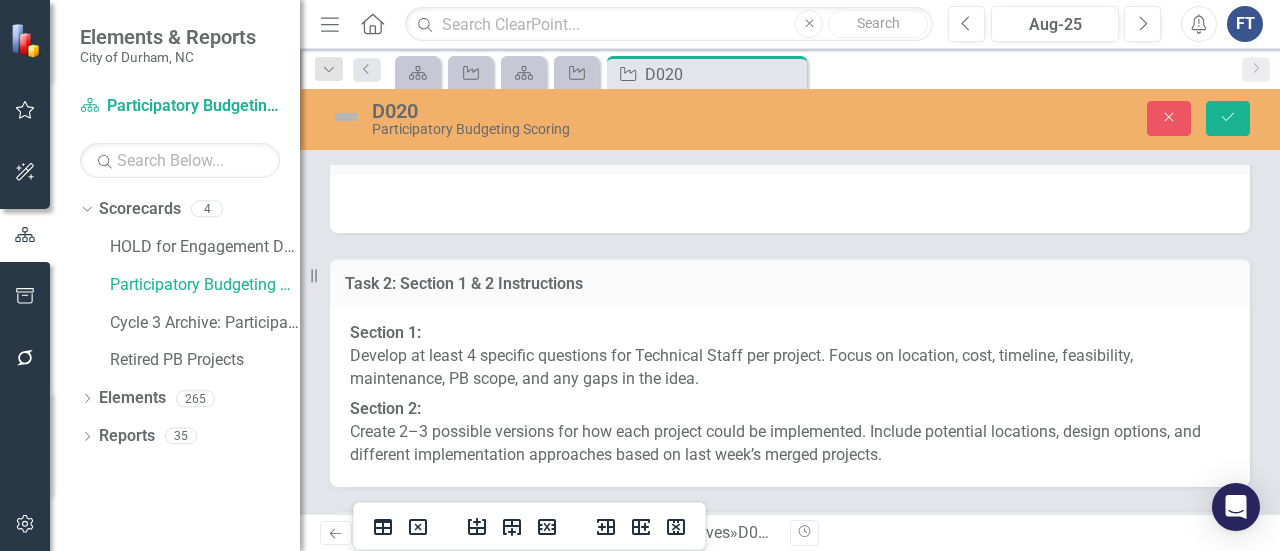 scroll, scrollTop: 7000, scrollLeft: 0, axis: vertical 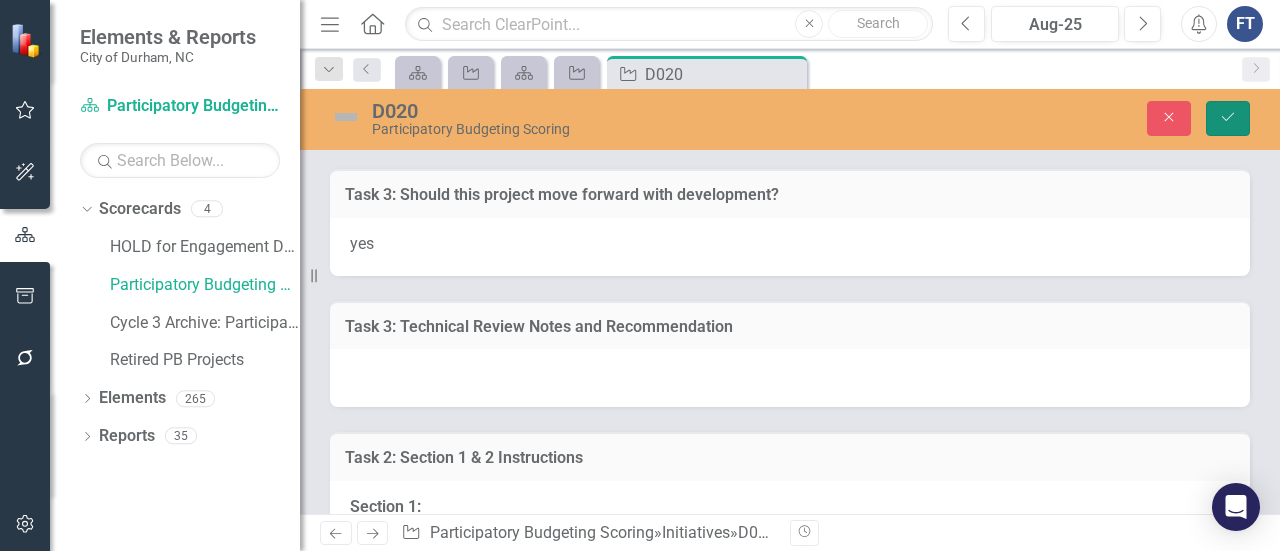 click on "Save" 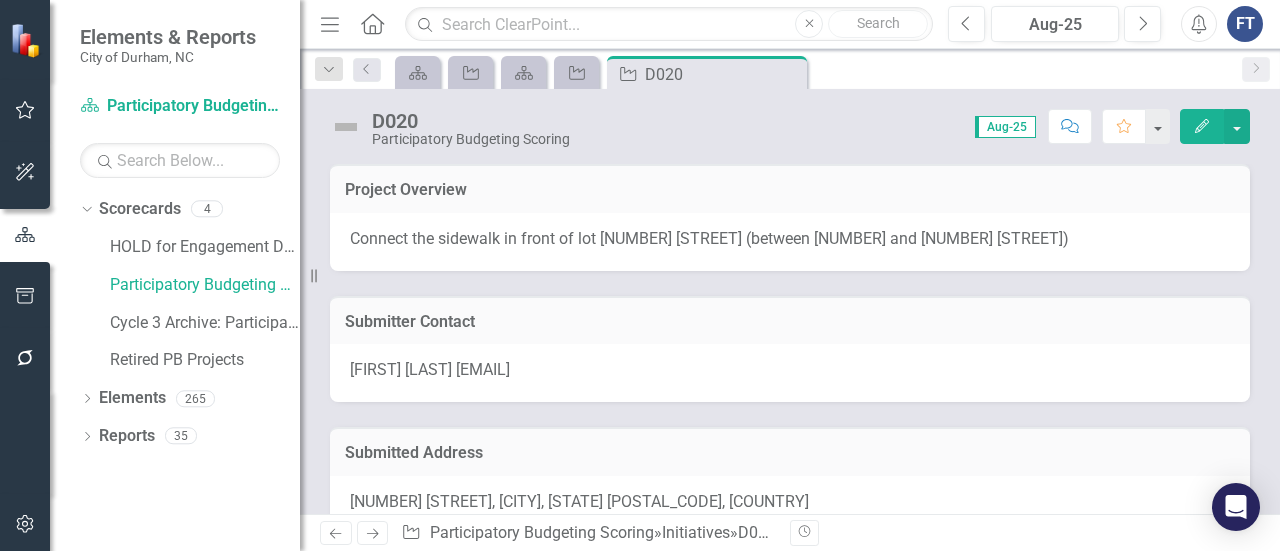 scroll, scrollTop: 0, scrollLeft: 0, axis: both 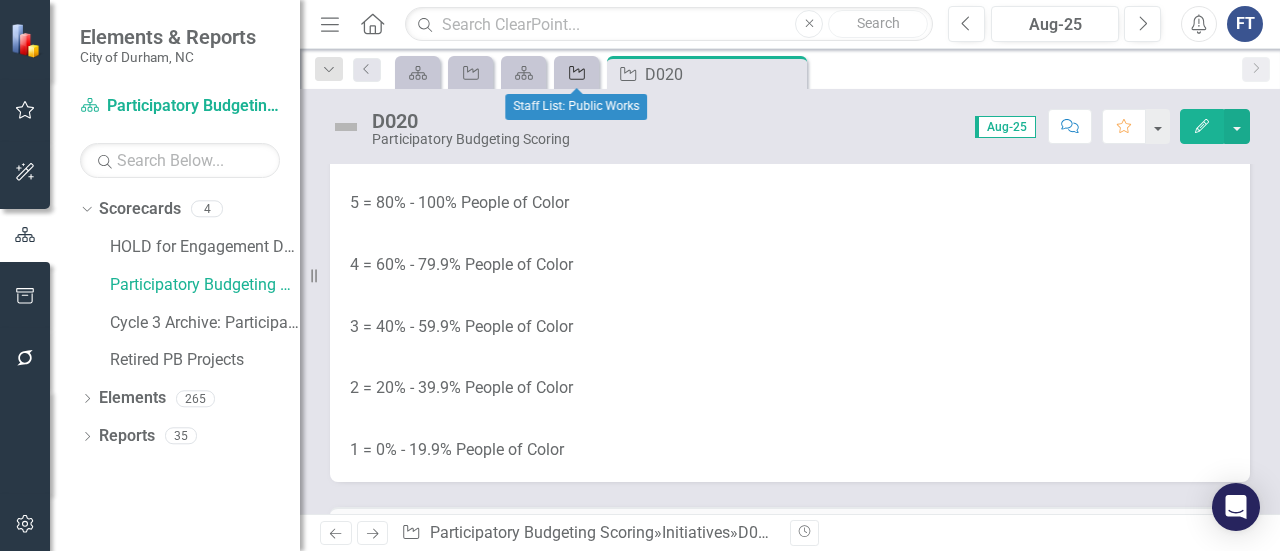click 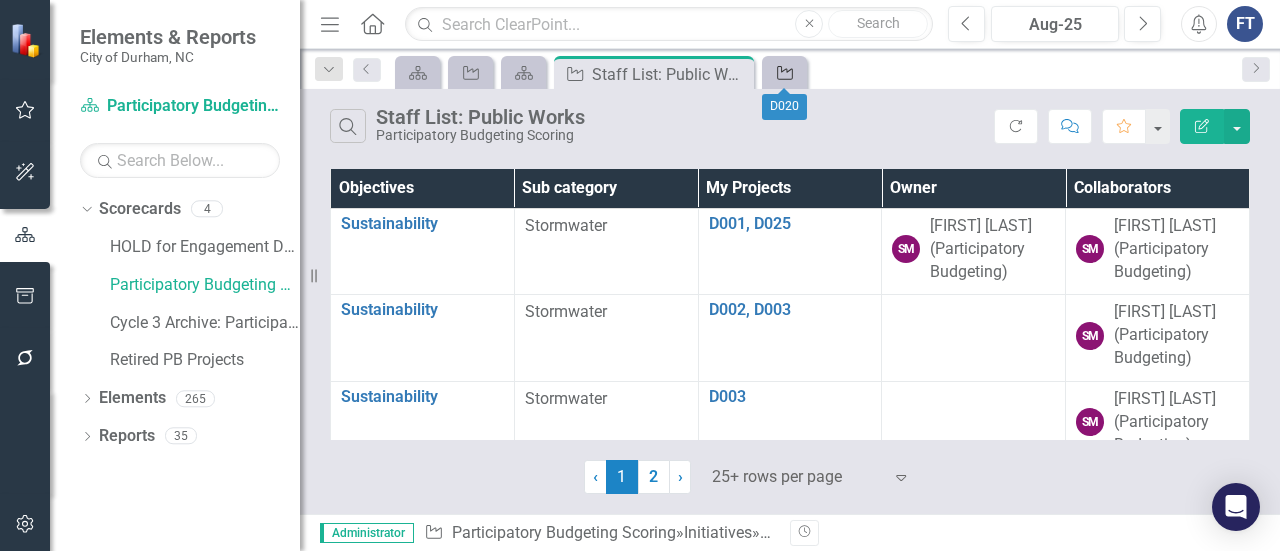 click 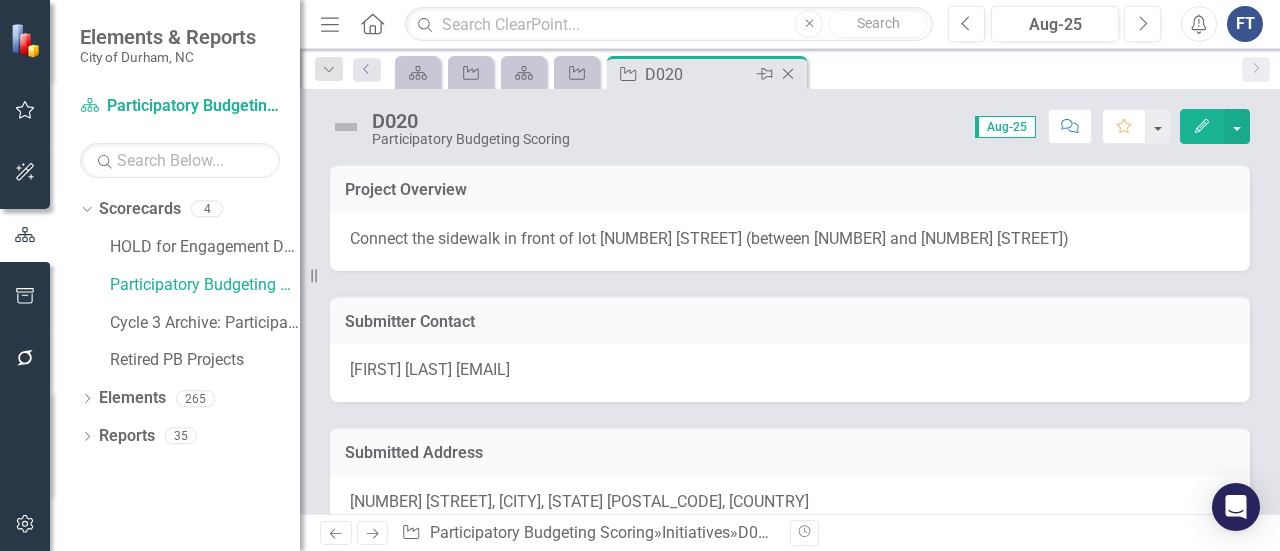 click on "Close" 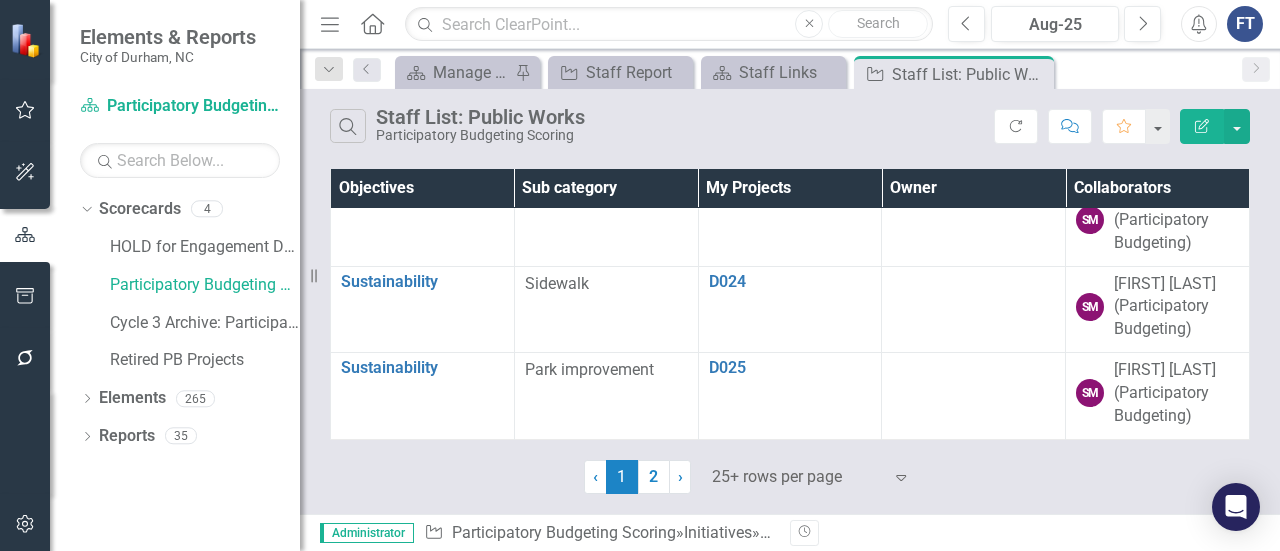 scroll, scrollTop: 2599, scrollLeft: 0, axis: vertical 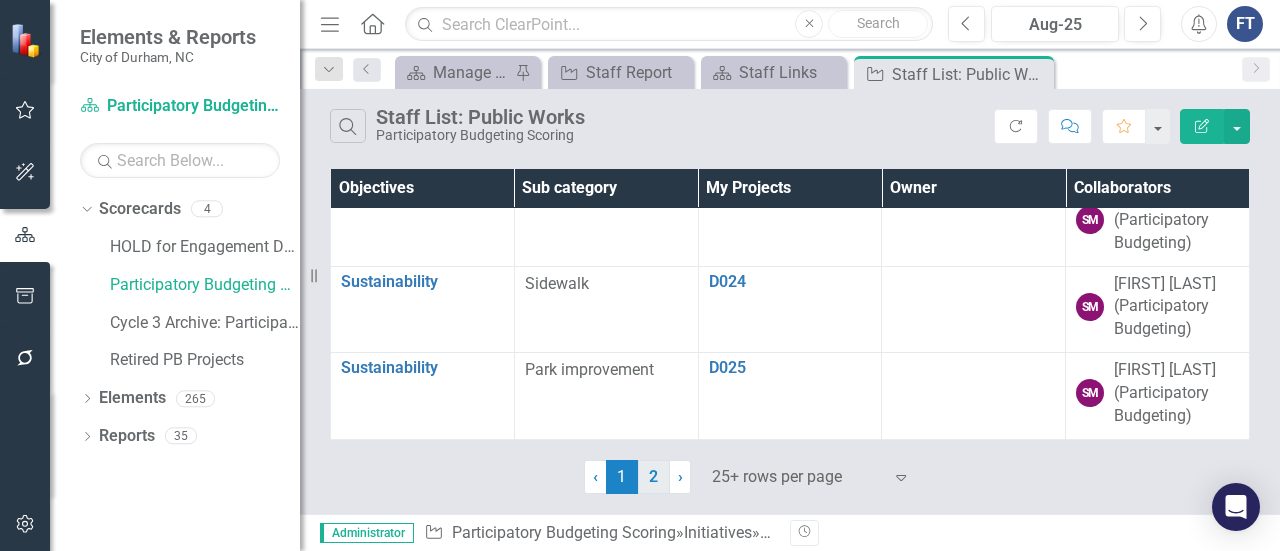 click on "2" at bounding box center (654, 477) 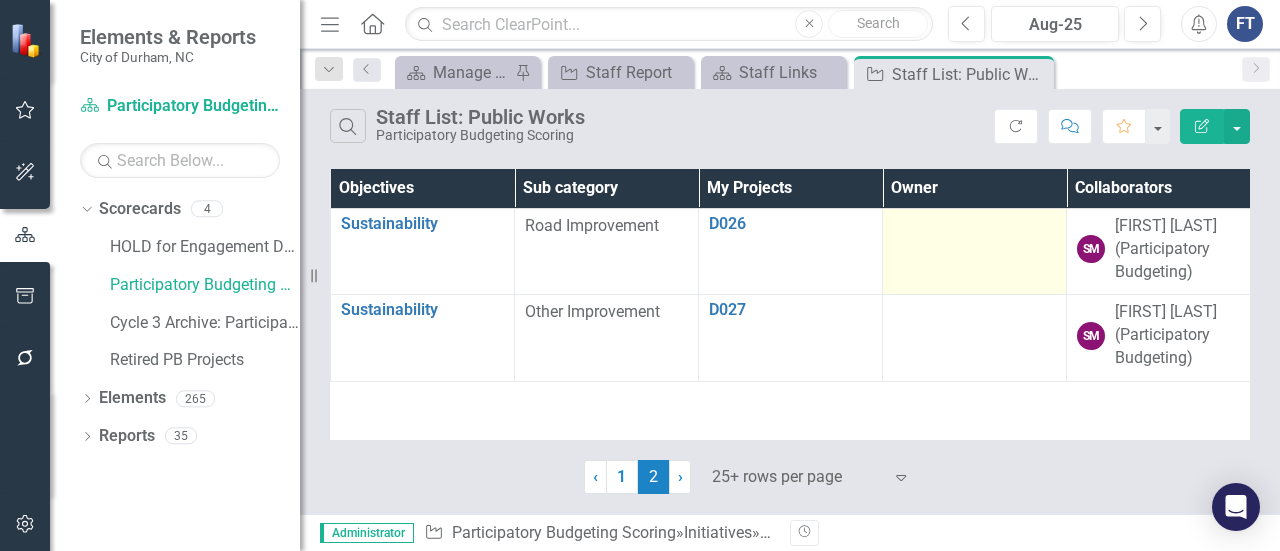scroll, scrollTop: 0, scrollLeft: 0, axis: both 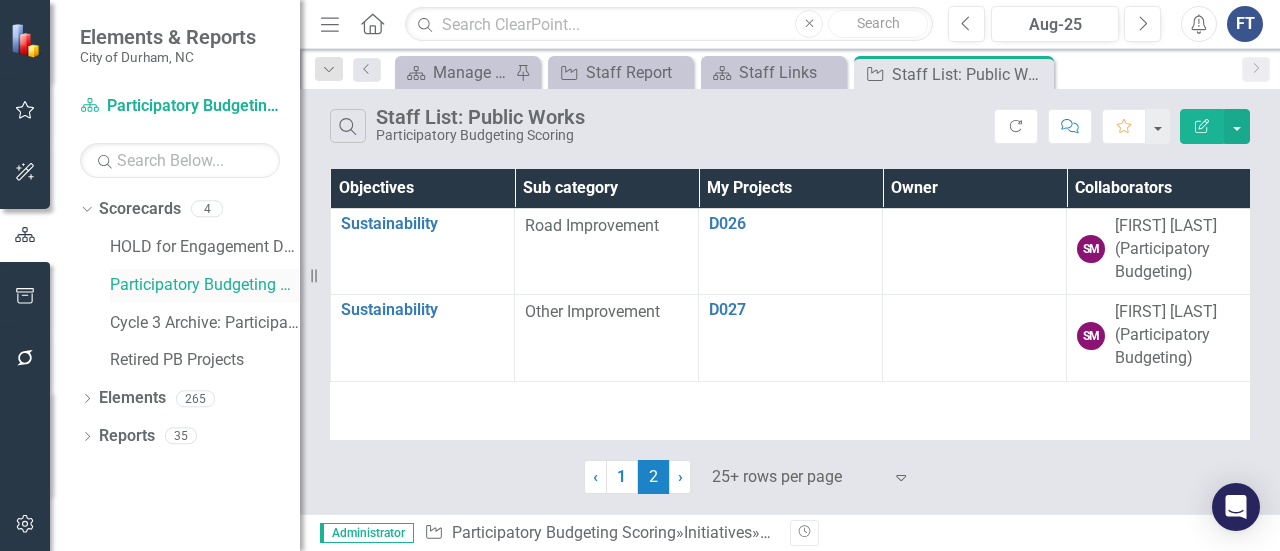 click on "Participatory Budgeting Scoring" at bounding box center [205, 285] 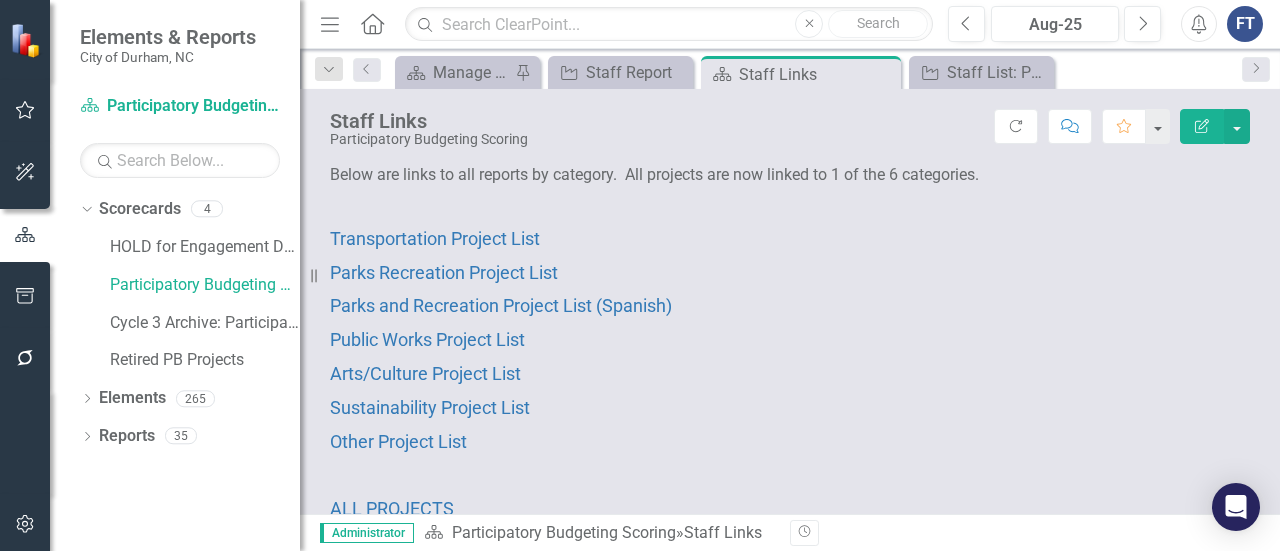 click on "Transportation Project List" at bounding box center (790, 239) 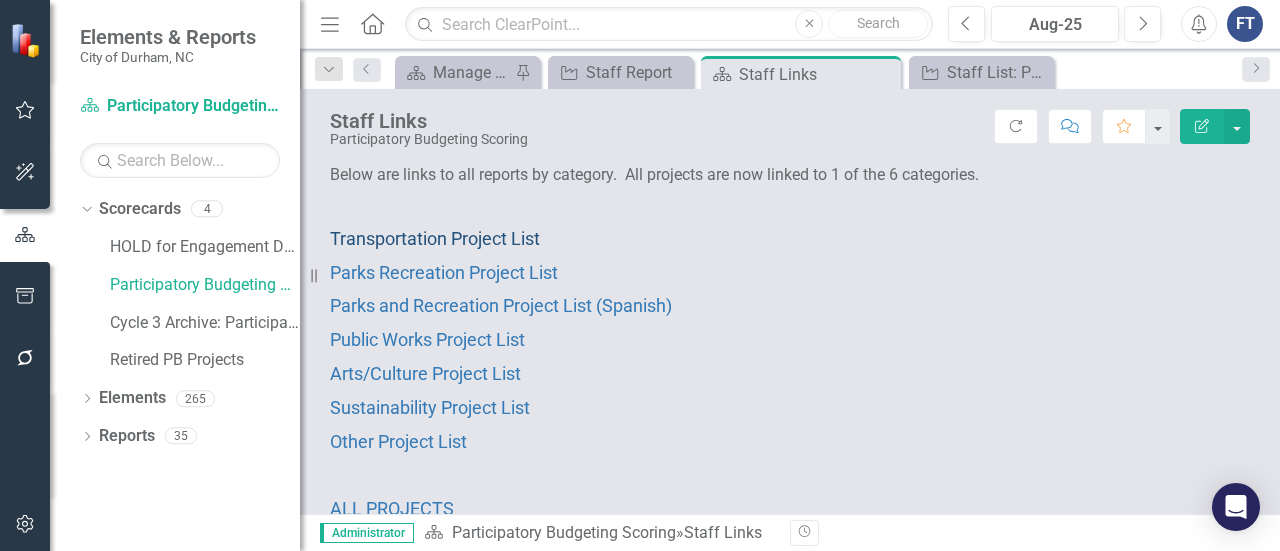 click on "Transportation Project List" at bounding box center [435, 238] 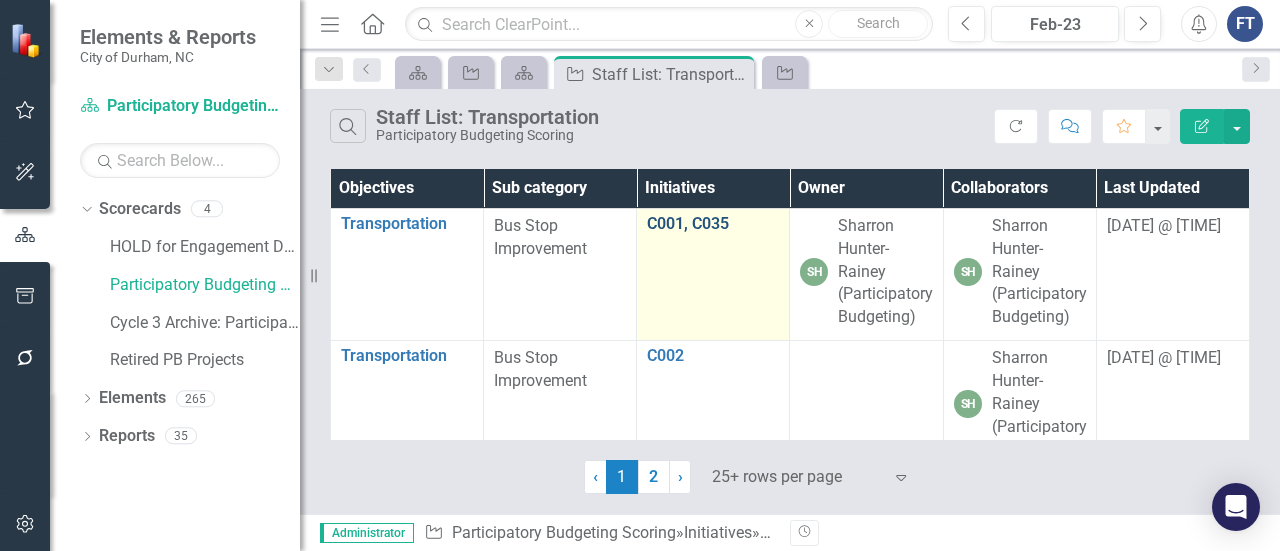click on "C001, C035" at bounding box center [713, 224] 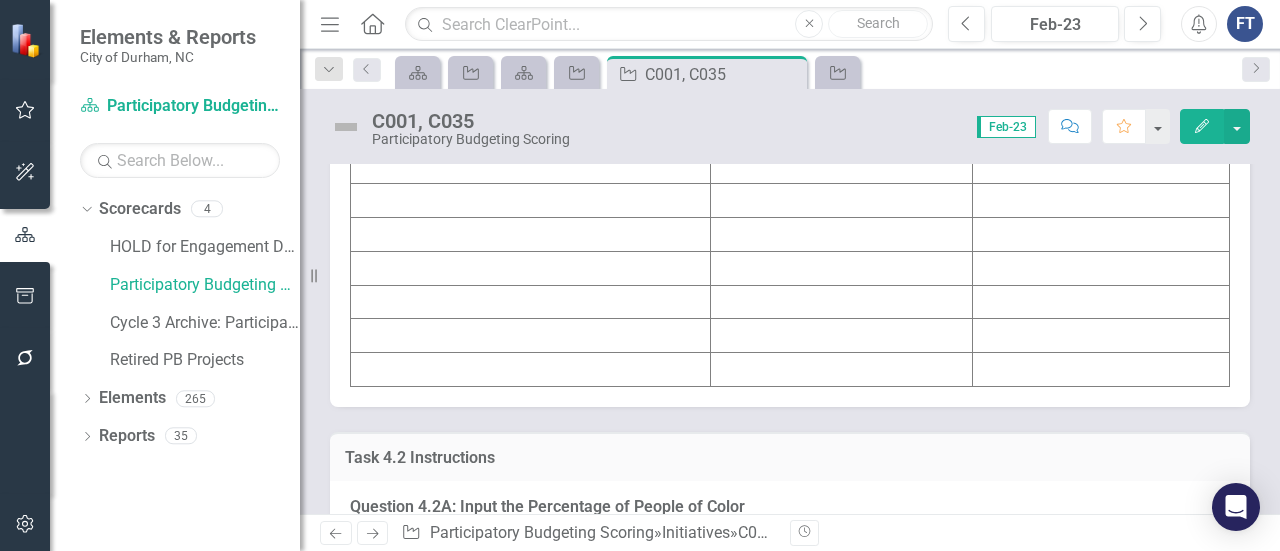 scroll, scrollTop: 3000, scrollLeft: 0, axis: vertical 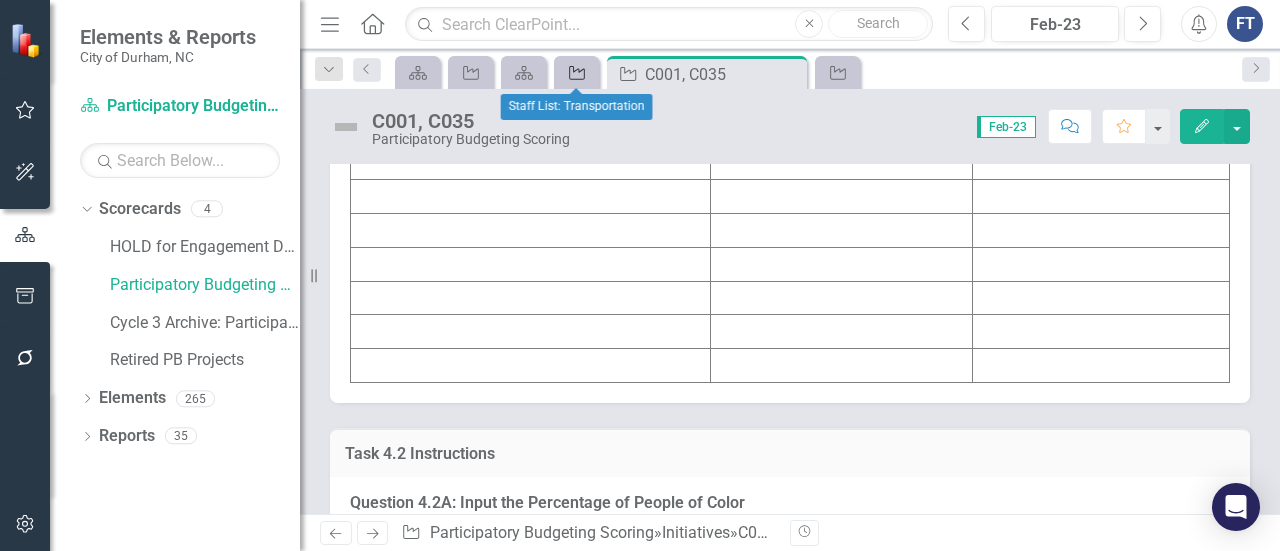 click on "Initiative" 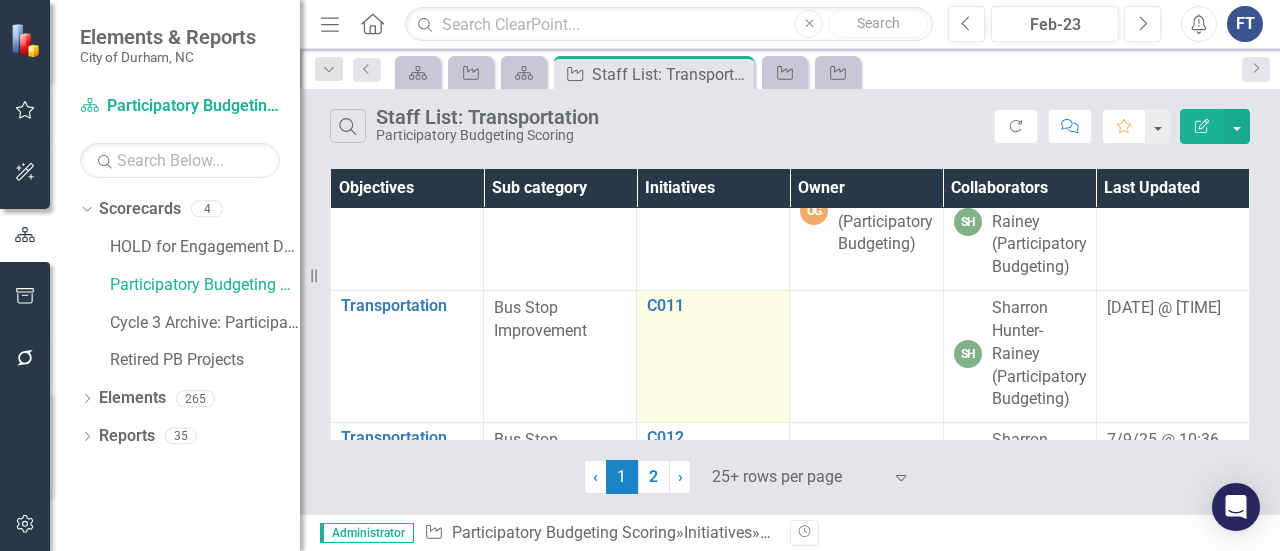 scroll, scrollTop: 1200, scrollLeft: 0, axis: vertical 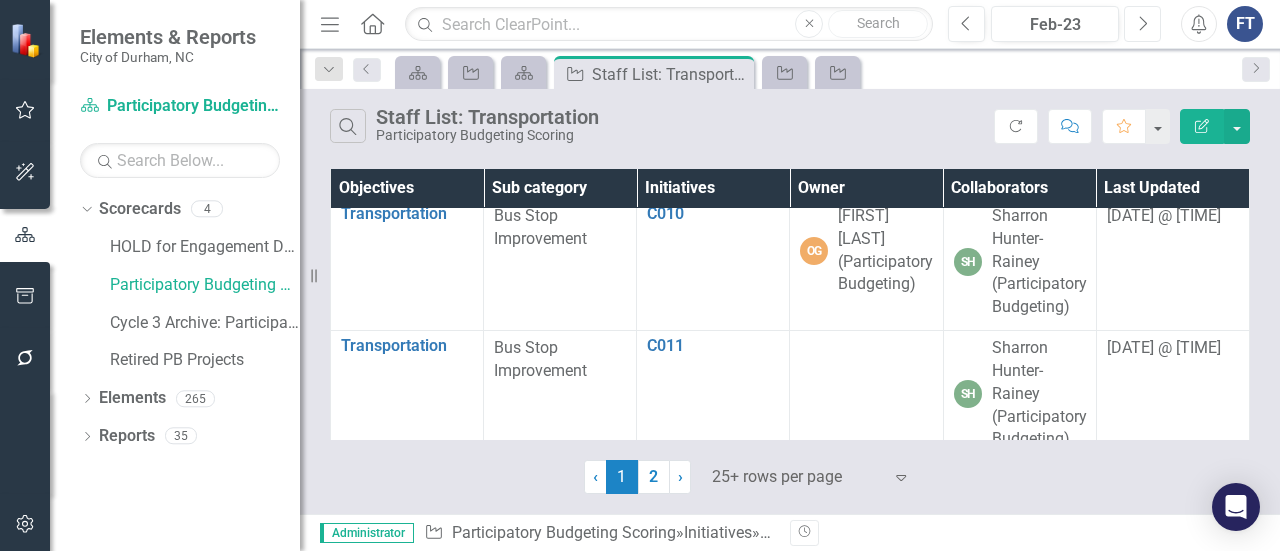 click on "Next" at bounding box center [1142, 24] 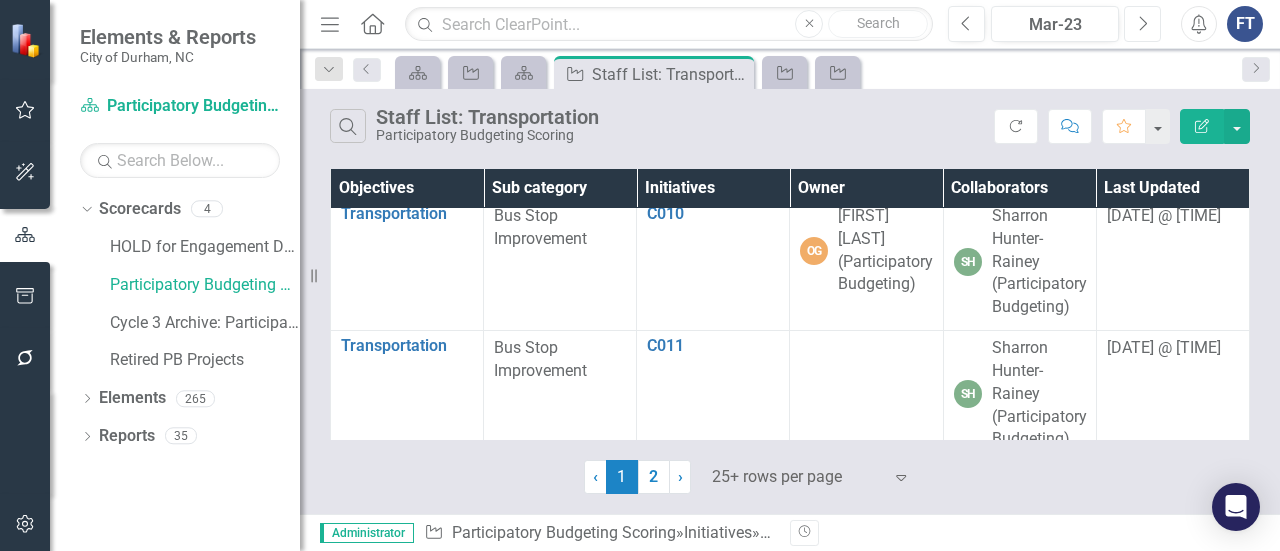 click on "Next" at bounding box center (1142, 24) 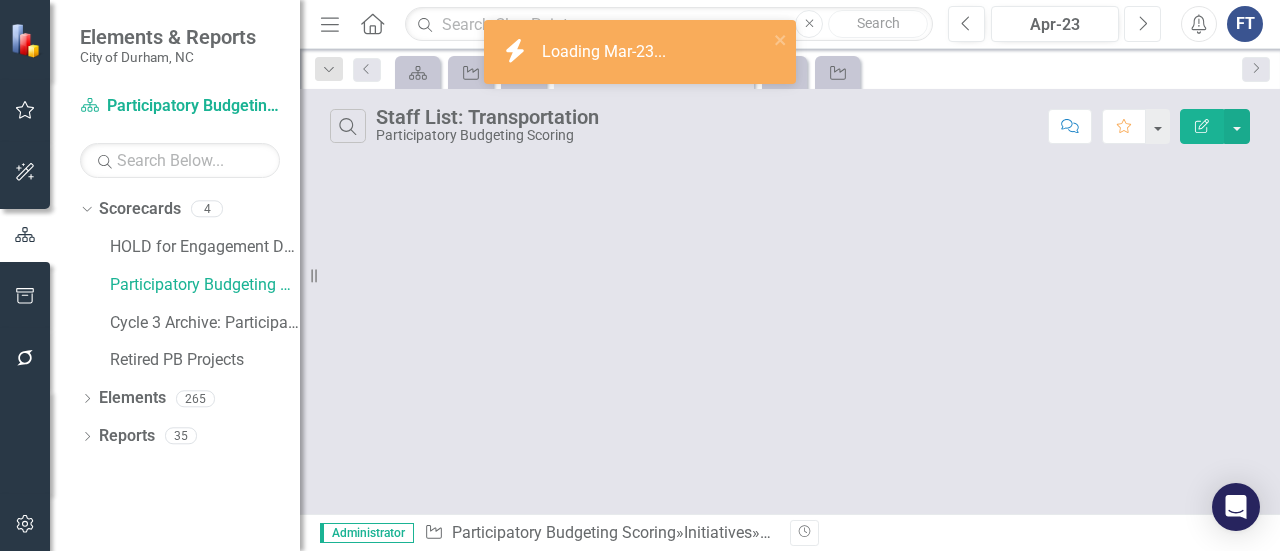 click on "Next" at bounding box center [1142, 24] 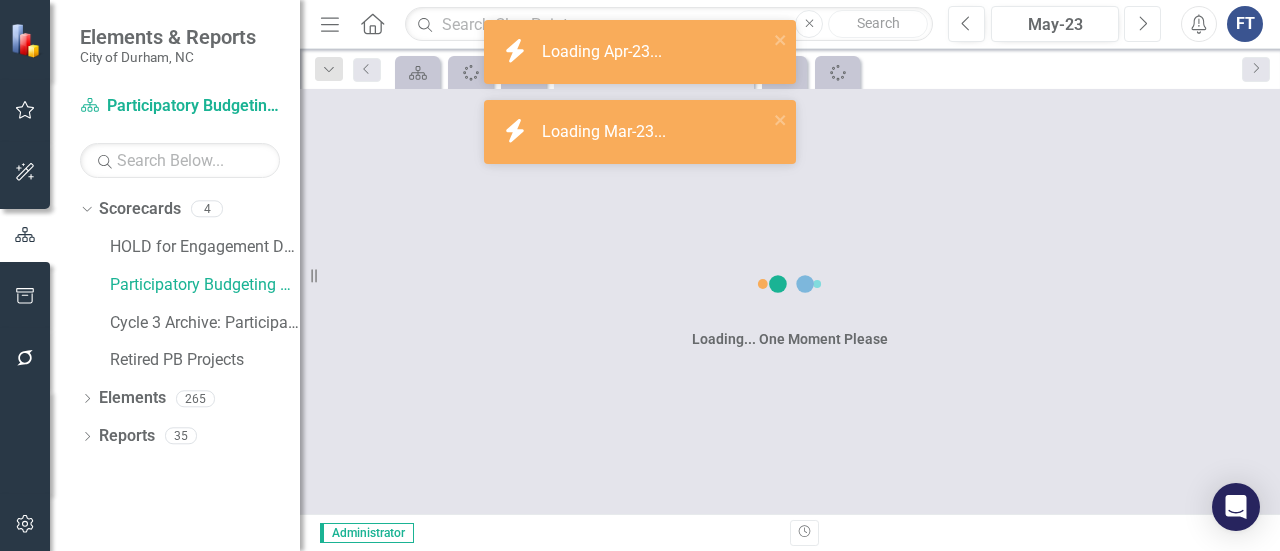 click on "Next" at bounding box center (1142, 24) 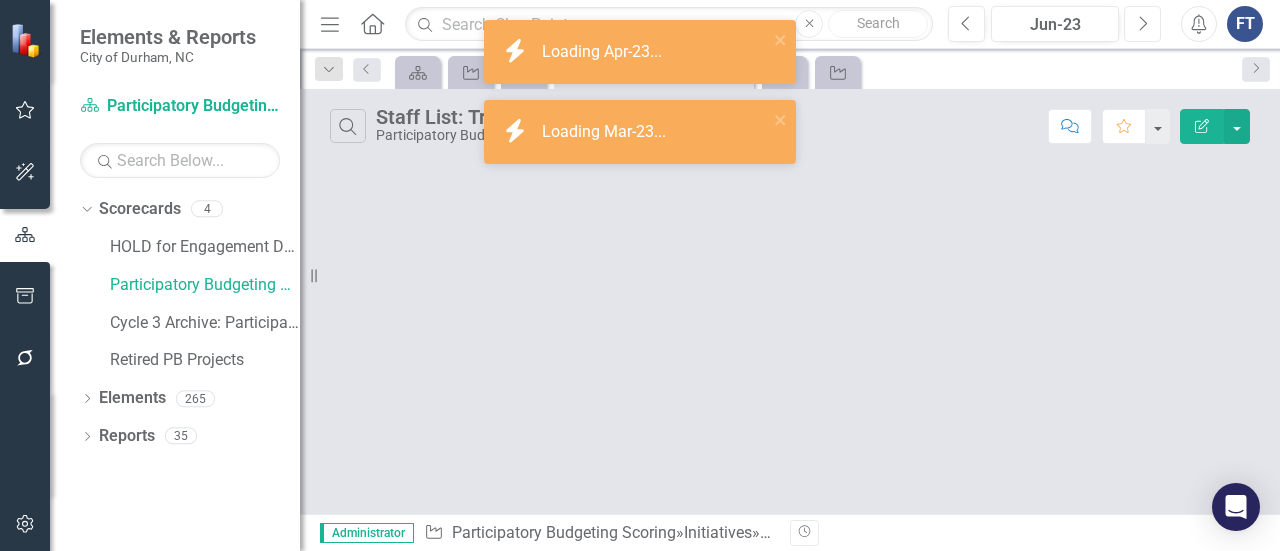click on "Next" at bounding box center (1142, 24) 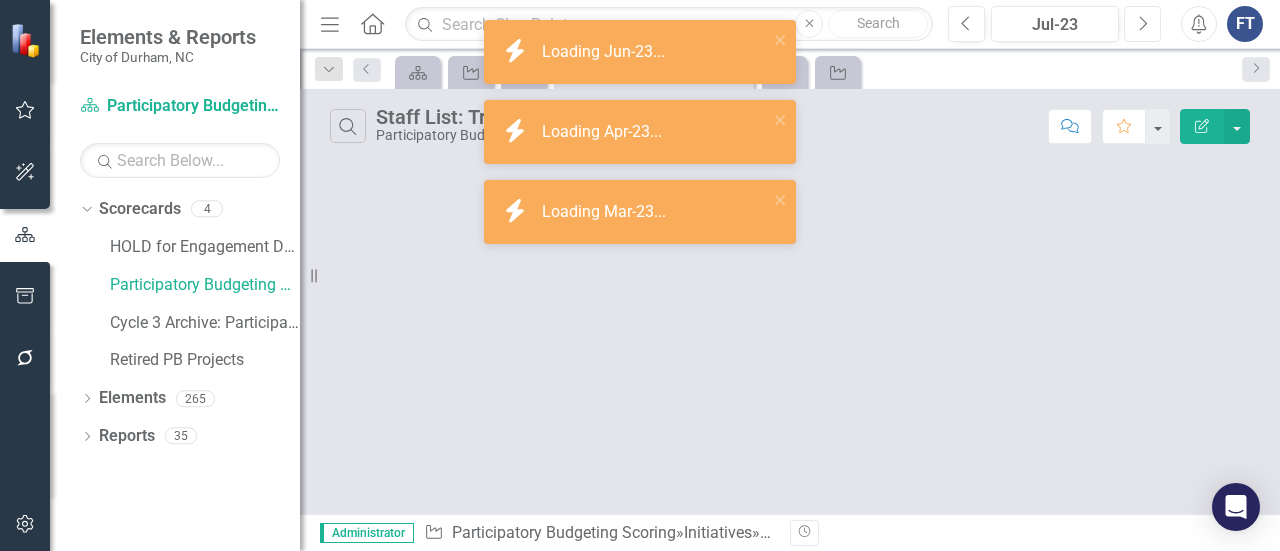 click on "Next" at bounding box center [1142, 24] 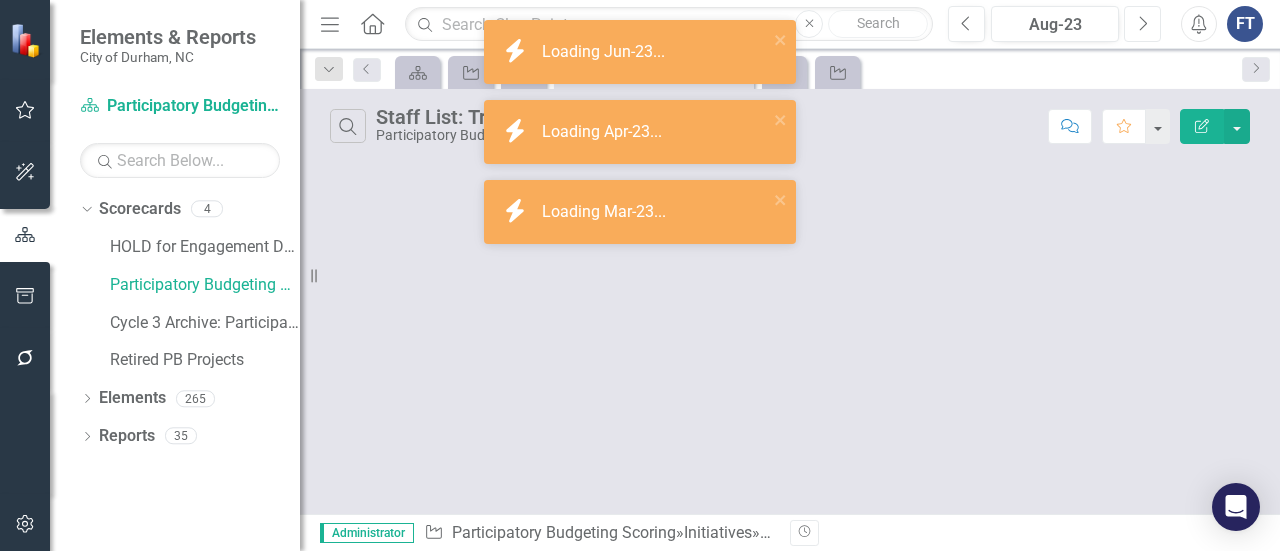 click on "Next" at bounding box center [1142, 24] 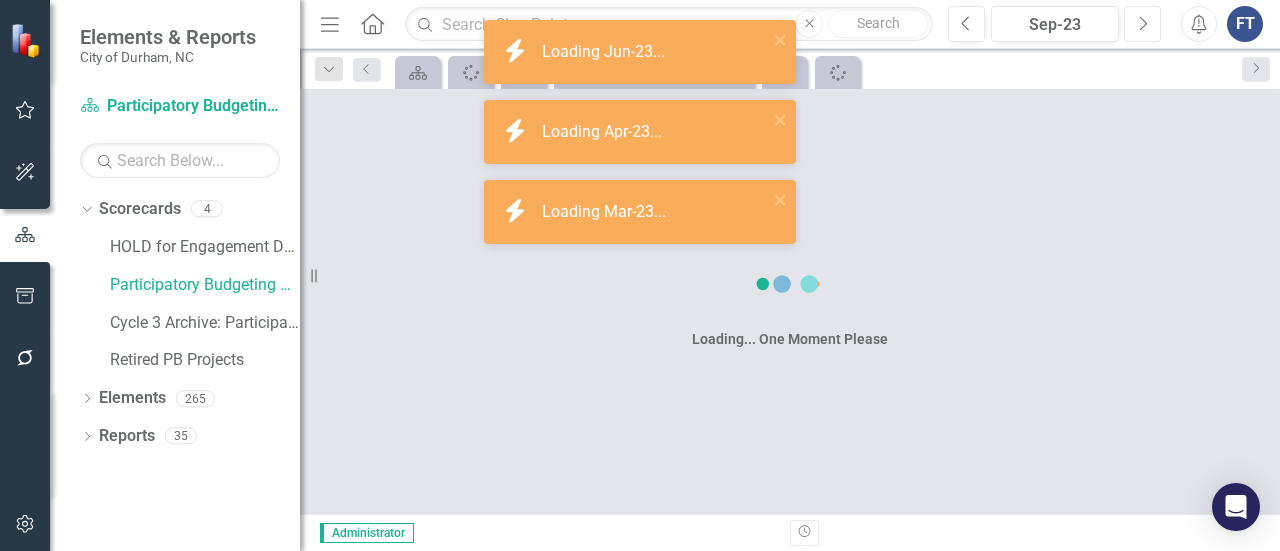 click on "Next" at bounding box center (1142, 24) 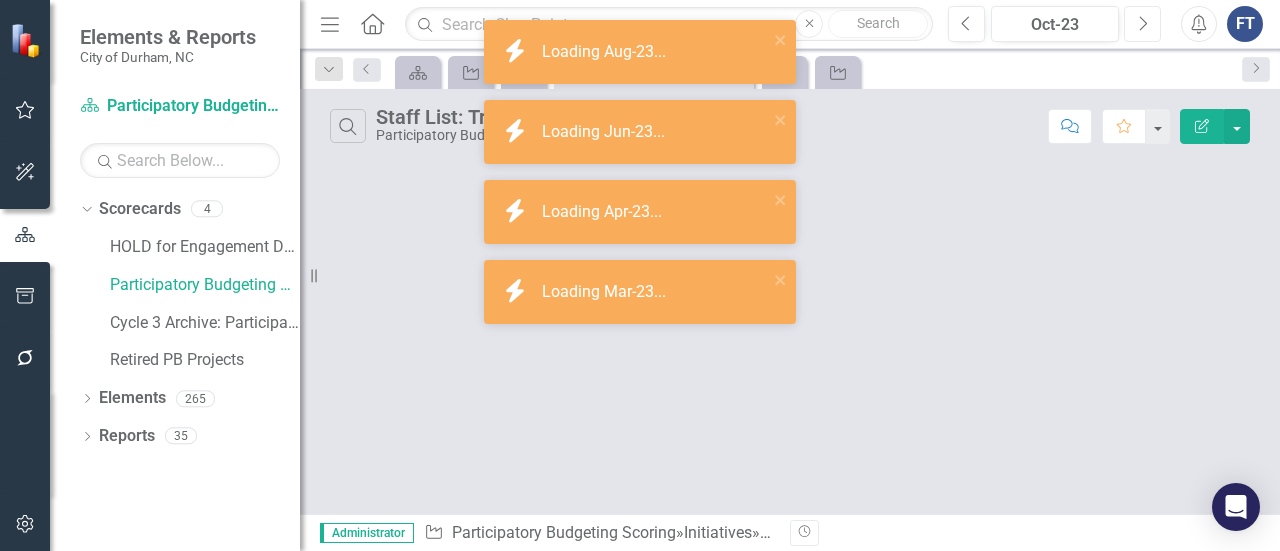 click on "Next" at bounding box center [1142, 24] 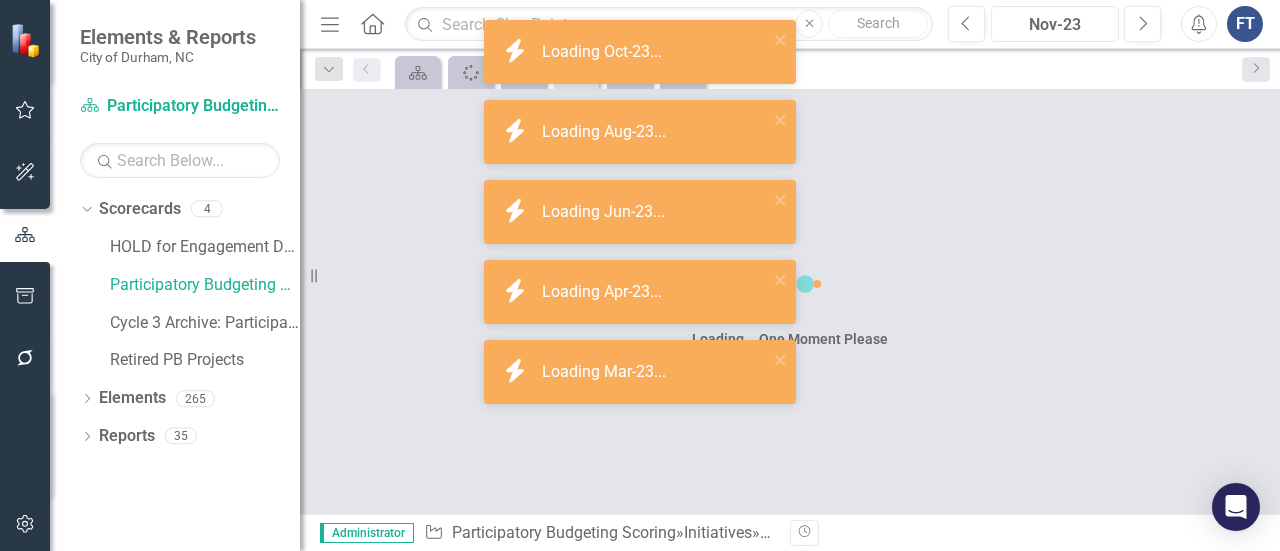 click on "Nov-23" at bounding box center [1055, 25] 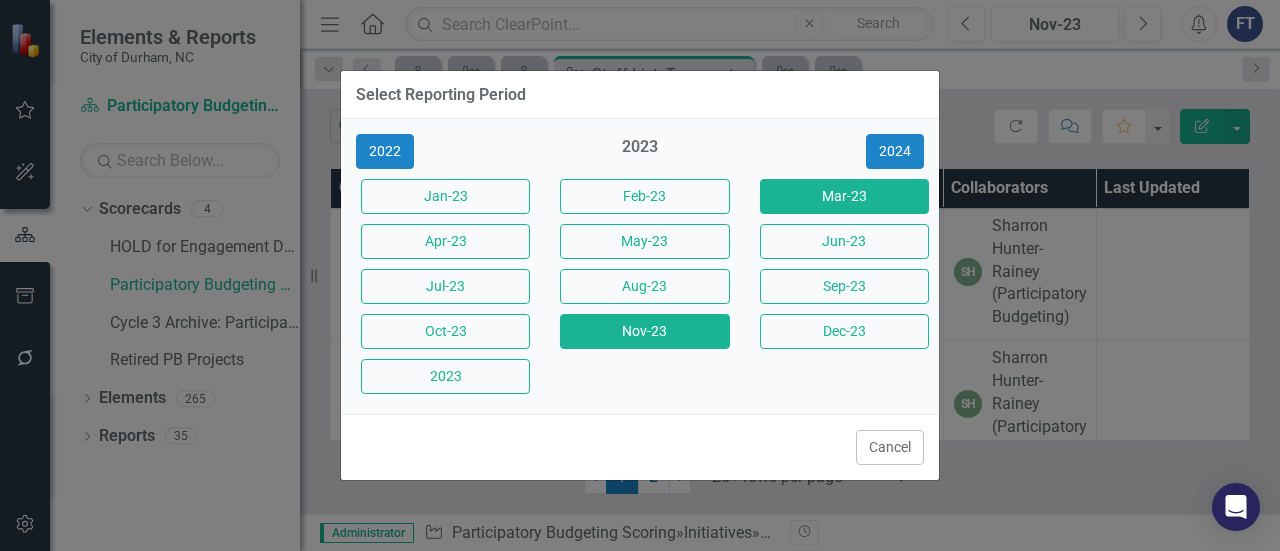 click on "Mar-23" at bounding box center [844, 196] 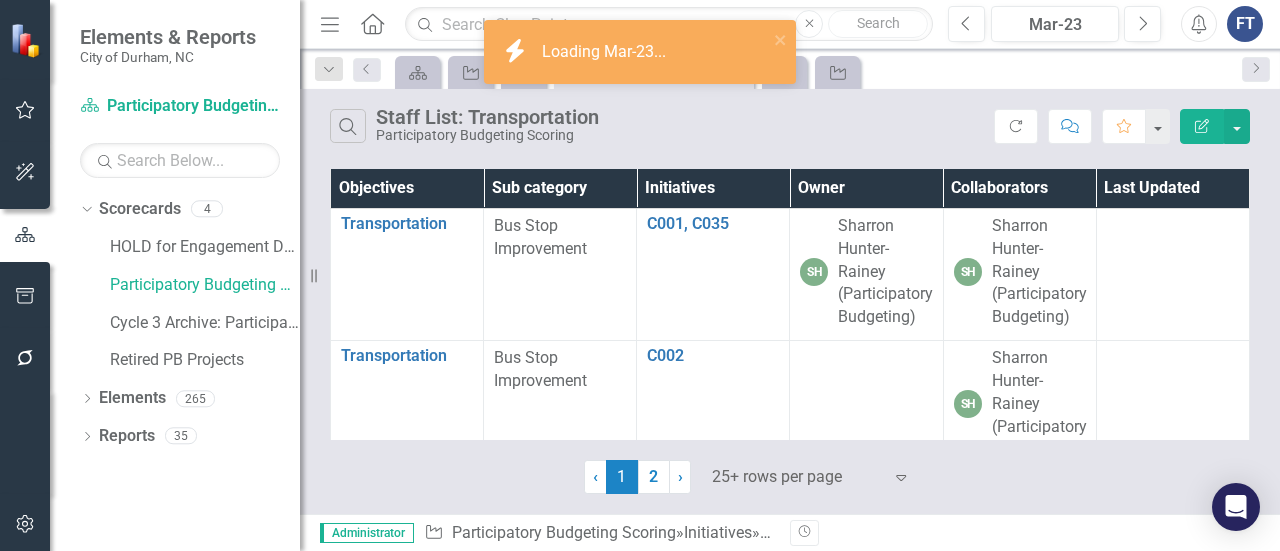 click on "Previous Mar-23 Next" at bounding box center (1059, 24) 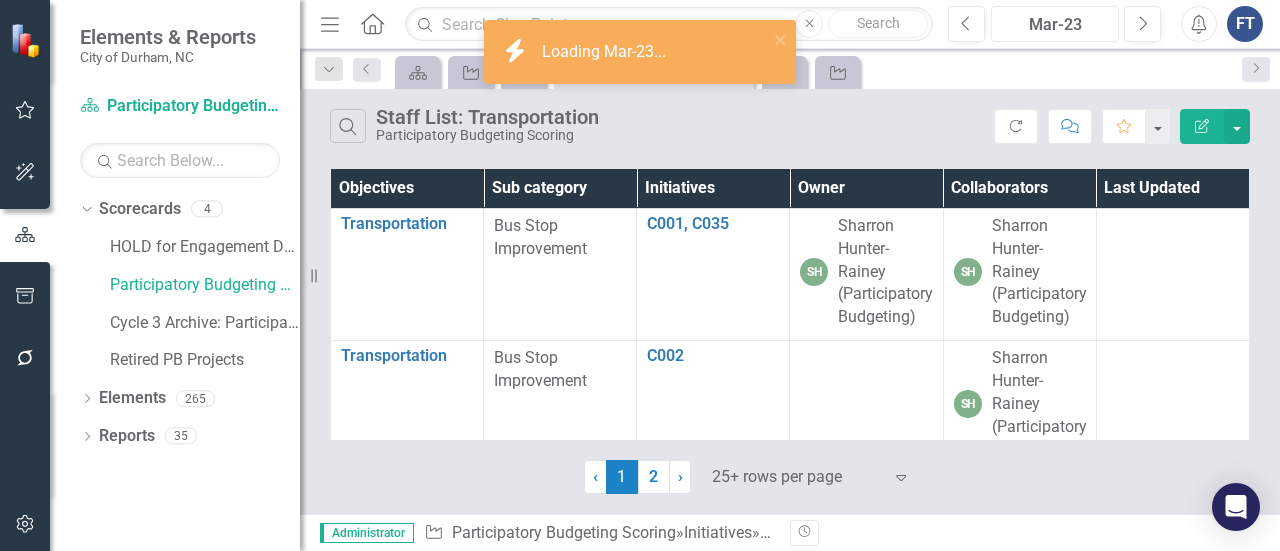 click on "Mar-23" at bounding box center [1055, 25] 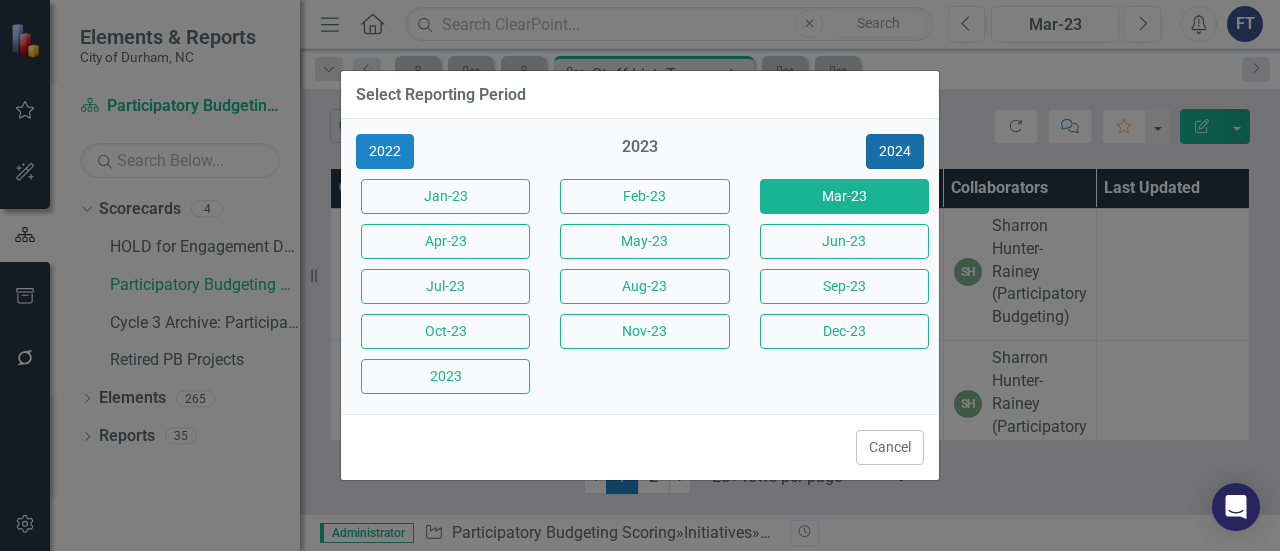 click on "2024" at bounding box center (895, 151) 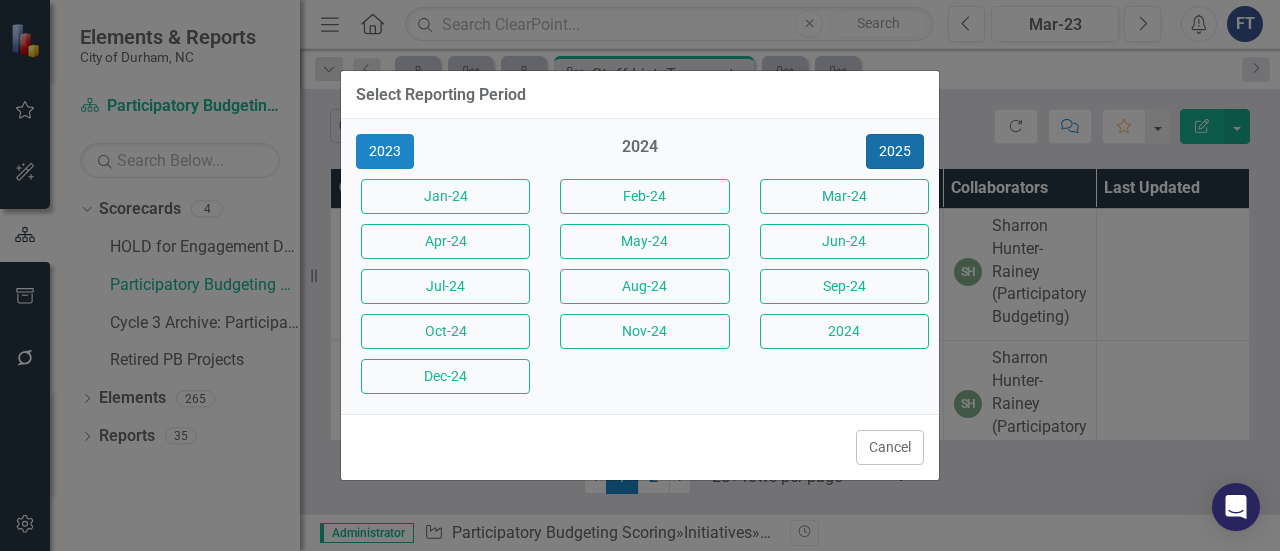 click on "2025" at bounding box center (895, 151) 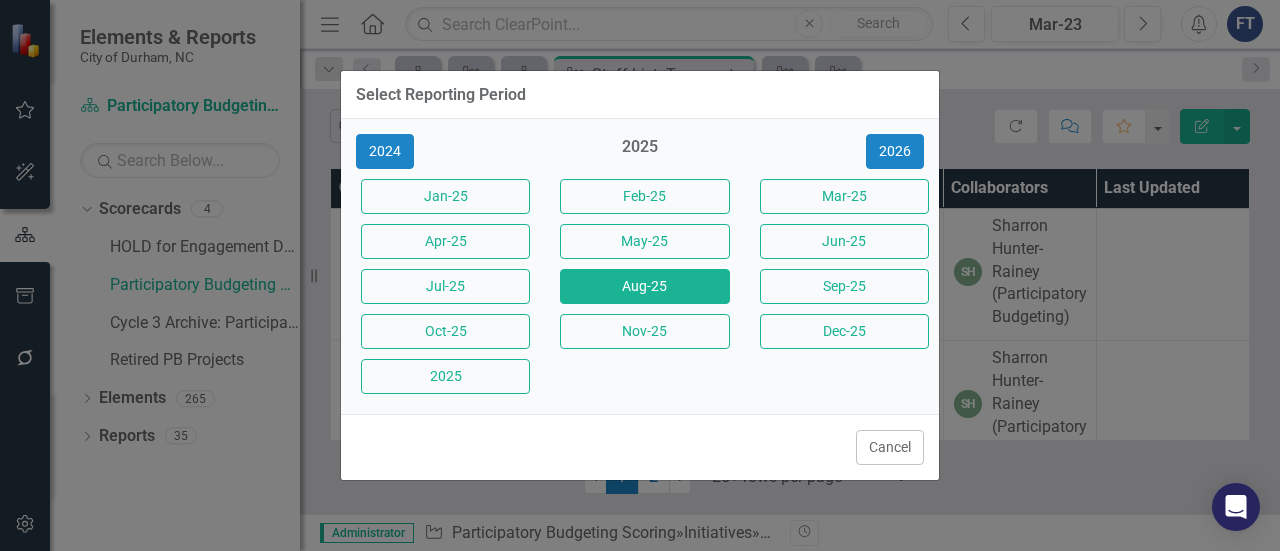click on "Aug-25" at bounding box center (644, 286) 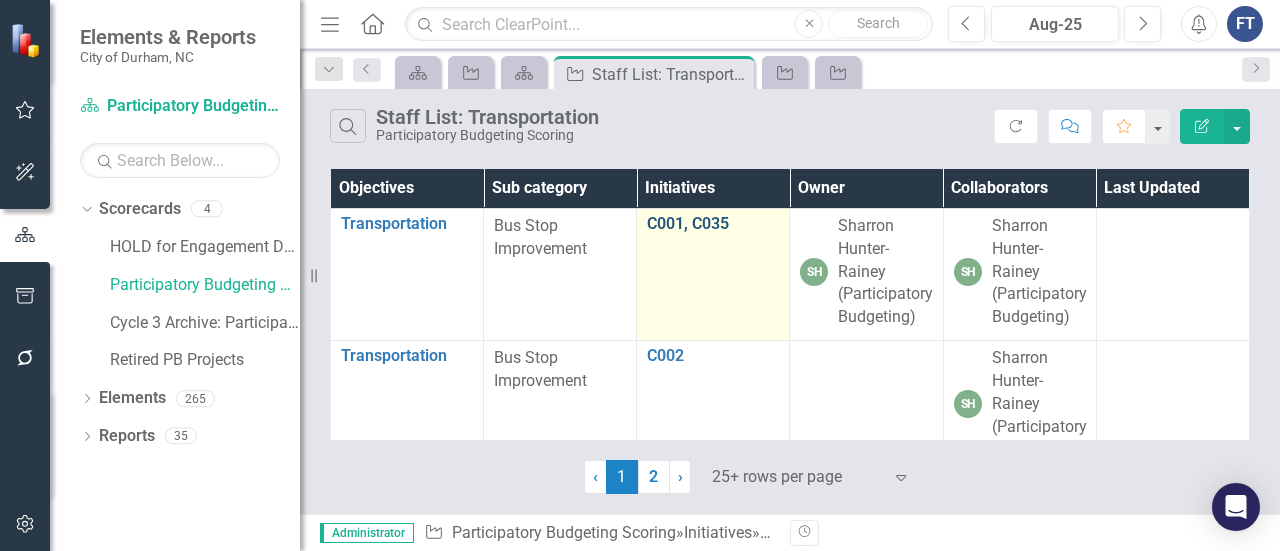 click on "C001, C035" at bounding box center [713, 224] 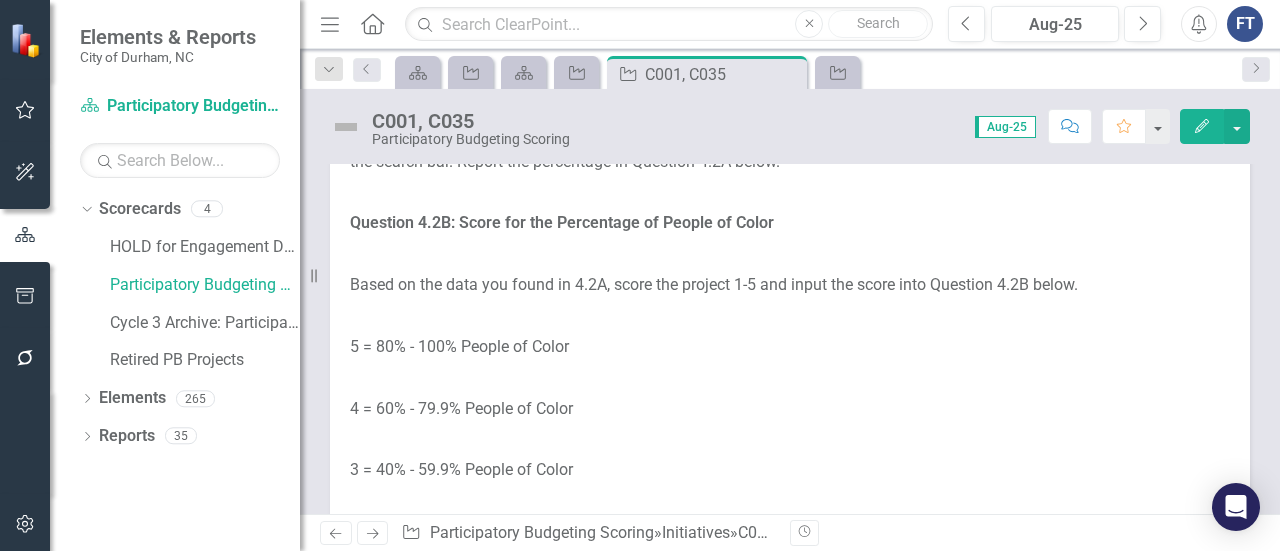 scroll, scrollTop: 3200, scrollLeft: 0, axis: vertical 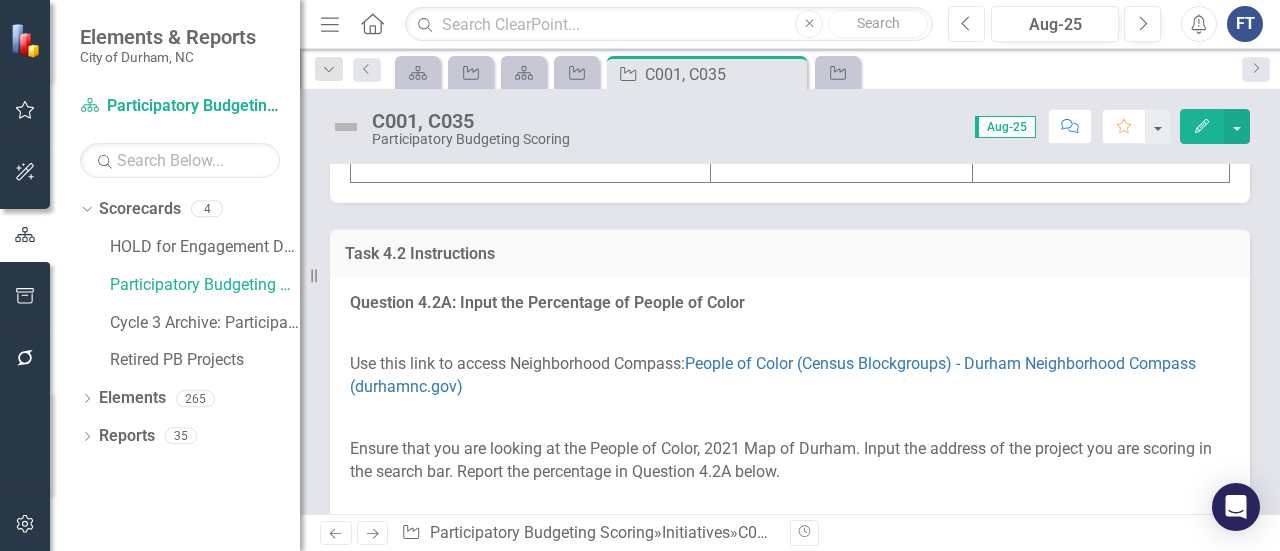 click on "Previous" 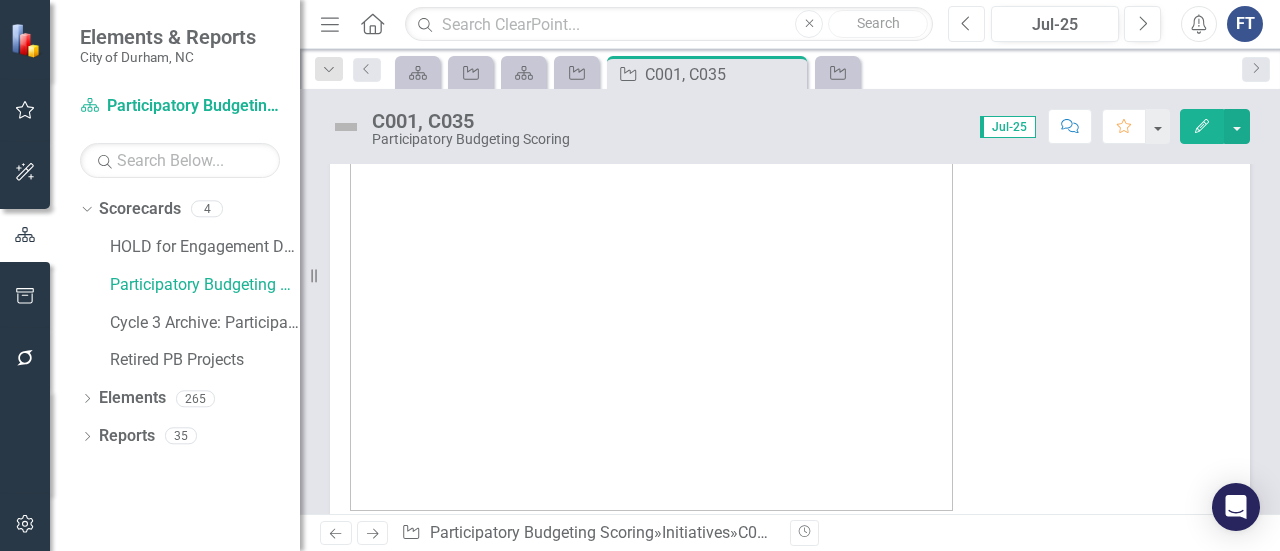 scroll, scrollTop: 1200, scrollLeft: 0, axis: vertical 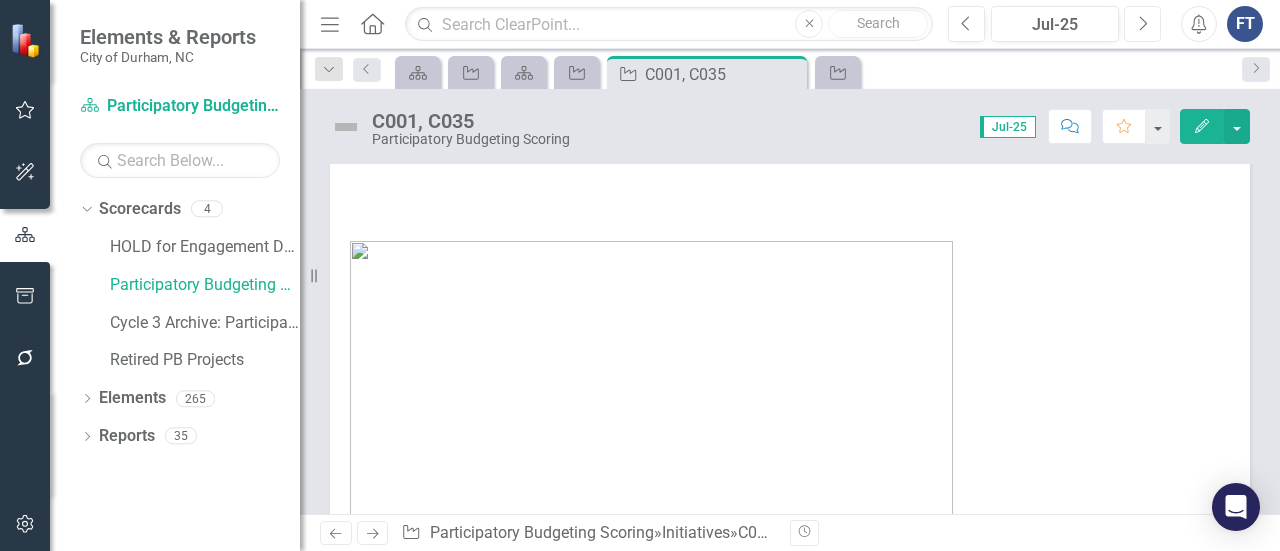 click on "Next" at bounding box center (1142, 24) 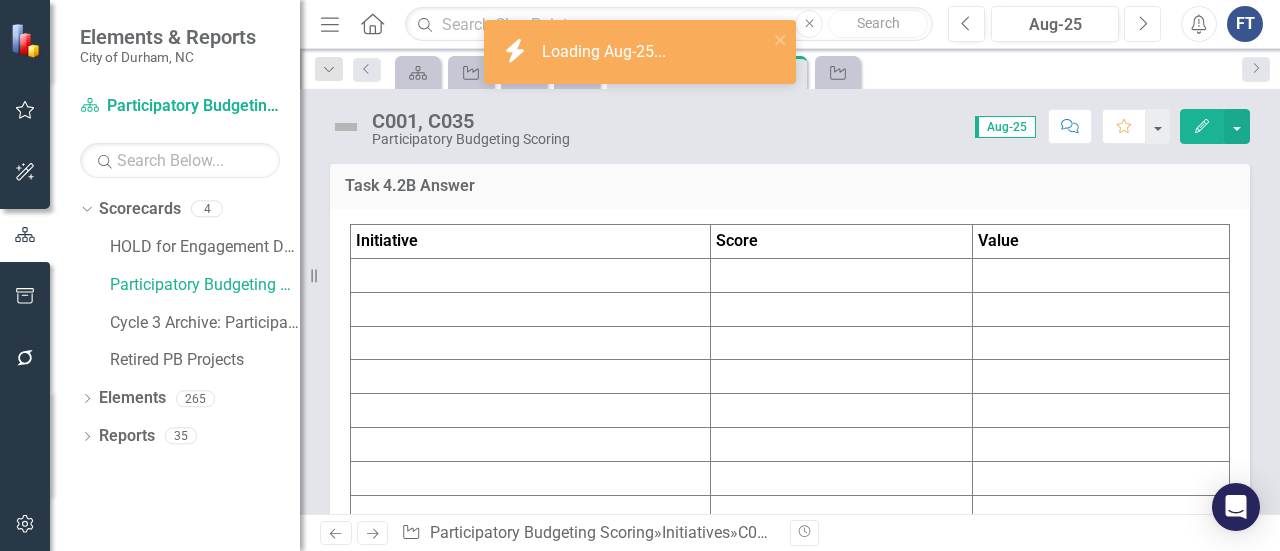 scroll, scrollTop: 3400, scrollLeft: 0, axis: vertical 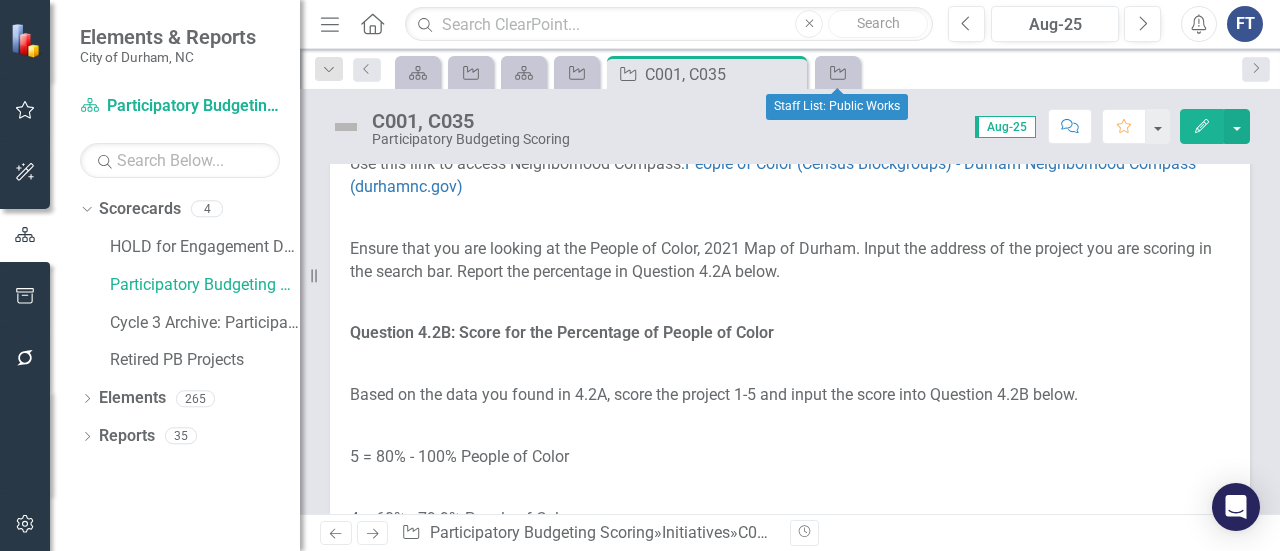 click on "Initiative" at bounding box center [837, 72] 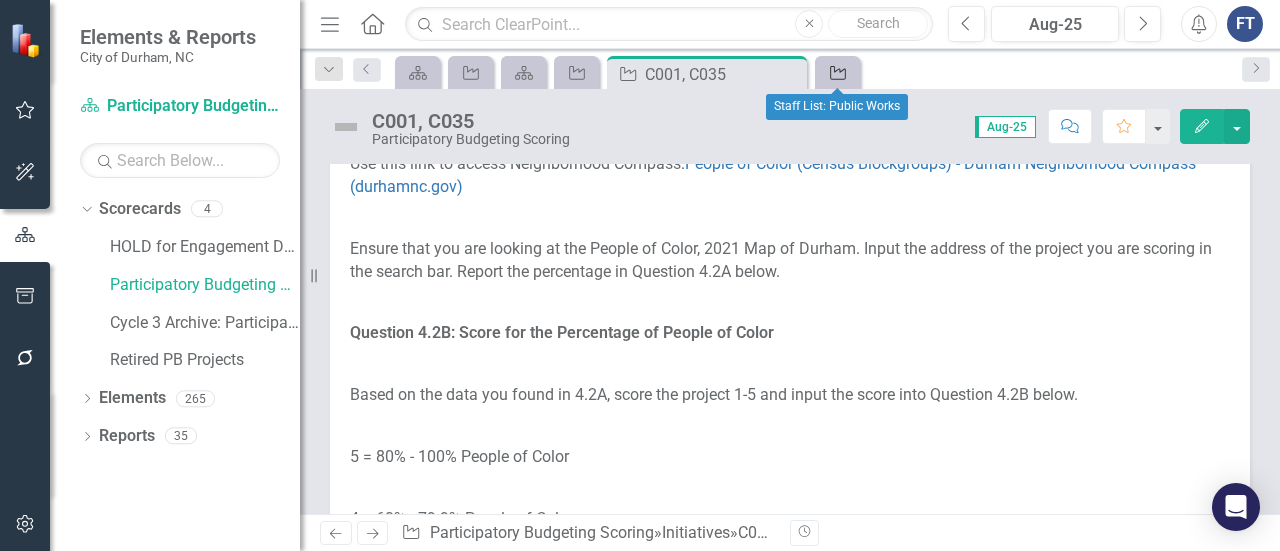 click on "Initiative" 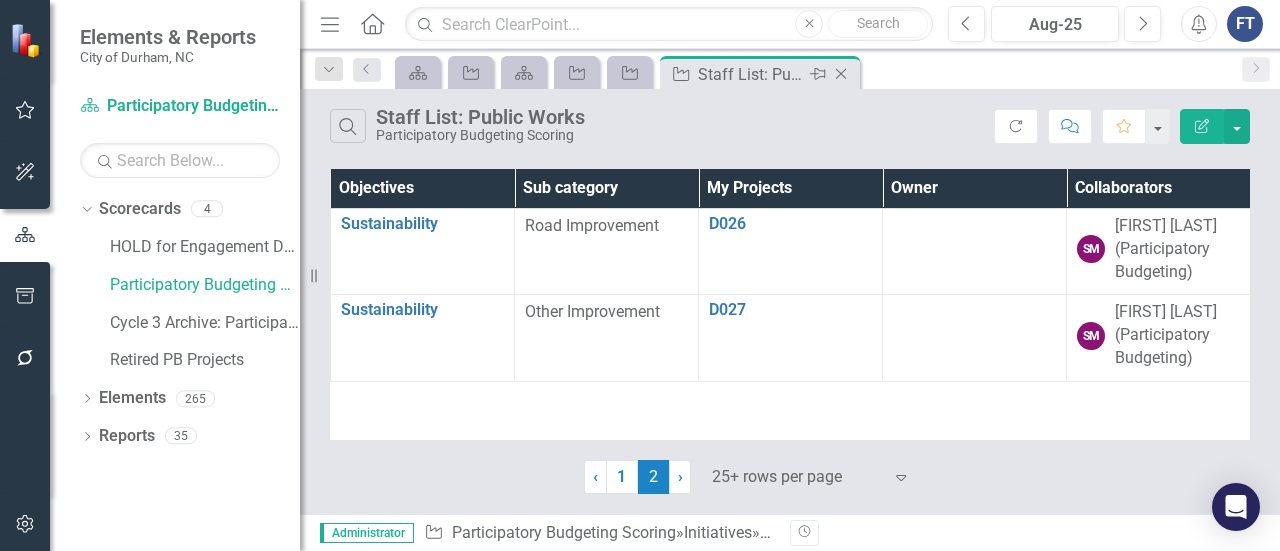 click on "Close" 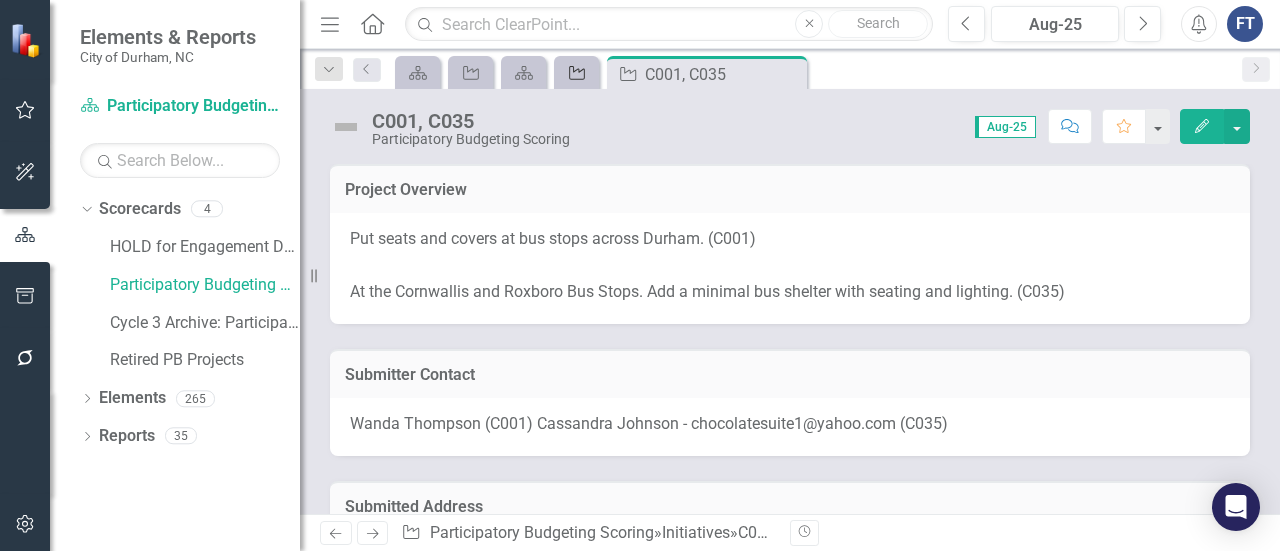click on "Initiative" at bounding box center [576, 72] 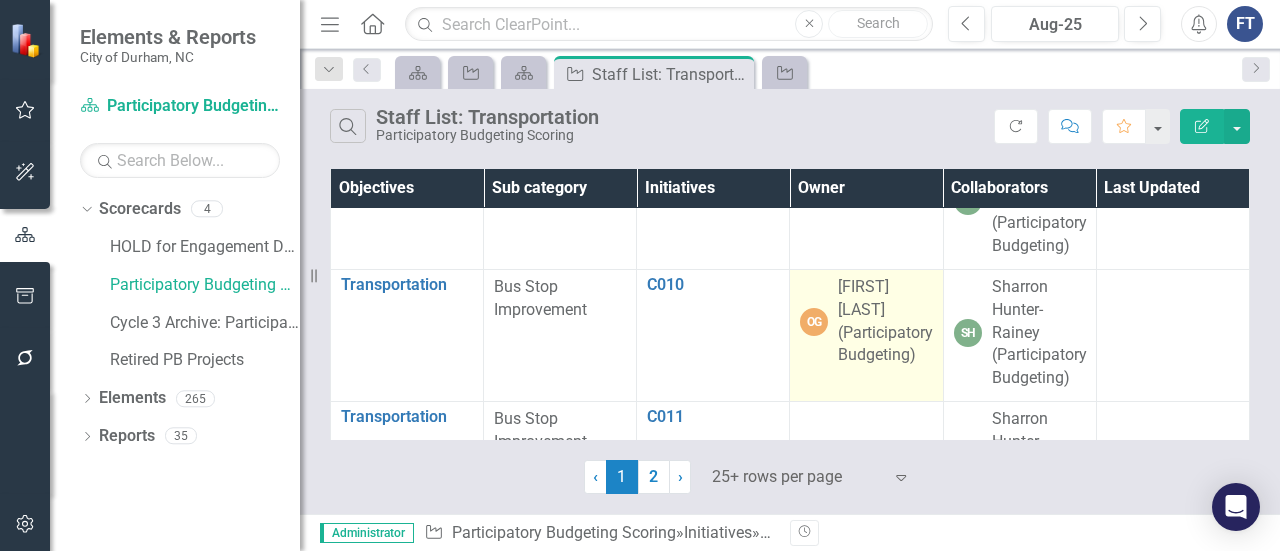 scroll, scrollTop: 1100, scrollLeft: 0, axis: vertical 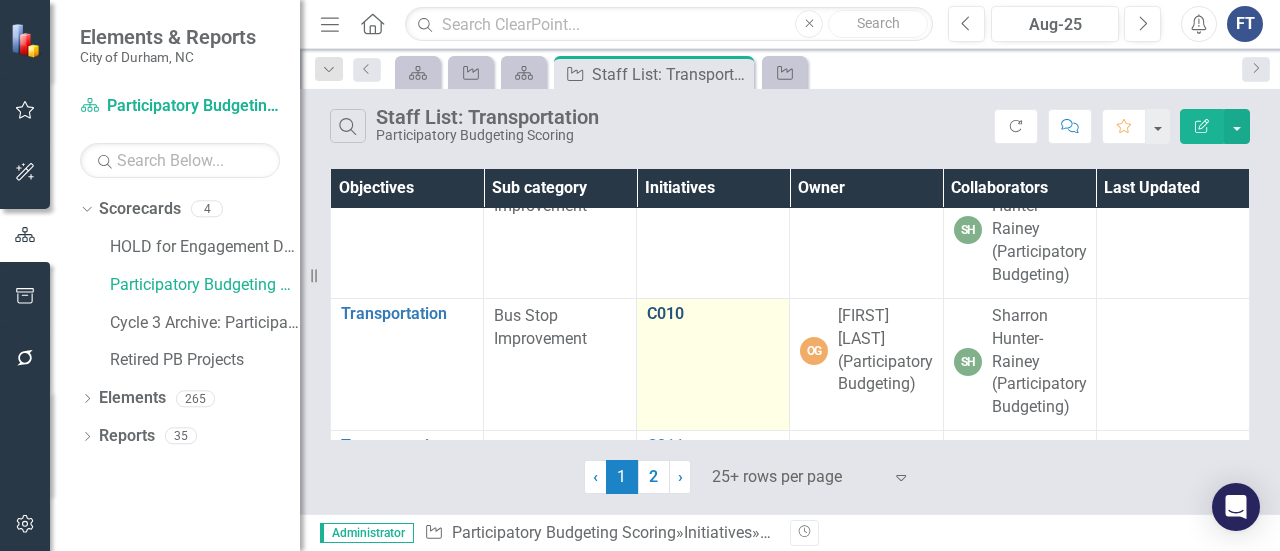 click on "C010" at bounding box center [713, 314] 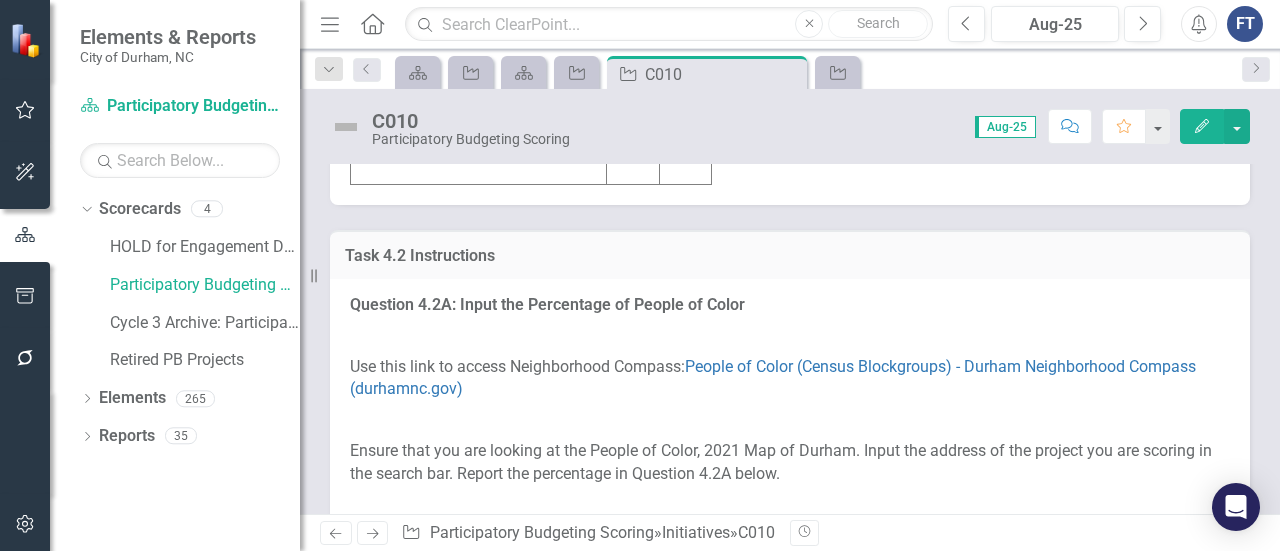 scroll, scrollTop: 3000, scrollLeft: 0, axis: vertical 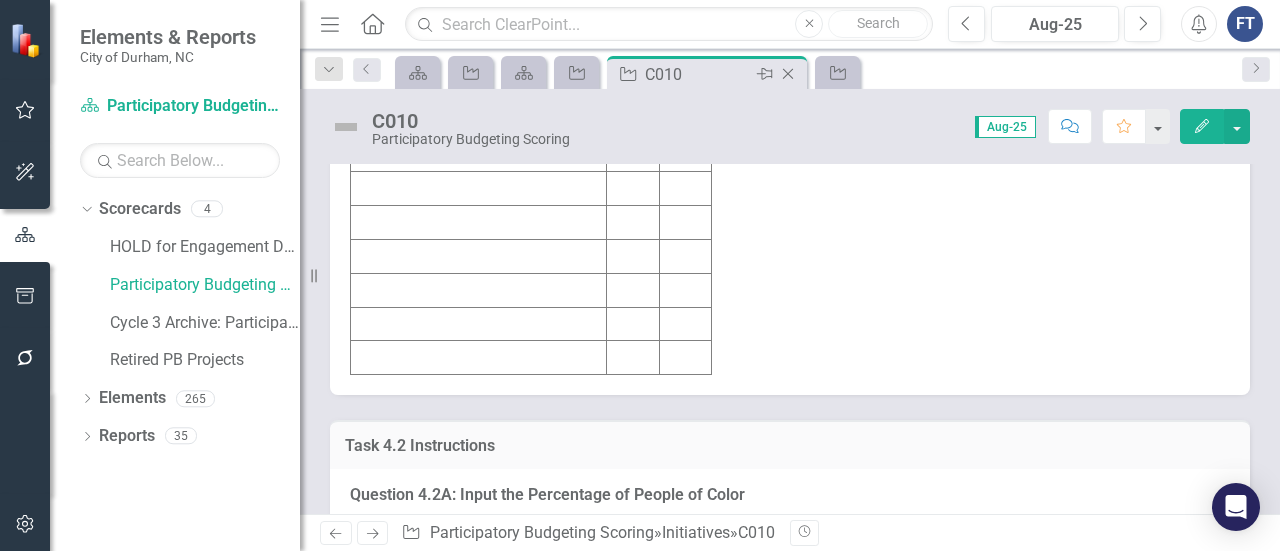 click on "Close" 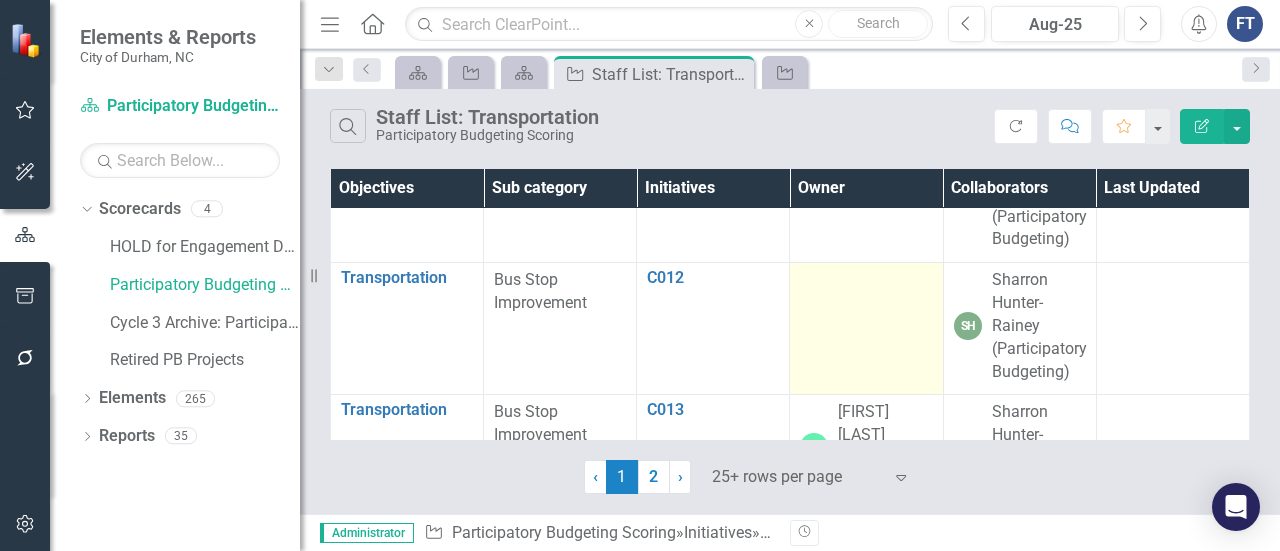 scroll, scrollTop: 1500, scrollLeft: 0, axis: vertical 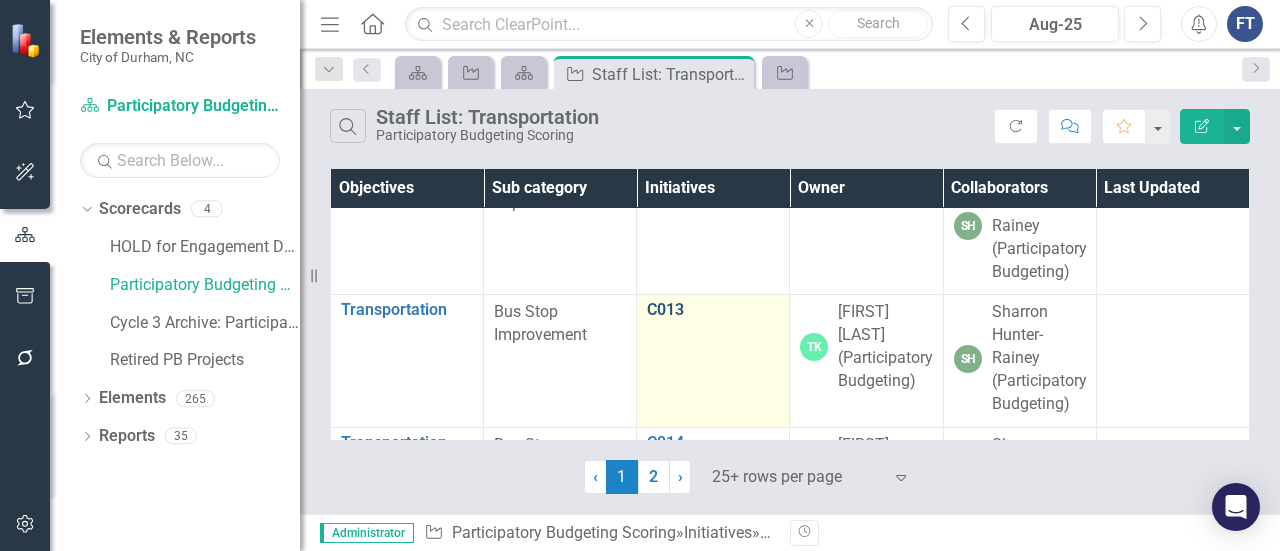 click on "C013" at bounding box center [713, 310] 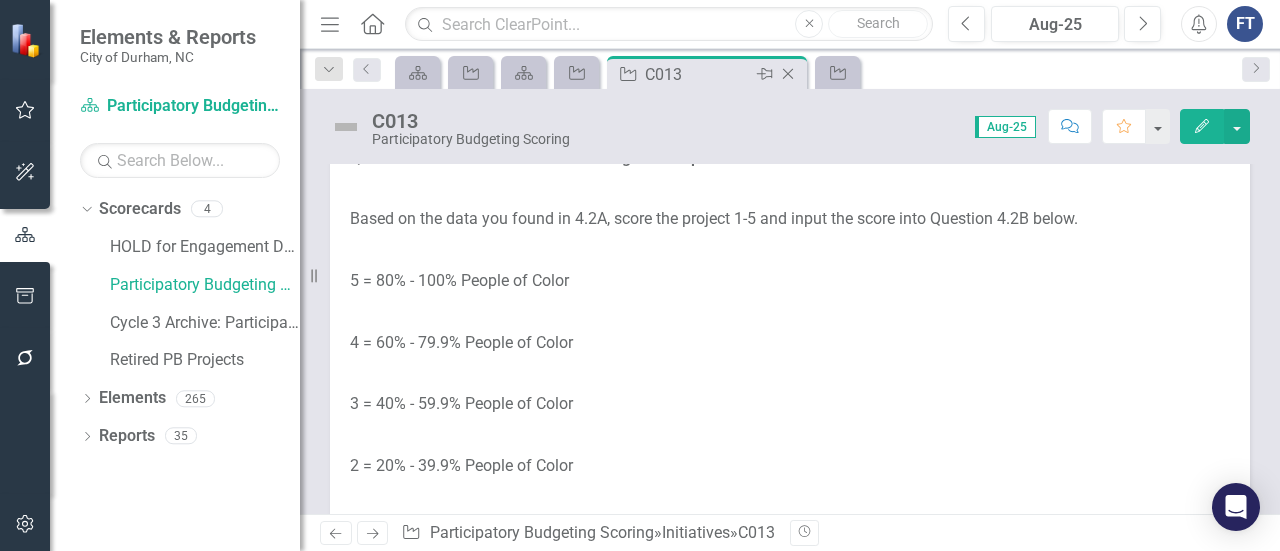 scroll, scrollTop: 3500, scrollLeft: 0, axis: vertical 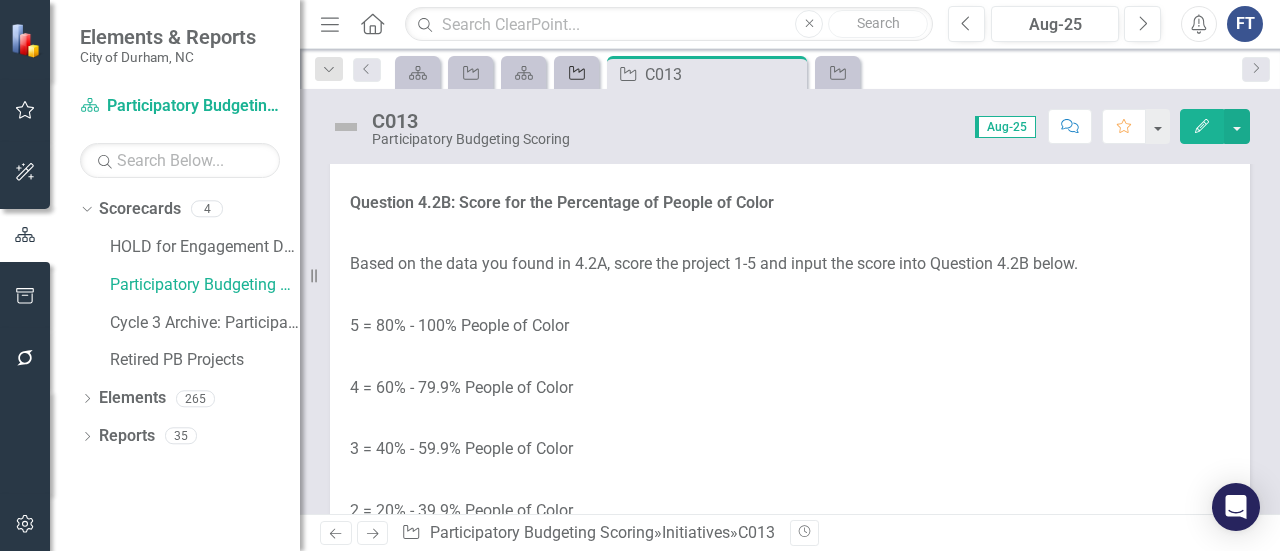 click on "Initiative" 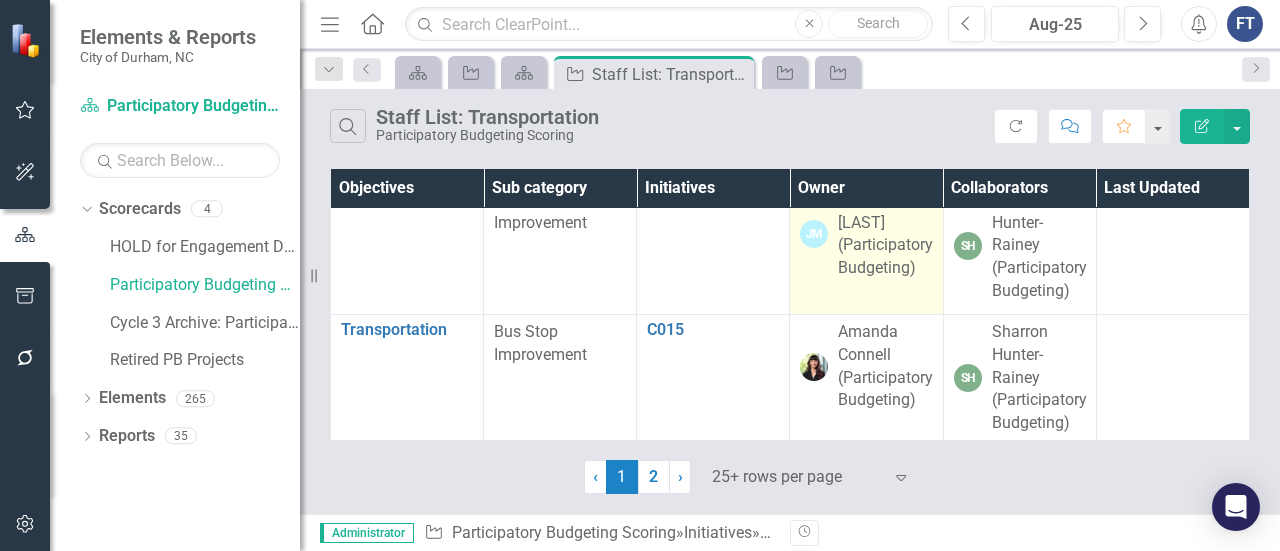 scroll, scrollTop: 1700, scrollLeft: 0, axis: vertical 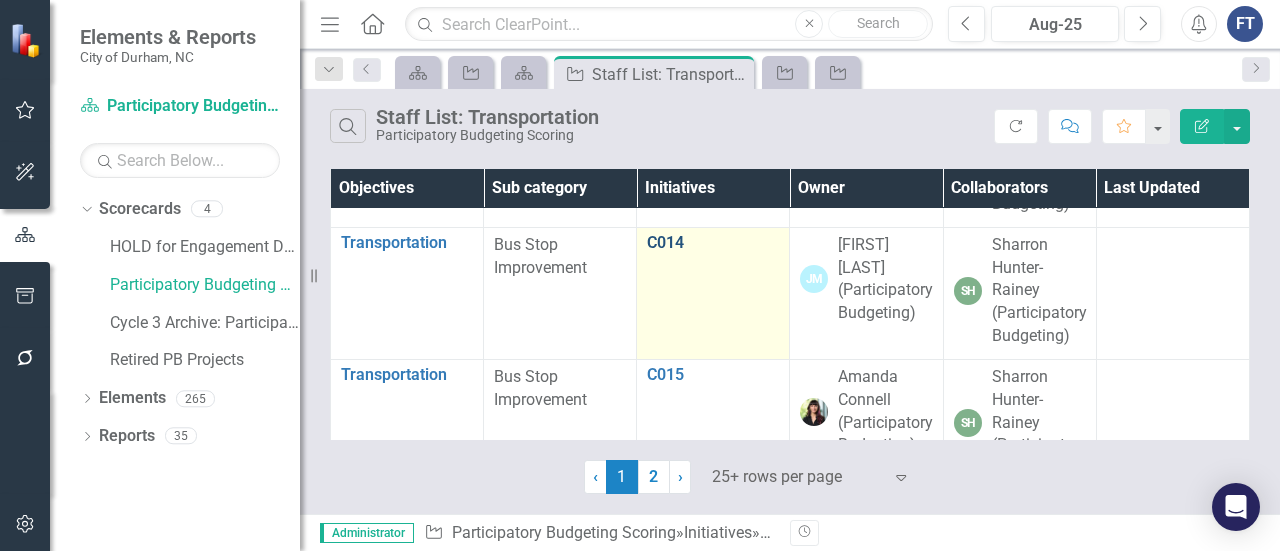click on "C014" at bounding box center [713, 243] 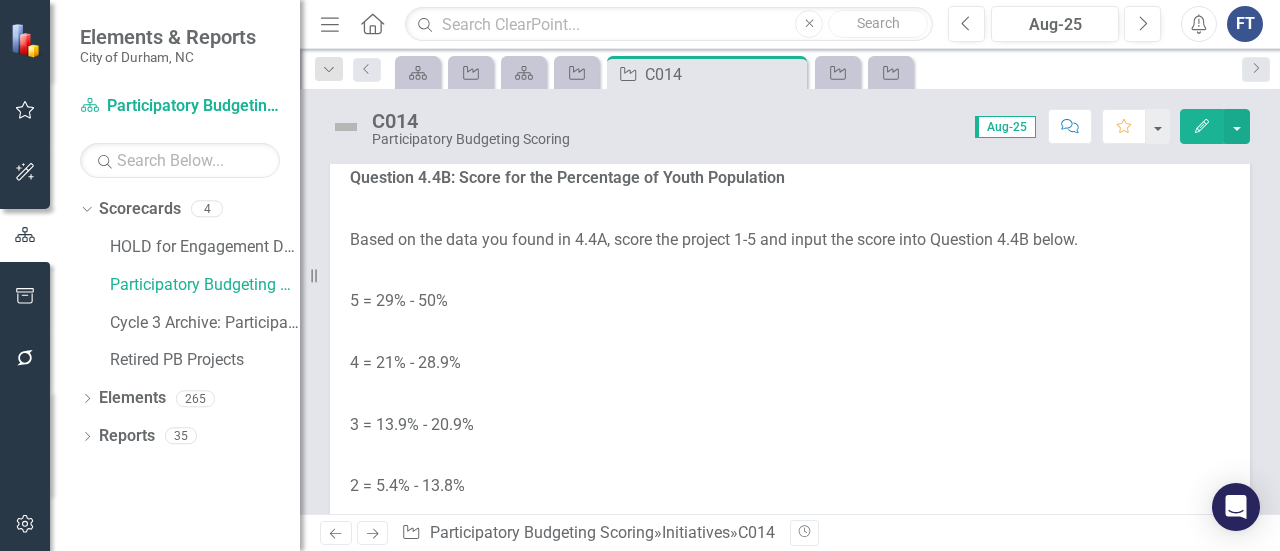 scroll, scrollTop: 5000, scrollLeft: 0, axis: vertical 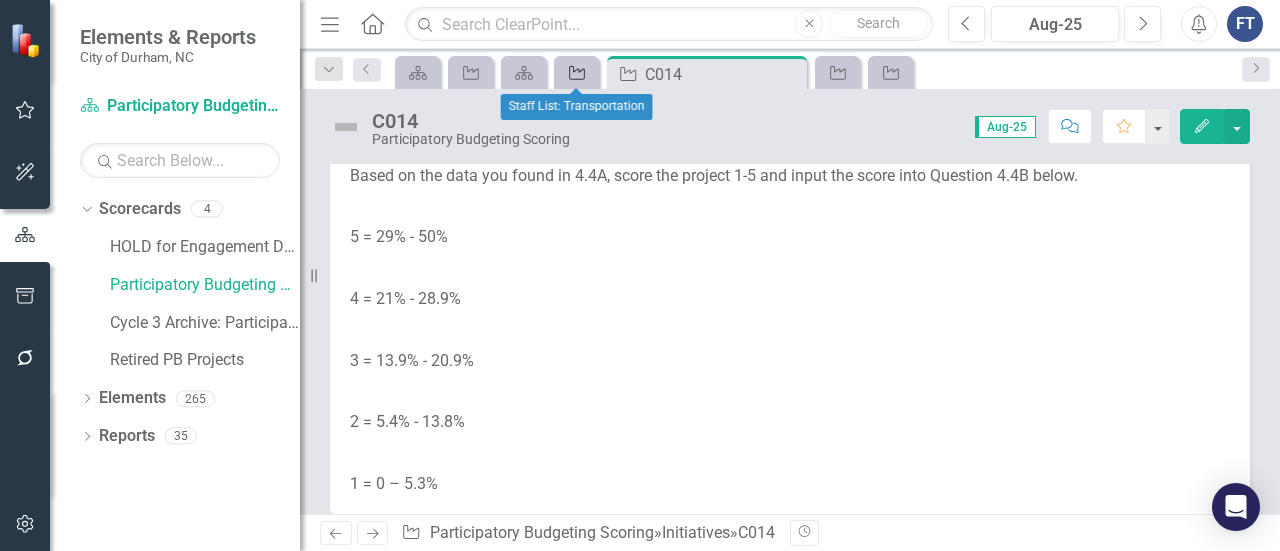 click on "Initiative" 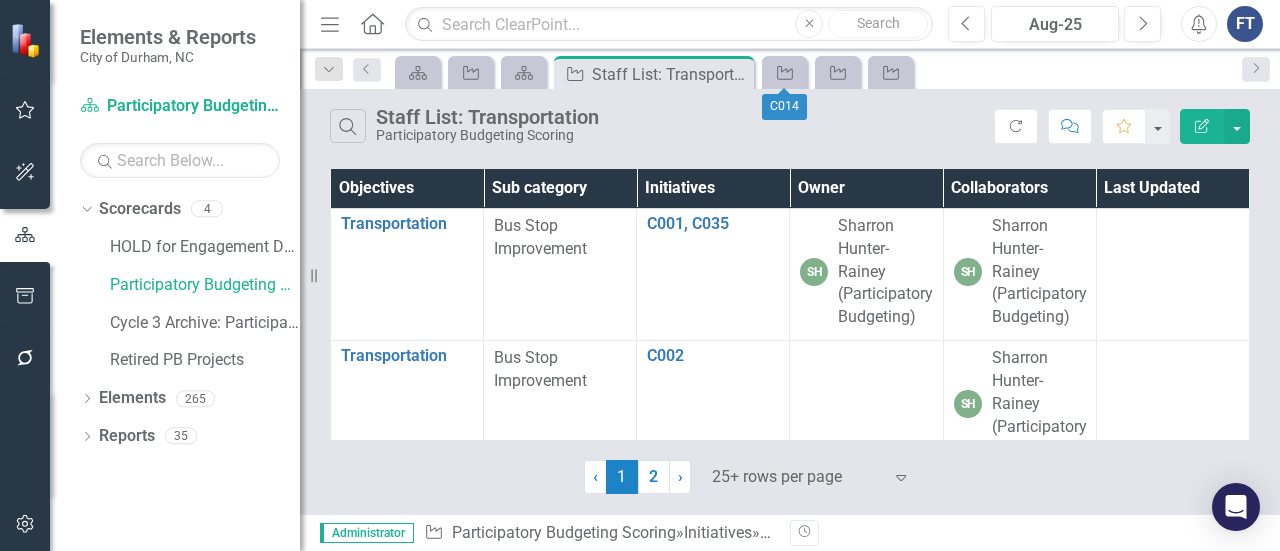 click on "Initiative" at bounding box center (784, 72) 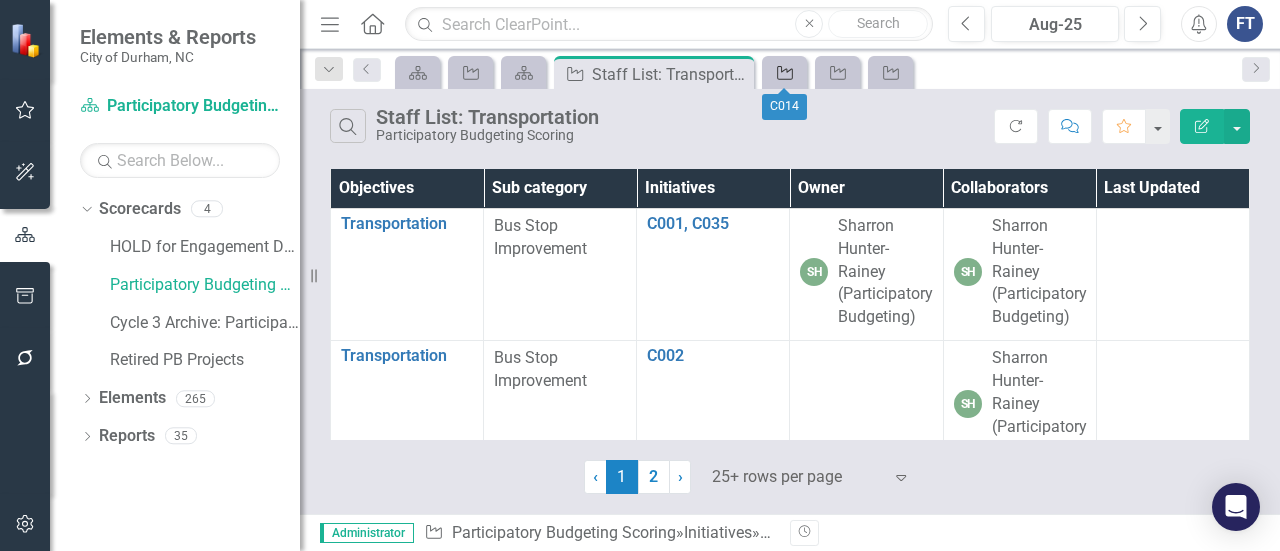click on "Initiative" at bounding box center [784, 72] 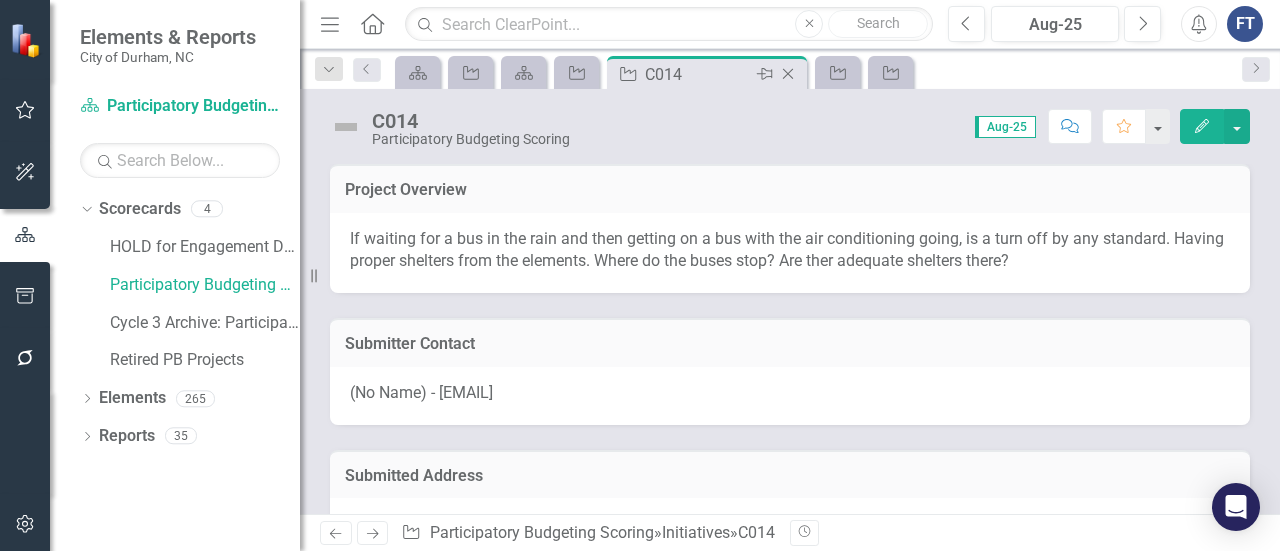 click on "Close" 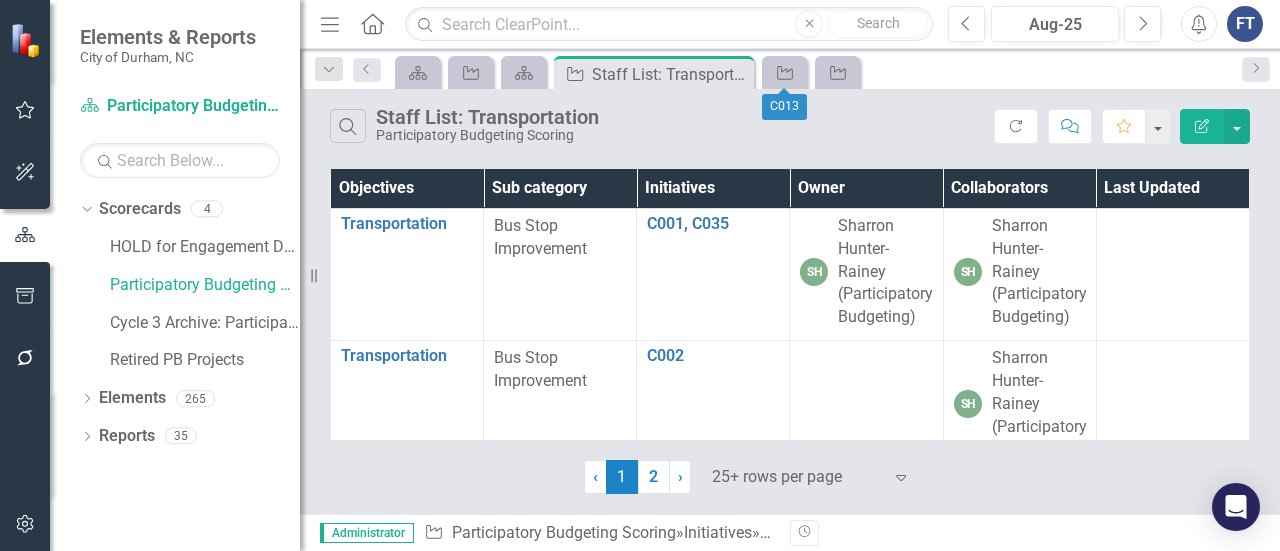 click on "Initiative" at bounding box center [784, 72] 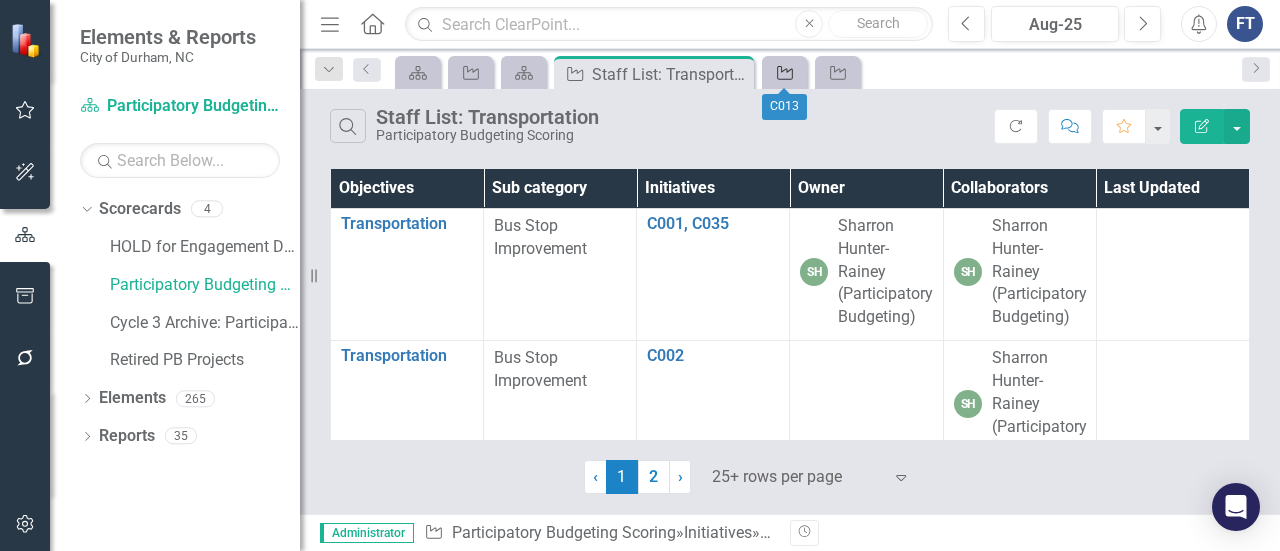 click on "Initiative" 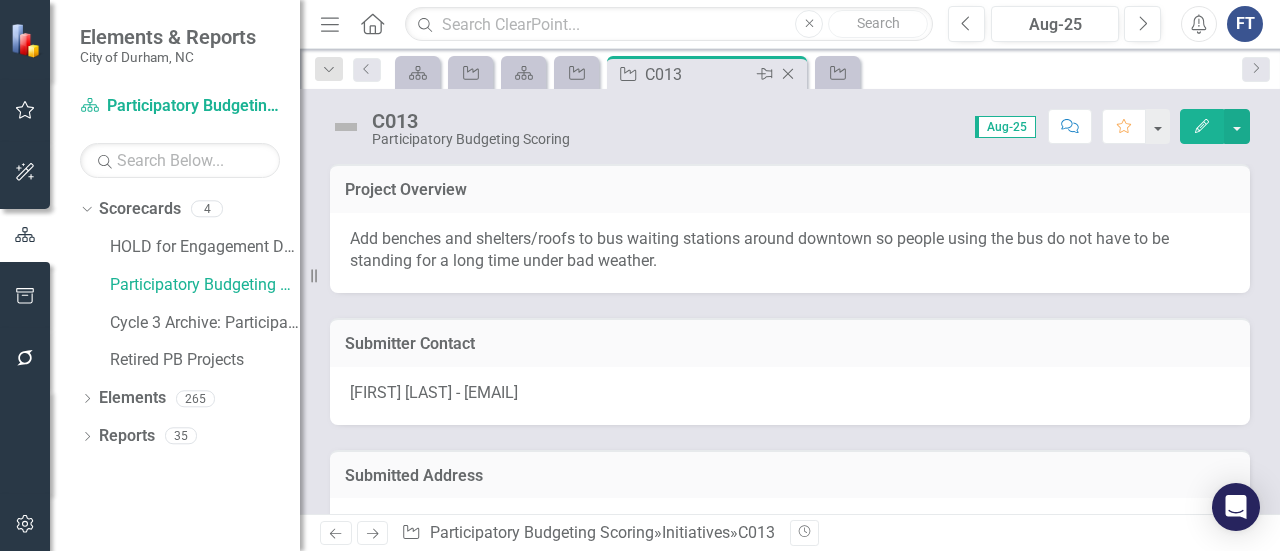 click on "Close" 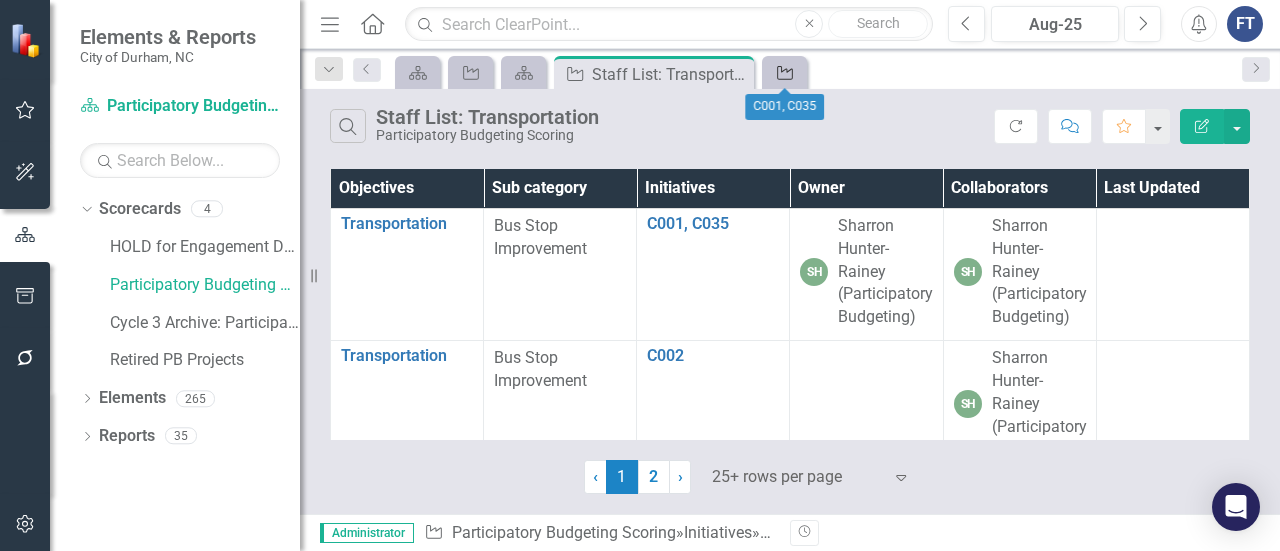 click on "Initiative" at bounding box center (784, 72) 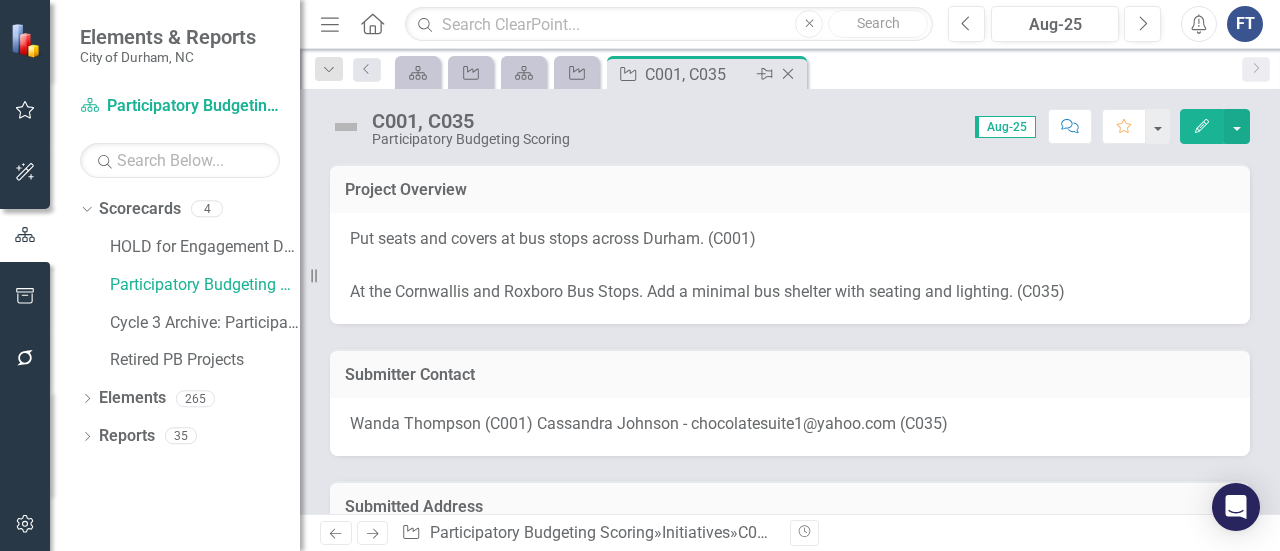 click 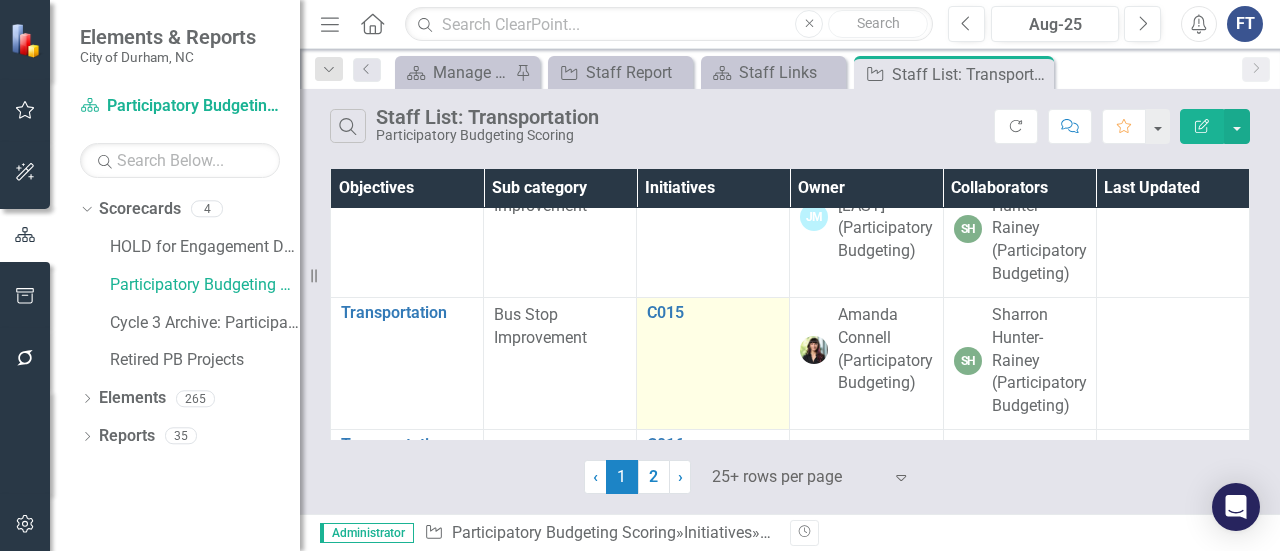 scroll, scrollTop: 1800, scrollLeft: 0, axis: vertical 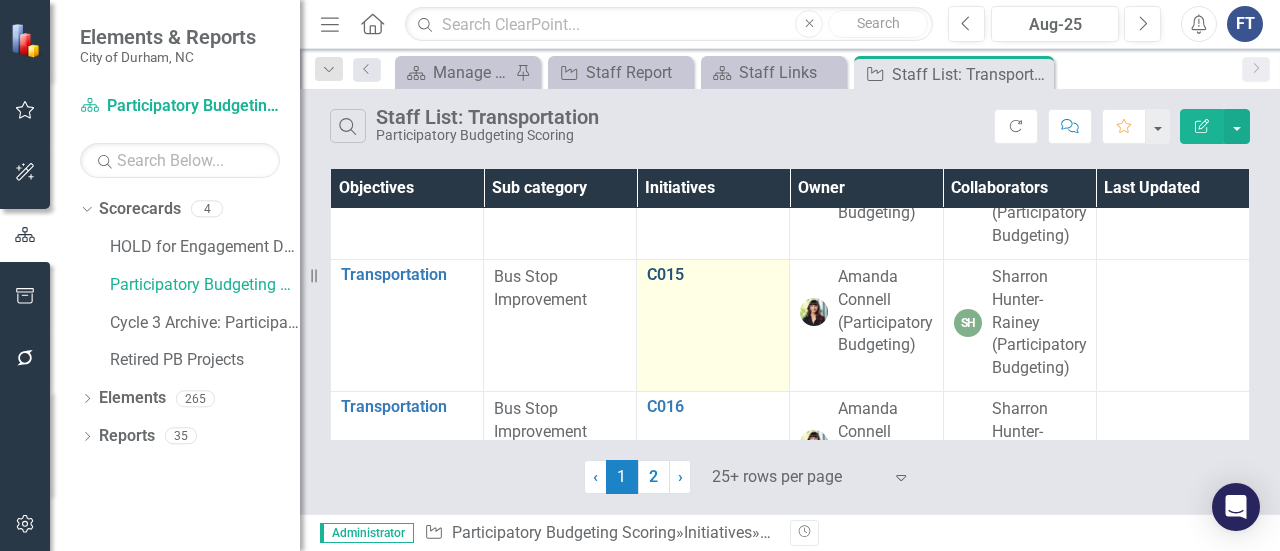 click on "C015" at bounding box center (713, 275) 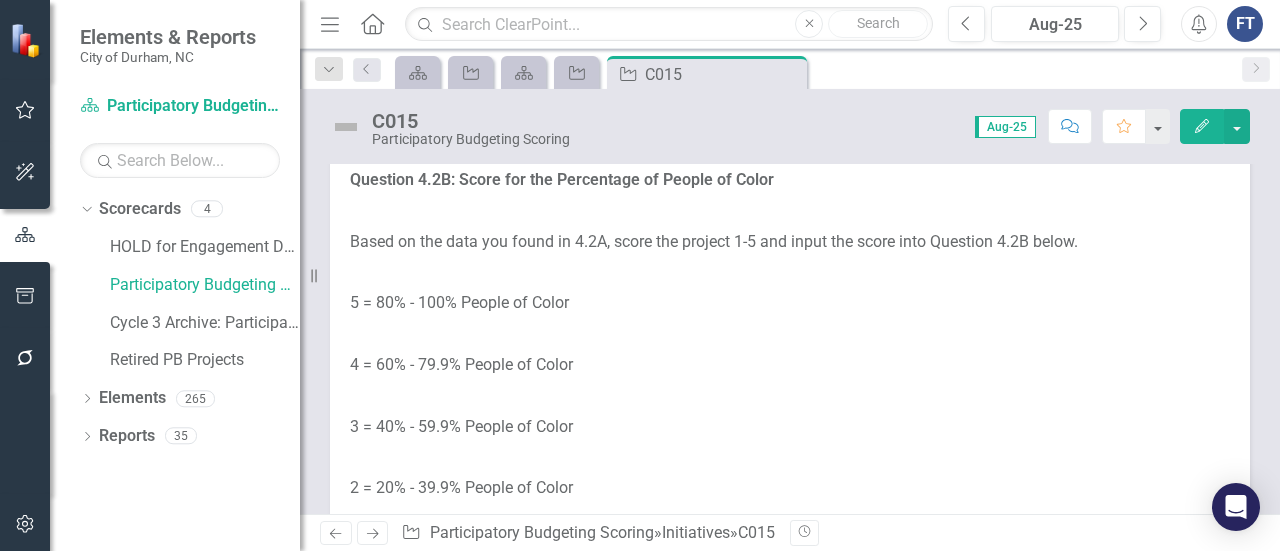 scroll, scrollTop: 3100, scrollLeft: 0, axis: vertical 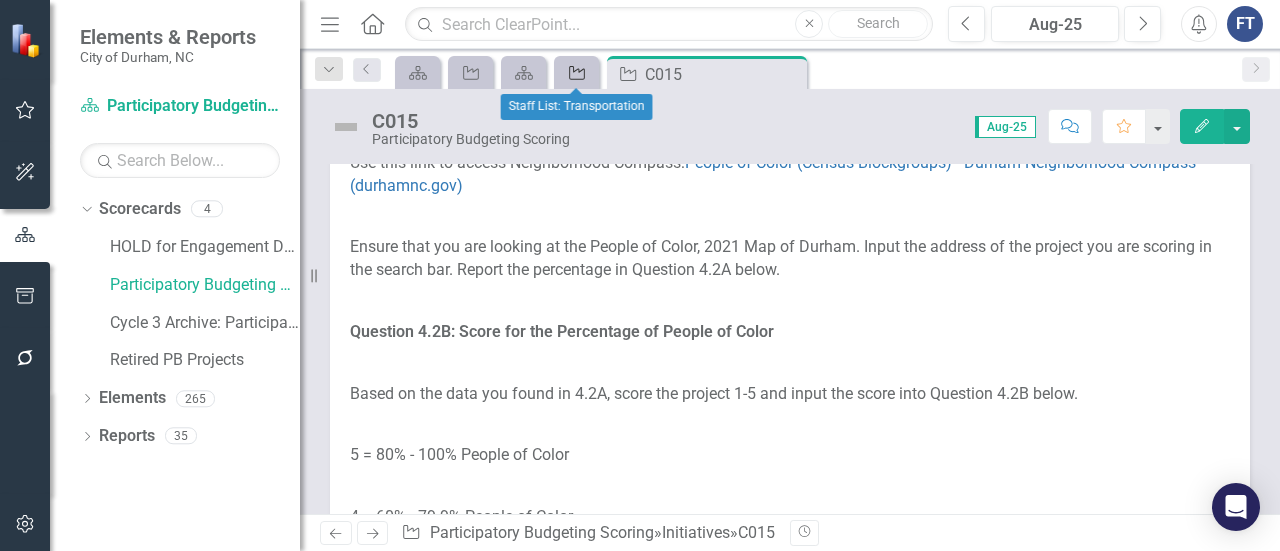 click on "Initiative" at bounding box center (573, 72) 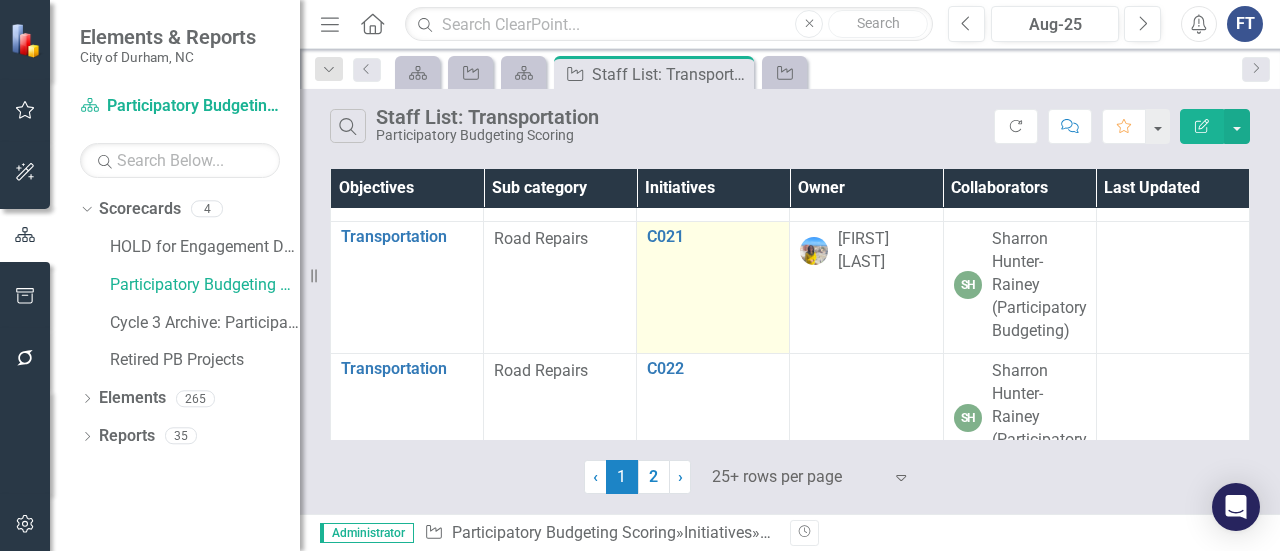 scroll, scrollTop: 2600, scrollLeft: 0, axis: vertical 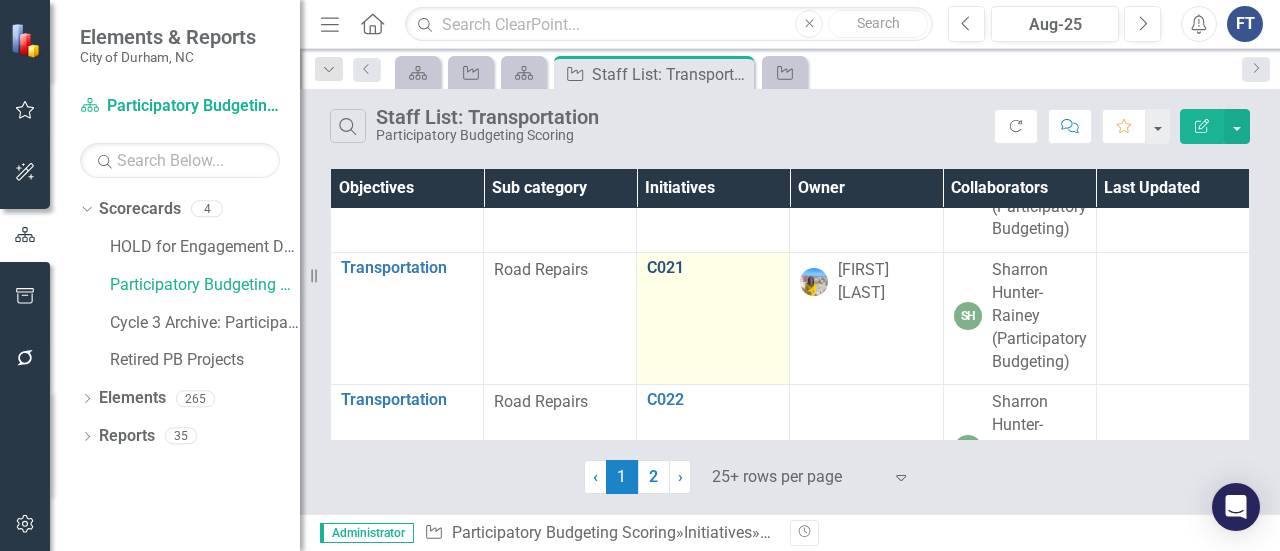 click on "C021" at bounding box center (713, 268) 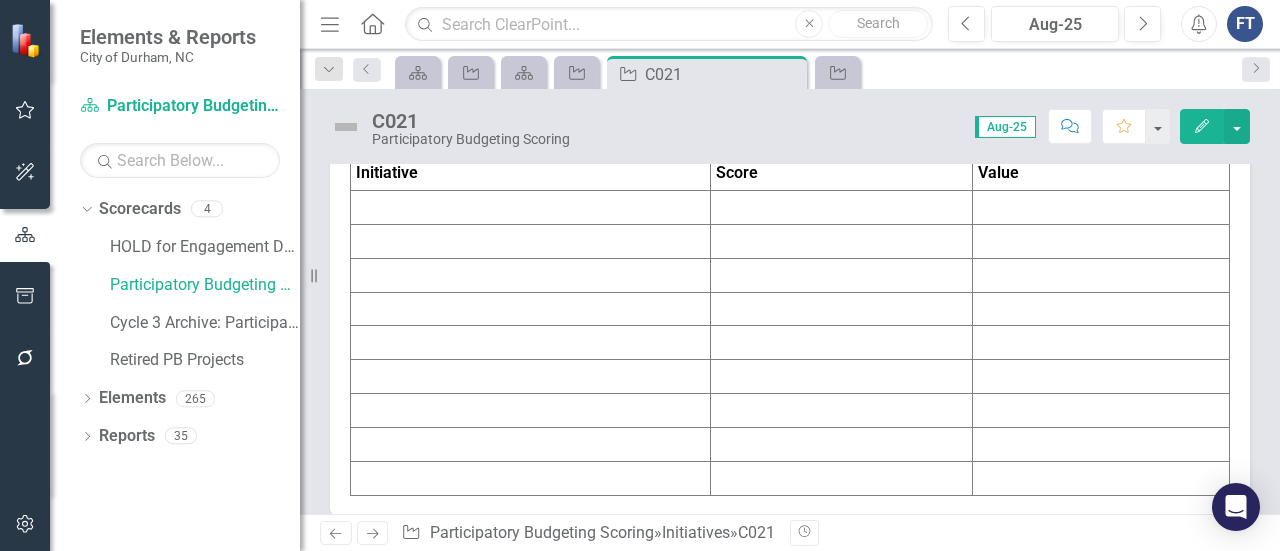 scroll, scrollTop: 2700, scrollLeft: 0, axis: vertical 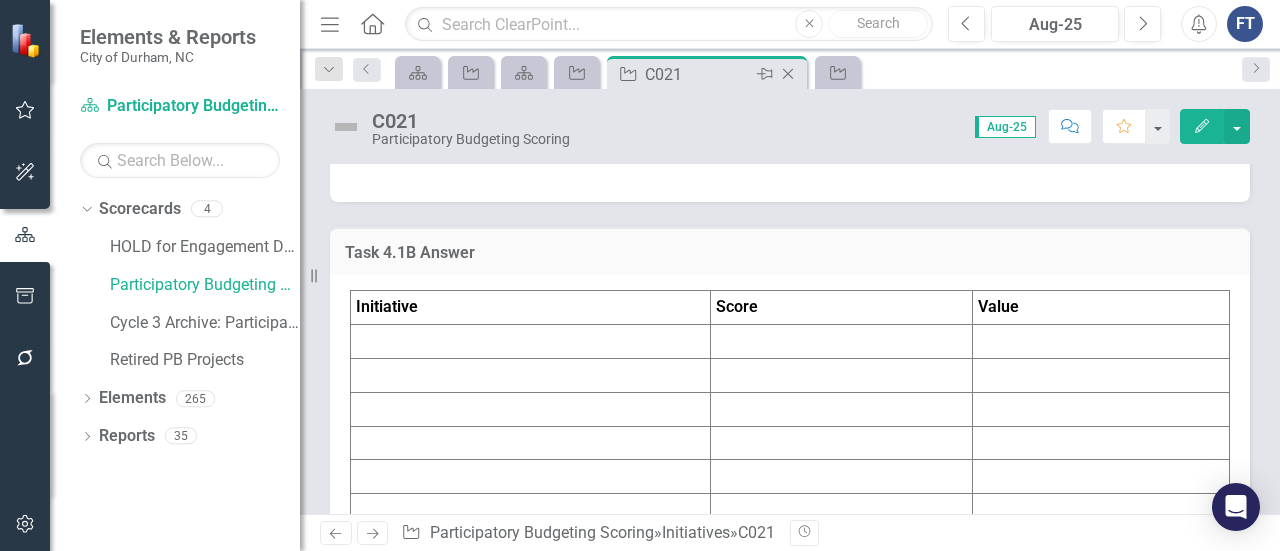 click 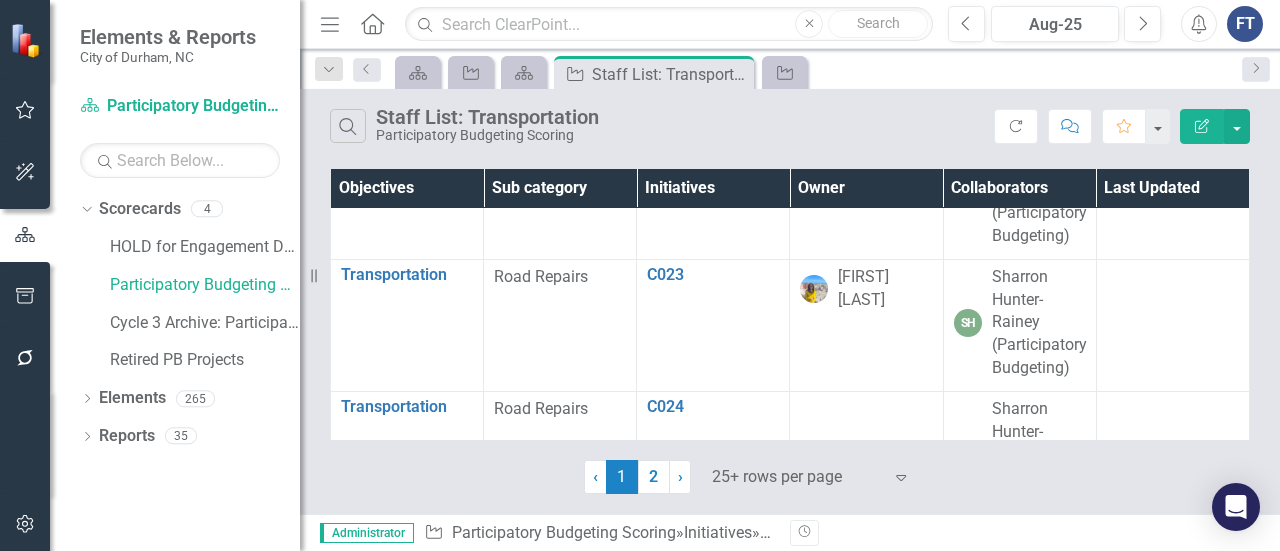scroll, scrollTop: 2900, scrollLeft: 0, axis: vertical 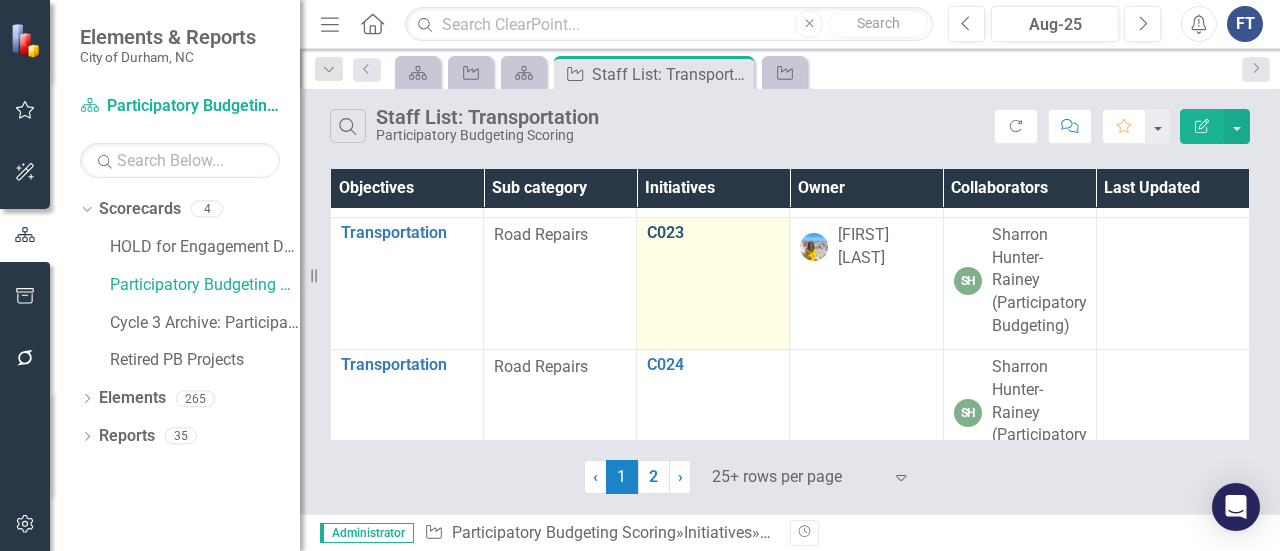 click on "C023" at bounding box center (713, 233) 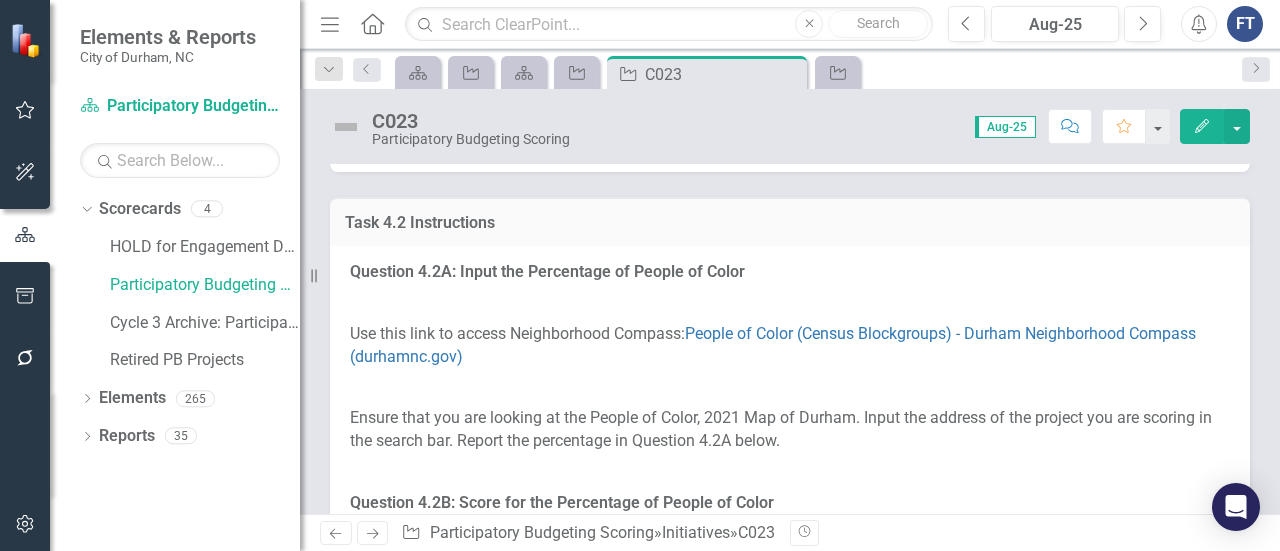 scroll, scrollTop: 3000, scrollLeft: 0, axis: vertical 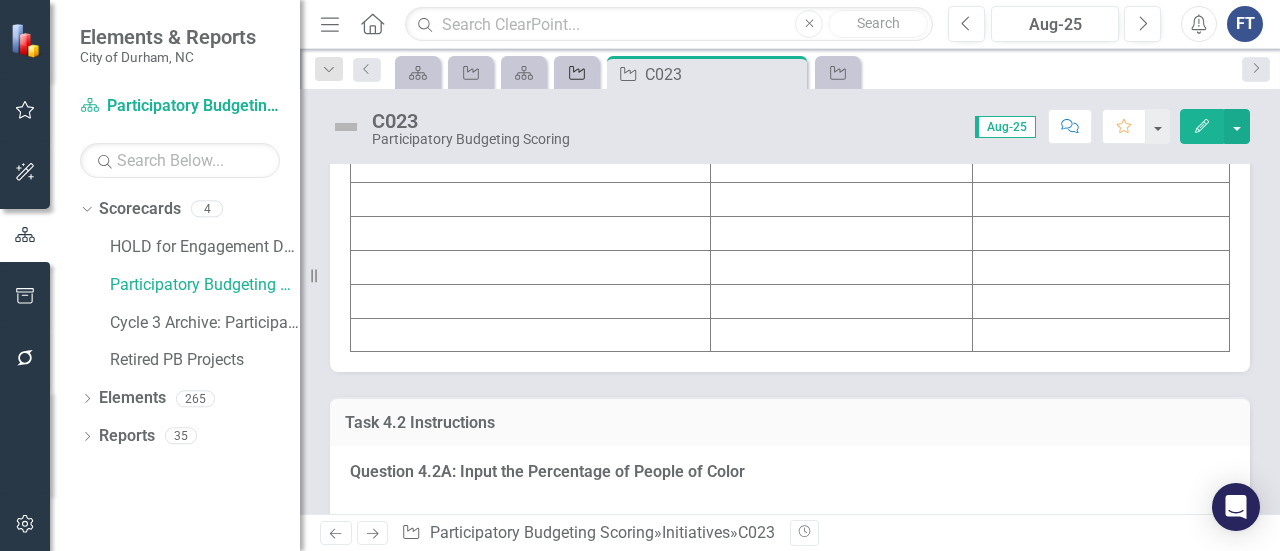 click on "Initiative" 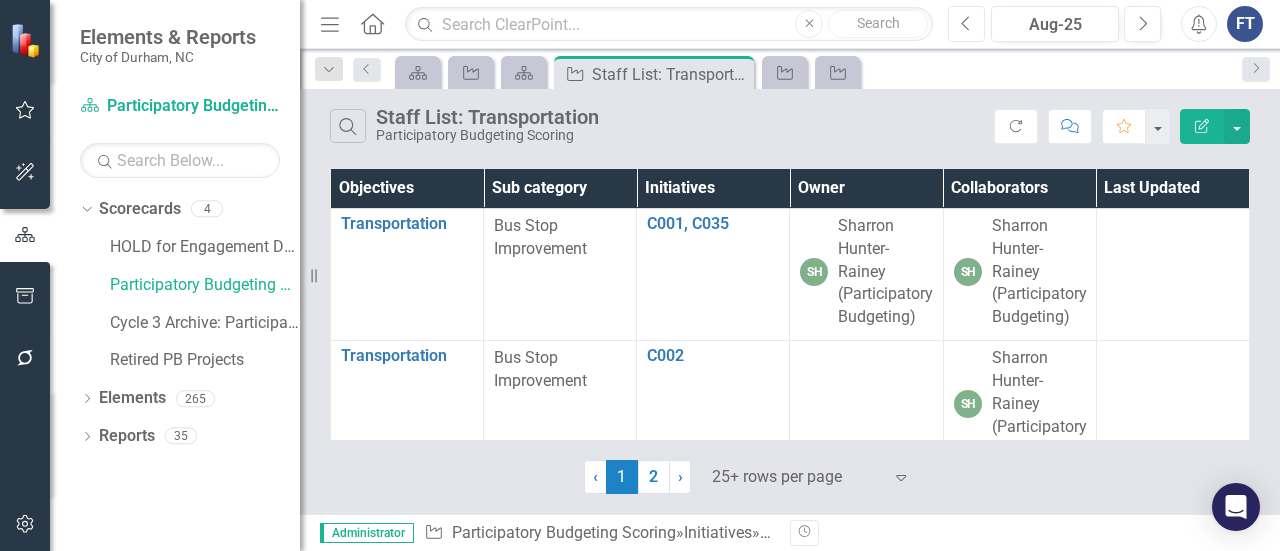 click on "Previous" 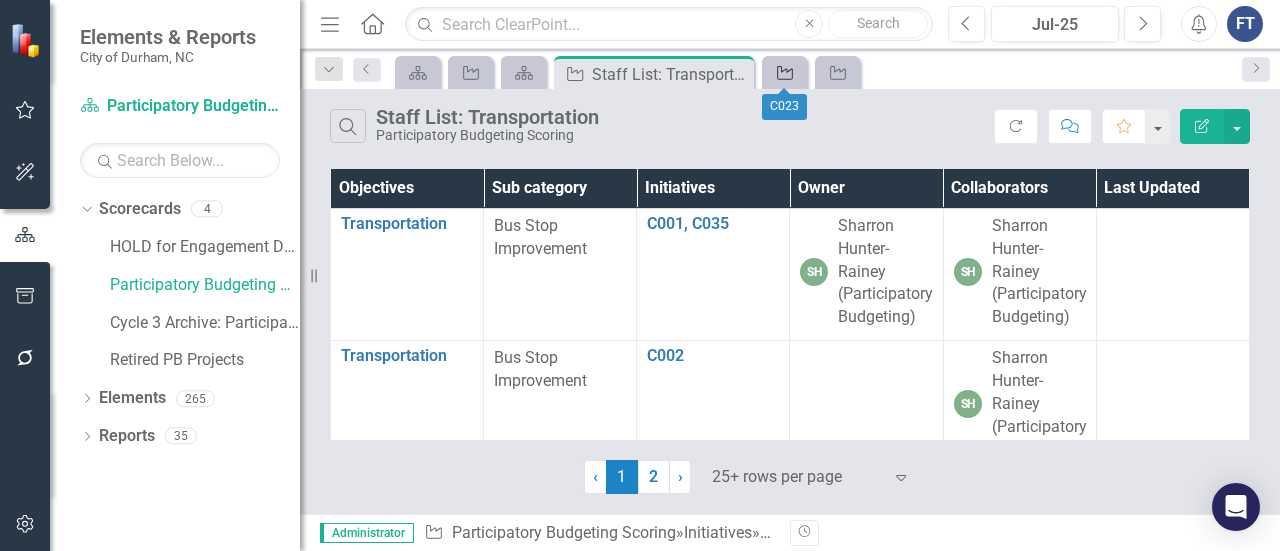 click on "Initiative" at bounding box center (784, 72) 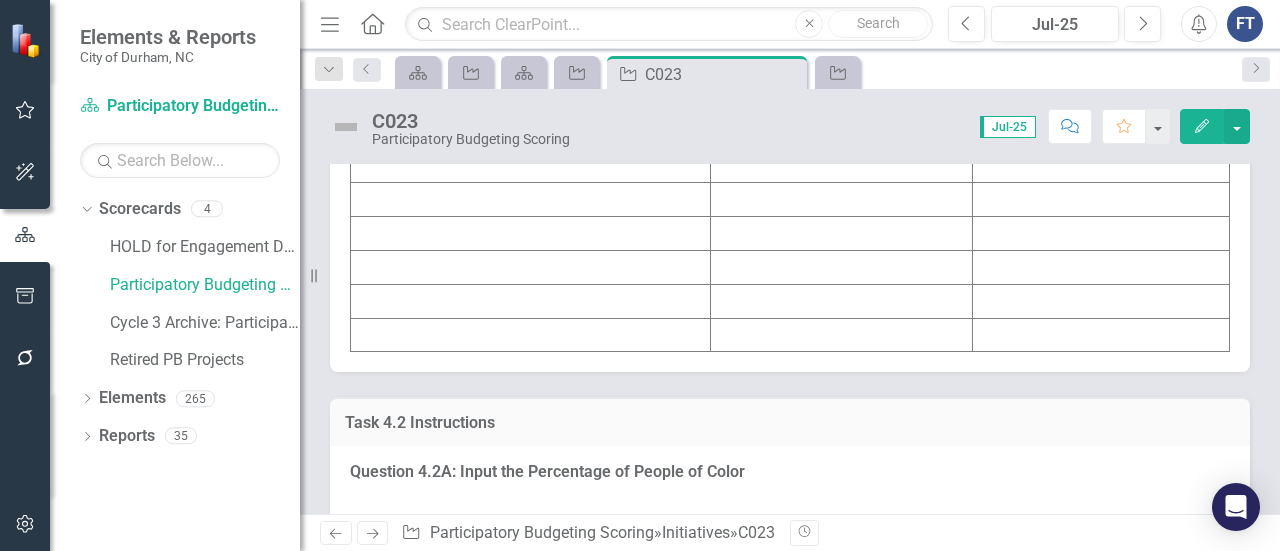 scroll, scrollTop: 2700, scrollLeft: 0, axis: vertical 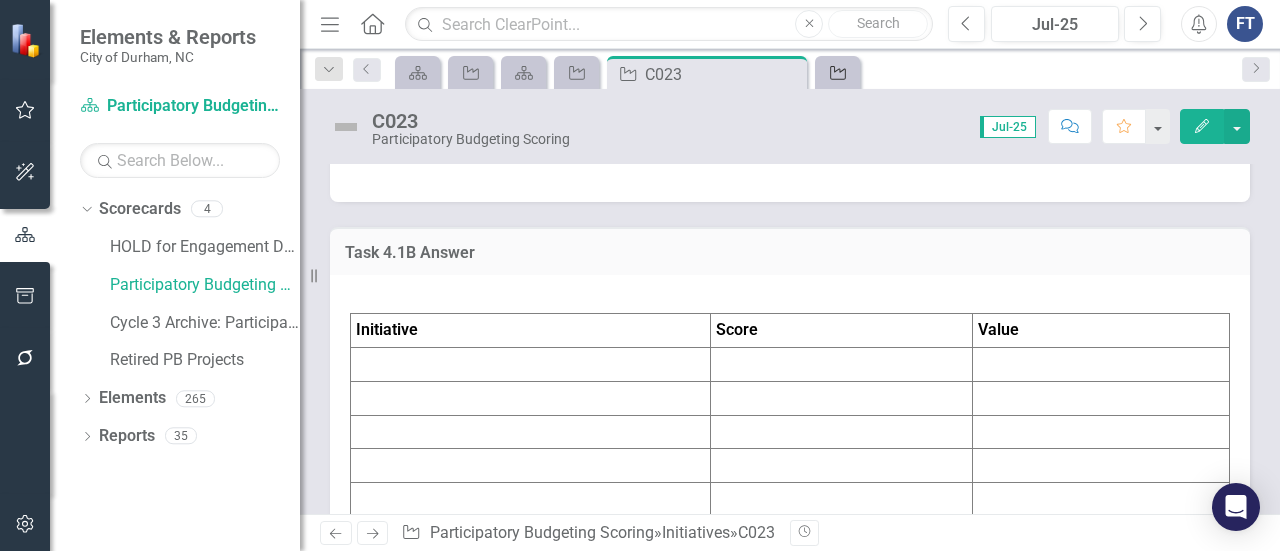 click on "Initiative" at bounding box center [834, 72] 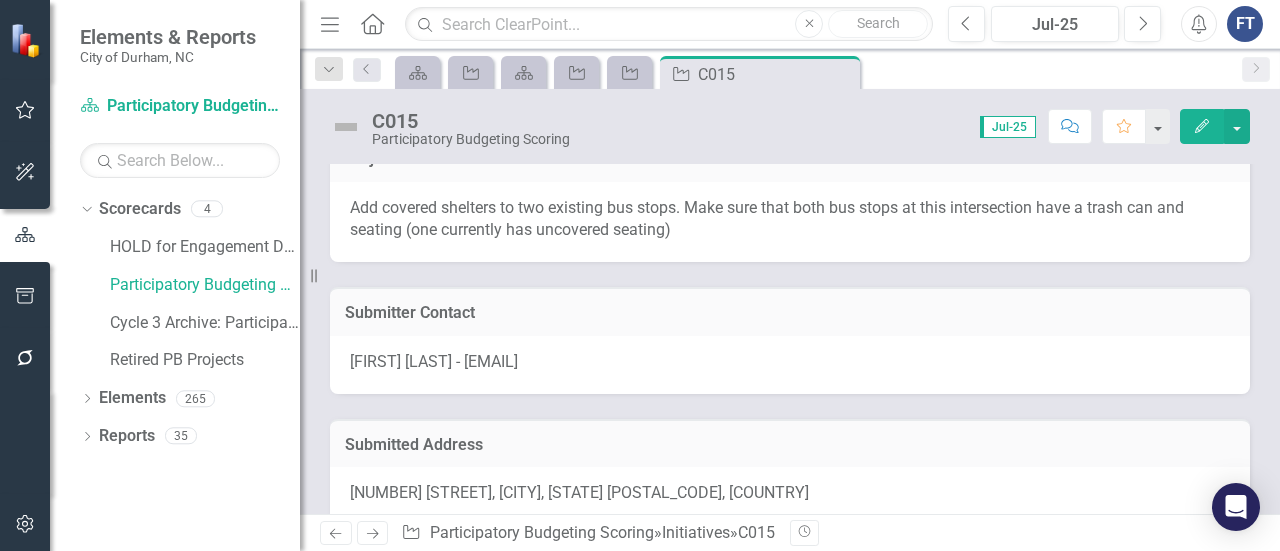 scroll, scrollTop: 0, scrollLeft: 0, axis: both 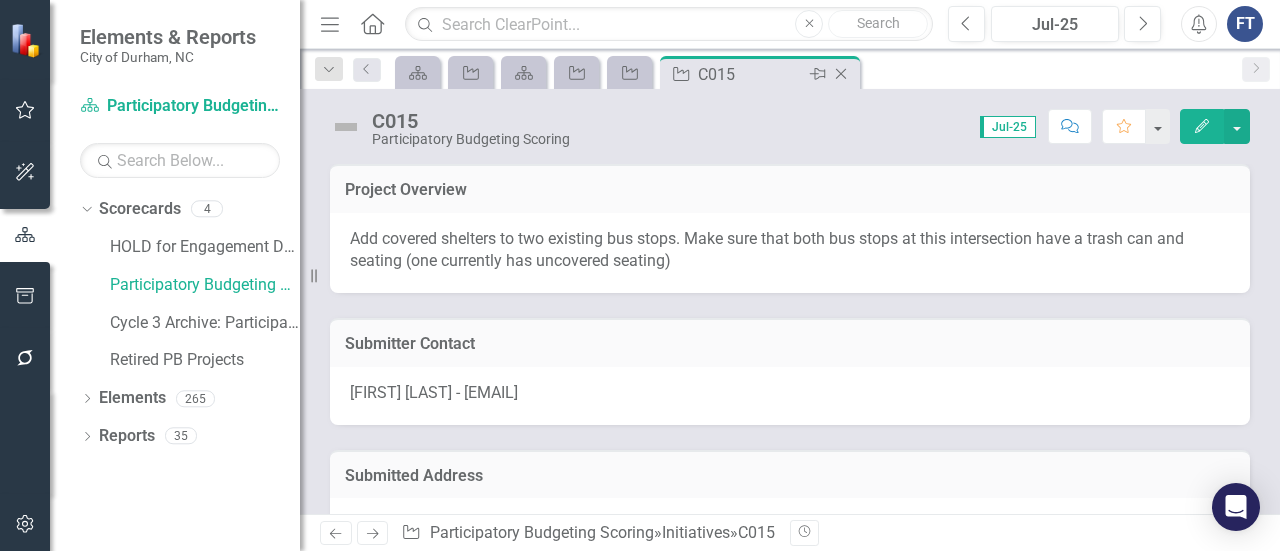 click on "Close" 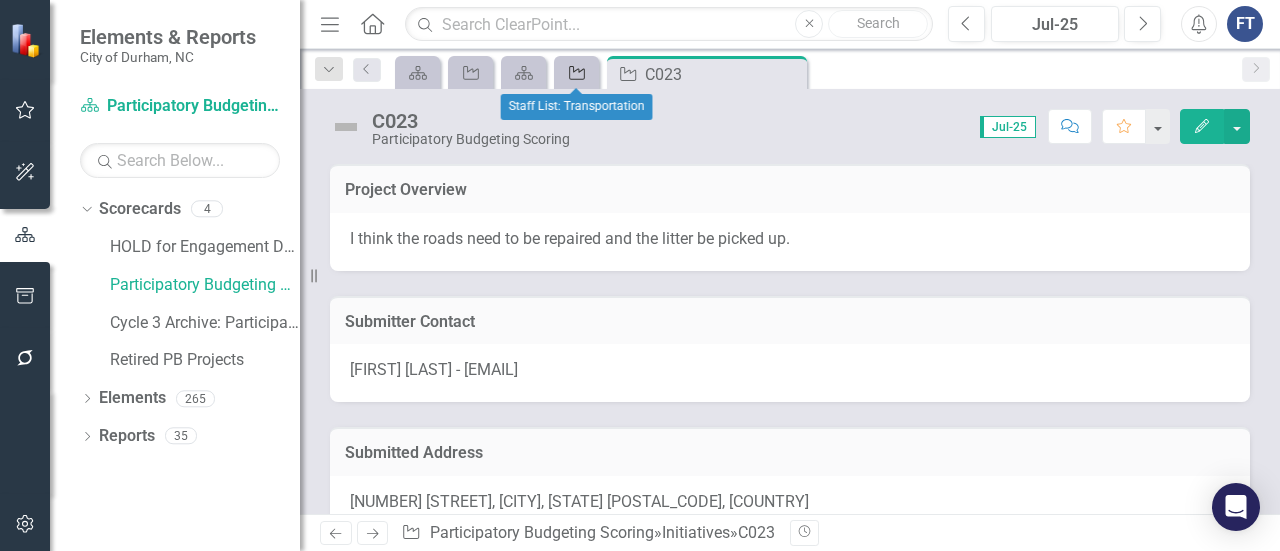 click on "Initiative" 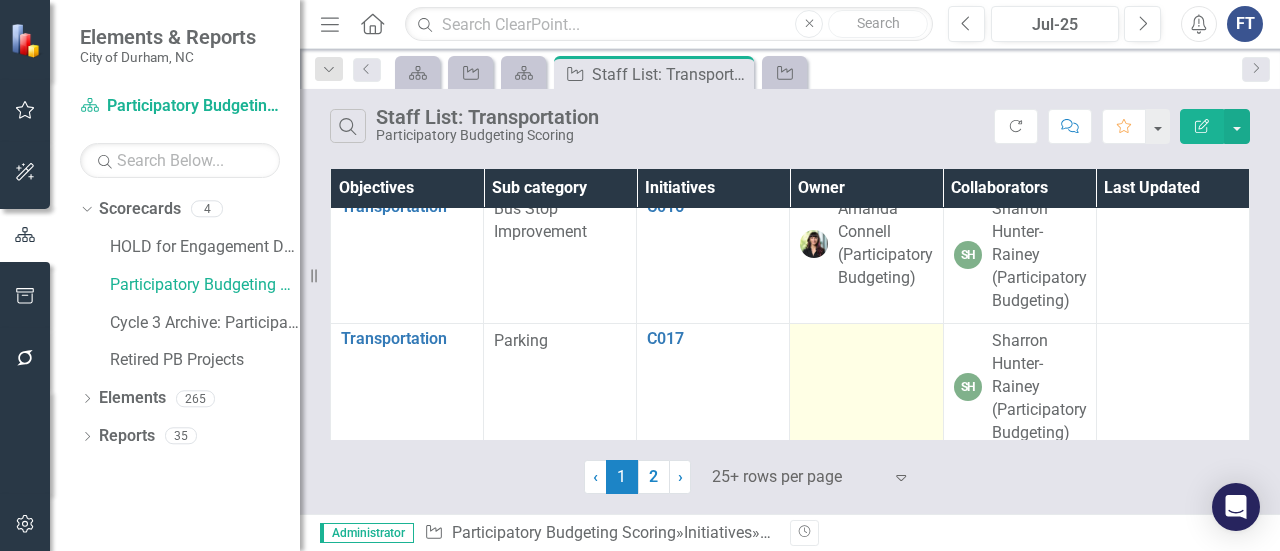 scroll, scrollTop: 1900, scrollLeft: 0, axis: vertical 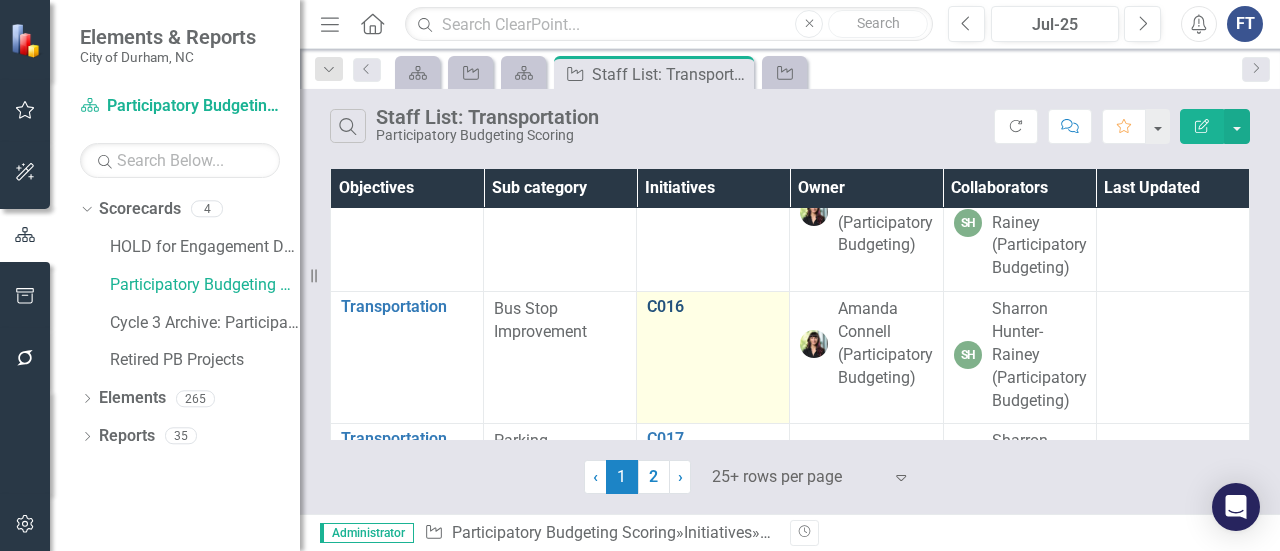 click on "C016" at bounding box center (713, 307) 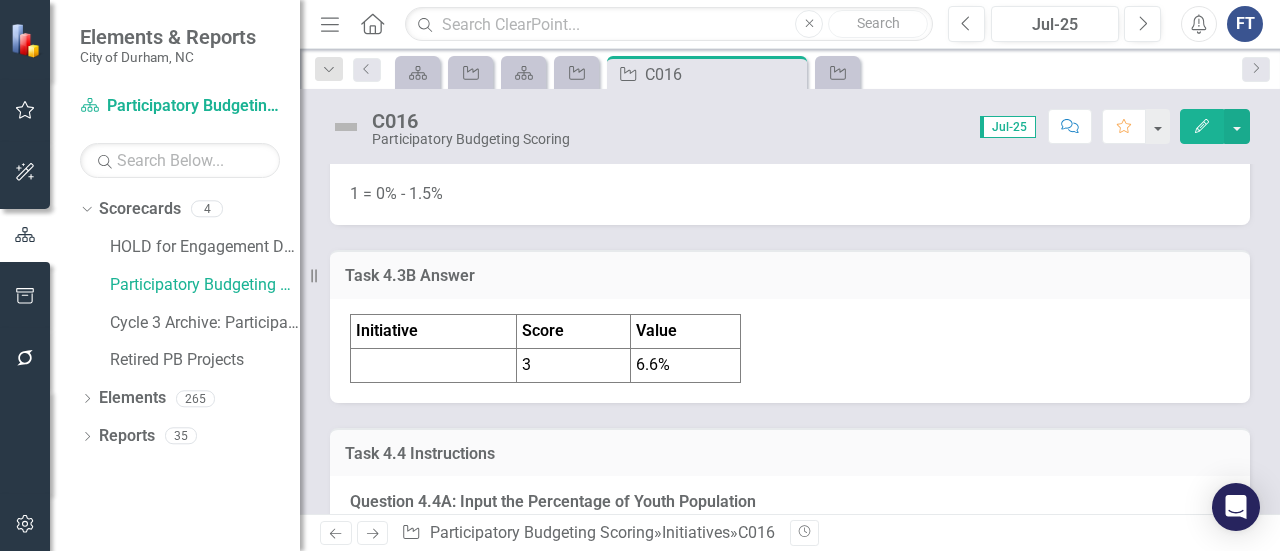 scroll, scrollTop: 4300, scrollLeft: 0, axis: vertical 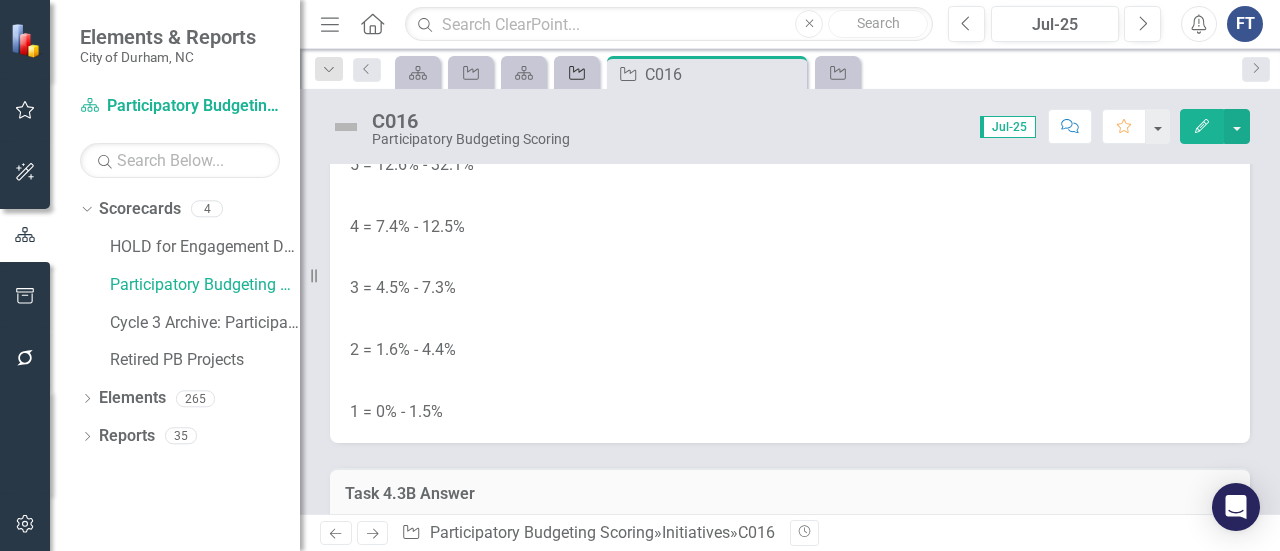 click on "Initiative" 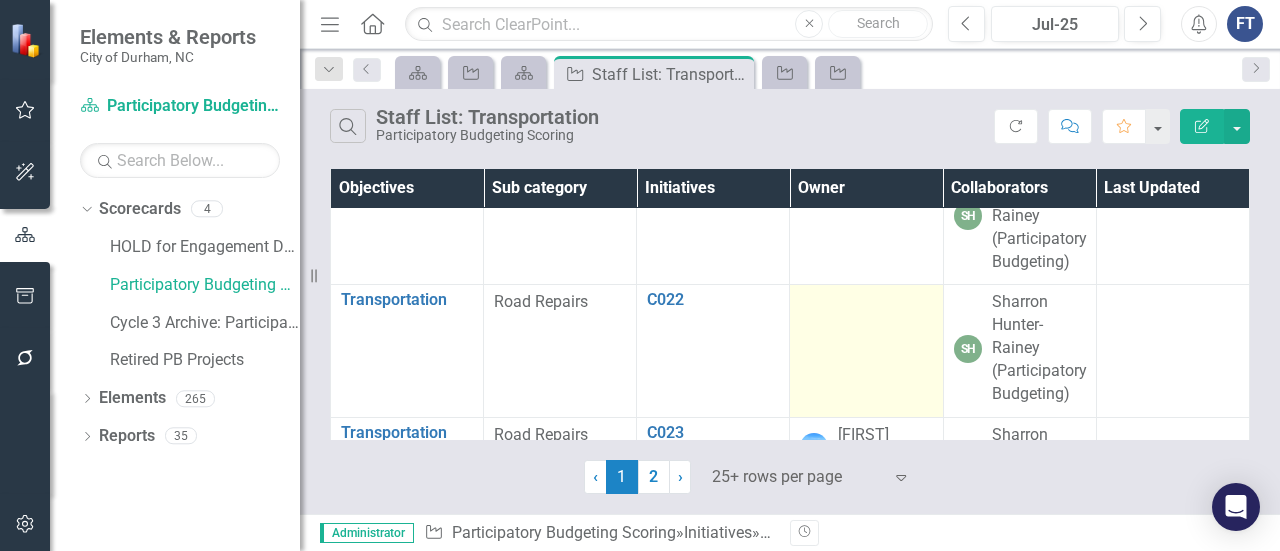scroll, scrollTop: 2900, scrollLeft: 0, axis: vertical 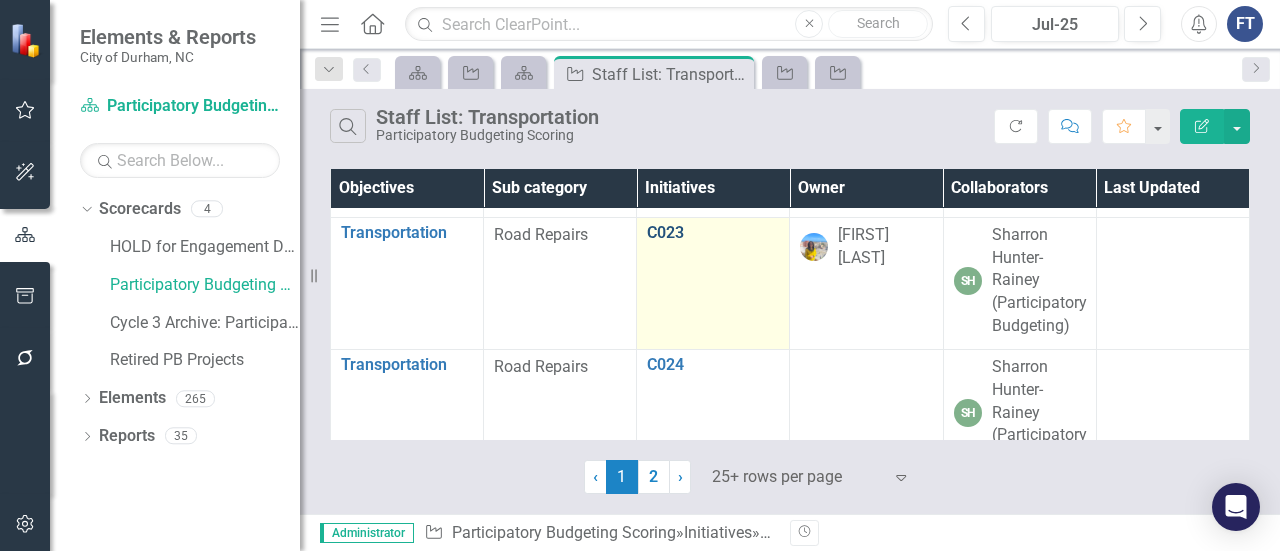 click on "C023" at bounding box center [713, 233] 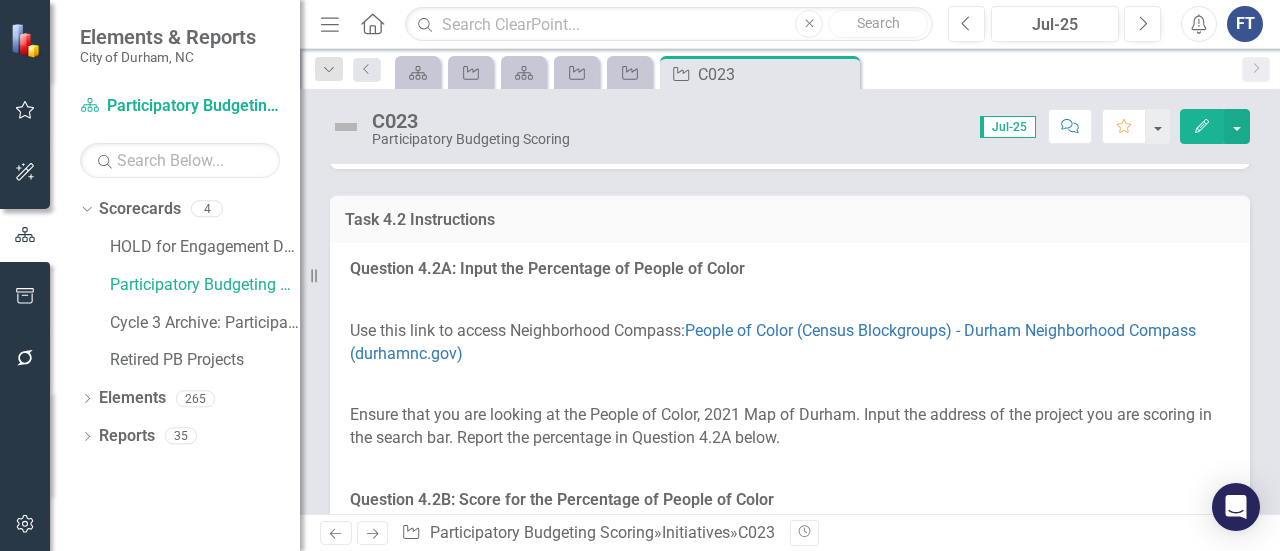 scroll, scrollTop: 3300, scrollLeft: 0, axis: vertical 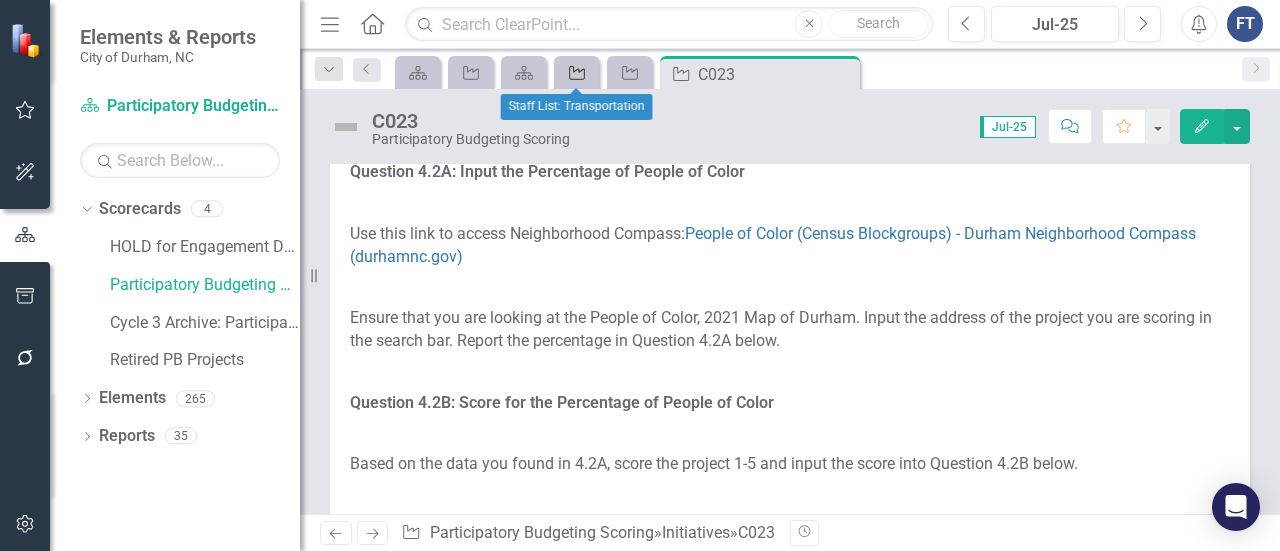 click on "Initiative" 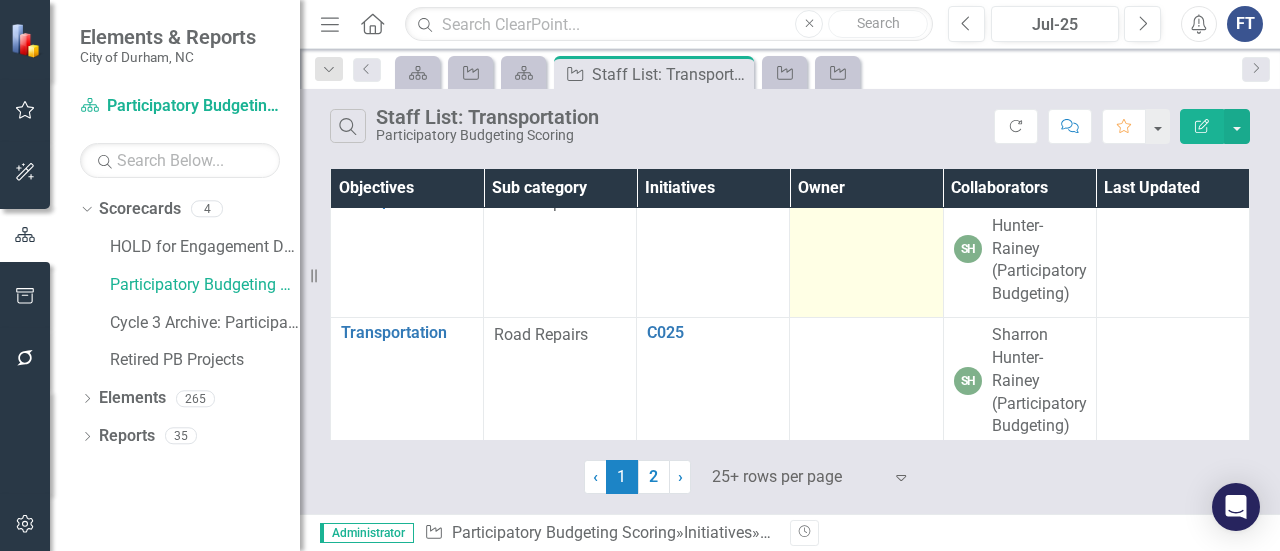 scroll, scrollTop: 3066, scrollLeft: 0, axis: vertical 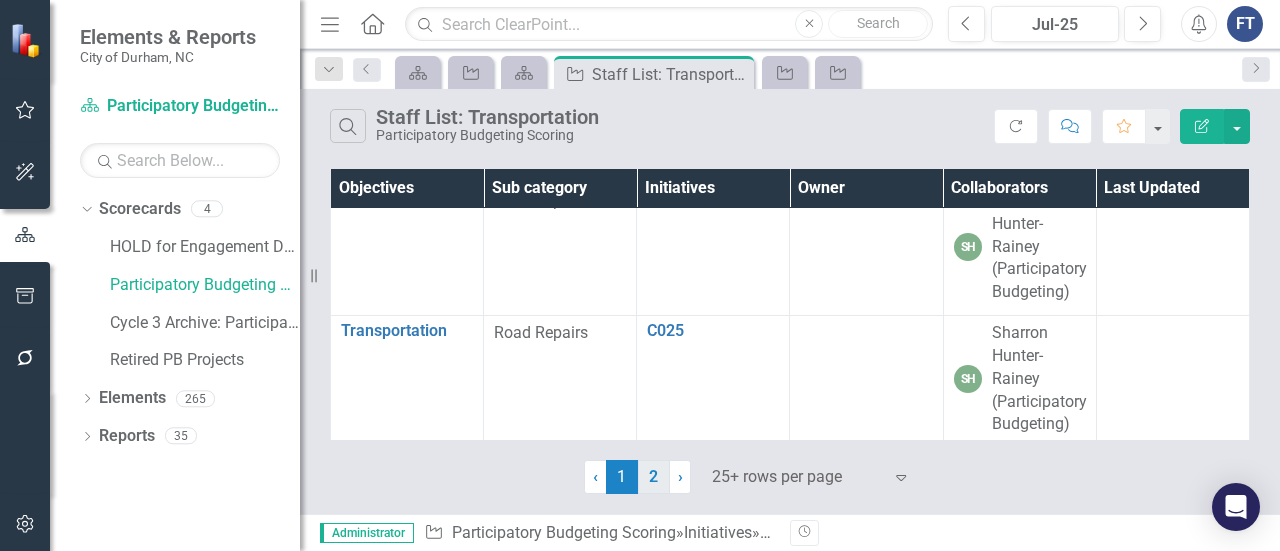 click on "2" at bounding box center (654, 477) 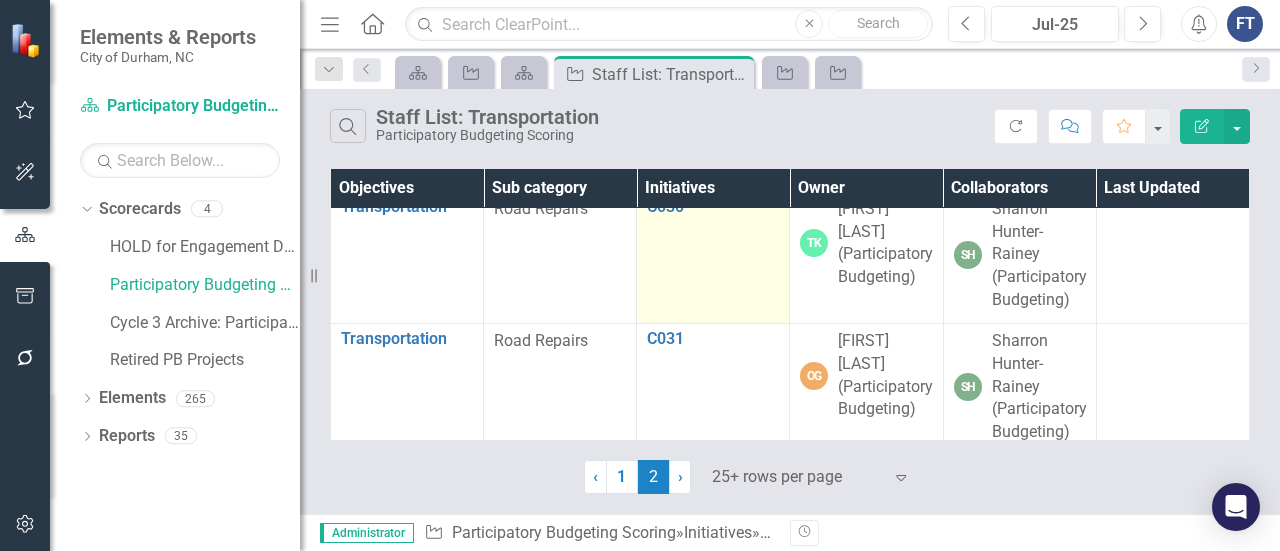 scroll, scrollTop: 515, scrollLeft: 0, axis: vertical 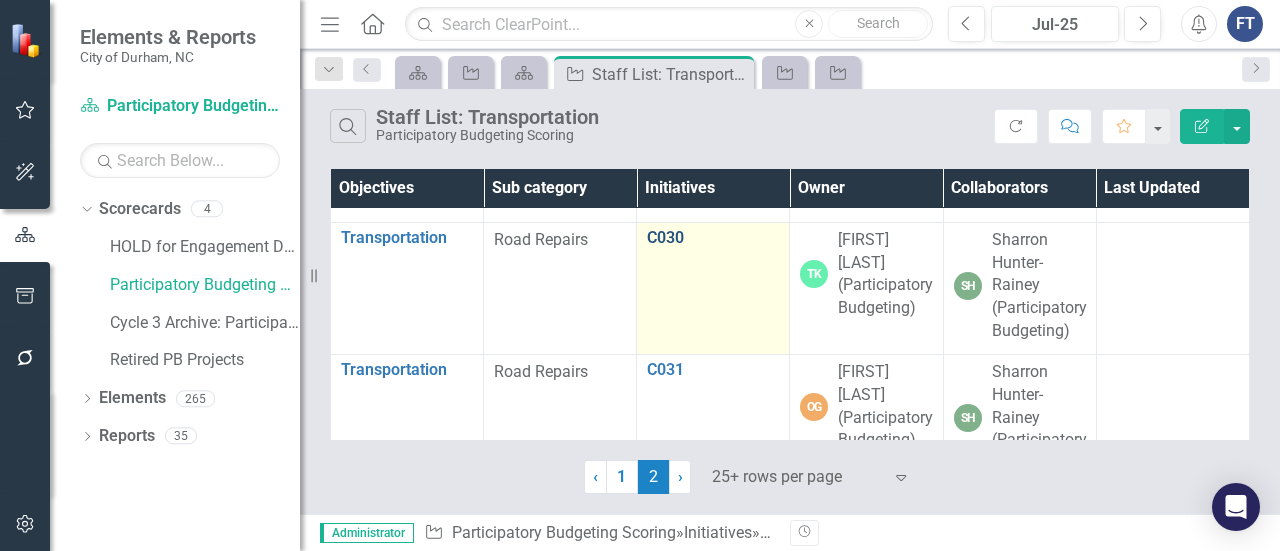 click on "C030" at bounding box center [713, 238] 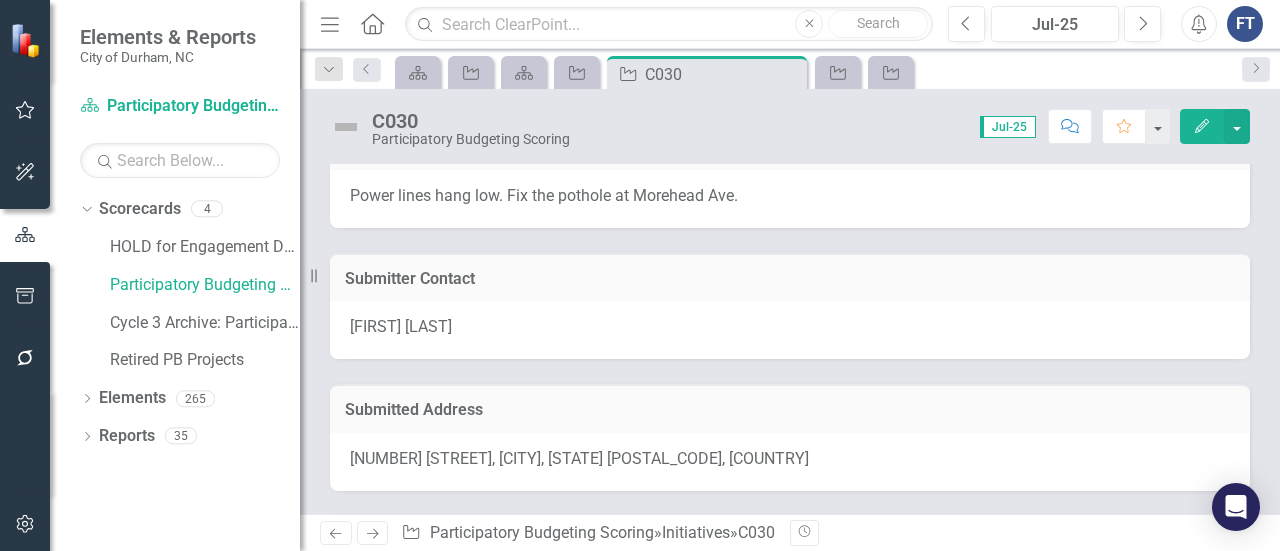 scroll, scrollTop: 0, scrollLeft: 0, axis: both 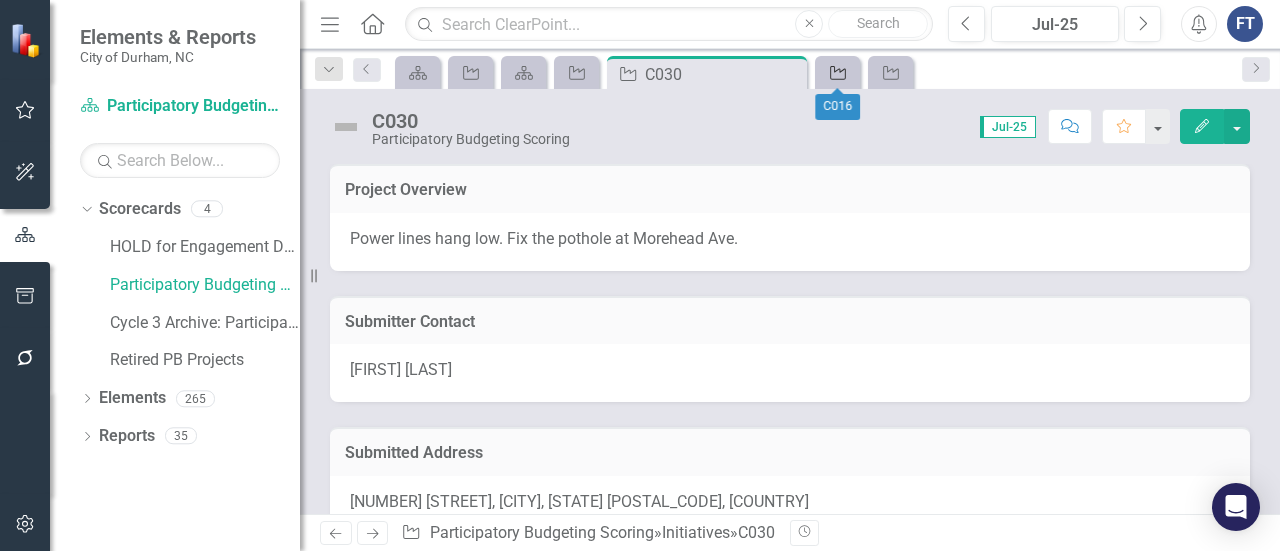 click on "Initiative" at bounding box center [834, 72] 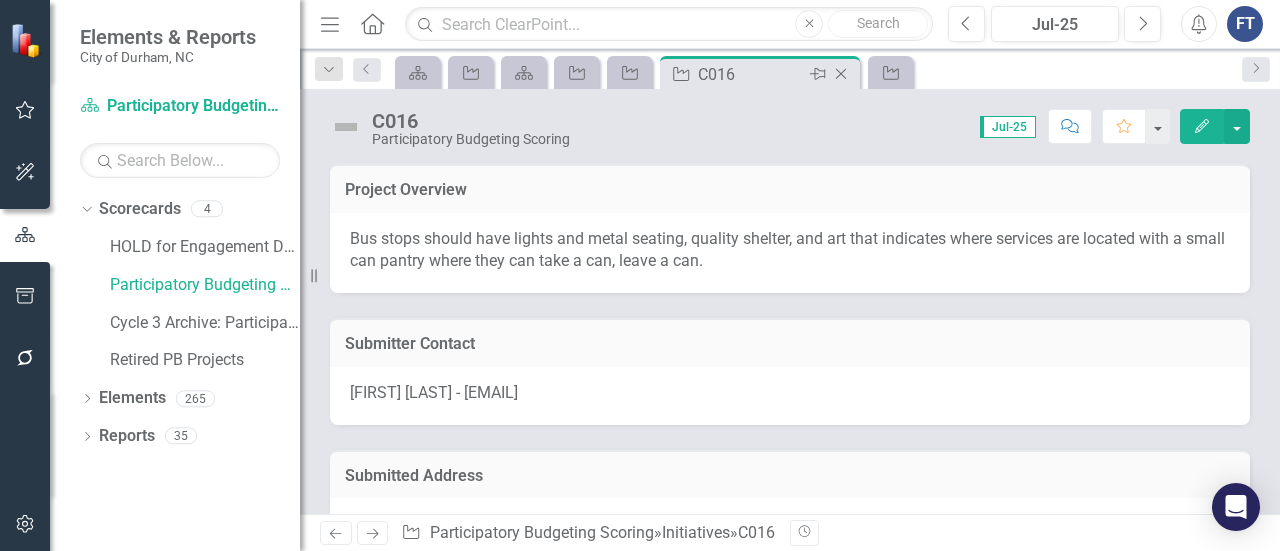 click on "Close" 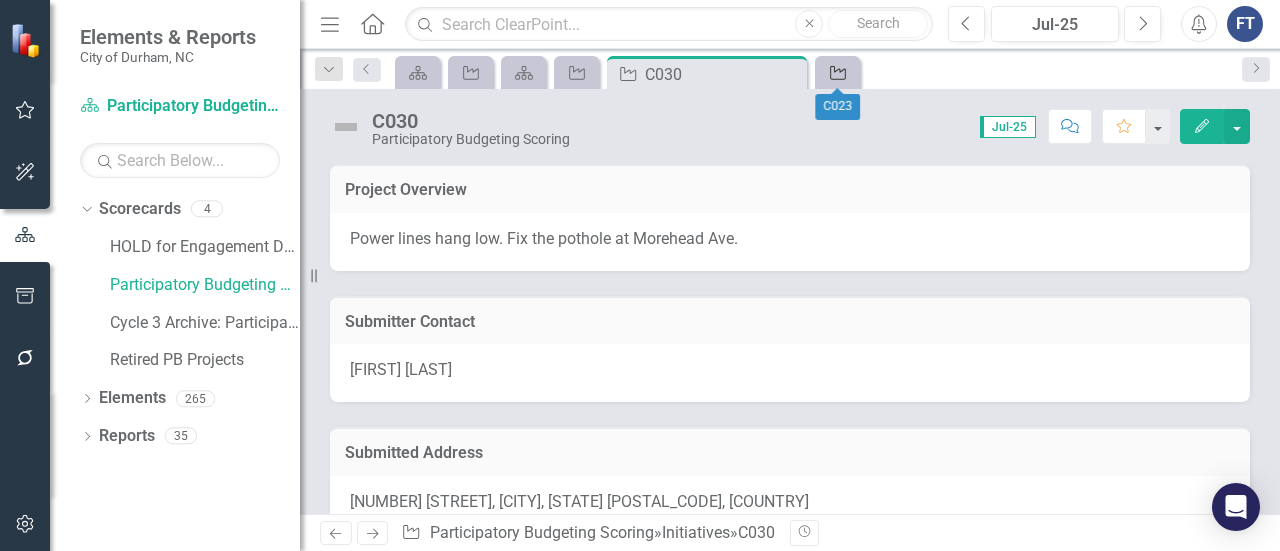 click on "Initiative" 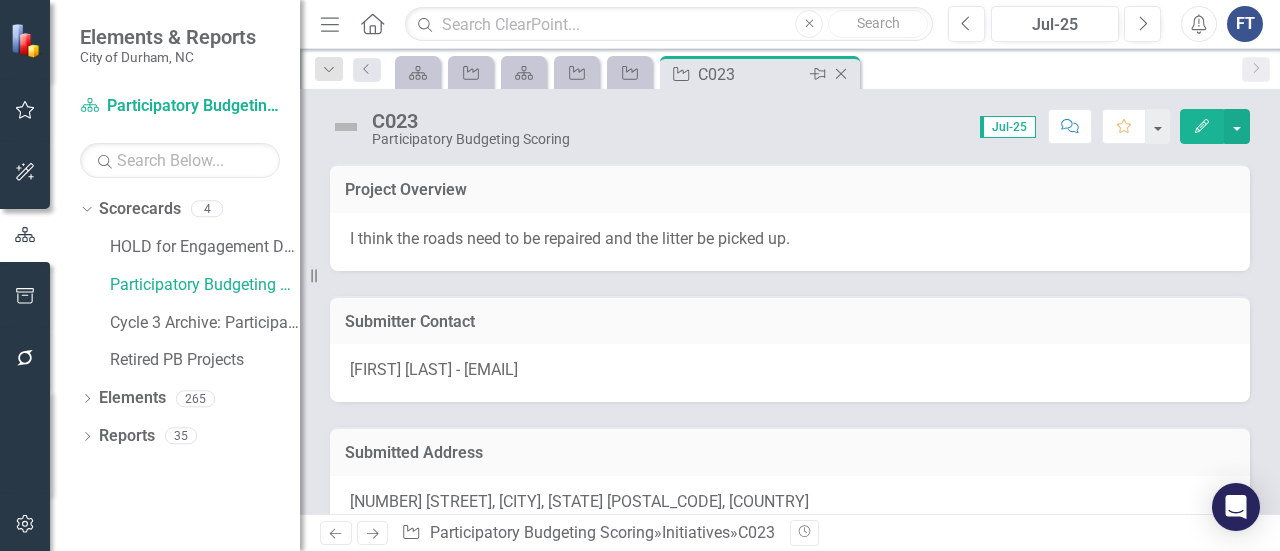 click on "Close" 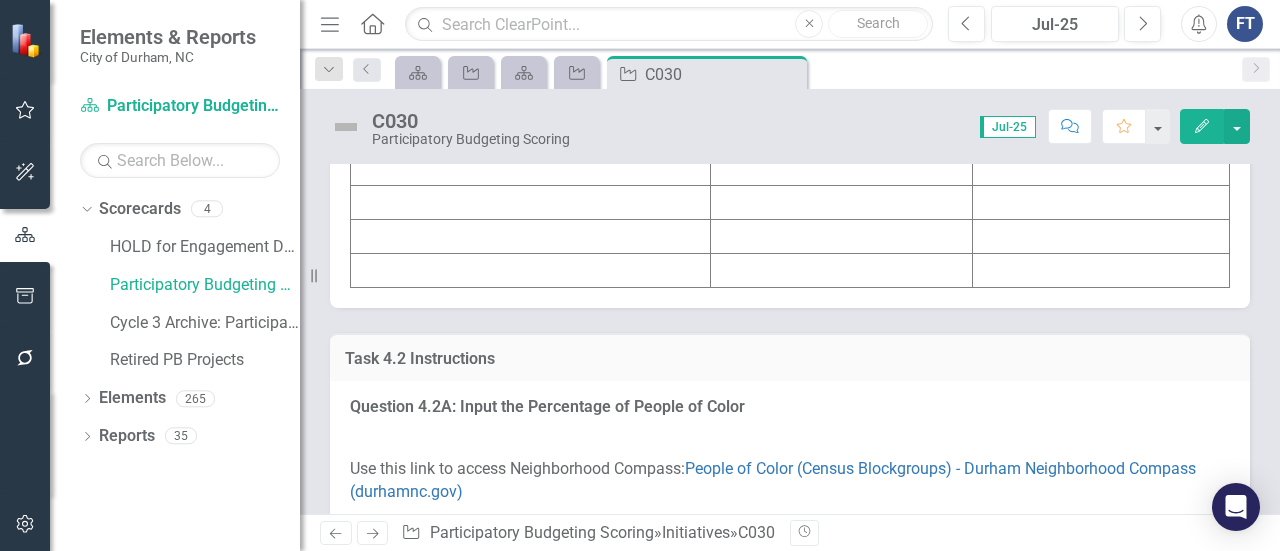 scroll, scrollTop: 2900, scrollLeft: 0, axis: vertical 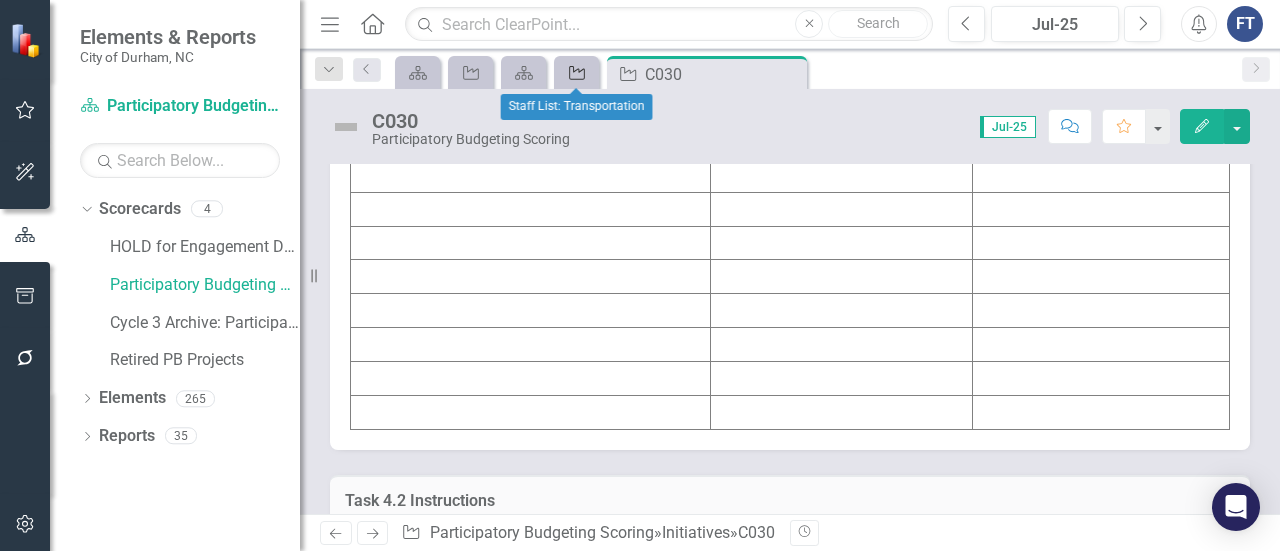 click on "Initiative" 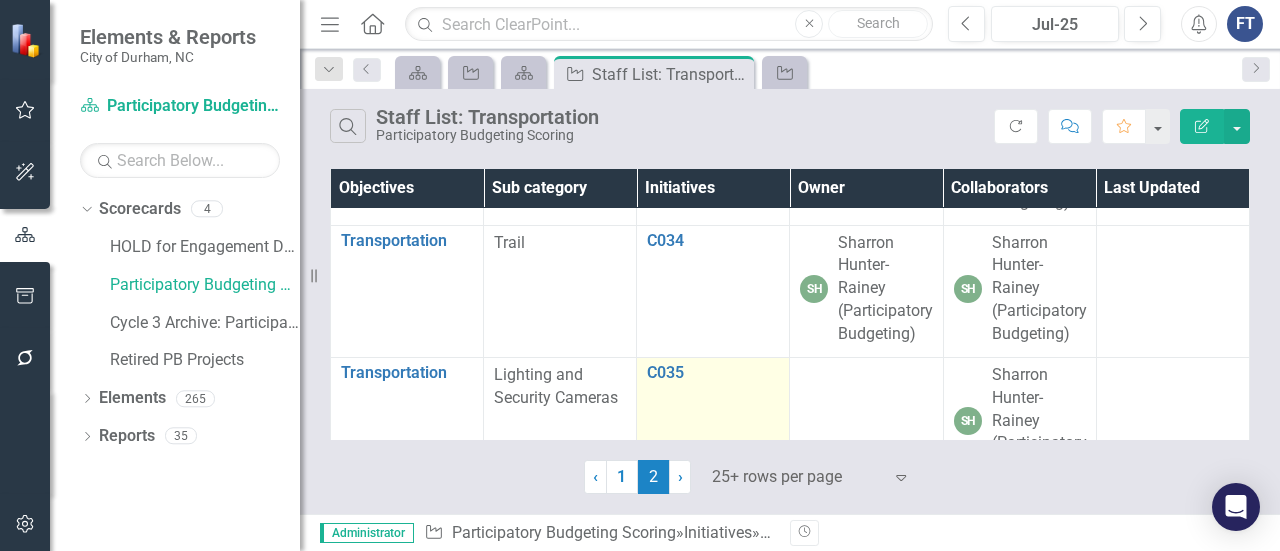 scroll, scrollTop: 1200, scrollLeft: 0, axis: vertical 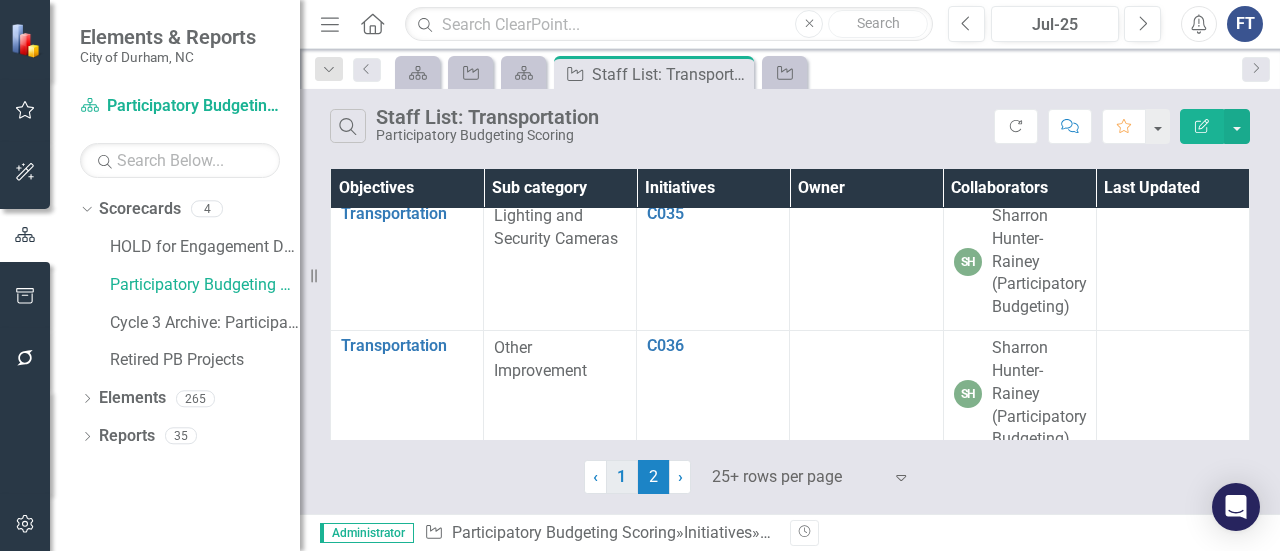 click on "1" at bounding box center (622, 477) 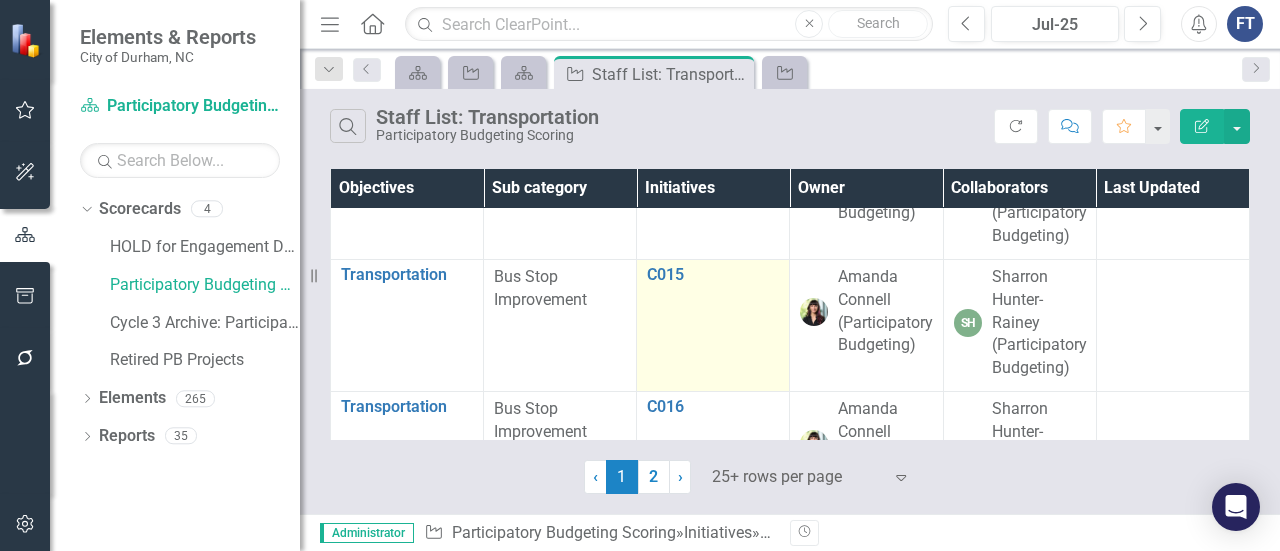 scroll, scrollTop: 1600, scrollLeft: 0, axis: vertical 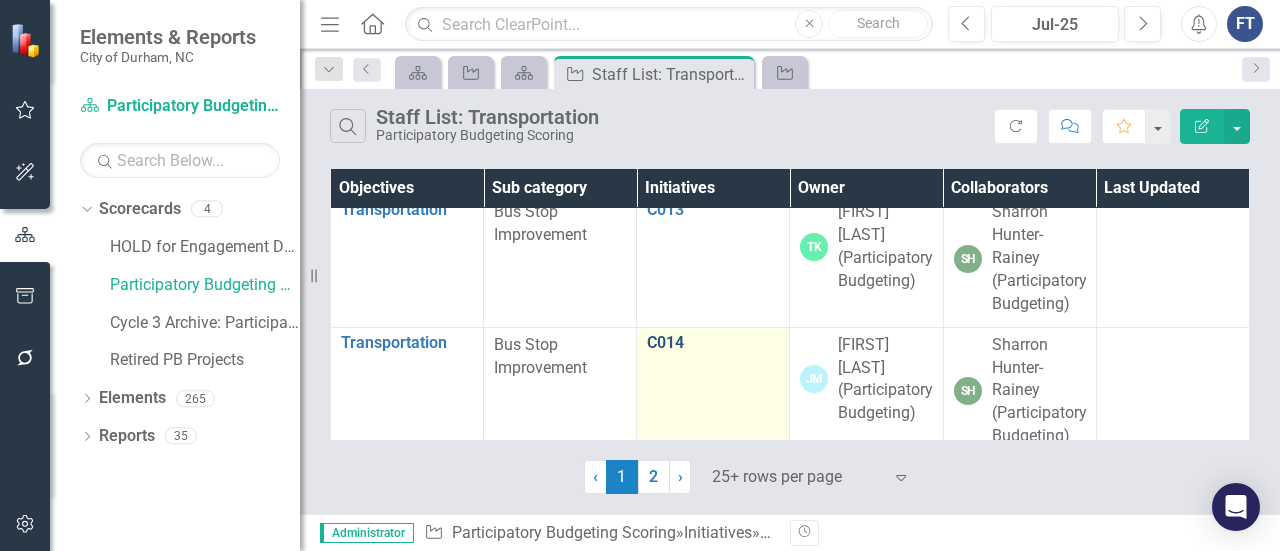 click on "C014" at bounding box center (713, 343) 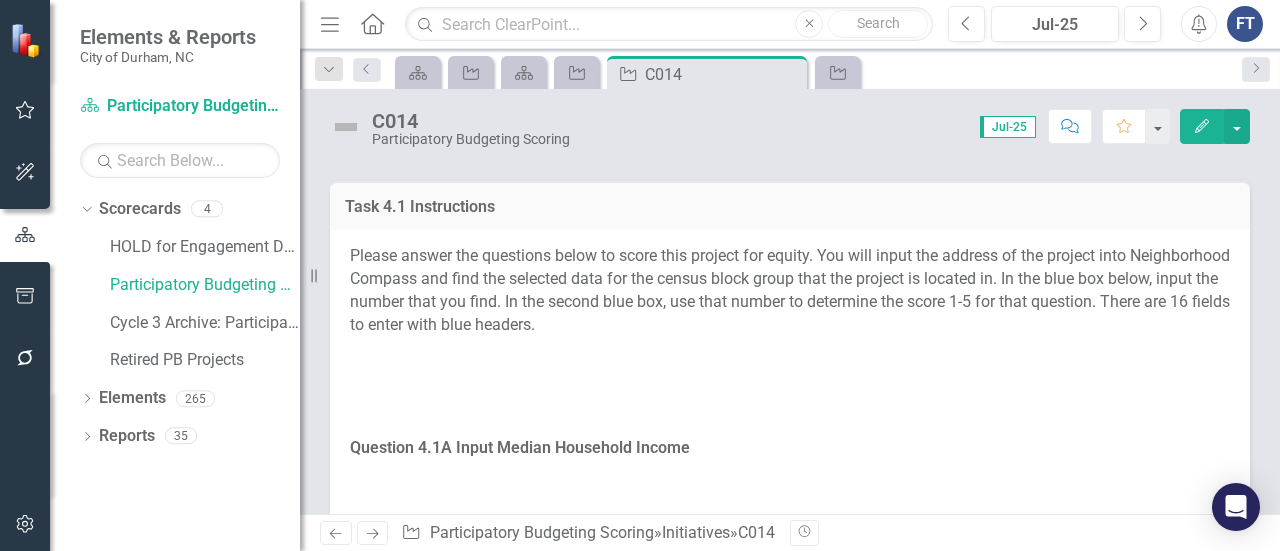 scroll, scrollTop: 200, scrollLeft: 0, axis: vertical 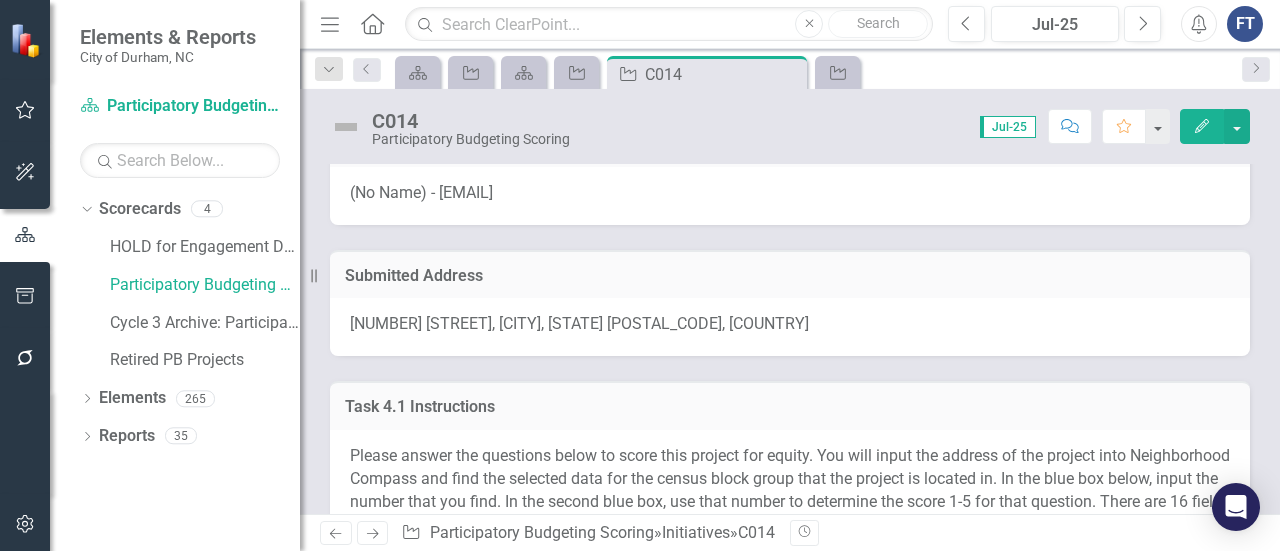click on "102 East Main Street, Durham, North Carolina 27701, United States" at bounding box center [579, 323] 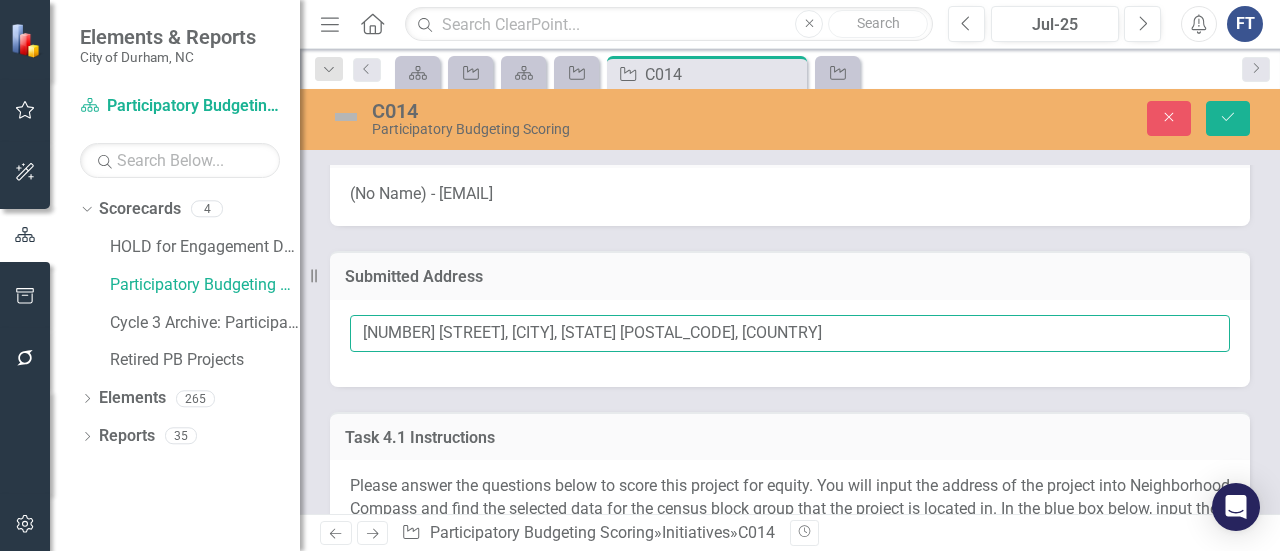 drag, startPoint x: 356, startPoint y: 331, endPoint x: 509, endPoint y: 330, distance: 153.00327 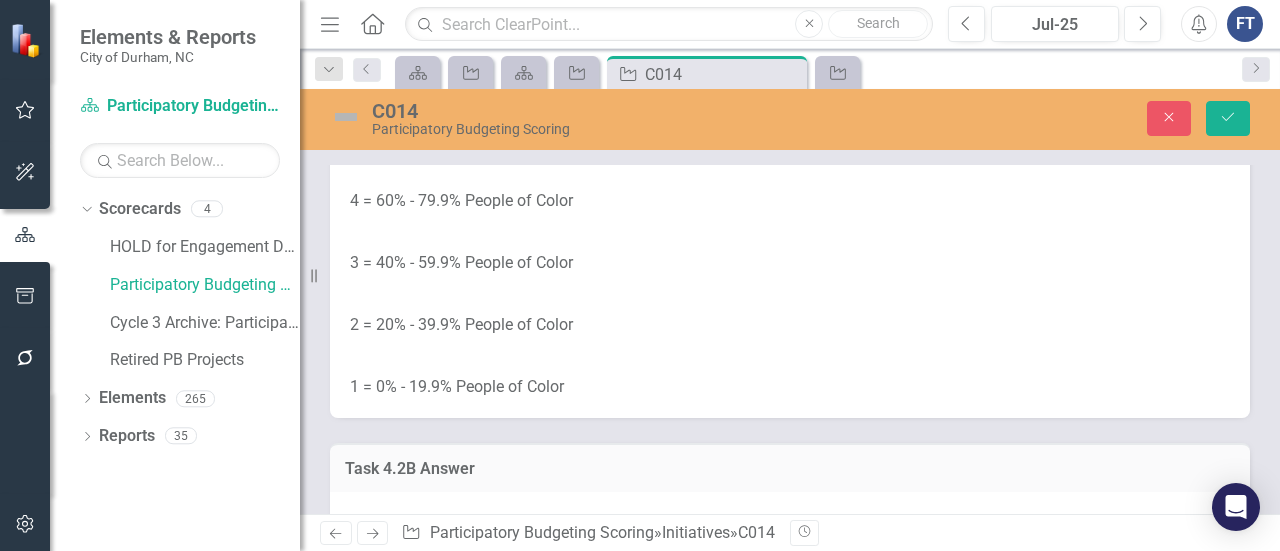 scroll, scrollTop: 3200, scrollLeft: 0, axis: vertical 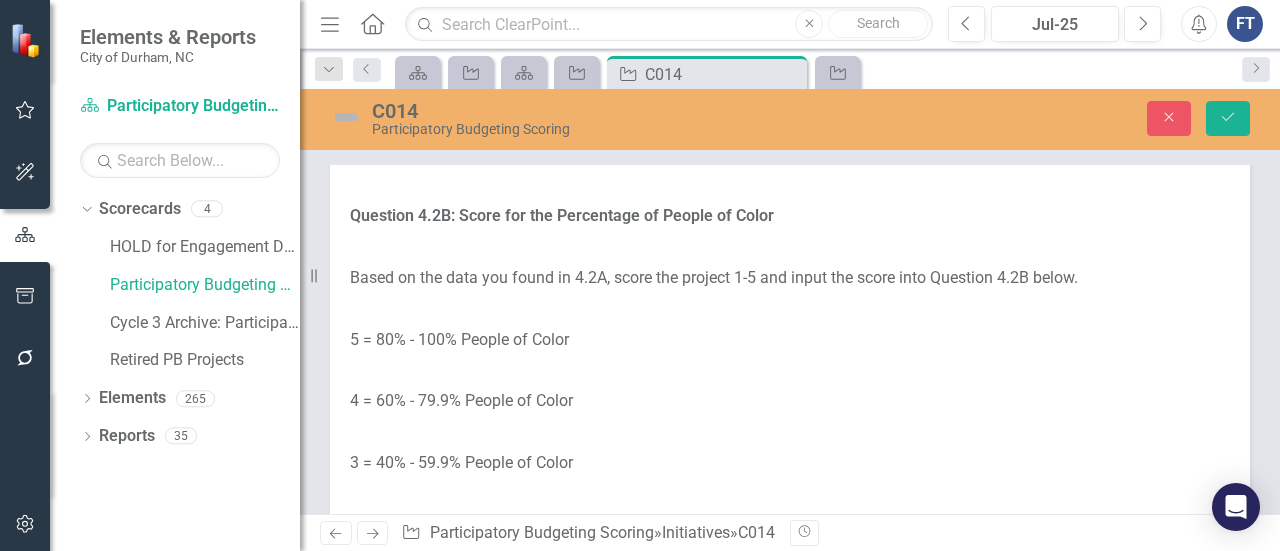 click at bounding box center [790, -143] 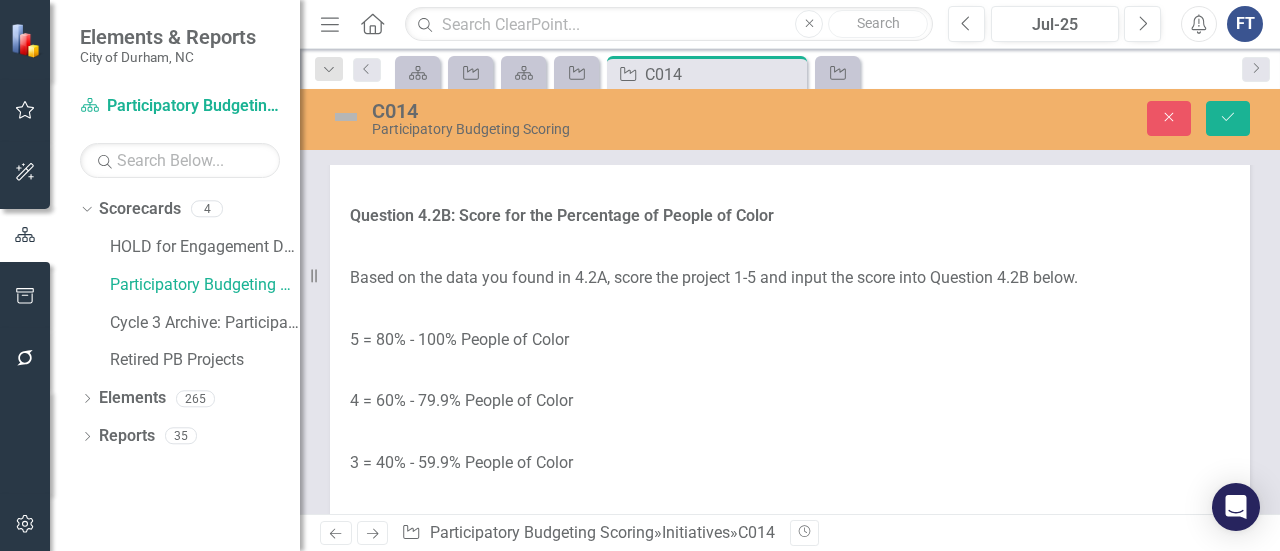 click at bounding box center [790, -143] 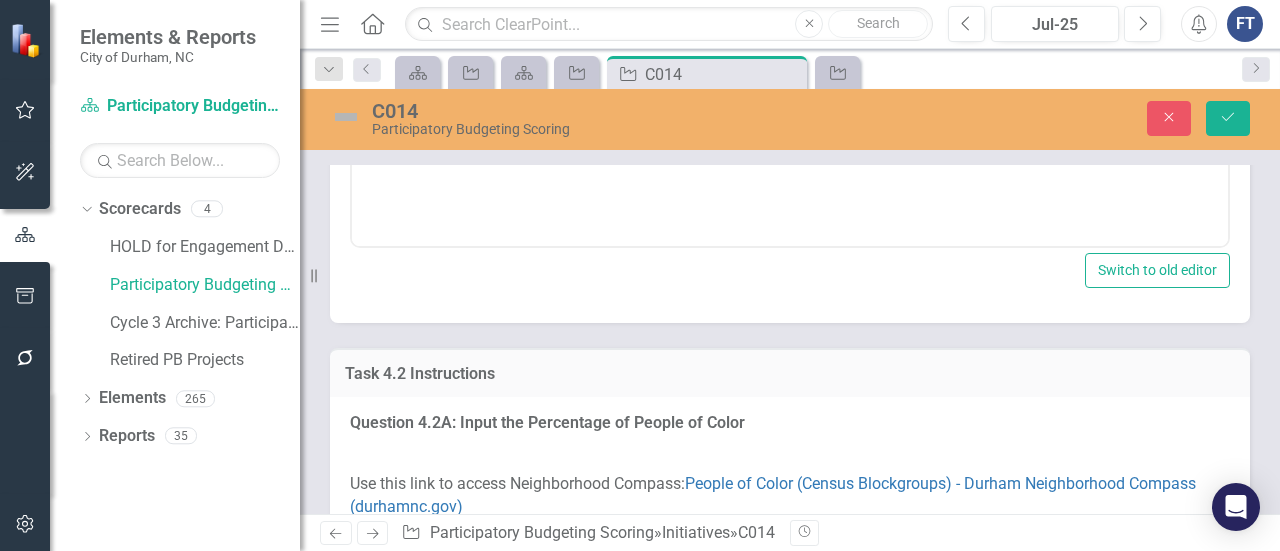 scroll, scrollTop: 0, scrollLeft: 0, axis: both 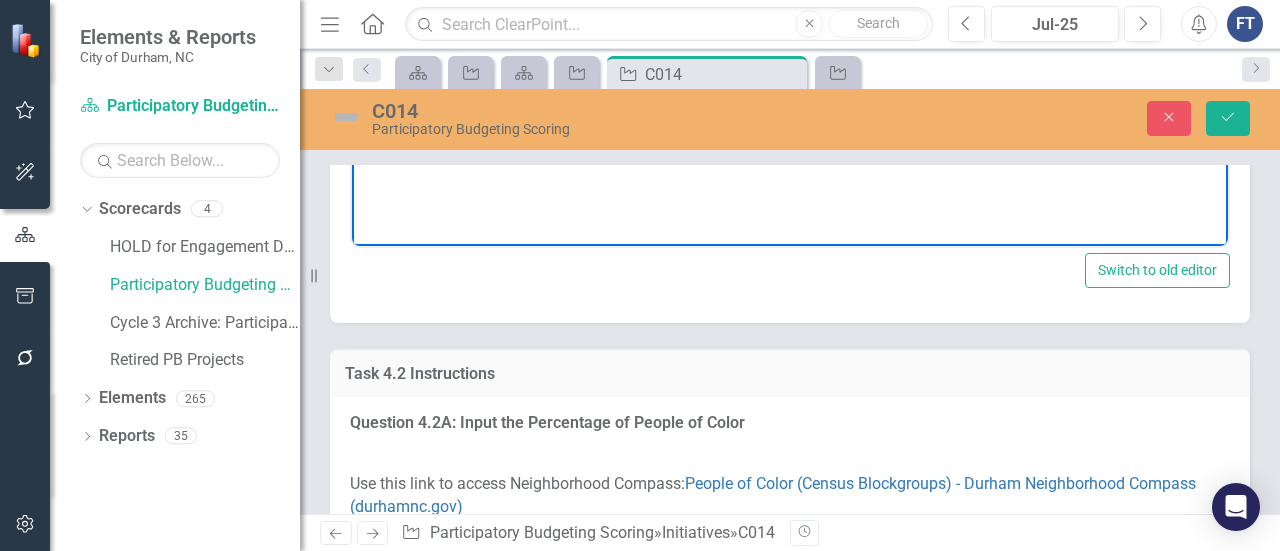 click at bounding box center [790, 48] 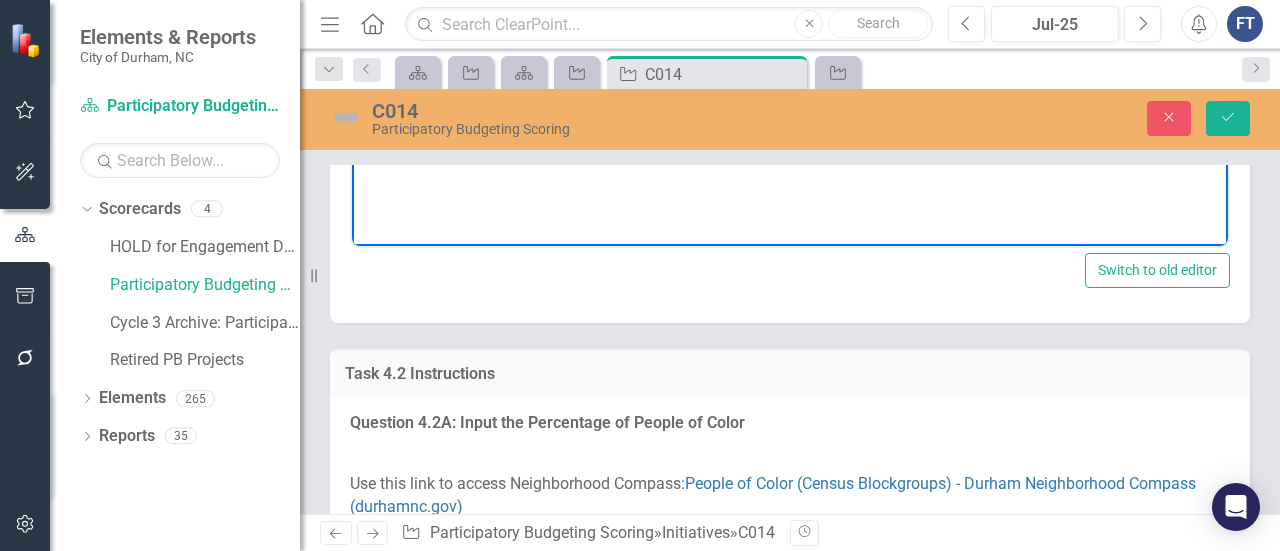 type 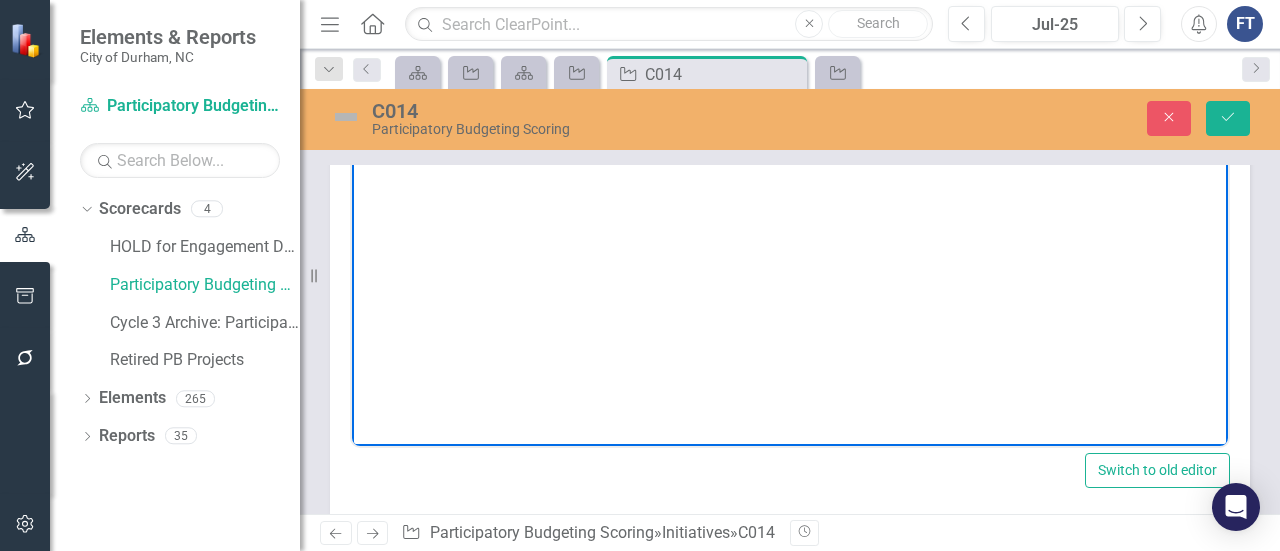 scroll, scrollTop: 3100, scrollLeft: 0, axis: vertical 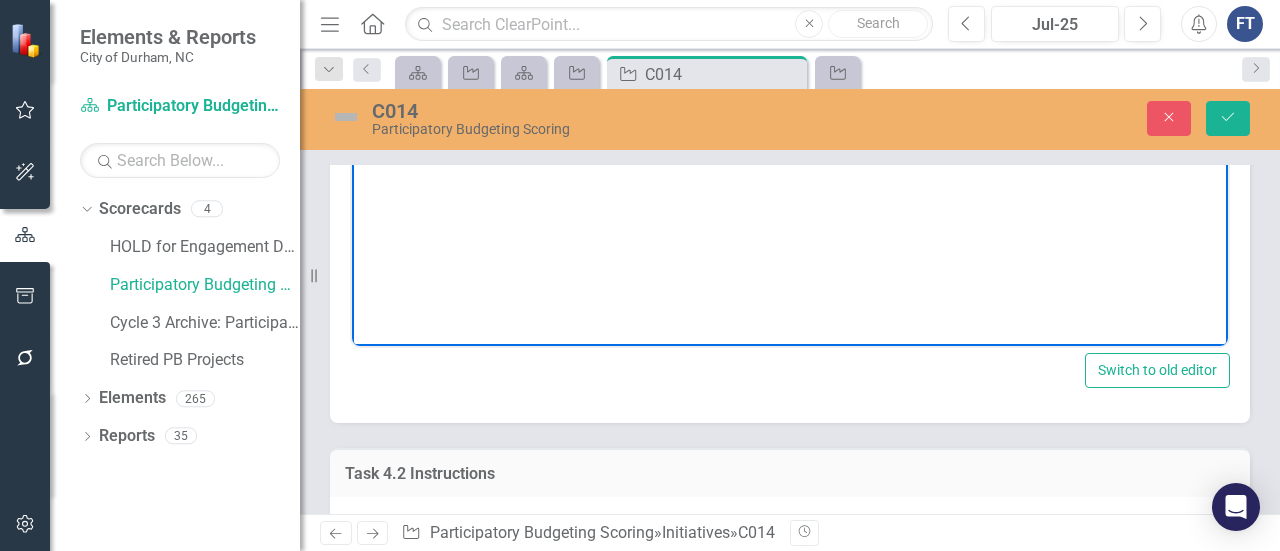 click on "Value:" at bounding box center (790, 55) 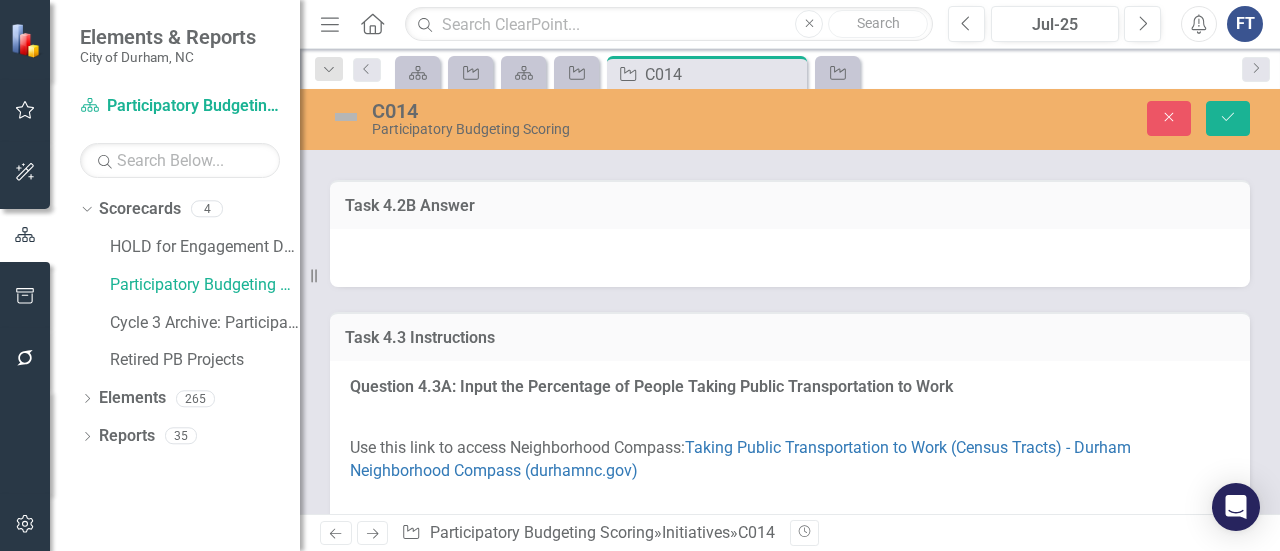 scroll, scrollTop: 4400, scrollLeft: 0, axis: vertical 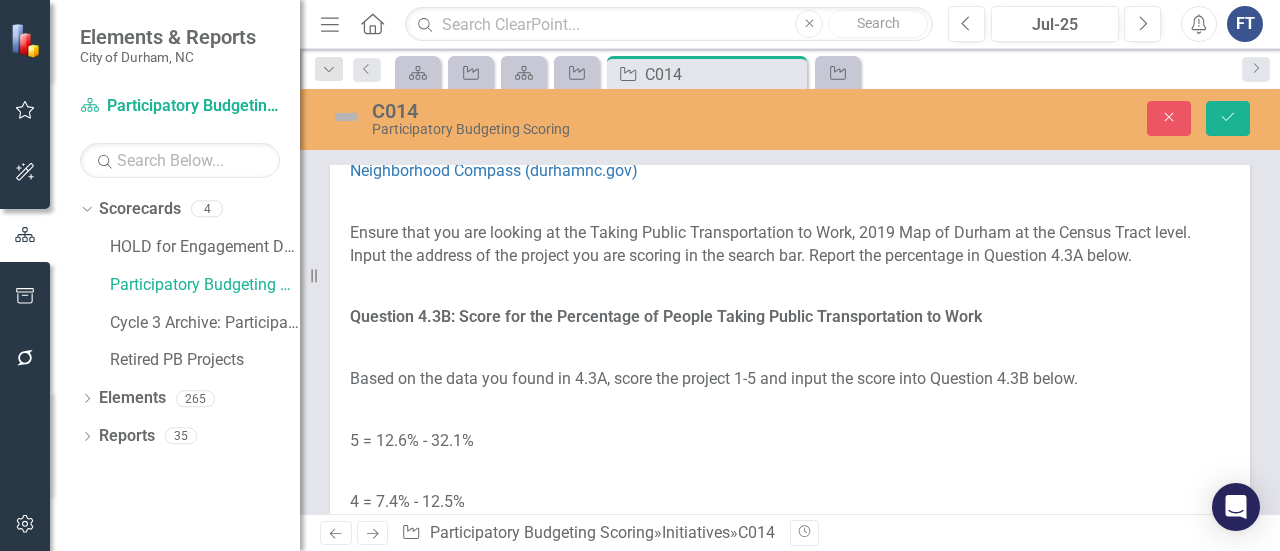 click at bounding box center [790, -42] 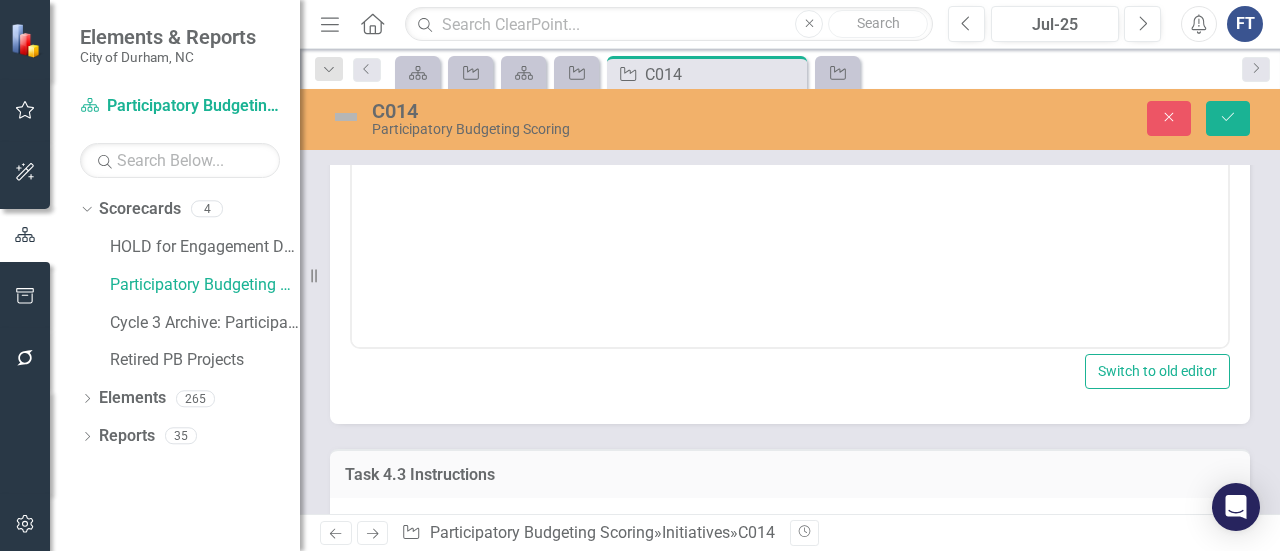 scroll, scrollTop: 0, scrollLeft: 0, axis: both 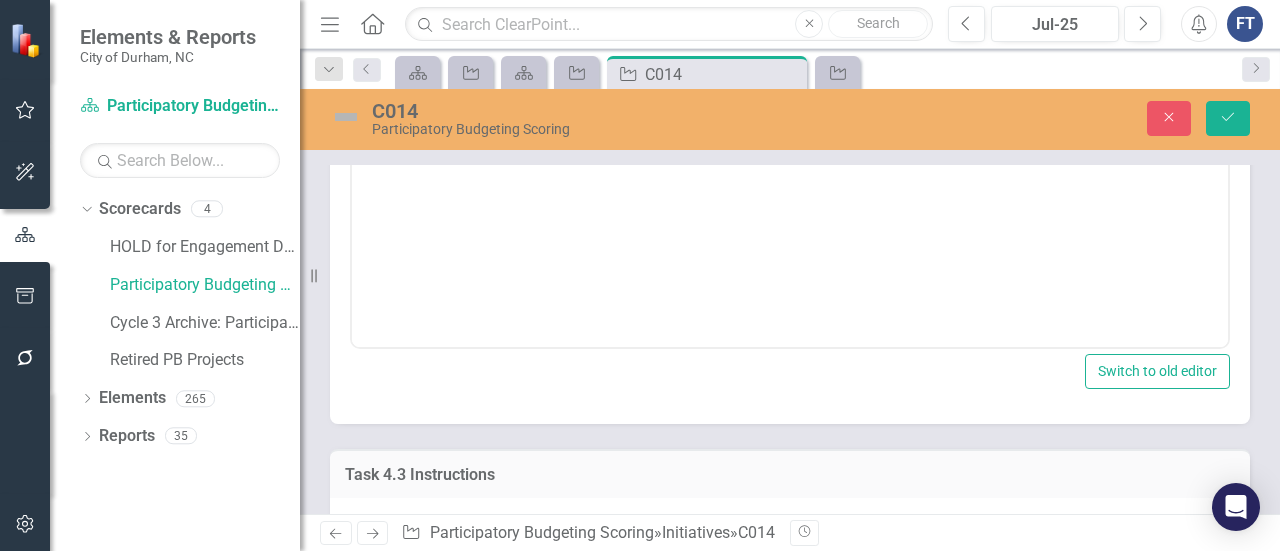 click at bounding box center (790, 148) 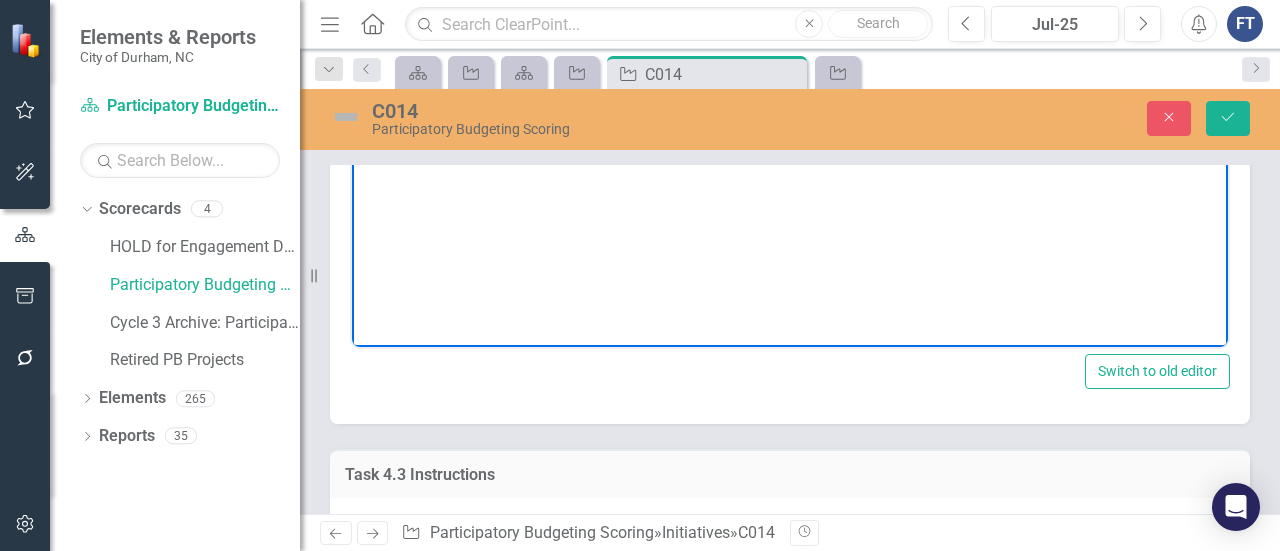 type 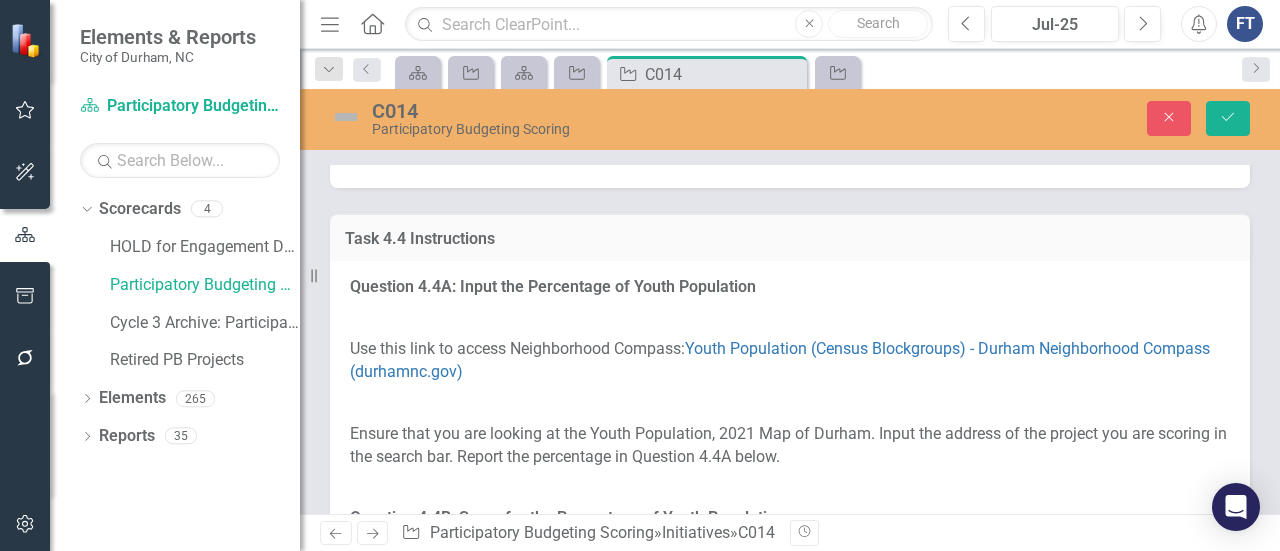 scroll, scrollTop: 5800, scrollLeft: 0, axis: vertical 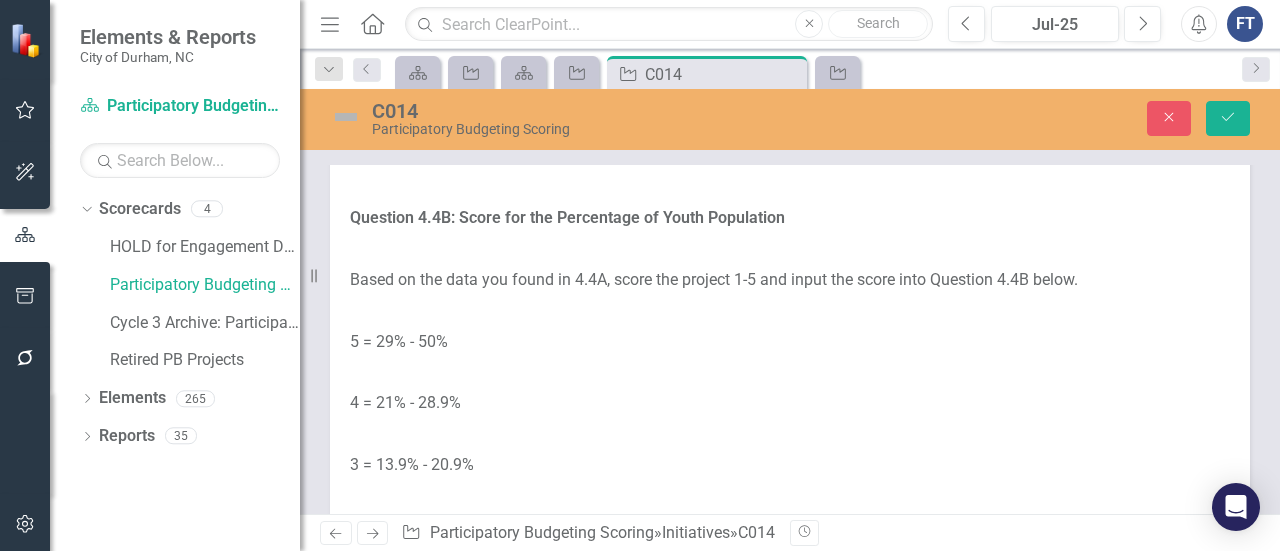 click at bounding box center [790, -141] 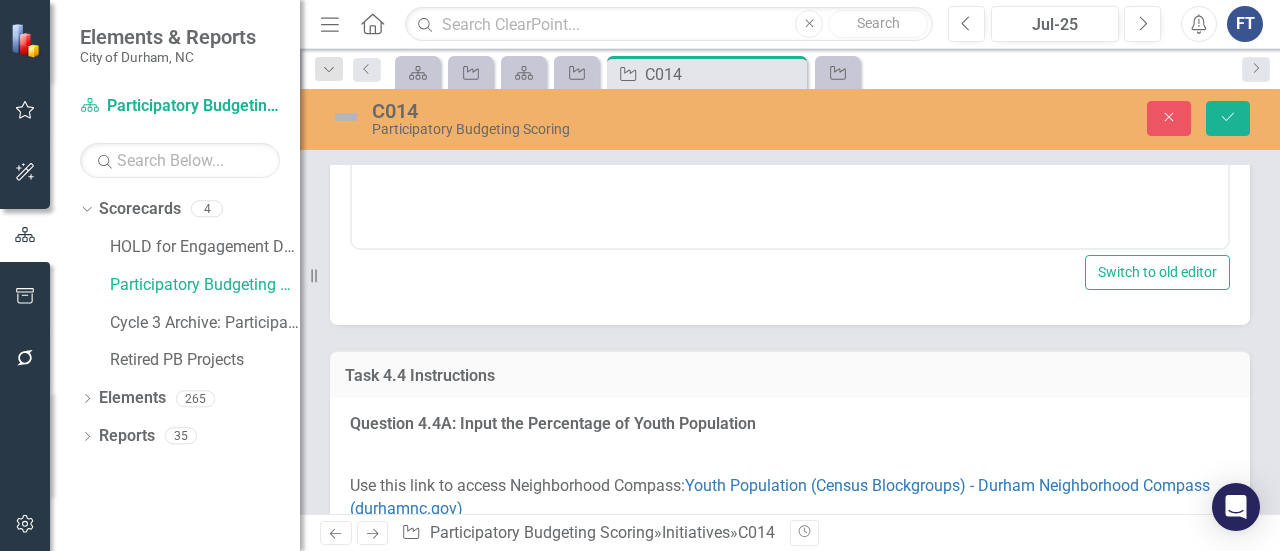scroll, scrollTop: 0, scrollLeft: 0, axis: both 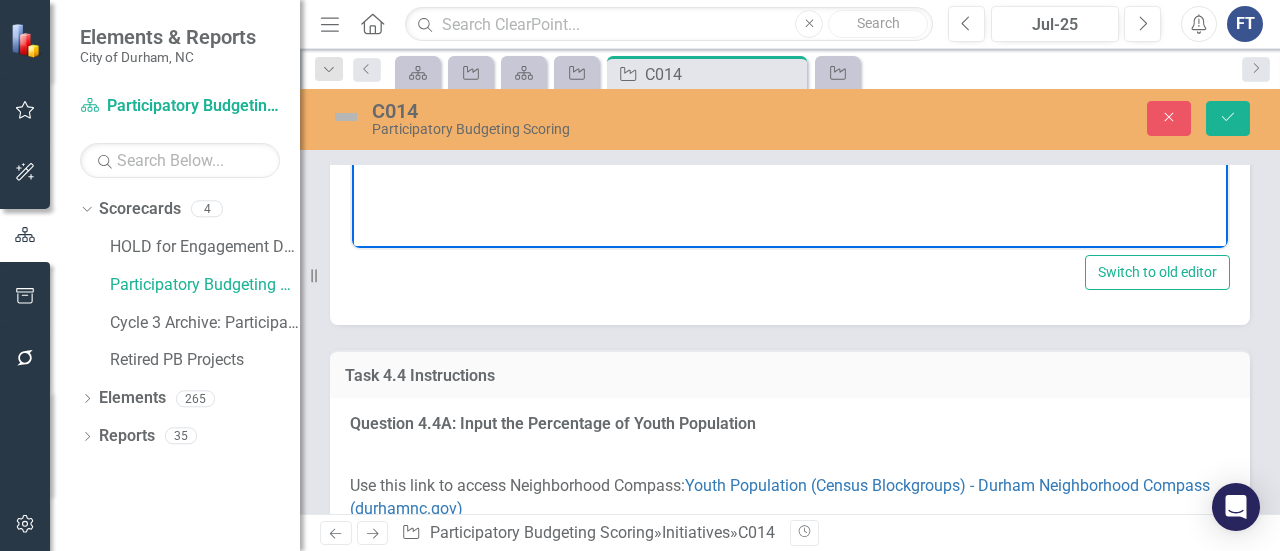 click at bounding box center (790, -84) 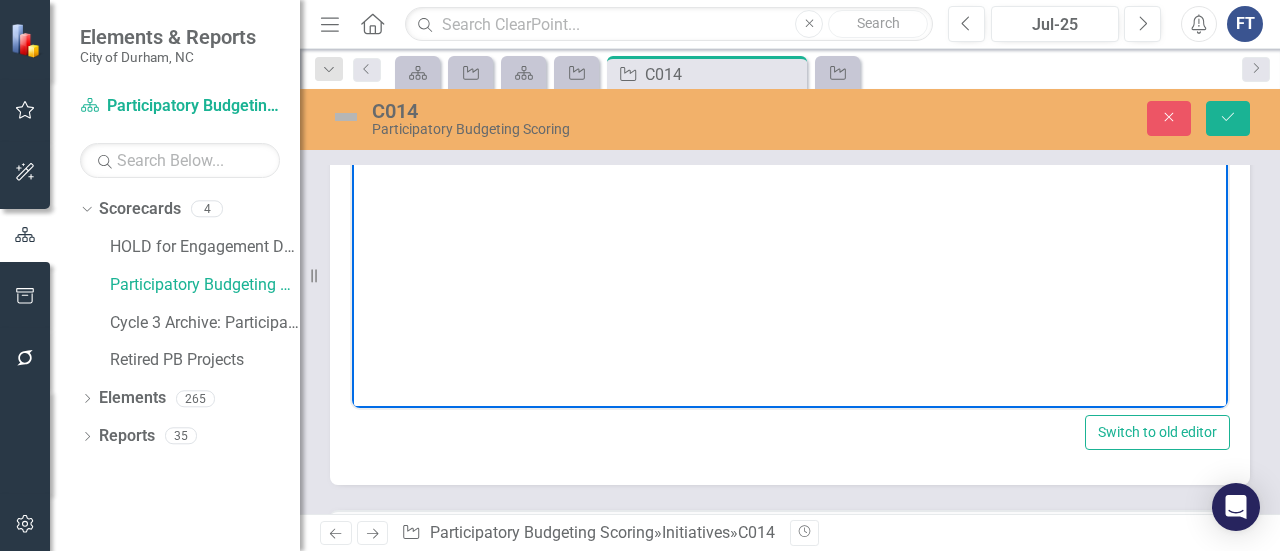 scroll, scrollTop: 5700, scrollLeft: 0, axis: vertical 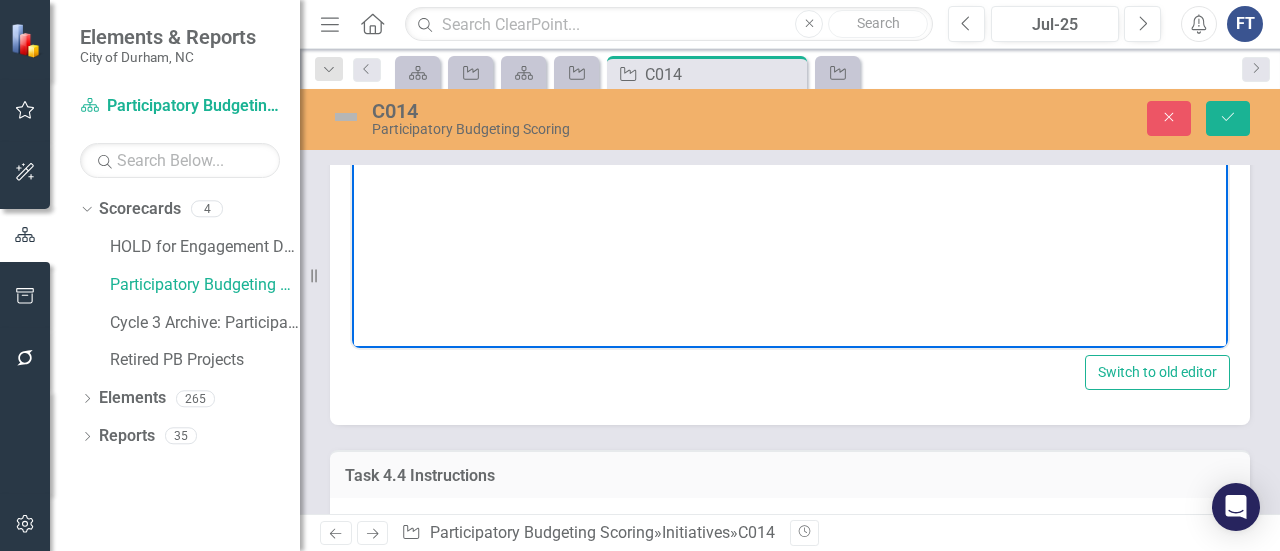 click on "Score:" at bounding box center [790, 16] 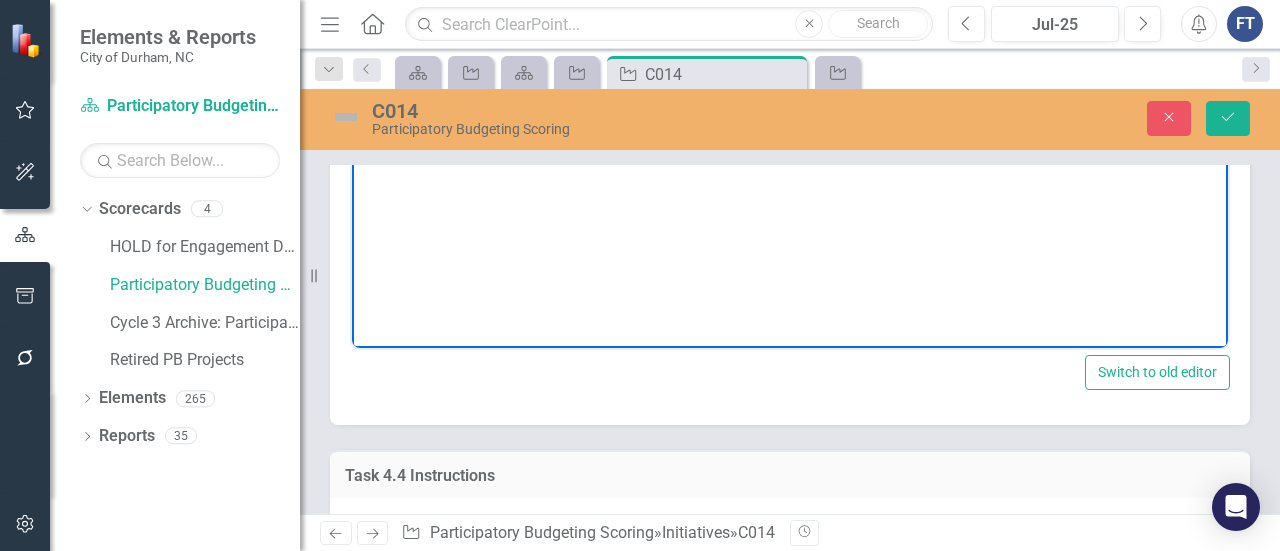 click on "Value:" at bounding box center [790, 56] 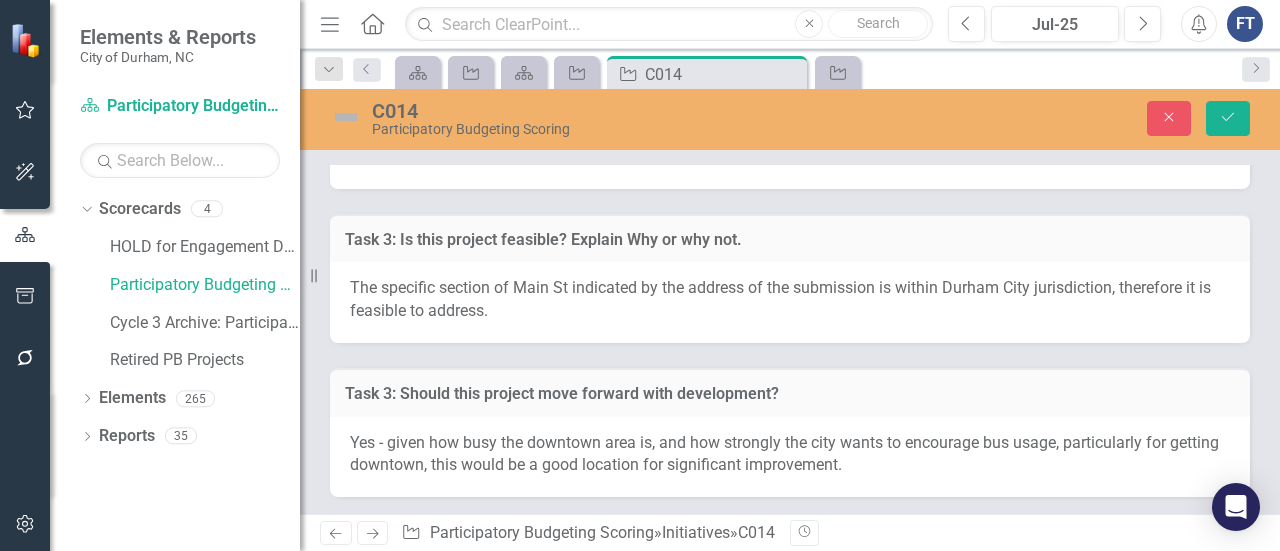 scroll, scrollTop: 7000, scrollLeft: 0, axis: vertical 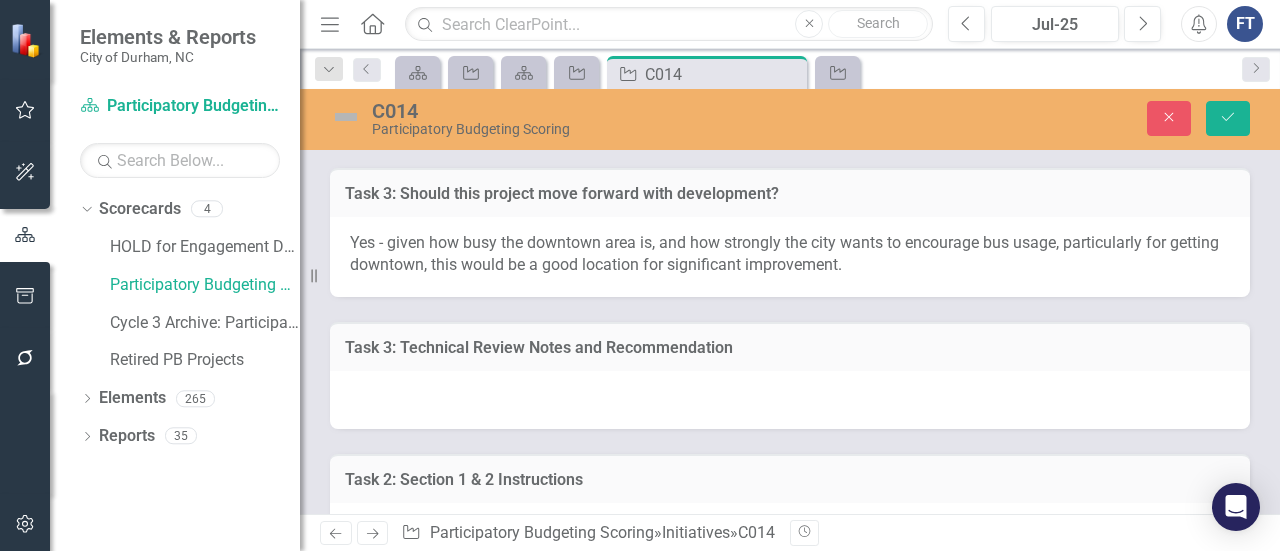click at bounding box center [790, -40] 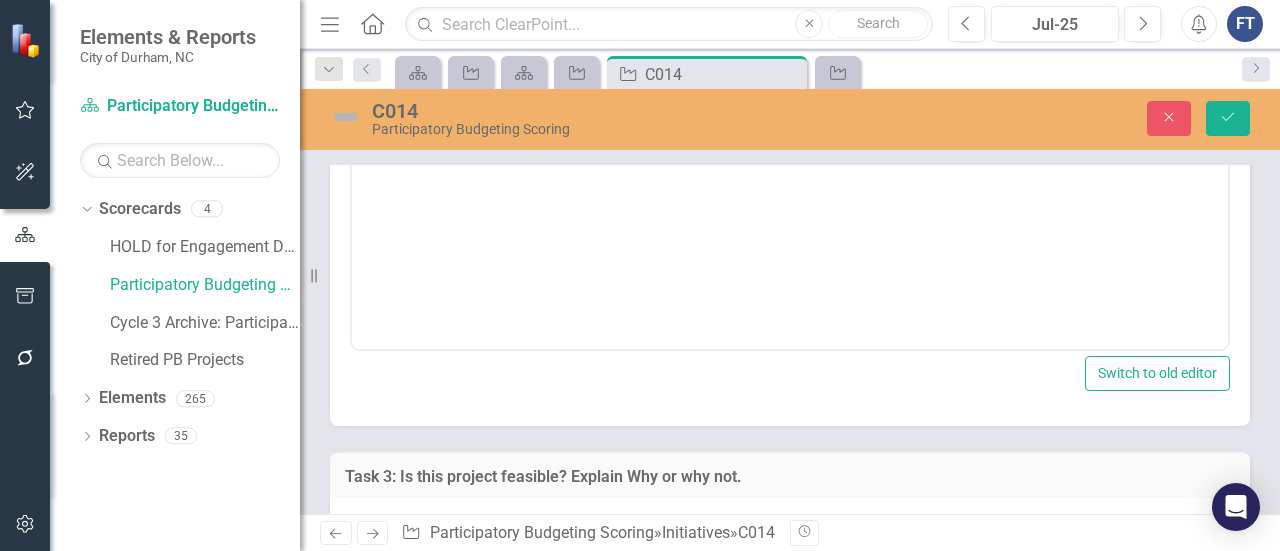 scroll, scrollTop: 0, scrollLeft: 0, axis: both 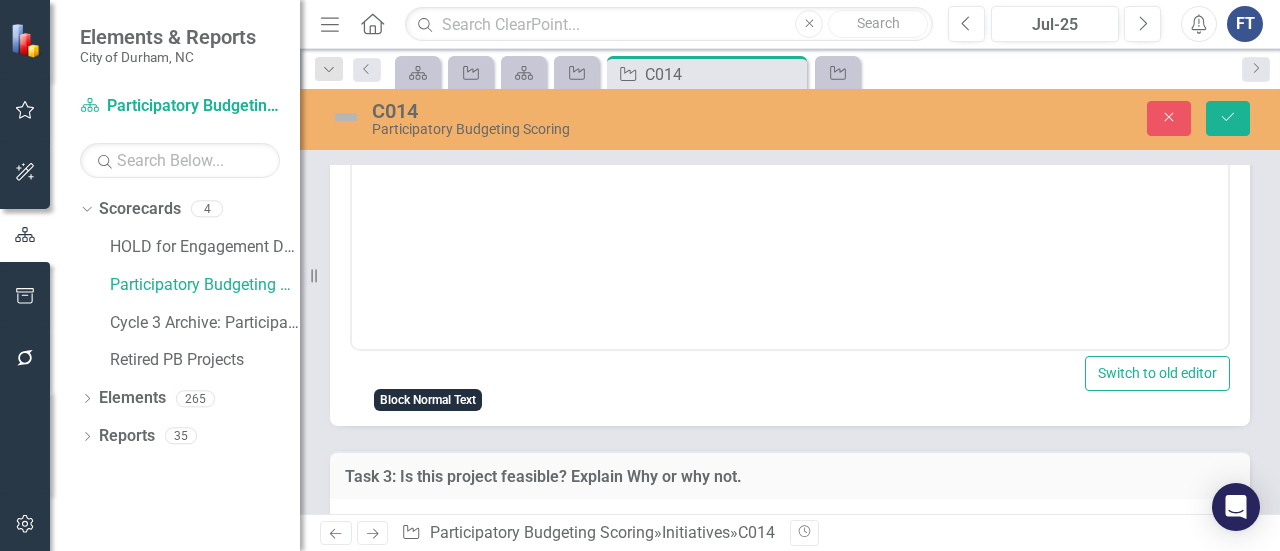 click at bounding box center [790, 150] 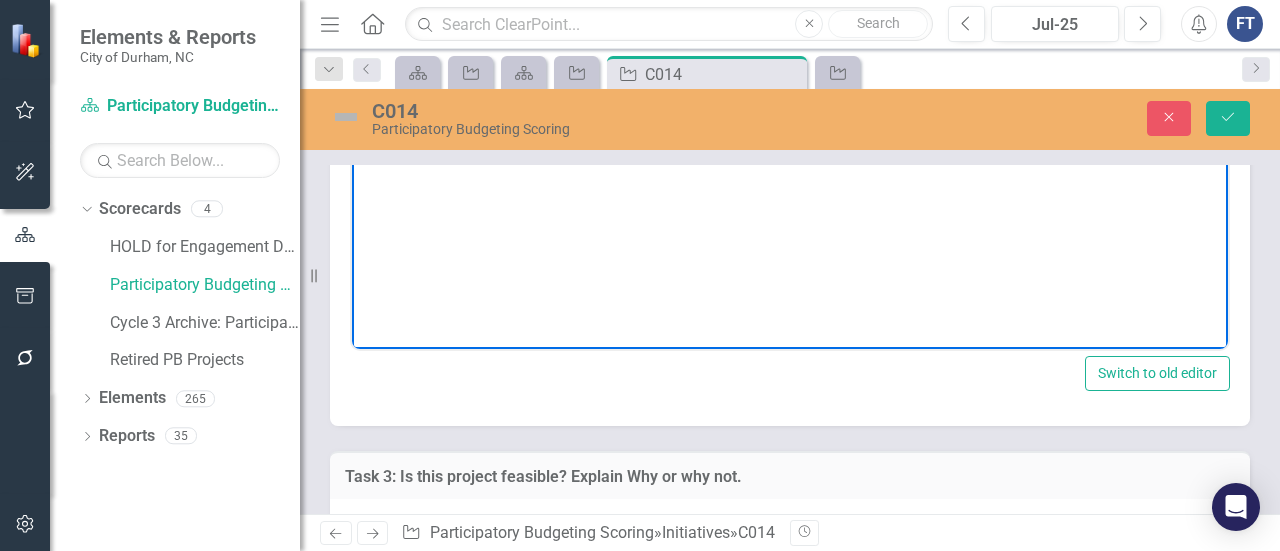 type 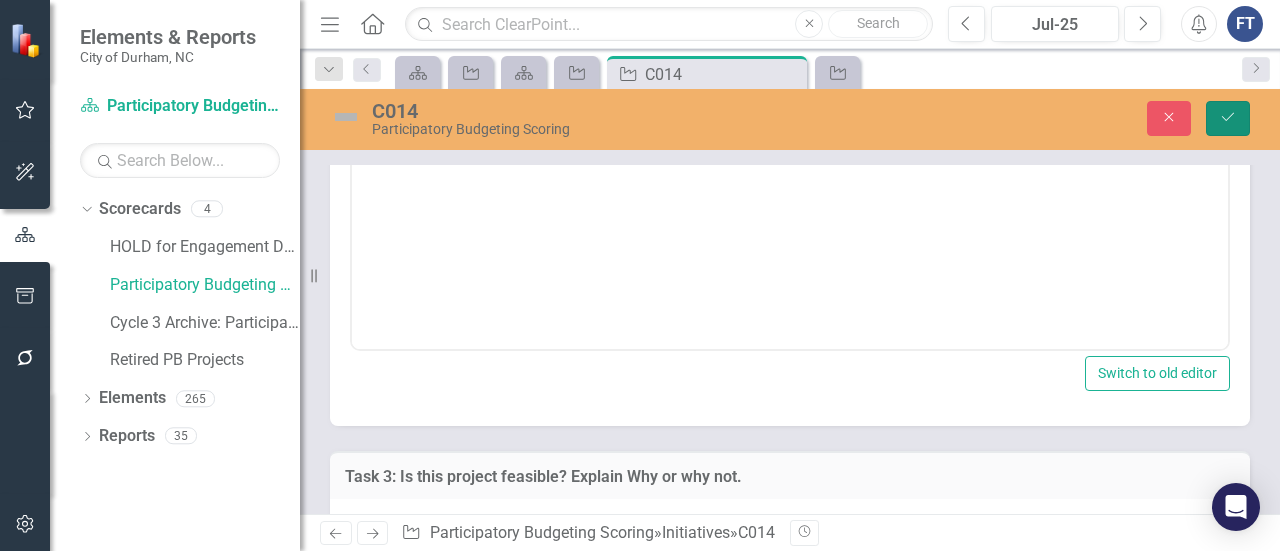 click on "Save" 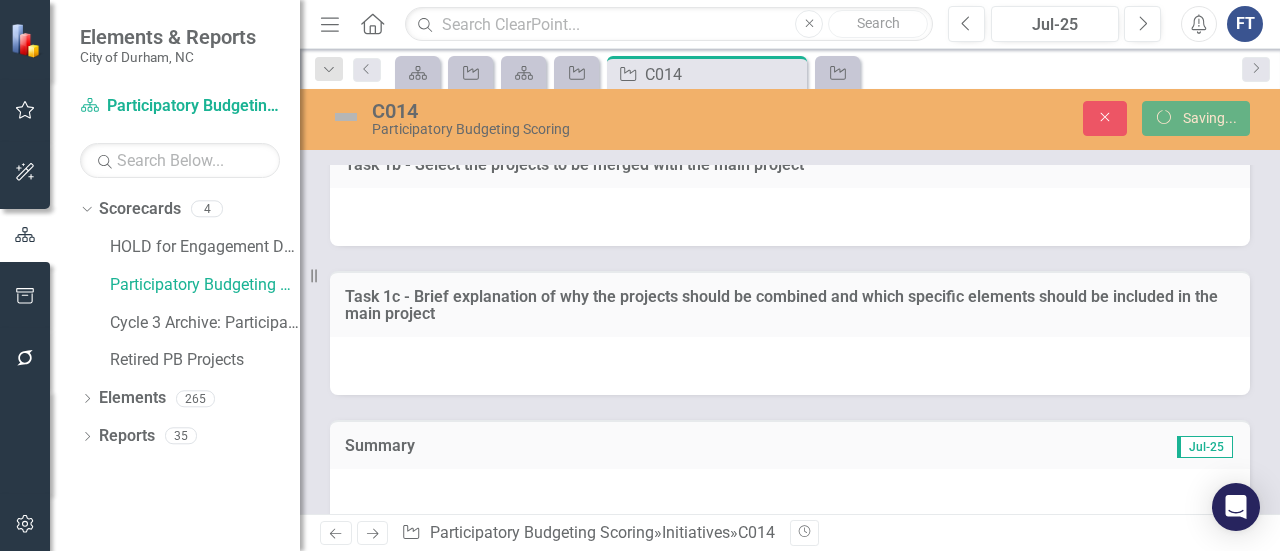 scroll, scrollTop: 5662, scrollLeft: 0, axis: vertical 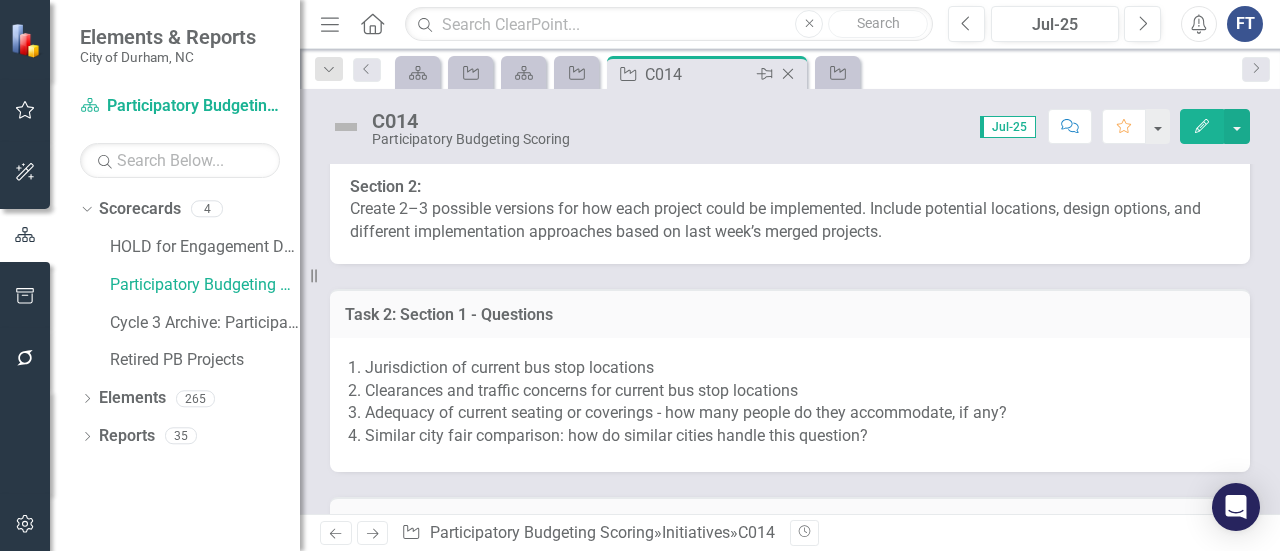 click on "Close" 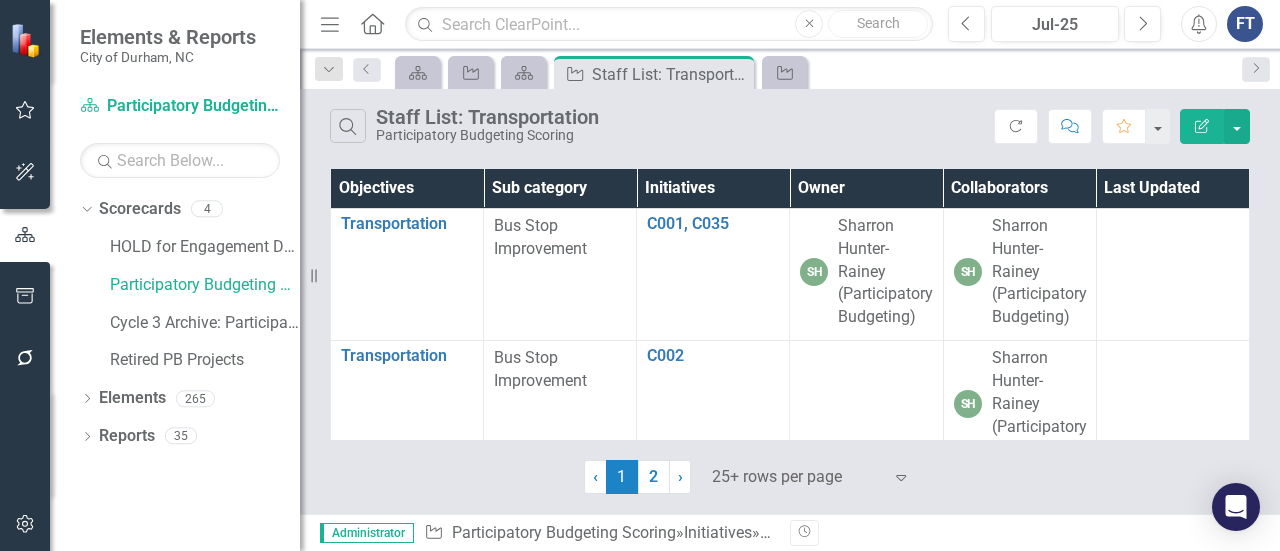 click on "Owner" at bounding box center [866, 188] 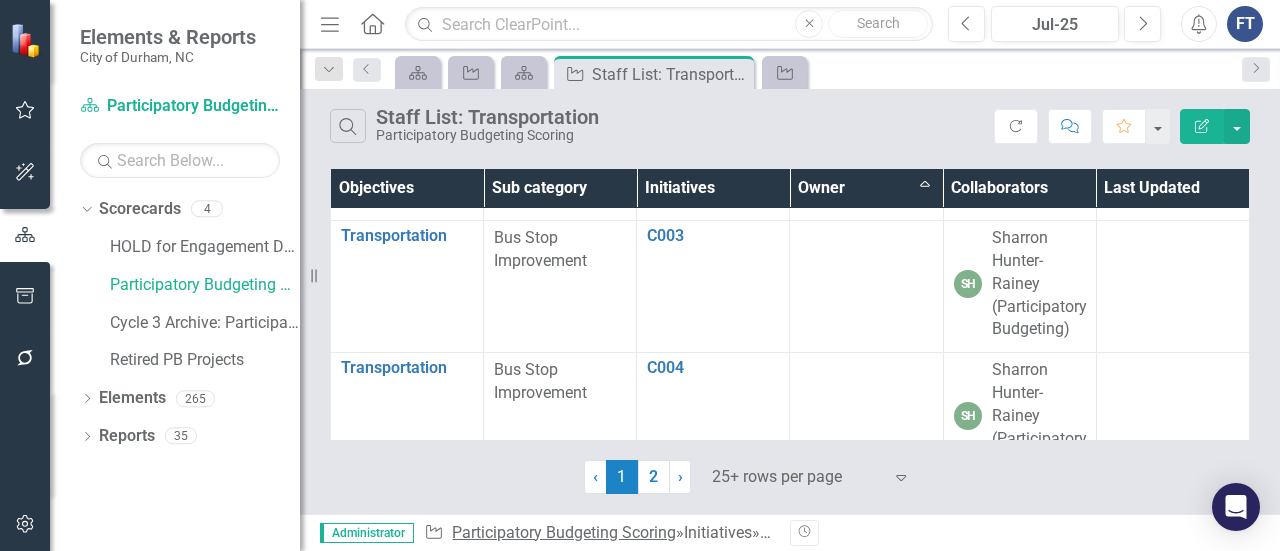 scroll, scrollTop: 166, scrollLeft: 0, axis: vertical 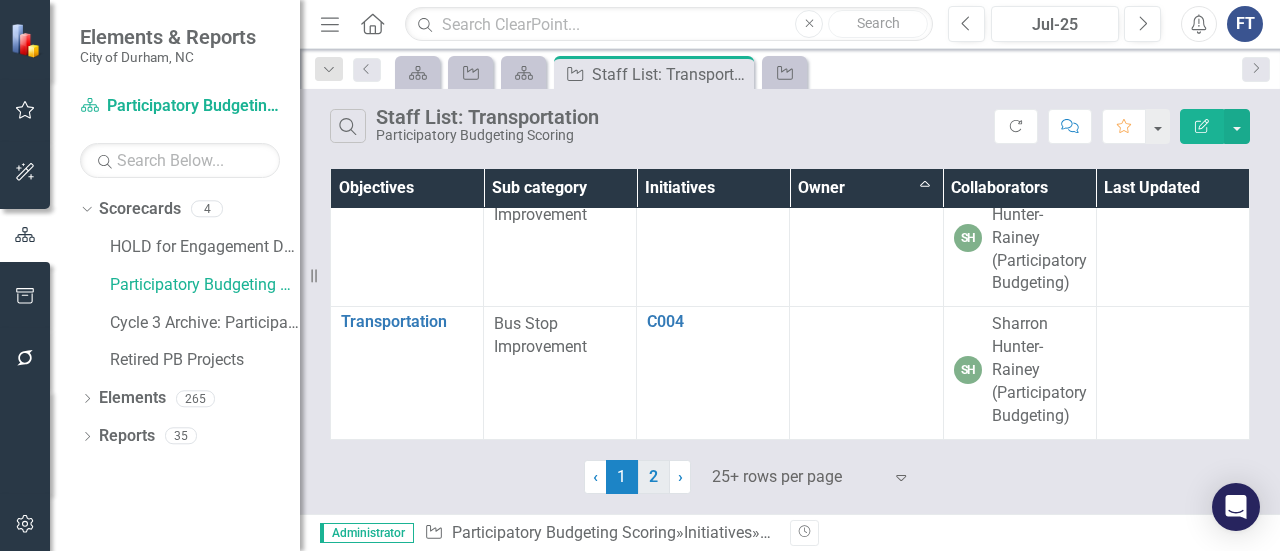 click on "2" at bounding box center (654, 477) 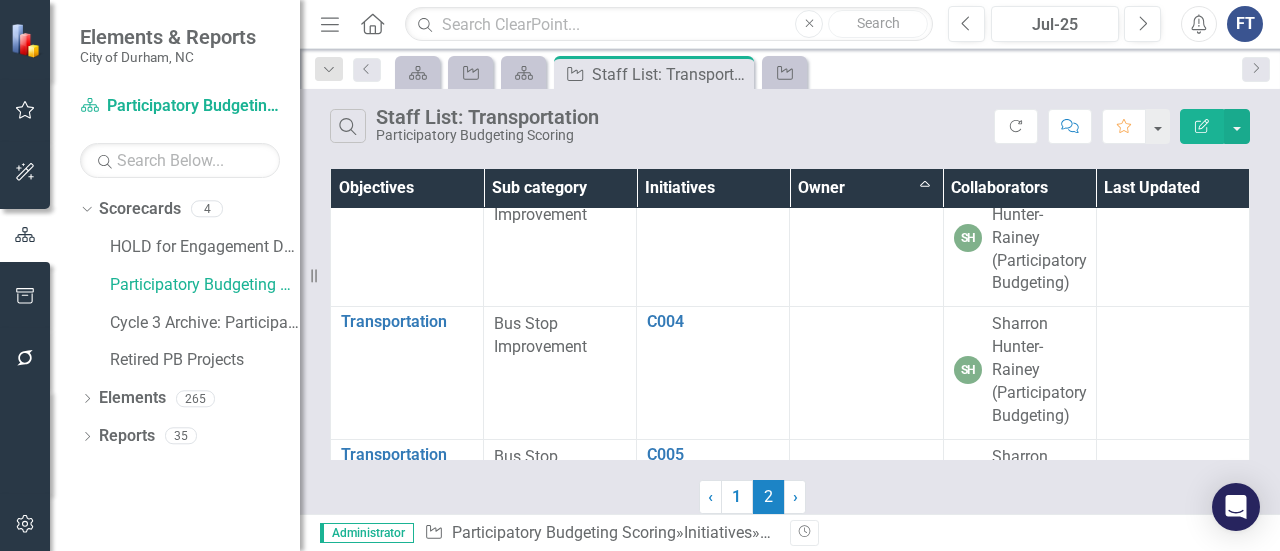 scroll, scrollTop: 0, scrollLeft: 0, axis: both 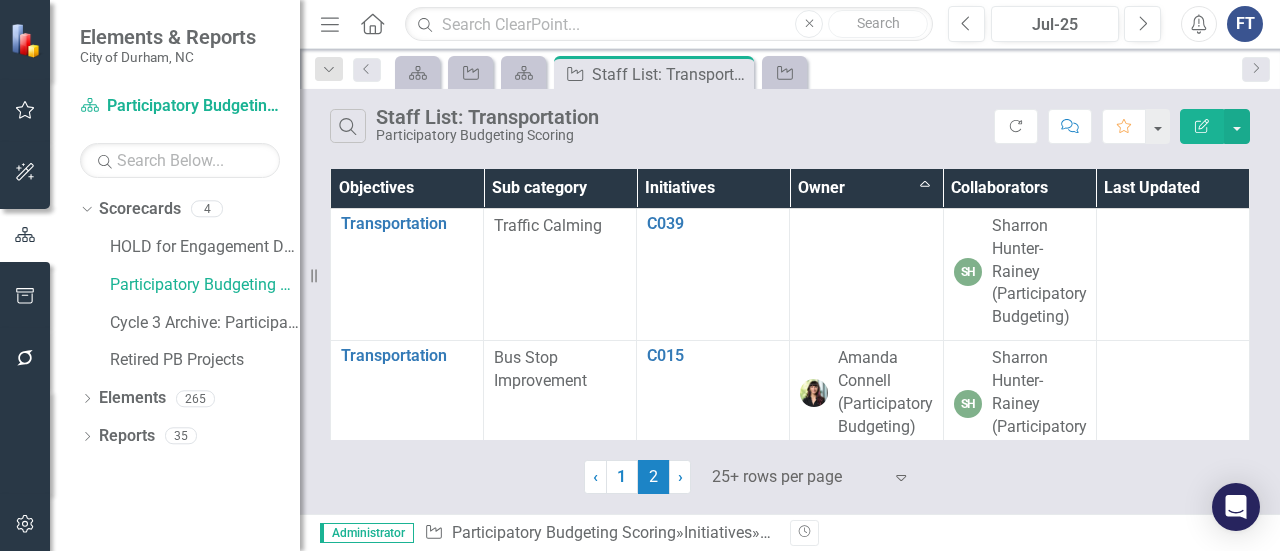 click on "Owner Sort Ascending" at bounding box center [866, 188] 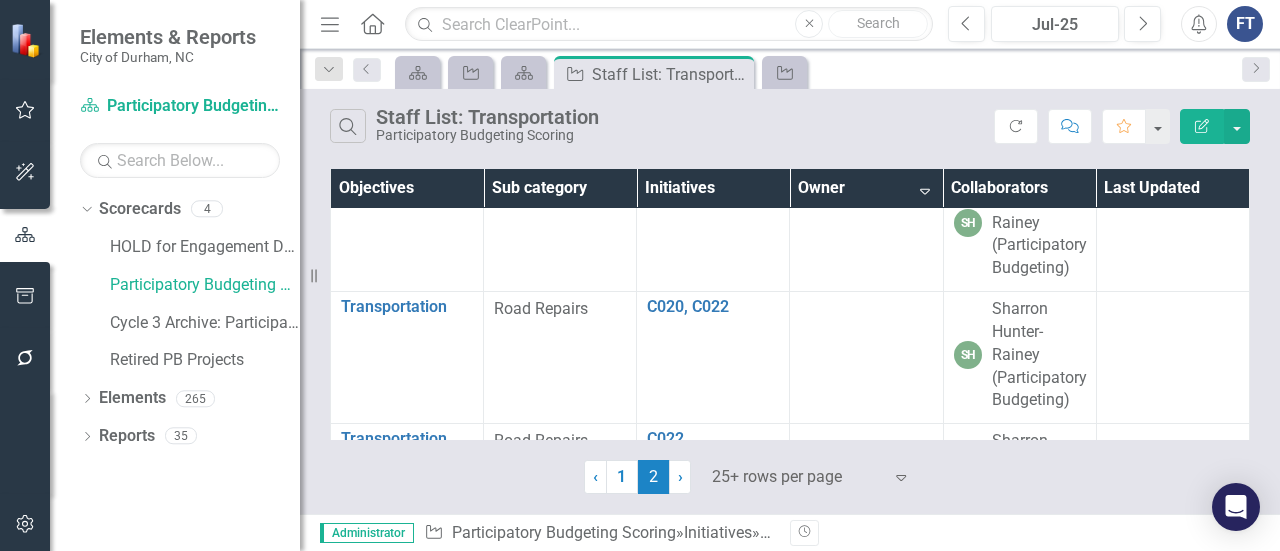scroll, scrollTop: 0, scrollLeft: 0, axis: both 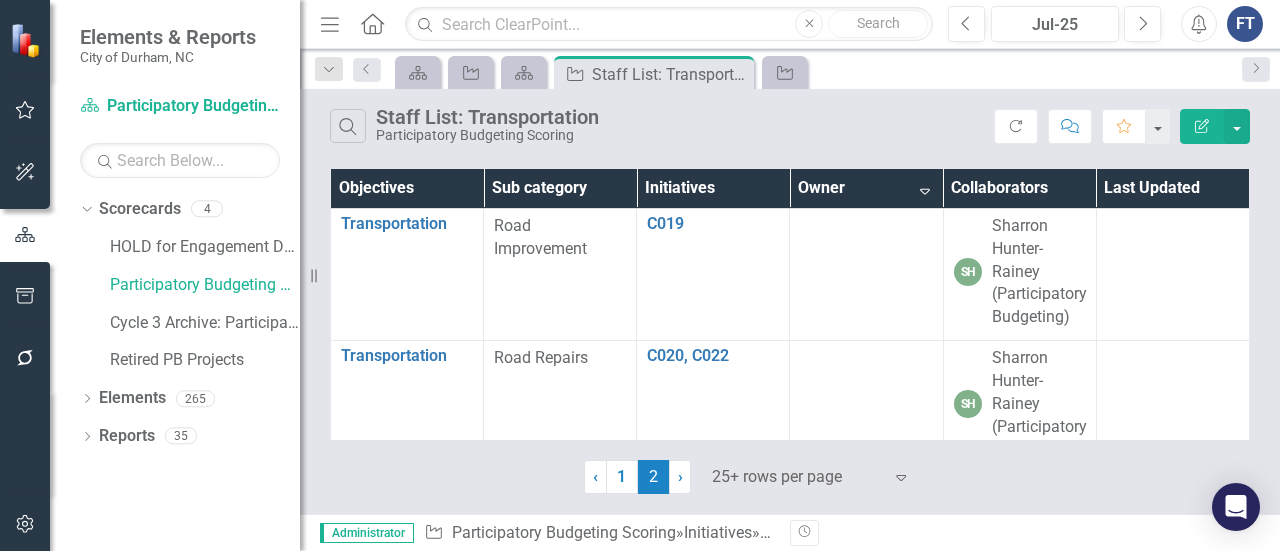 click on "Owner Sort Descending" at bounding box center [866, 188] 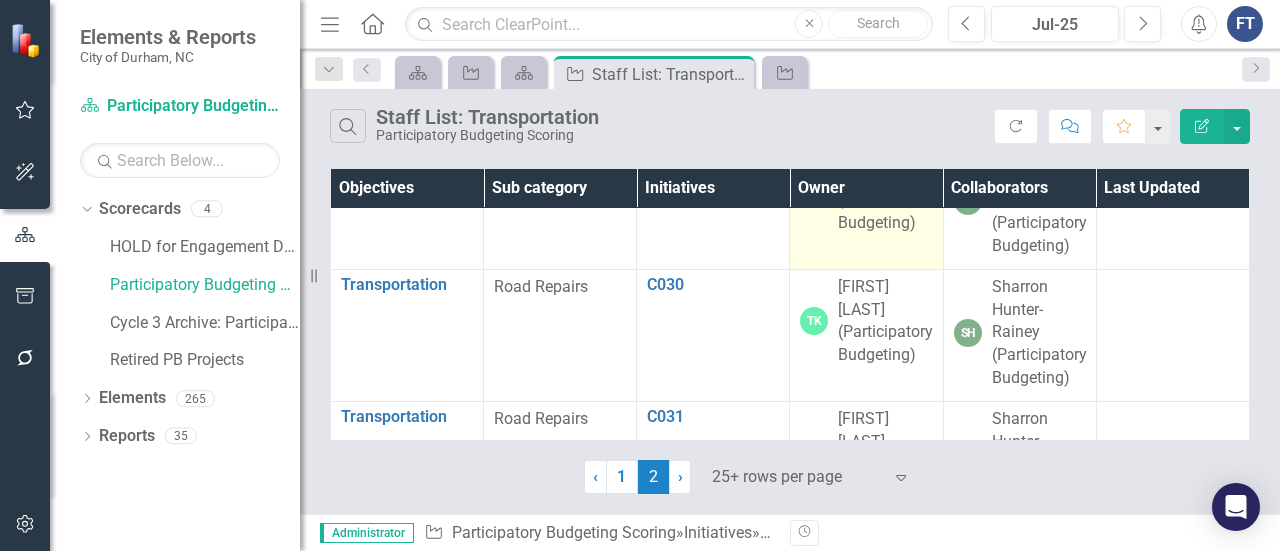 scroll, scrollTop: 500, scrollLeft: 0, axis: vertical 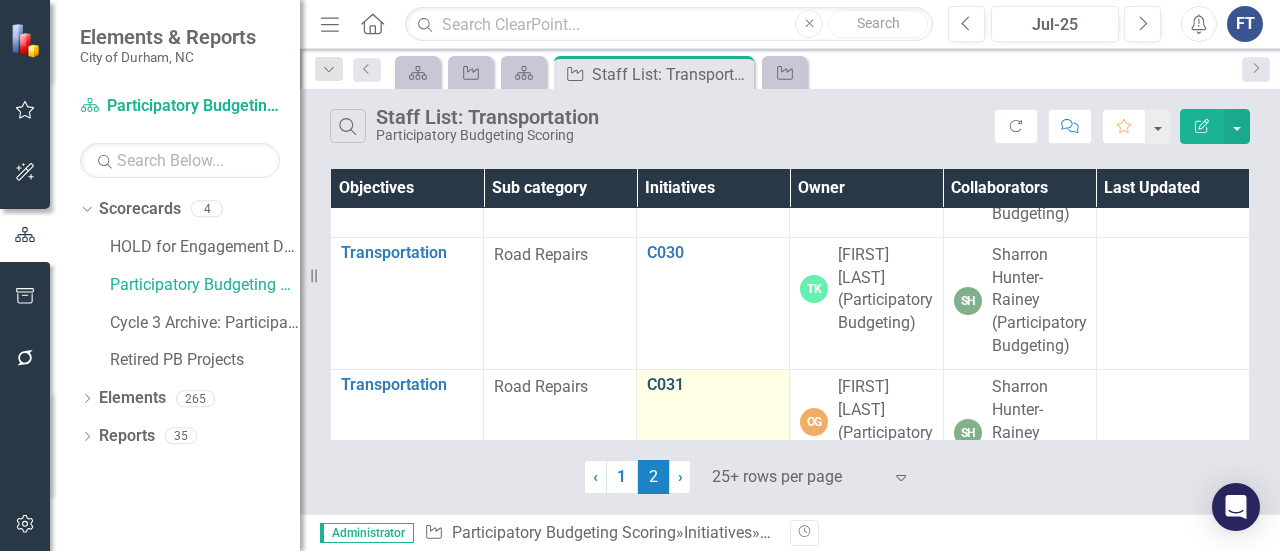 click on "C031" at bounding box center (713, 385) 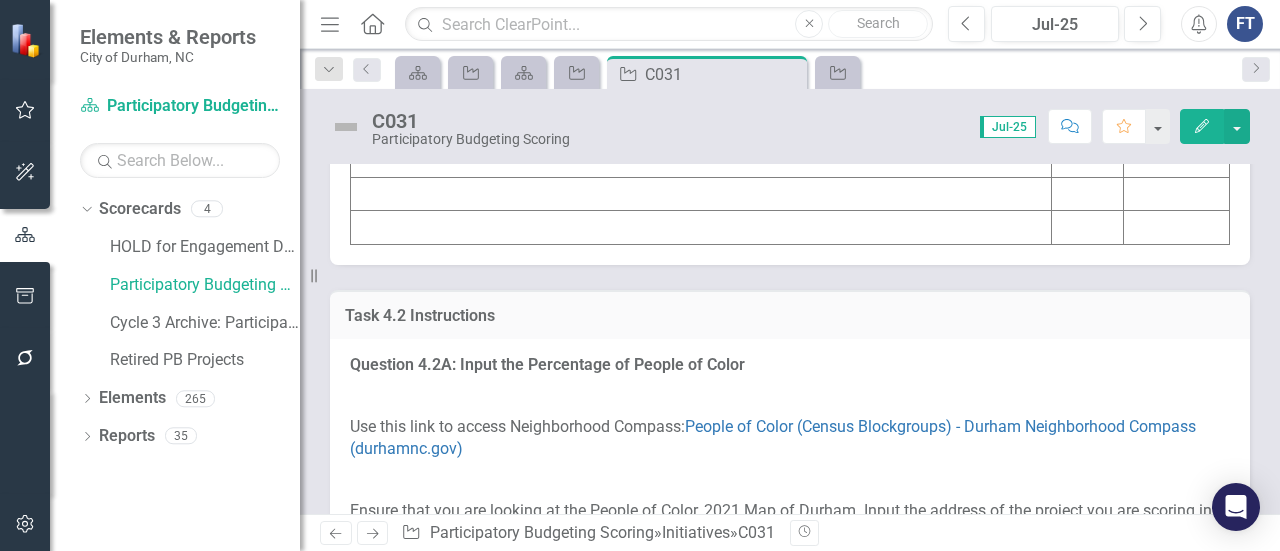 scroll, scrollTop: 3100, scrollLeft: 0, axis: vertical 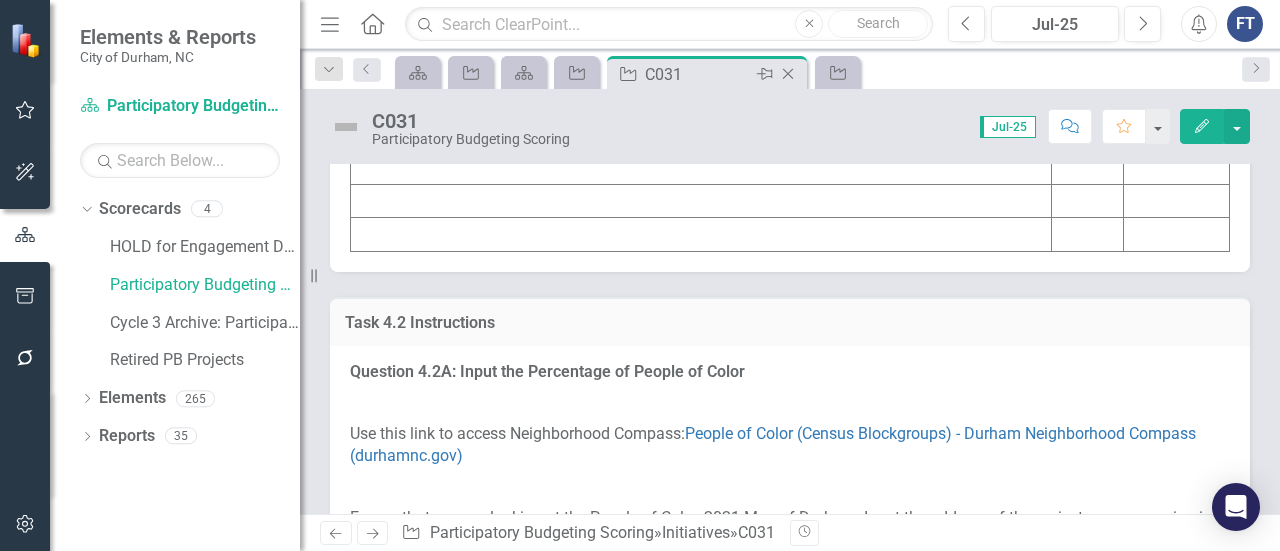 click on "Close" 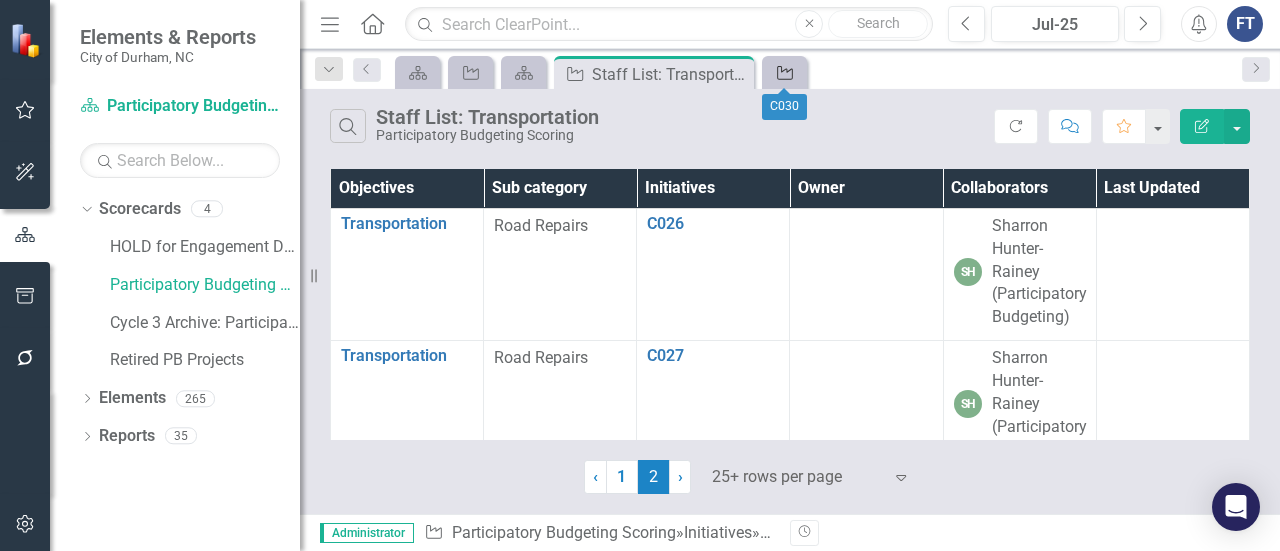 click on "Initiative" at bounding box center [784, 72] 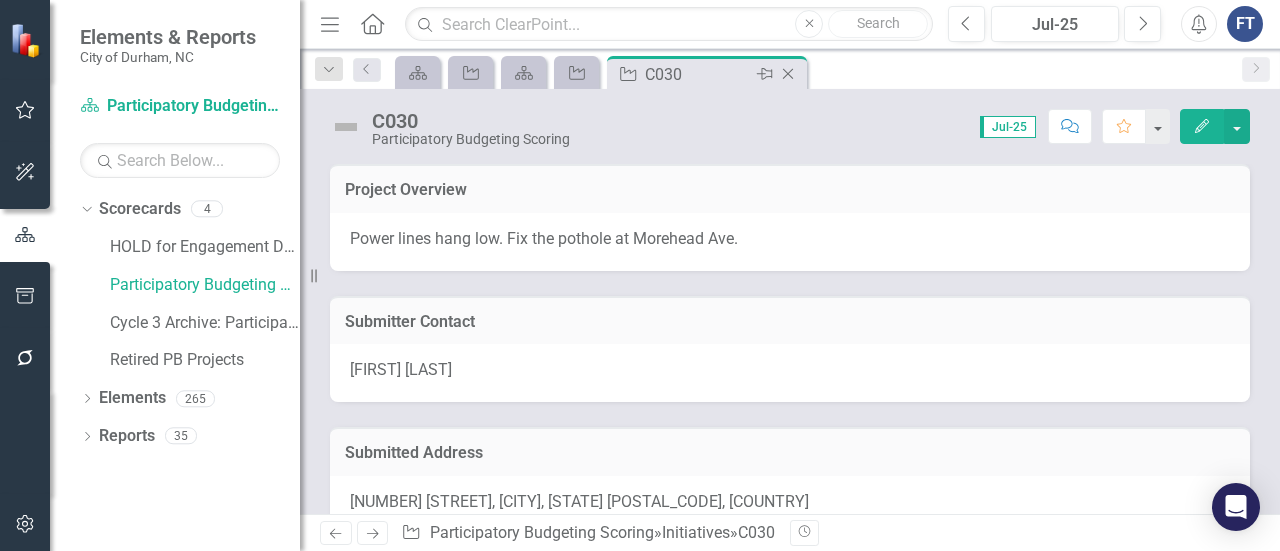 click on "Close" 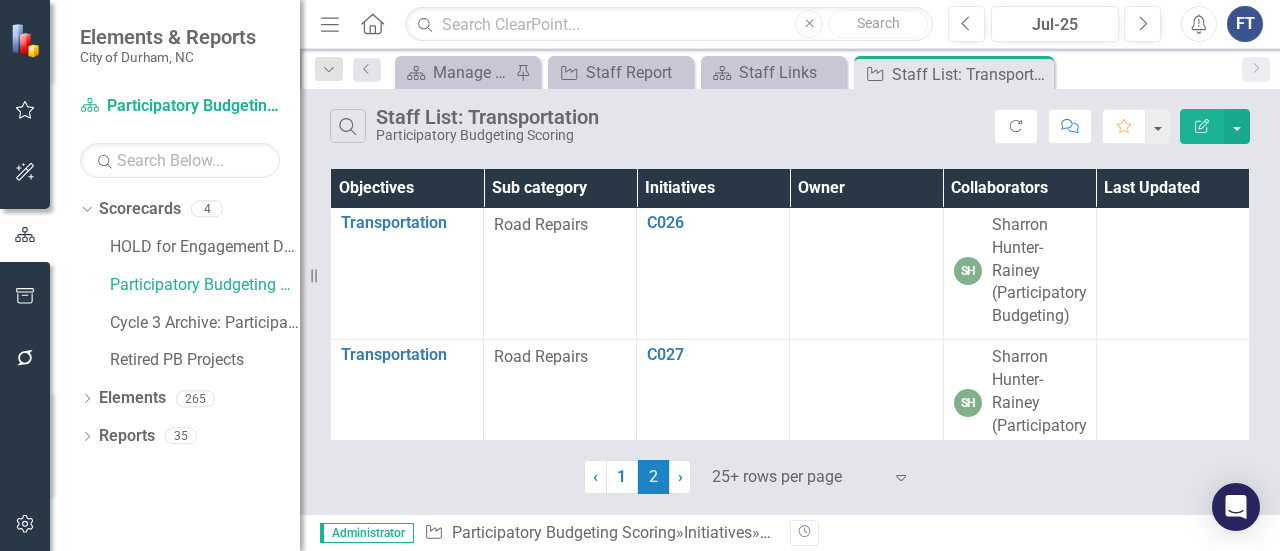 scroll, scrollTop: 0, scrollLeft: 0, axis: both 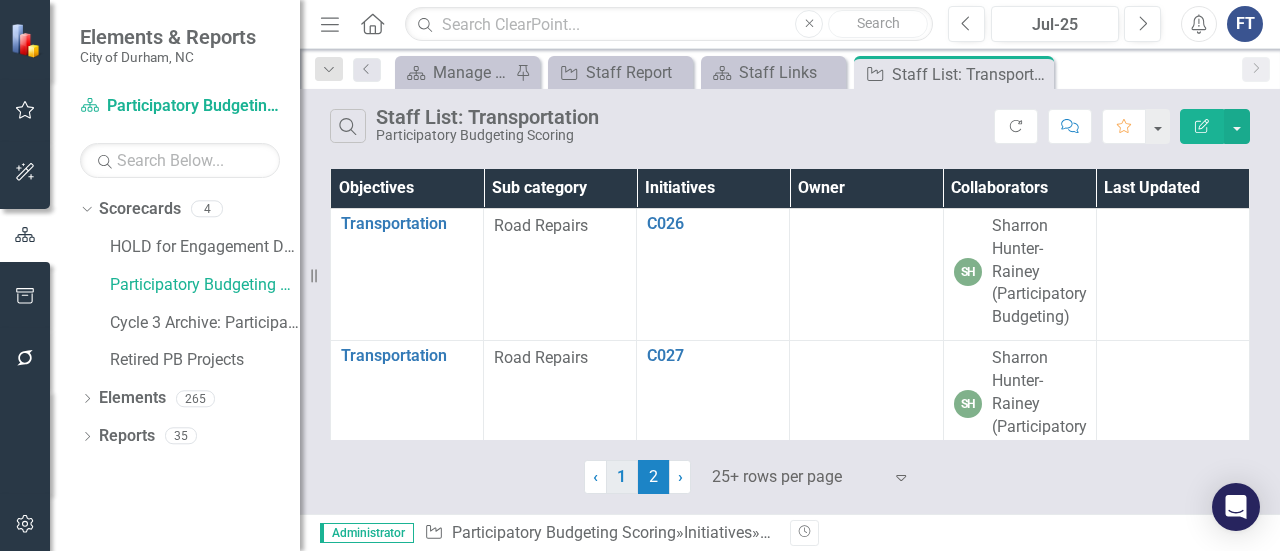 click on "1" at bounding box center (622, 477) 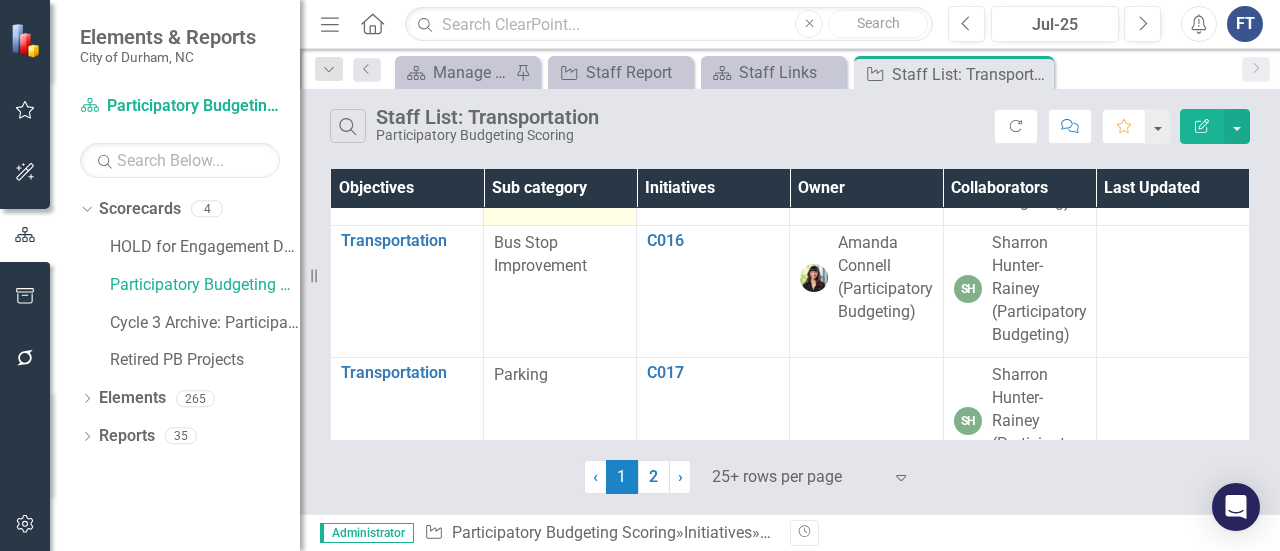 scroll, scrollTop: 1866, scrollLeft: 0, axis: vertical 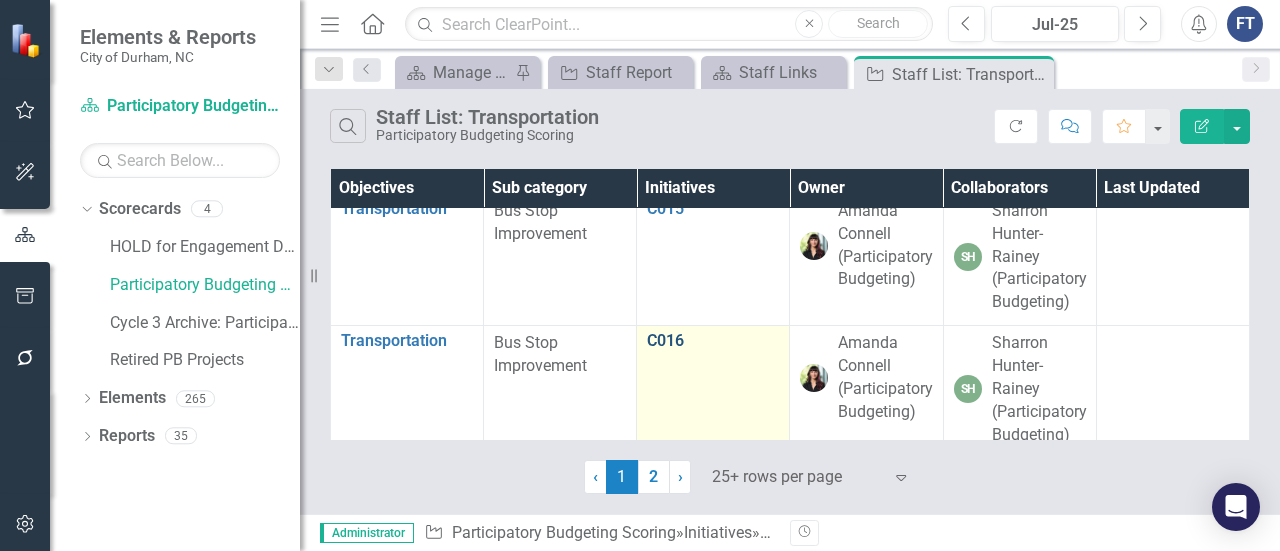 click on "C016" at bounding box center (713, 341) 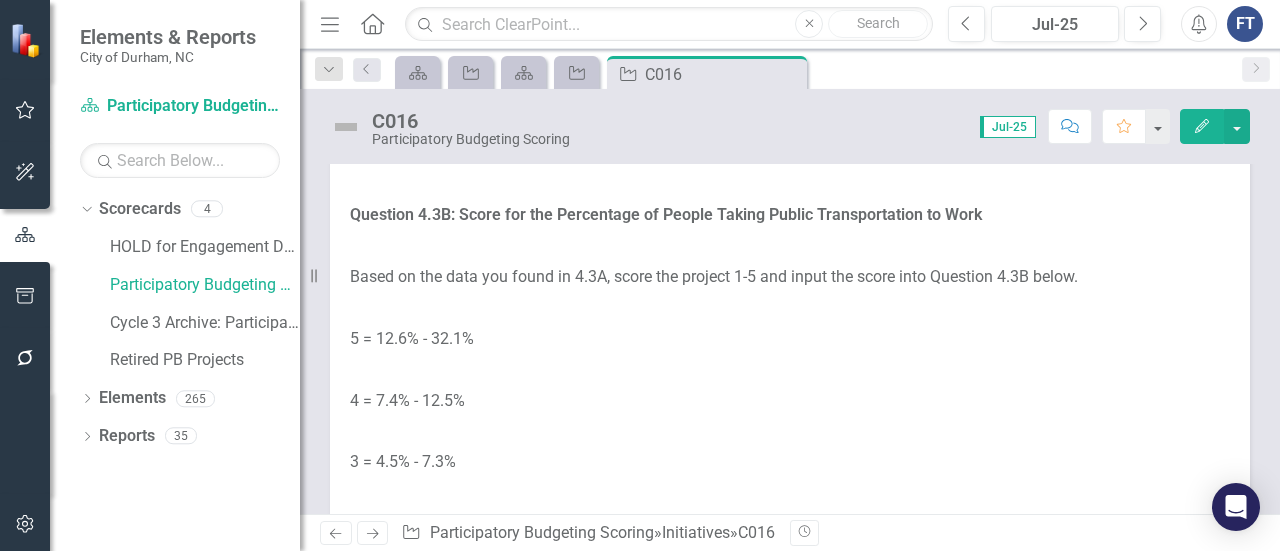 scroll, scrollTop: 4300, scrollLeft: 0, axis: vertical 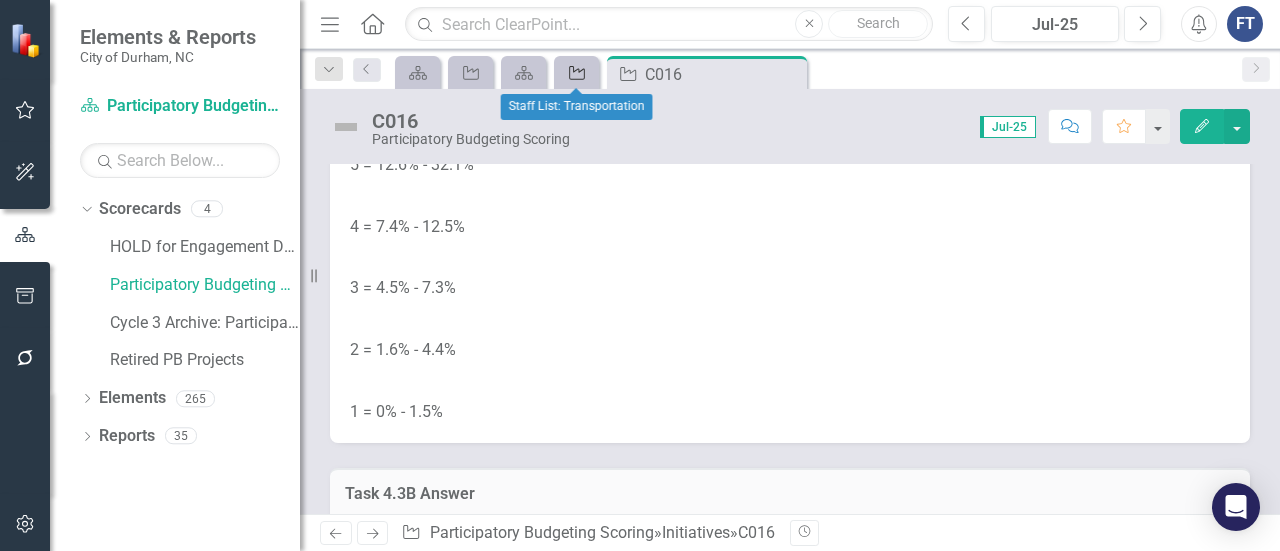 click 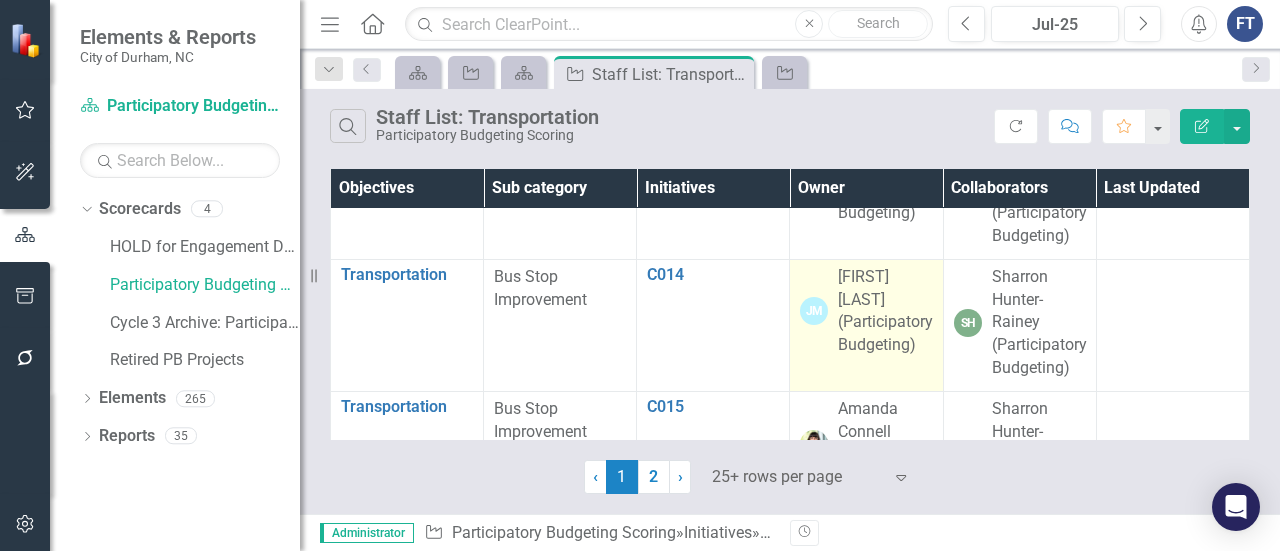 scroll, scrollTop: 1700, scrollLeft: 0, axis: vertical 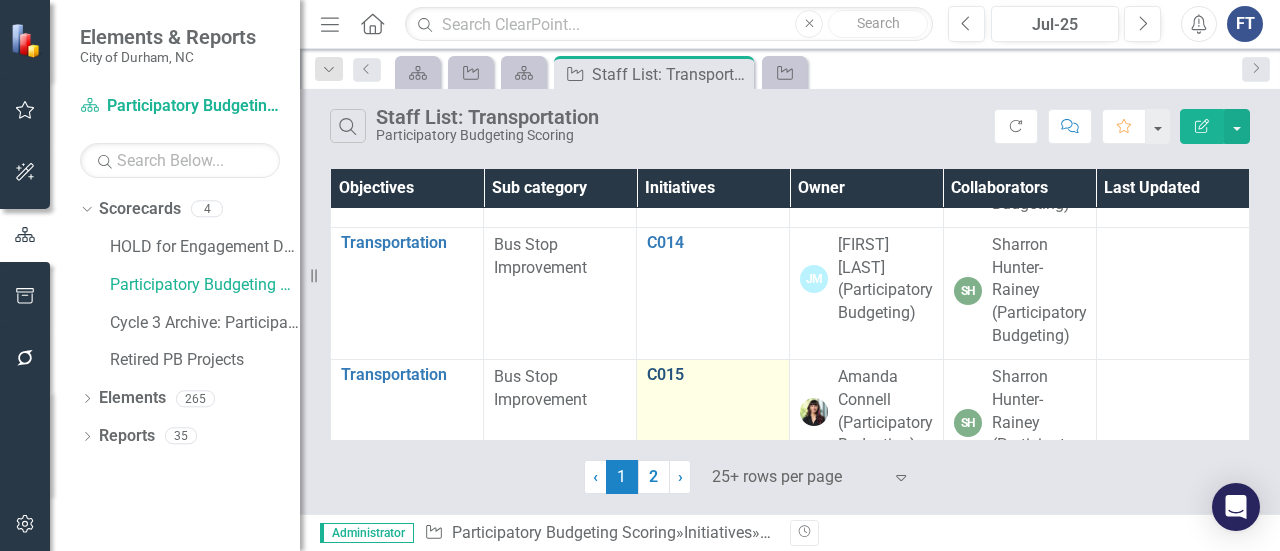 click on "C015" at bounding box center [713, 375] 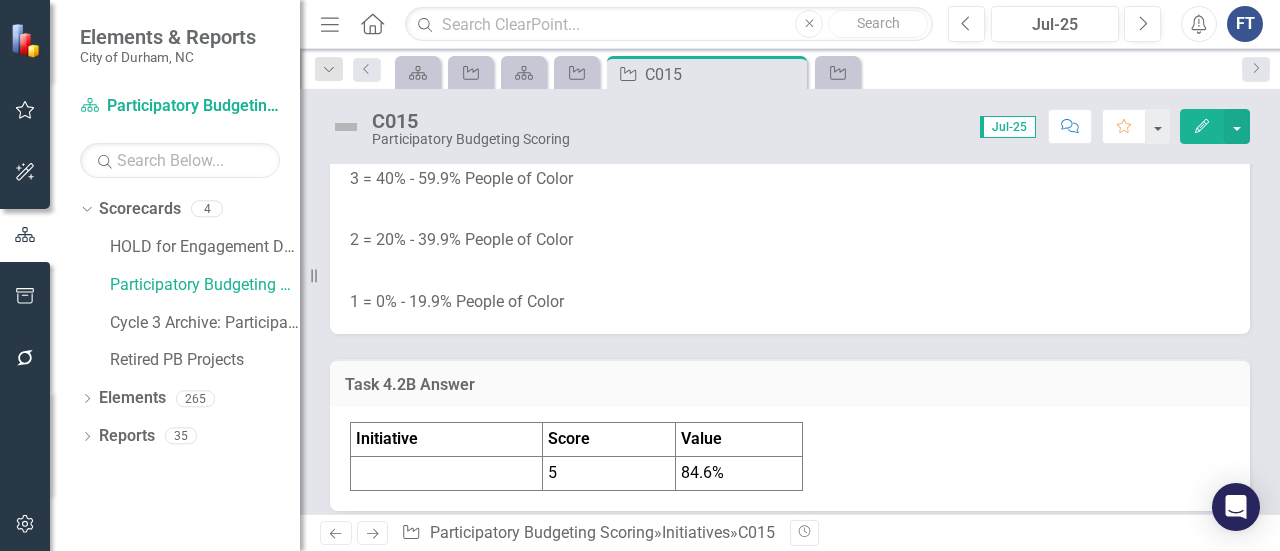 scroll, scrollTop: 3000, scrollLeft: 0, axis: vertical 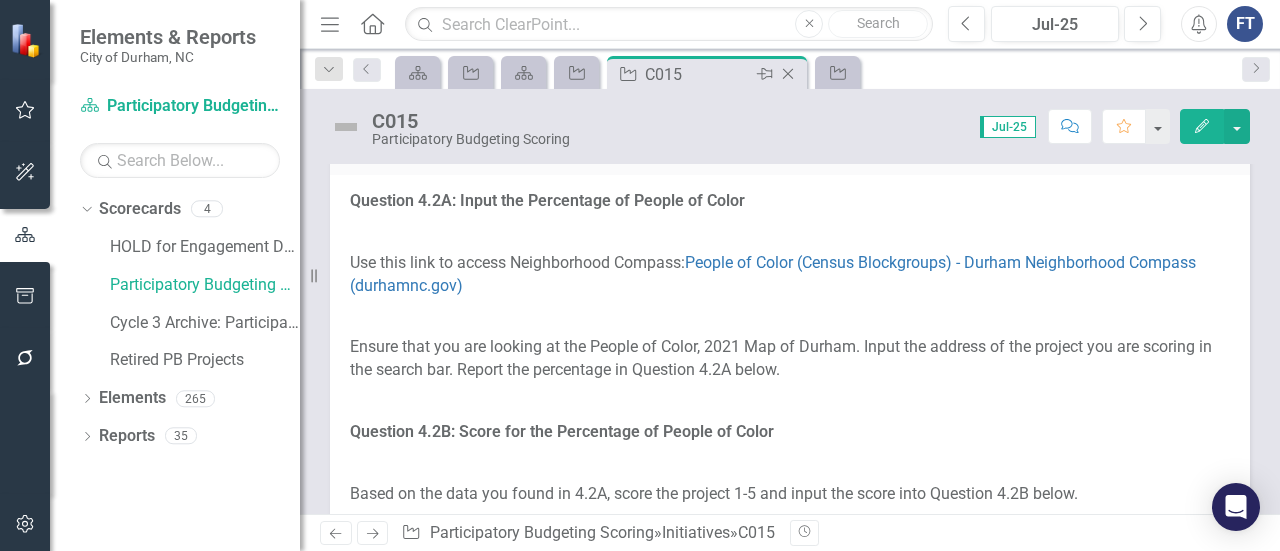 click on "Close" 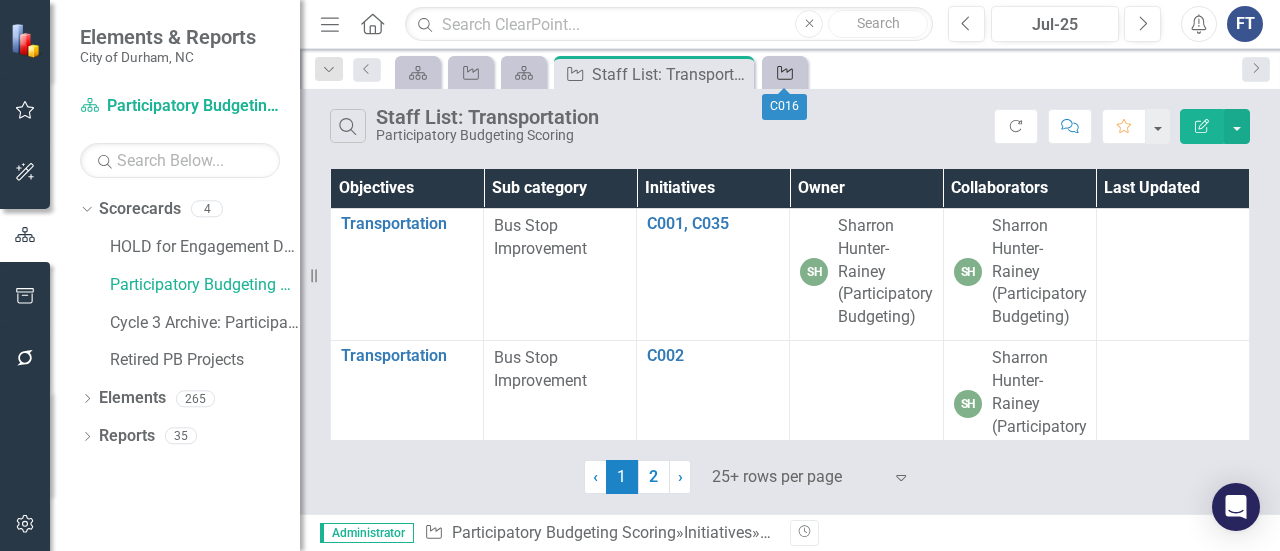 click on "Initiative" at bounding box center [784, 72] 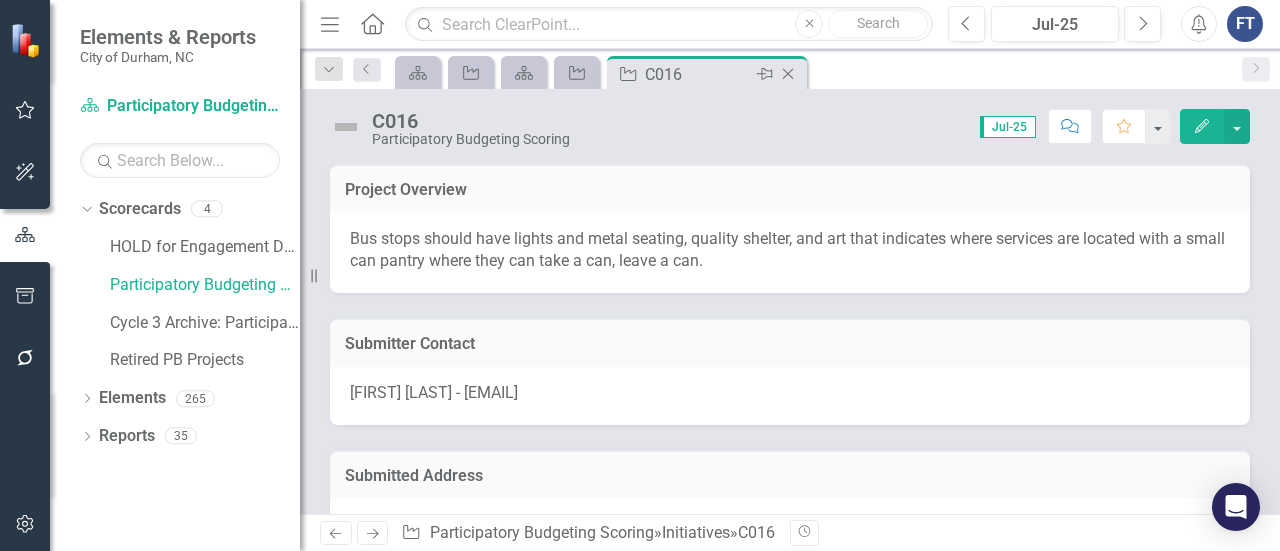 click on "Close" 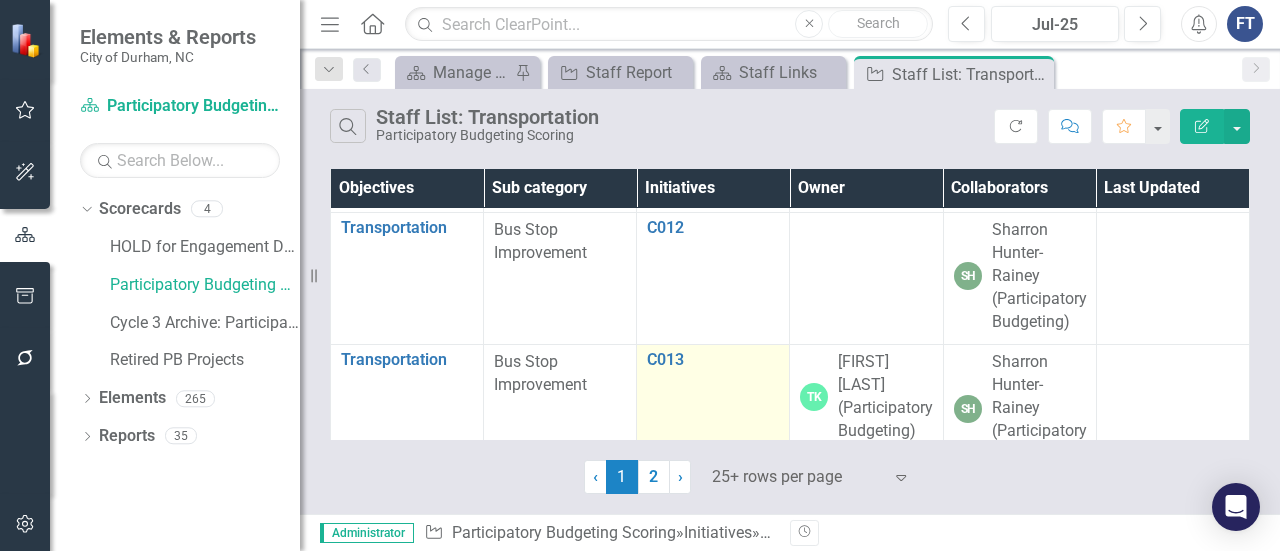 scroll, scrollTop: 1500, scrollLeft: 0, axis: vertical 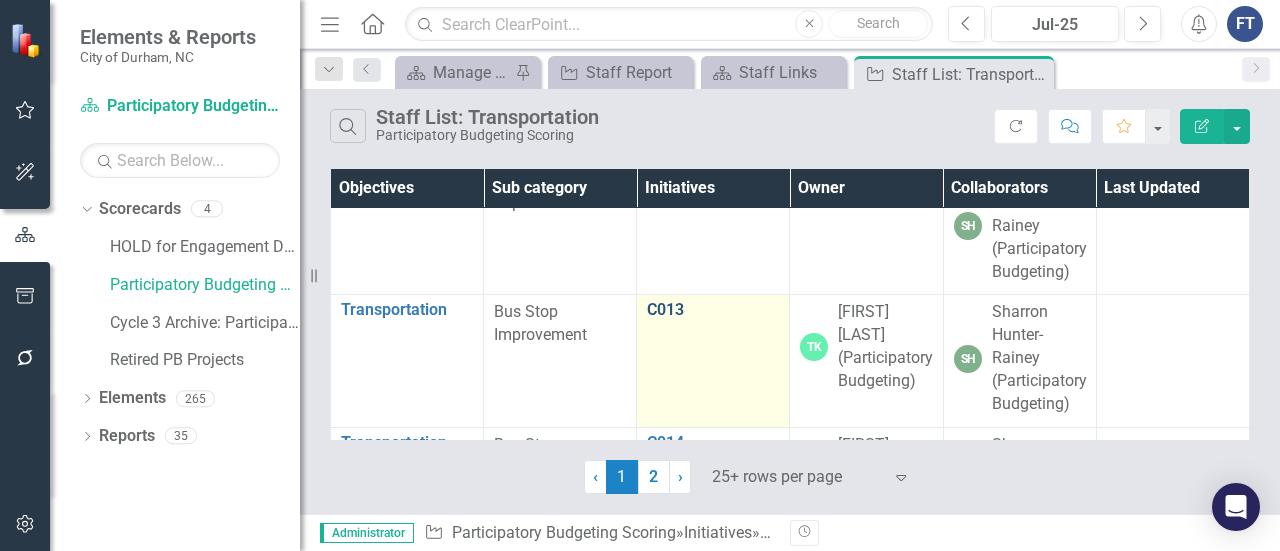 click on "C013" at bounding box center (713, 310) 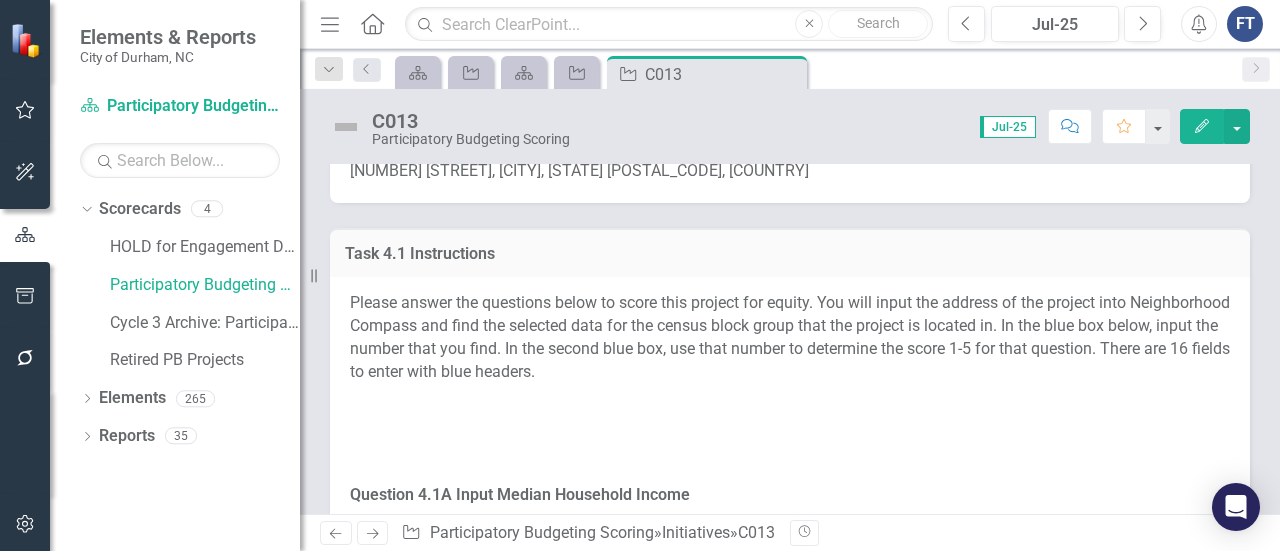 scroll, scrollTop: 300, scrollLeft: 0, axis: vertical 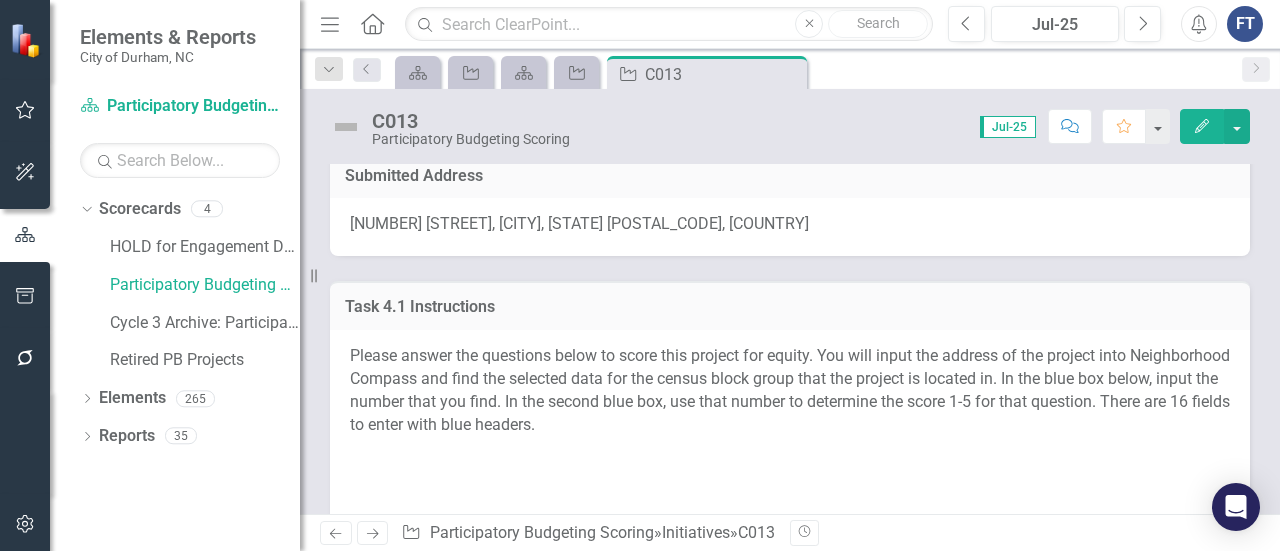 click on "601 West Main Street, Durham, North Carolina 27701, United States" at bounding box center [579, 223] 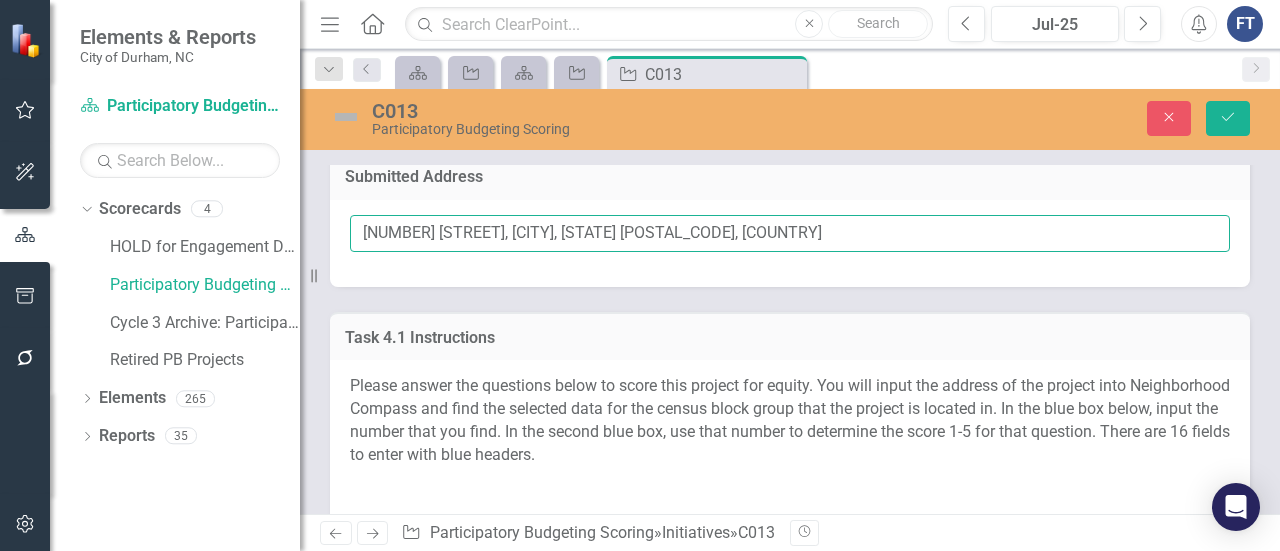 drag, startPoint x: 359, startPoint y: 236, endPoint x: 512, endPoint y: 233, distance: 153.0294 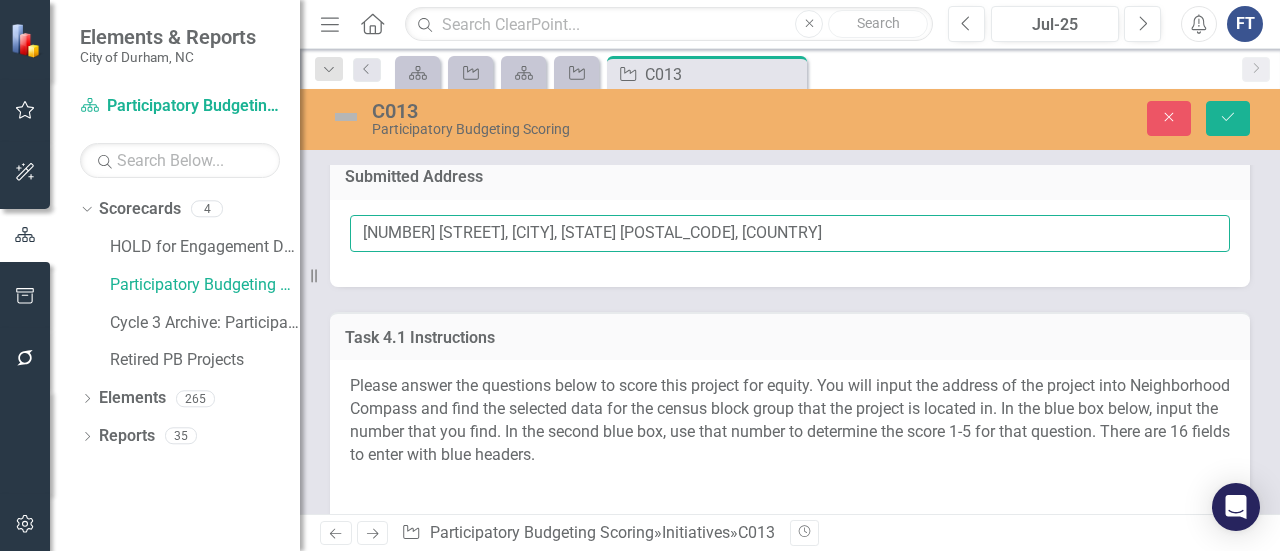 click on "601 West Main Street, Durham, North Carolina 27701, United States" at bounding box center [790, 233] 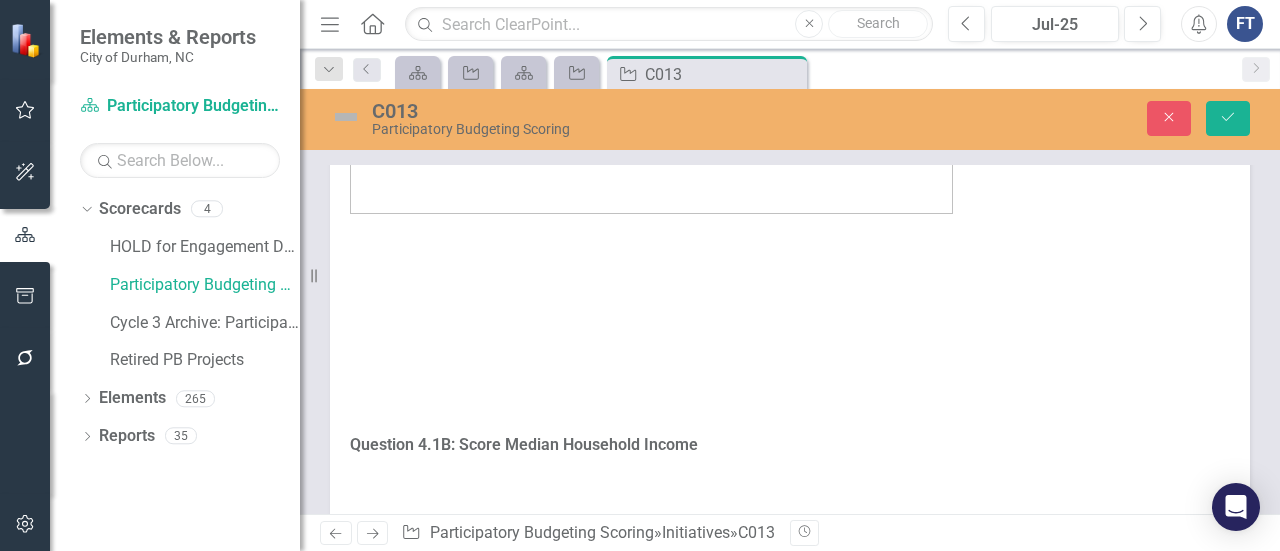 scroll, scrollTop: 1800, scrollLeft: 0, axis: vertical 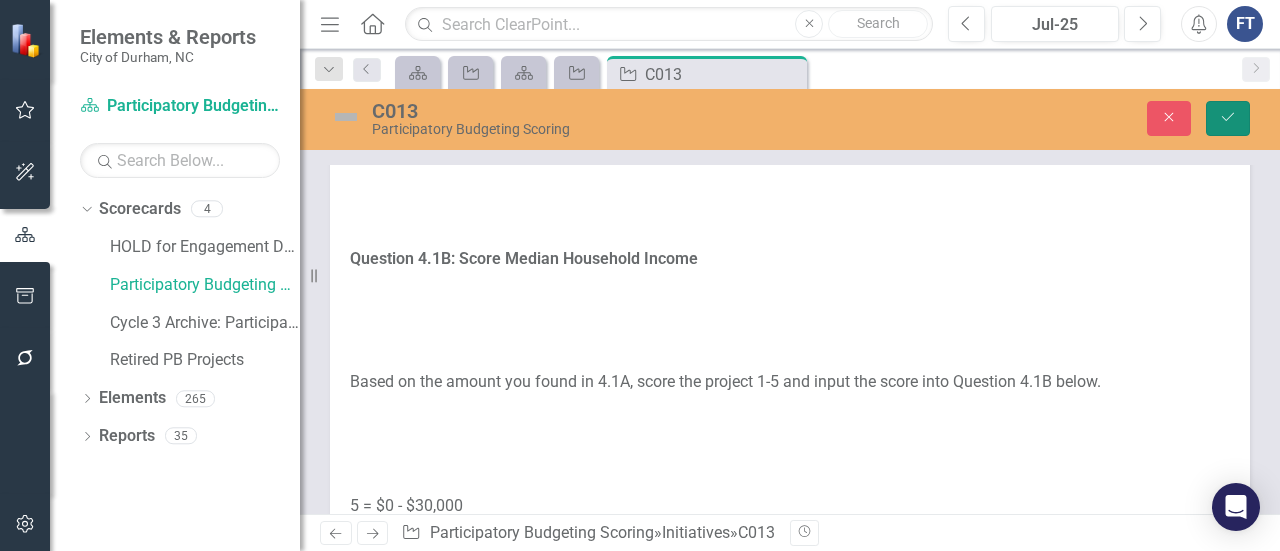 click on "Save" at bounding box center [1228, 118] 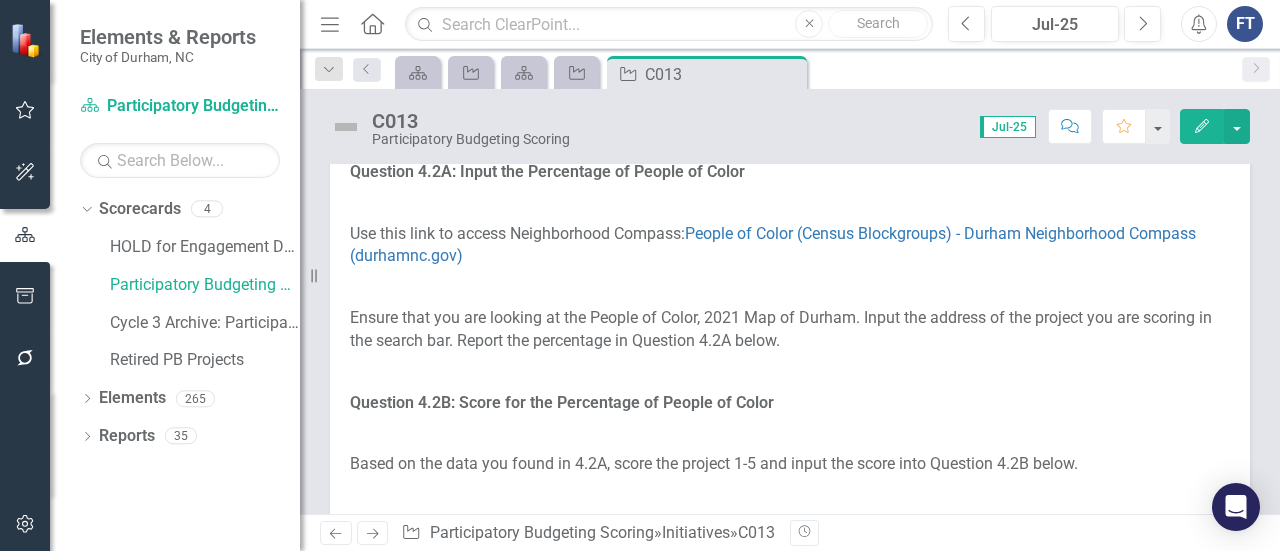scroll, scrollTop: 3100, scrollLeft: 0, axis: vertical 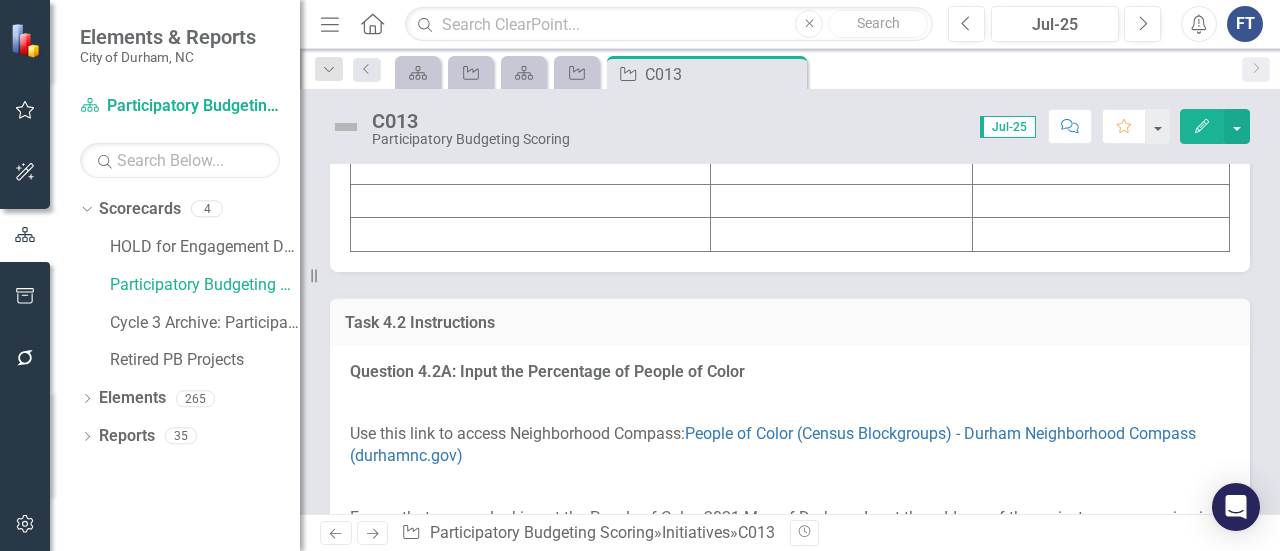 click at bounding box center [531, -36] 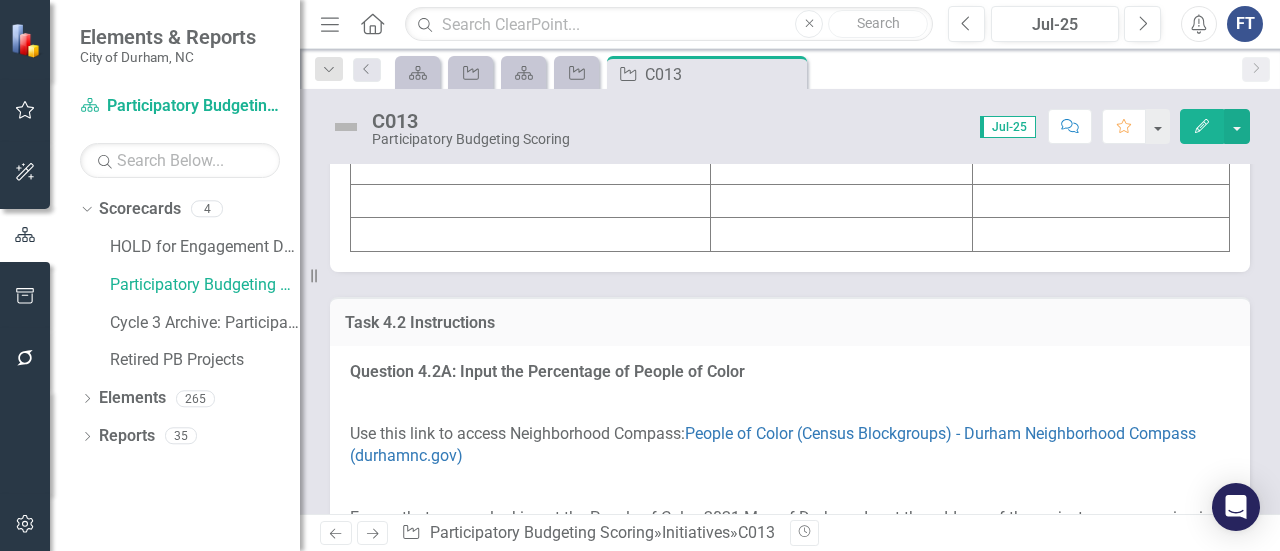 click at bounding box center (531, -36) 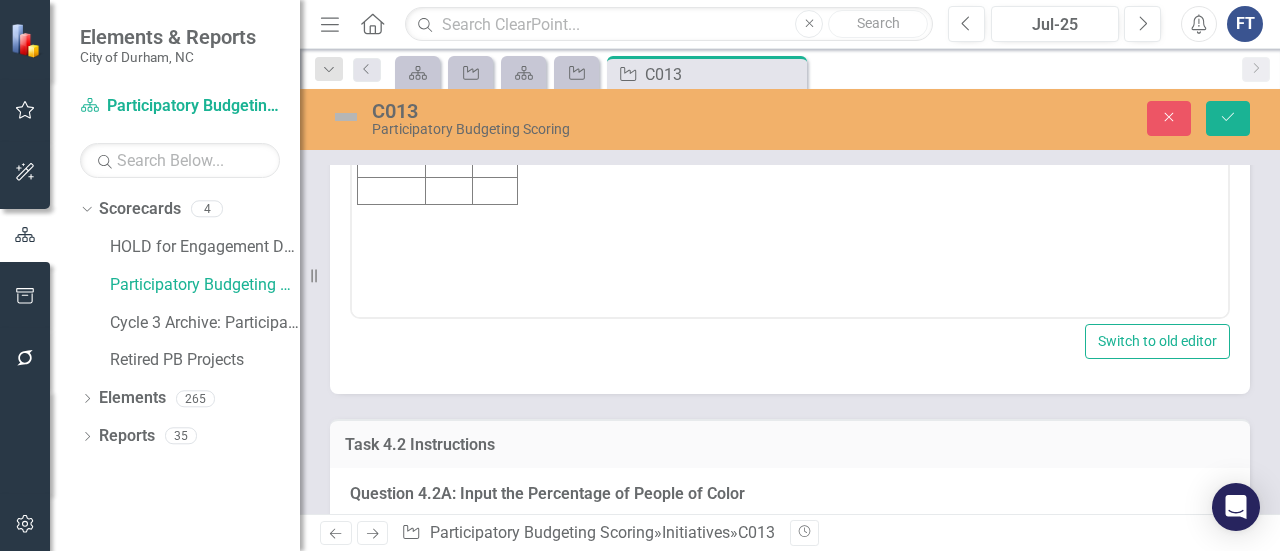 scroll, scrollTop: 0, scrollLeft: 0, axis: both 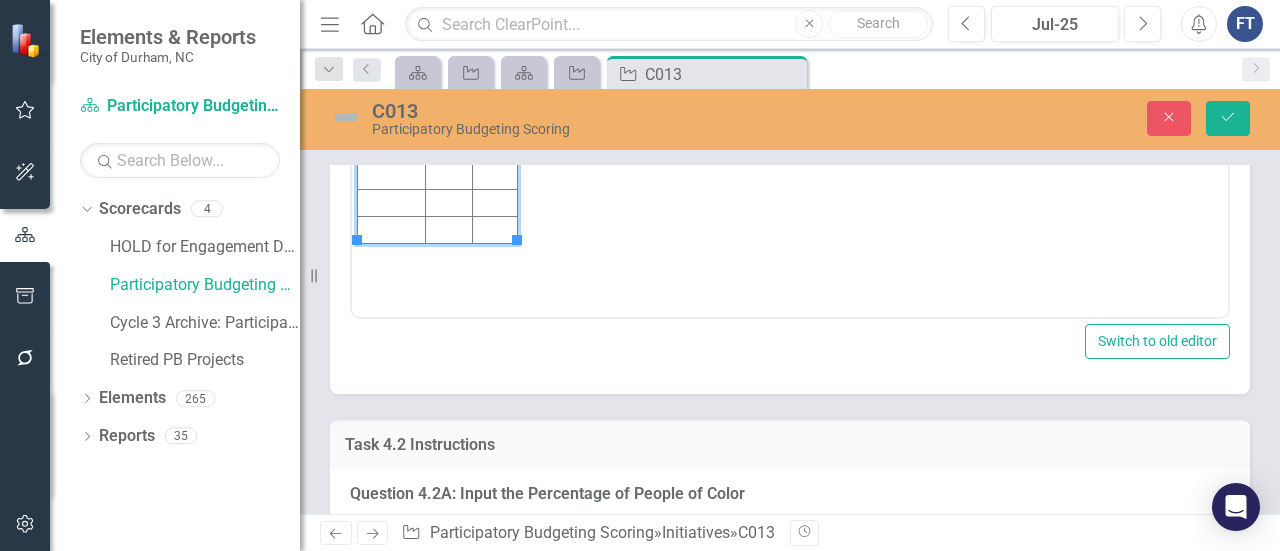 click at bounding box center [392, 15] 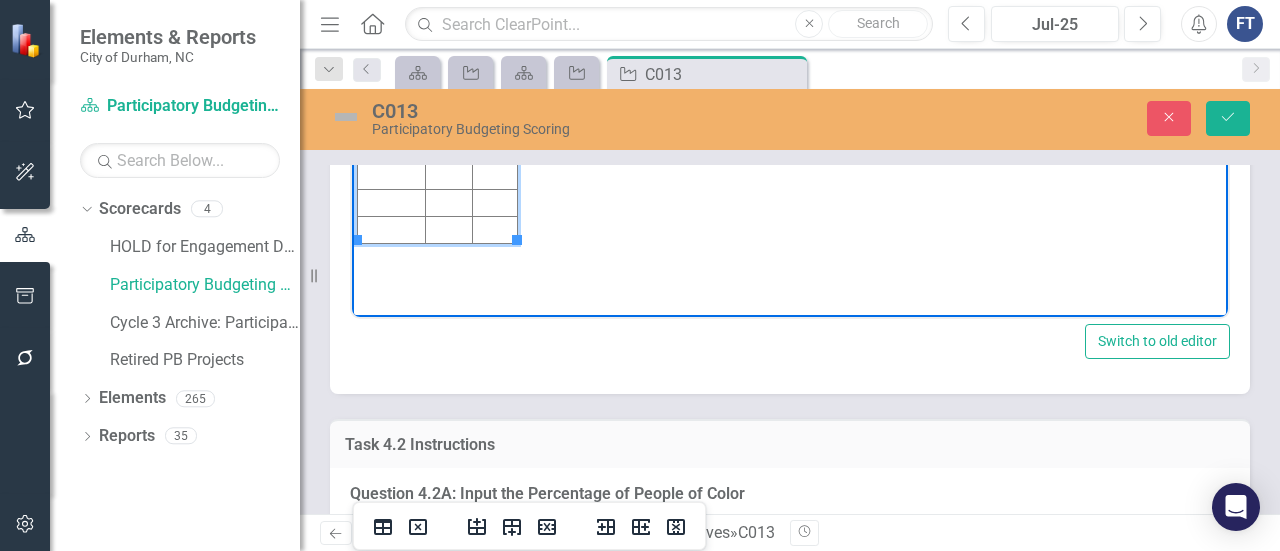 type 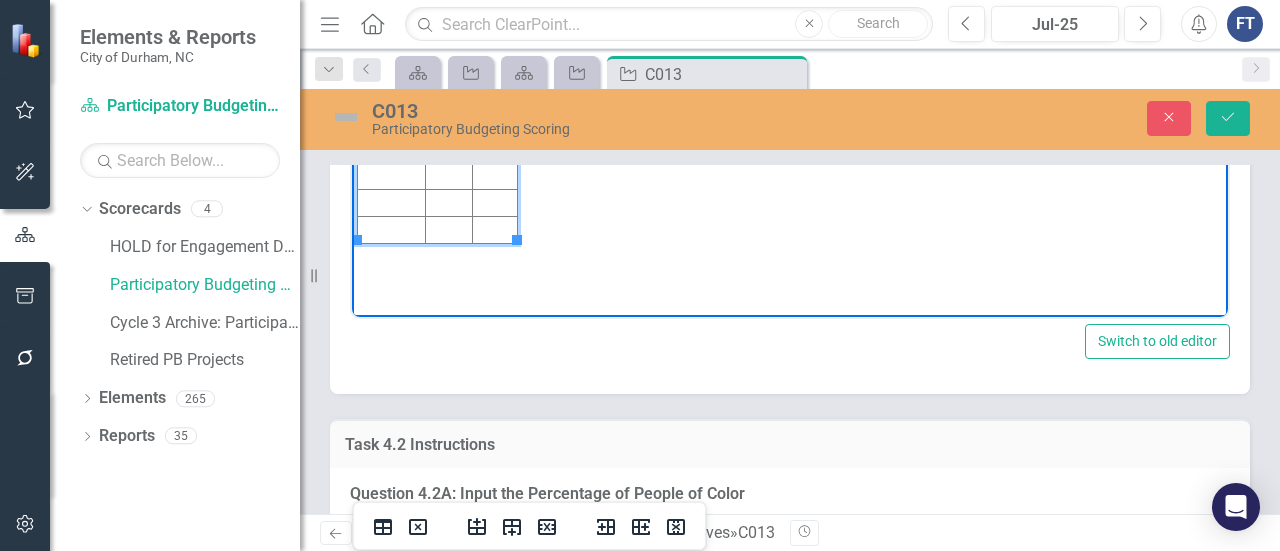 click on "C013" at bounding box center (392, 15) 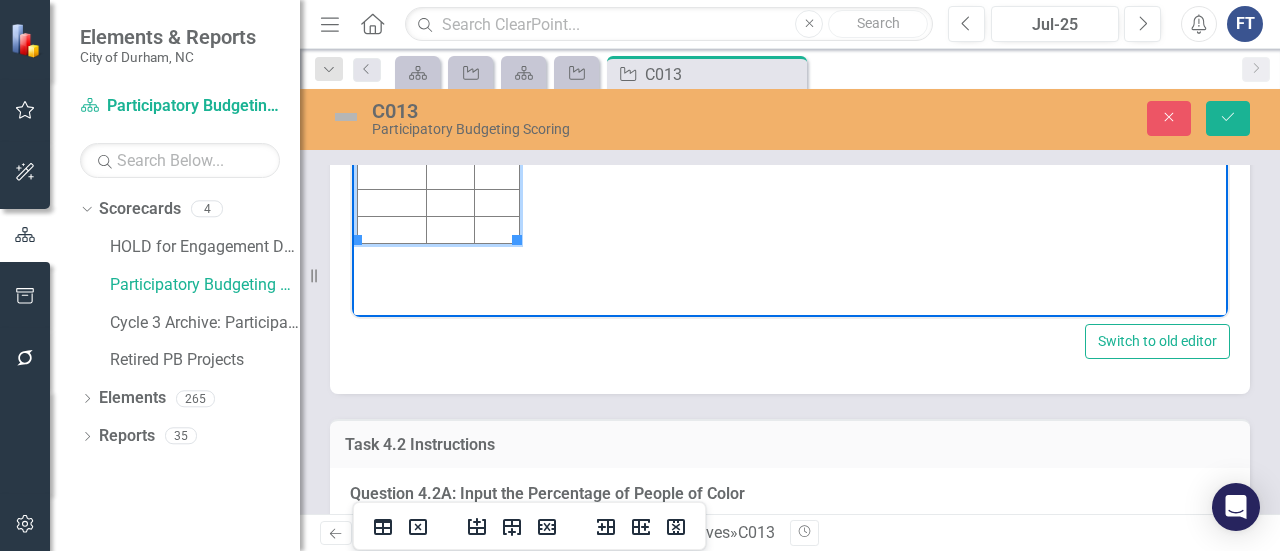 click at bounding box center (451, 15) 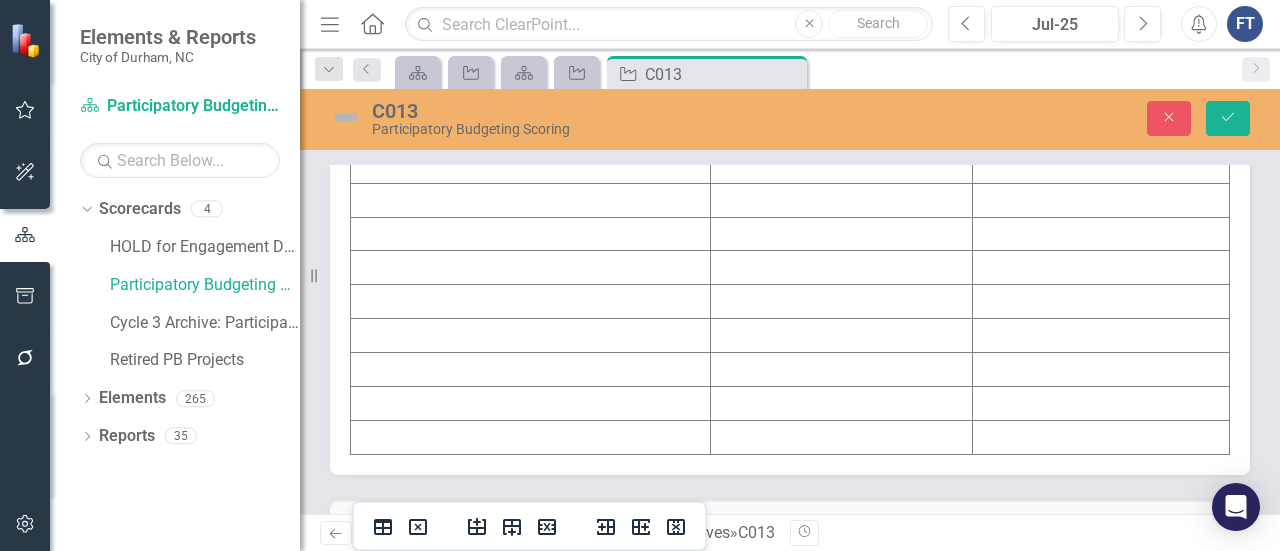 scroll, scrollTop: 4400, scrollLeft: 0, axis: vertical 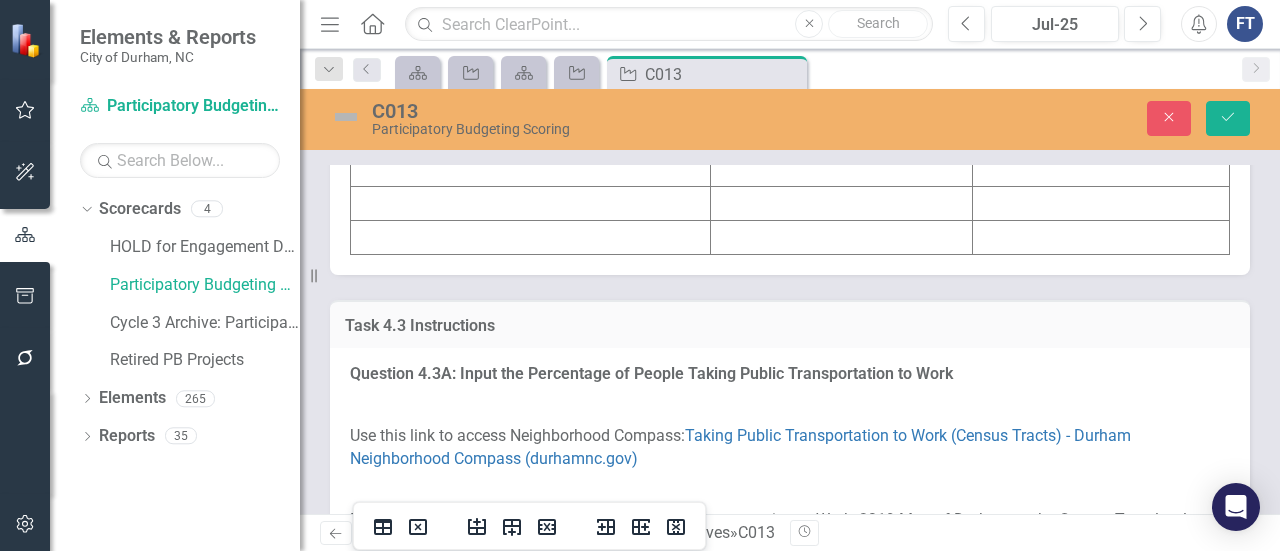 click at bounding box center (531, -34) 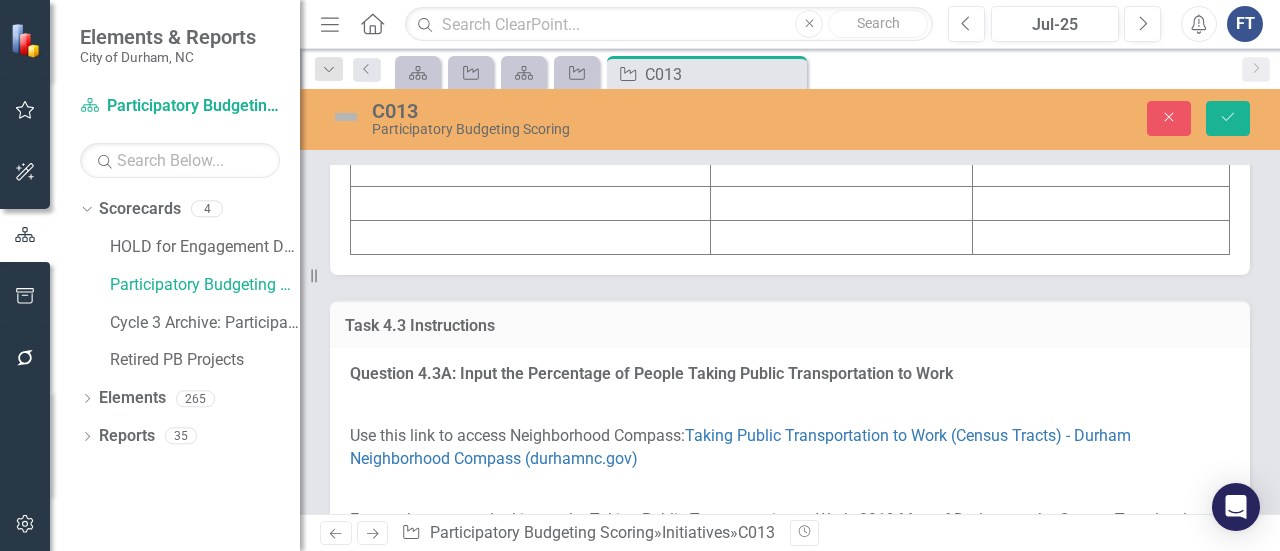 click at bounding box center (531, -34) 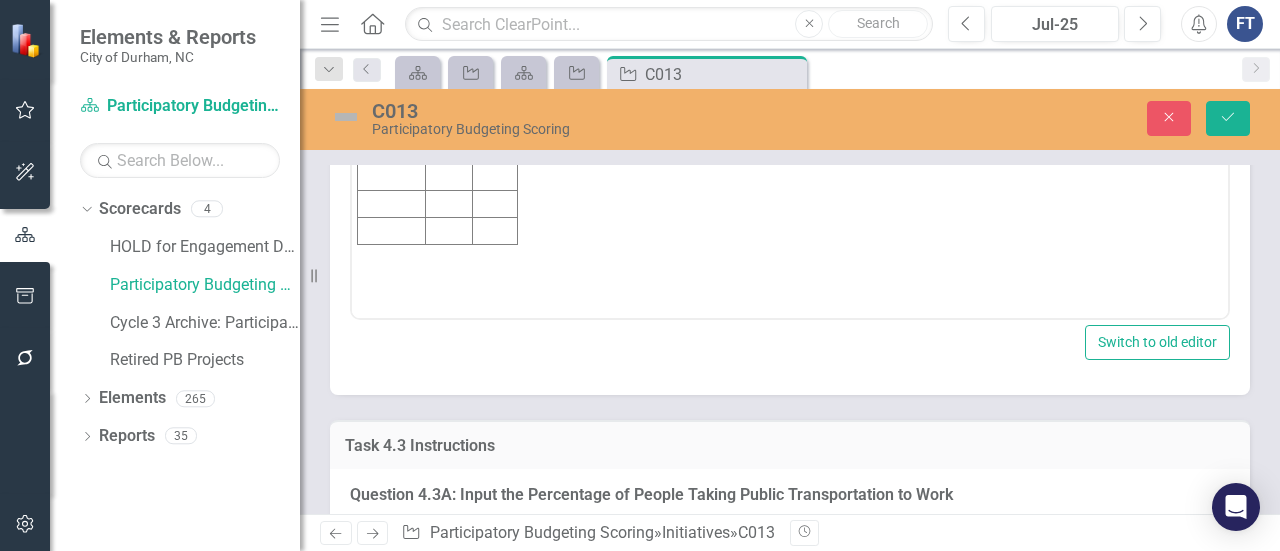 scroll, scrollTop: 0, scrollLeft: 0, axis: both 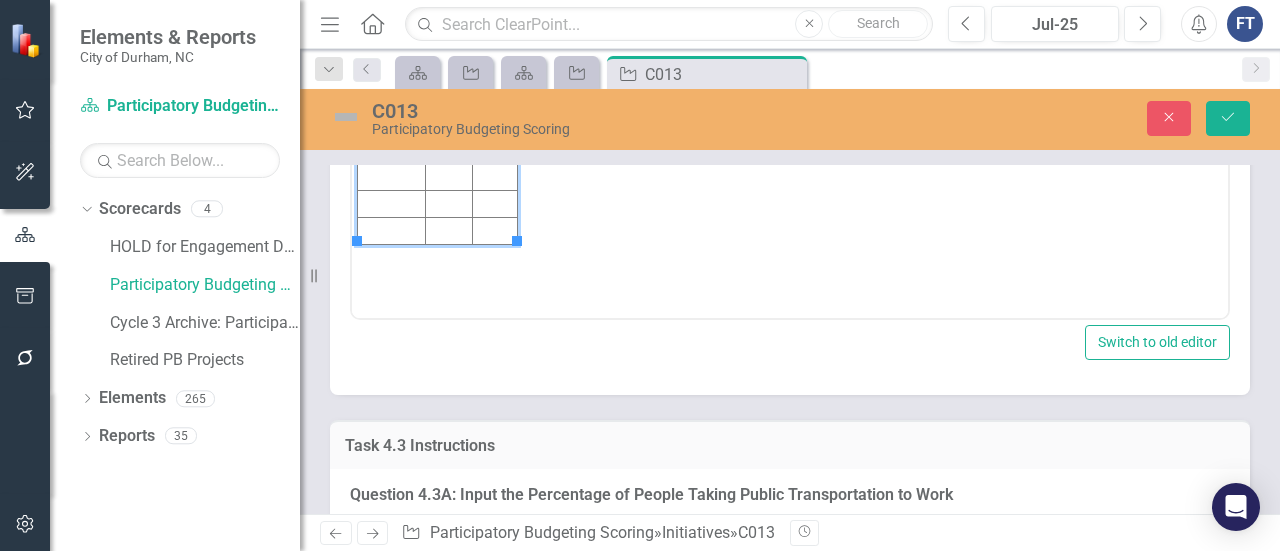 click at bounding box center (392, 16) 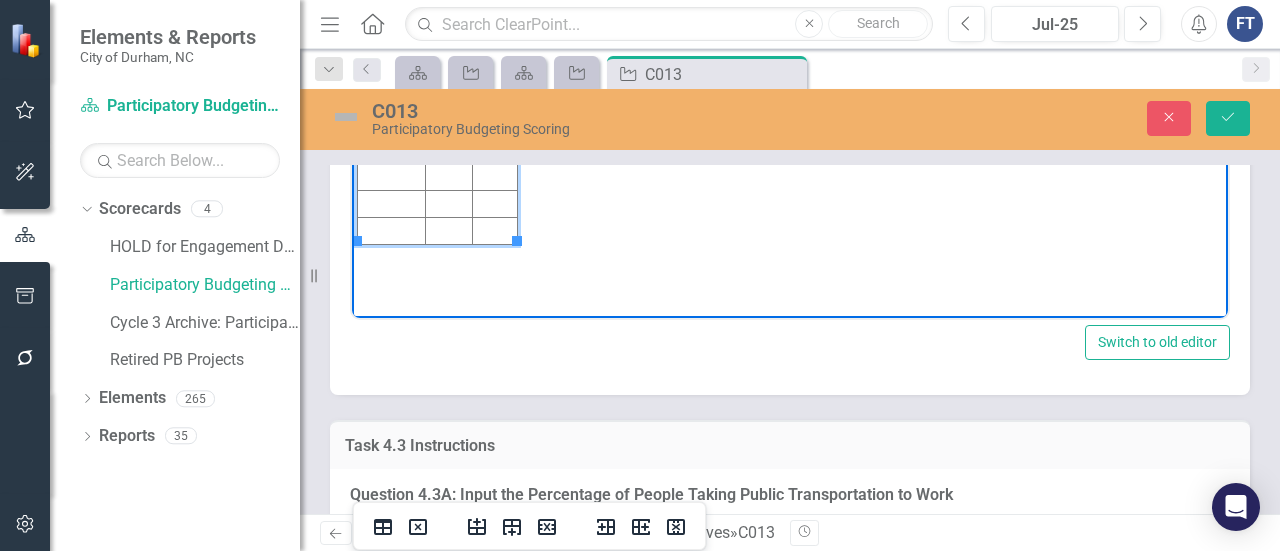 type 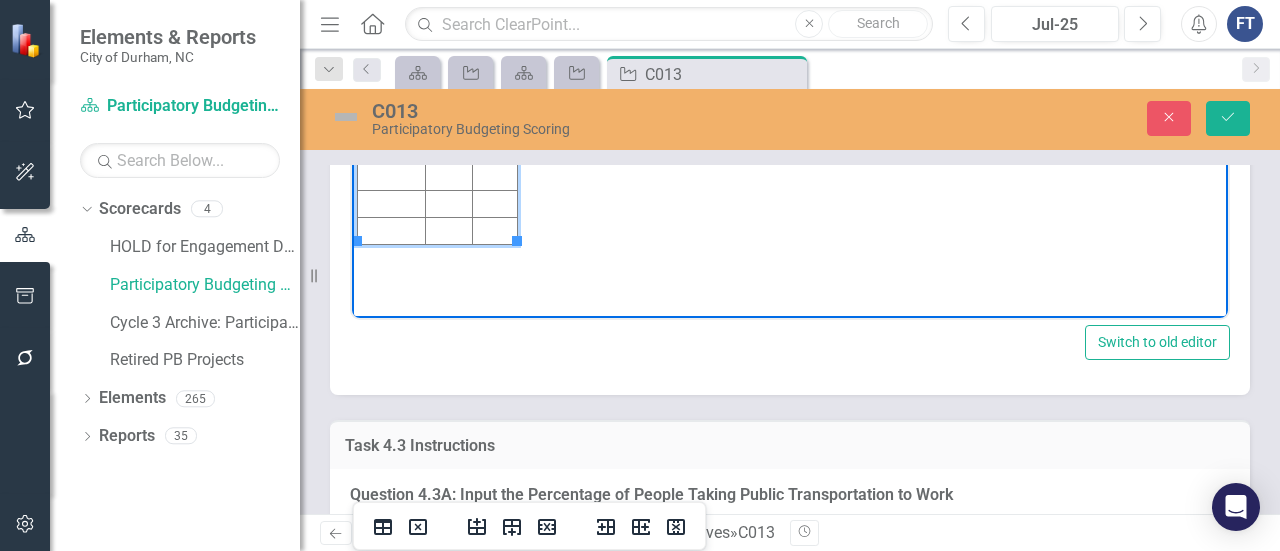 click at bounding box center [495, 16] 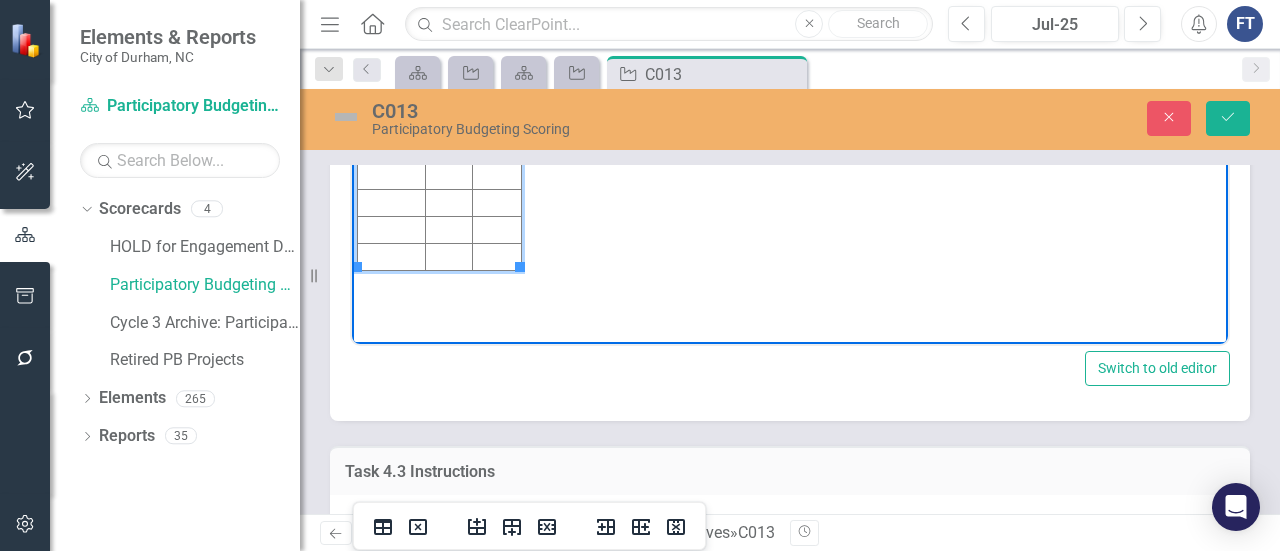 scroll, scrollTop: 4400, scrollLeft: 0, axis: vertical 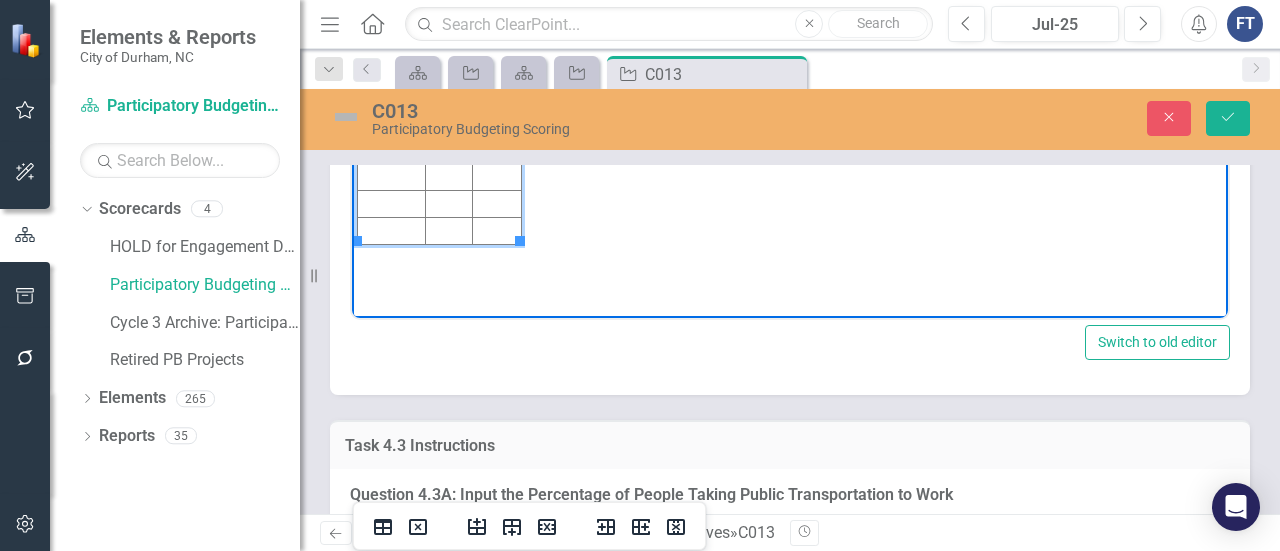 click at bounding box center (448, 16) 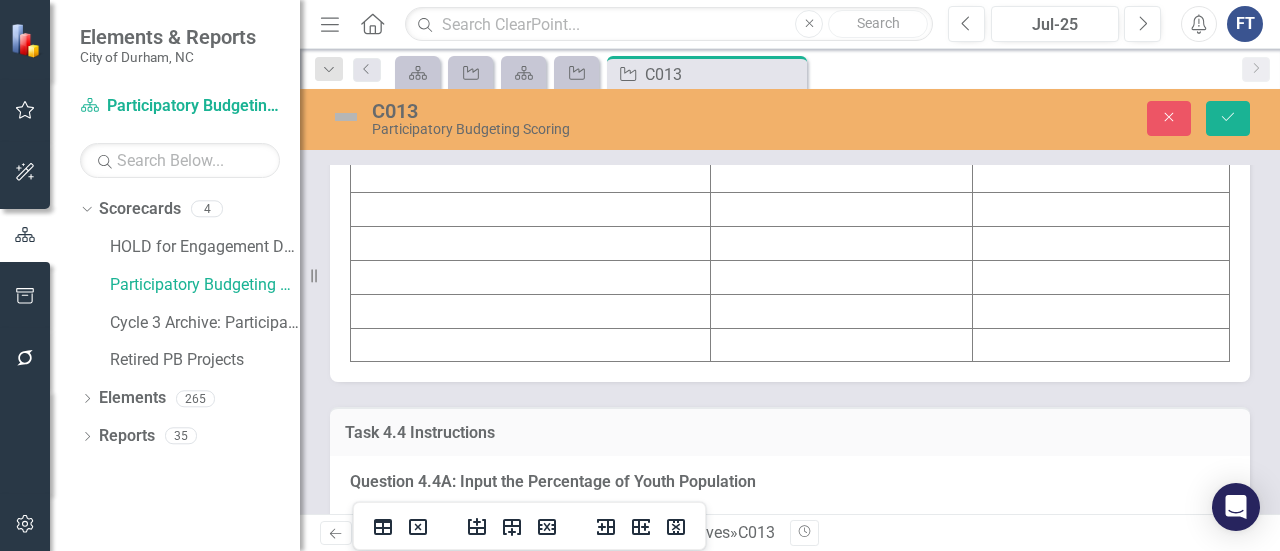 scroll, scrollTop: 5600, scrollLeft: 0, axis: vertical 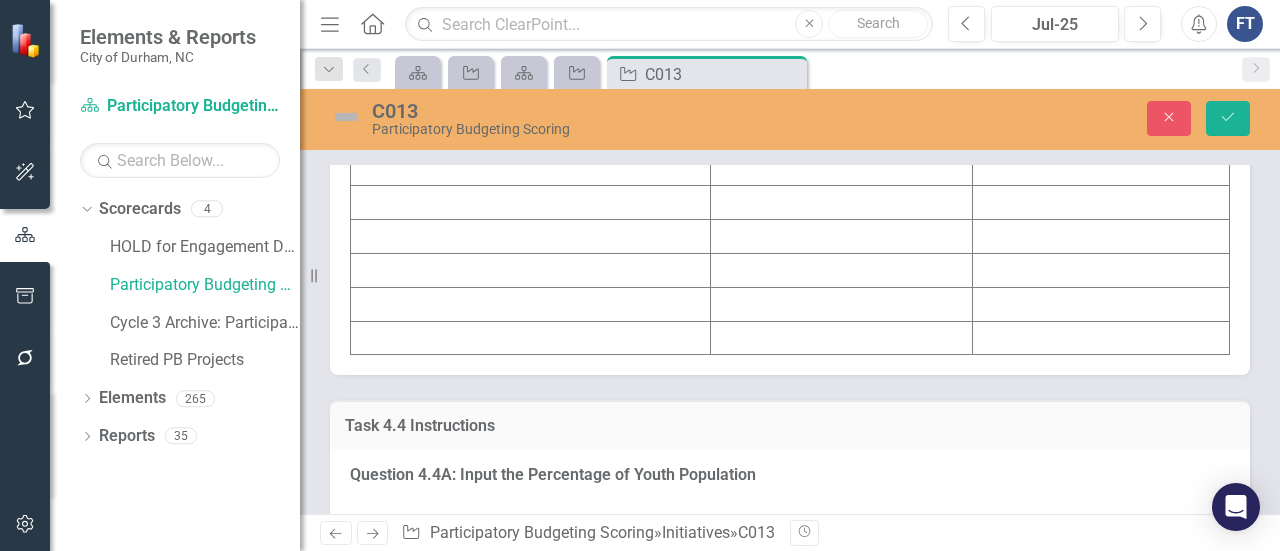 click at bounding box center [531, 67] 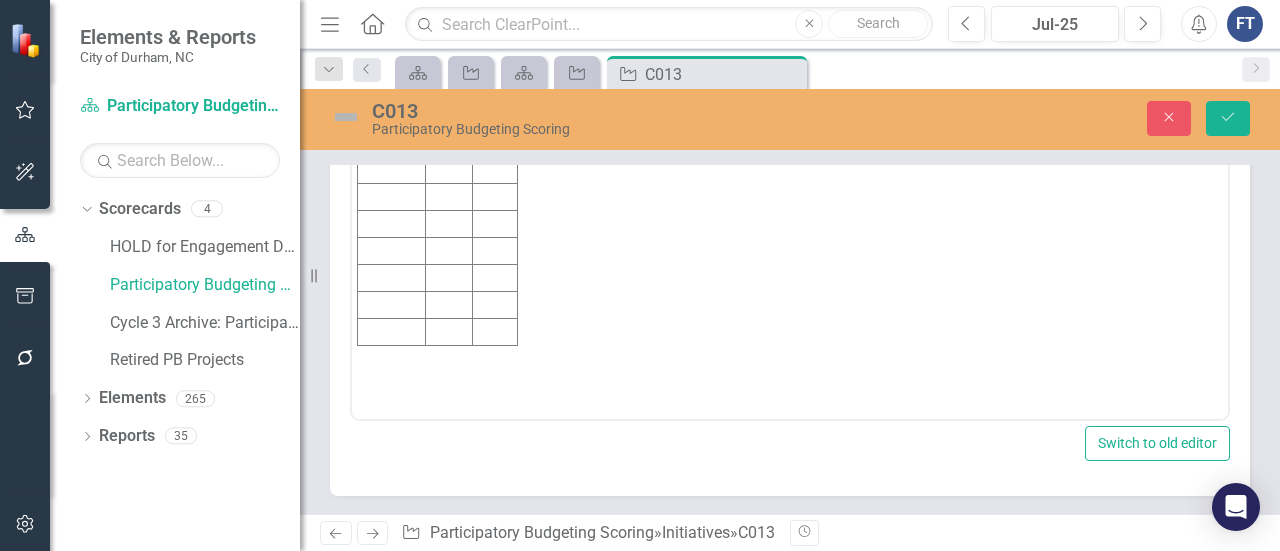 scroll, scrollTop: 0, scrollLeft: 0, axis: both 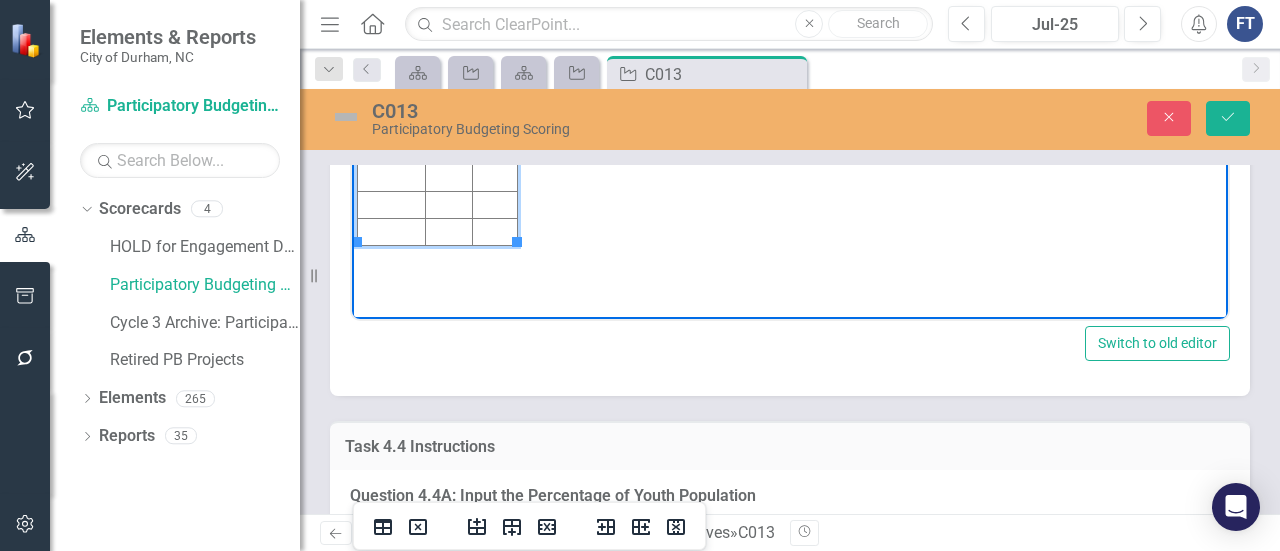 click at bounding box center (392, 17) 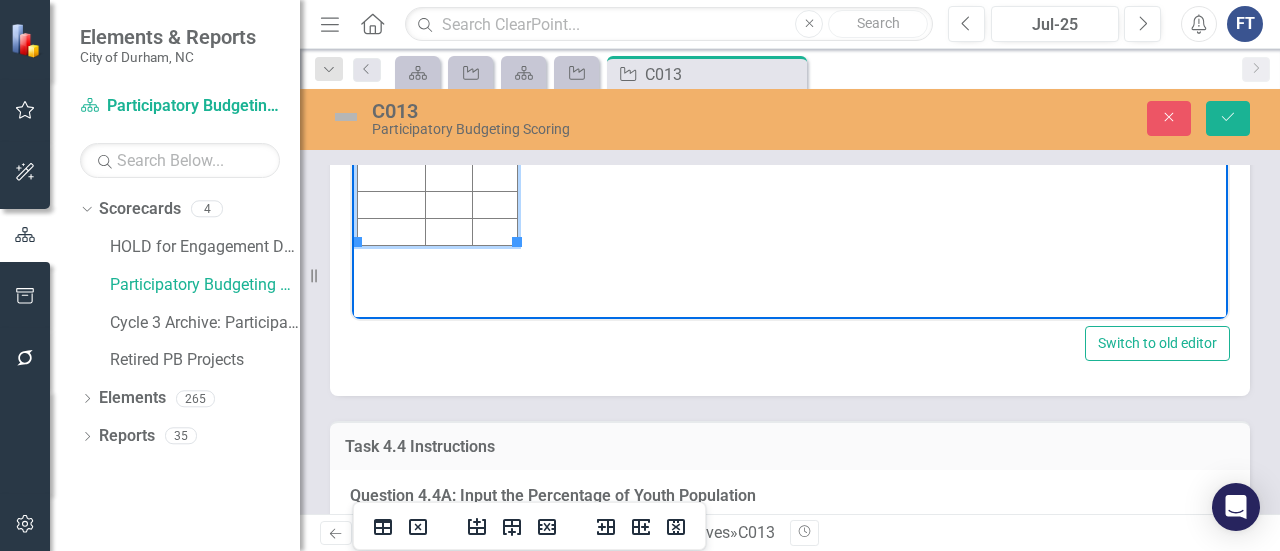 type 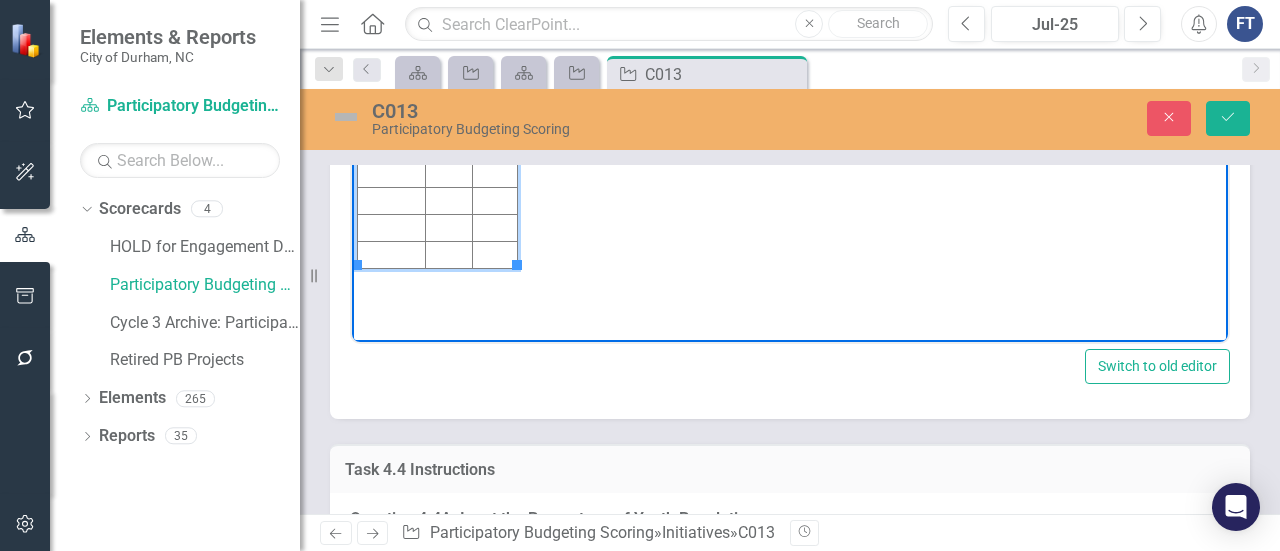 scroll, scrollTop: 5800, scrollLeft: 0, axis: vertical 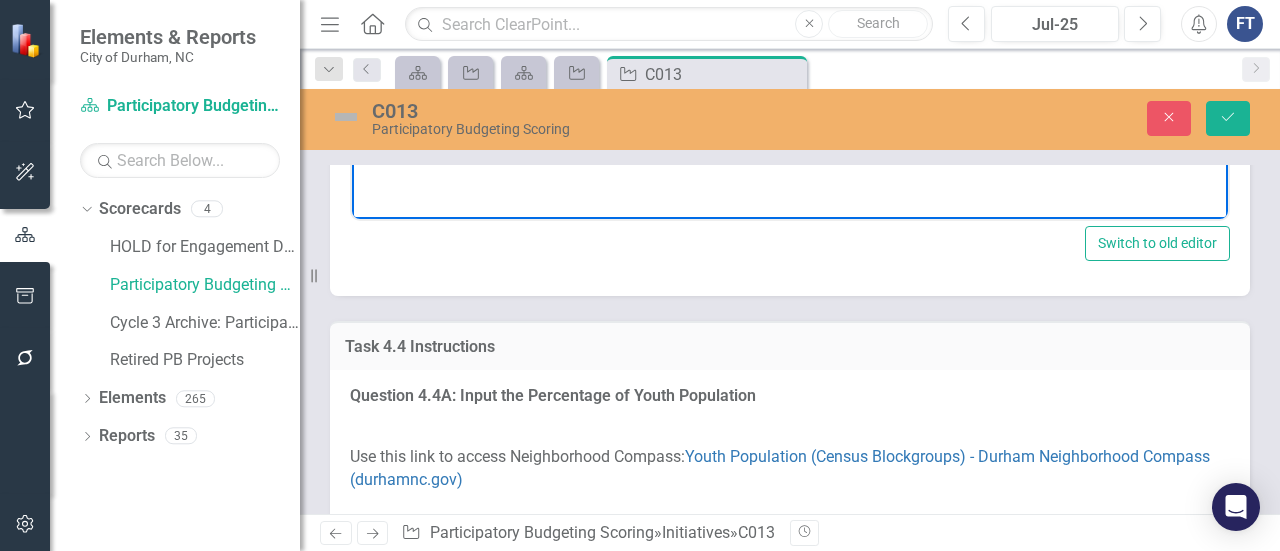 click at bounding box center [495, -83] 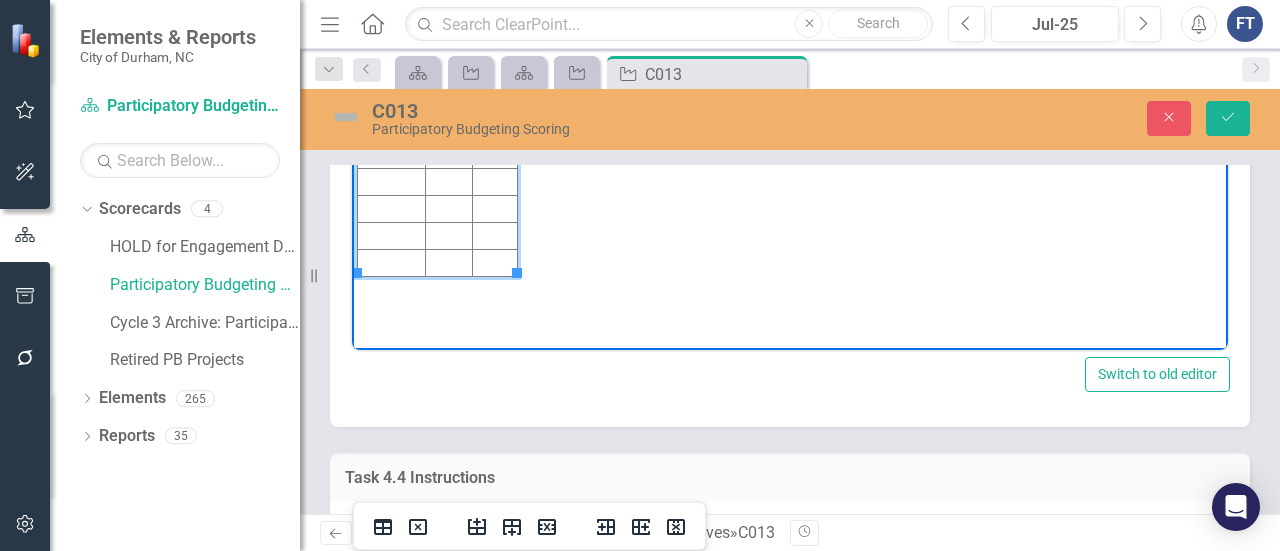 scroll, scrollTop: 5700, scrollLeft: 0, axis: vertical 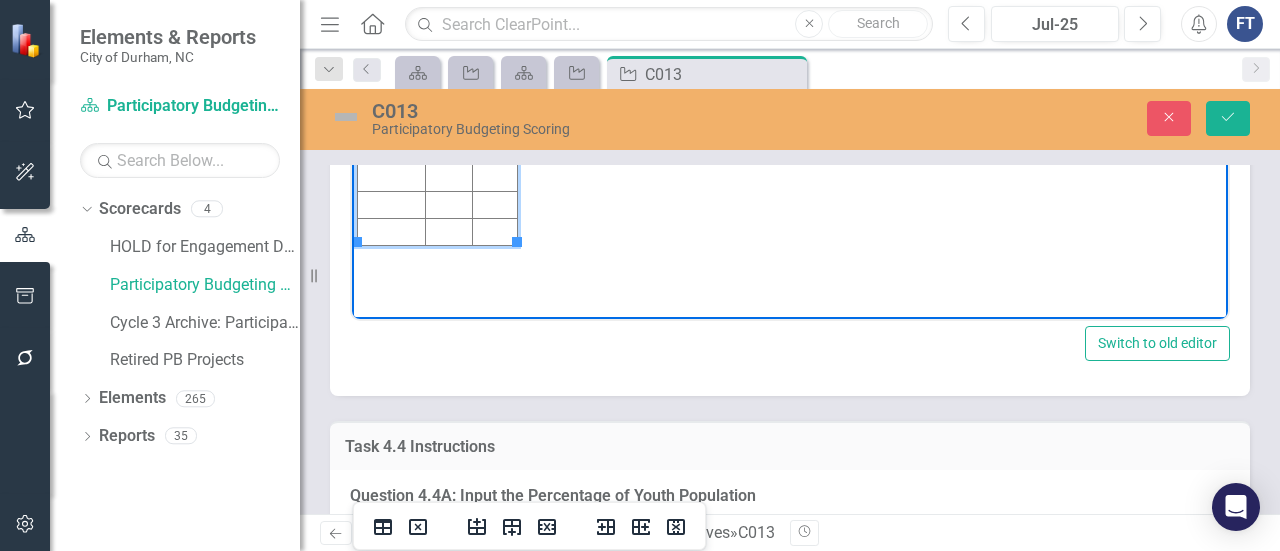 click at bounding box center (448, 17) 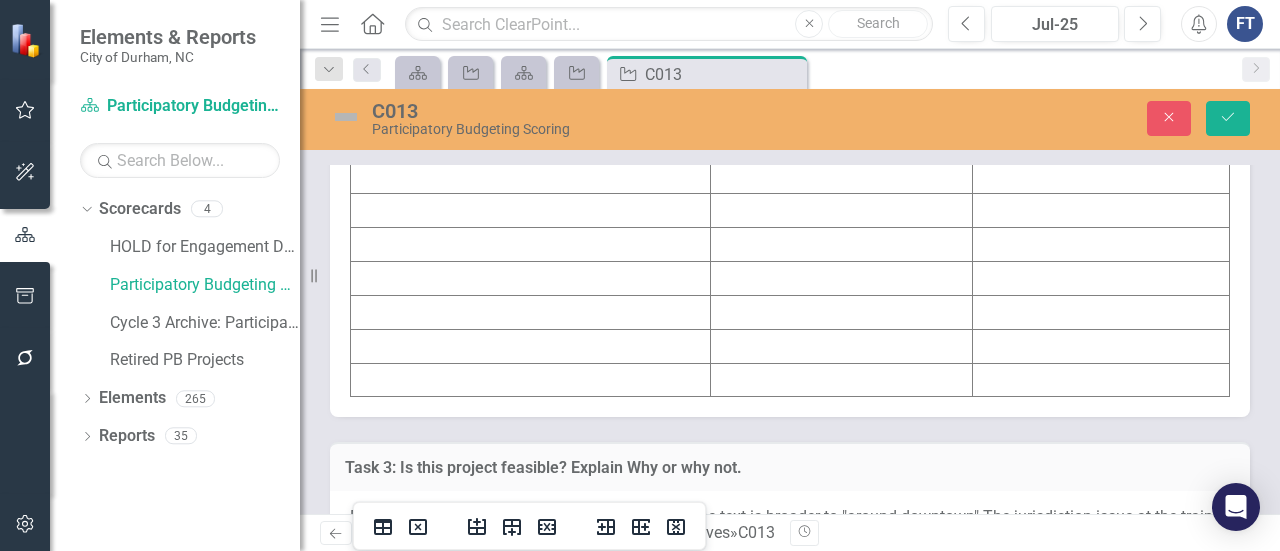 scroll, scrollTop: 7000, scrollLeft: 0, axis: vertical 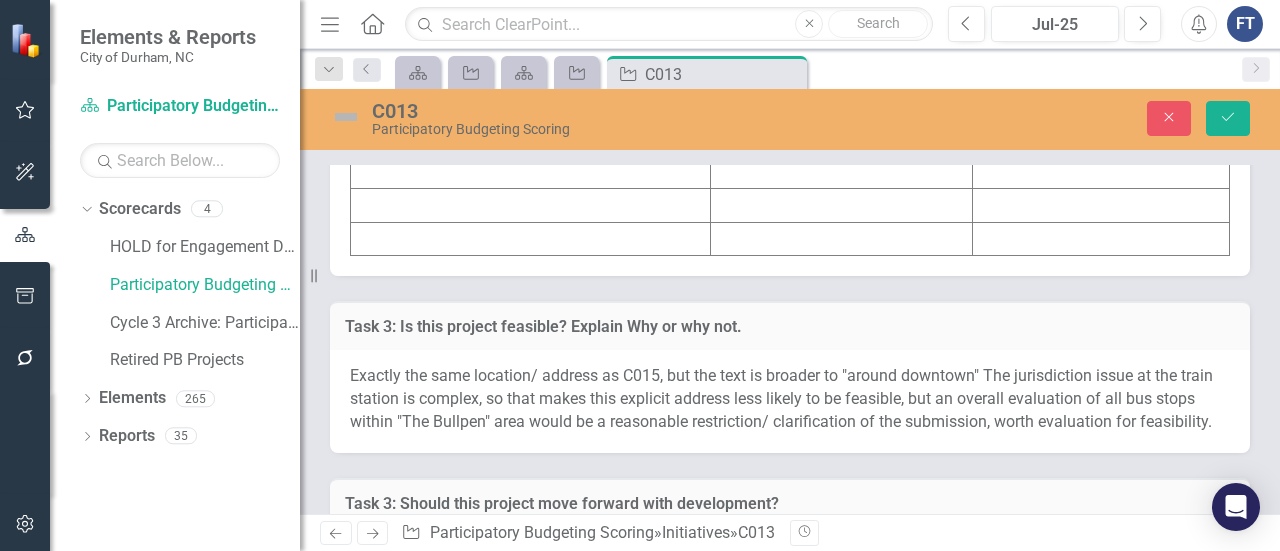 click at bounding box center [531, -32] 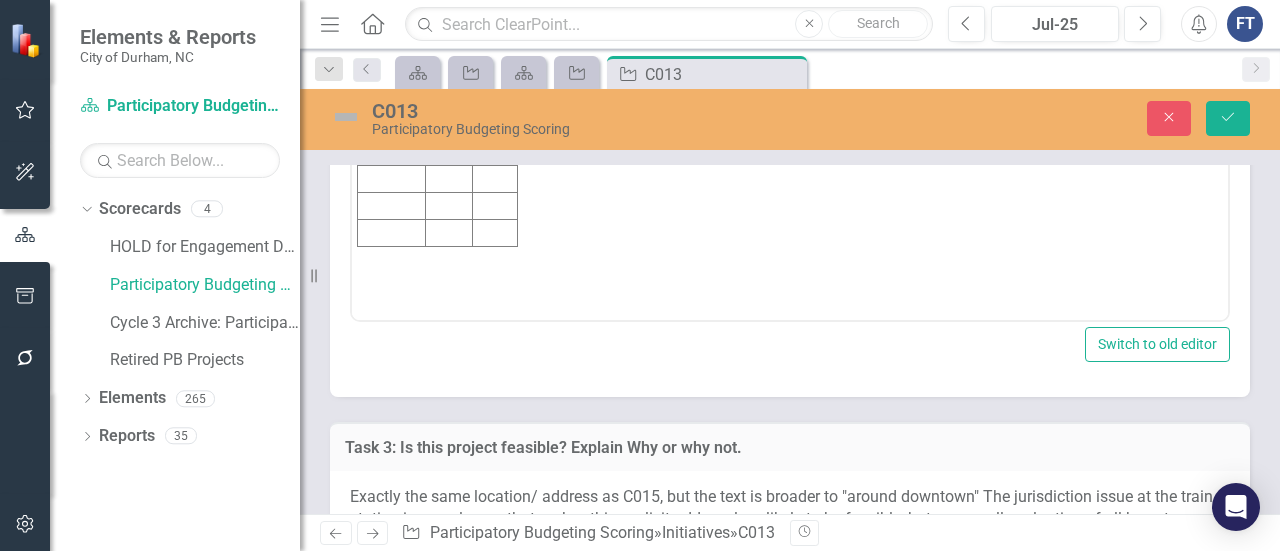 scroll, scrollTop: 0, scrollLeft: 0, axis: both 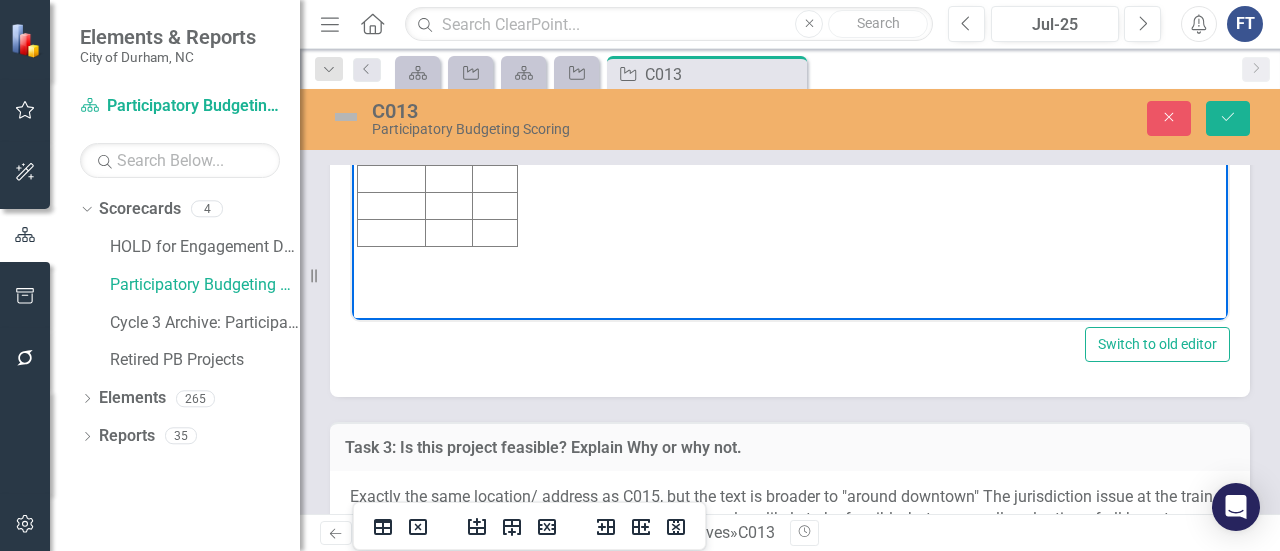 click at bounding box center [392, 17] 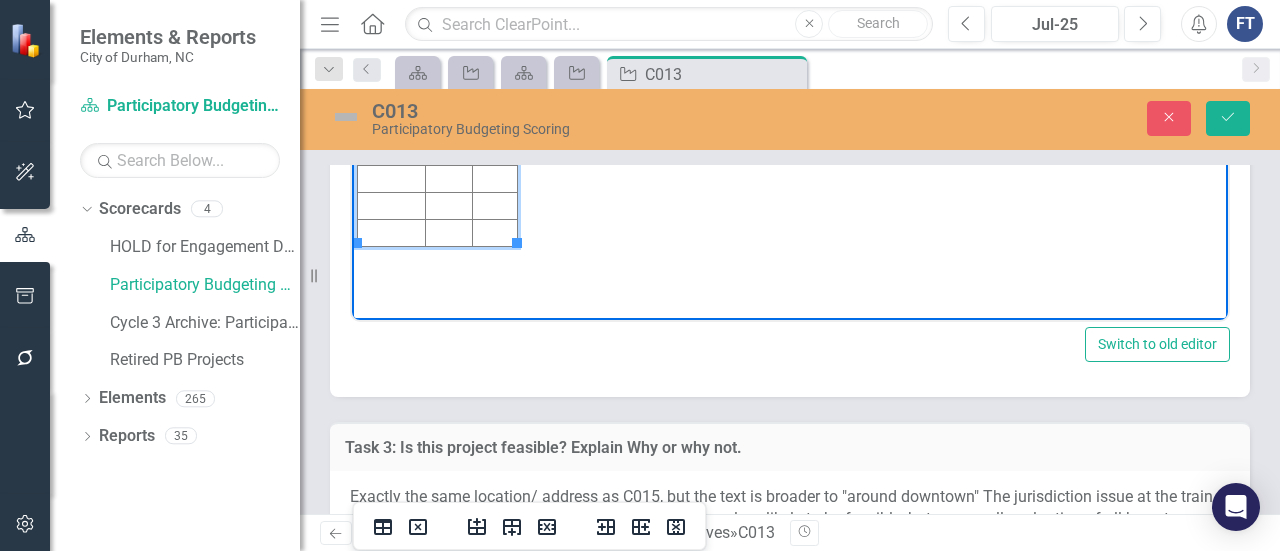 type 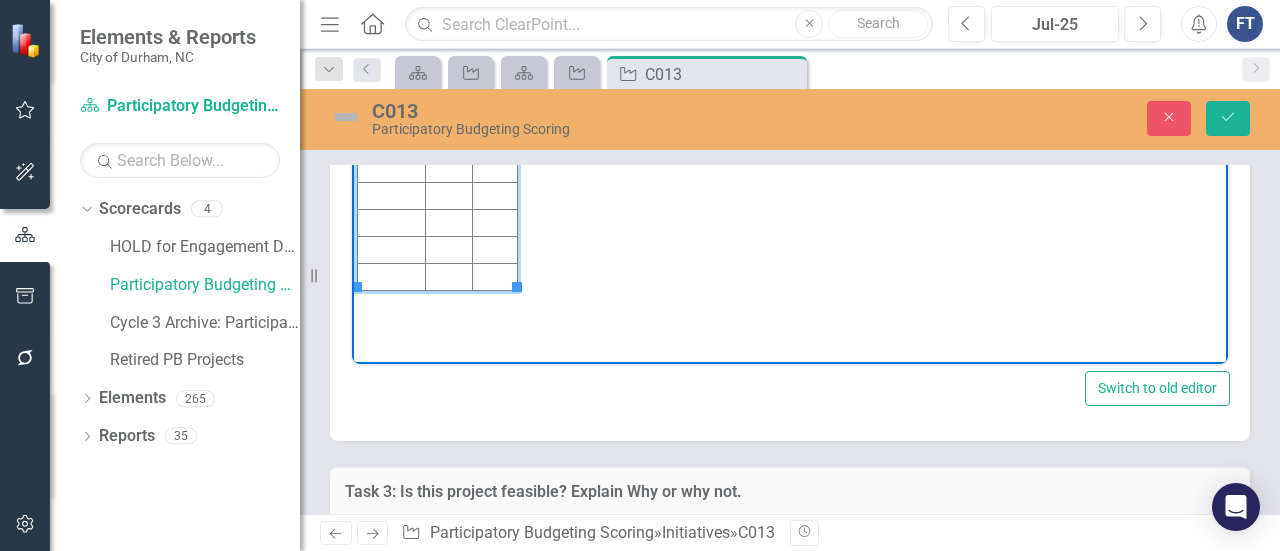 scroll, scrollTop: 7000, scrollLeft: 0, axis: vertical 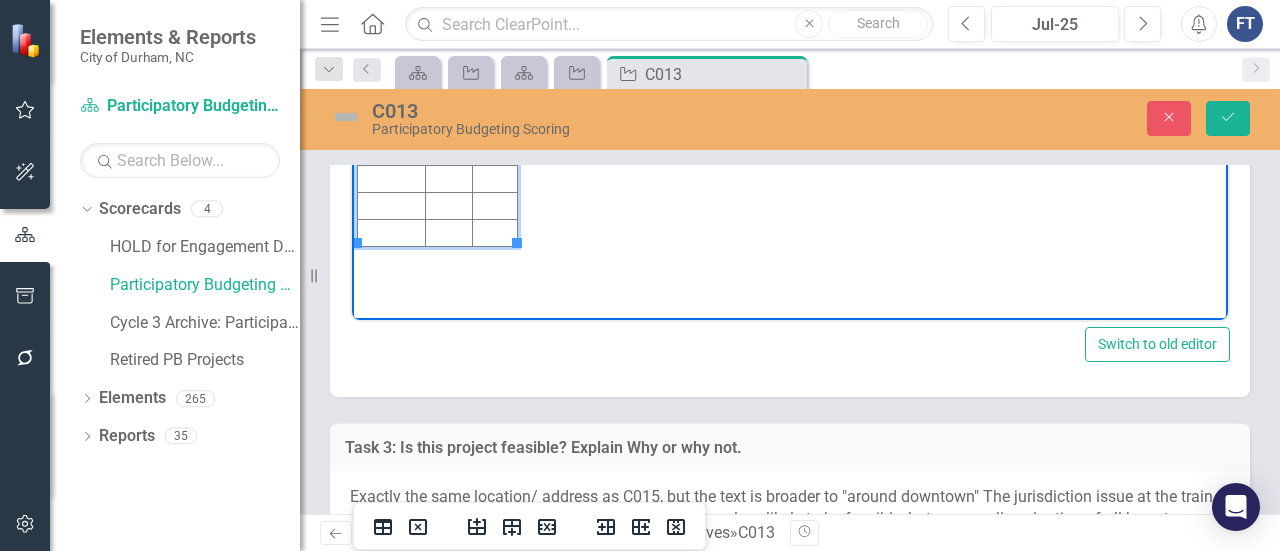click at bounding box center (495, 17) 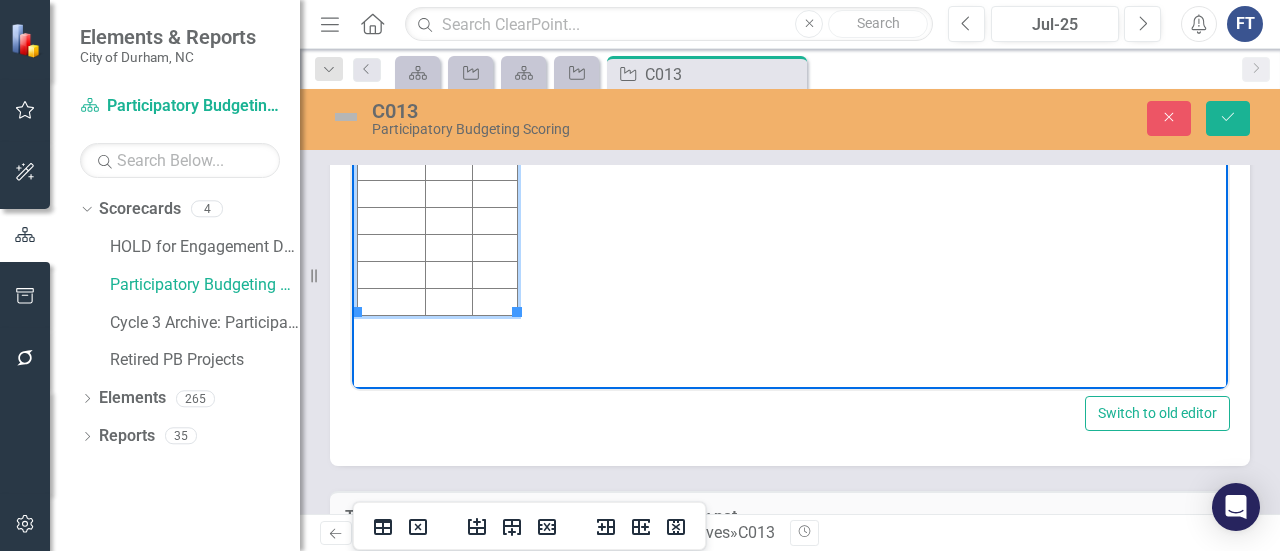 scroll, scrollTop: 7000, scrollLeft: 0, axis: vertical 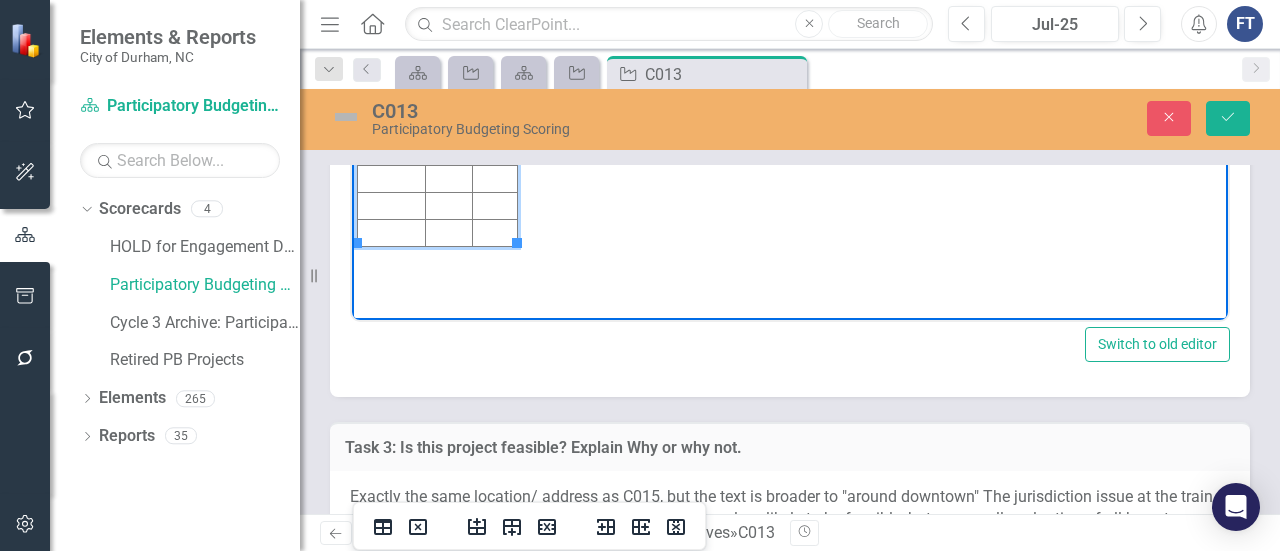click at bounding box center (448, 17) 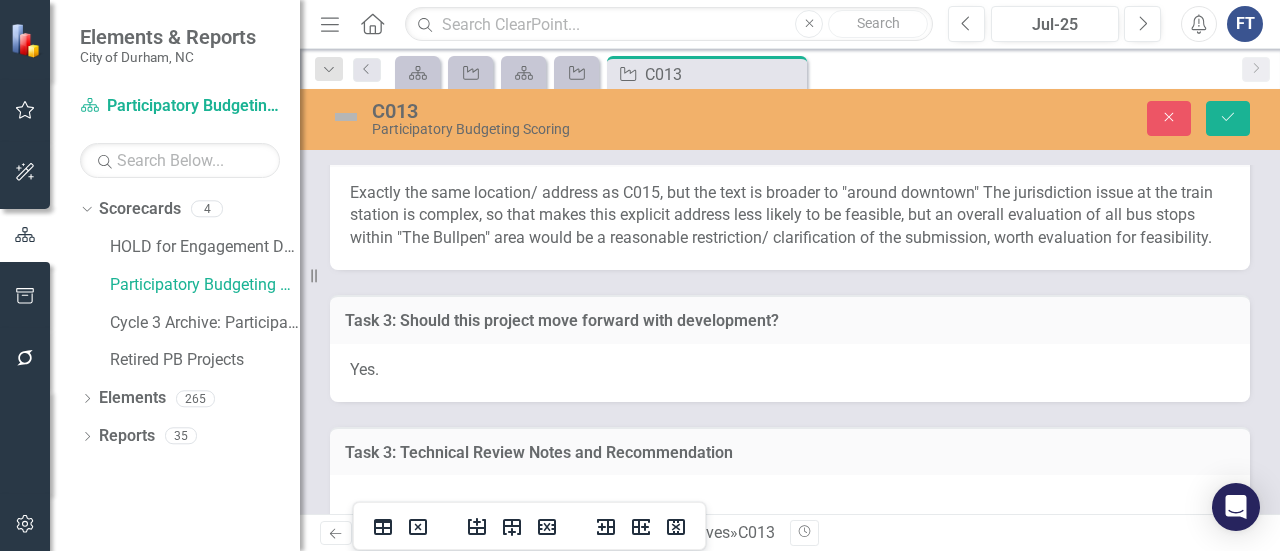 scroll, scrollTop: 7200, scrollLeft: 0, axis: vertical 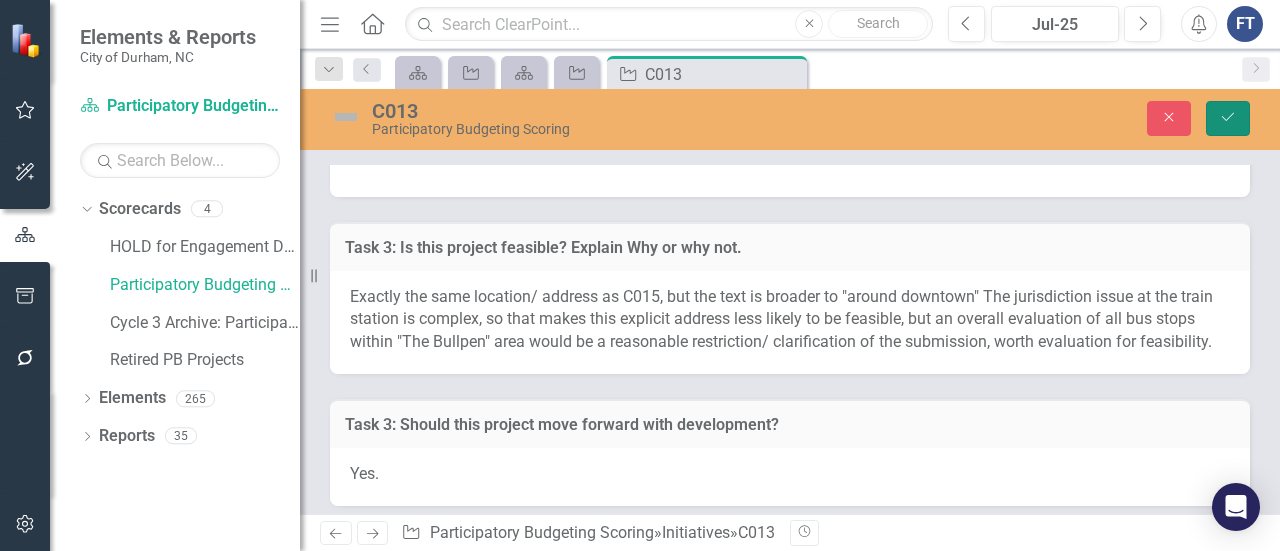 click on "Save" 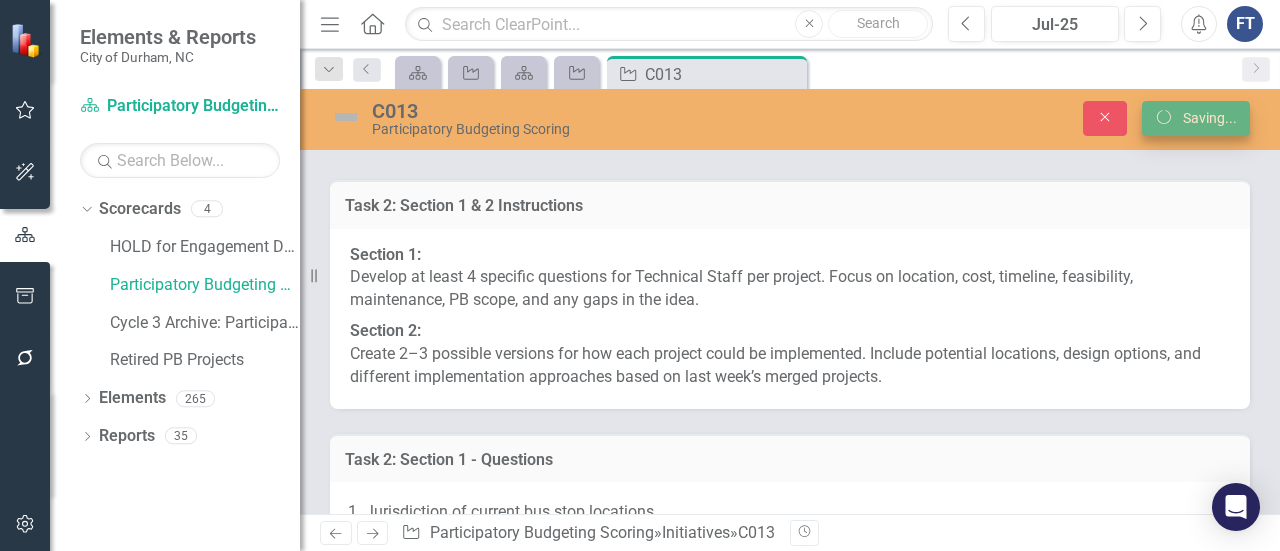 scroll, scrollTop: 6829, scrollLeft: 0, axis: vertical 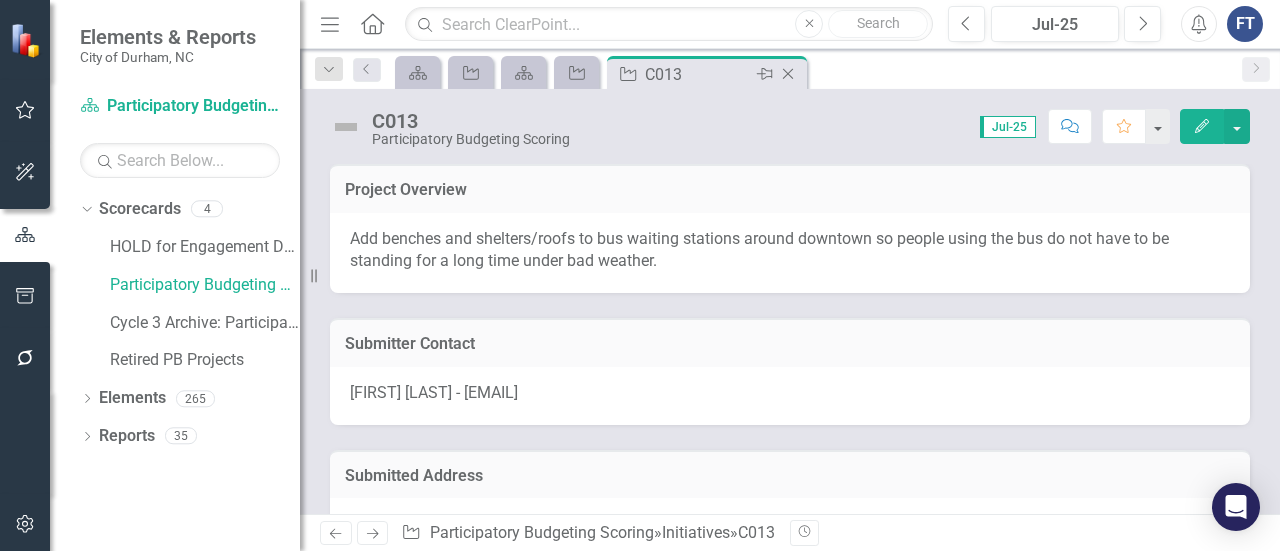 click on "Close" 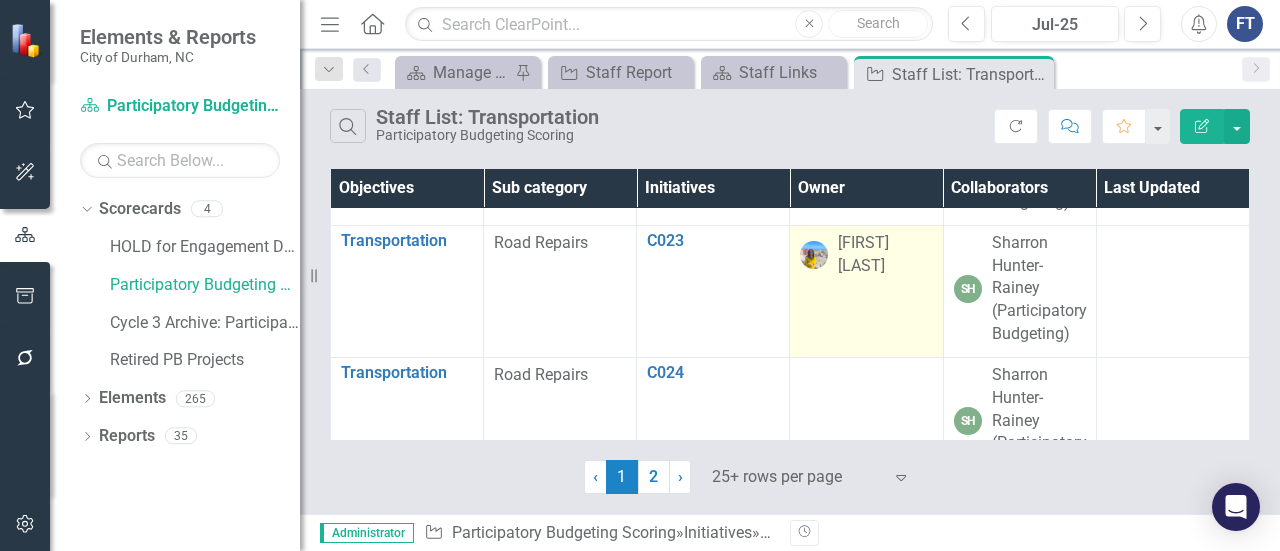 scroll, scrollTop: 3066, scrollLeft: 0, axis: vertical 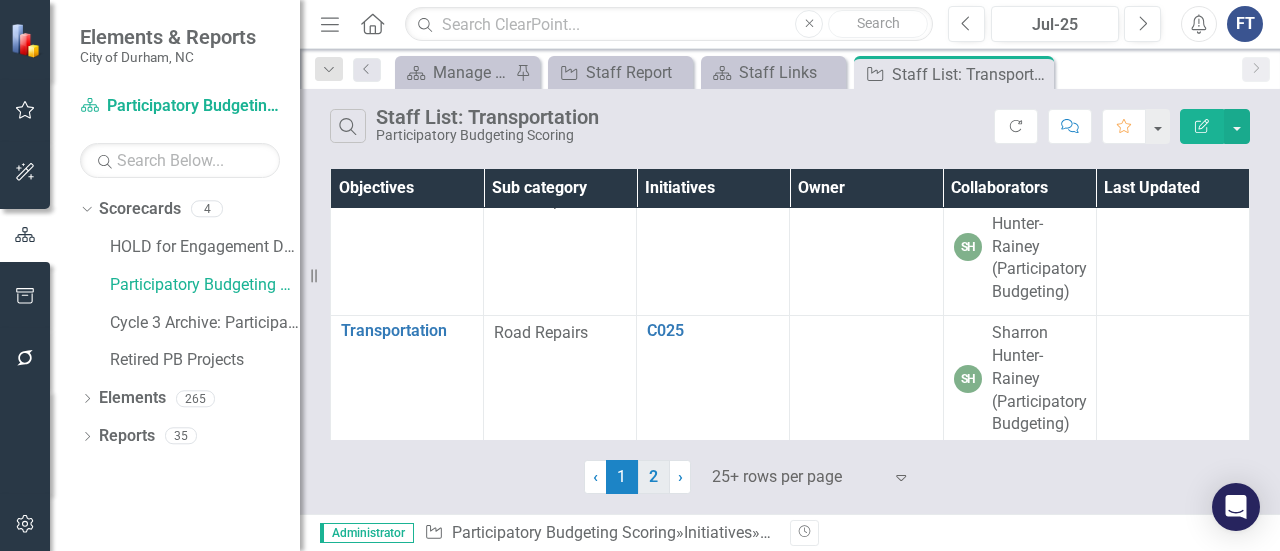 click on "2" at bounding box center (654, 477) 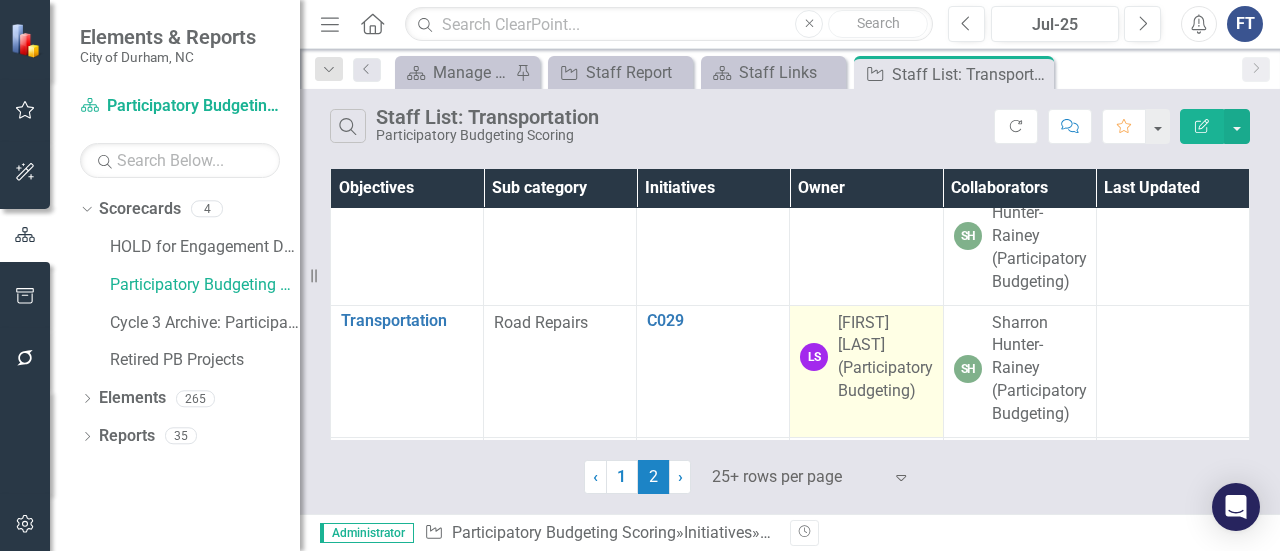 scroll, scrollTop: 500, scrollLeft: 0, axis: vertical 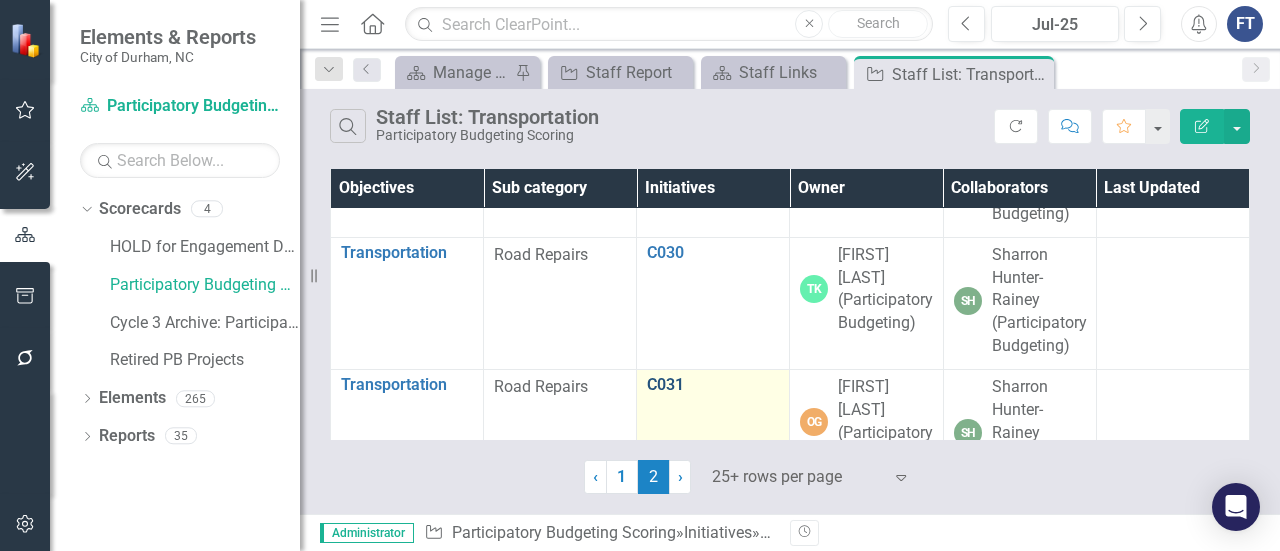 click on "C031" at bounding box center (713, 385) 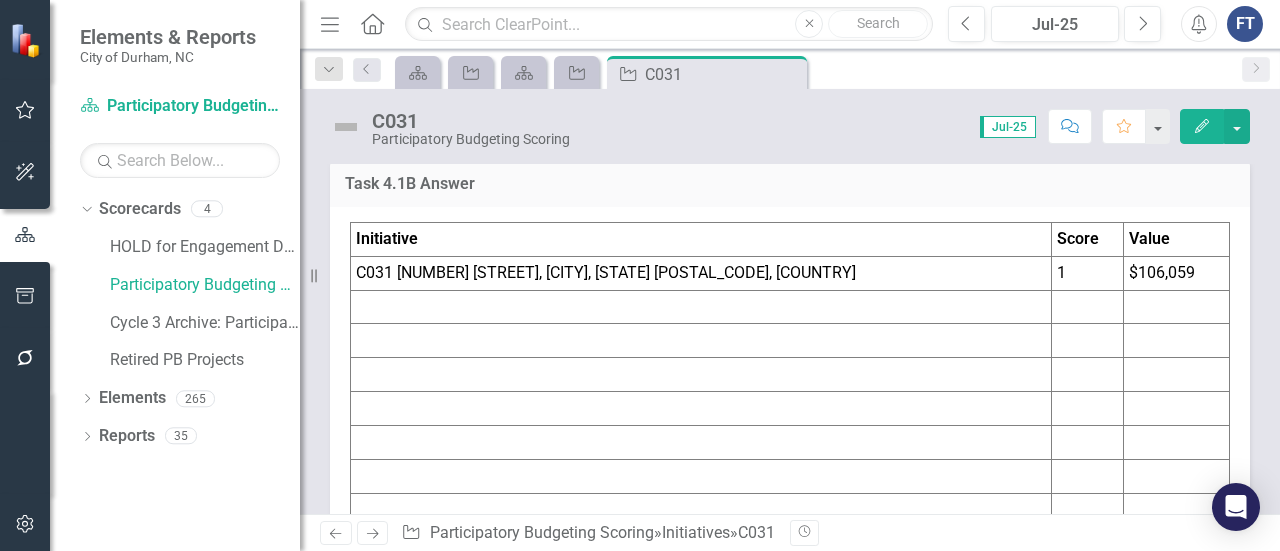scroll, scrollTop: 3000, scrollLeft: 0, axis: vertical 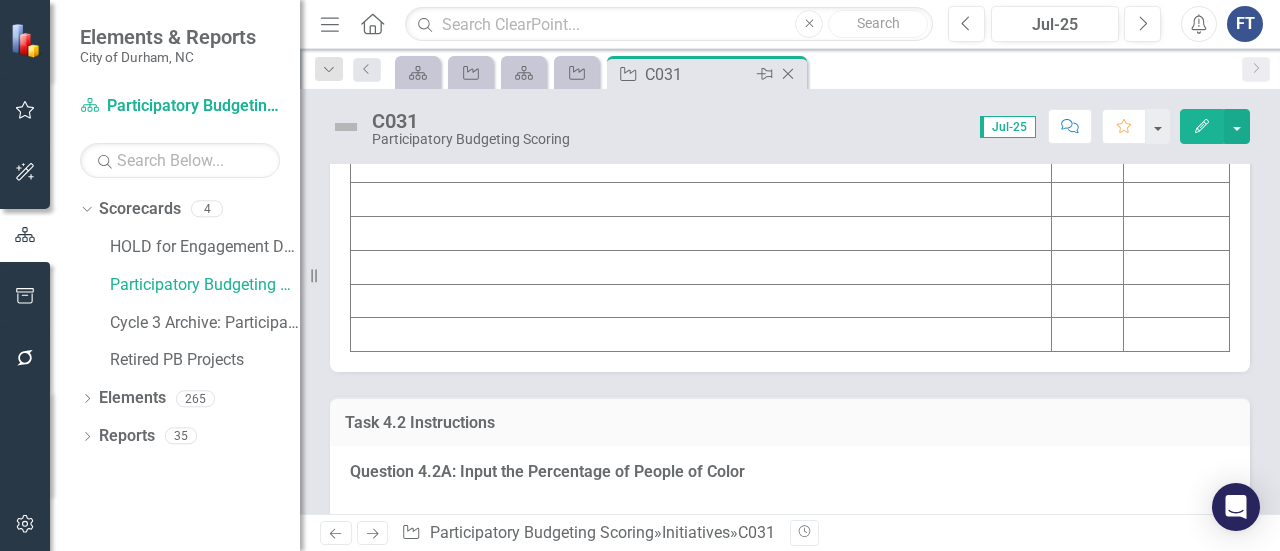 click on "Close" 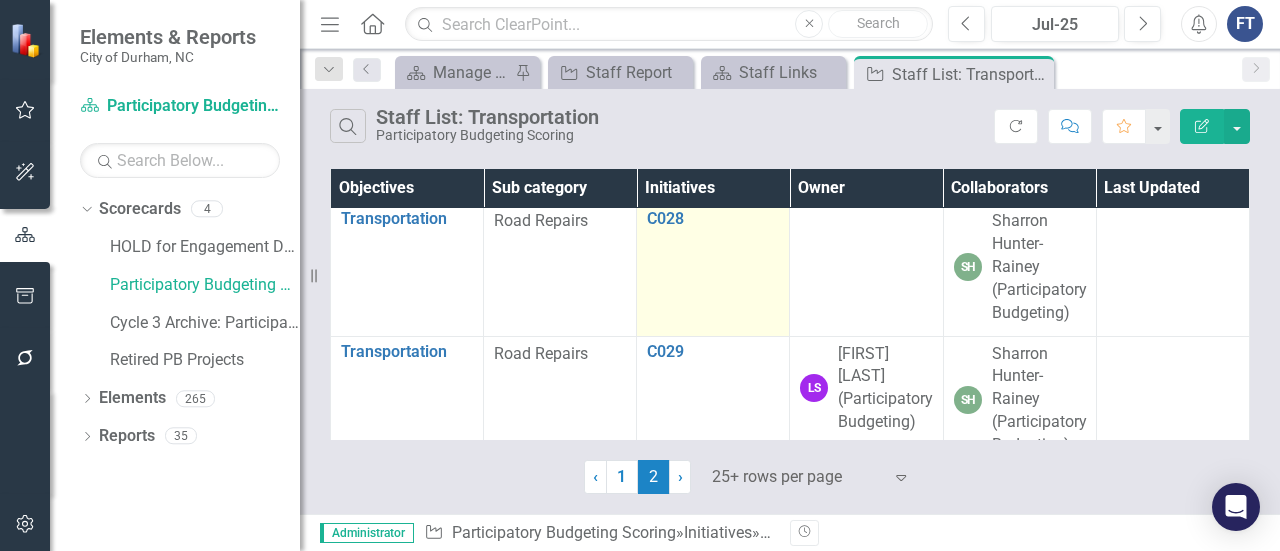 scroll, scrollTop: 315, scrollLeft: 0, axis: vertical 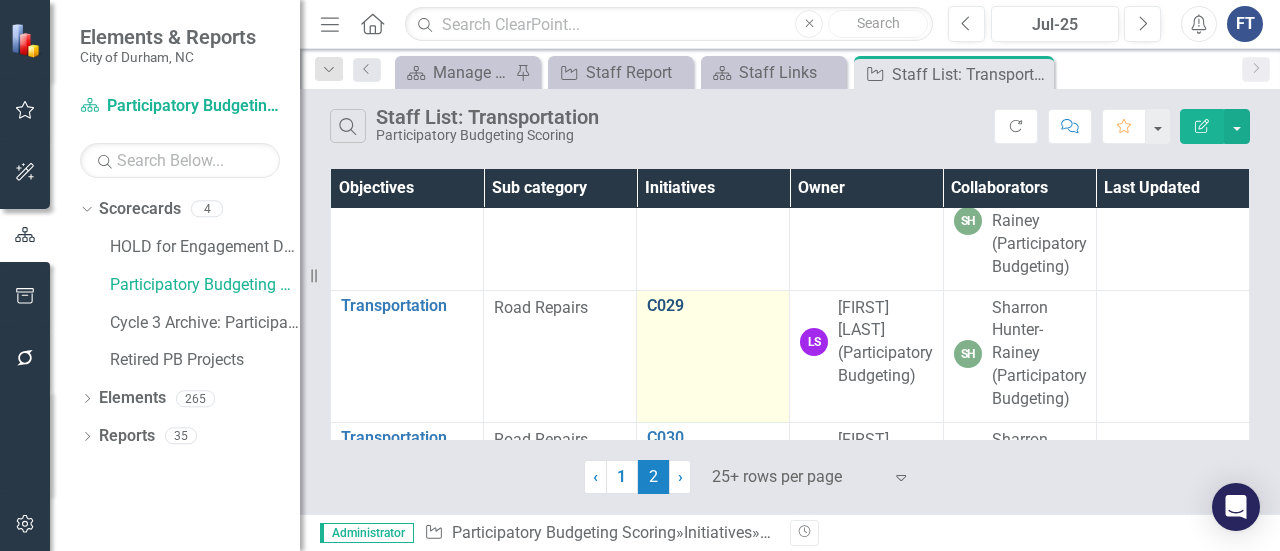 click on "C029" at bounding box center (713, 306) 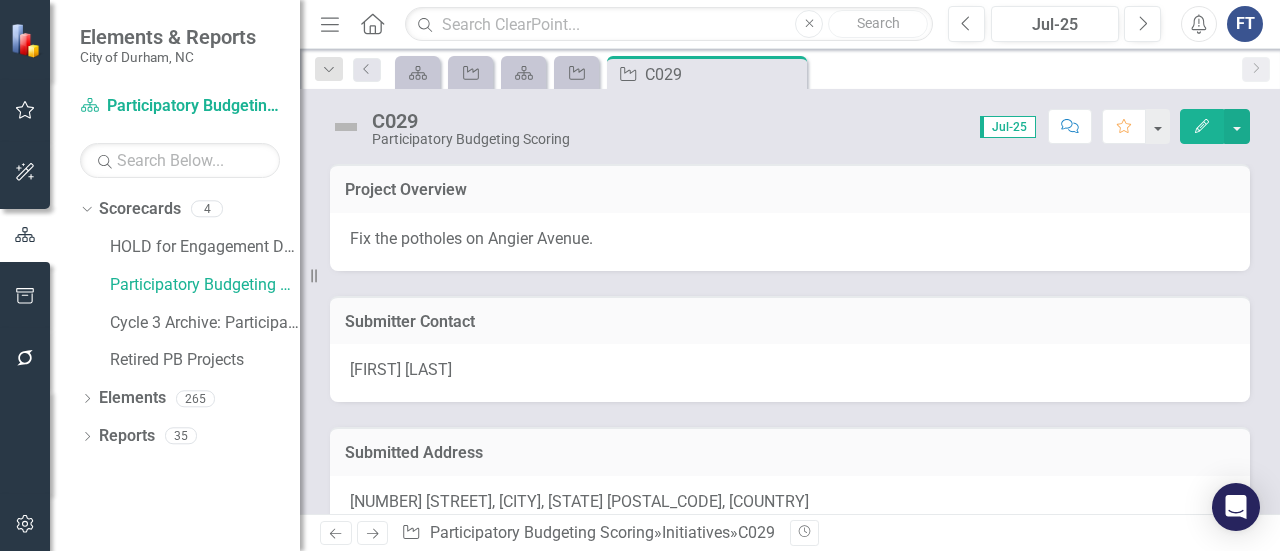 scroll, scrollTop: 300, scrollLeft: 0, axis: vertical 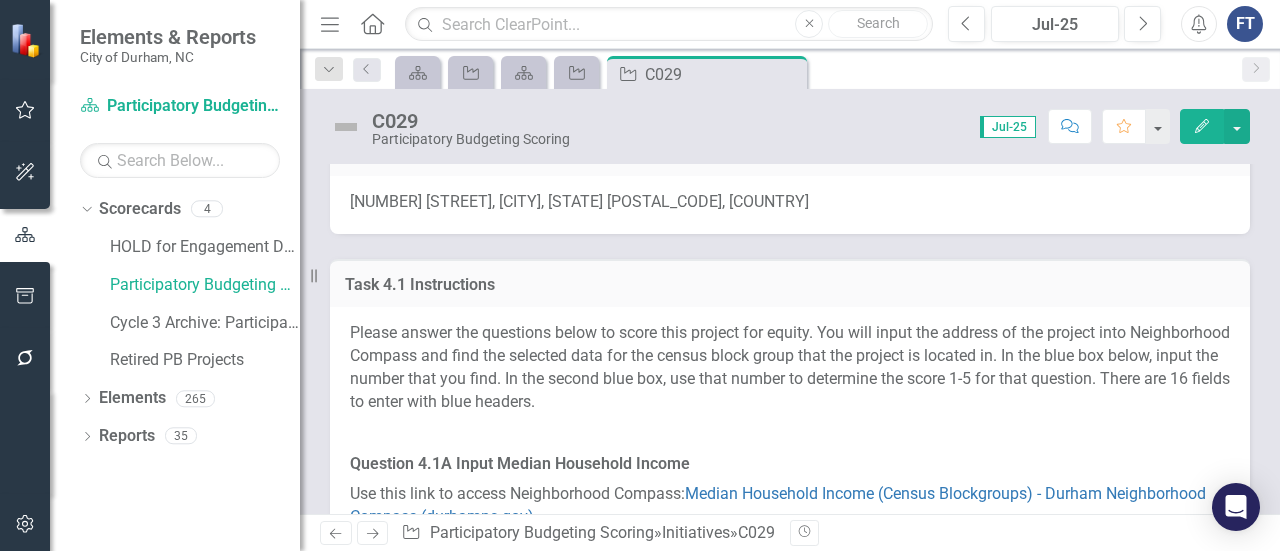 click on "3507 Angier Avenue, Durham, North Carolina 27703, United States" at bounding box center [579, 201] 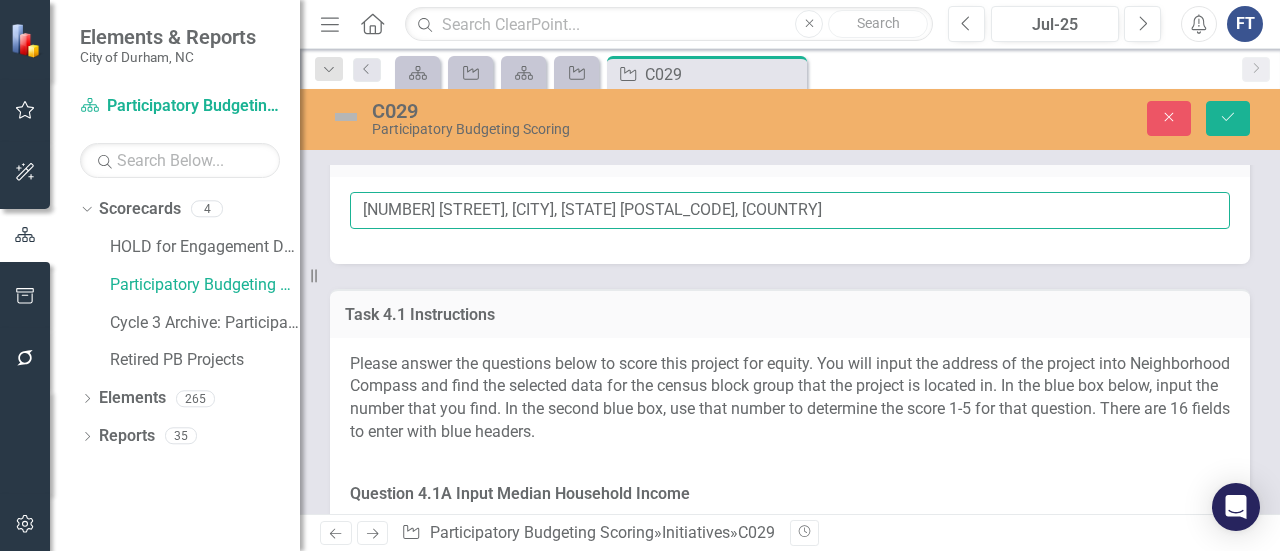 drag, startPoint x: 351, startPoint y: 209, endPoint x: 507, endPoint y: 209, distance: 156 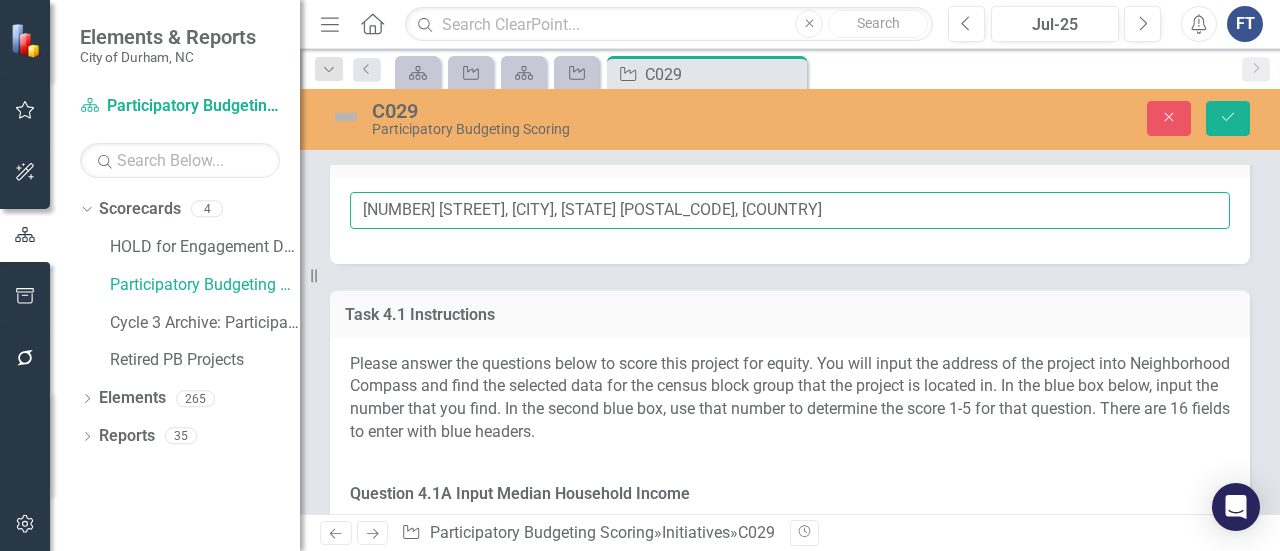 click on "3507 Angier Avenue, Durham, North Carolina 27703, United States" at bounding box center [790, 210] 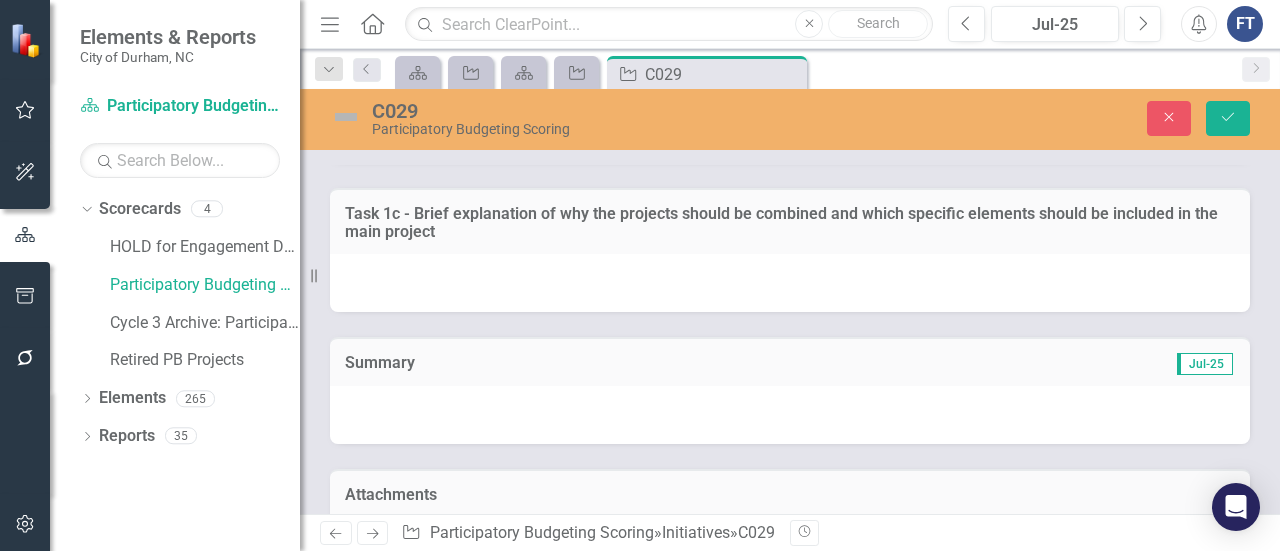 scroll, scrollTop: 7400, scrollLeft: 0, axis: vertical 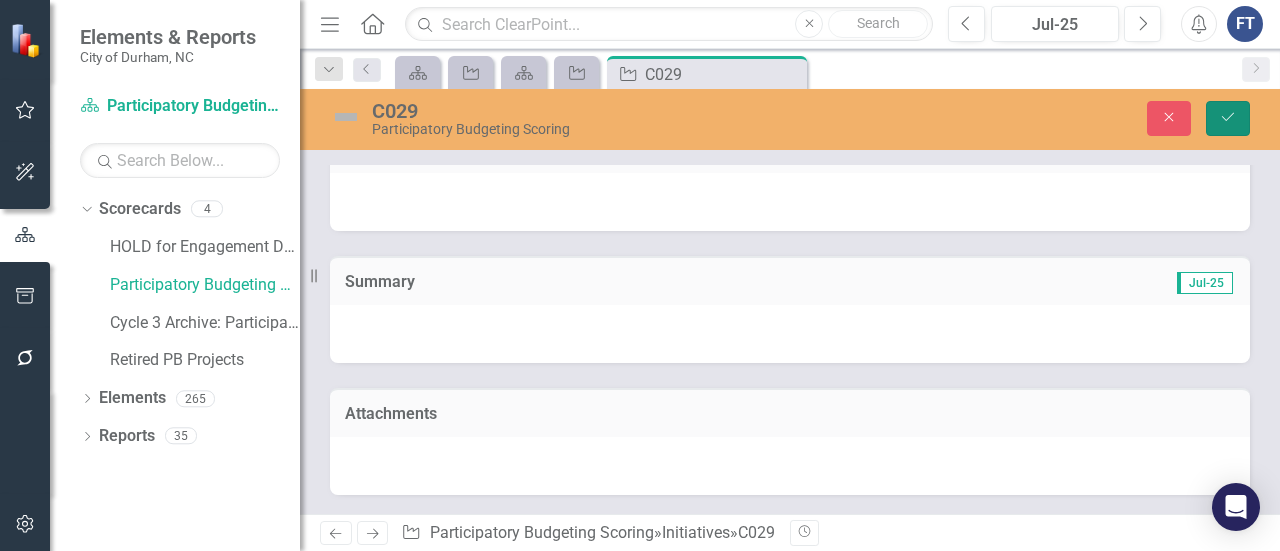 click on "Save" 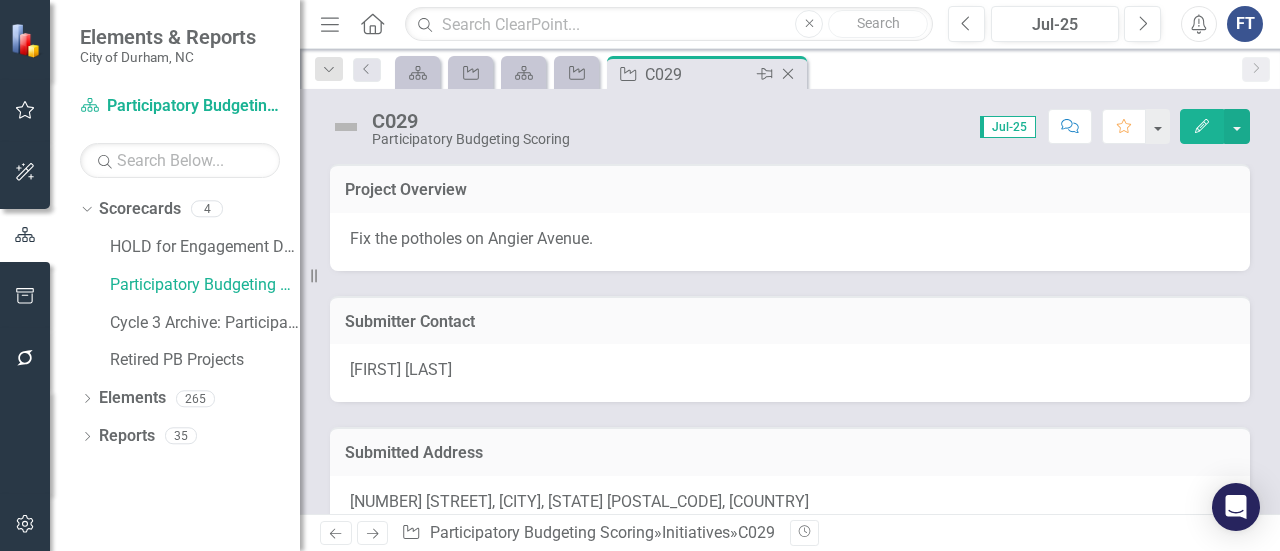 click on "Close" 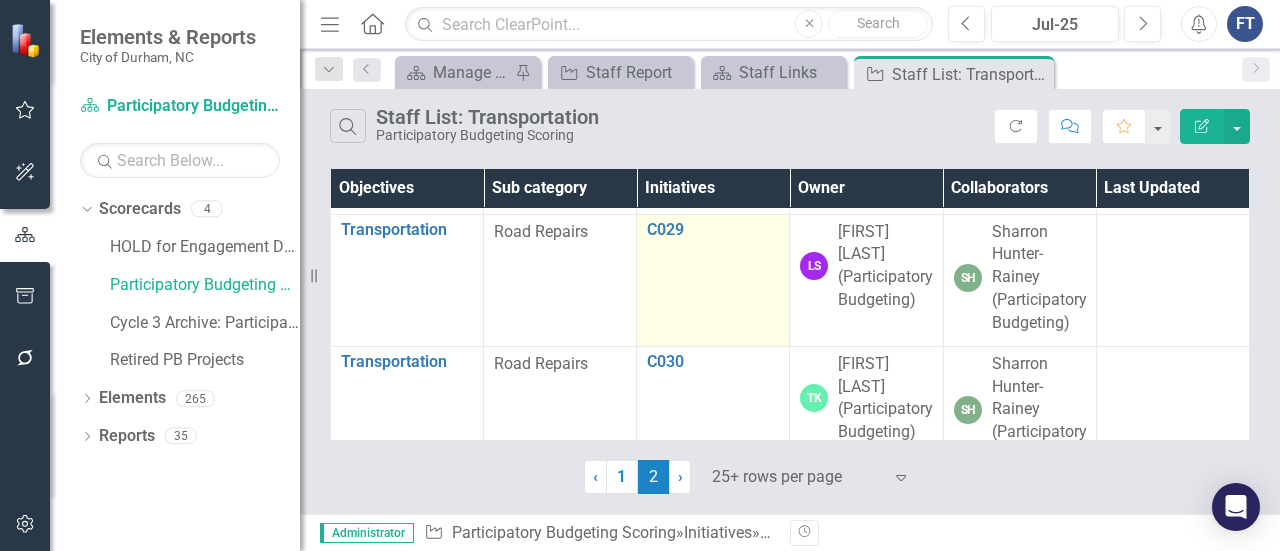 scroll, scrollTop: 500, scrollLeft: 0, axis: vertical 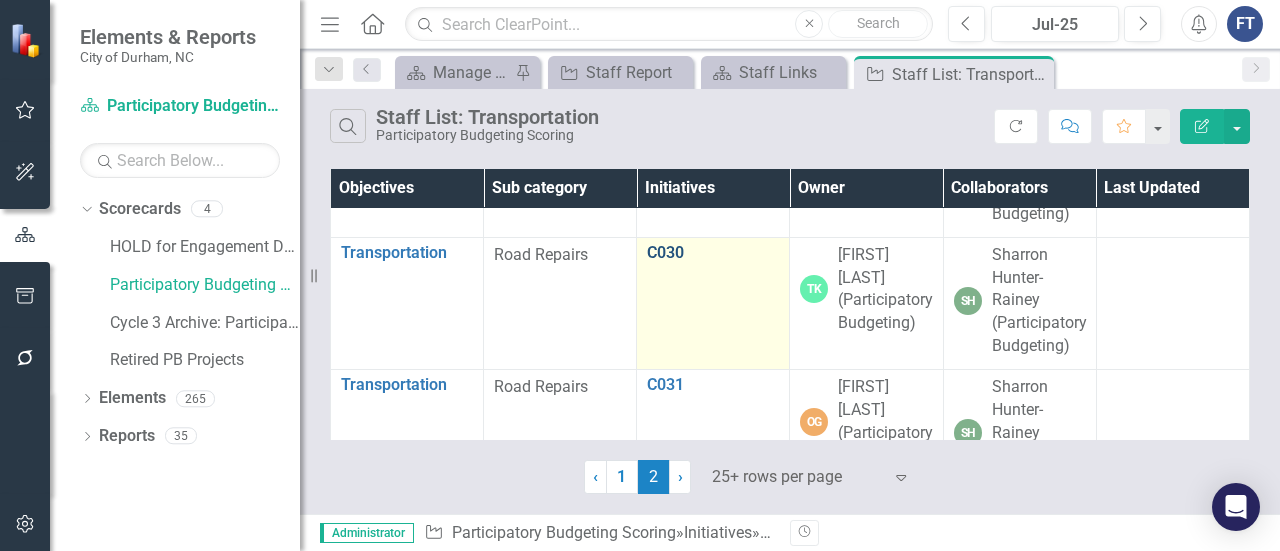 click on "C030" at bounding box center [713, 253] 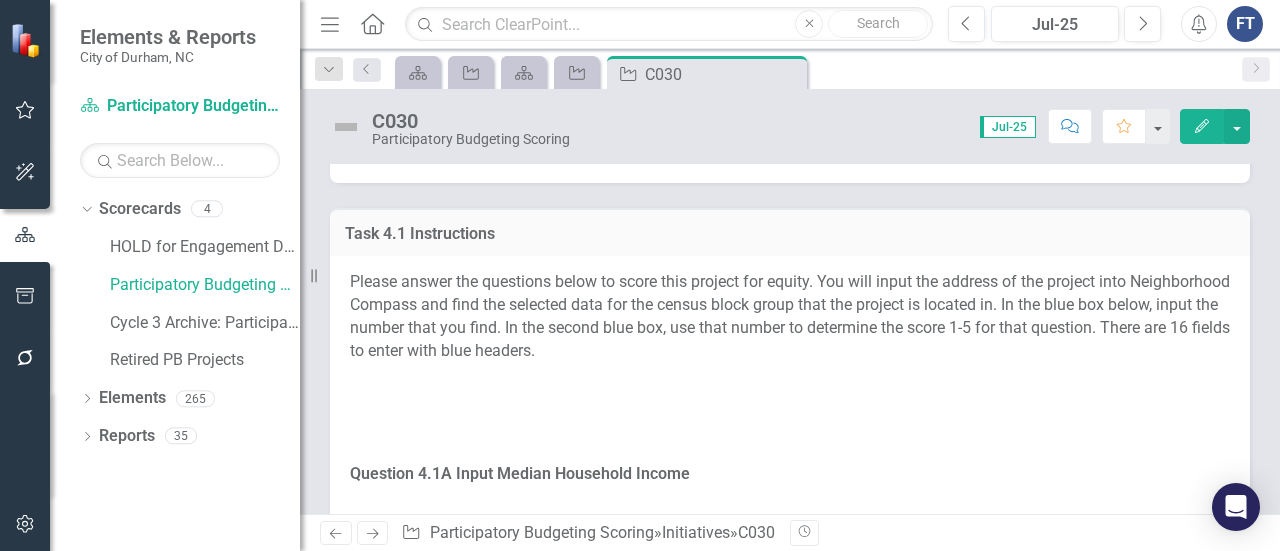 scroll, scrollTop: 200, scrollLeft: 0, axis: vertical 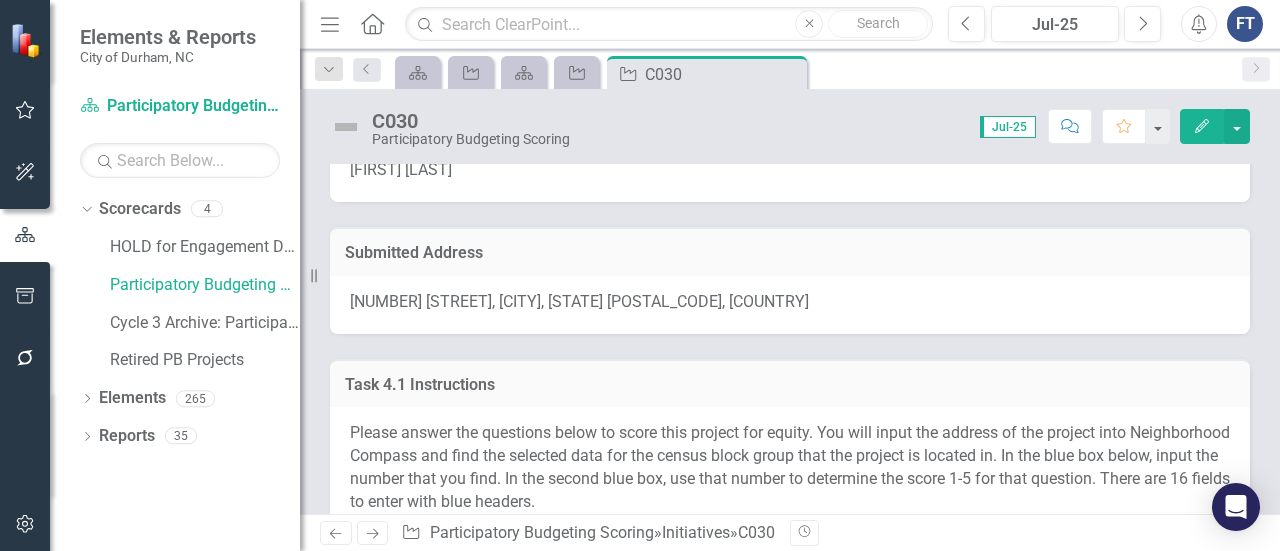 click on "1107 Morehead Avenue, Durham, North Carolina 27707, United States" at bounding box center [579, 301] 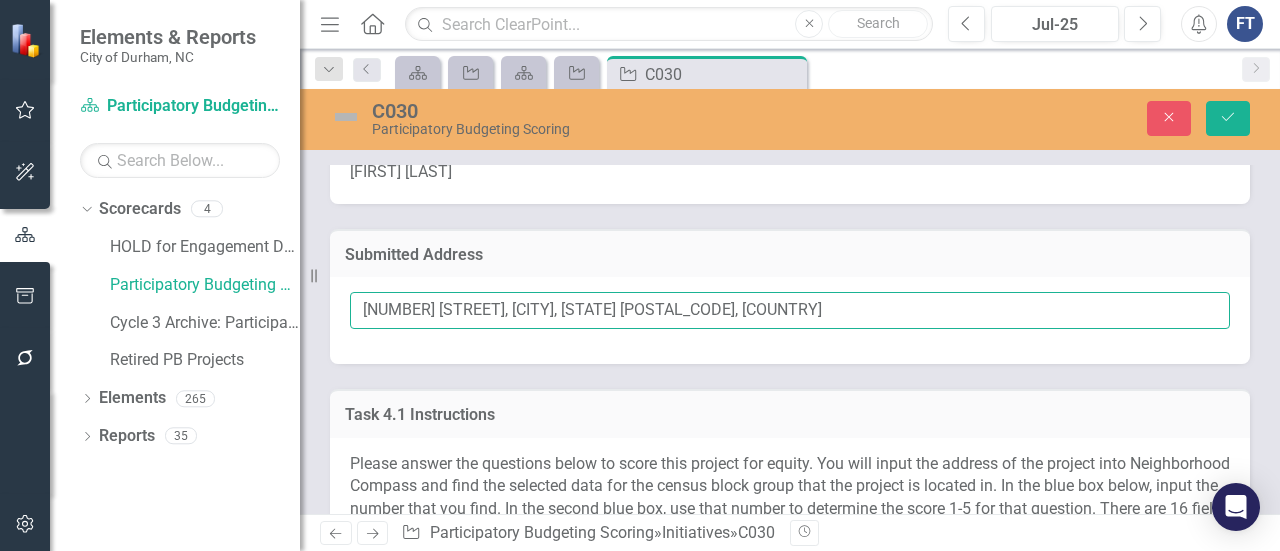 drag, startPoint x: 354, startPoint y: 309, endPoint x: 532, endPoint y: 307, distance: 178.01123 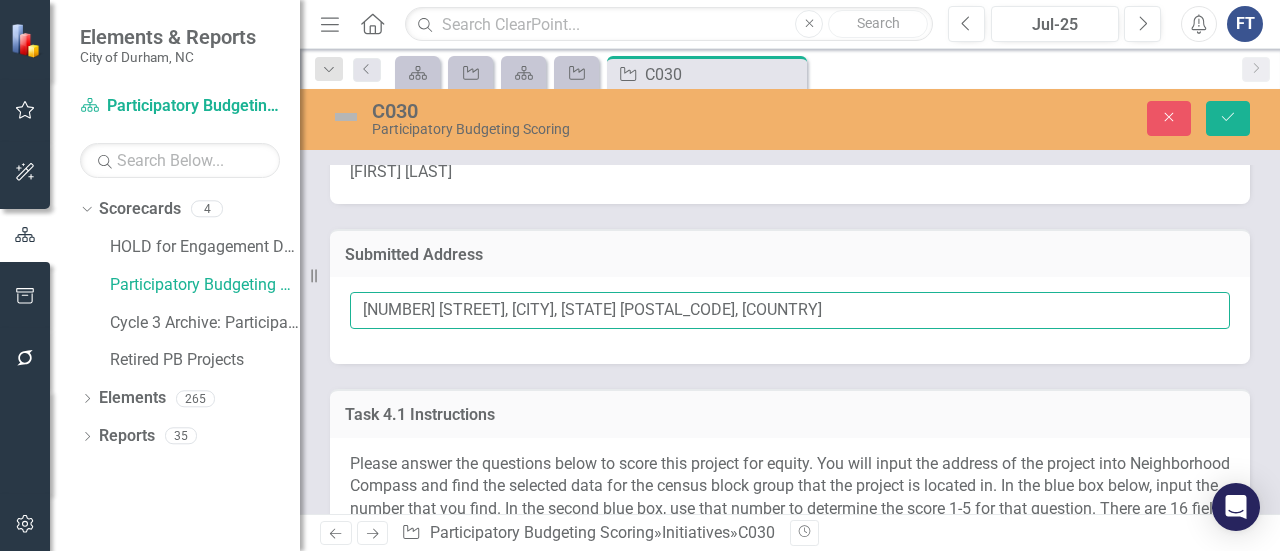 click on "1107 Morehead Avenue, Durham, North Carolina 27707, United States" at bounding box center (790, 310) 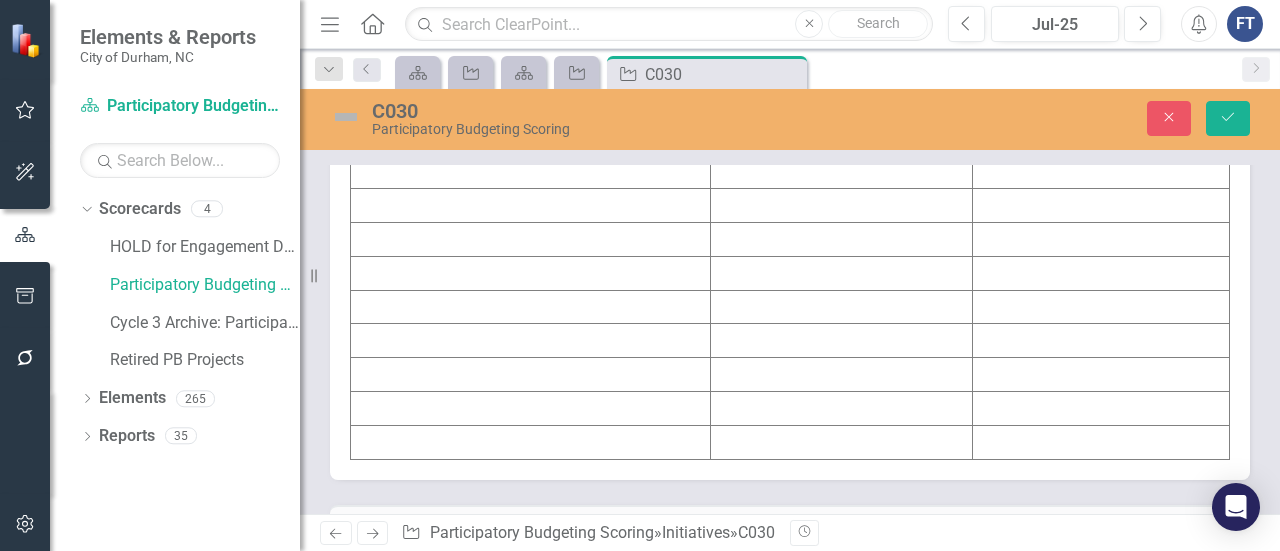 scroll, scrollTop: 3100, scrollLeft: 0, axis: vertical 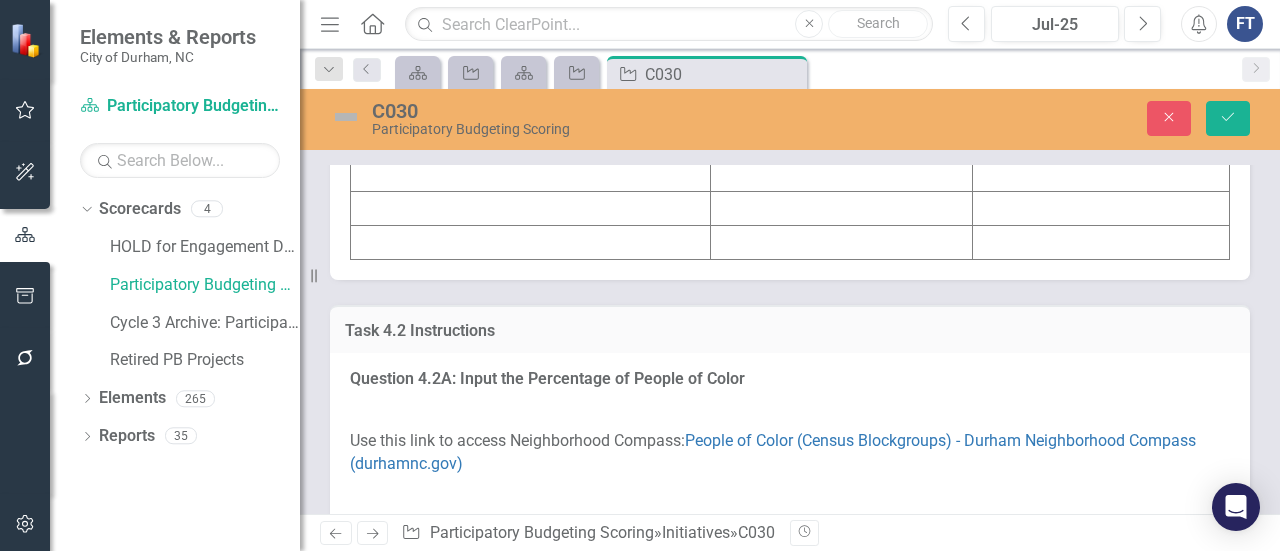 click at bounding box center (531, -28) 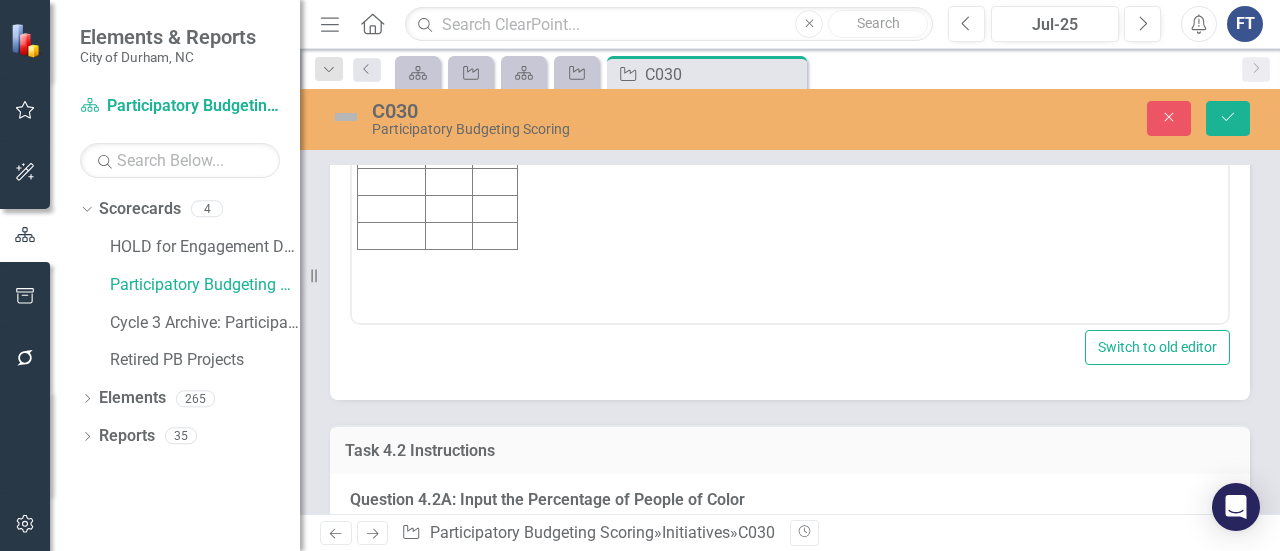 scroll, scrollTop: 0, scrollLeft: 0, axis: both 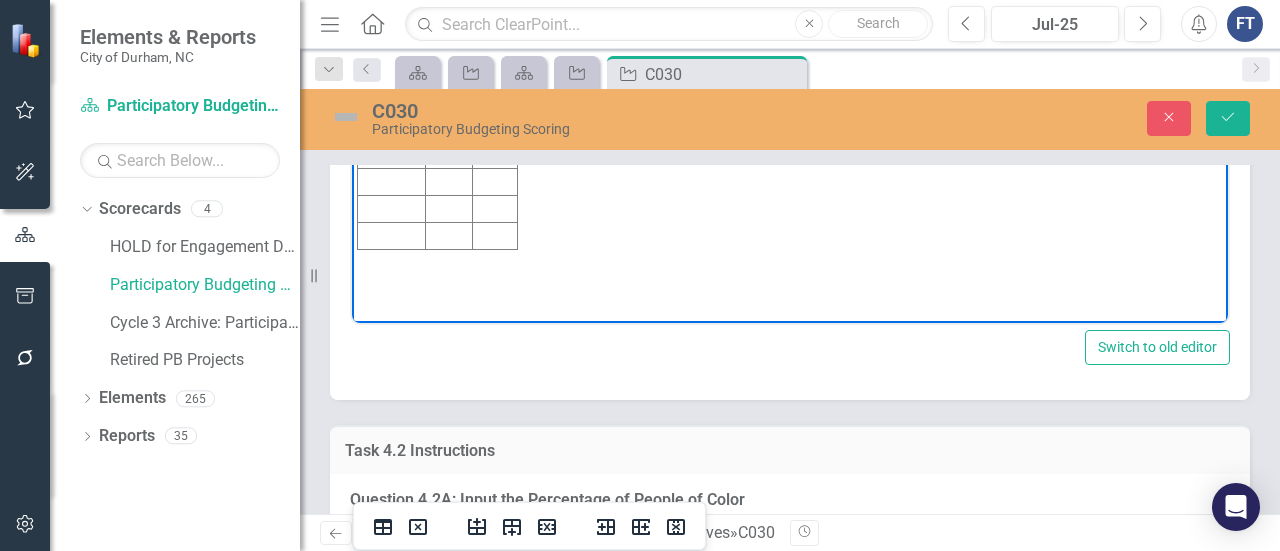 click at bounding box center (392, 21) 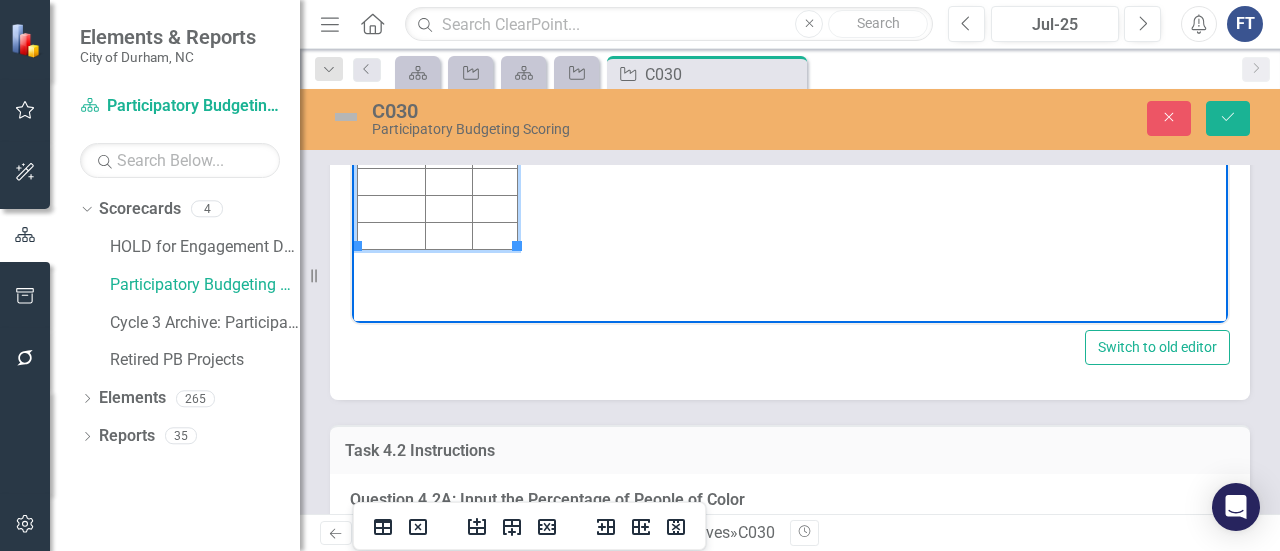 type 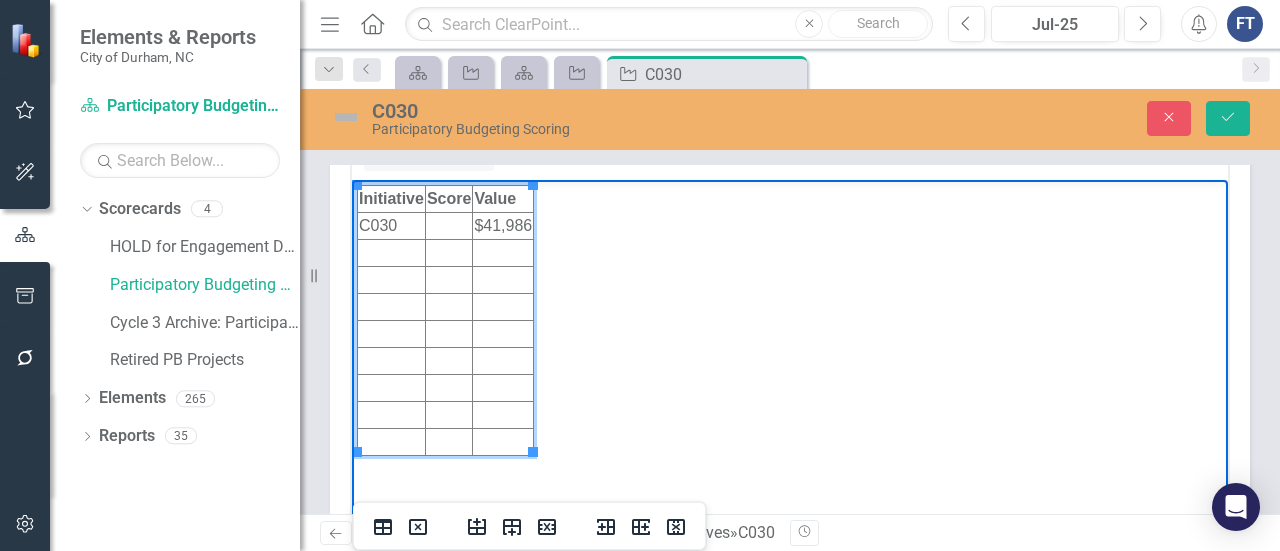 scroll, scrollTop: 3100, scrollLeft: 0, axis: vertical 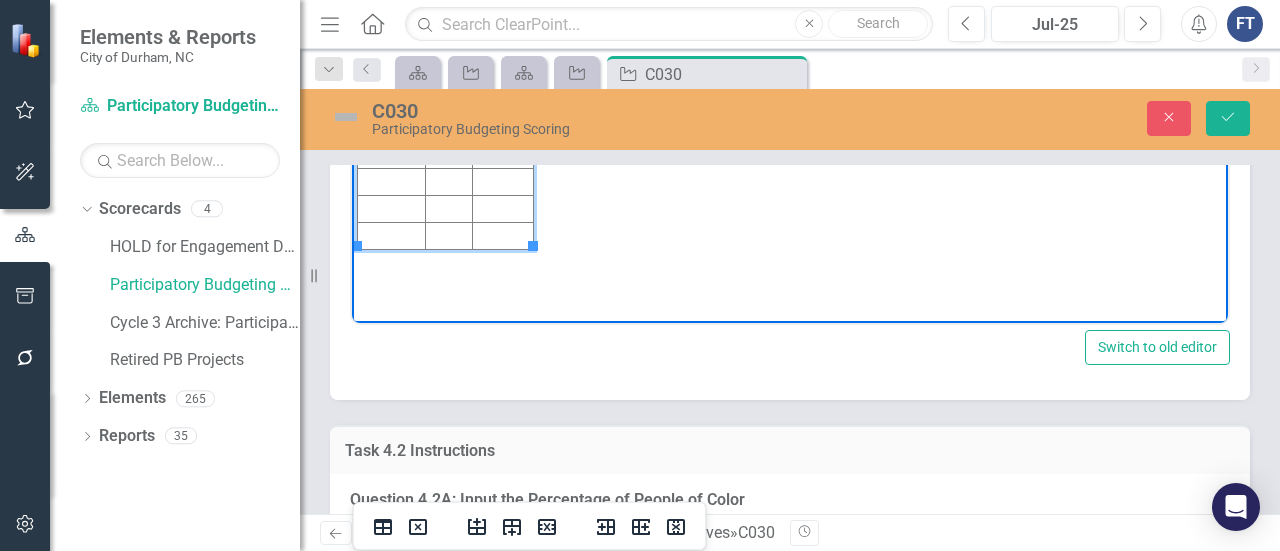 click at bounding box center (448, 21) 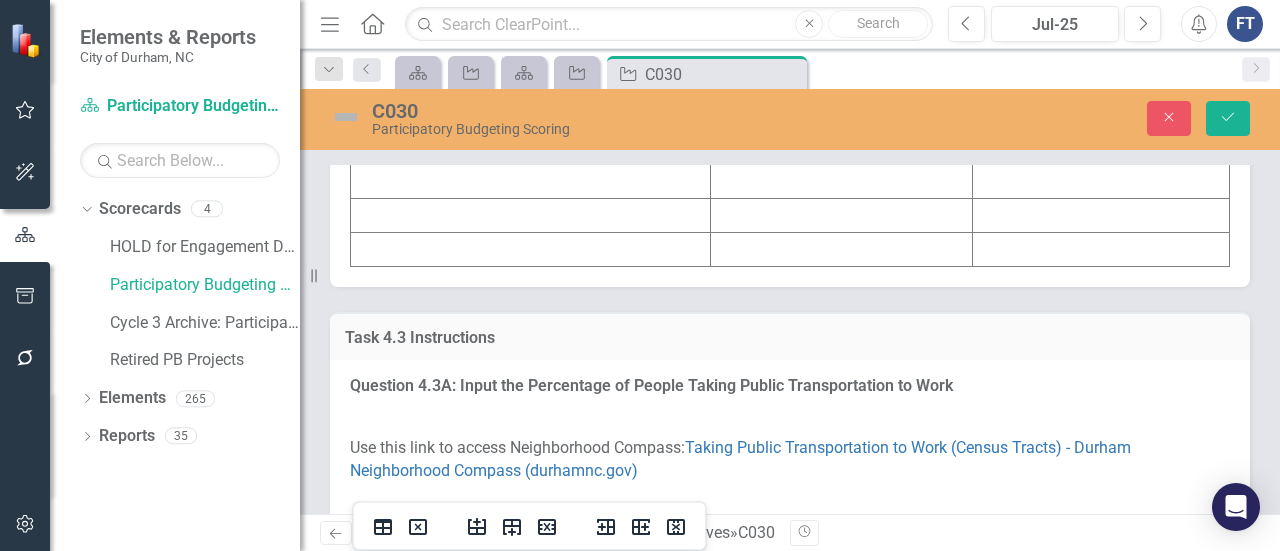 scroll, scrollTop: 4400, scrollLeft: 0, axis: vertical 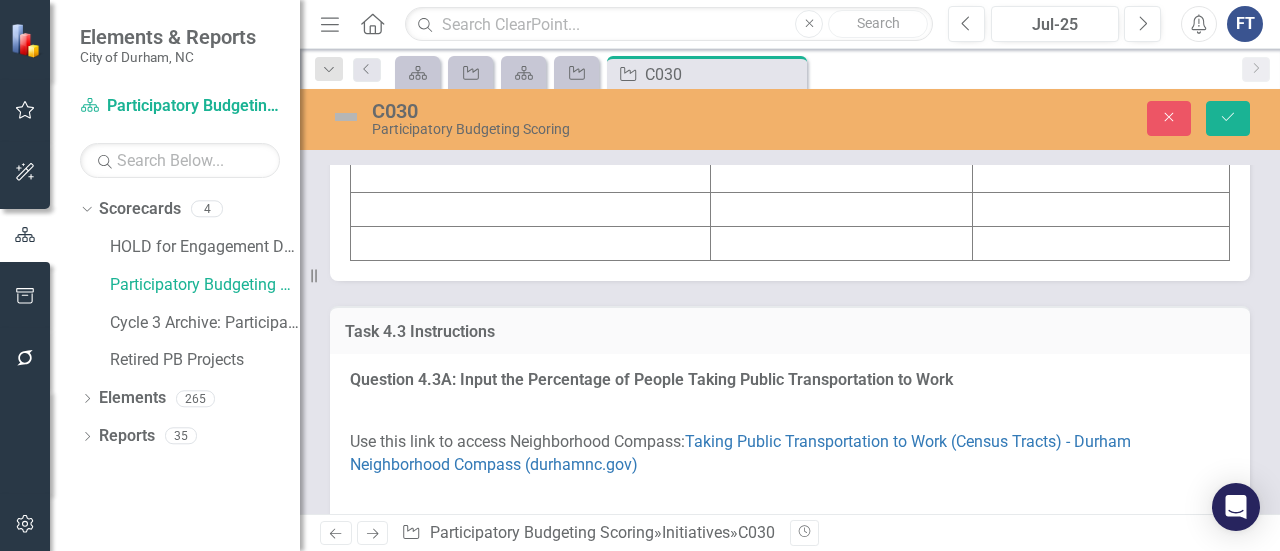 click at bounding box center [531, -27] 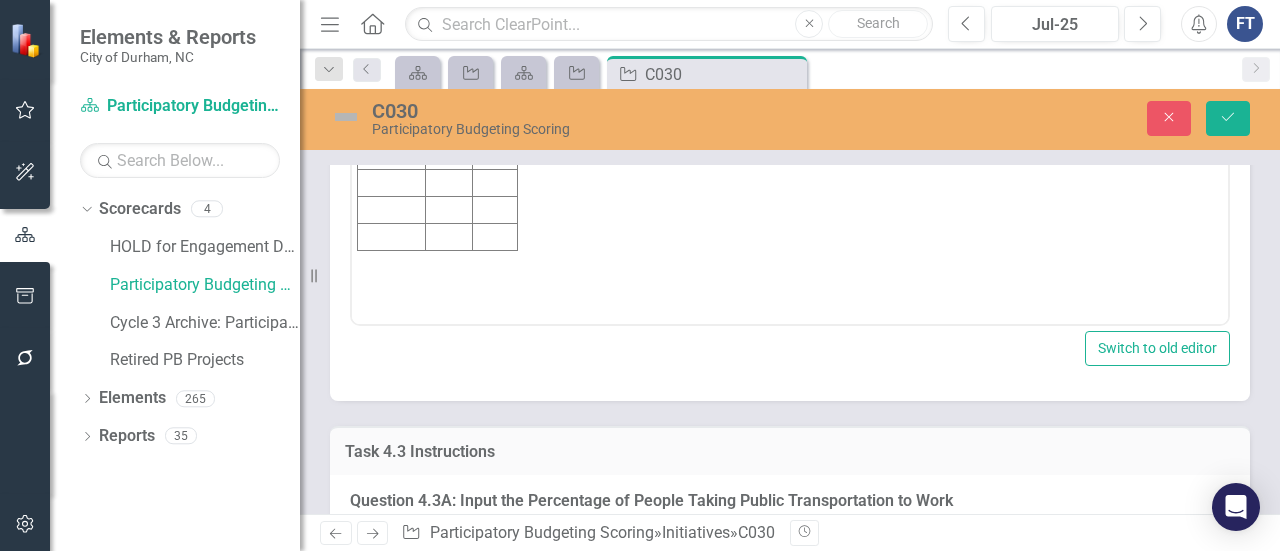 scroll, scrollTop: 0, scrollLeft: 0, axis: both 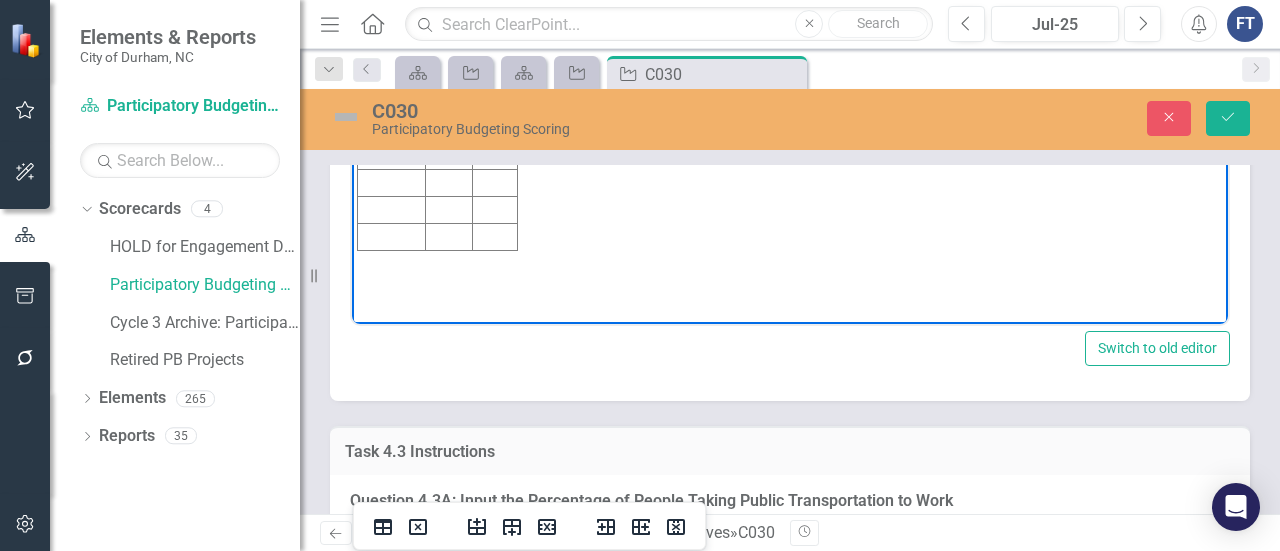 click at bounding box center [392, 22] 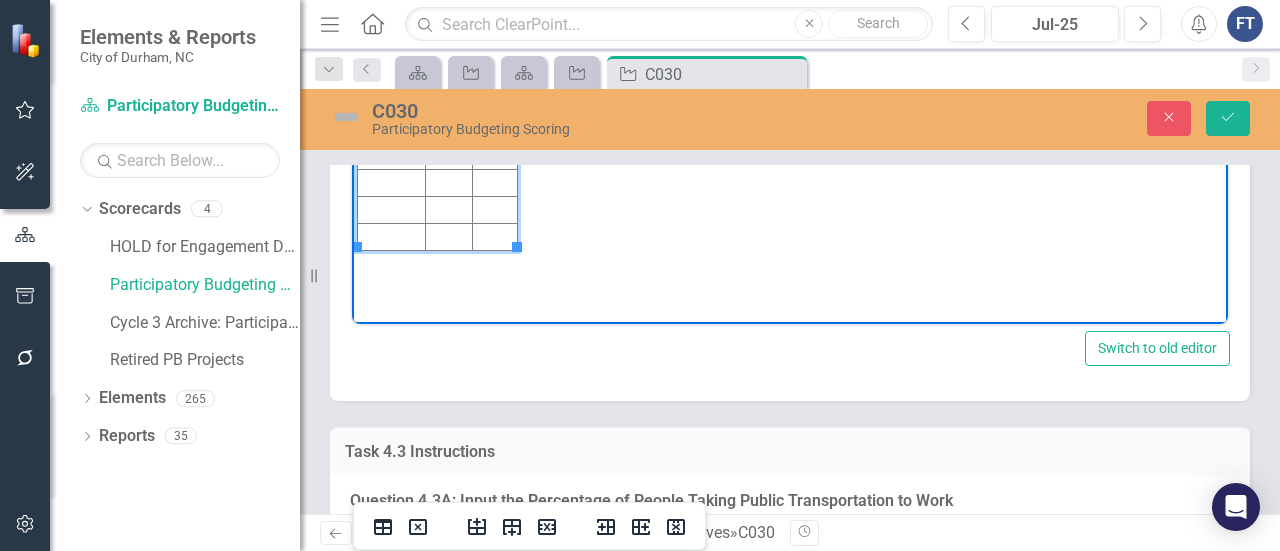 type 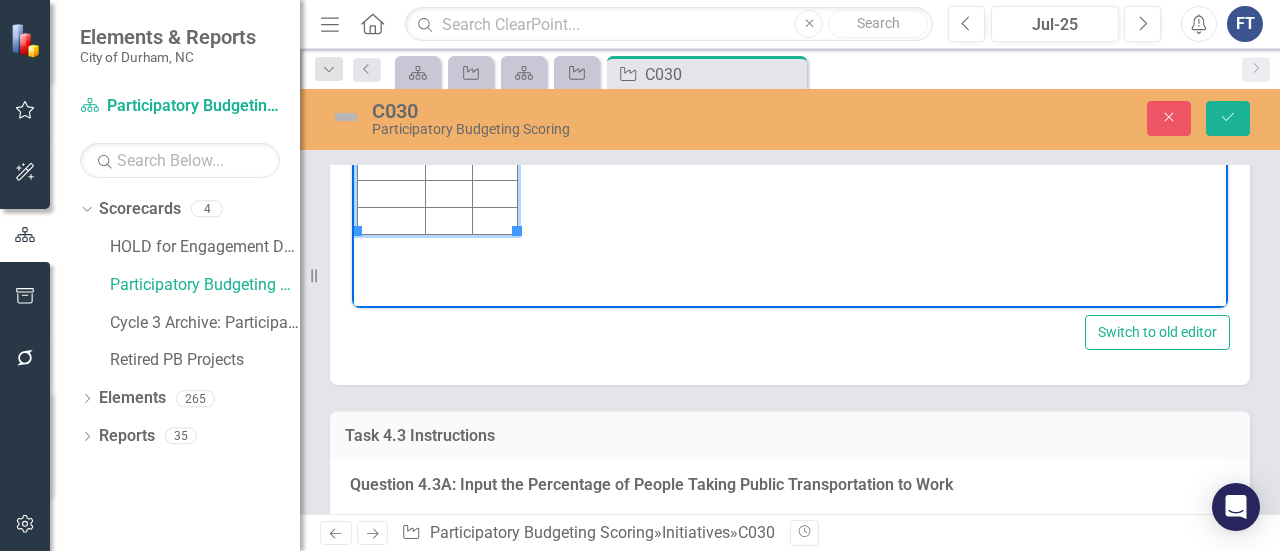 scroll, scrollTop: 4500, scrollLeft: 0, axis: vertical 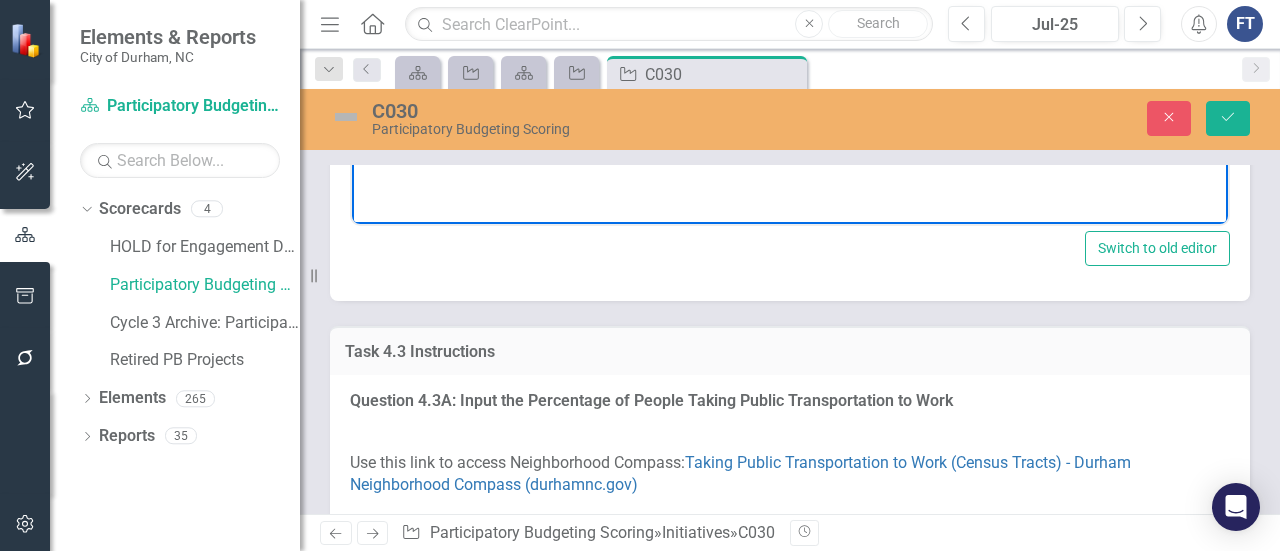 click at bounding box center (495, -78) 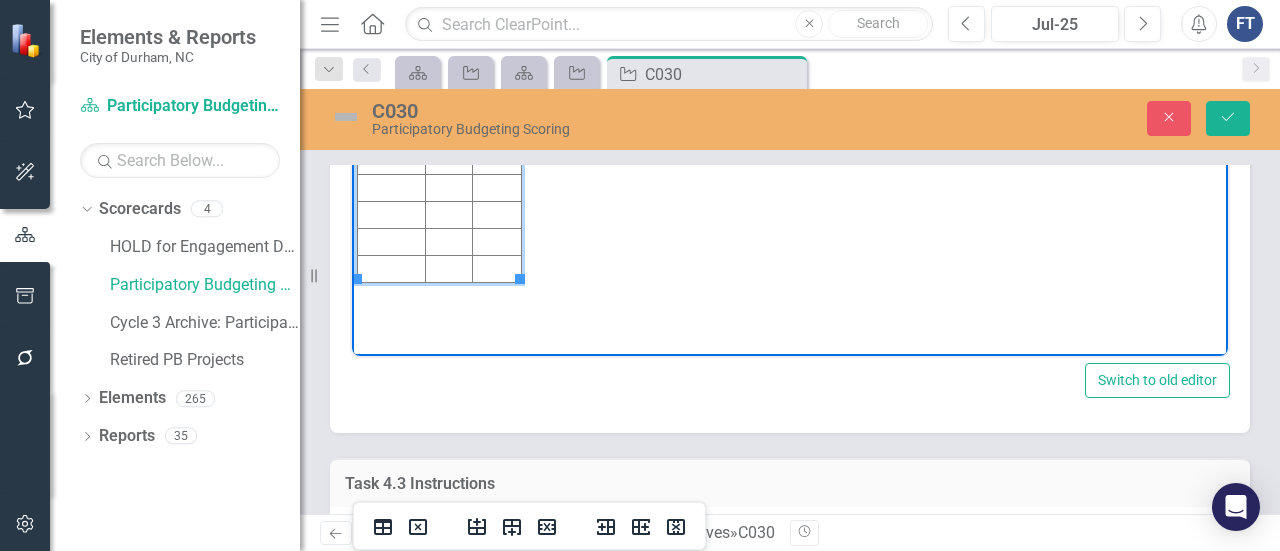 scroll, scrollTop: 4400, scrollLeft: 0, axis: vertical 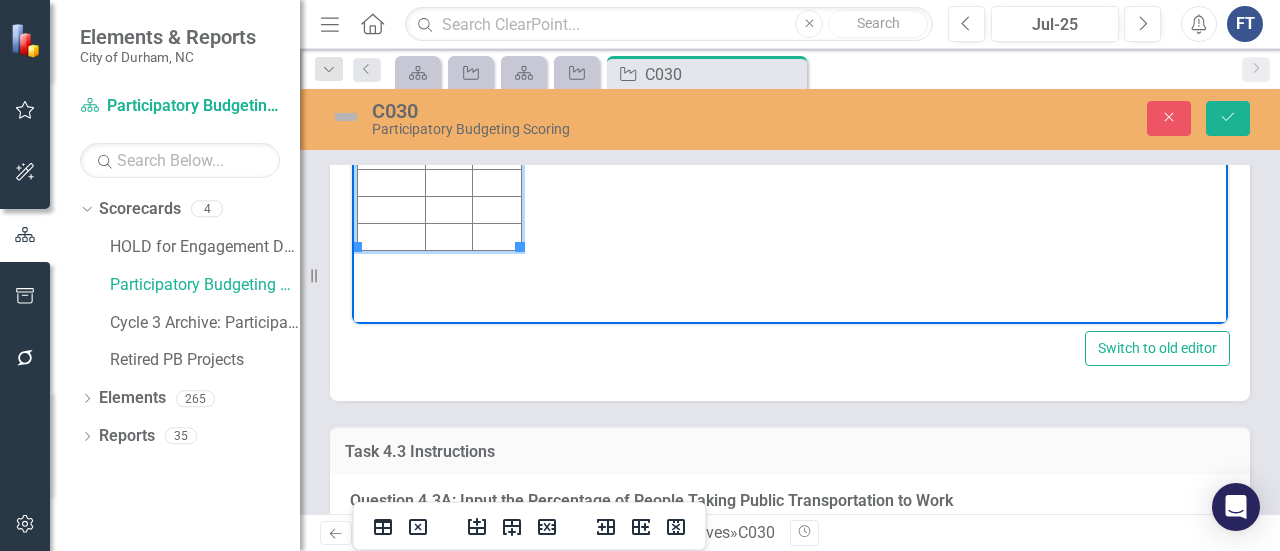 click at bounding box center [448, 22] 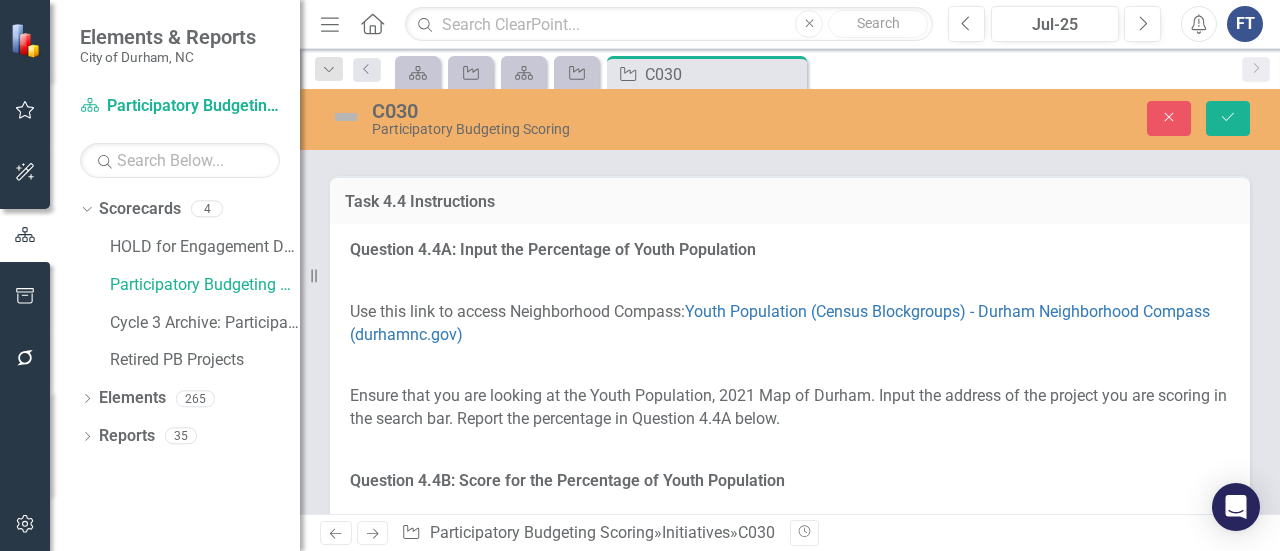 scroll, scrollTop: 5800, scrollLeft: 0, axis: vertical 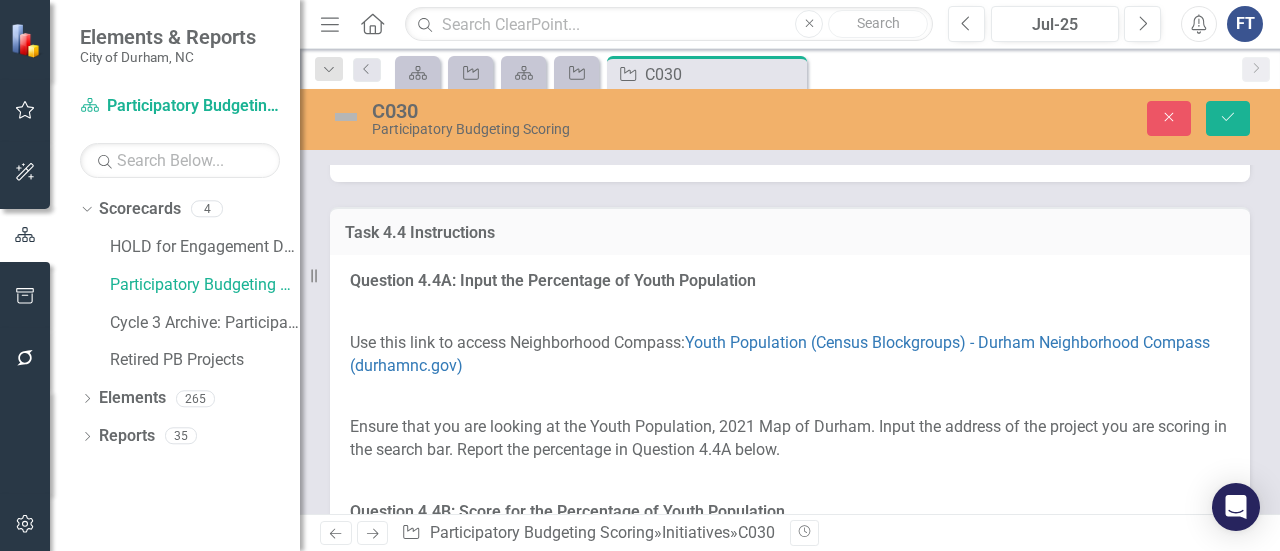 click at bounding box center [1101, -126] 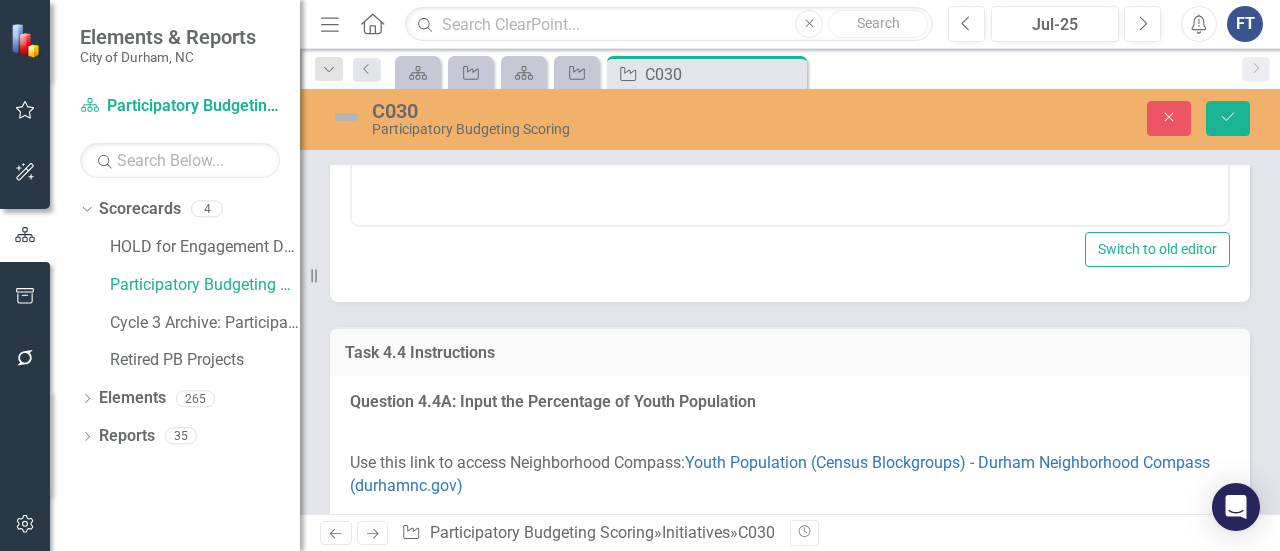 scroll, scrollTop: 0, scrollLeft: 0, axis: both 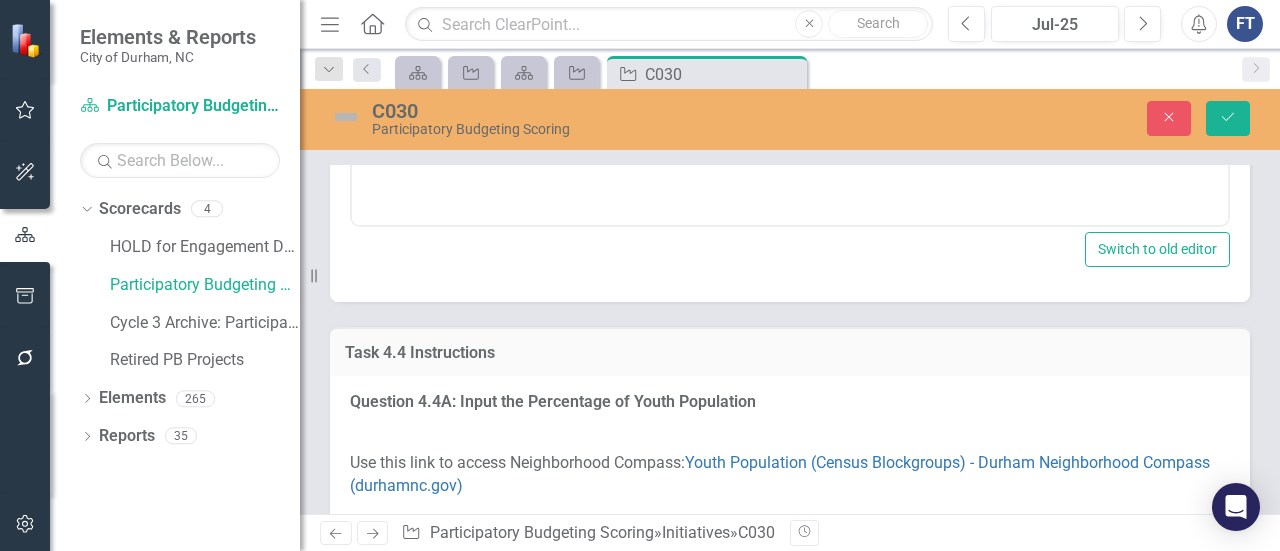 click at bounding box center (495, -77) 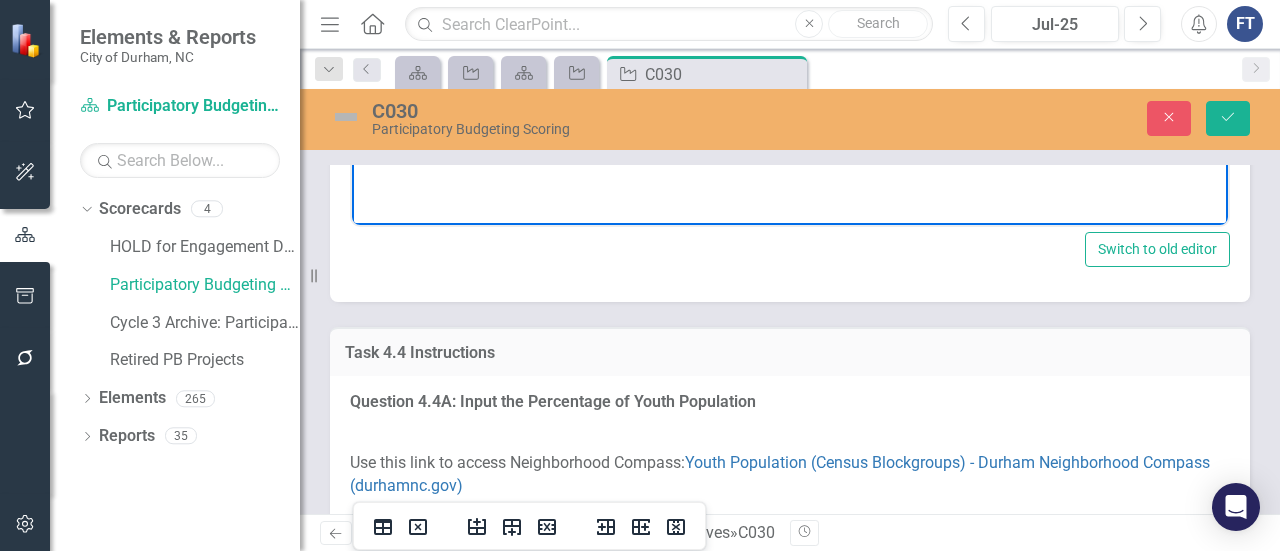 type 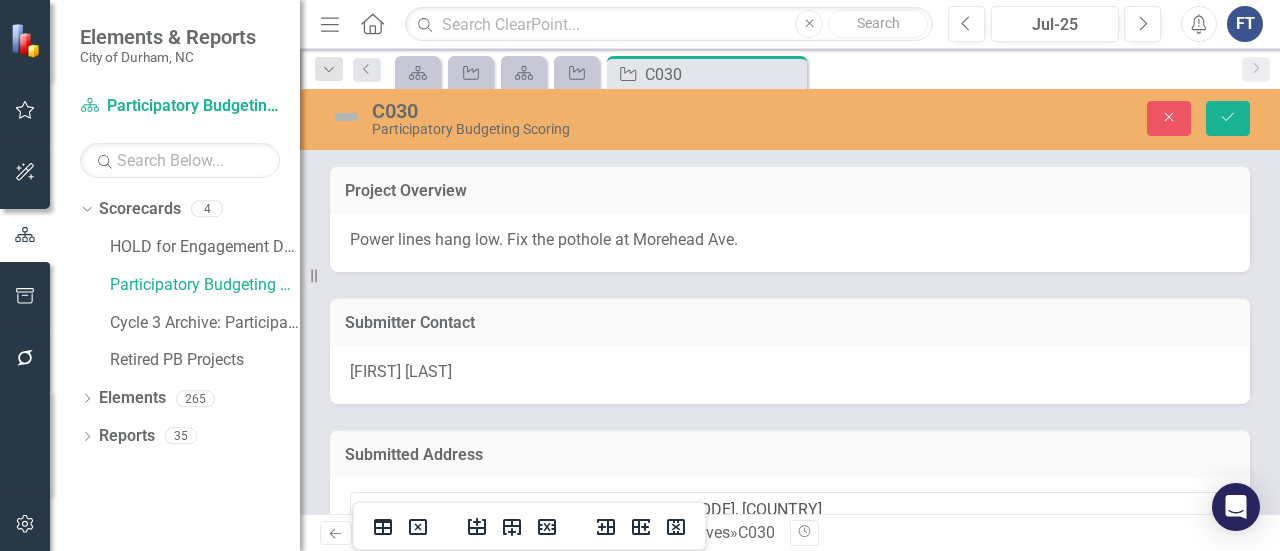 scroll, scrollTop: 0, scrollLeft: 0, axis: both 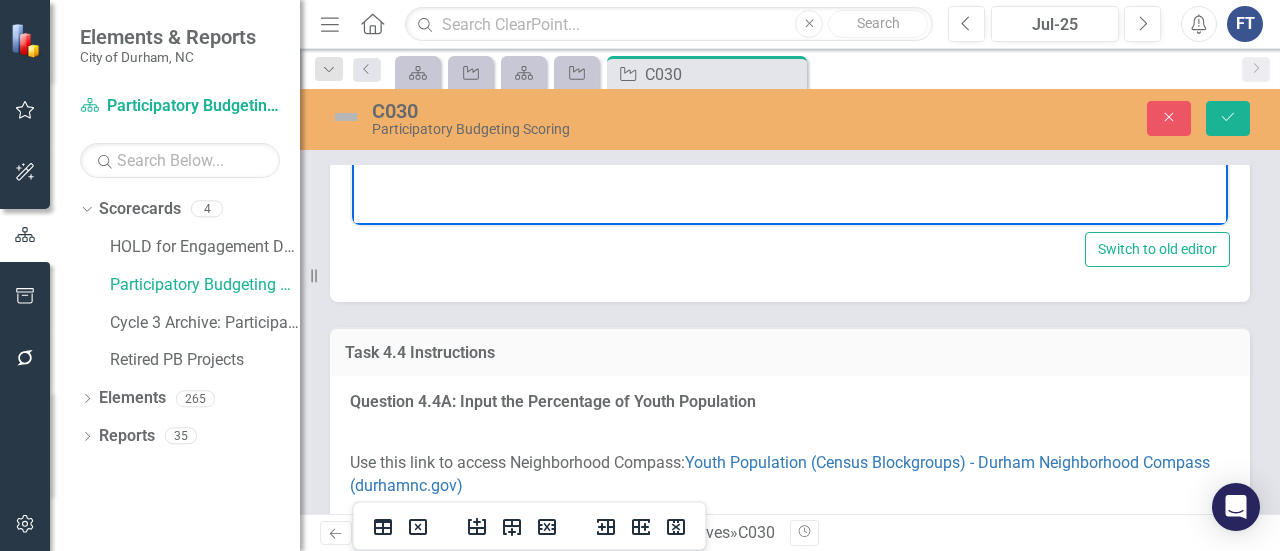 type 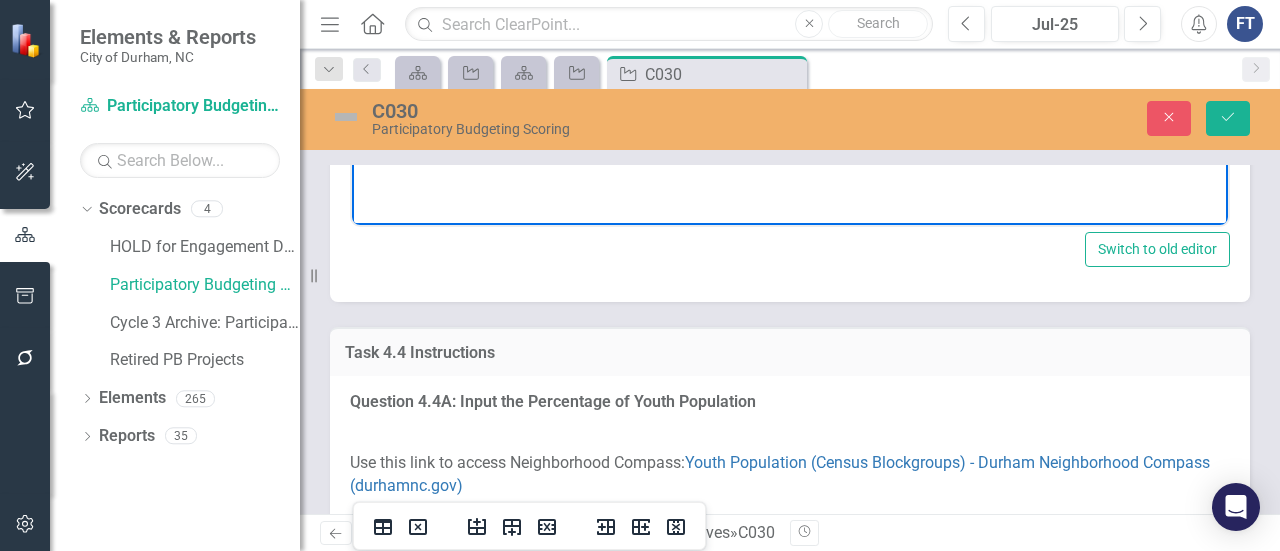 click at bounding box center (392, -77) 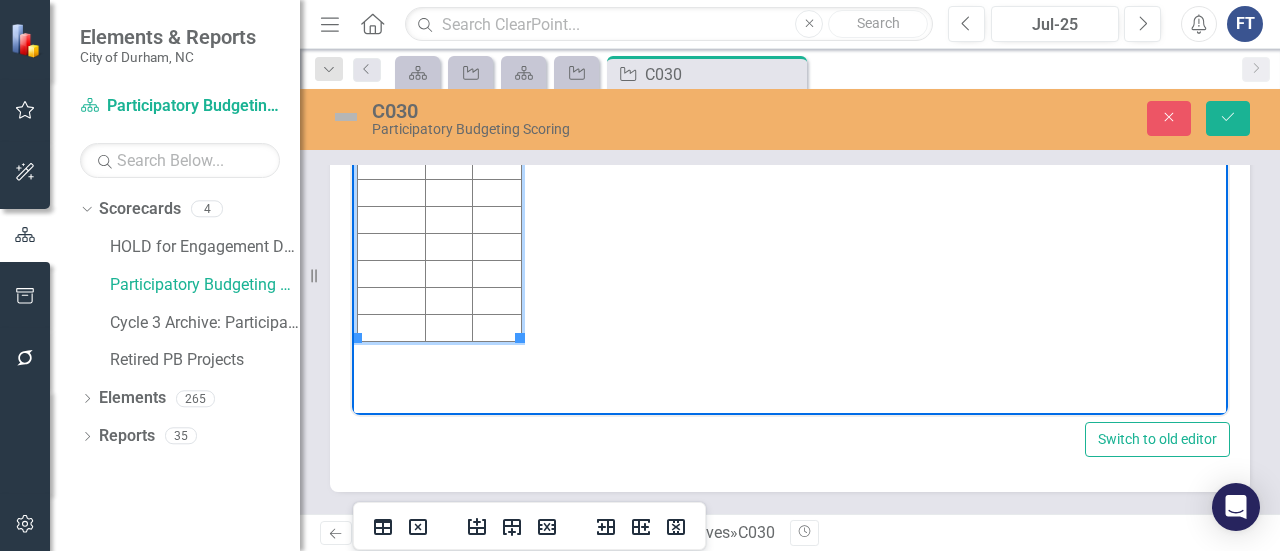 scroll, scrollTop: 5700, scrollLeft: 0, axis: vertical 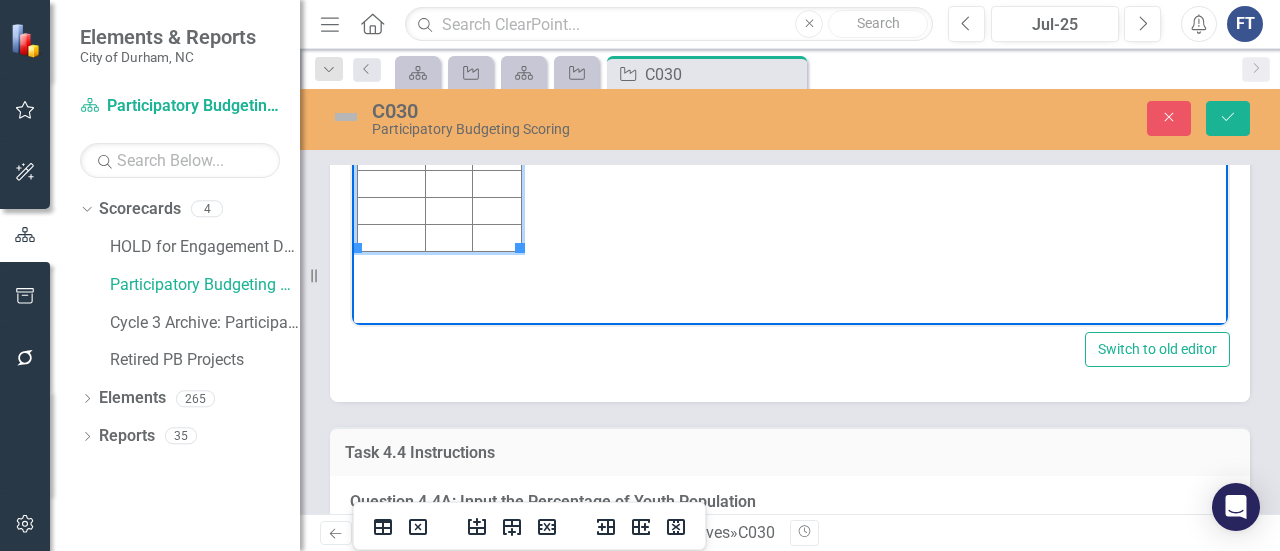 click at bounding box center [448, 23] 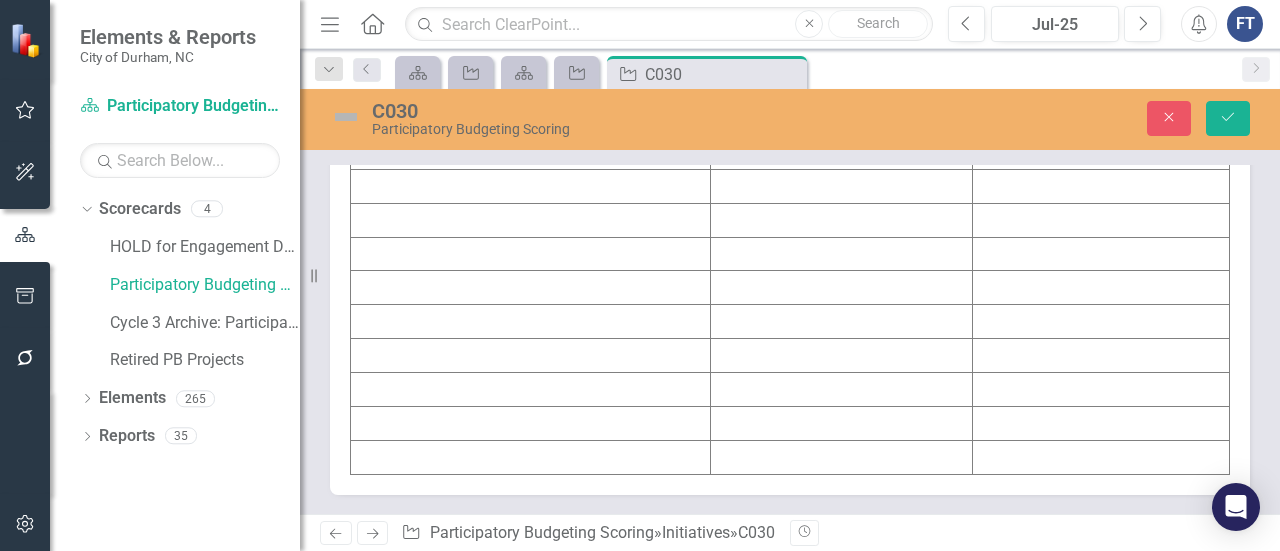 scroll, scrollTop: 7000, scrollLeft: 0, axis: vertical 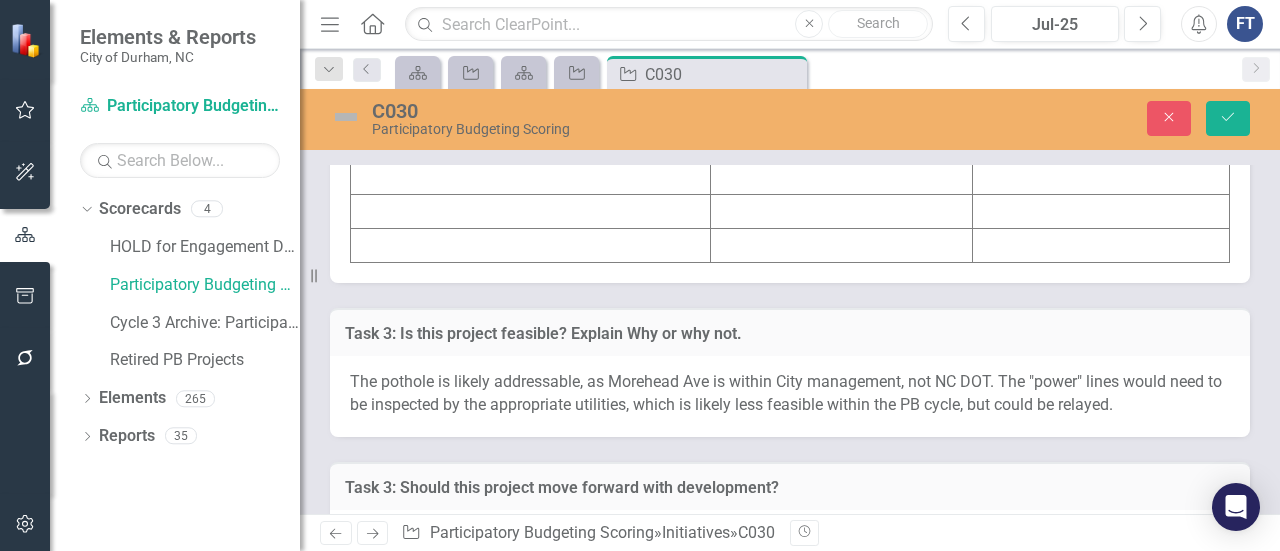 click at bounding box center [1101, -26] 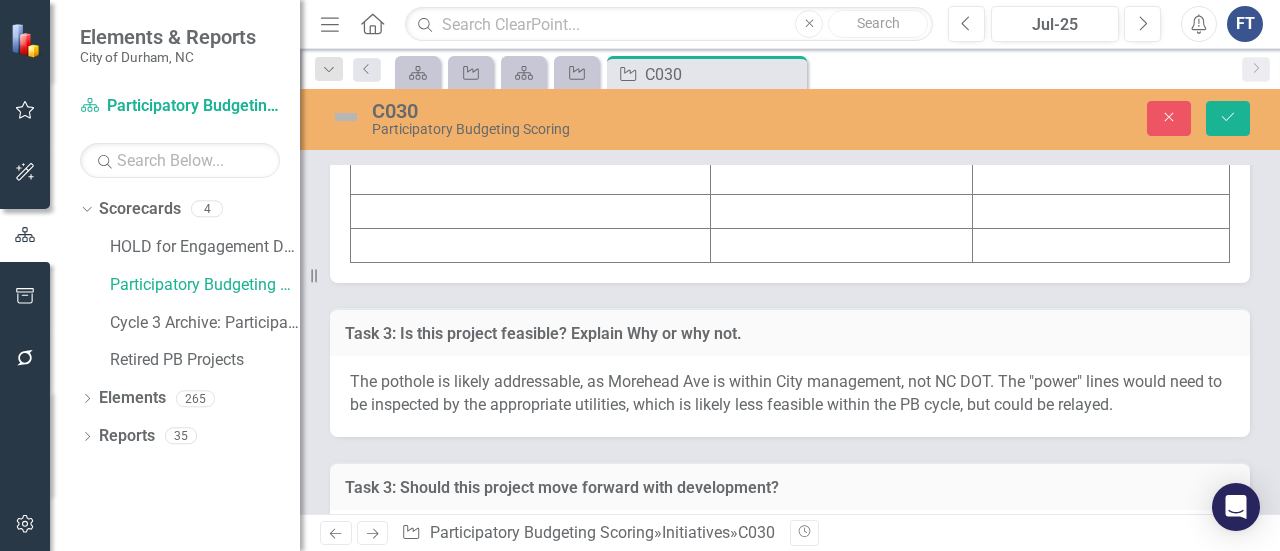 click at bounding box center [842, 8] 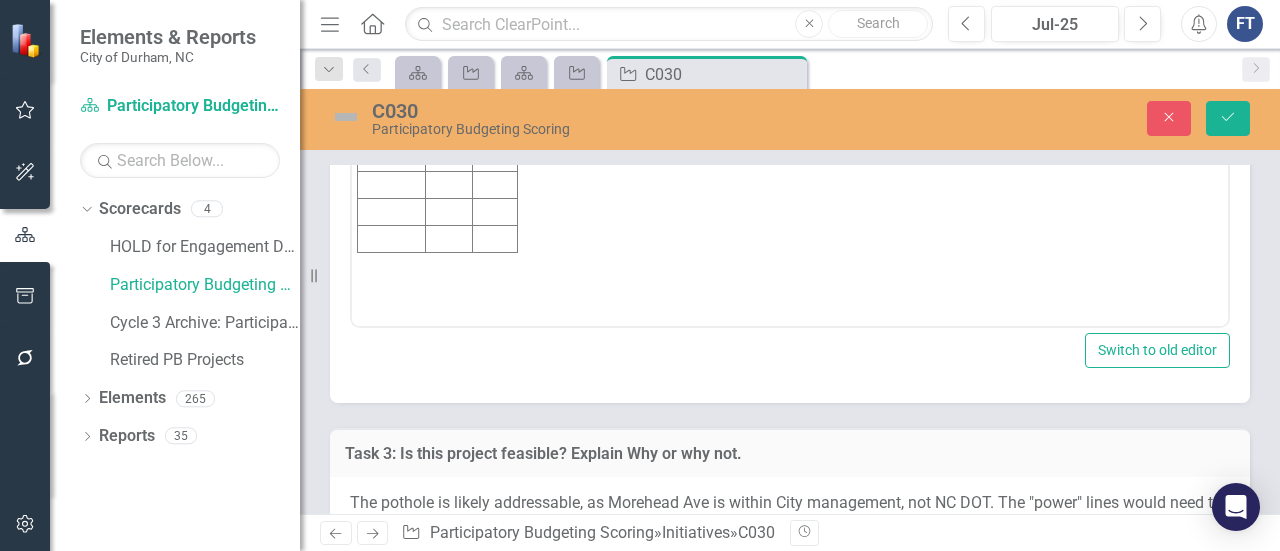 scroll, scrollTop: 0, scrollLeft: 0, axis: both 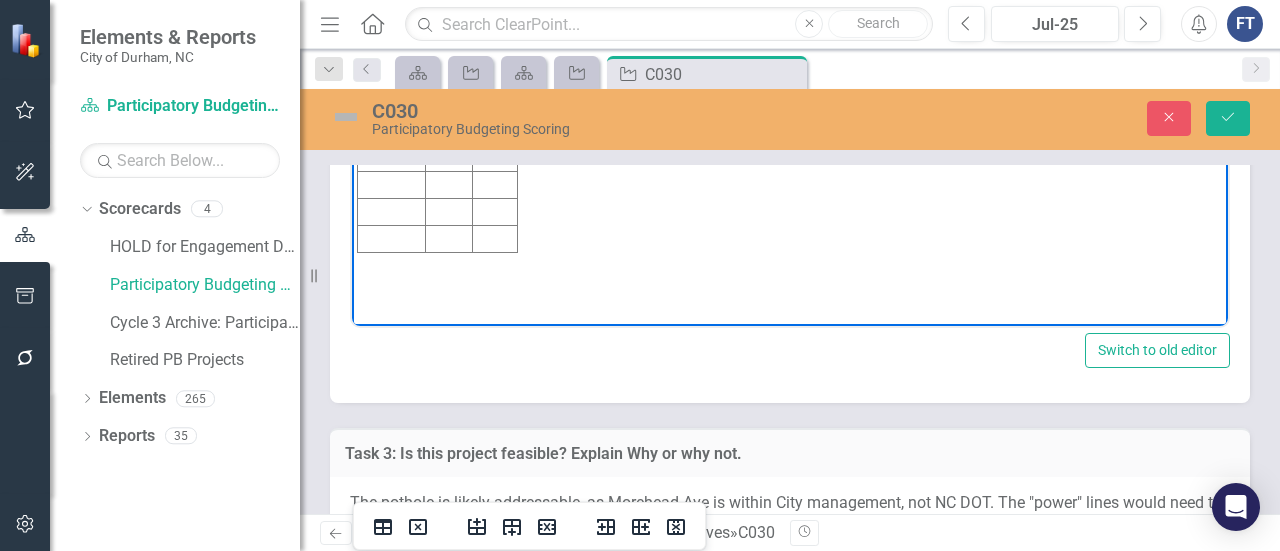 click at bounding box center [495, 24] 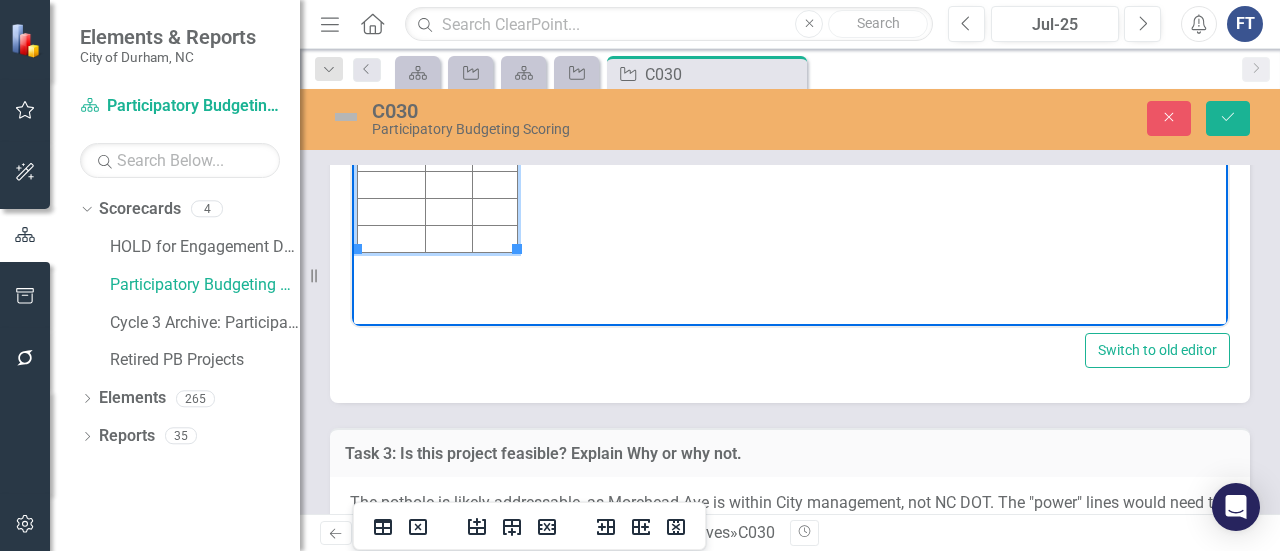 type 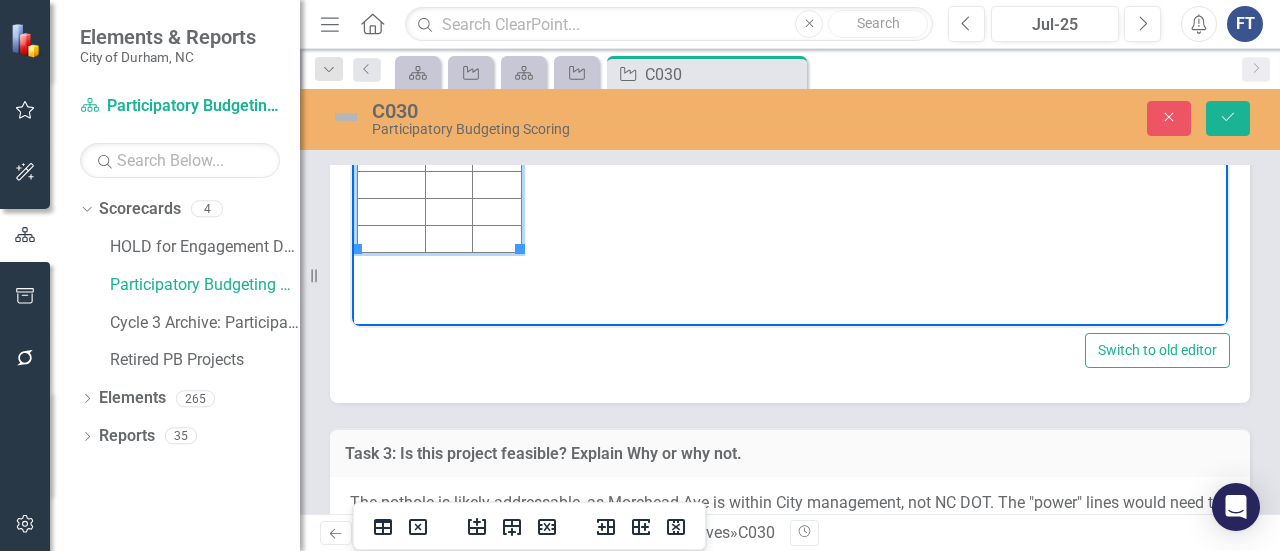 click at bounding box center (392, 24) 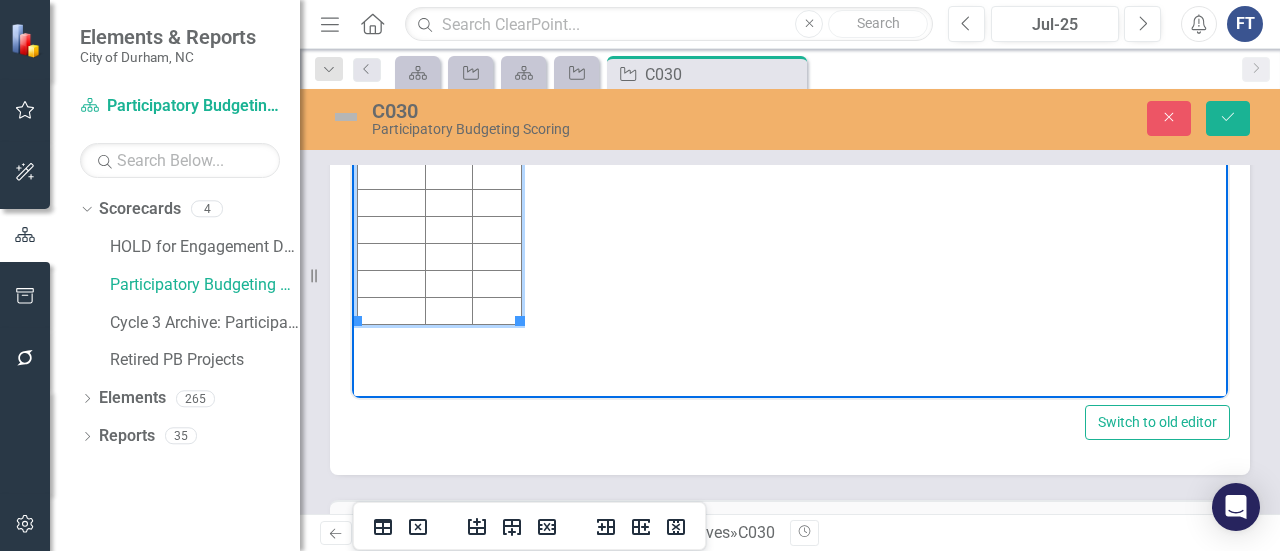 scroll, scrollTop: 7100, scrollLeft: 0, axis: vertical 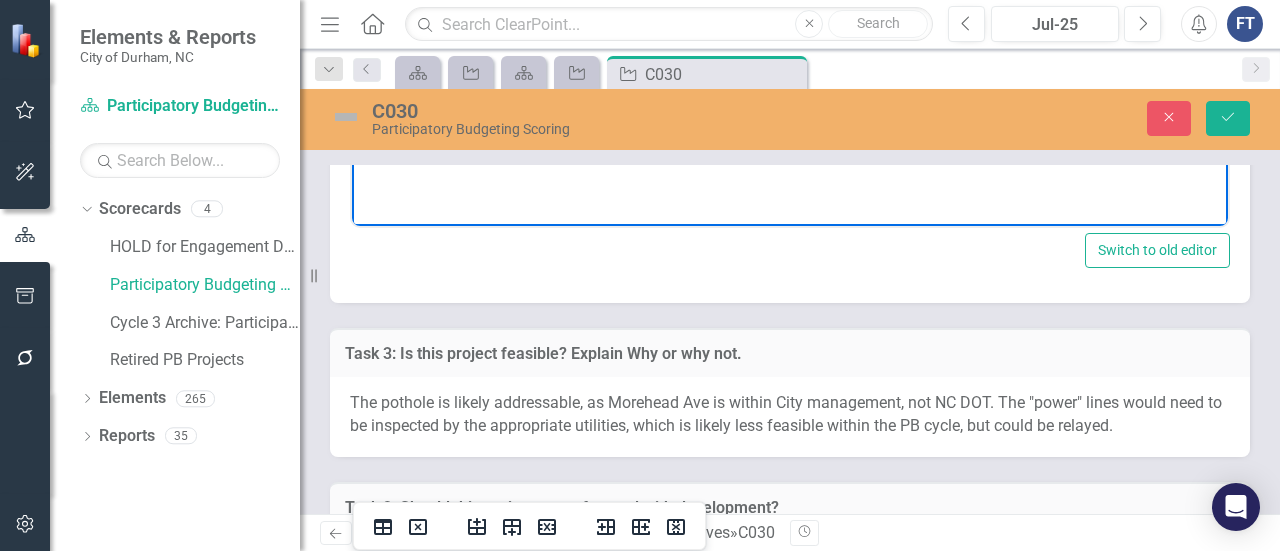 click at bounding box center (448, -76) 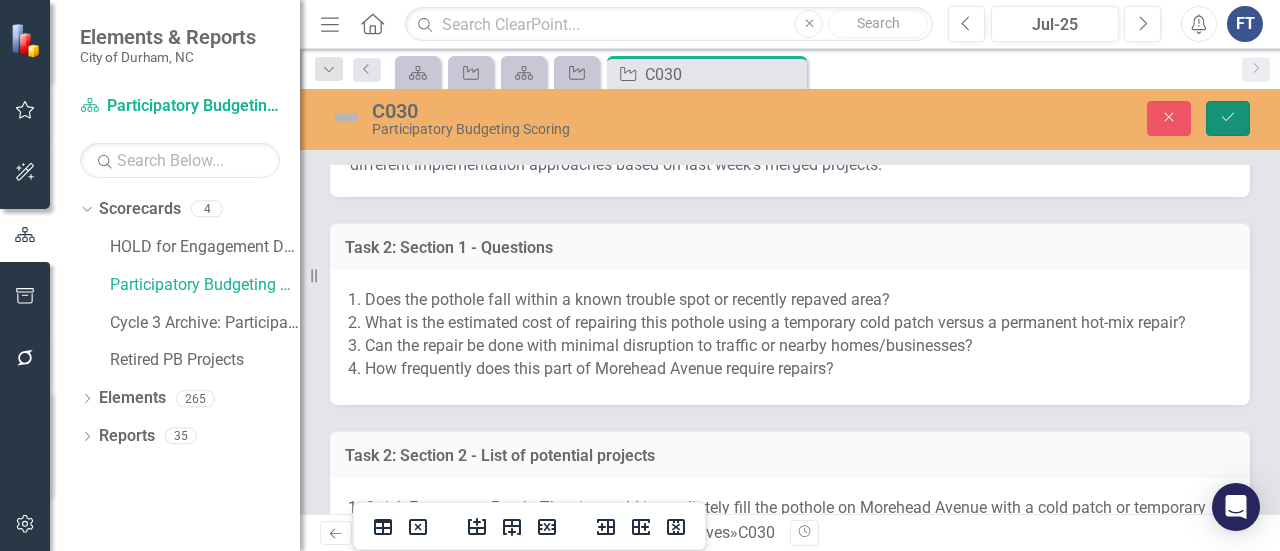 click on "Save" at bounding box center [1228, 118] 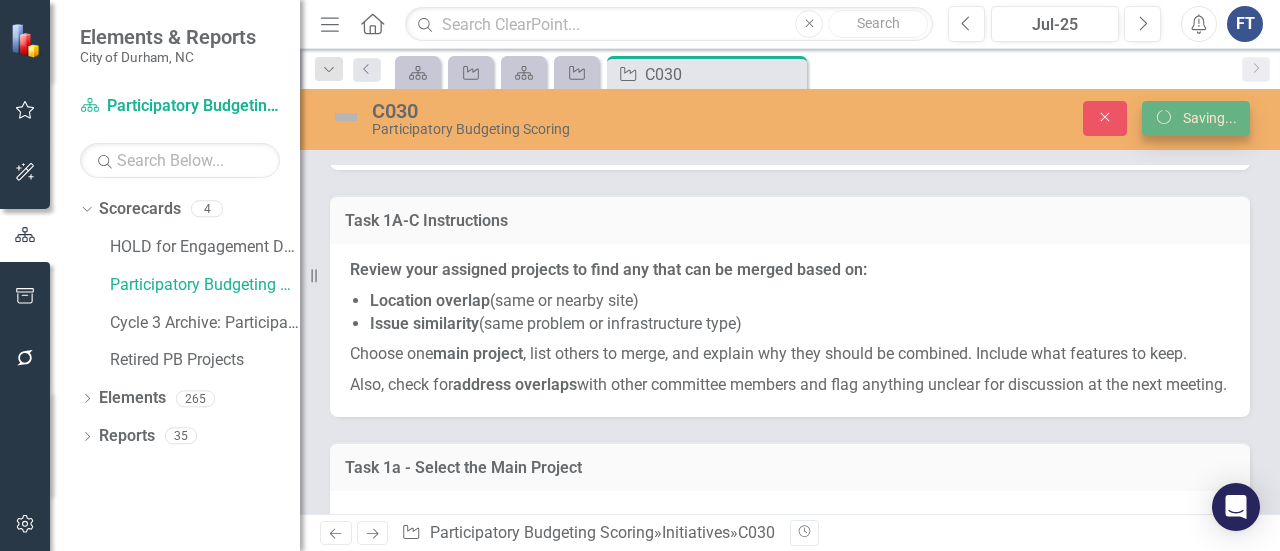 scroll, scrollTop: 7378, scrollLeft: 0, axis: vertical 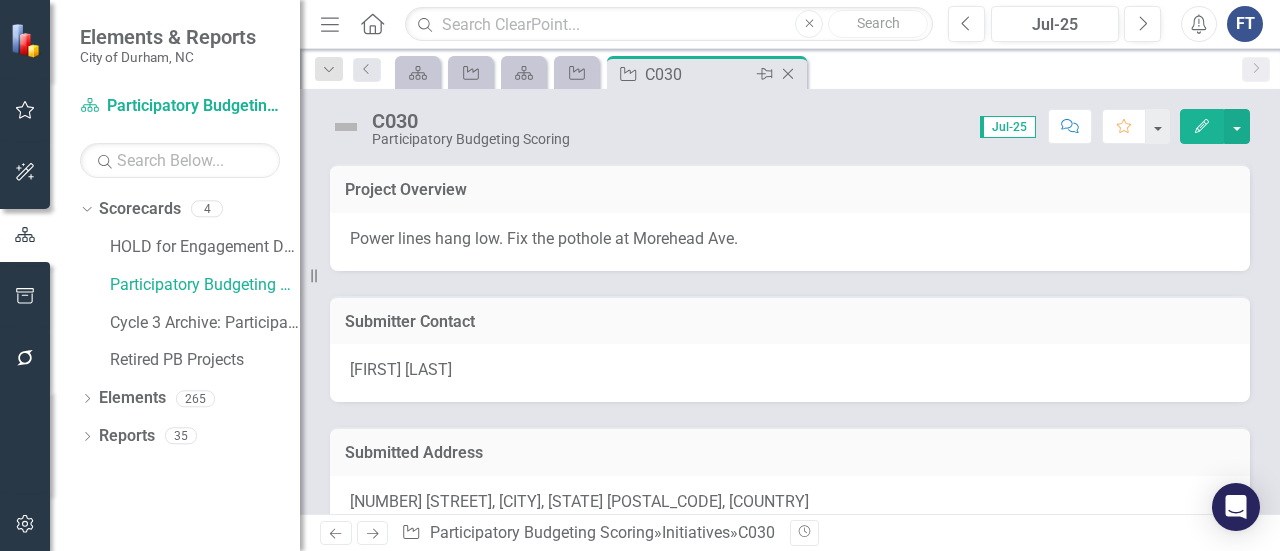 click on "Close" 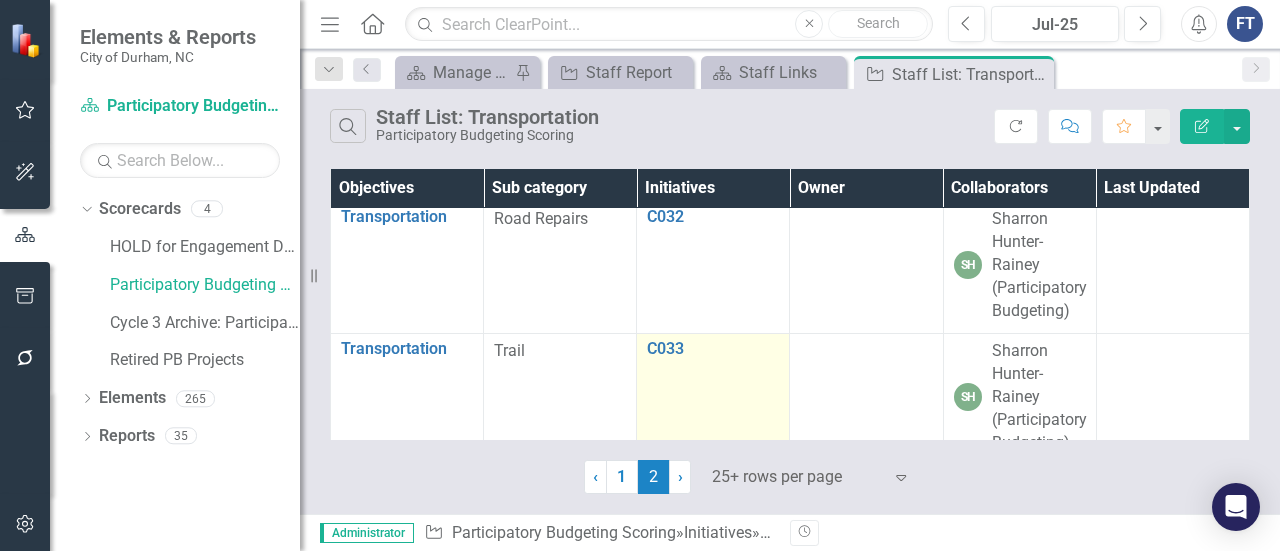 scroll, scrollTop: 1000, scrollLeft: 0, axis: vertical 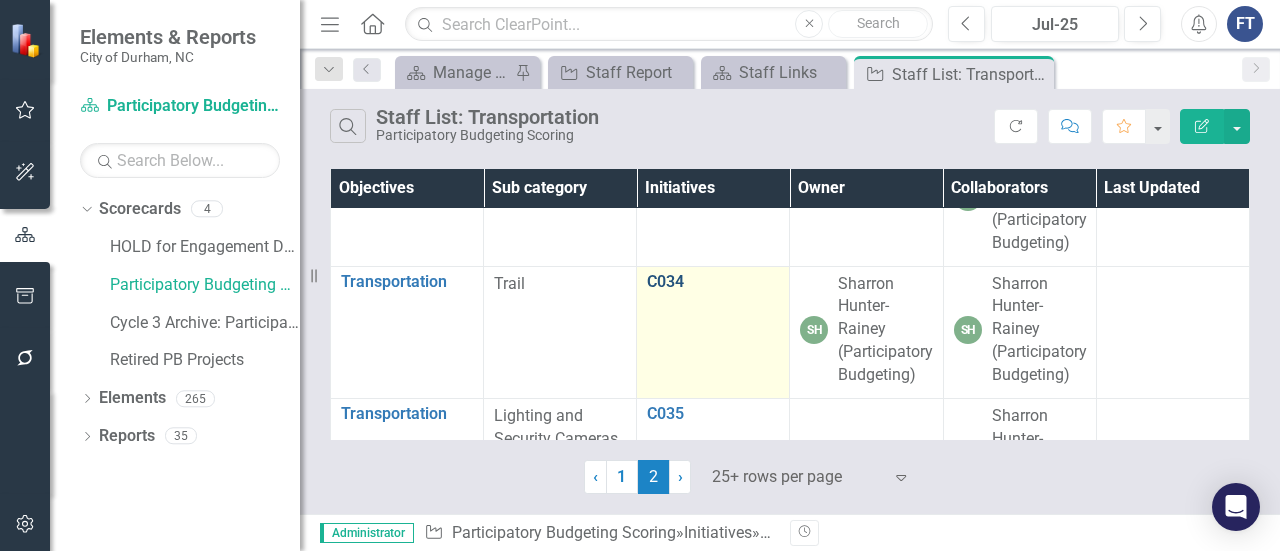 click on "C034" at bounding box center [713, 282] 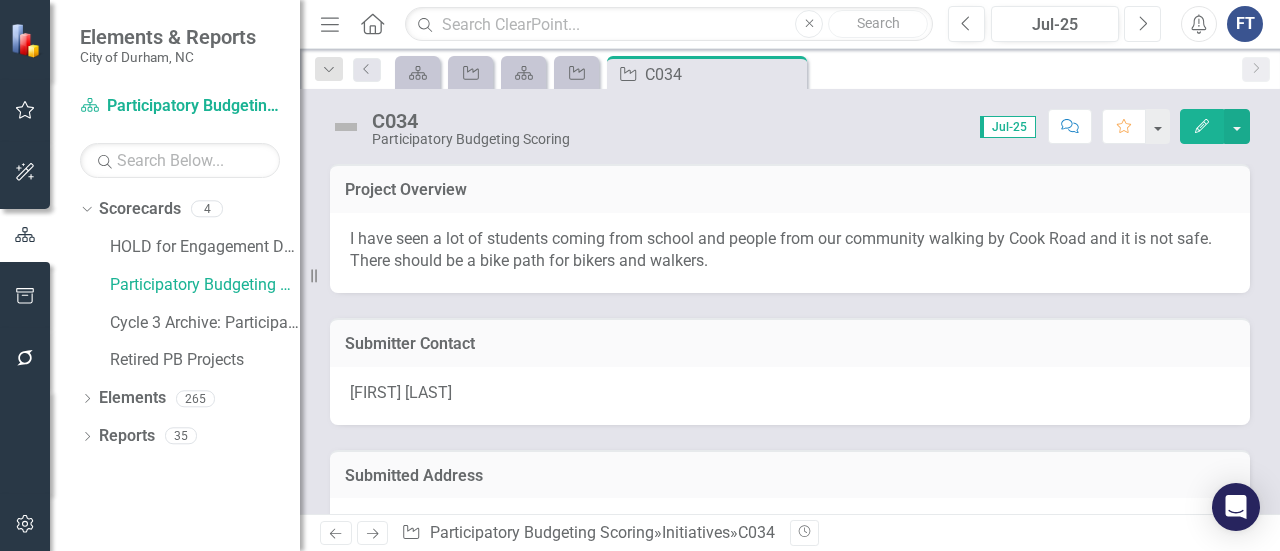 click 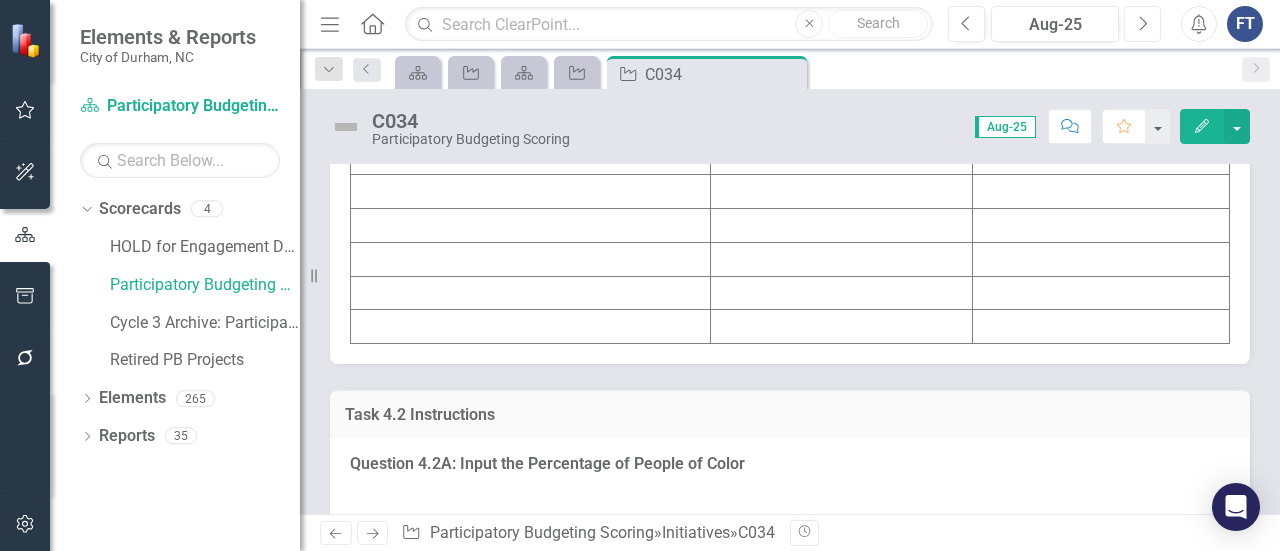 scroll, scrollTop: 3100, scrollLeft: 0, axis: vertical 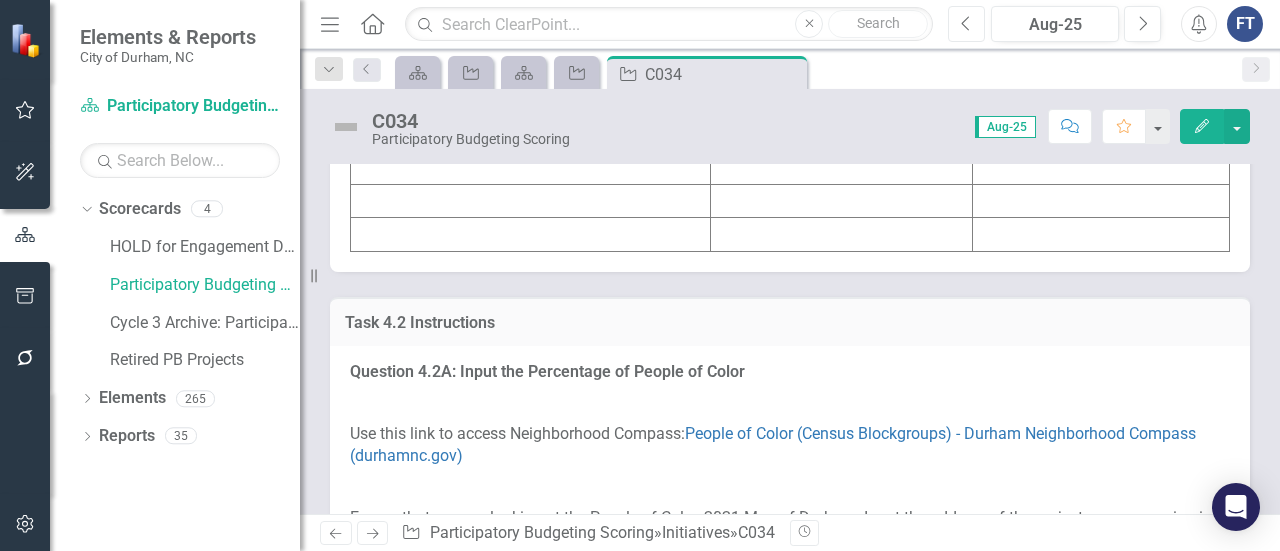 click on "Previous" at bounding box center [966, 24] 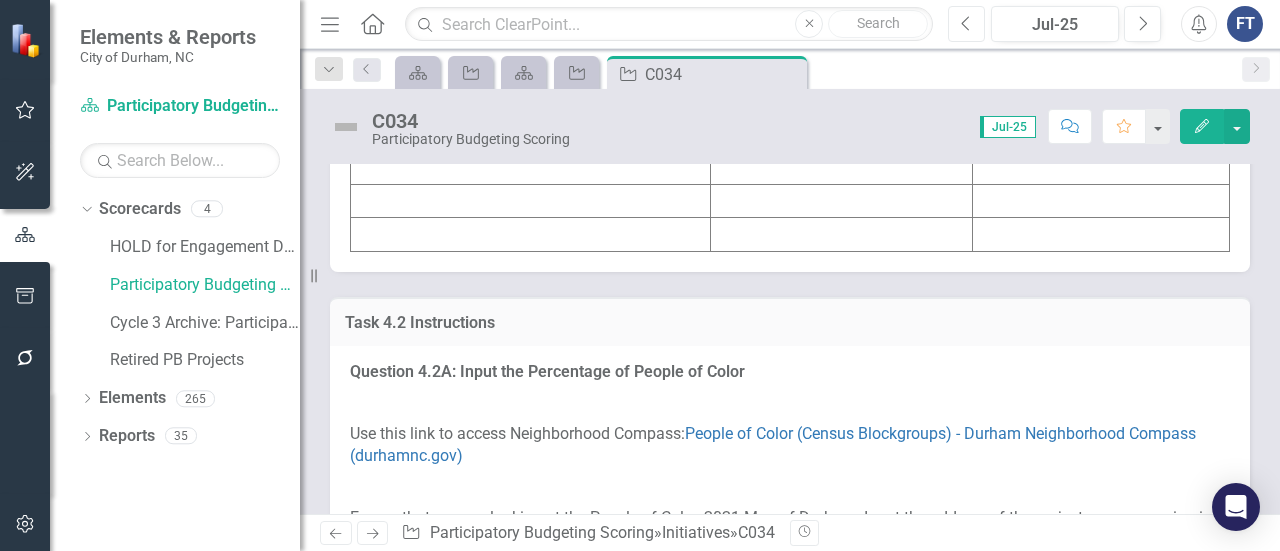 scroll, scrollTop: 3300, scrollLeft: 0, axis: vertical 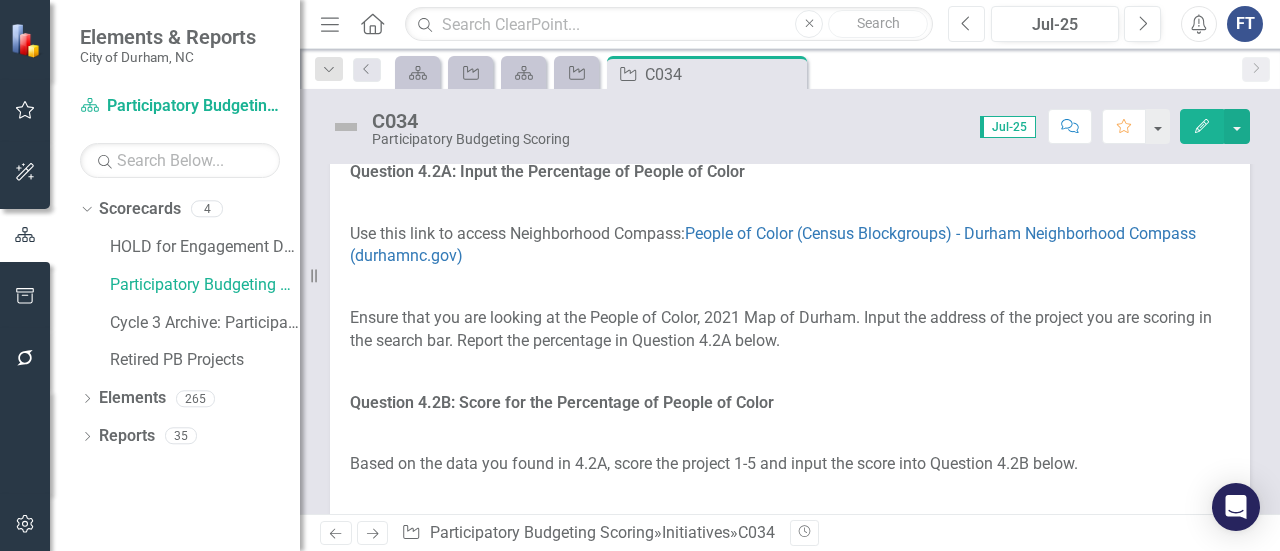 click on "Previous" at bounding box center [966, 24] 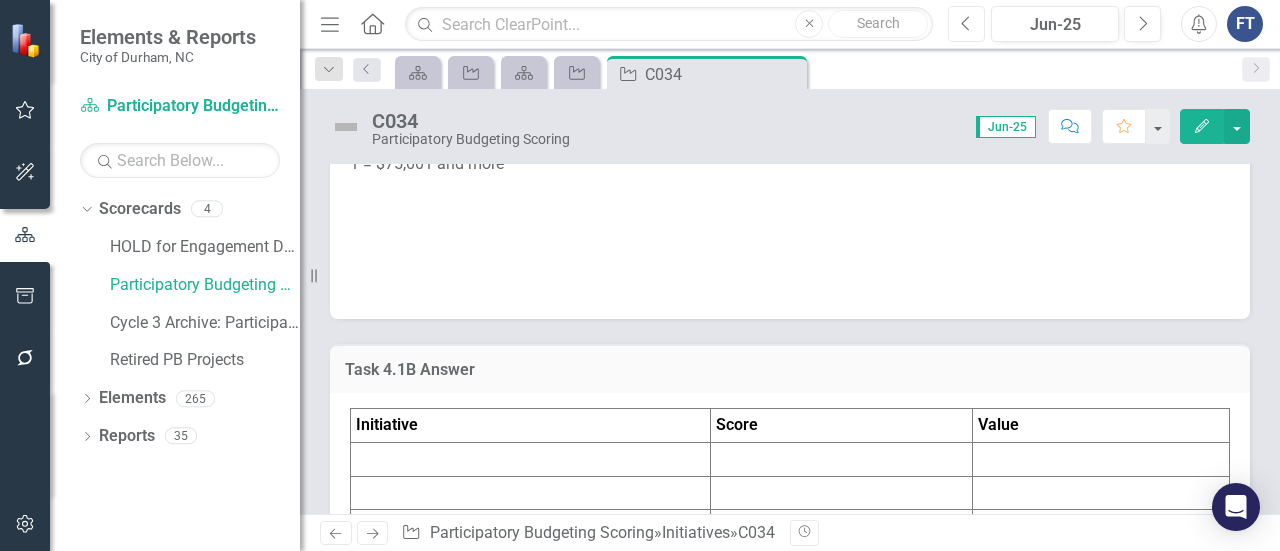 scroll, scrollTop: 2600, scrollLeft: 0, axis: vertical 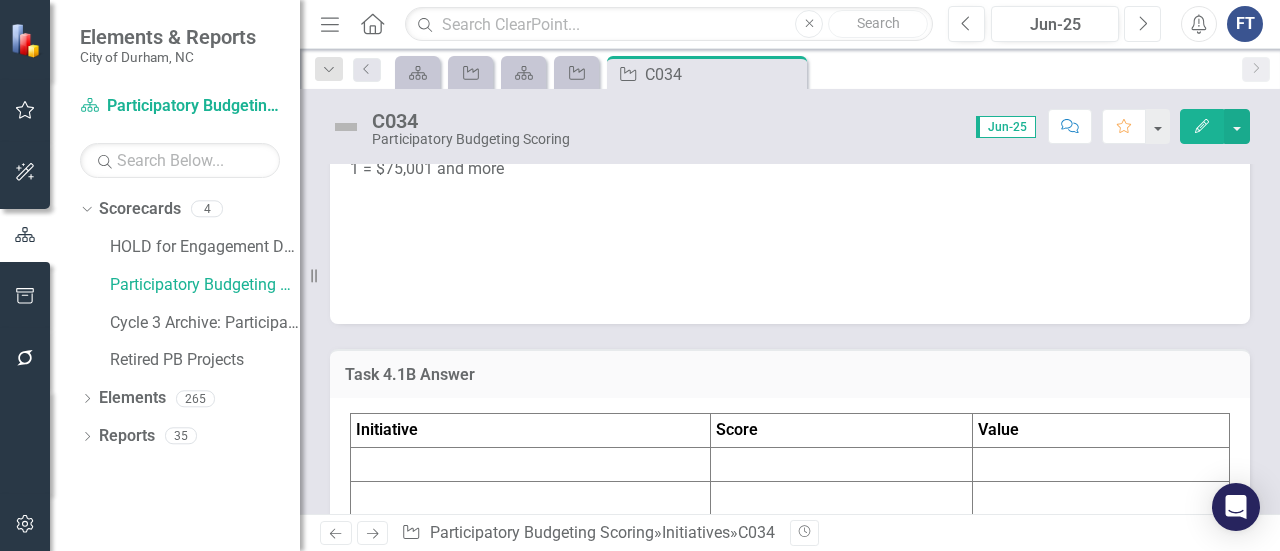 click on "Next" at bounding box center (1142, 24) 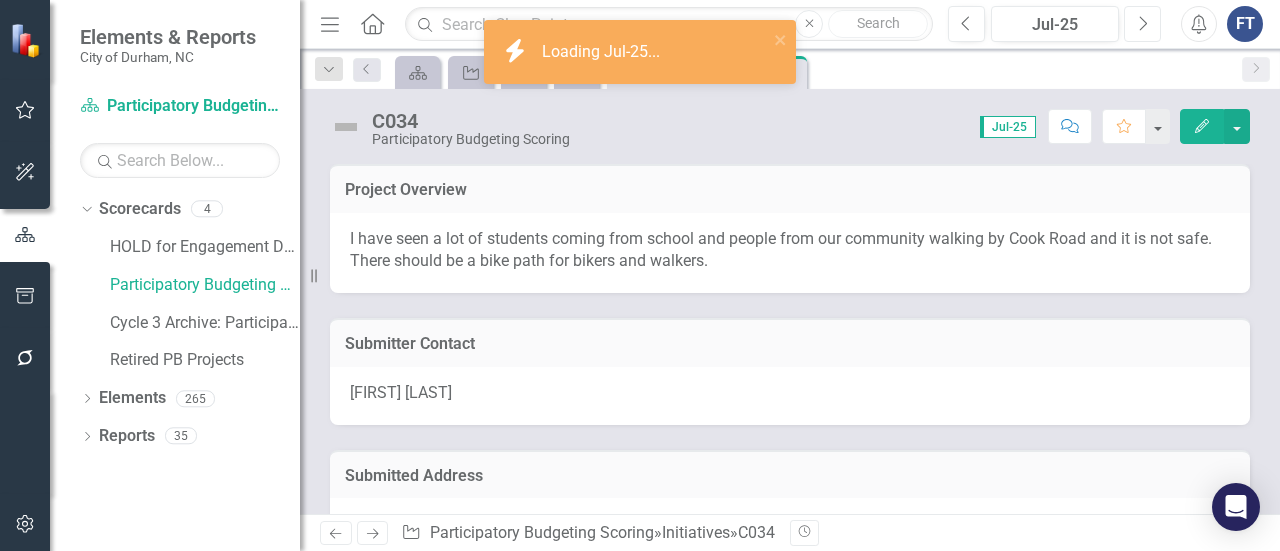 click on "Next" at bounding box center [1142, 24] 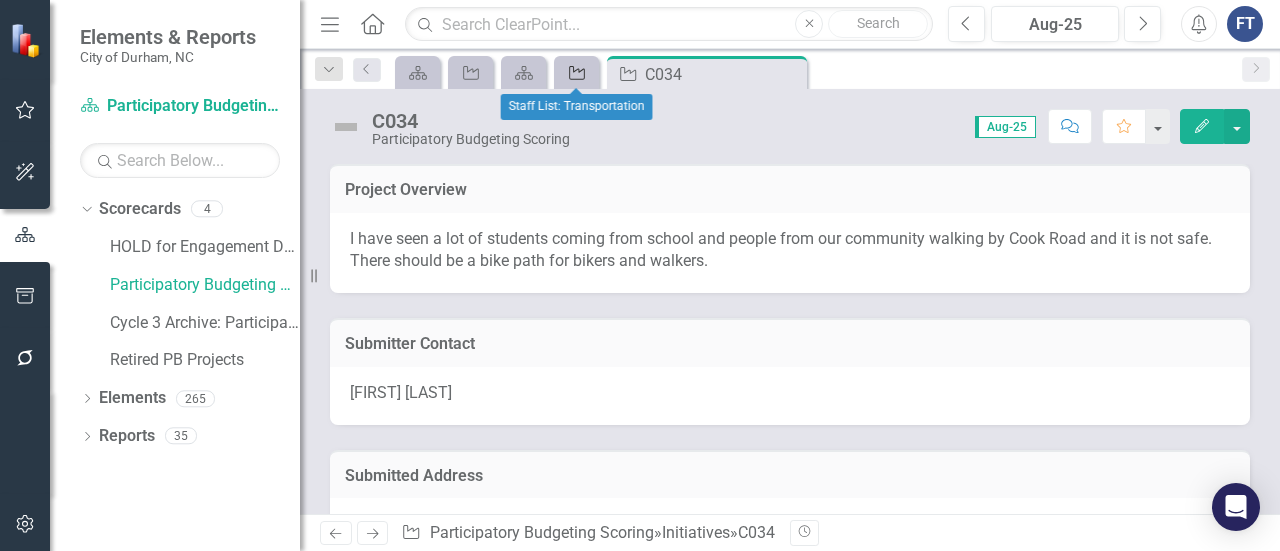 click on "Initiative" 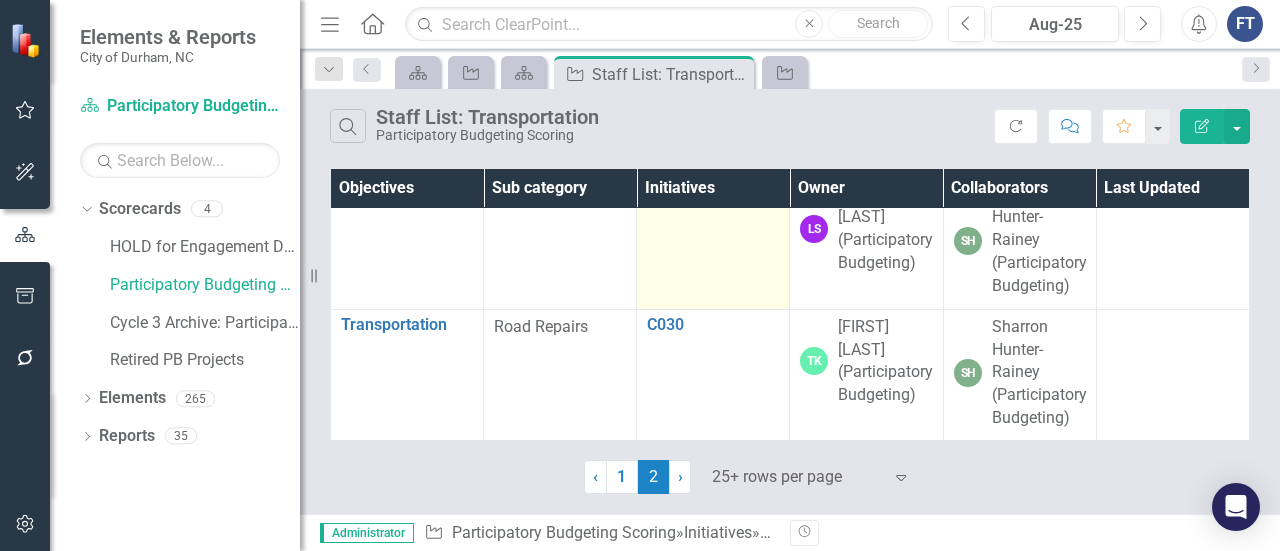 scroll, scrollTop: 500, scrollLeft: 0, axis: vertical 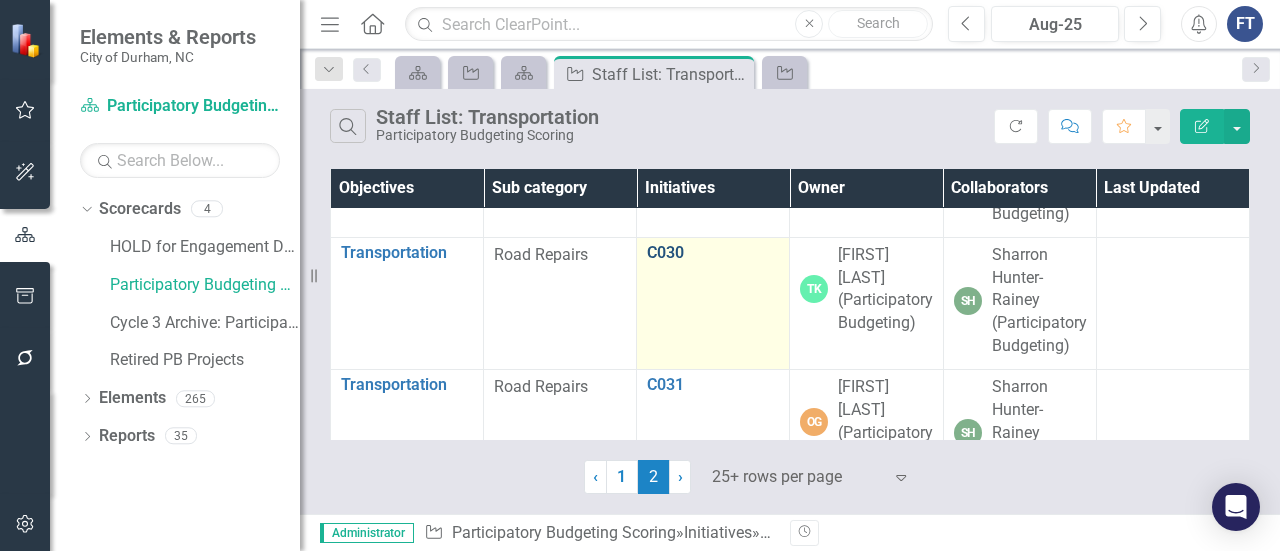 click on "C030" at bounding box center (713, 253) 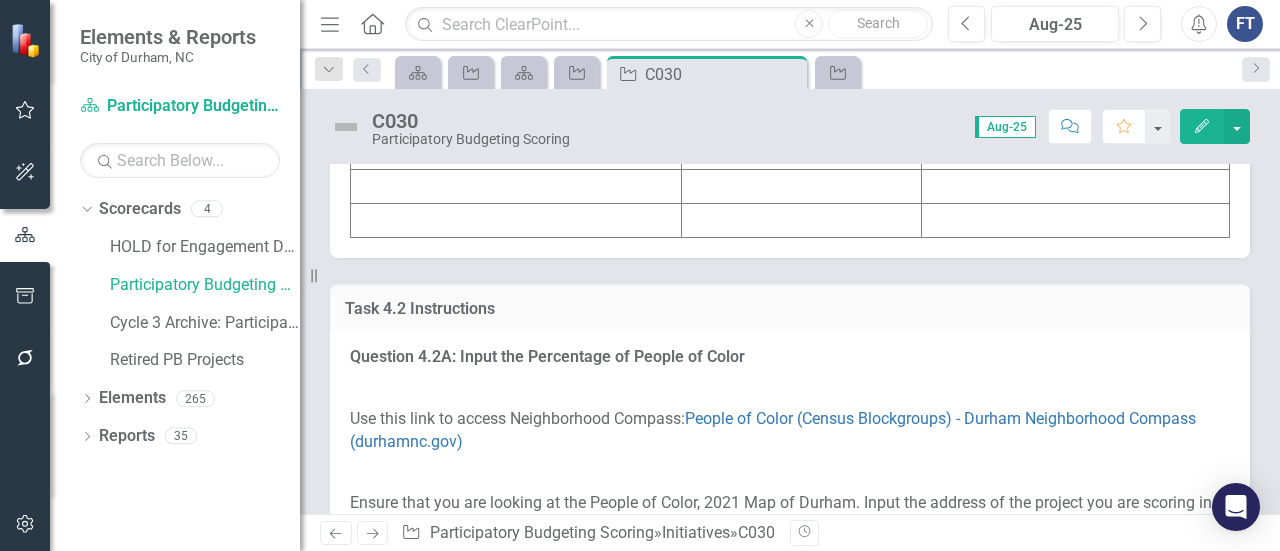 scroll, scrollTop: 3100, scrollLeft: 0, axis: vertical 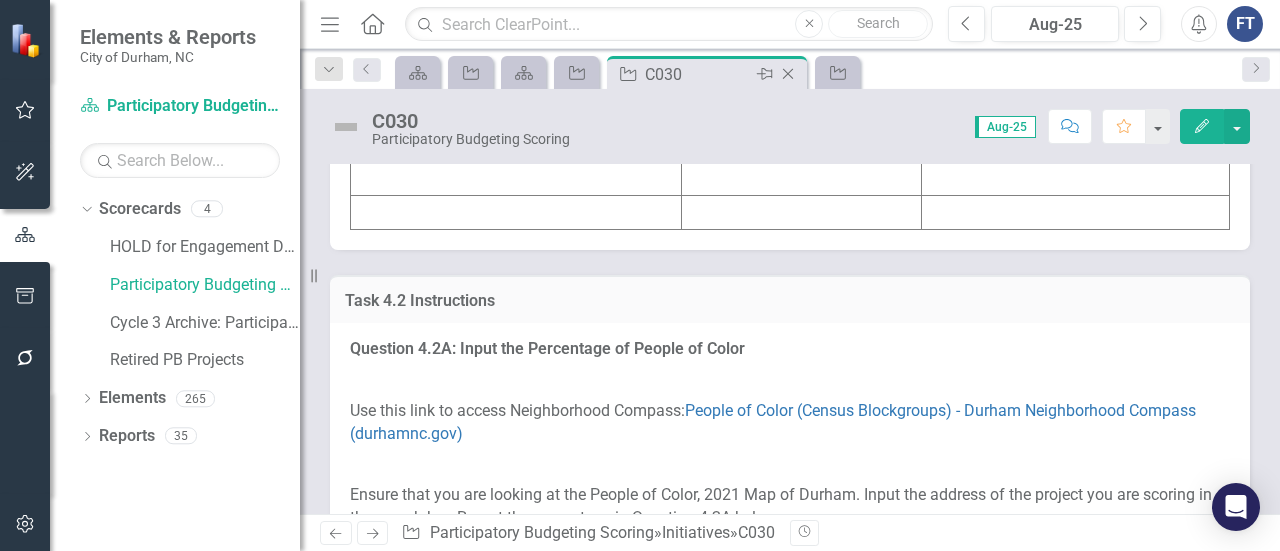 click on "Close" 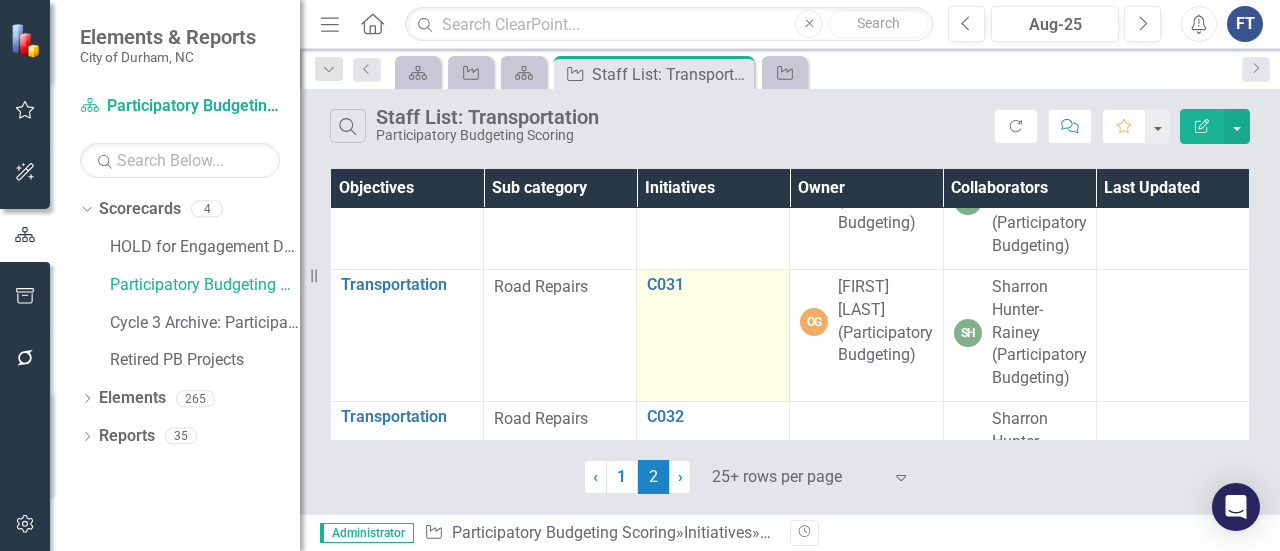 scroll, scrollTop: 700, scrollLeft: 0, axis: vertical 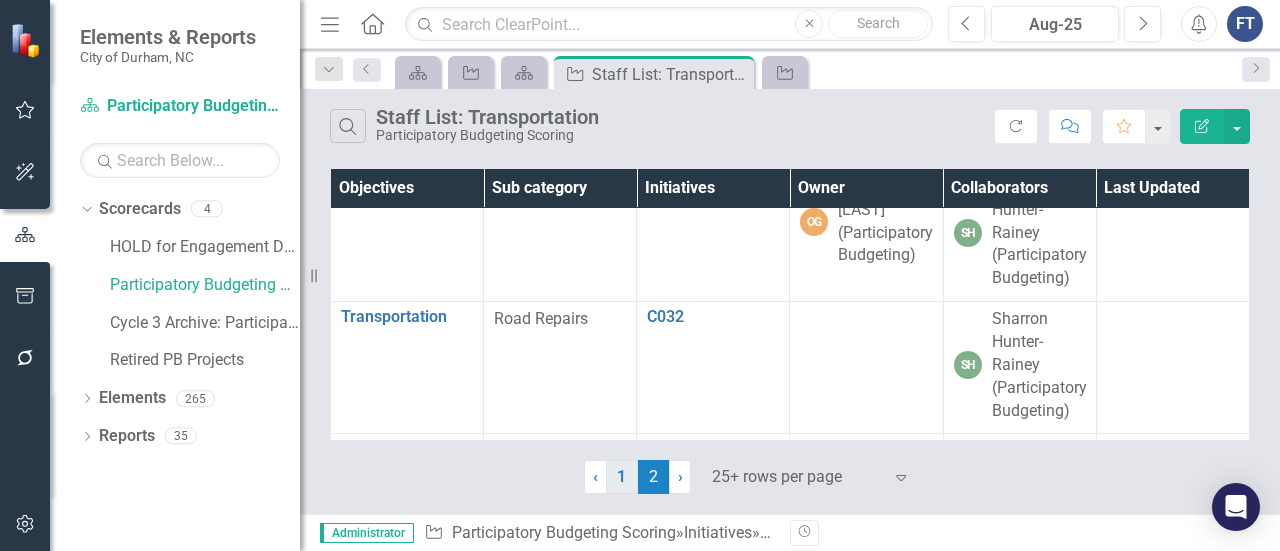 click on "1" at bounding box center [622, 477] 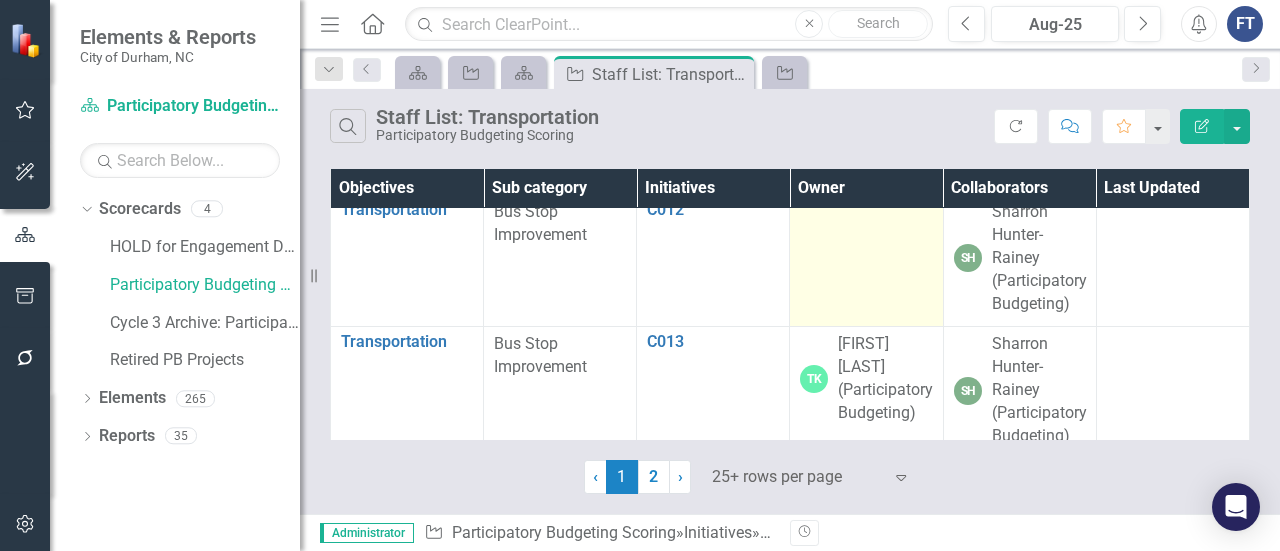 scroll, scrollTop: 1500, scrollLeft: 0, axis: vertical 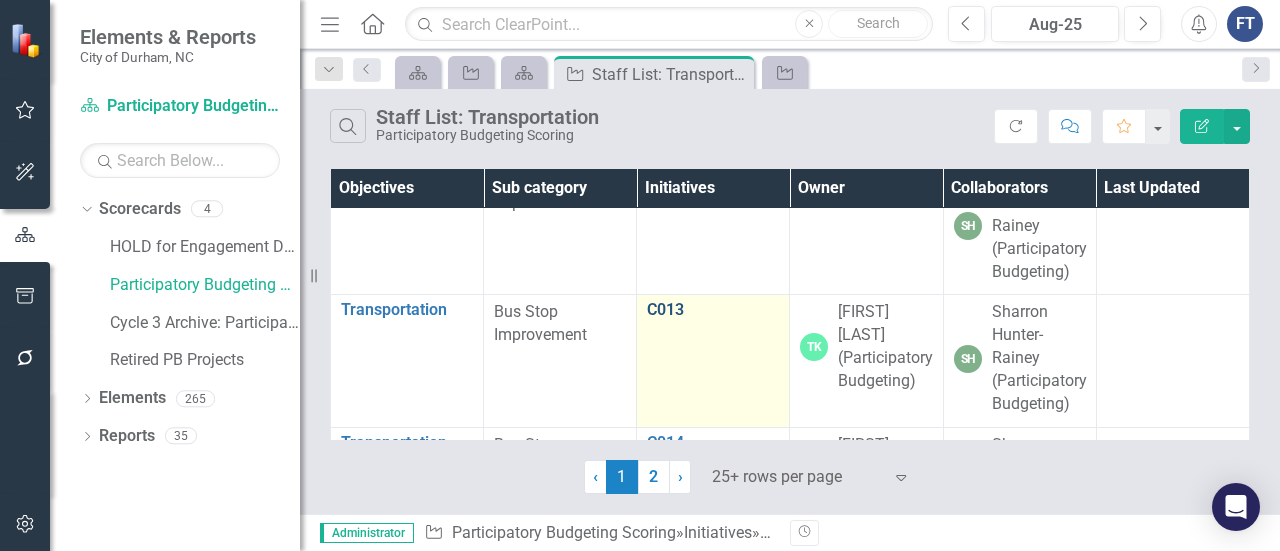click on "C013" at bounding box center (713, 310) 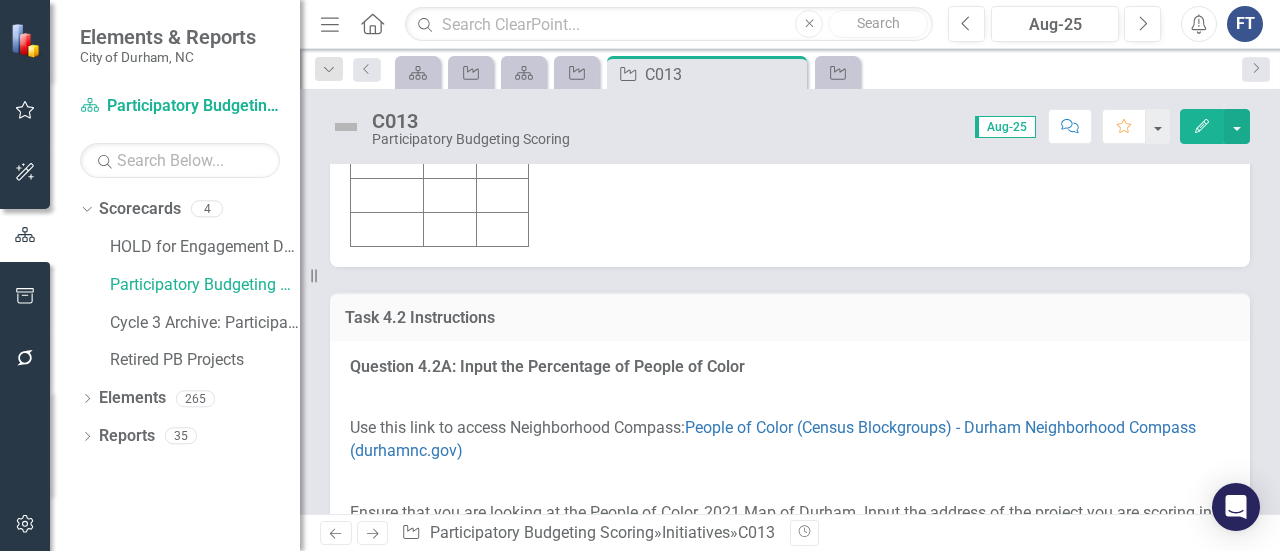scroll, scrollTop: 3200, scrollLeft: 0, axis: vertical 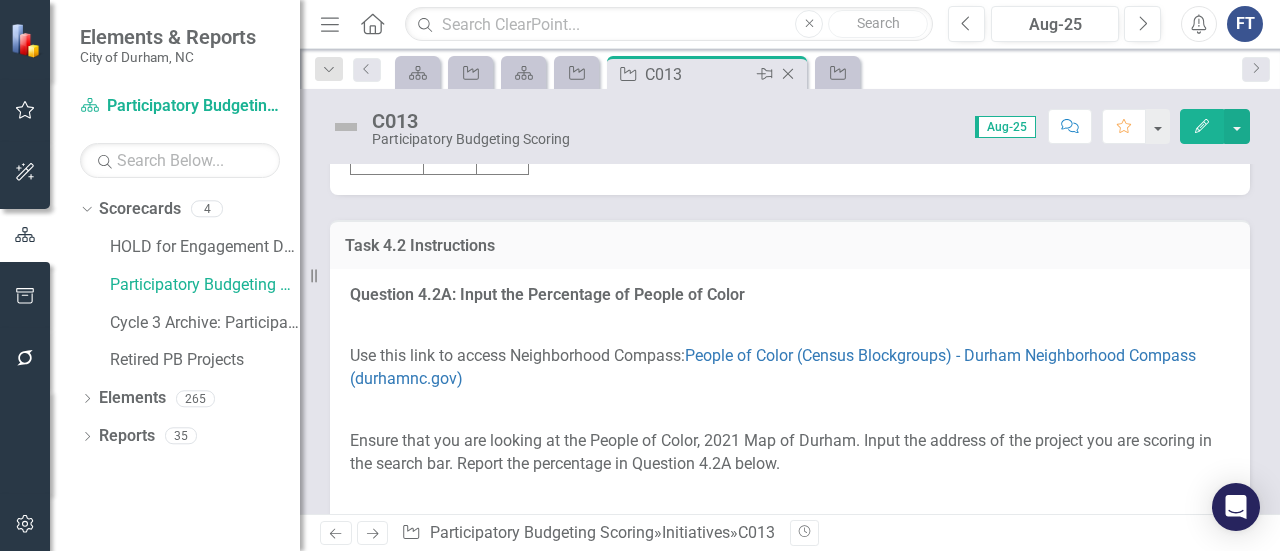 click on "Close" 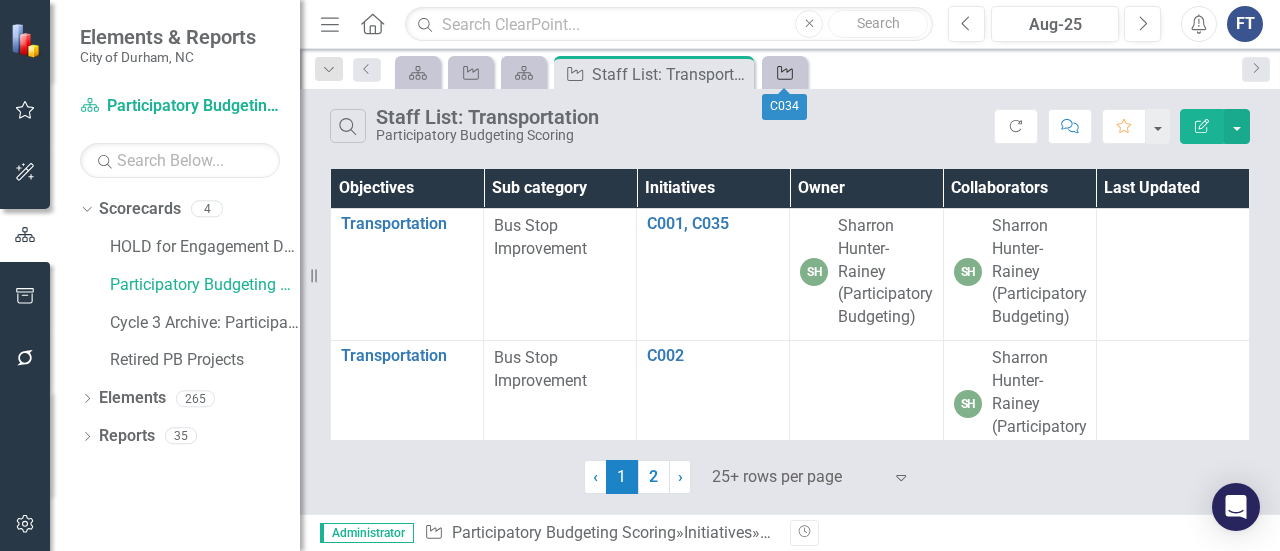 click on "Initiative" at bounding box center (784, 72) 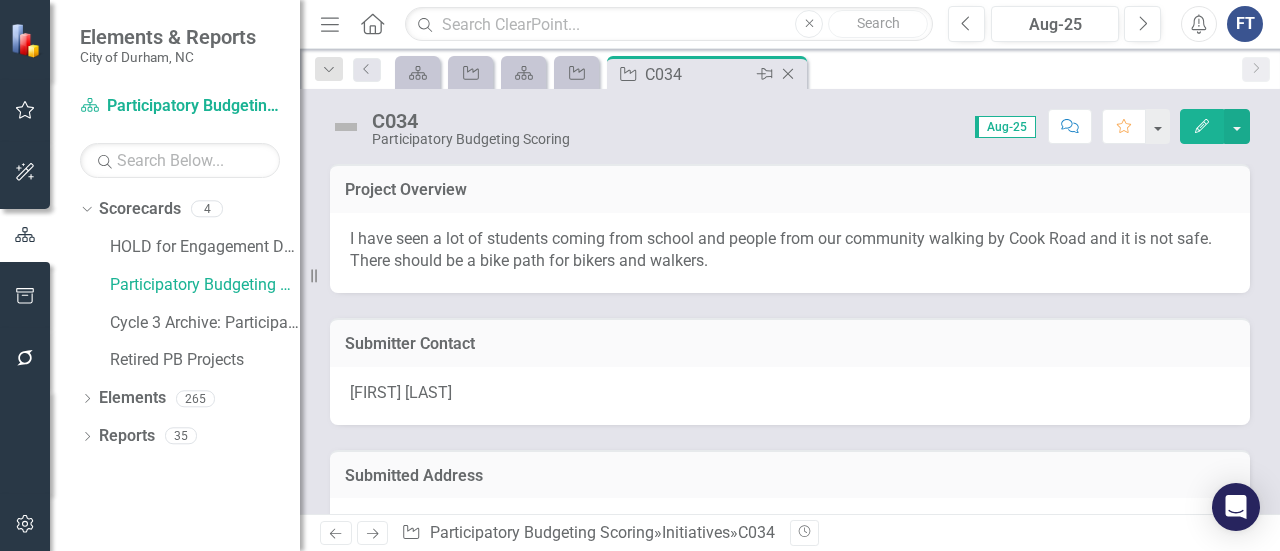click on "Close" 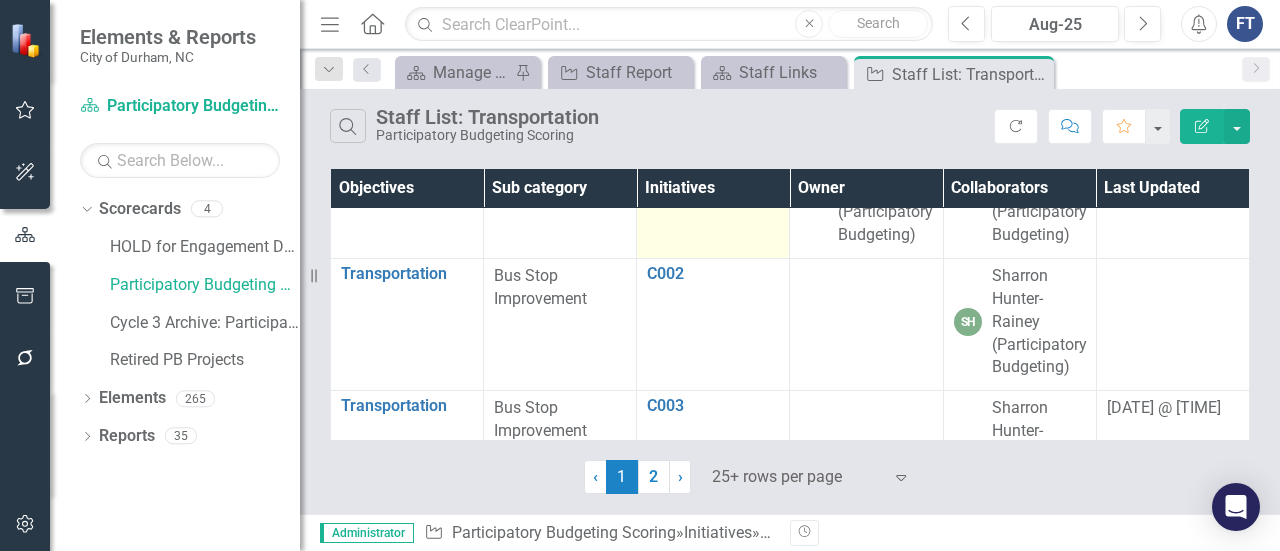 scroll, scrollTop: 100, scrollLeft: 0, axis: vertical 